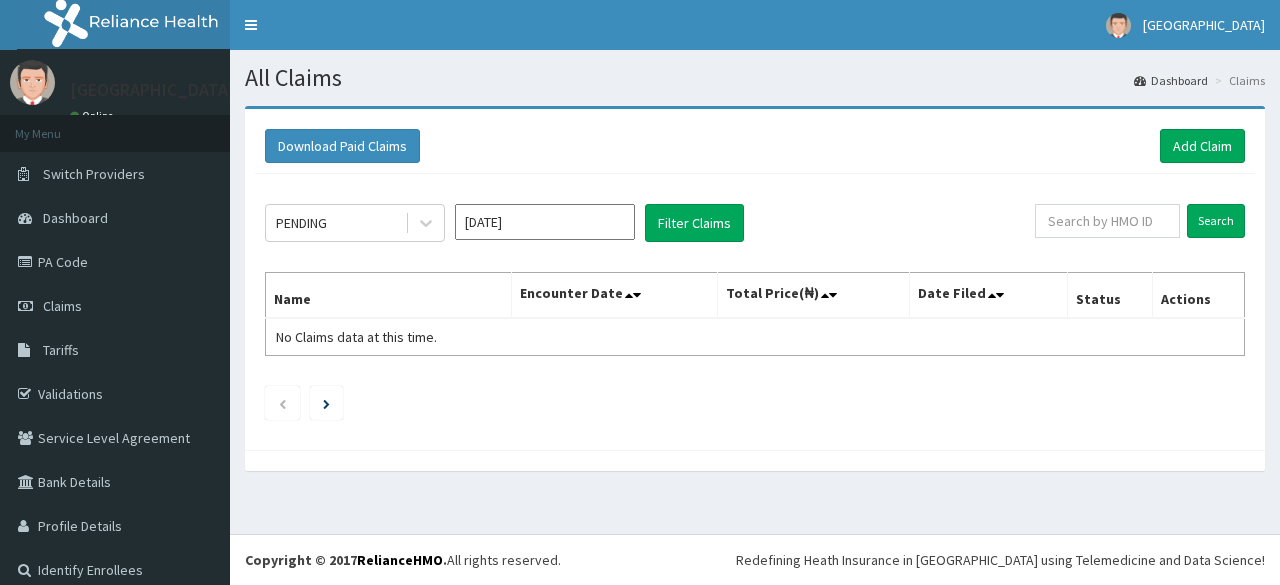scroll, scrollTop: 0, scrollLeft: 0, axis: both 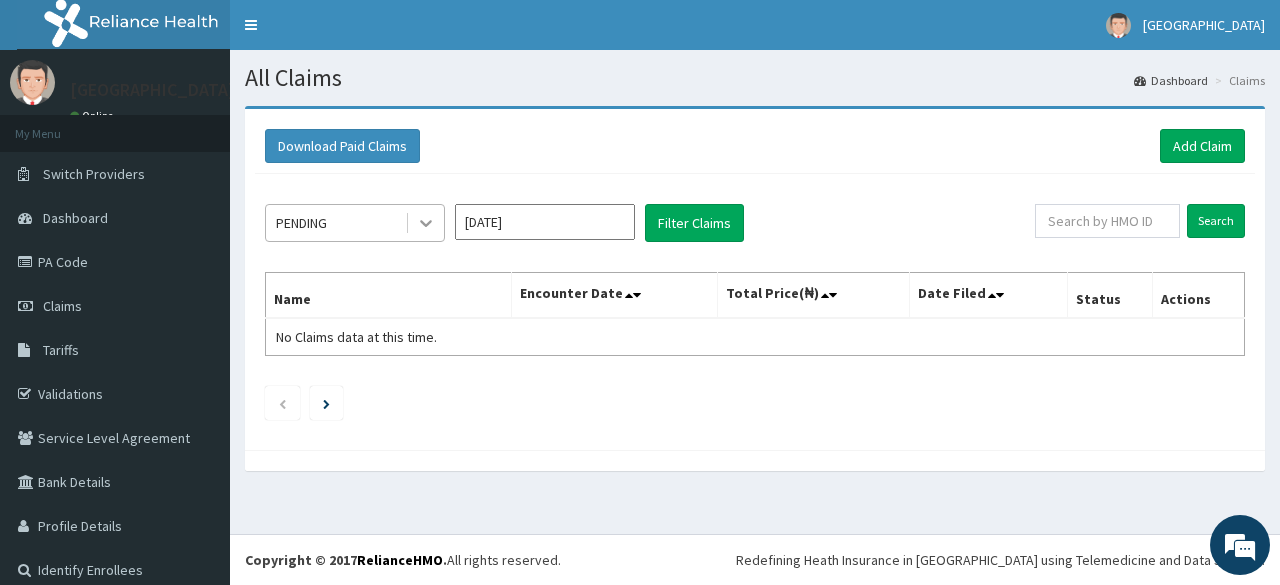 click 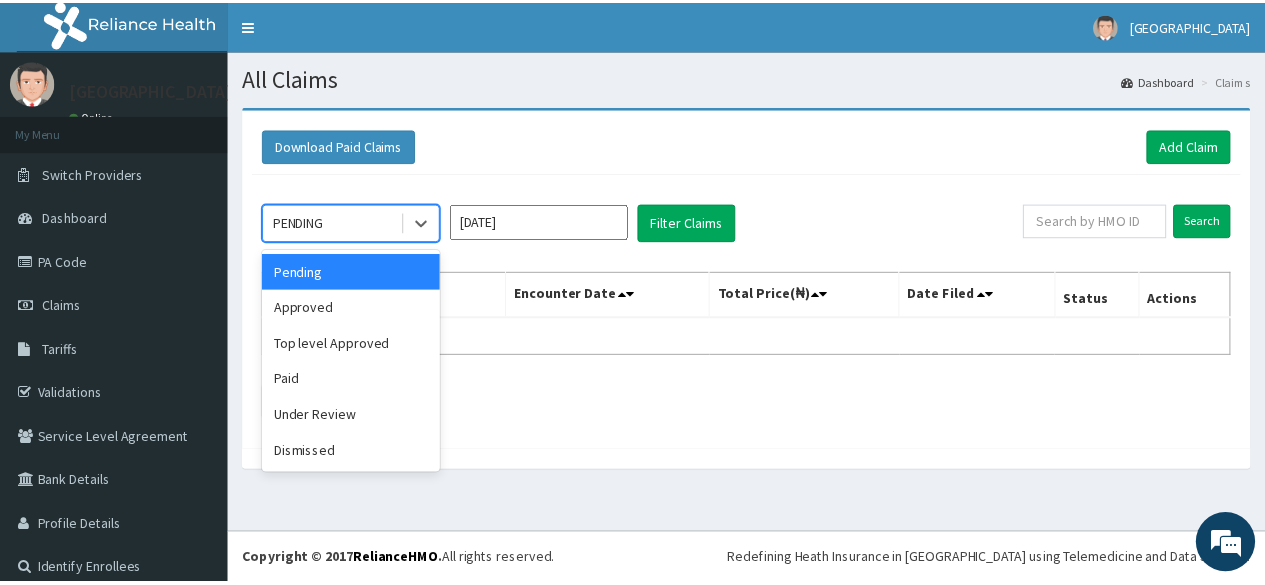 scroll, scrollTop: 0, scrollLeft: 0, axis: both 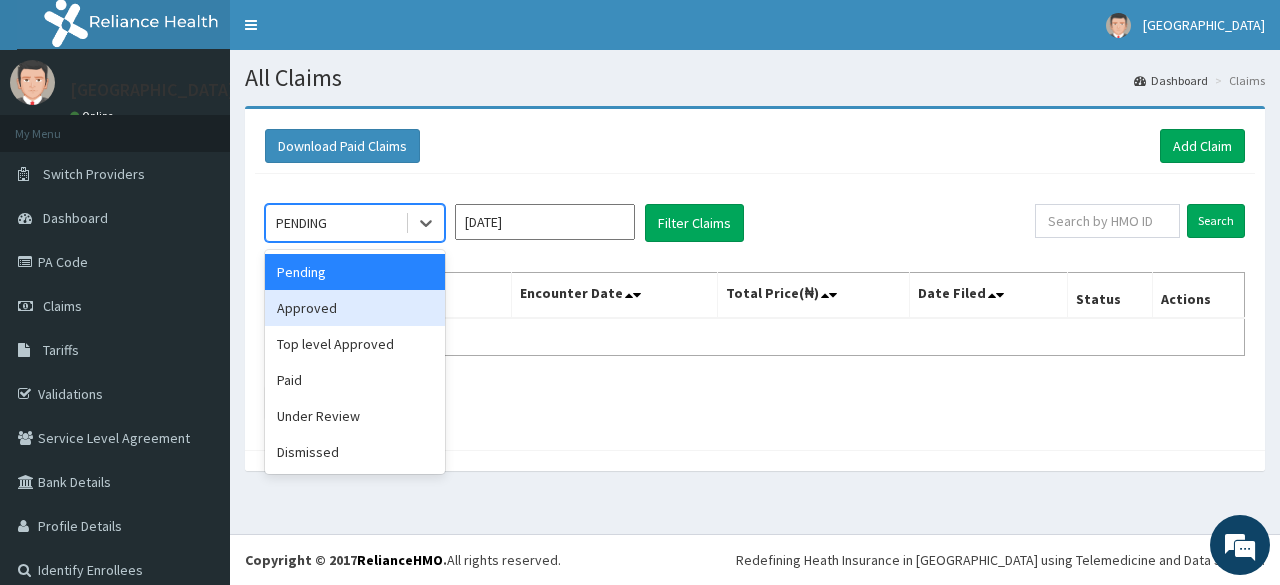 click on "Approved" at bounding box center (355, 308) 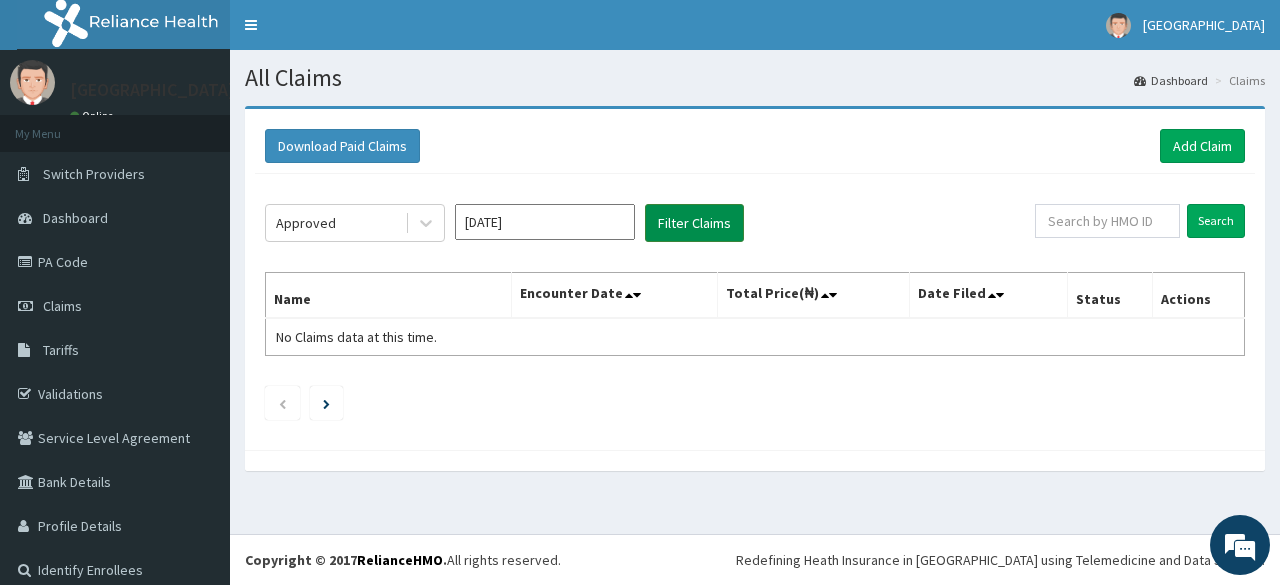 click on "Filter Claims" at bounding box center (694, 223) 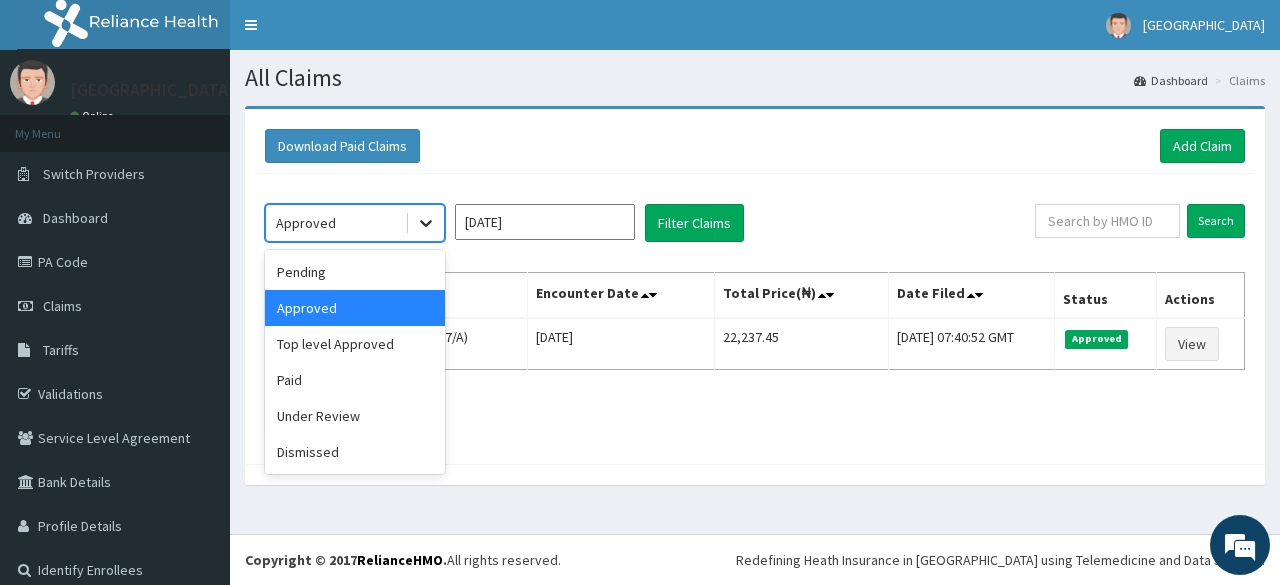 click 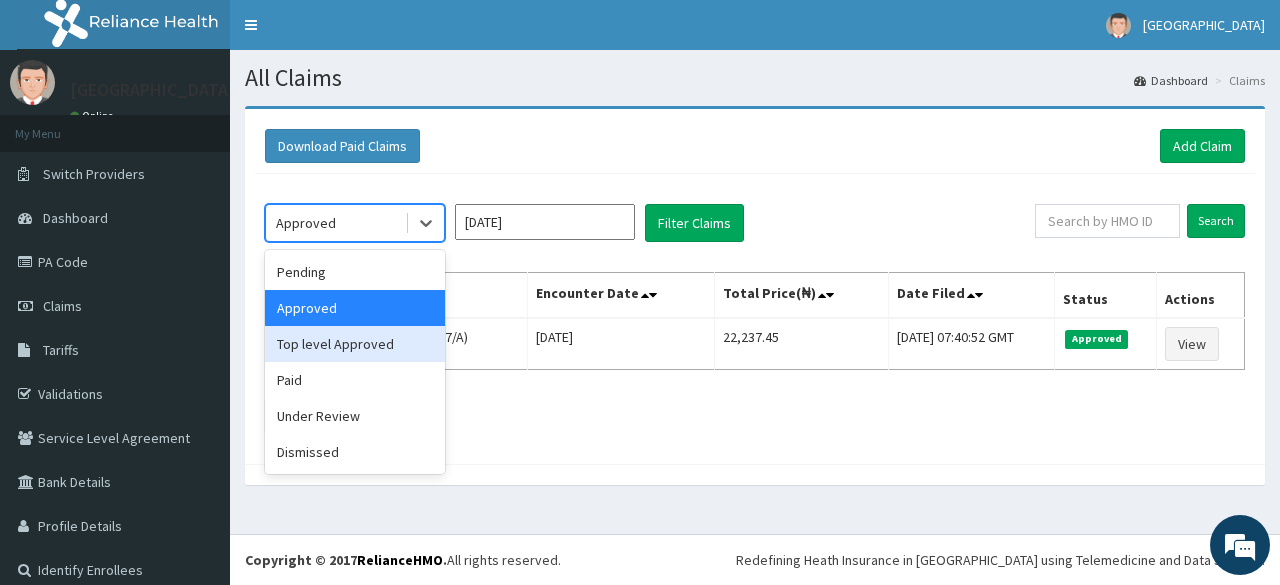 click on "Top level Approved" at bounding box center (355, 344) 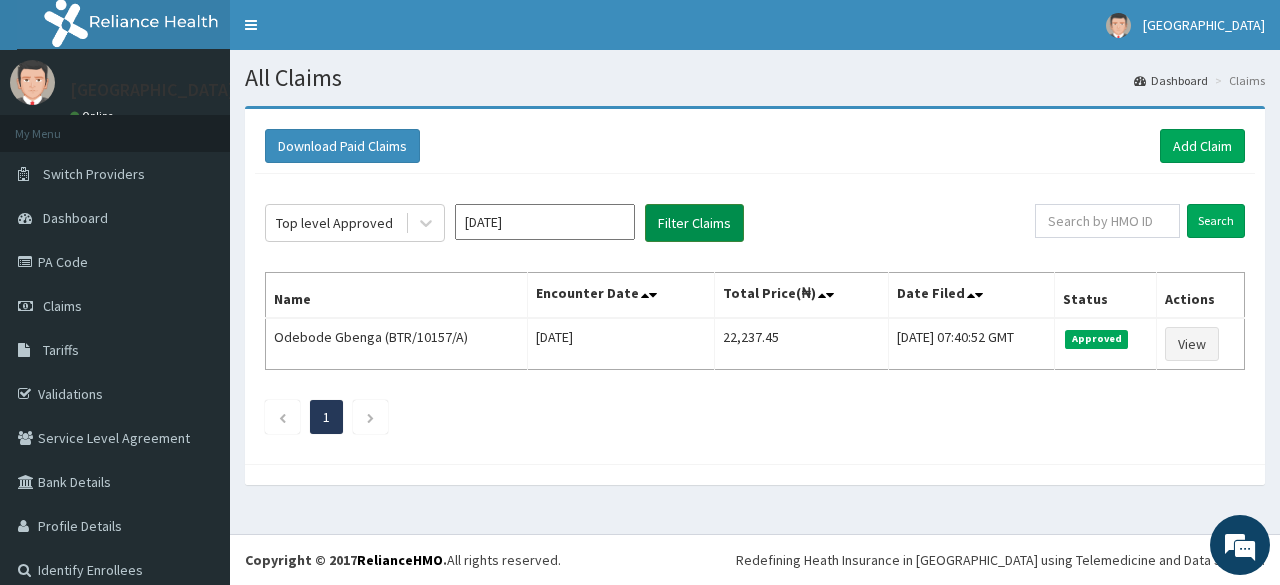 click on "Filter Claims" at bounding box center (694, 223) 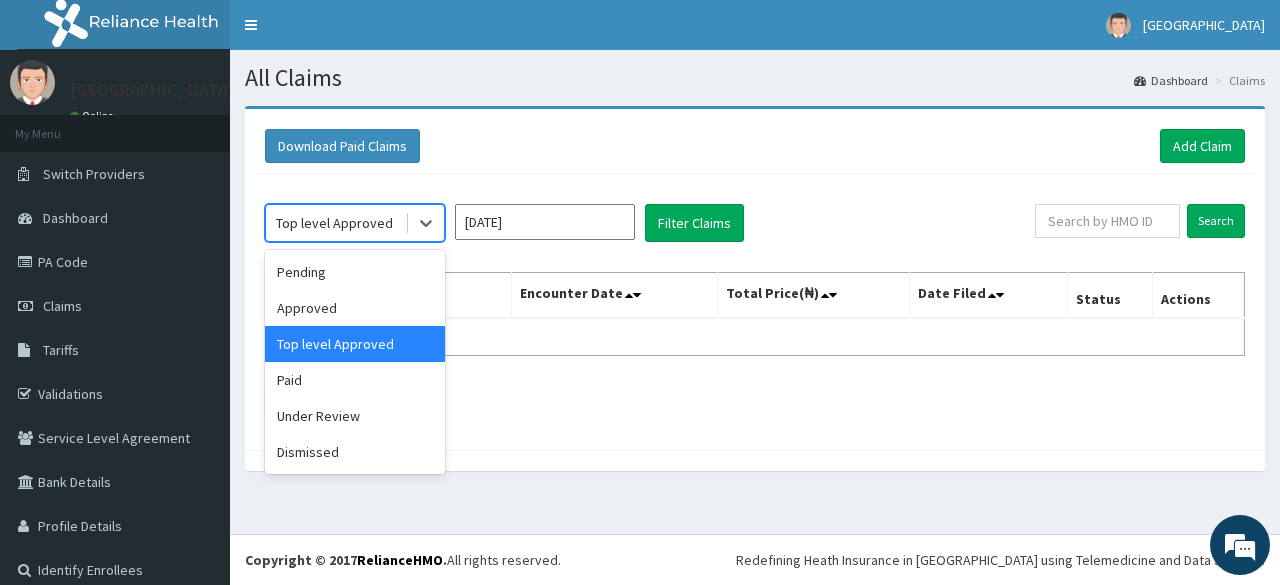 click on "Top level Approved" at bounding box center (355, 223) 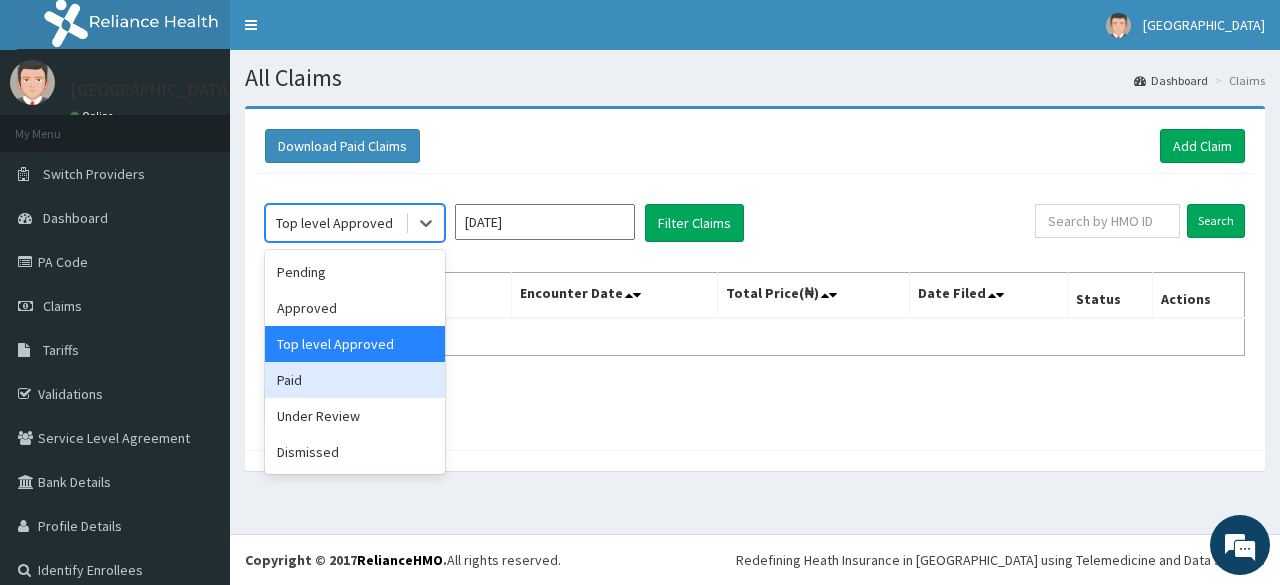 click on "Paid" at bounding box center (355, 380) 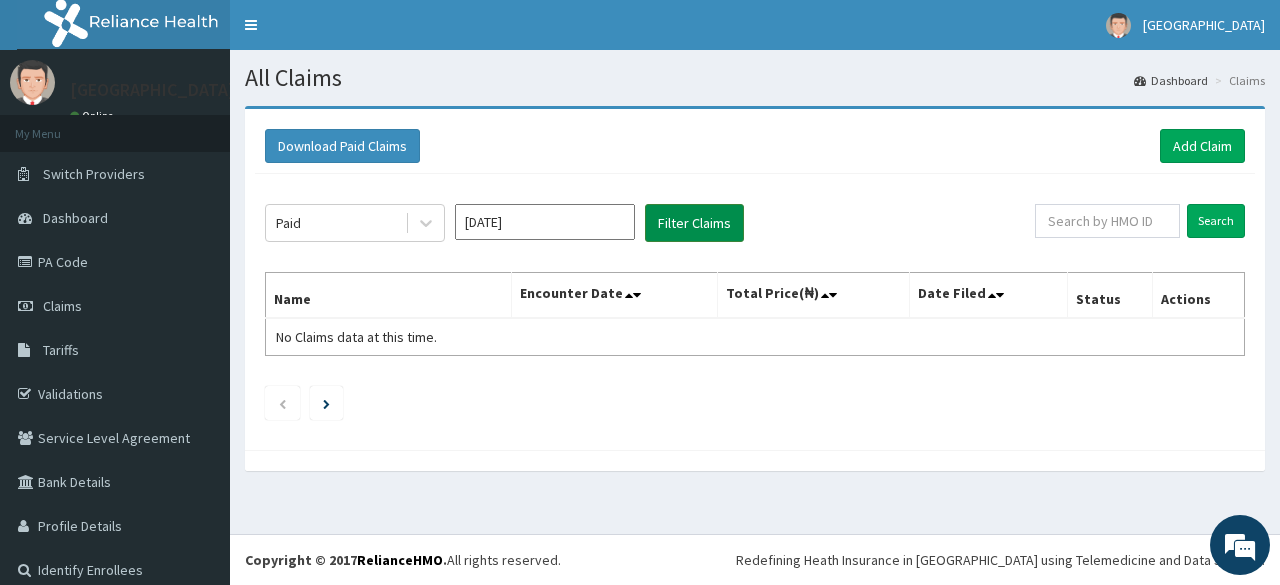 click on "Filter Claims" at bounding box center (694, 223) 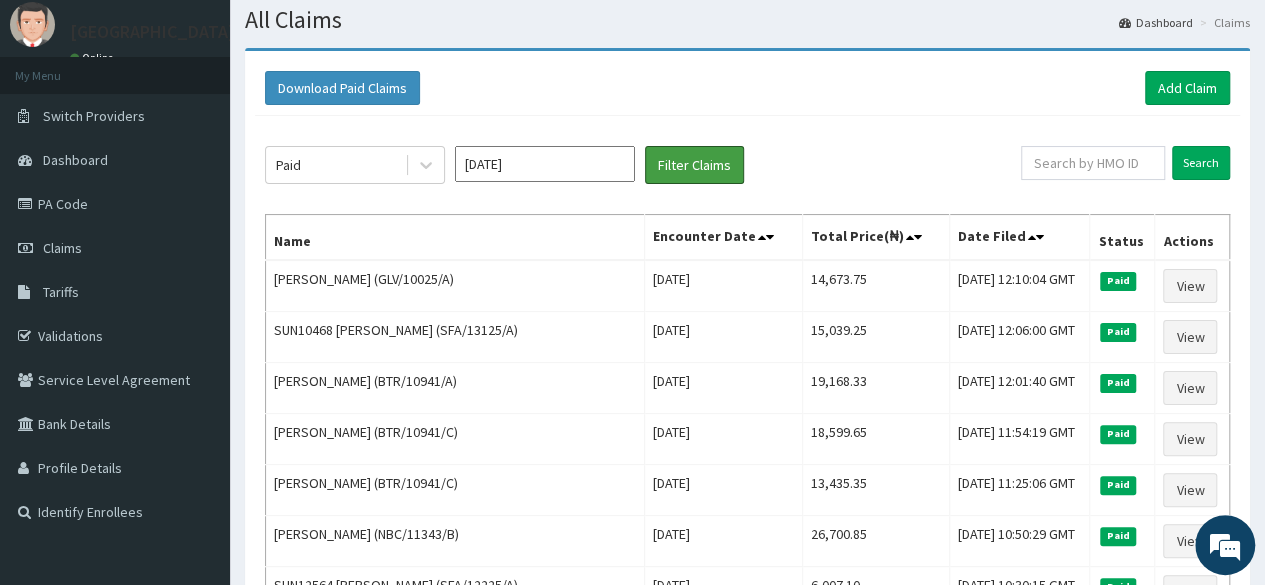 scroll, scrollTop: 66, scrollLeft: 0, axis: vertical 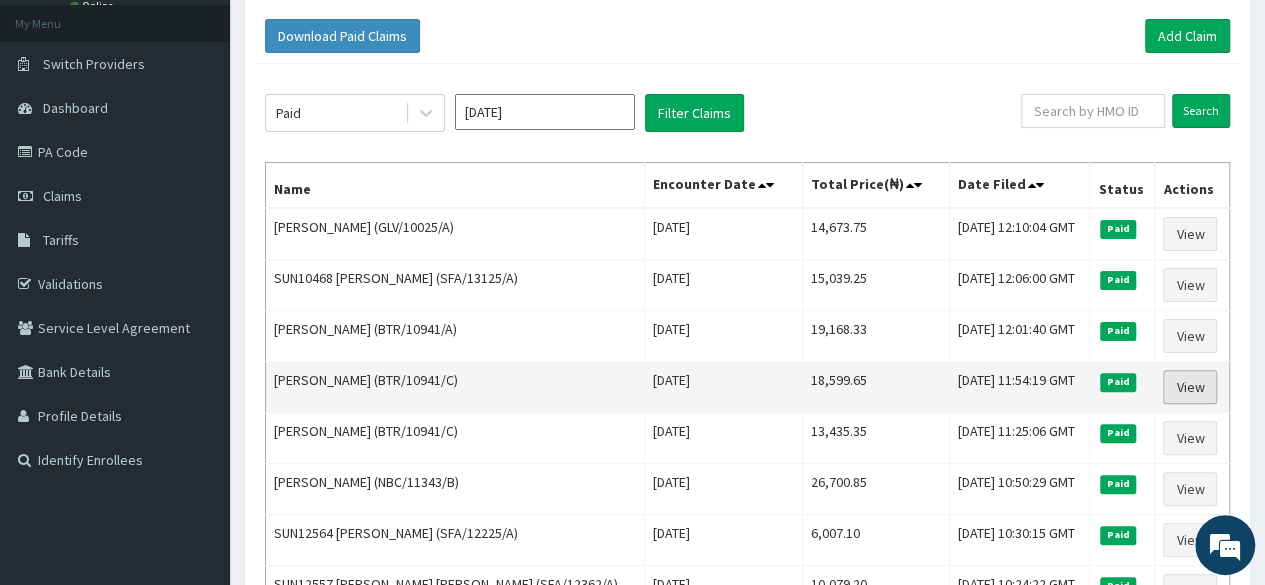 click on "View" at bounding box center [1190, 387] 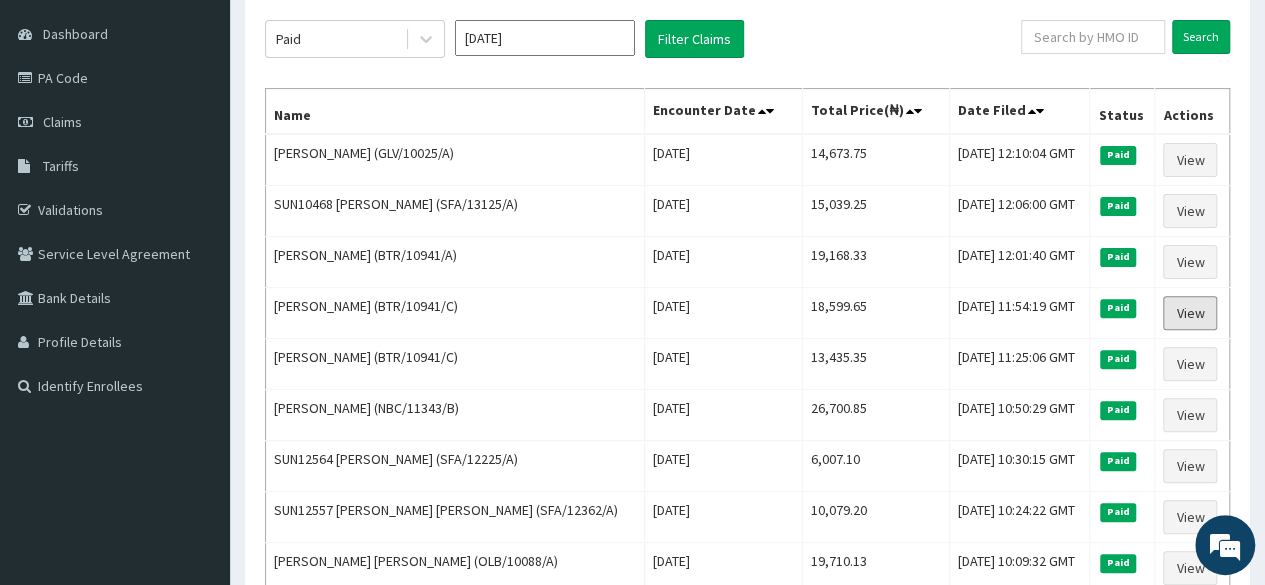 scroll, scrollTop: 183, scrollLeft: 0, axis: vertical 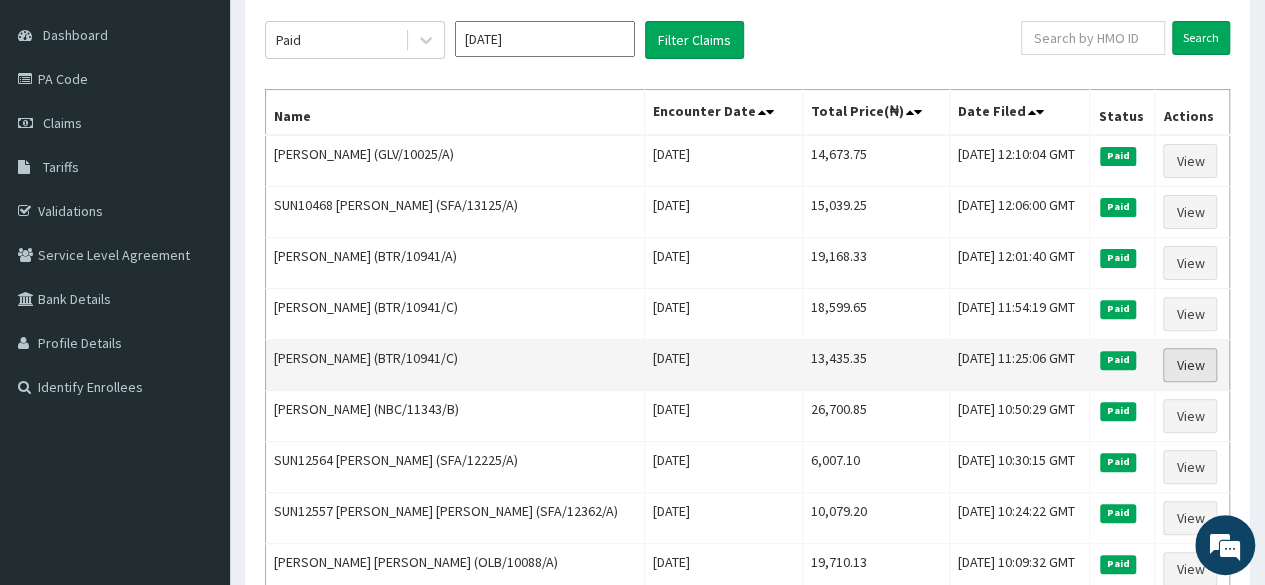 click on "View" at bounding box center [1190, 365] 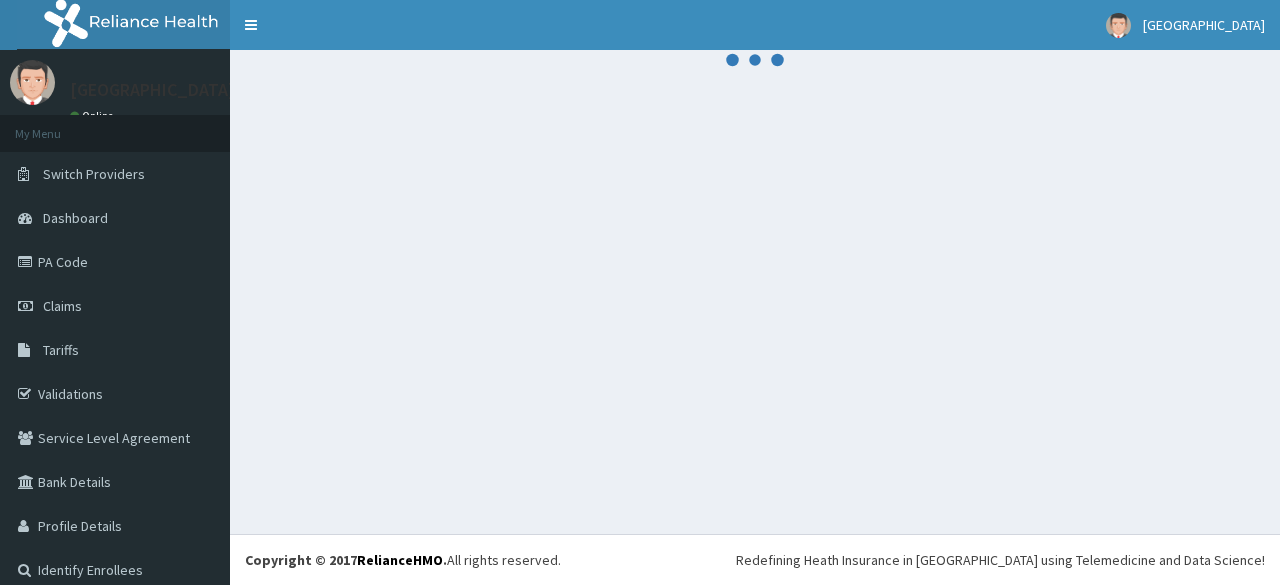 scroll, scrollTop: 0, scrollLeft: 0, axis: both 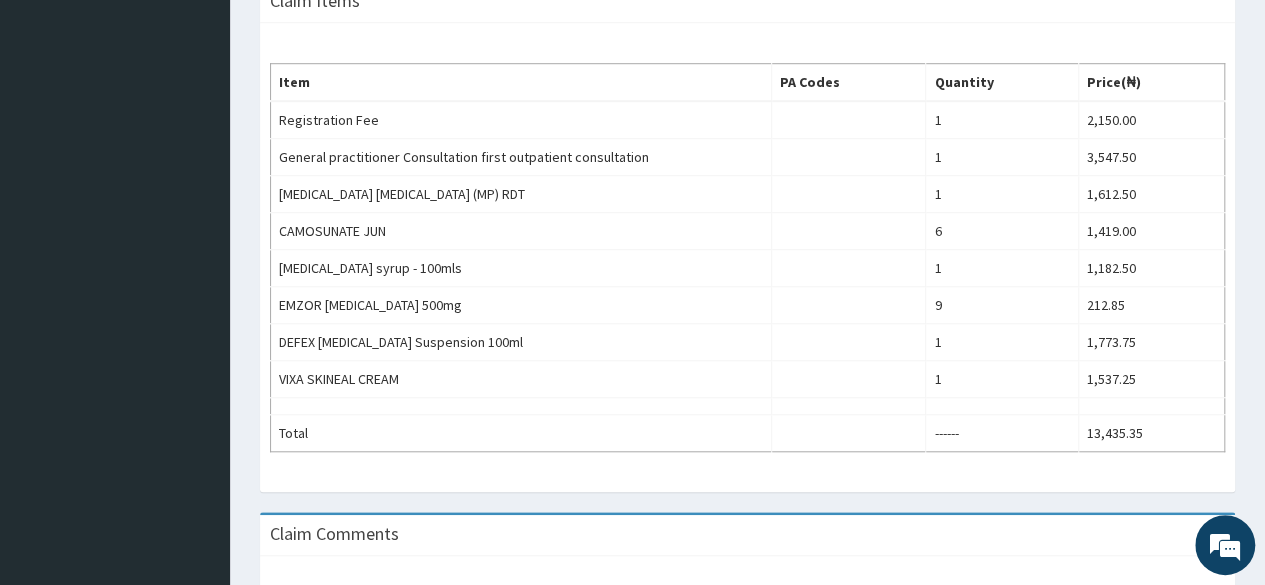 drag, startPoint x: 1277, startPoint y: 198, endPoint x: 1279, endPoint y: 453, distance: 255.00784 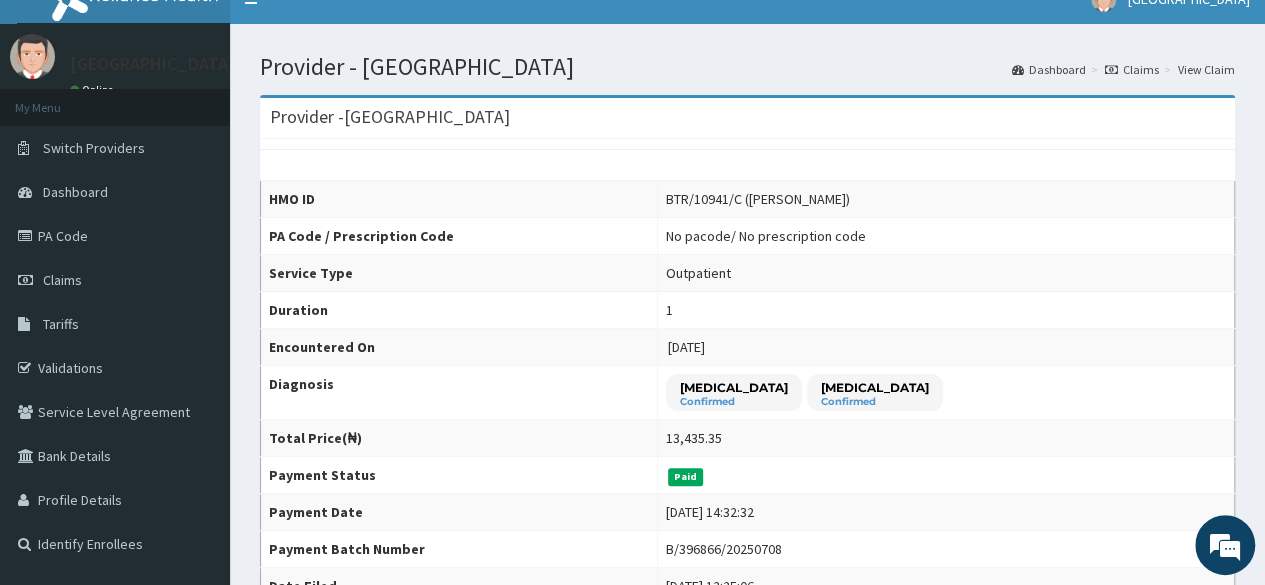 scroll, scrollTop: 0, scrollLeft: 0, axis: both 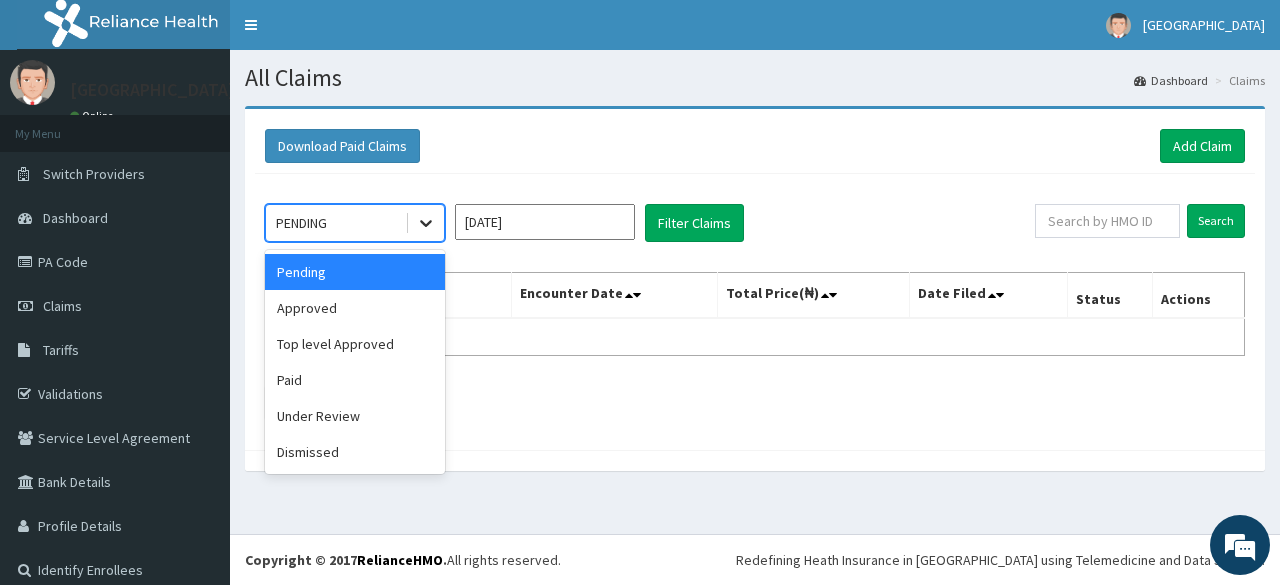 click 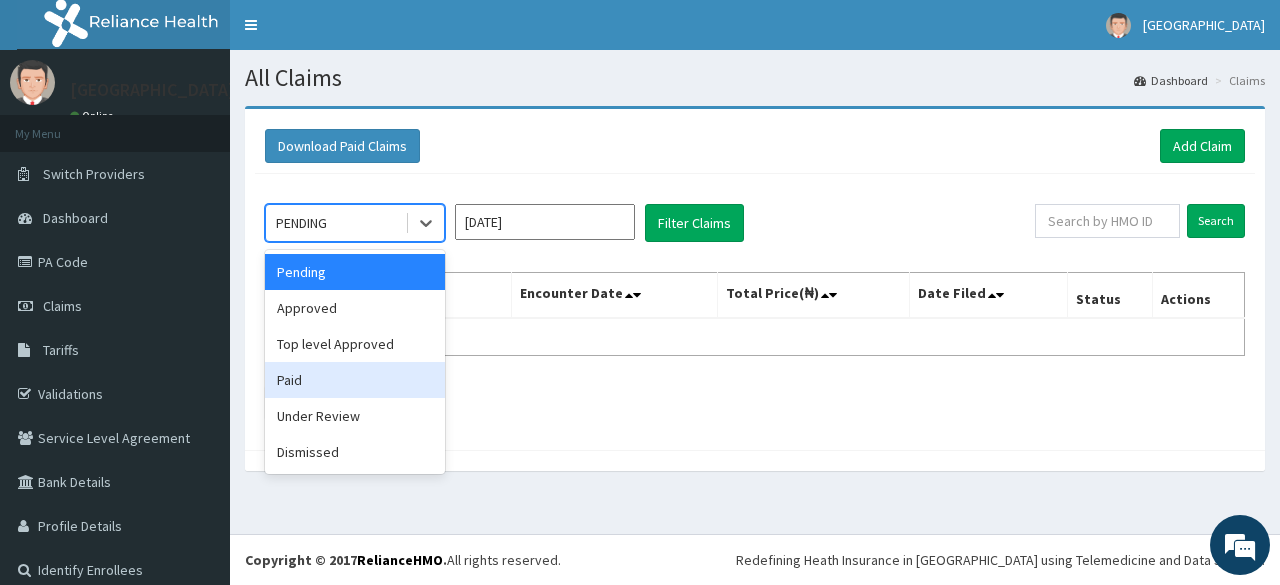 click on "Paid" at bounding box center (355, 380) 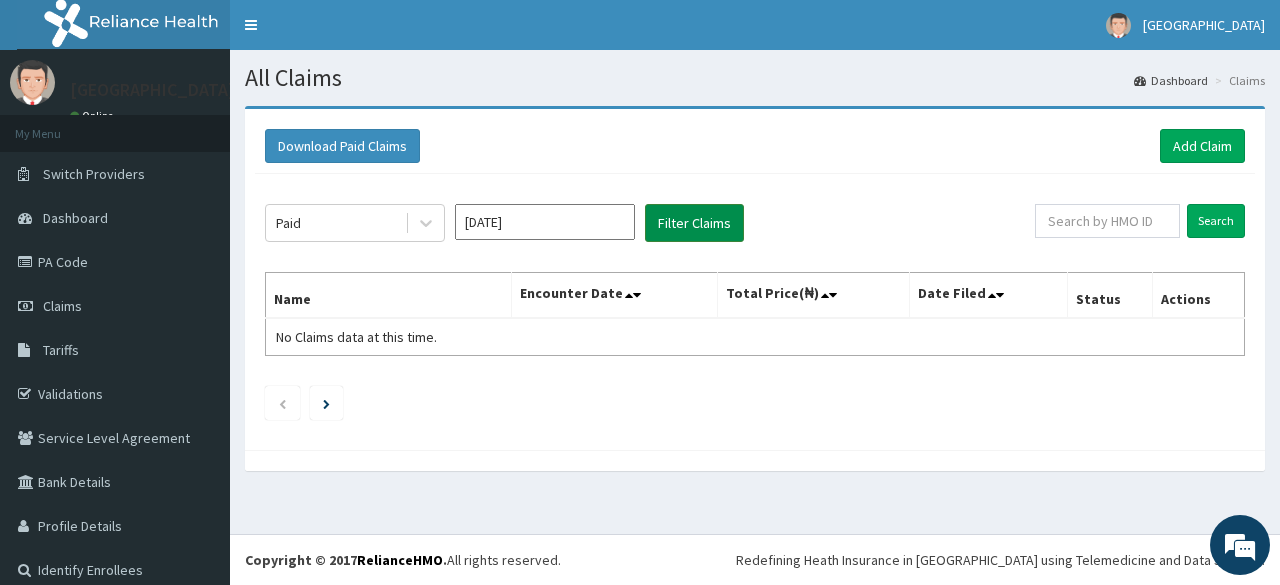 click on "Filter Claims" at bounding box center [694, 223] 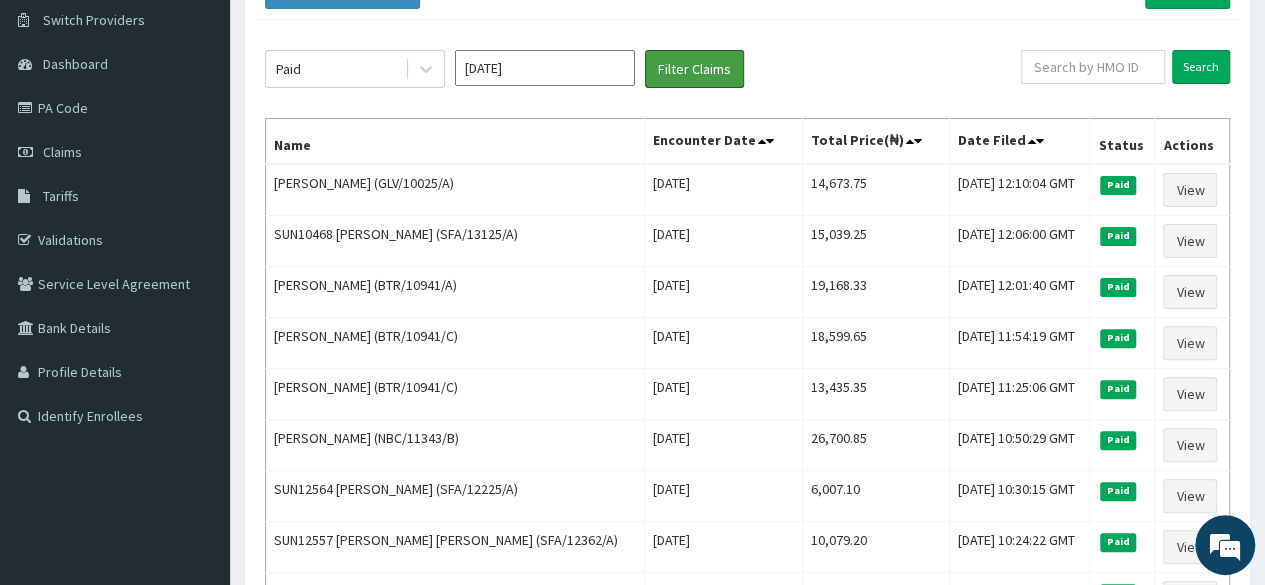 scroll, scrollTop: 170, scrollLeft: 0, axis: vertical 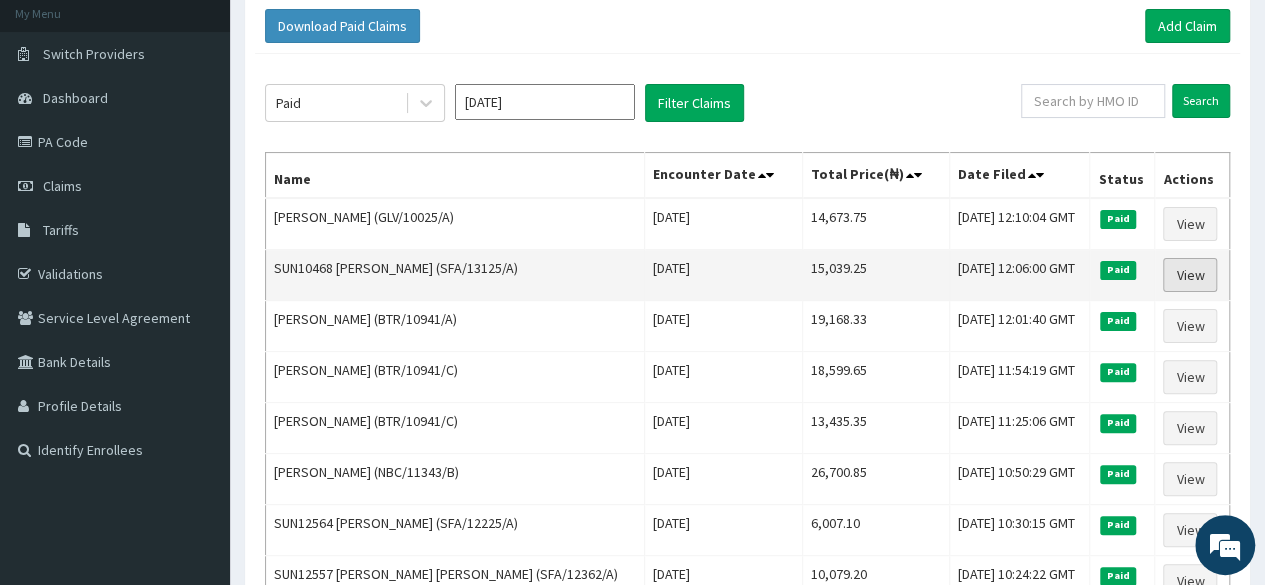 click on "View" at bounding box center [1190, 275] 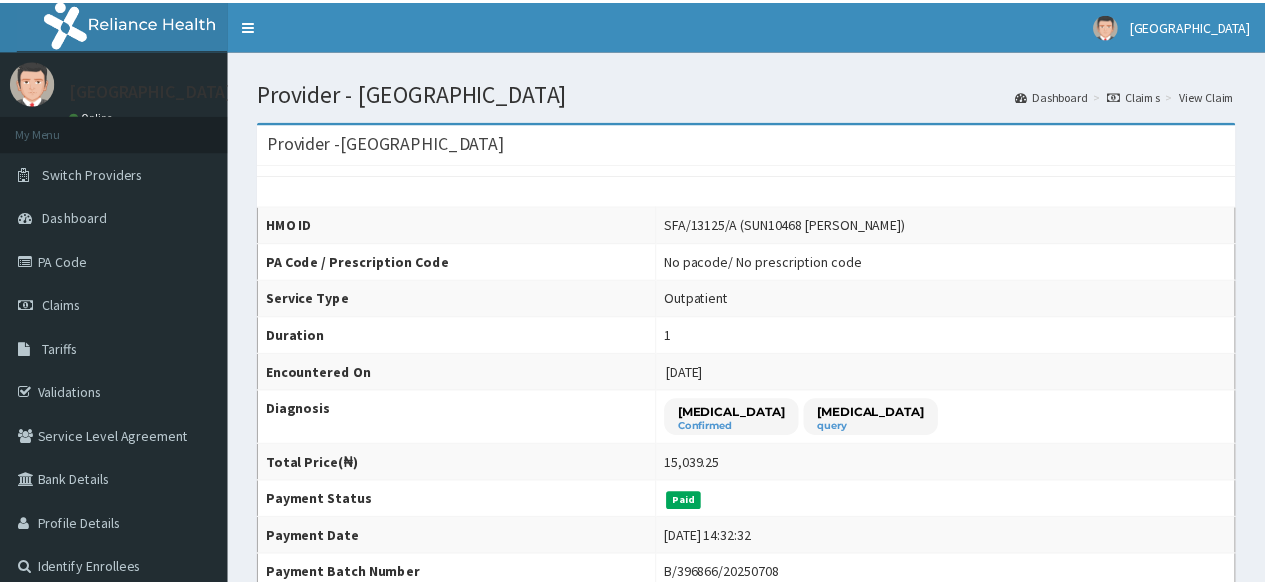 scroll, scrollTop: 0, scrollLeft: 0, axis: both 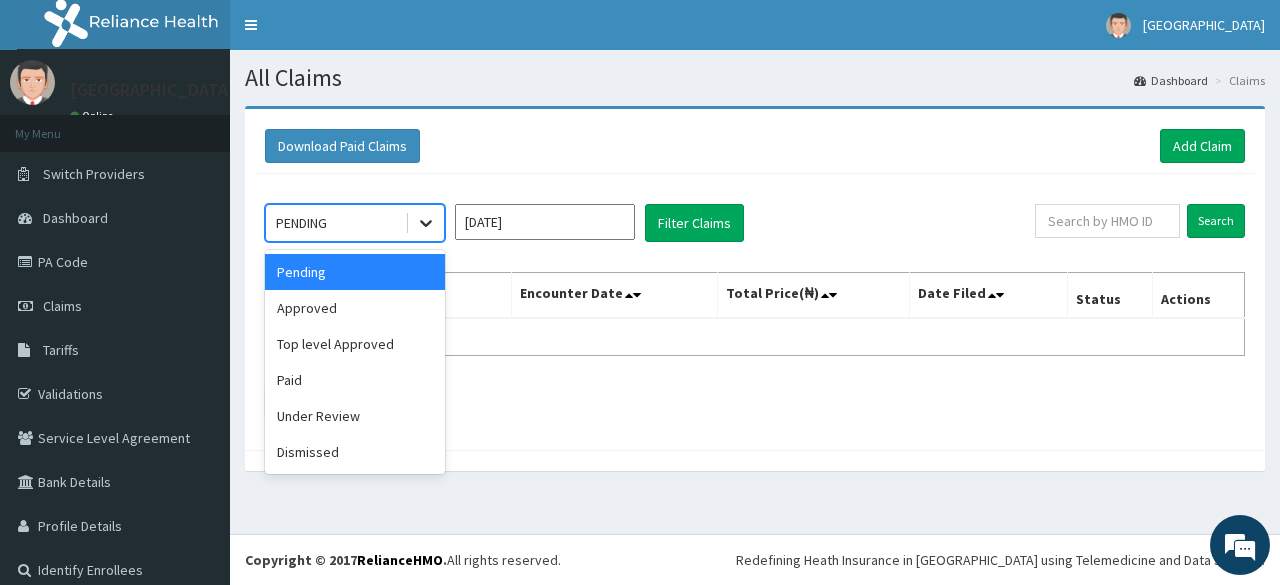 click 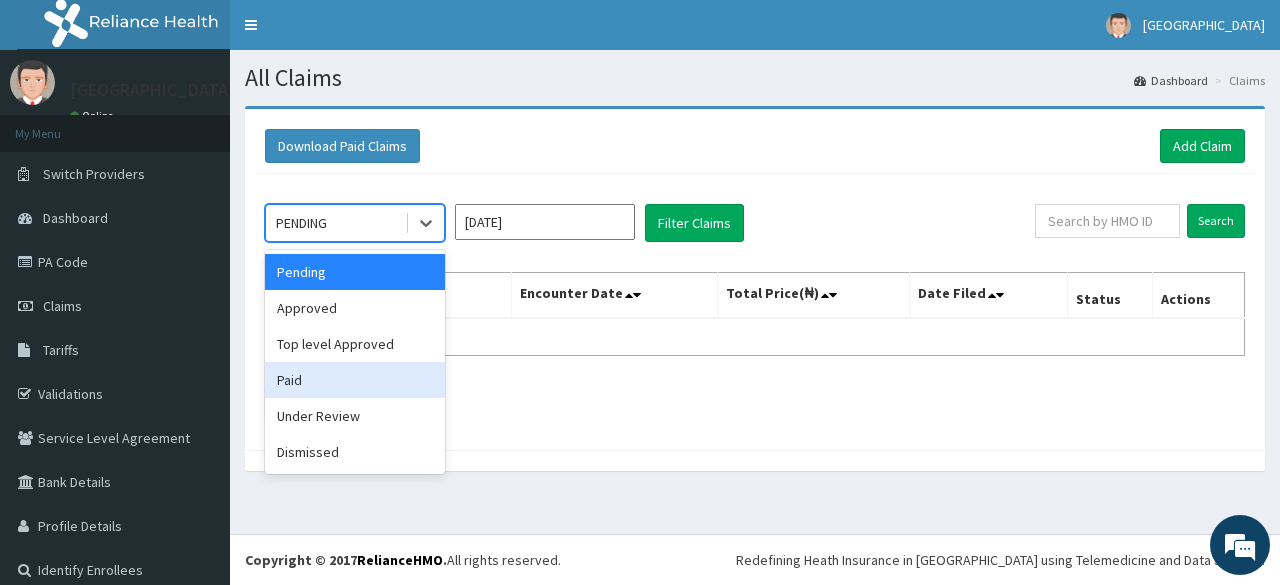 click on "Paid" at bounding box center [355, 380] 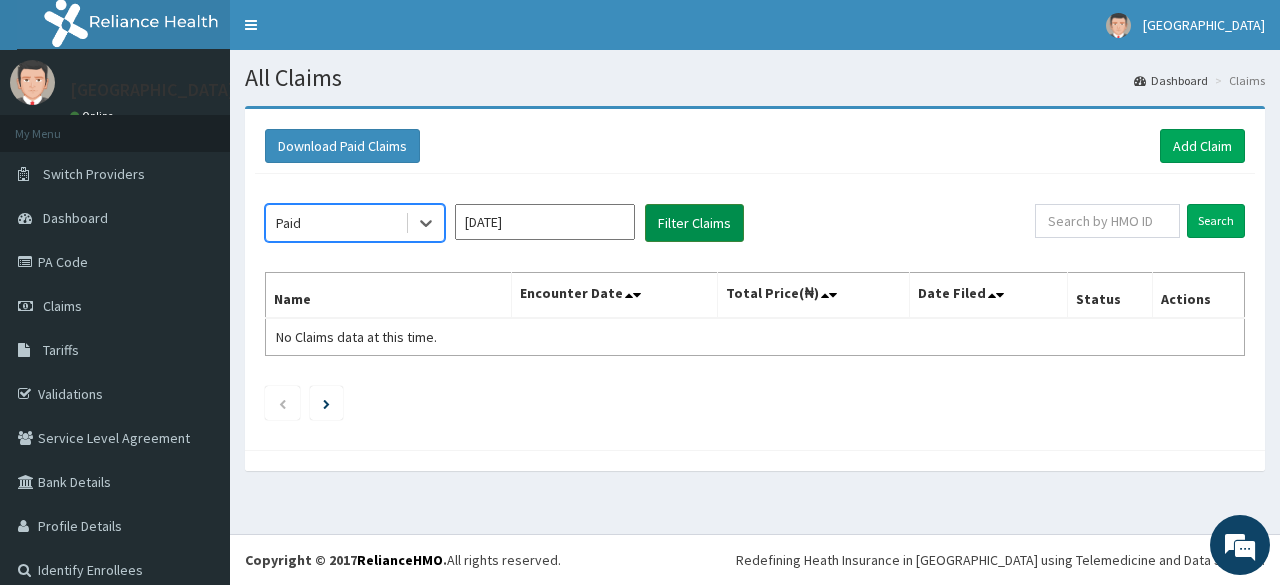 click on "Filter Claims" at bounding box center (694, 223) 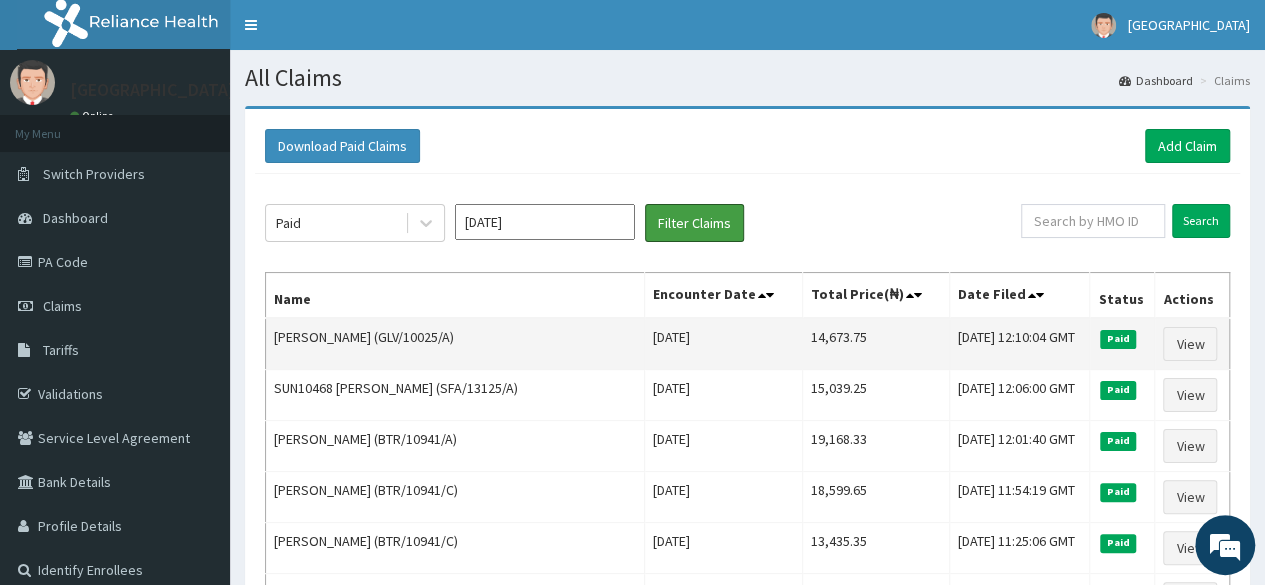 scroll, scrollTop: 0, scrollLeft: 0, axis: both 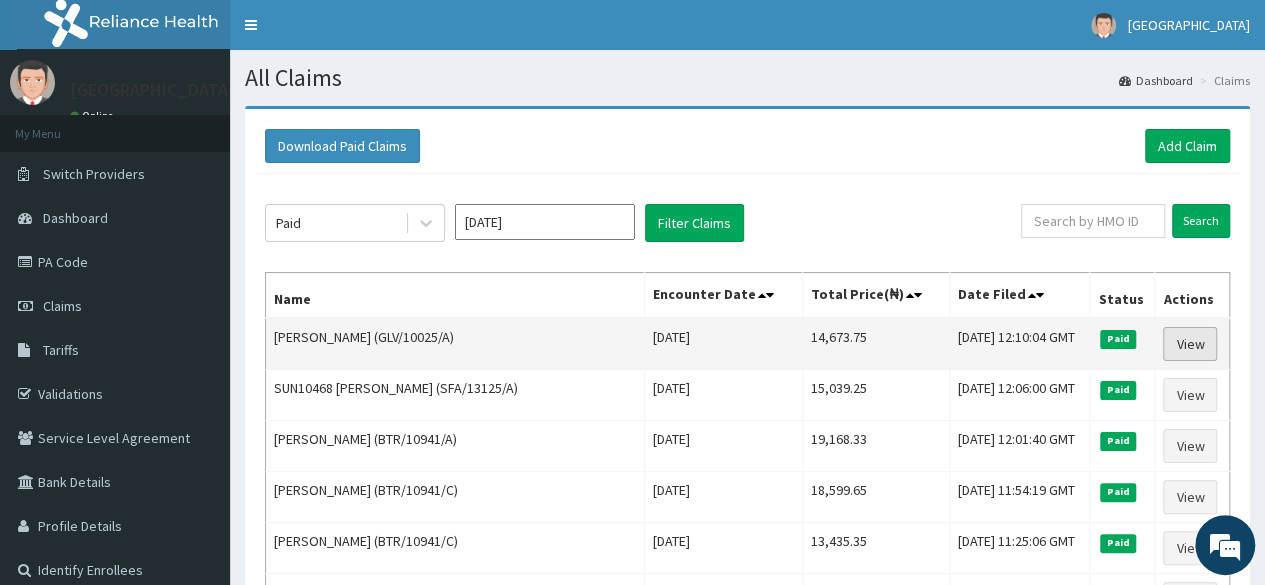 click on "View" at bounding box center (1190, 344) 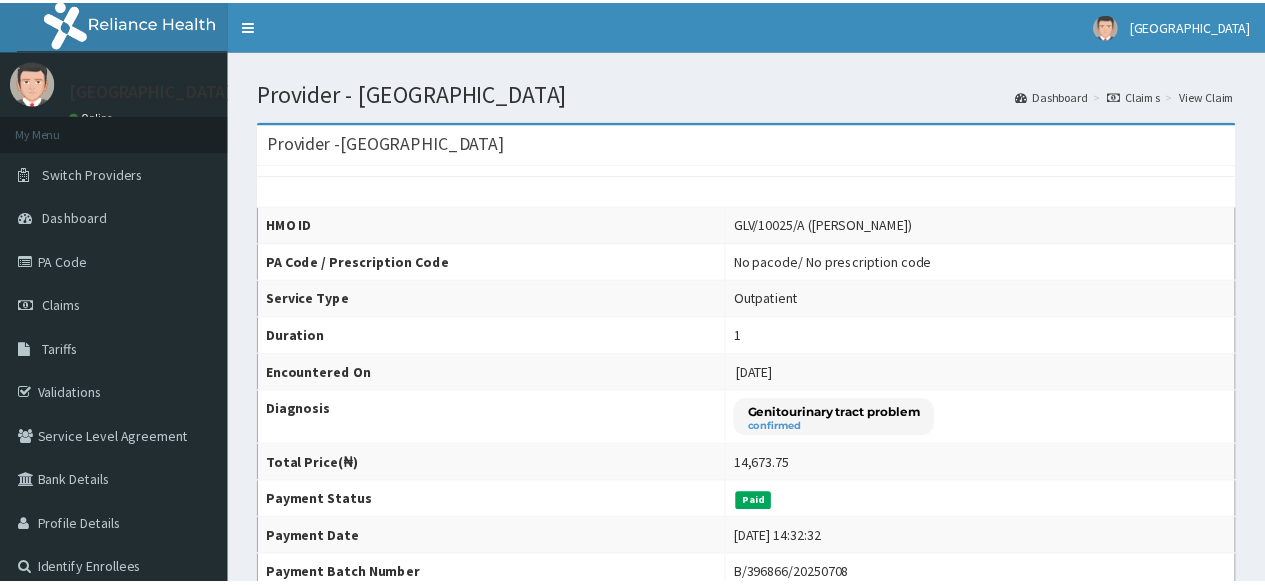 scroll, scrollTop: 0, scrollLeft: 0, axis: both 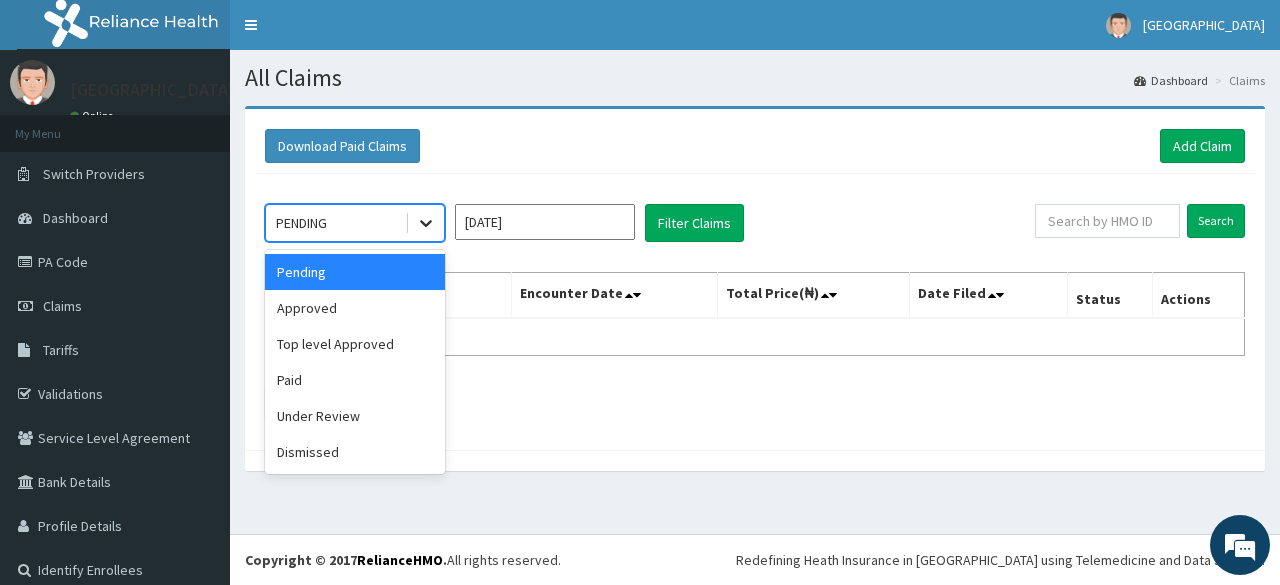 click at bounding box center [426, 223] 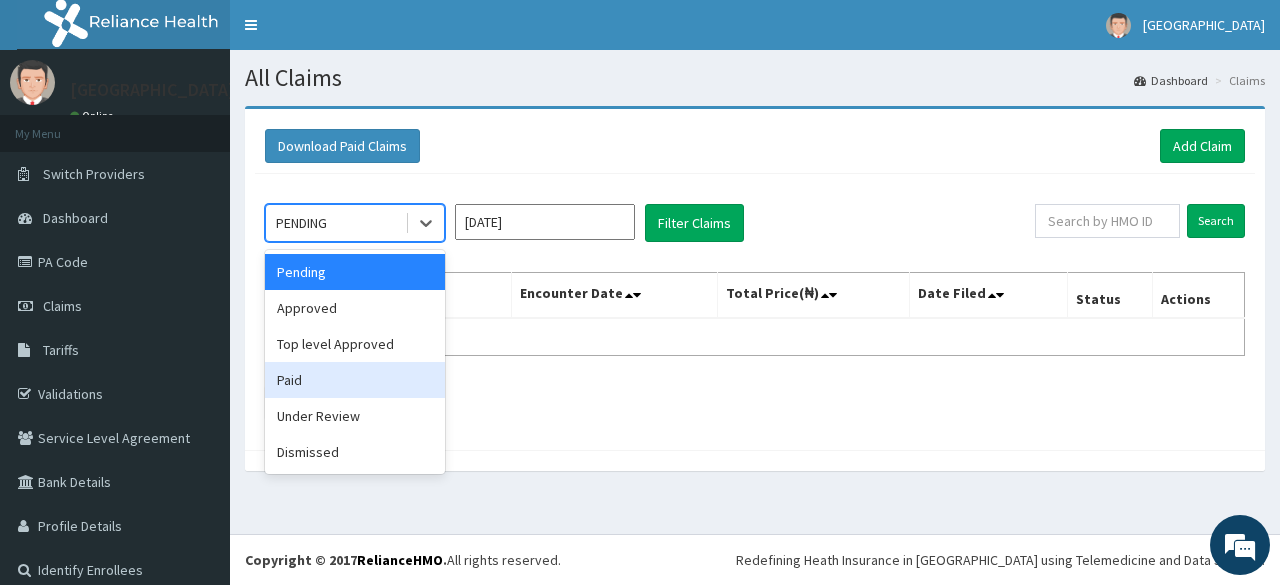 click on "Paid" at bounding box center (355, 380) 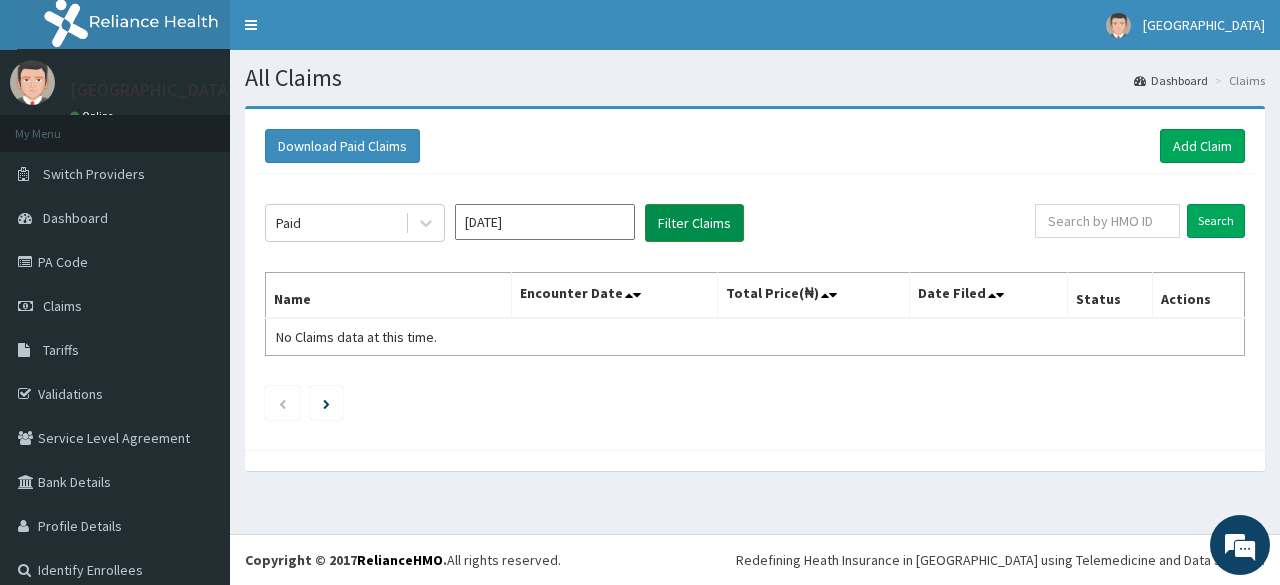 click on "Filter Claims" at bounding box center (694, 223) 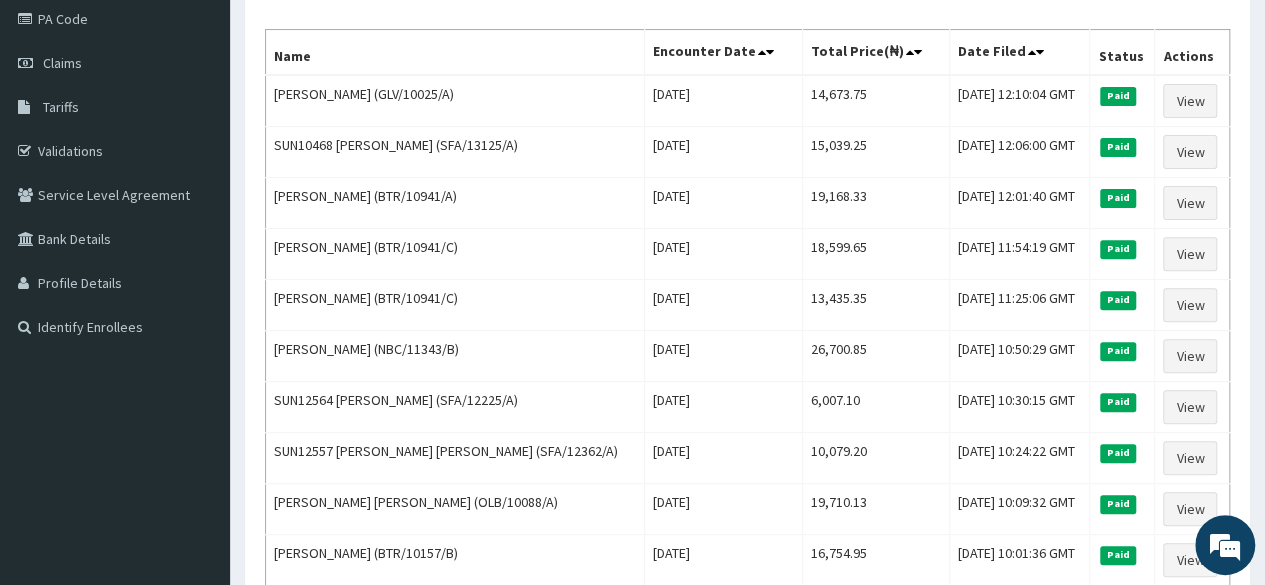scroll, scrollTop: 0, scrollLeft: 0, axis: both 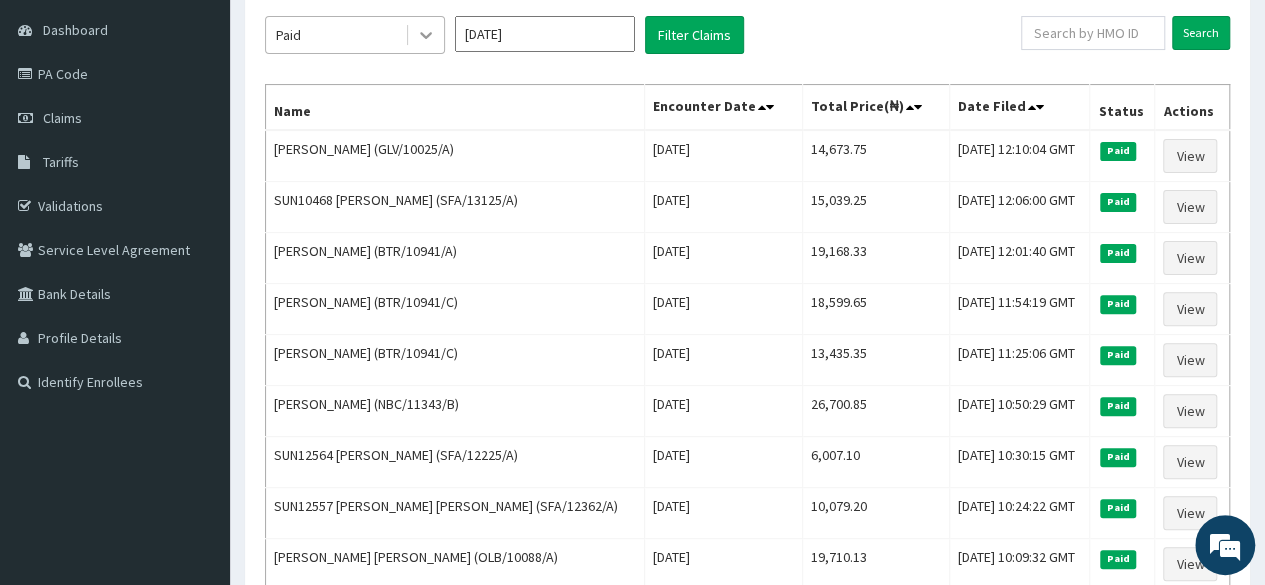 click 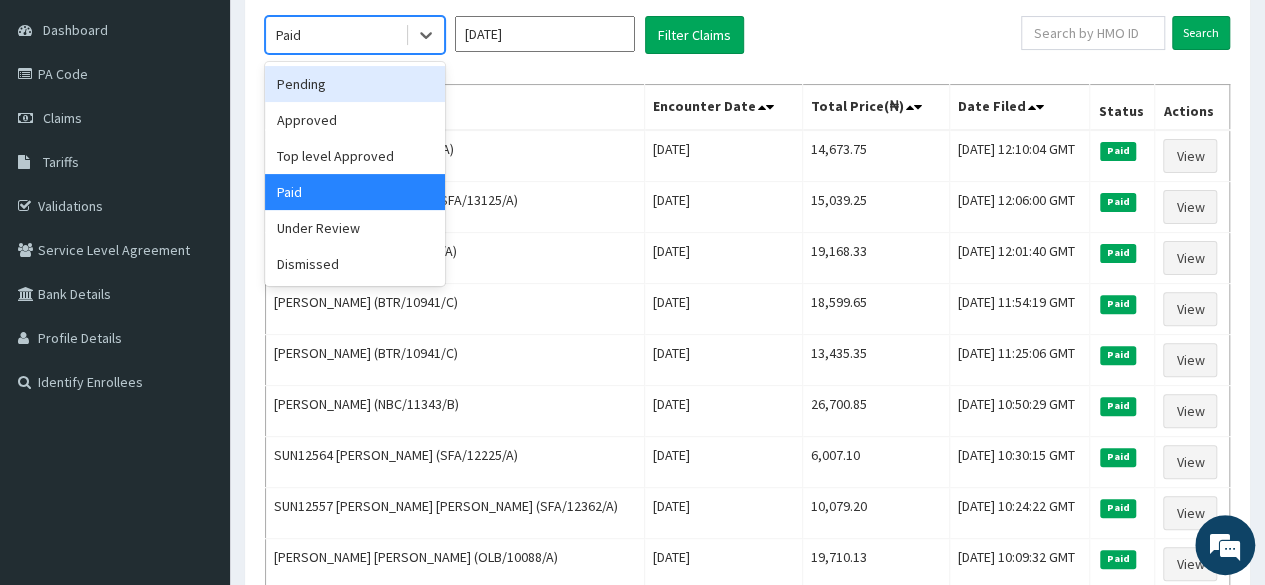 click on "Pending" at bounding box center (355, 84) 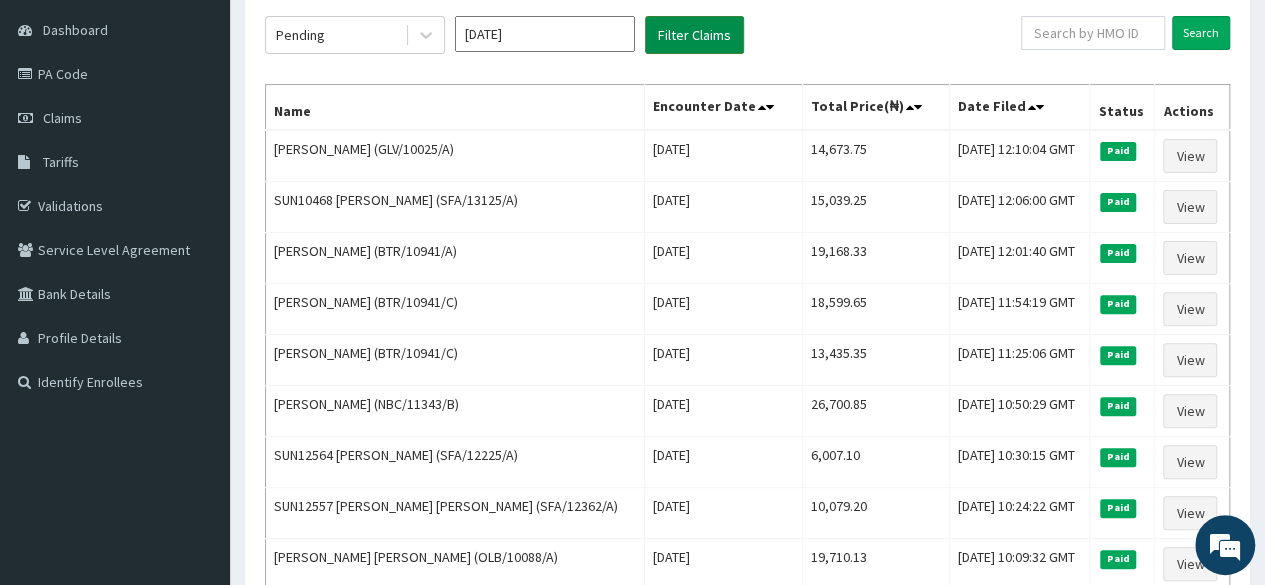 click on "Filter Claims" at bounding box center (694, 35) 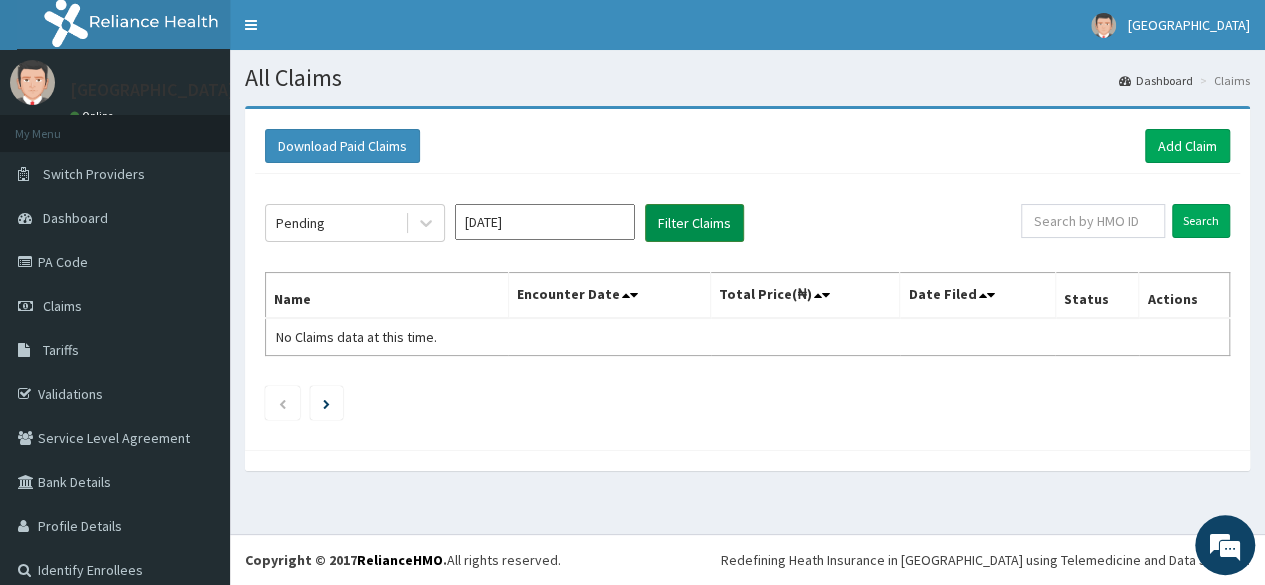 scroll, scrollTop: 0, scrollLeft: 0, axis: both 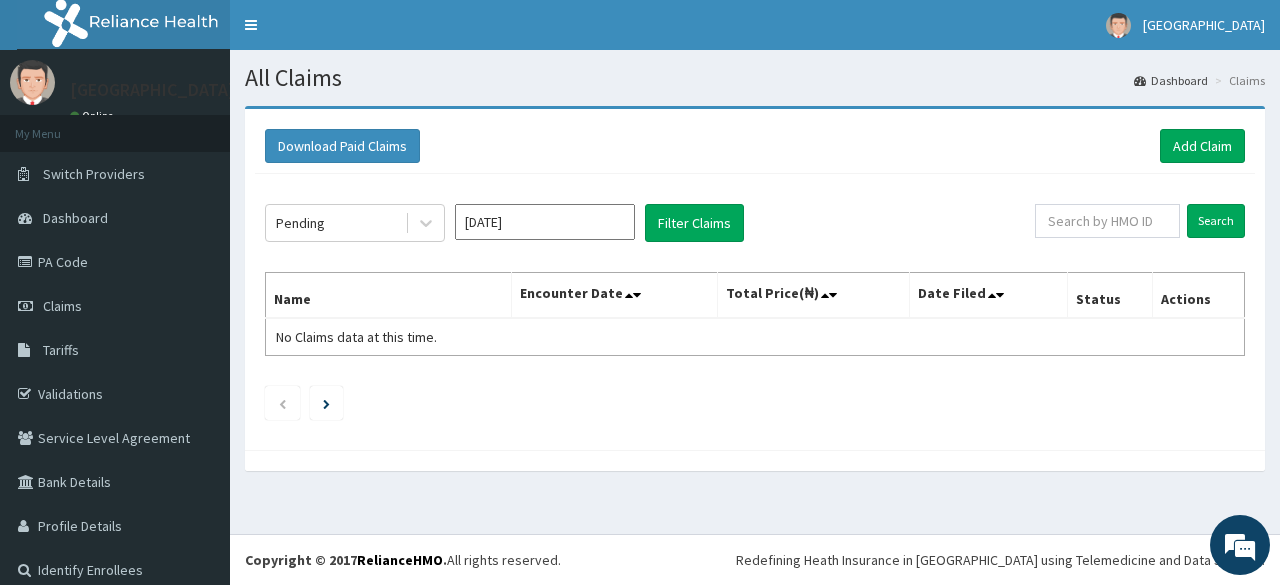 click on "Pending Jul 2025 Filter Claims" at bounding box center (650, 223) 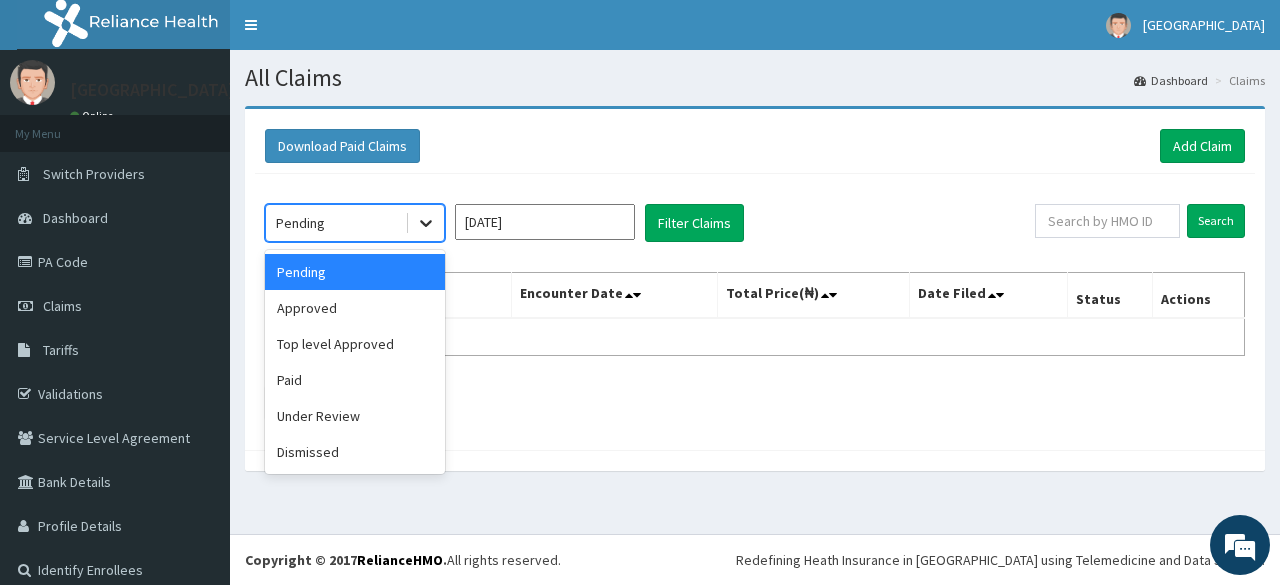 click 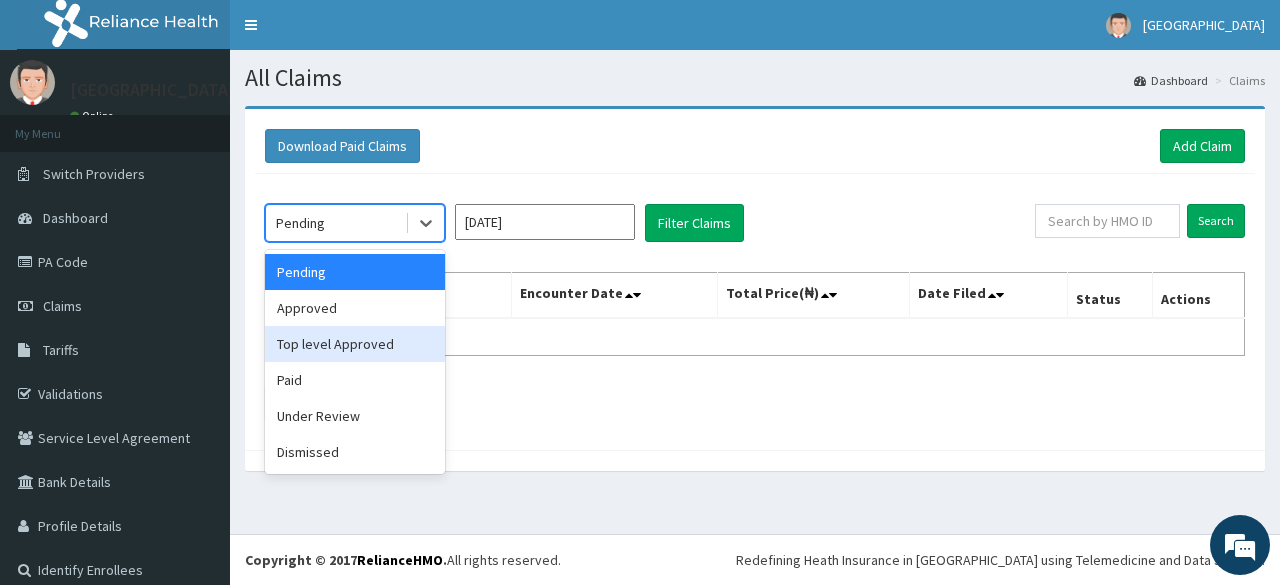 click on "Top level Approved" at bounding box center (355, 344) 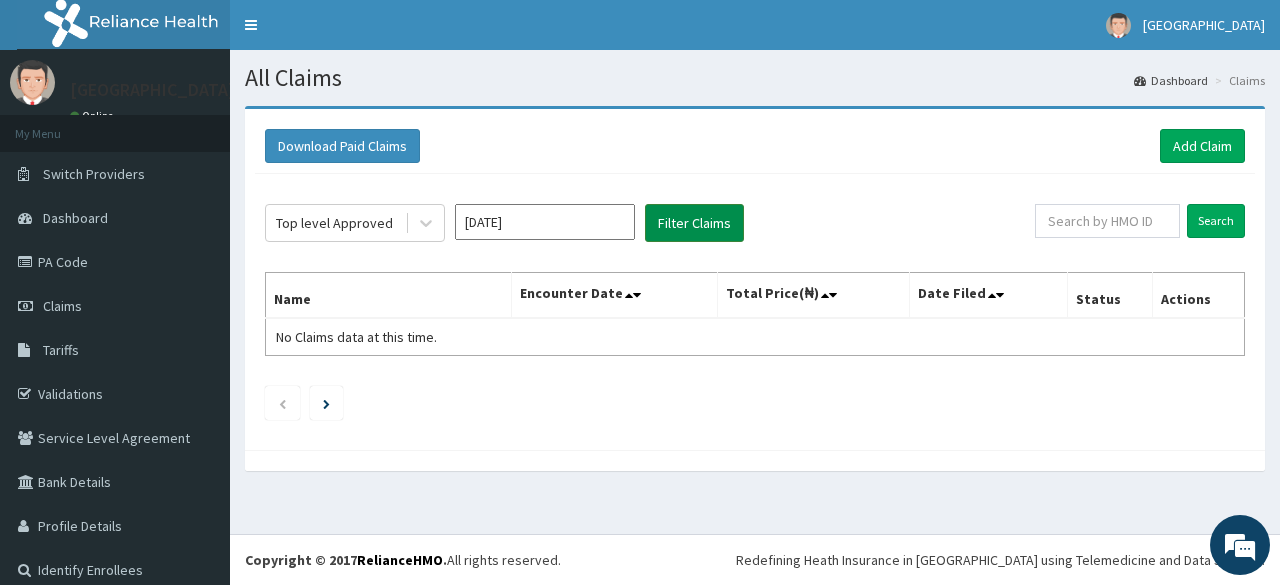 click on "Filter Claims" at bounding box center [694, 223] 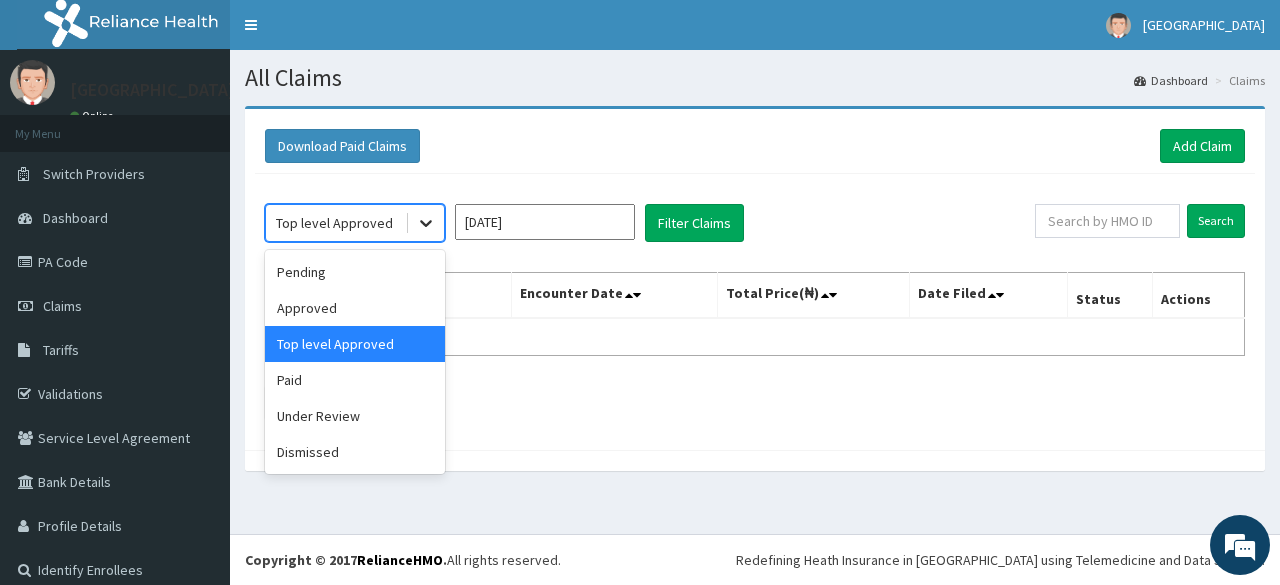 click 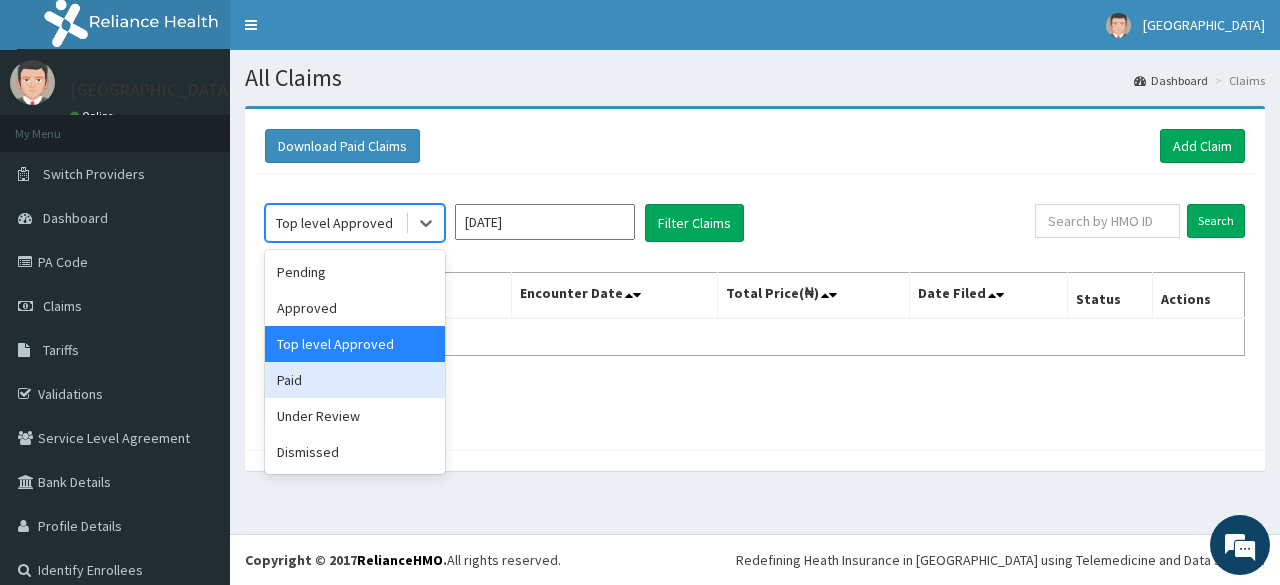 click on "Paid" at bounding box center (355, 380) 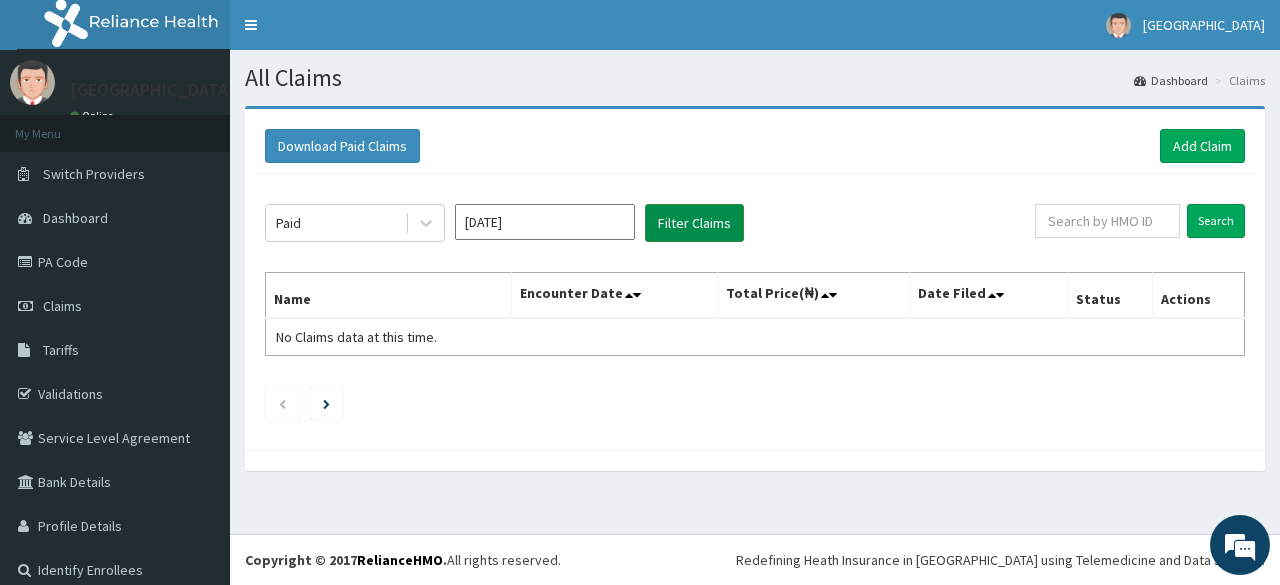 click on "Filter Claims" at bounding box center (694, 223) 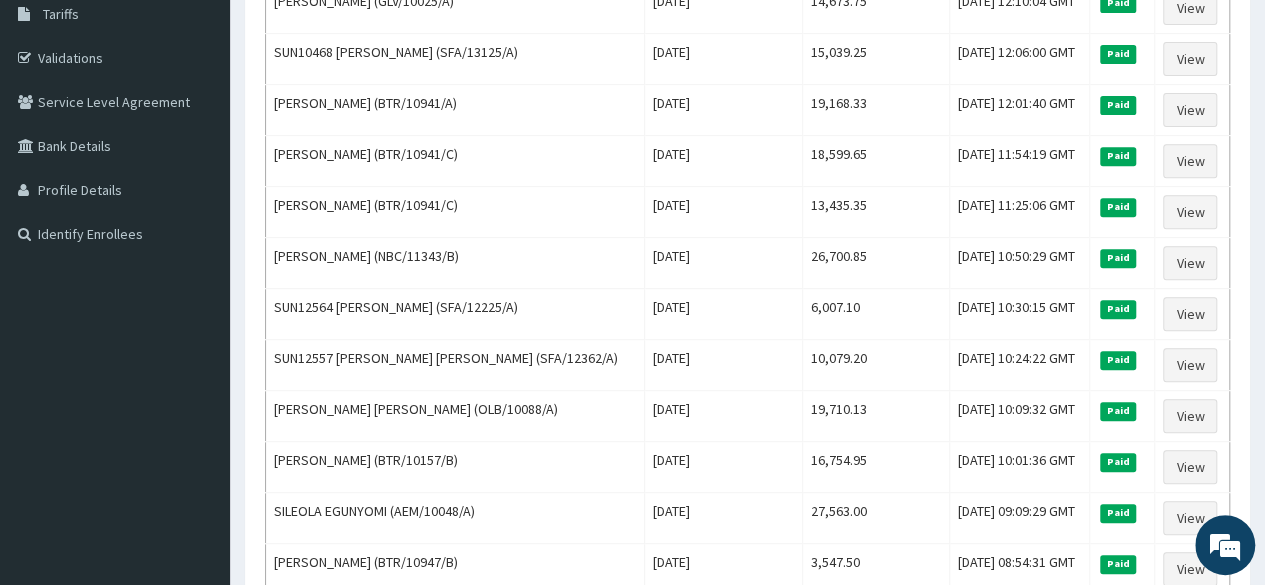 scroll, scrollTop: 0, scrollLeft: 0, axis: both 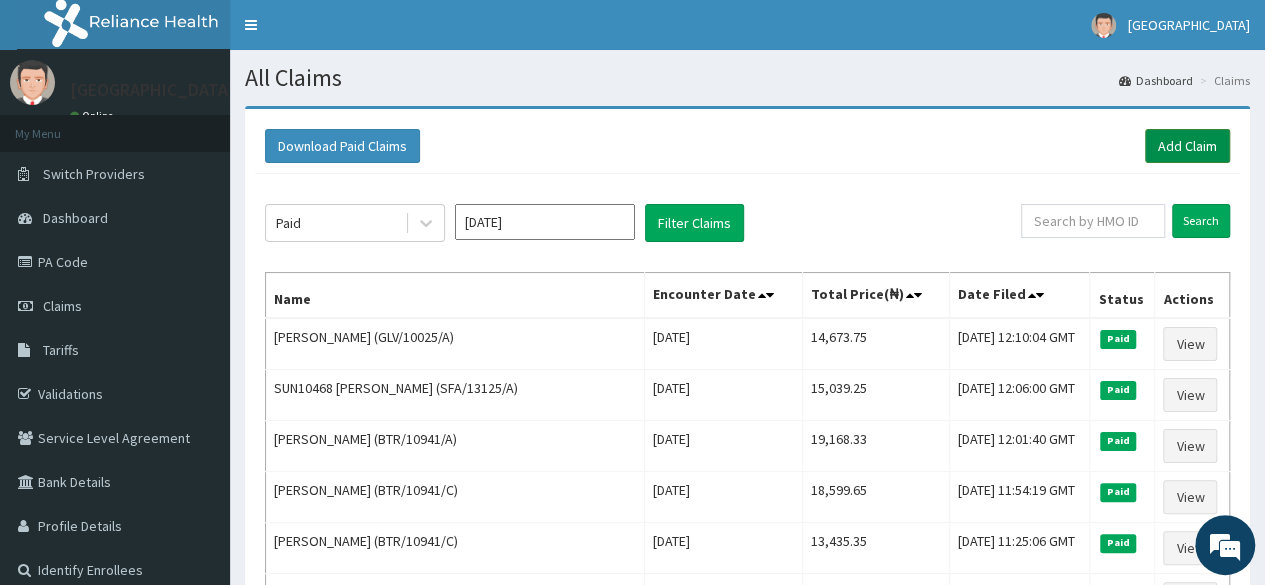 click on "Add Claim" at bounding box center (1187, 146) 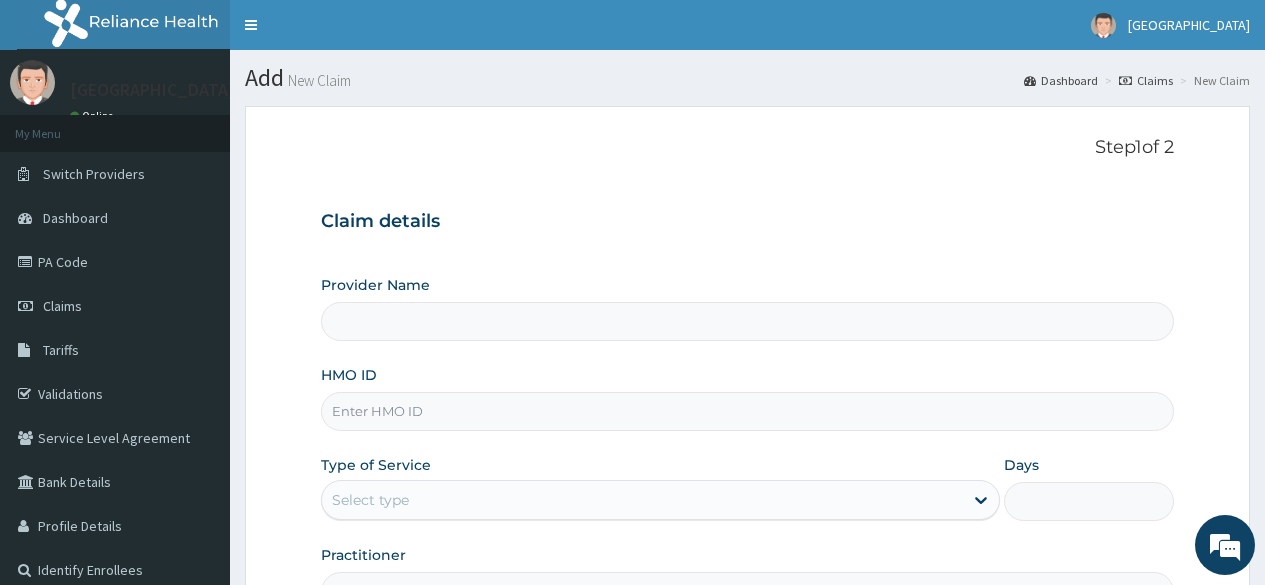 scroll, scrollTop: 0, scrollLeft: 0, axis: both 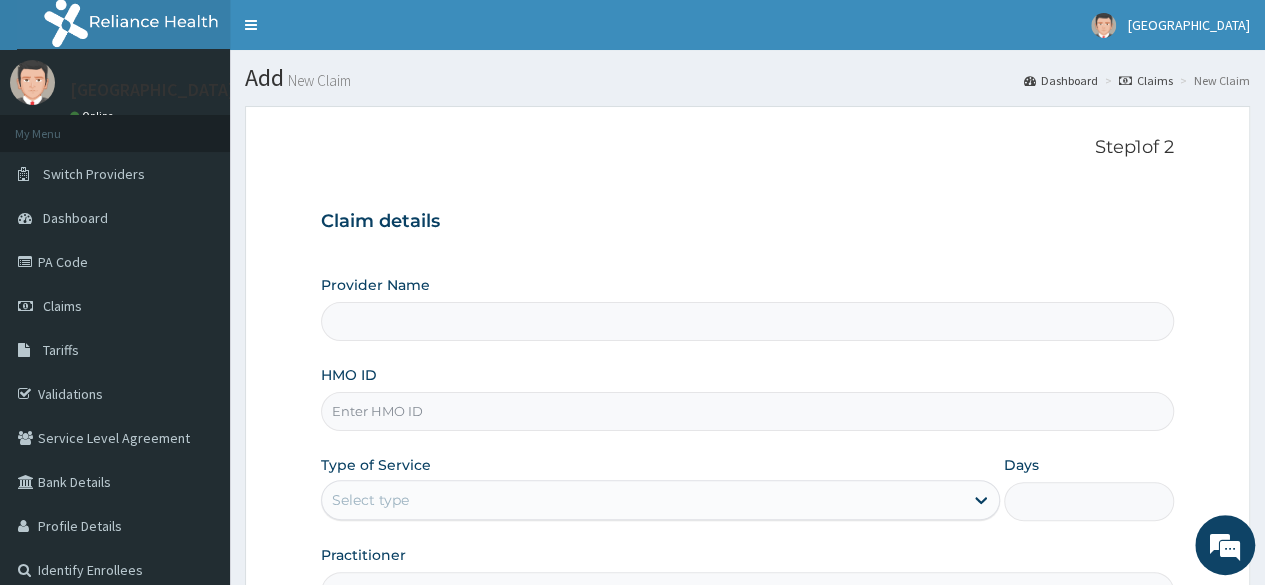 type on "[GEOGRAPHIC_DATA]" 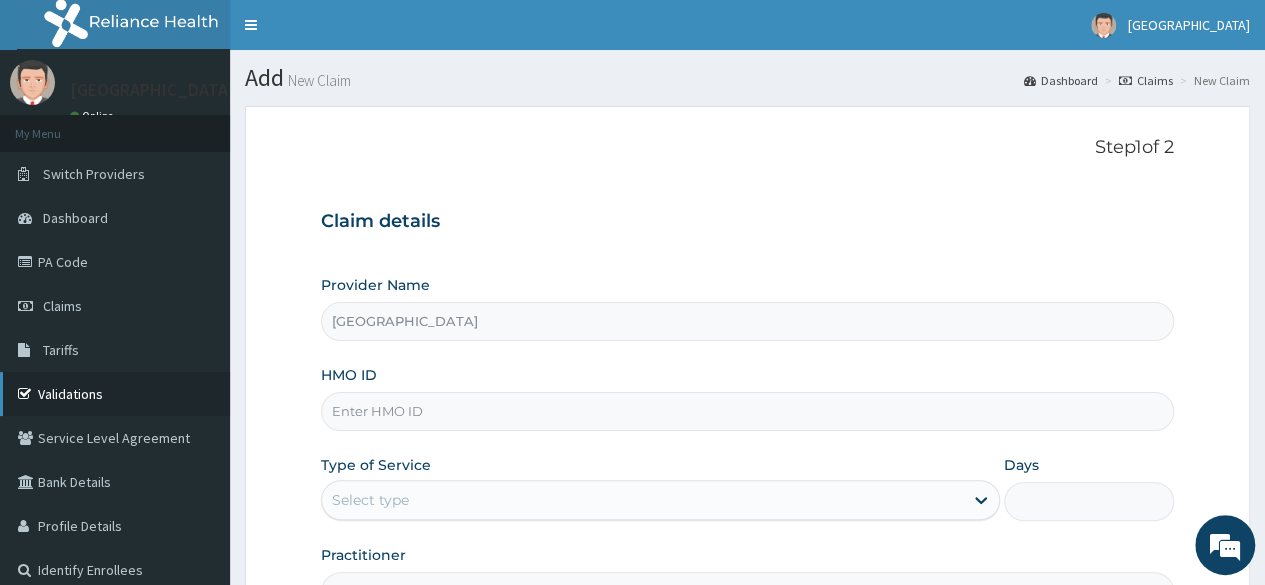 click on "Validations" at bounding box center [115, 394] 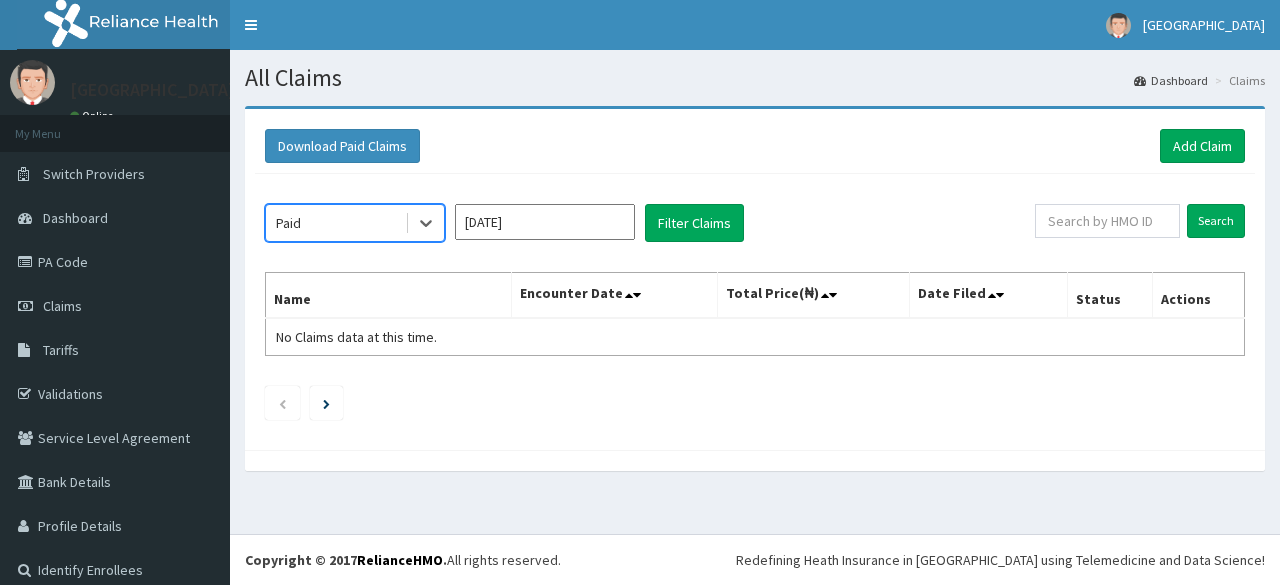 scroll, scrollTop: 0, scrollLeft: 0, axis: both 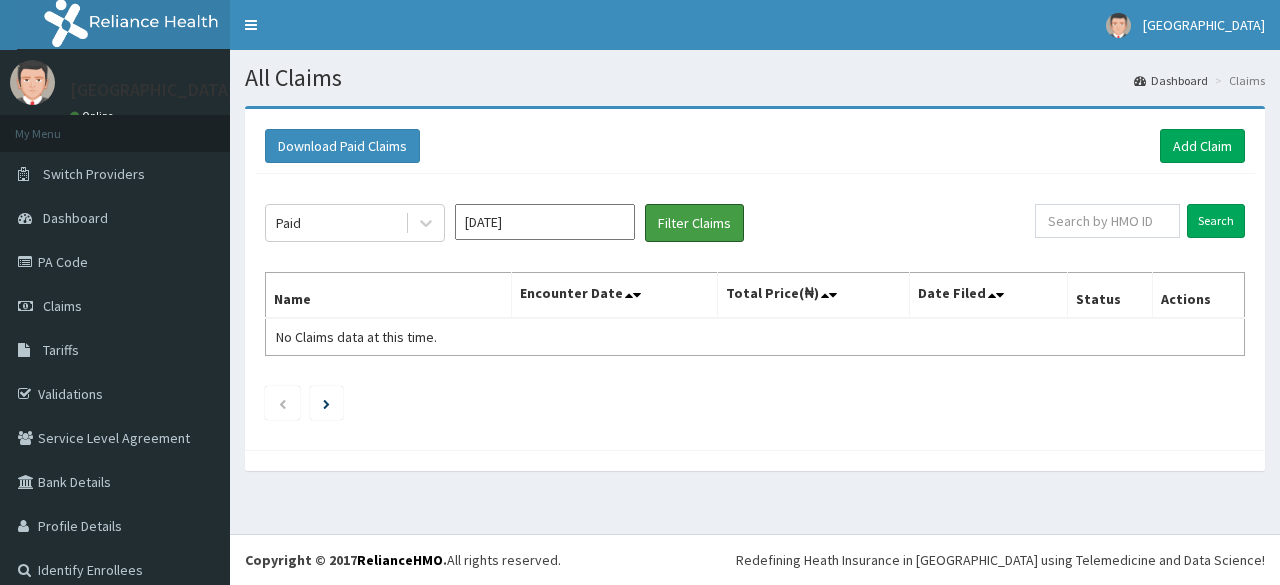 click on "Filter Claims" at bounding box center (694, 223) 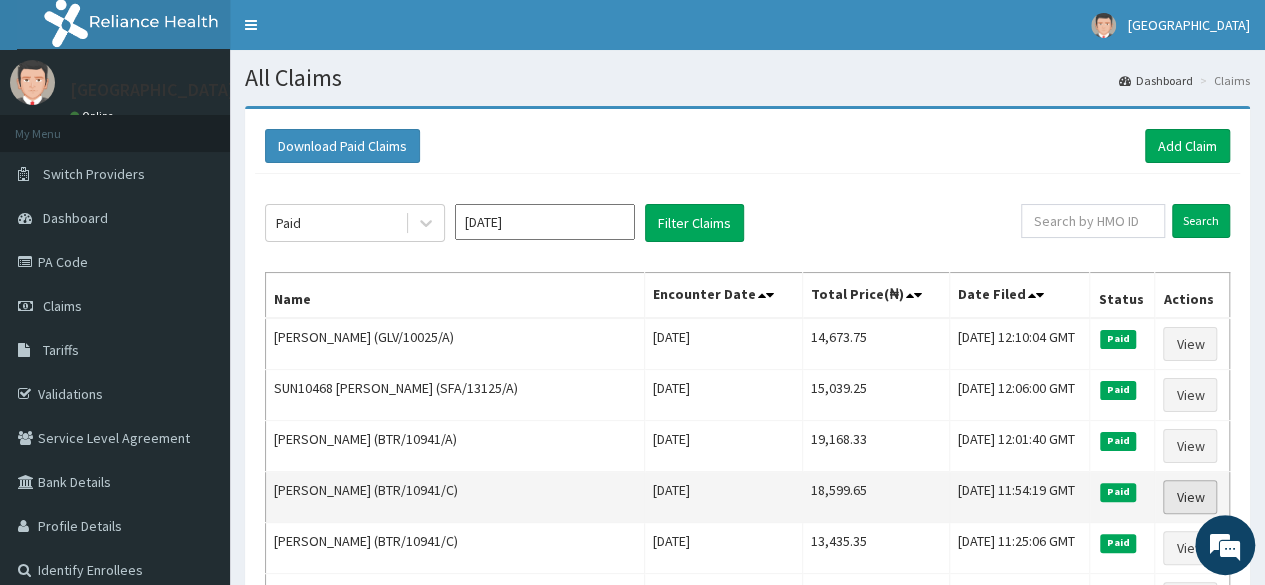 click on "View" at bounding box center (1190, 497) 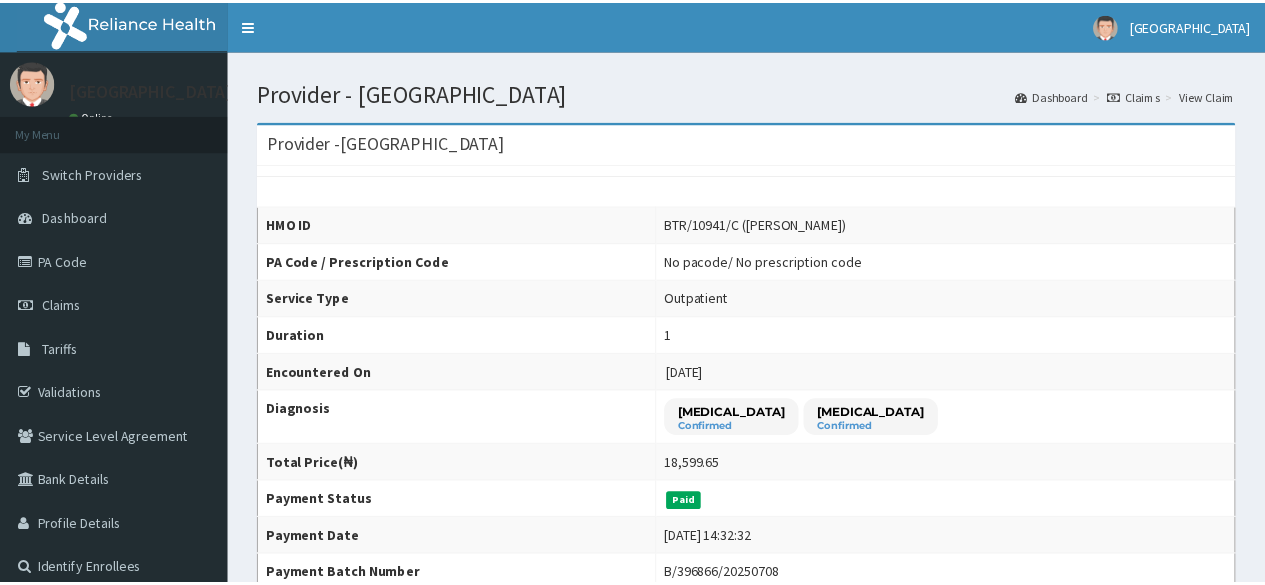 scroll, scrollTop: 0, scrollLeft: 0, axis: both 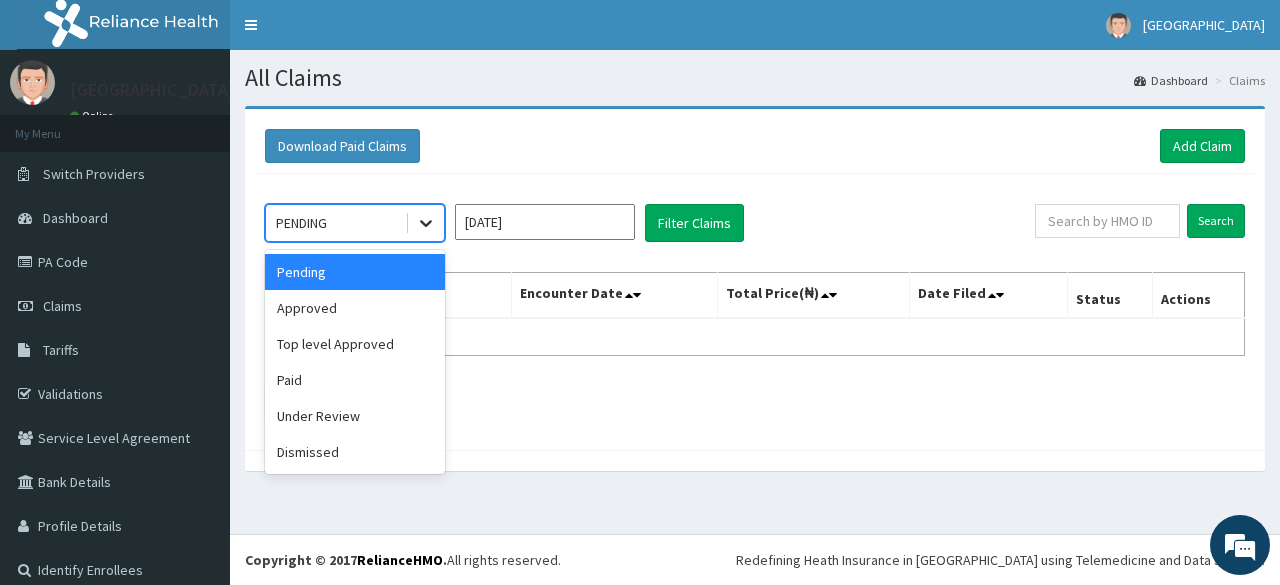 click at bounding box center [426, 223] 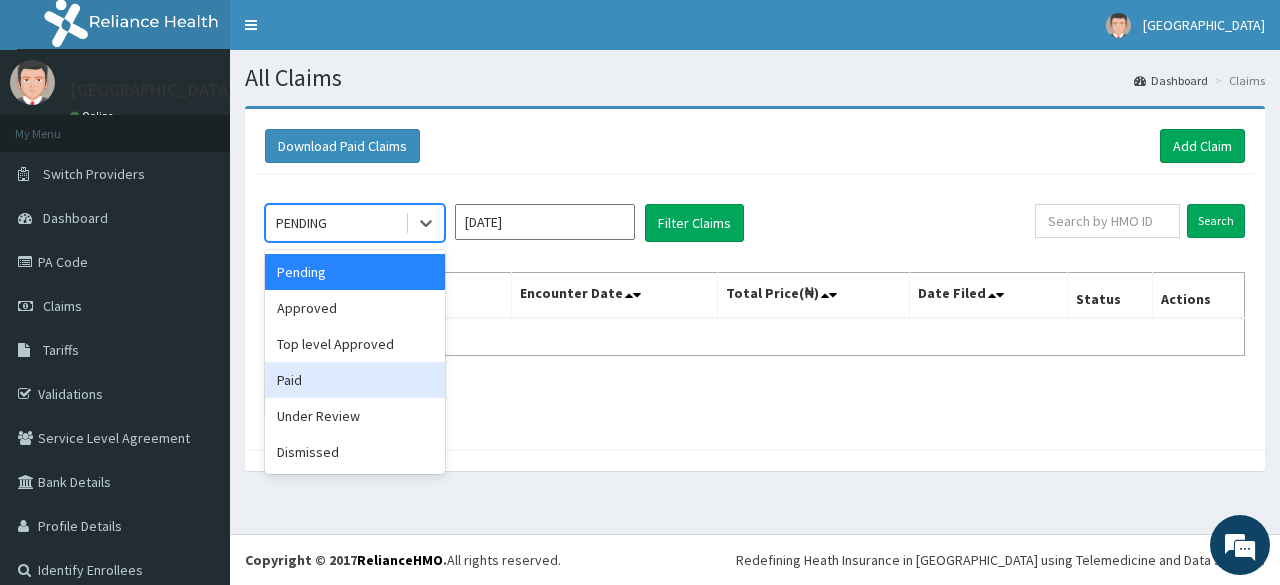click on "Paid" at bounding box center [355, 380] 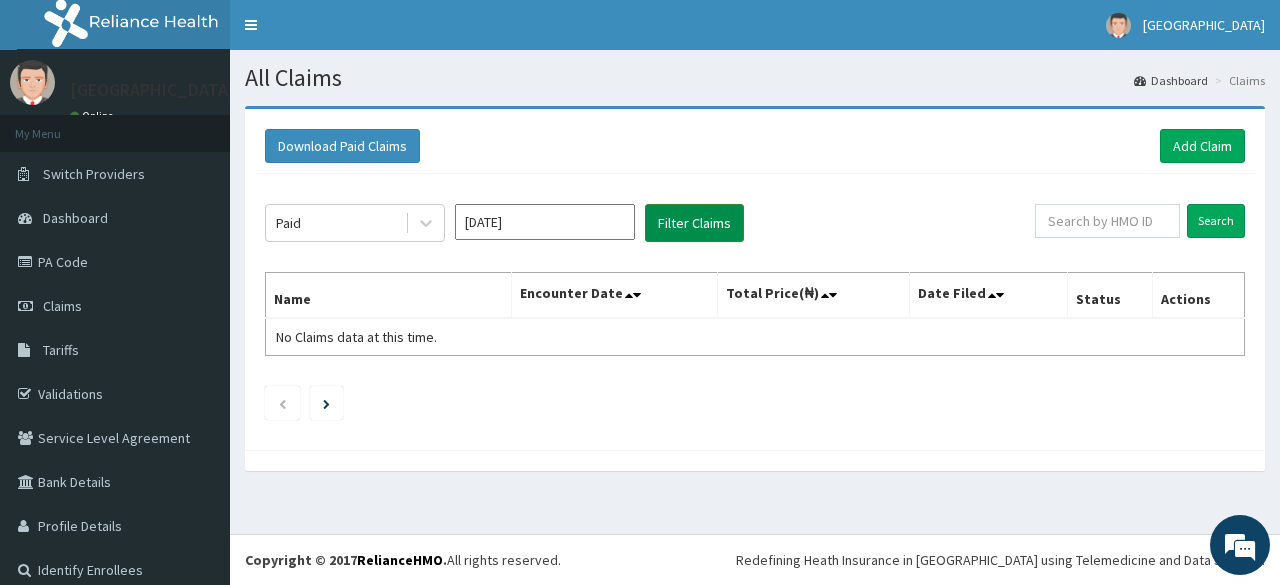 click on "Filter Claims" at bounding box center [694, 223] 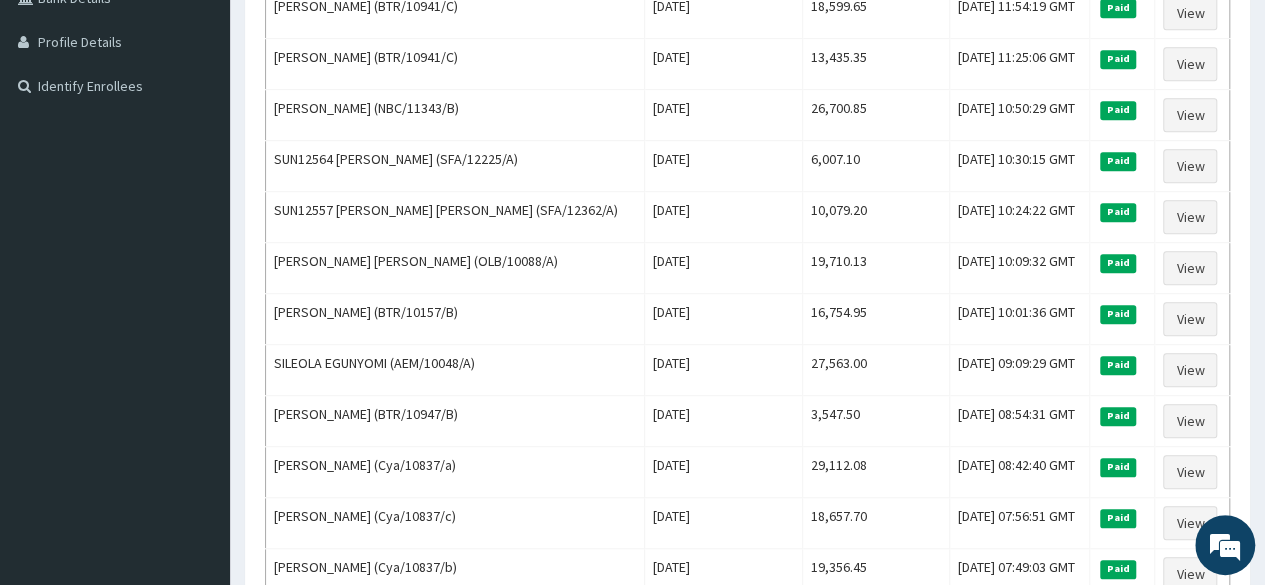 scroll, scrollTop: 493, scrollLeft: 0, axis: vertical 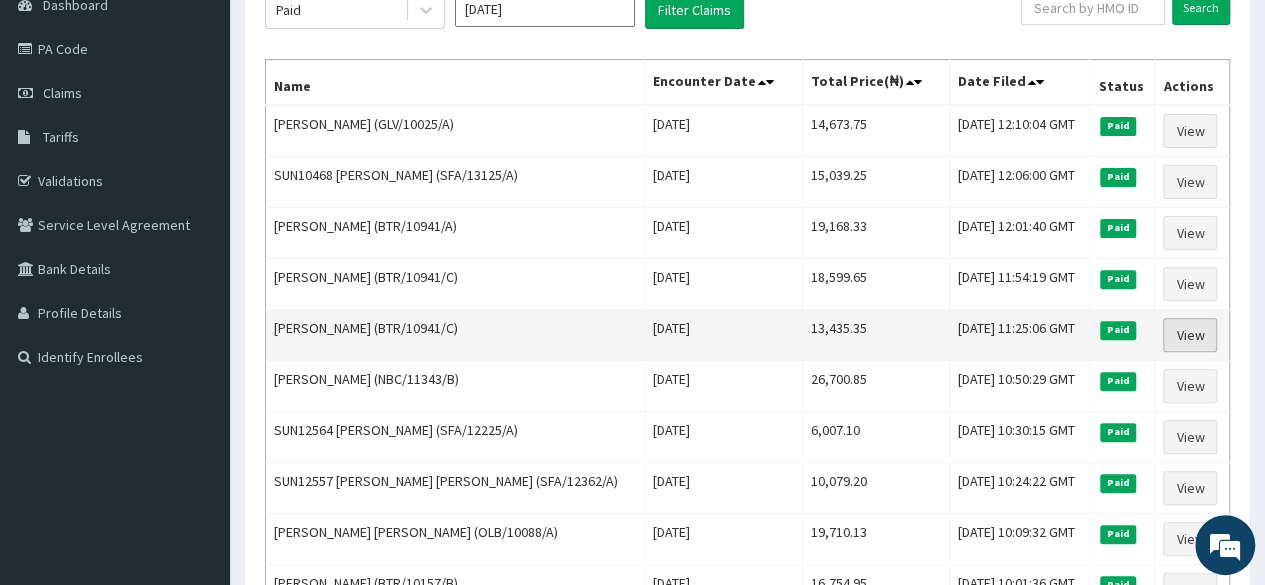 click on "View" at bounding box center (1190, 335) 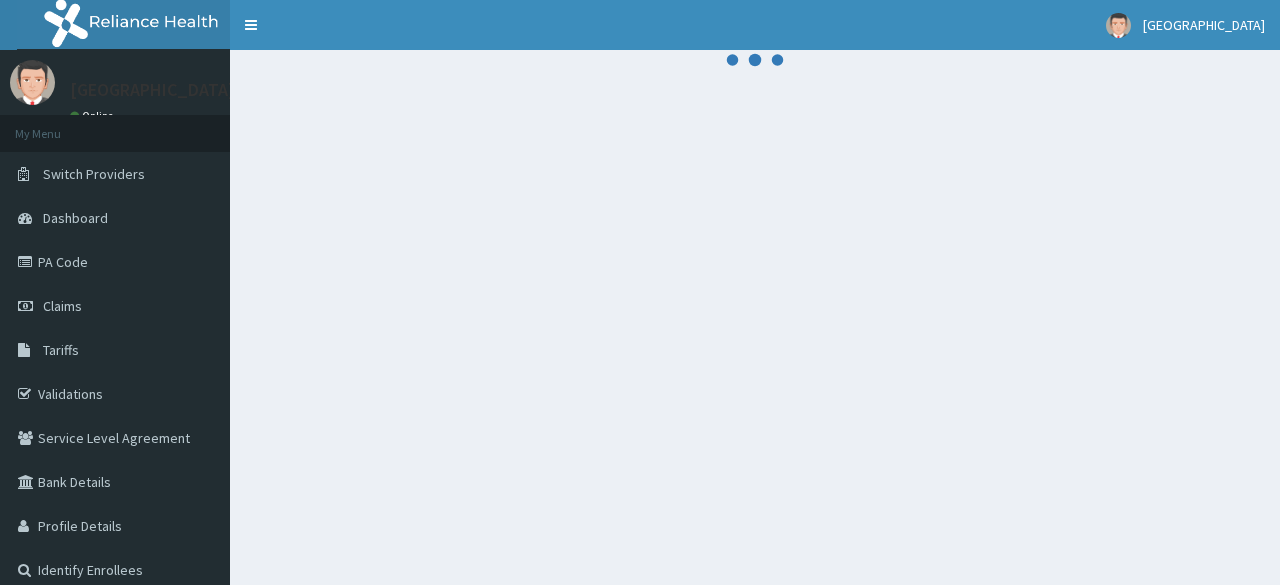 scroll, scrollTop: 0, scrollLeft: 0, axis: both 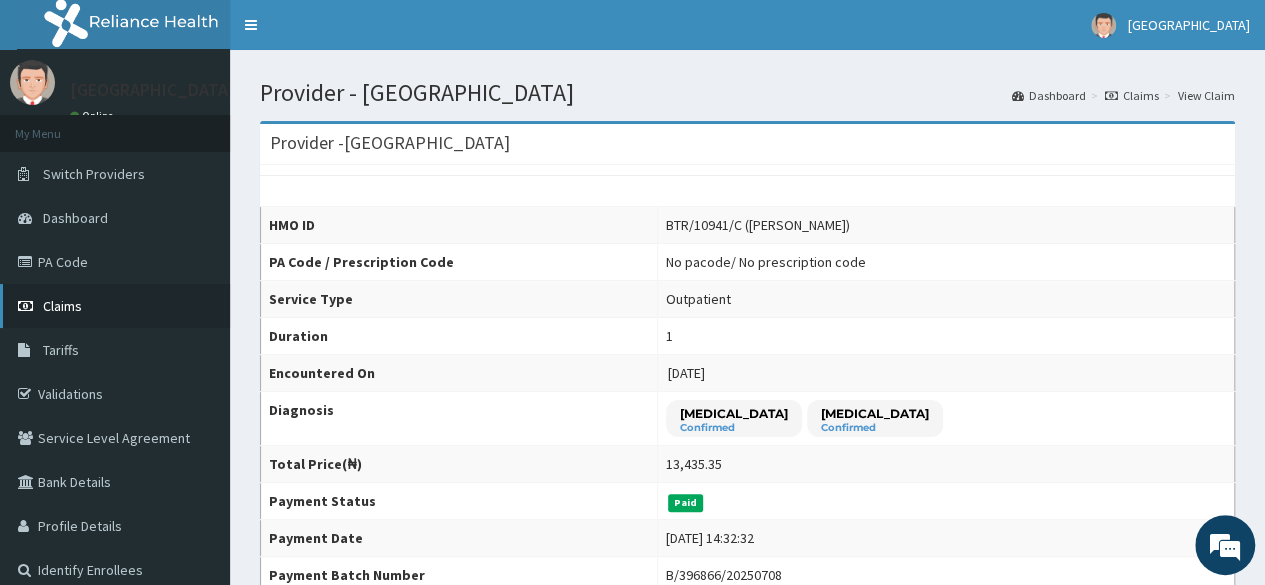 click on "Claims" at bounding box center (62, 306) 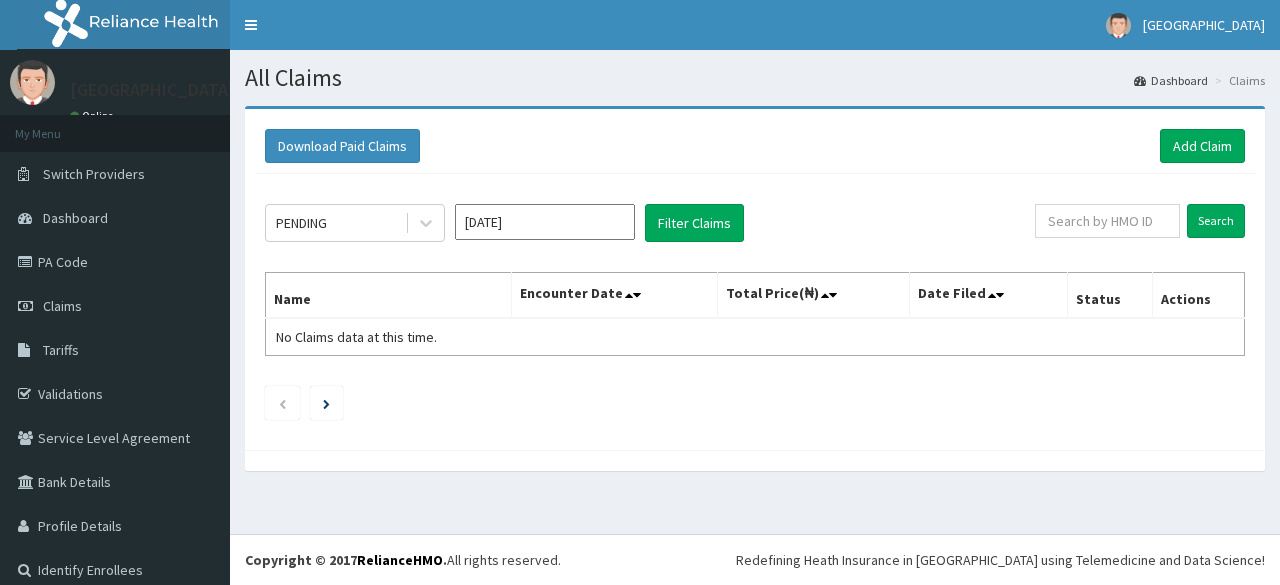 scroll, scrollTop: 0, scrollLeft: 0, axis: both 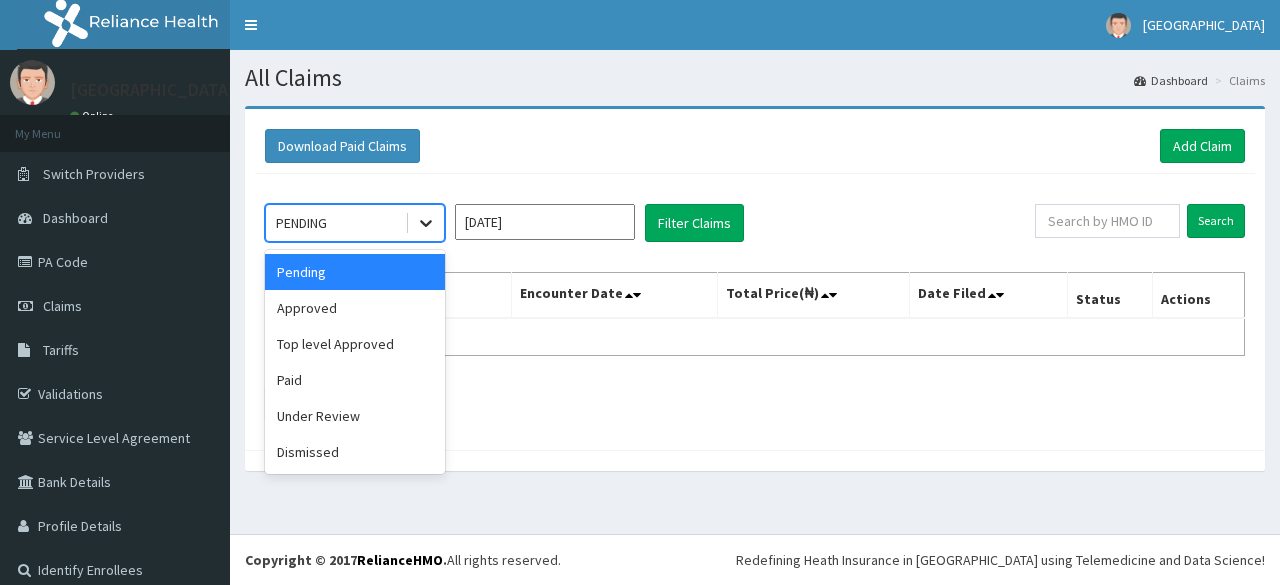 click at bounding box center [426, 223] 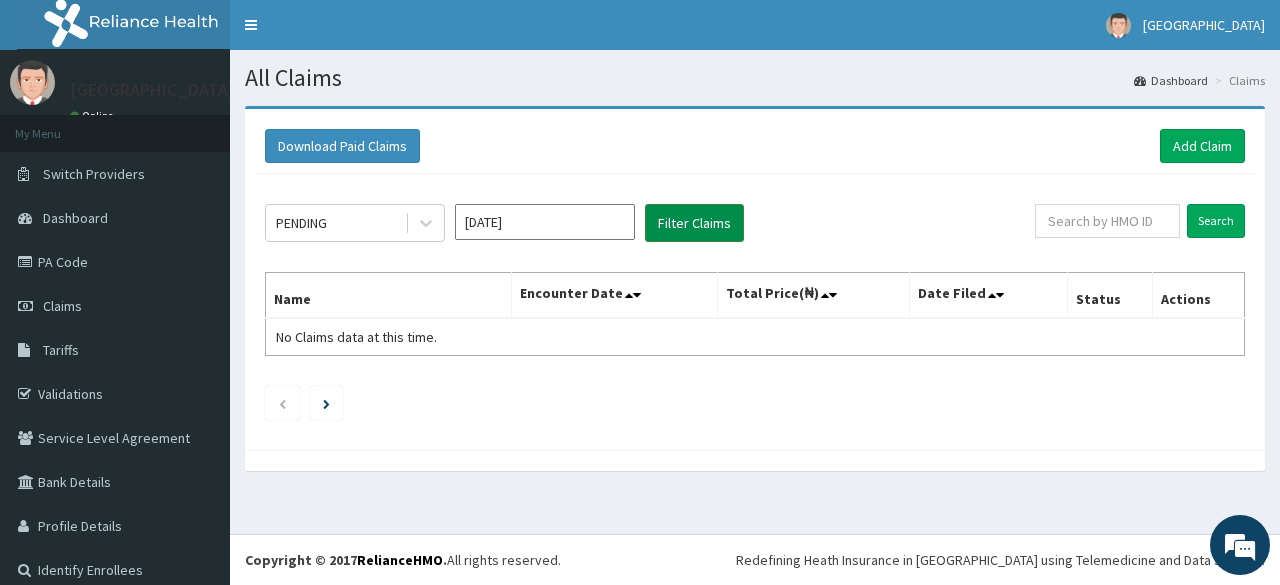 click on "Filter Claims" at bounding box center [694, 223] 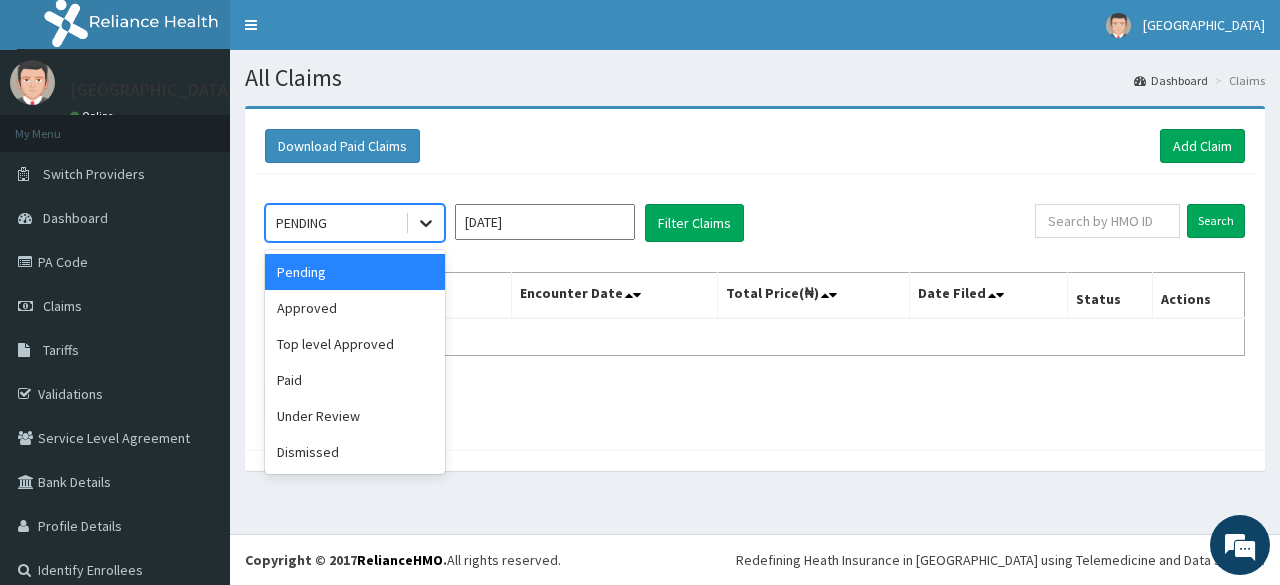 click at bounding box center [426, 223] 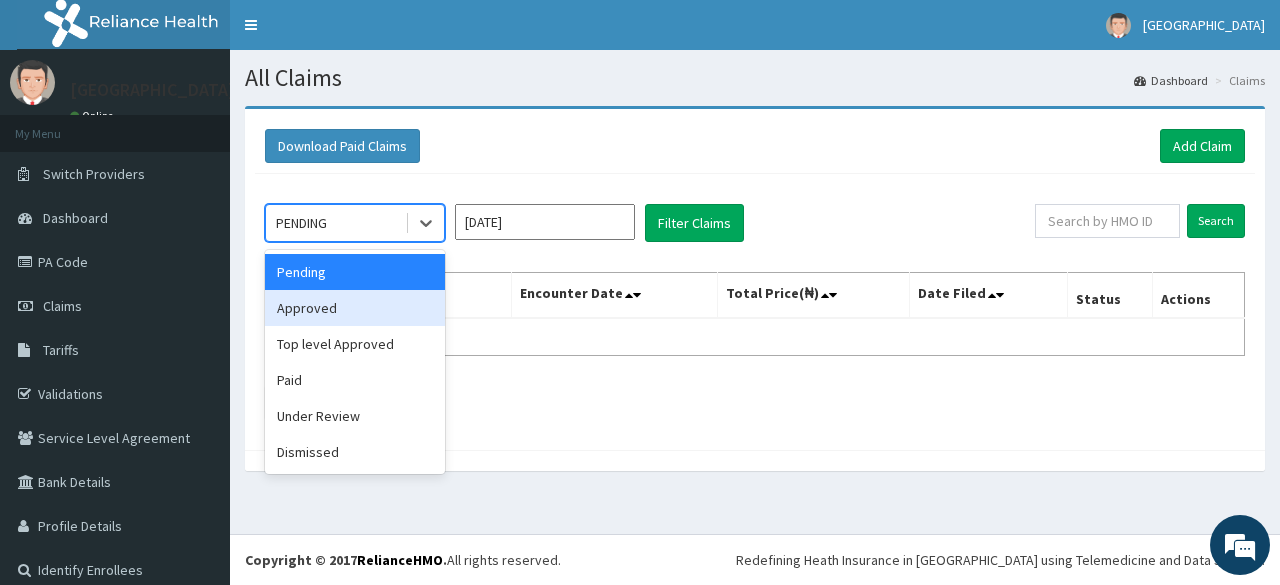 click on "Approved" at bounding box center [355, 308] 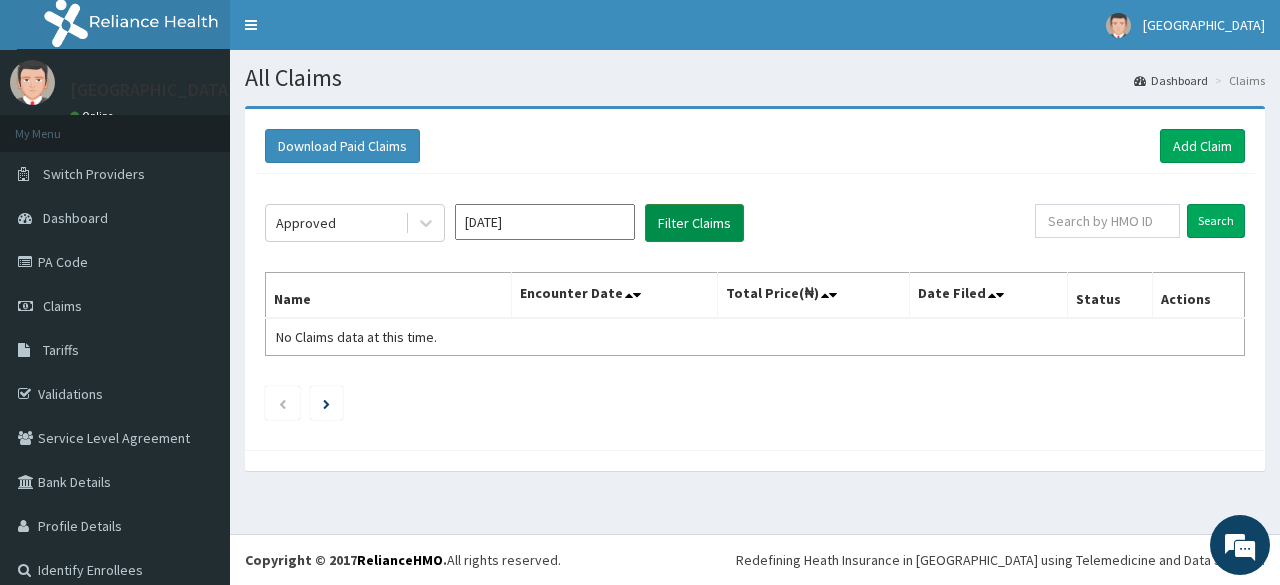 click on "Filter Claims" at bounding box center [694, 223] 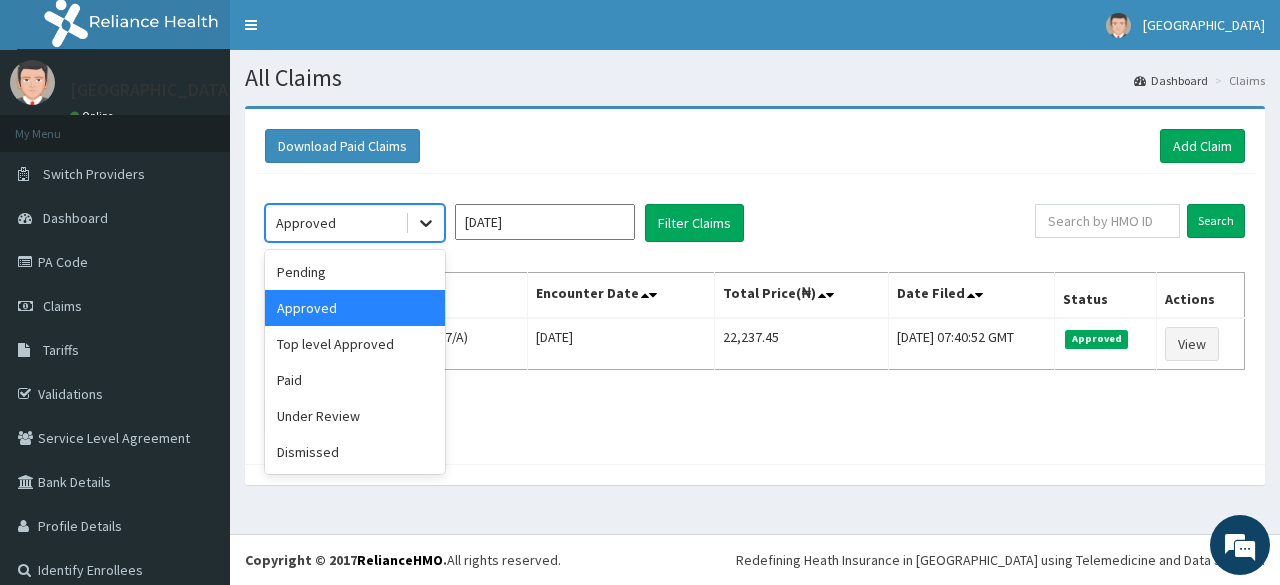 click at bounding box center (426, 223) 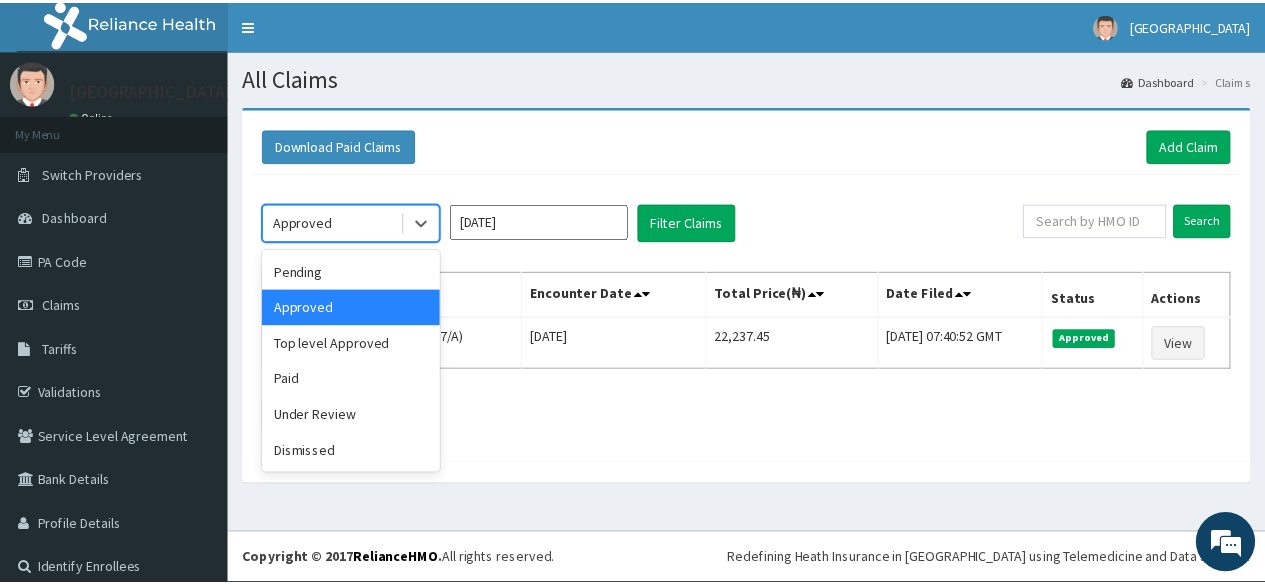 scroll, scrollTop: 0, scrollLeft: 0, axis: both 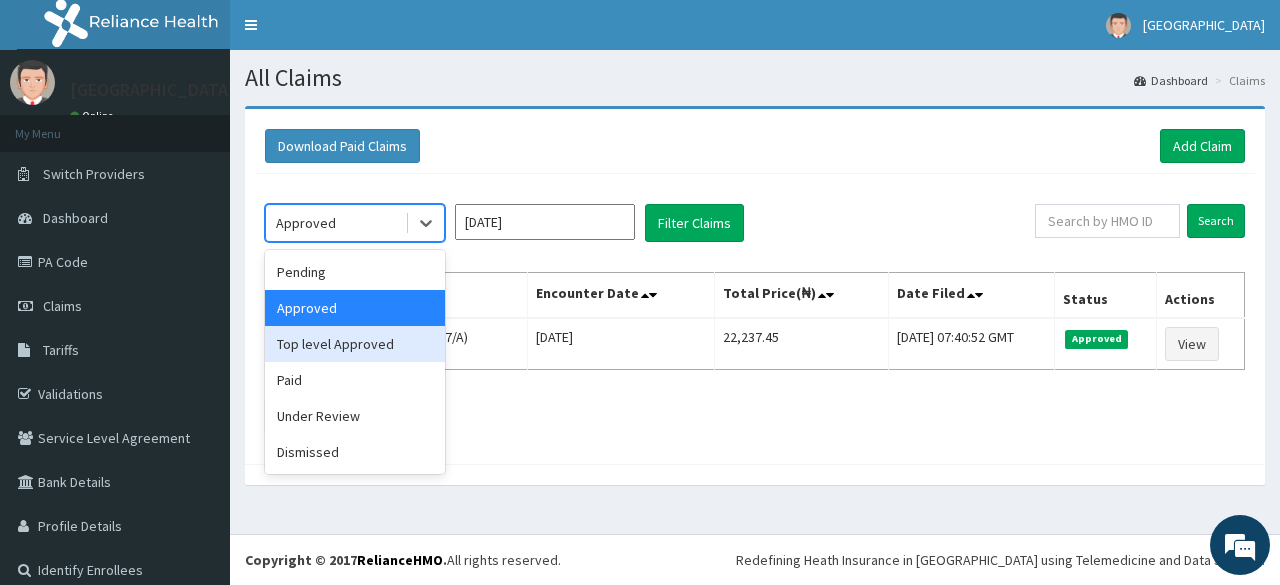 click on "Top level Approved" at bounding box center [355, 344] 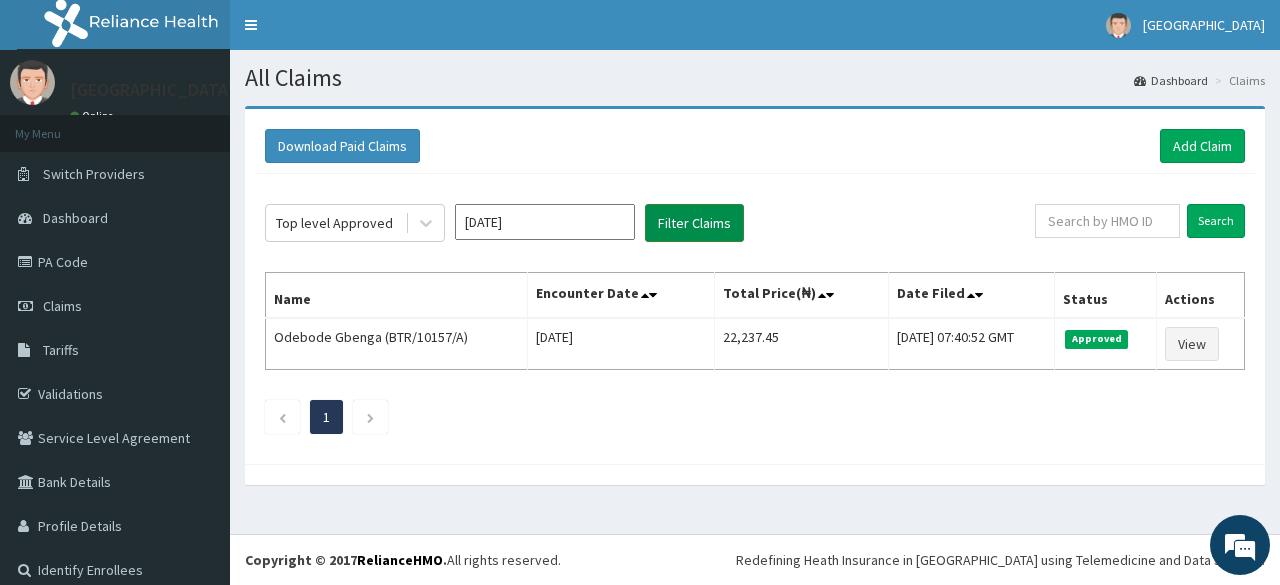 click on "Filter Claims" at bounding box center (694, 223) 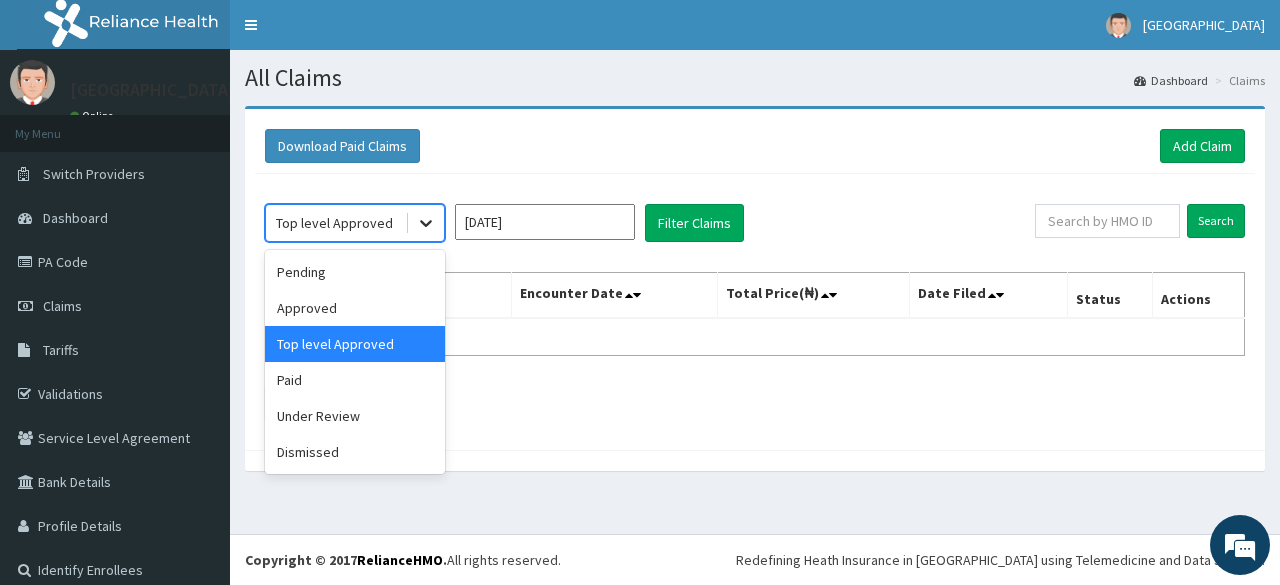click at bounding box center [426, 223] 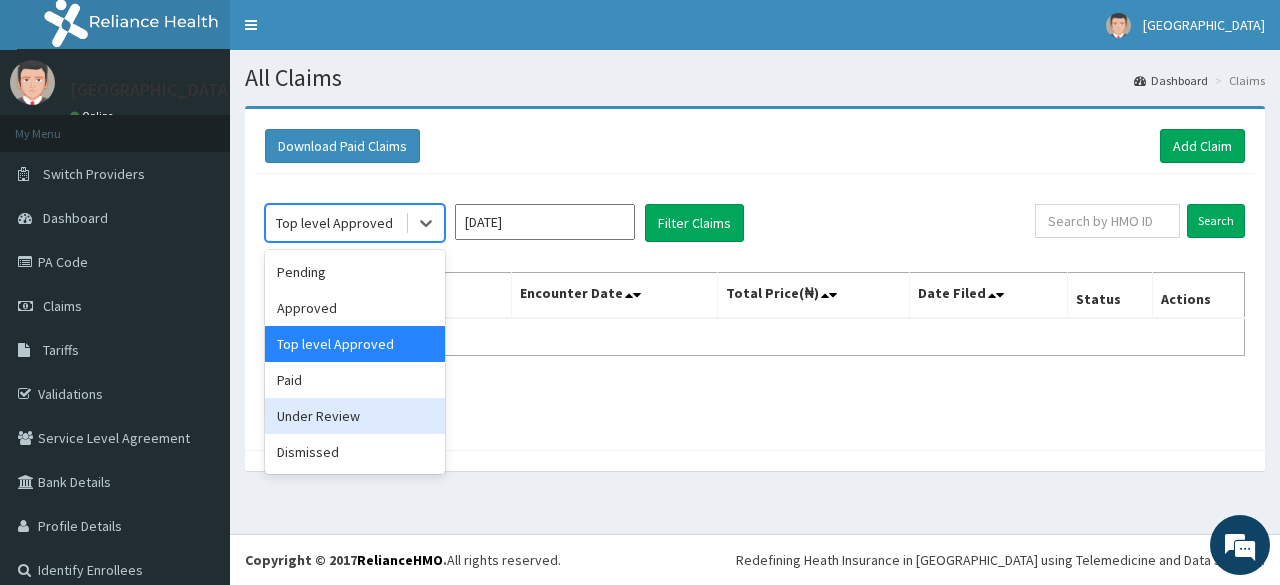 click on "Under Review" at bounding box center (355, 416) 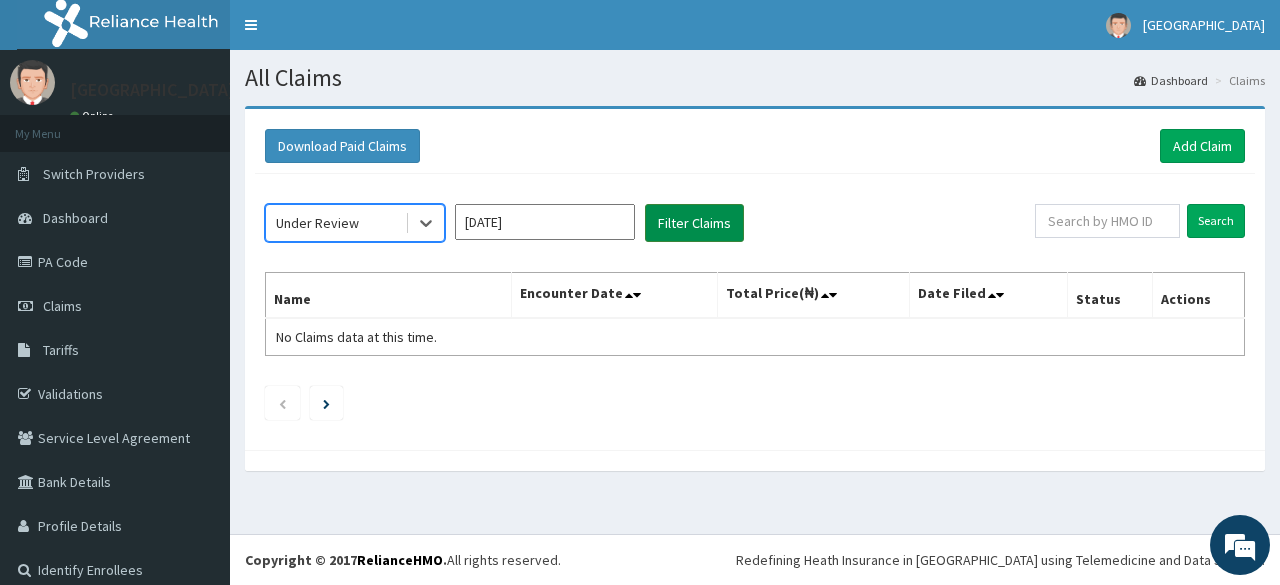 click on "Filter Claims" at bounding box center (694, 223) 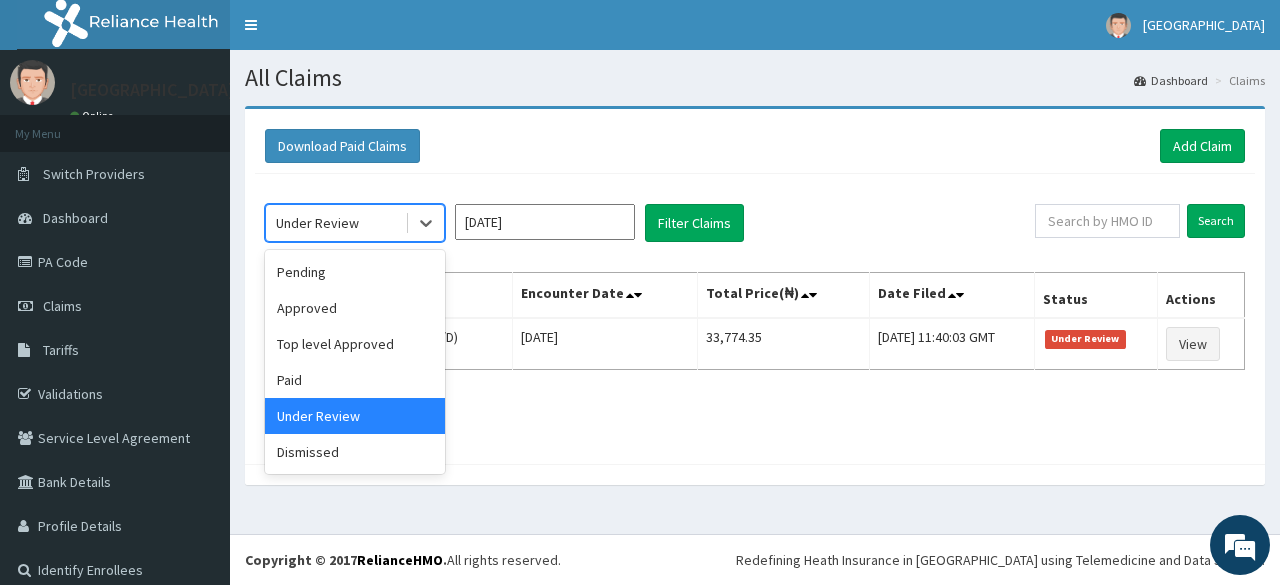 click at bounding box center [424, 223] 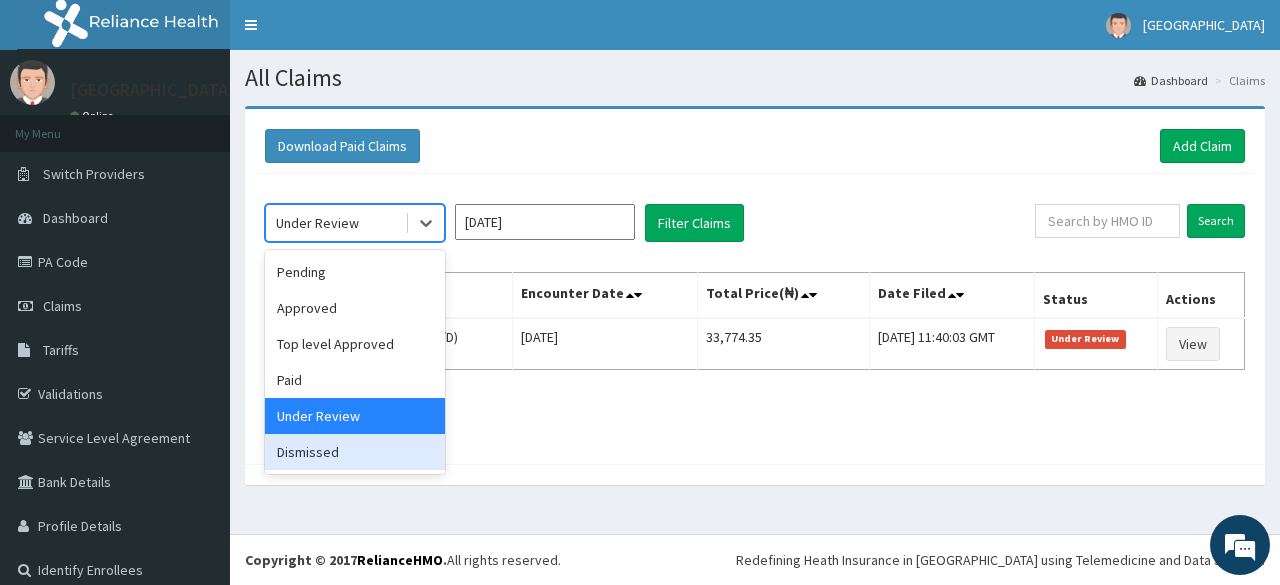 click on "Dismissed" at bounding box center (355, 452) 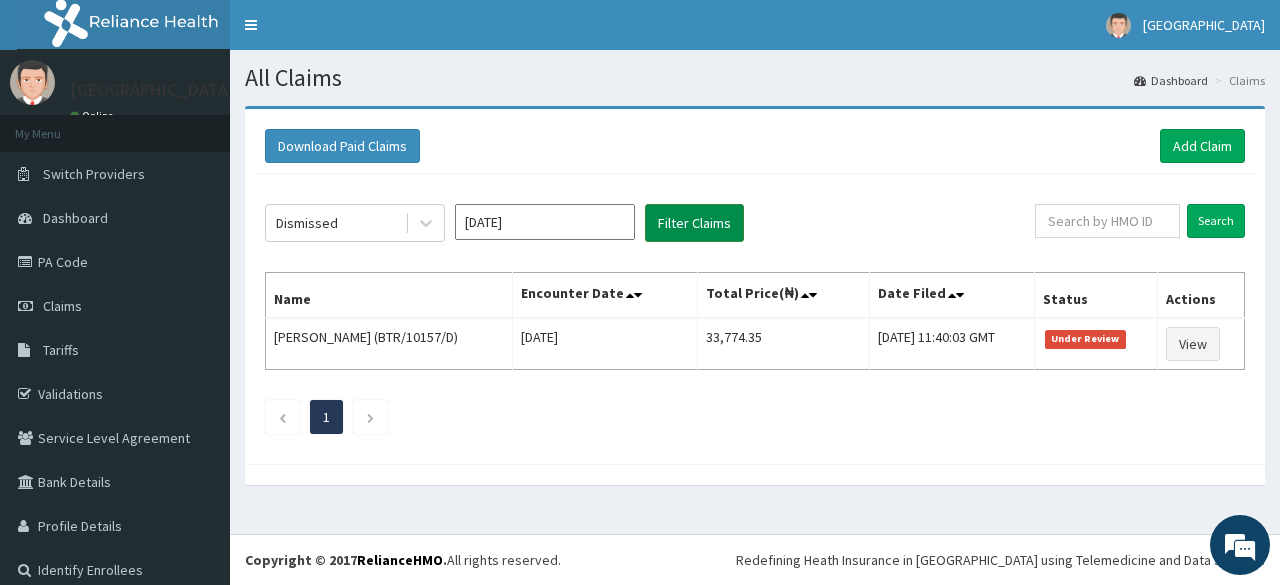 click on "Filter Claims" at bounding box center (694, 223) 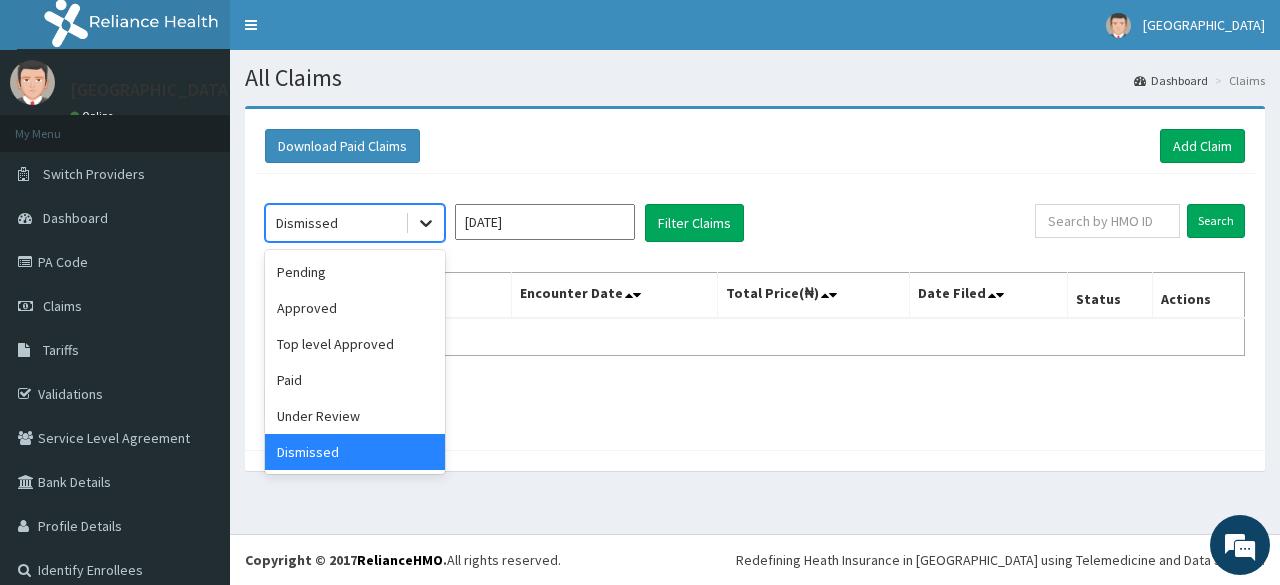 click at bounding box center [426, 223] 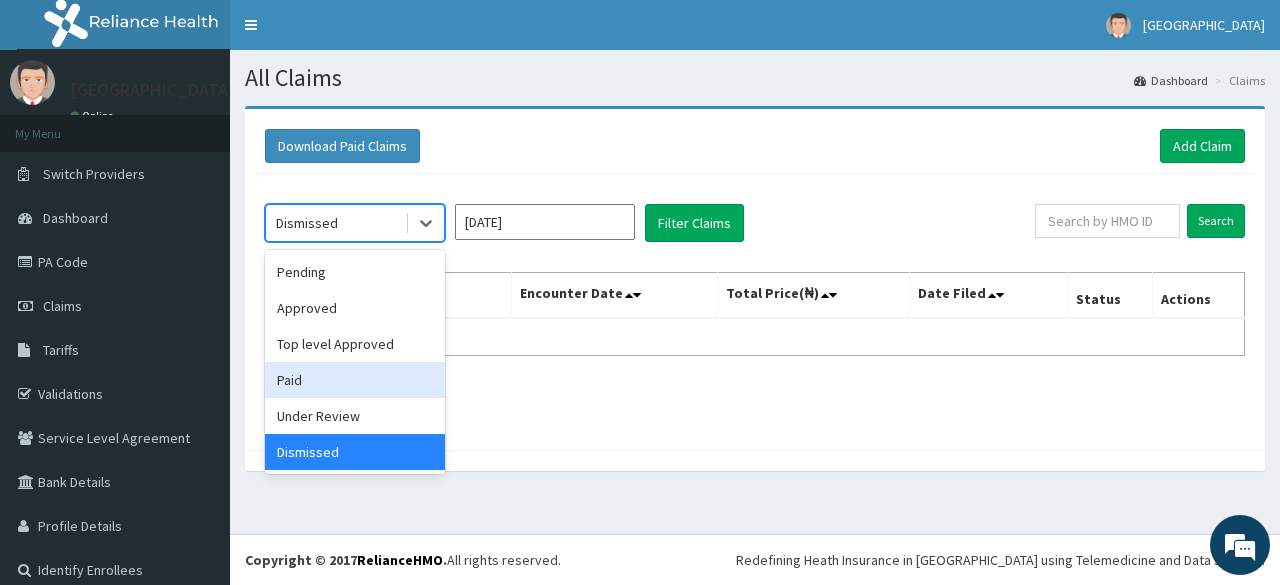 click on "Paid" at bounding box center (355, 380) 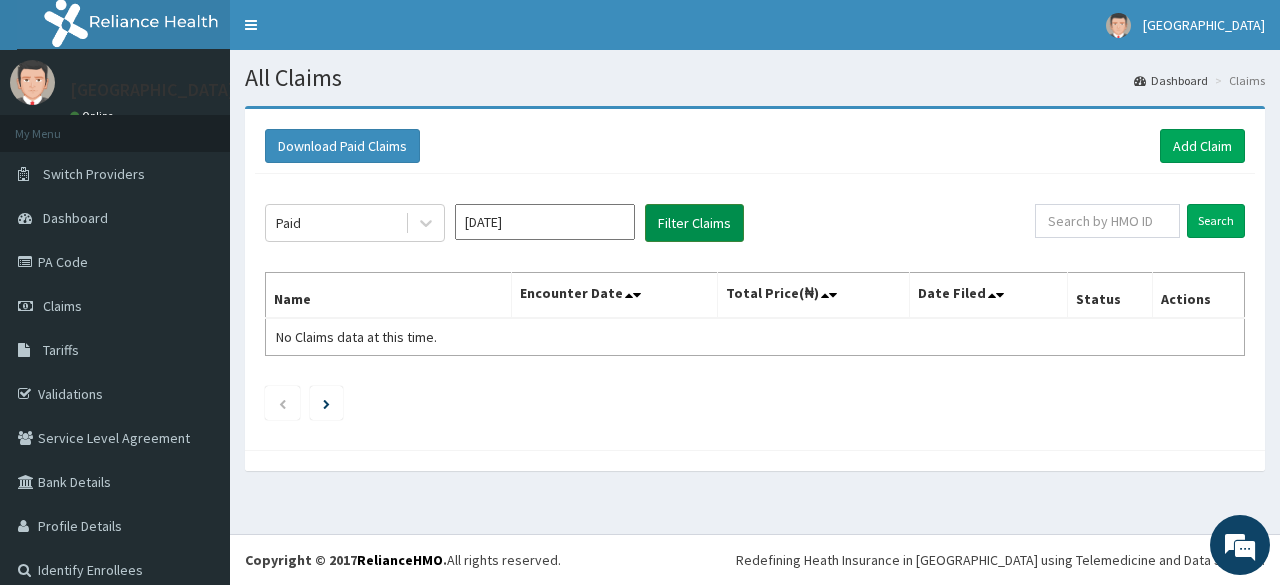 click on "Filter Claims" at bounding box center (694, 223) 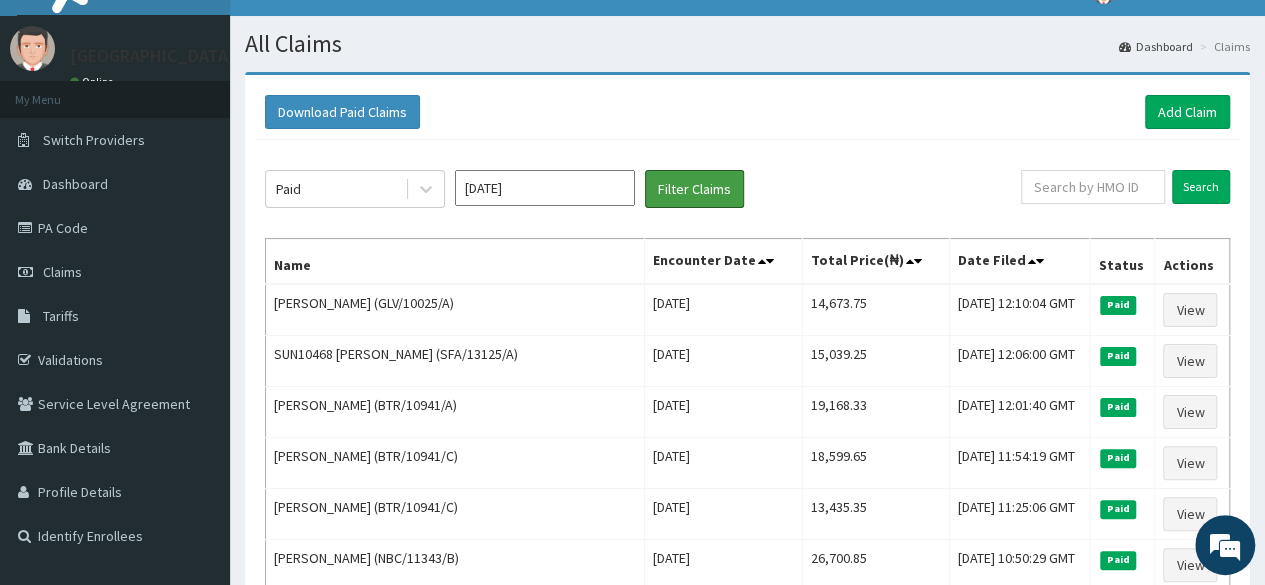 scroll, scrollTop: 0, scrollLeft: 0, axis: both 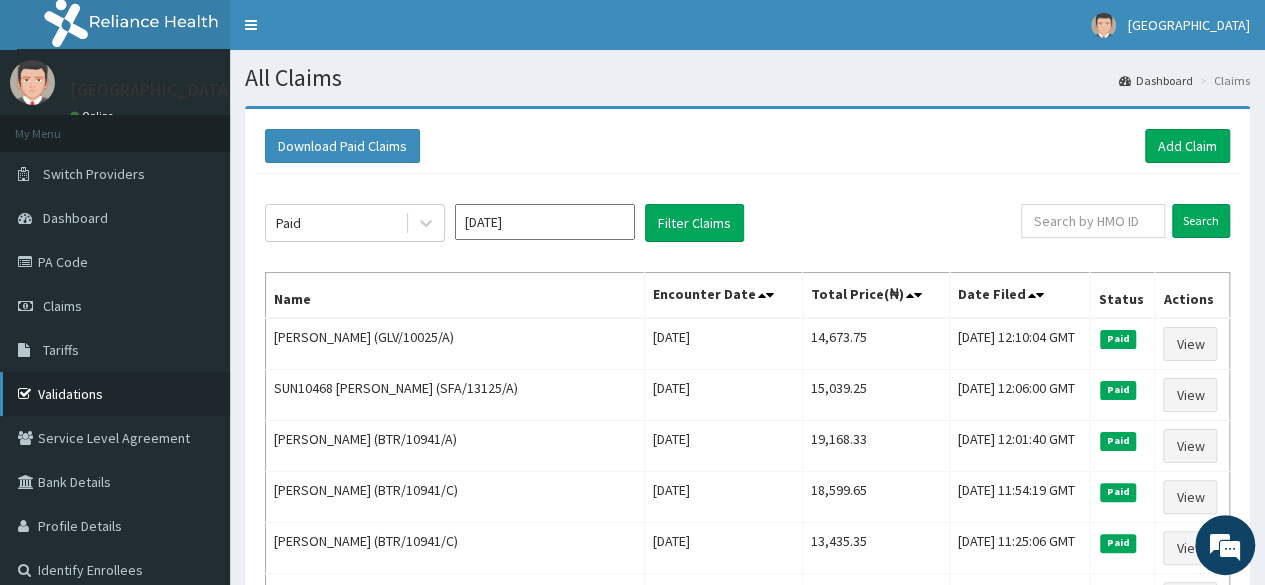 click on "Validations" at bounding box center (115, 394) 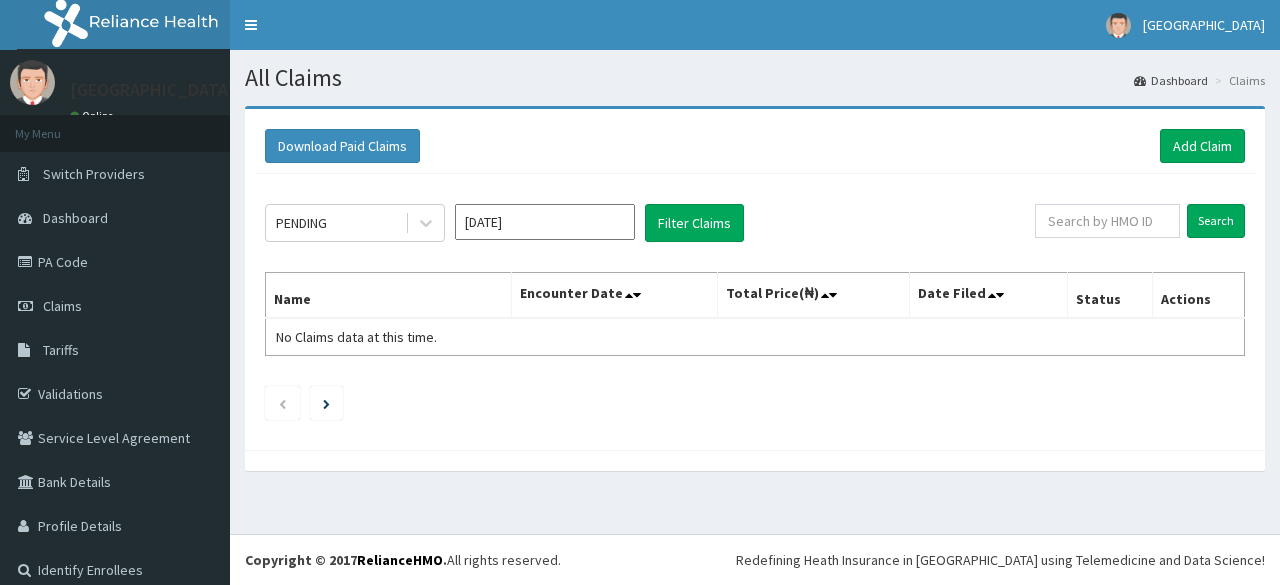 scroll, scrollTop: 0, scrollLeft: 0, axis: both 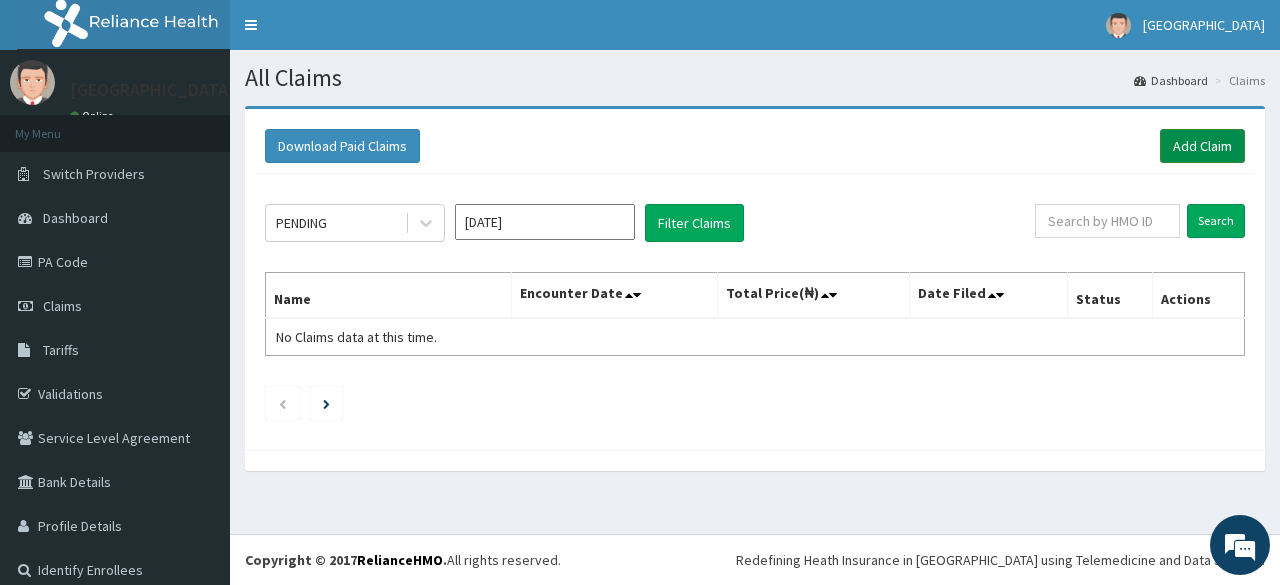click on "Add Claim" at bounding box center [1202, 146] 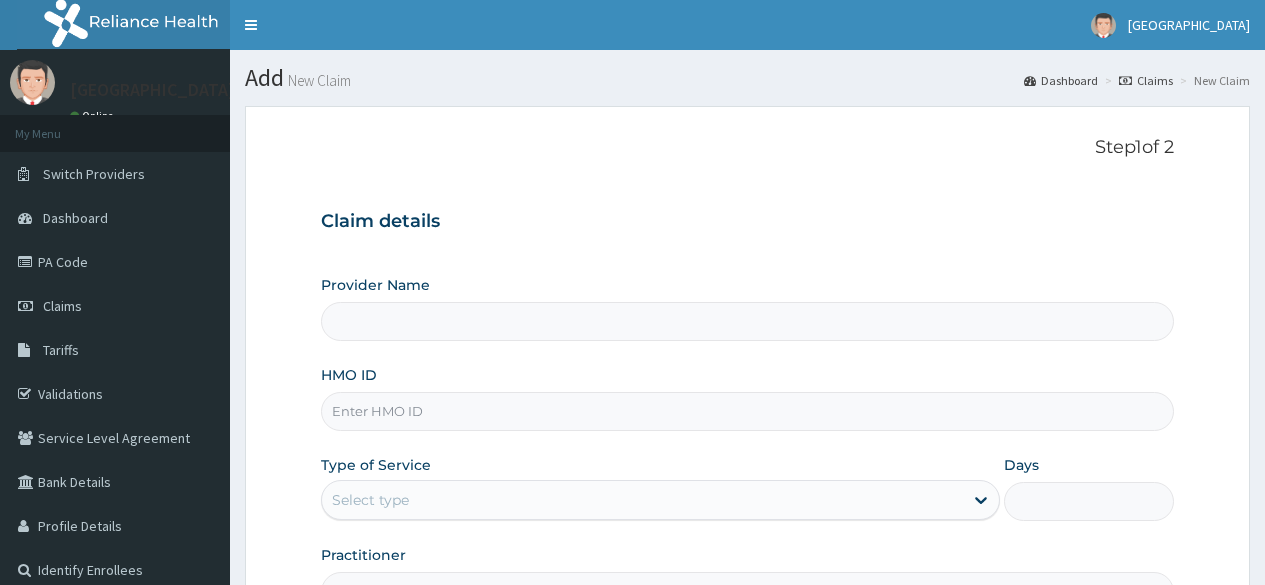 scroll, scrollTop: 0, scrollLeft: 0, axis: both 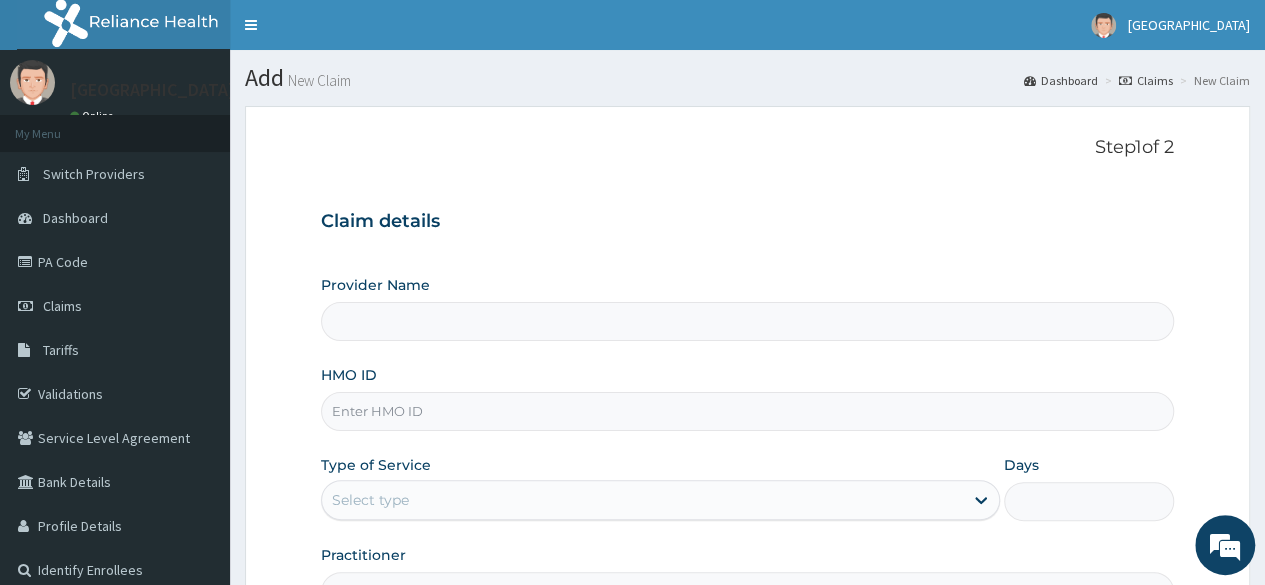type on "[GEOGRAPHIC_DATA]" 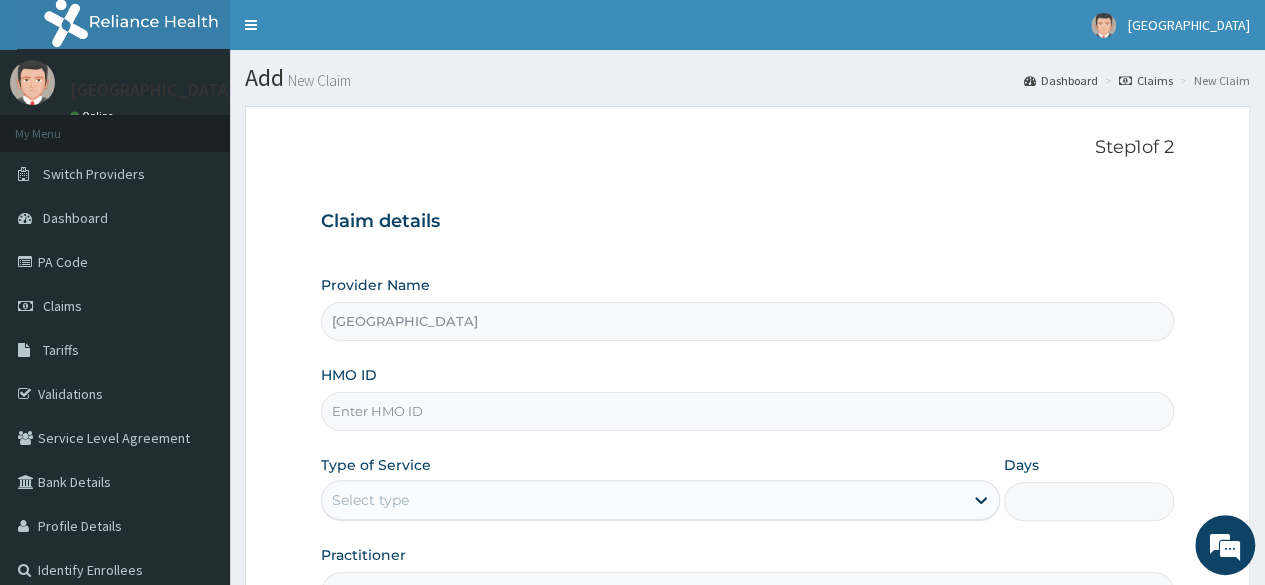 scroll, scrollTop: 0, scrollLeft: 0, axis: both 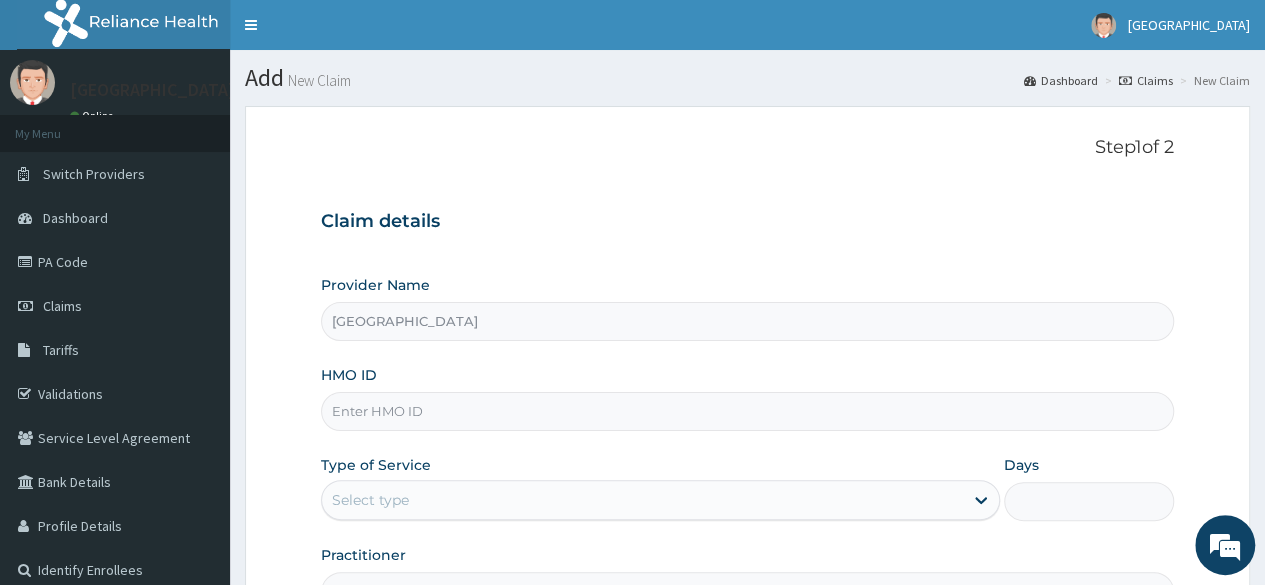 click on "HMO ID" at bounding box center (747, 411) 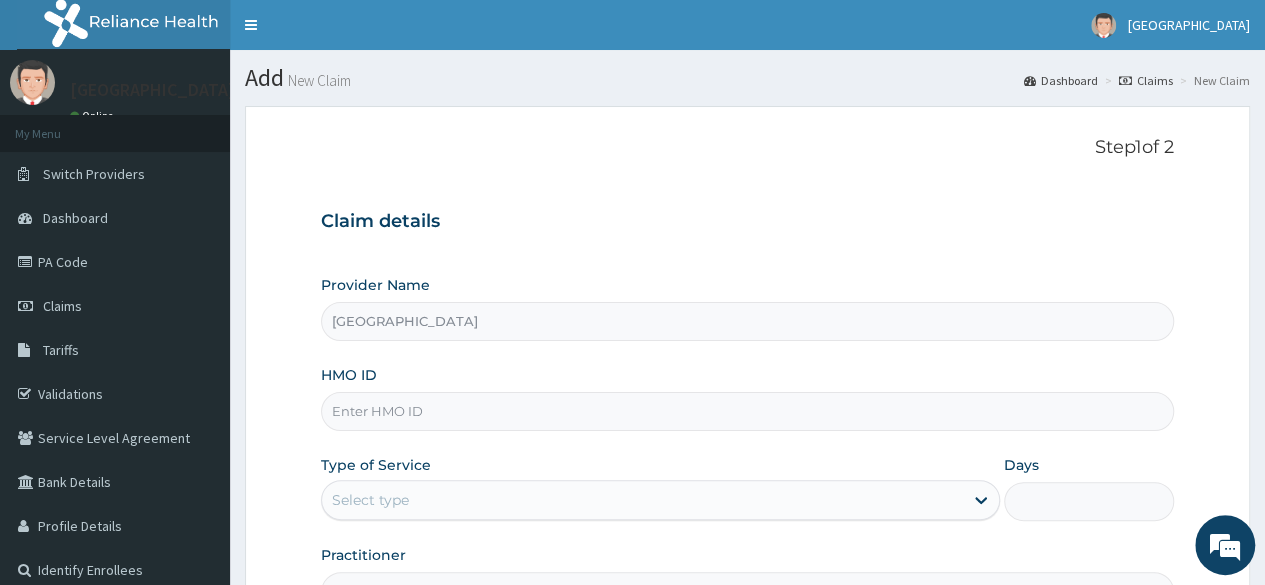 paste on "BTR/10941/B" 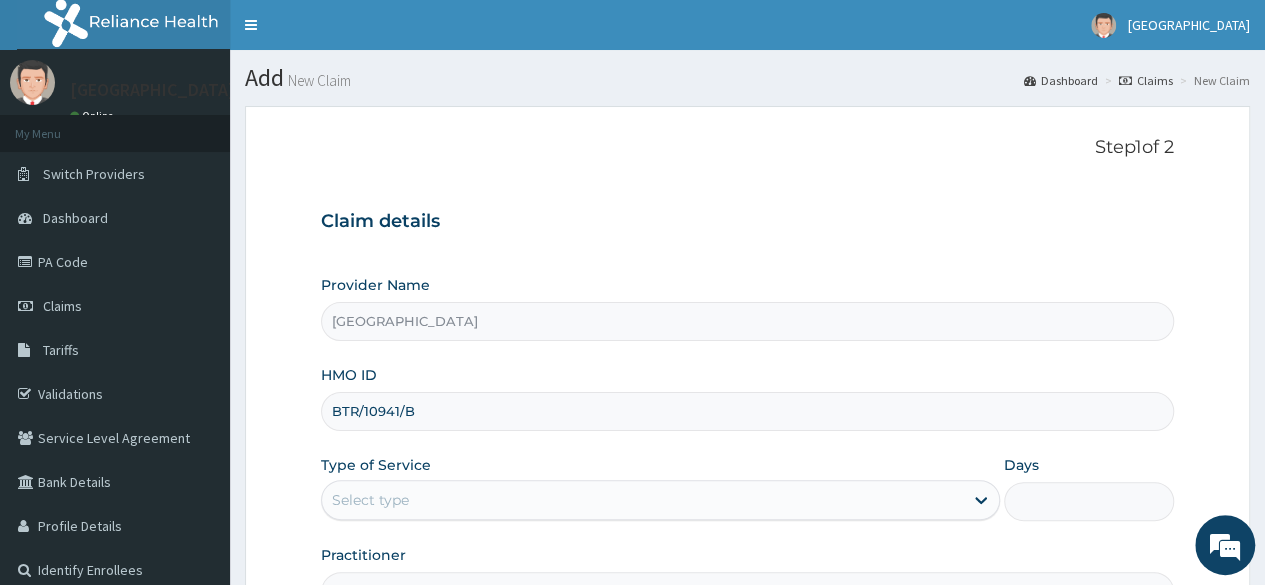 type on "BTR/10941/B" 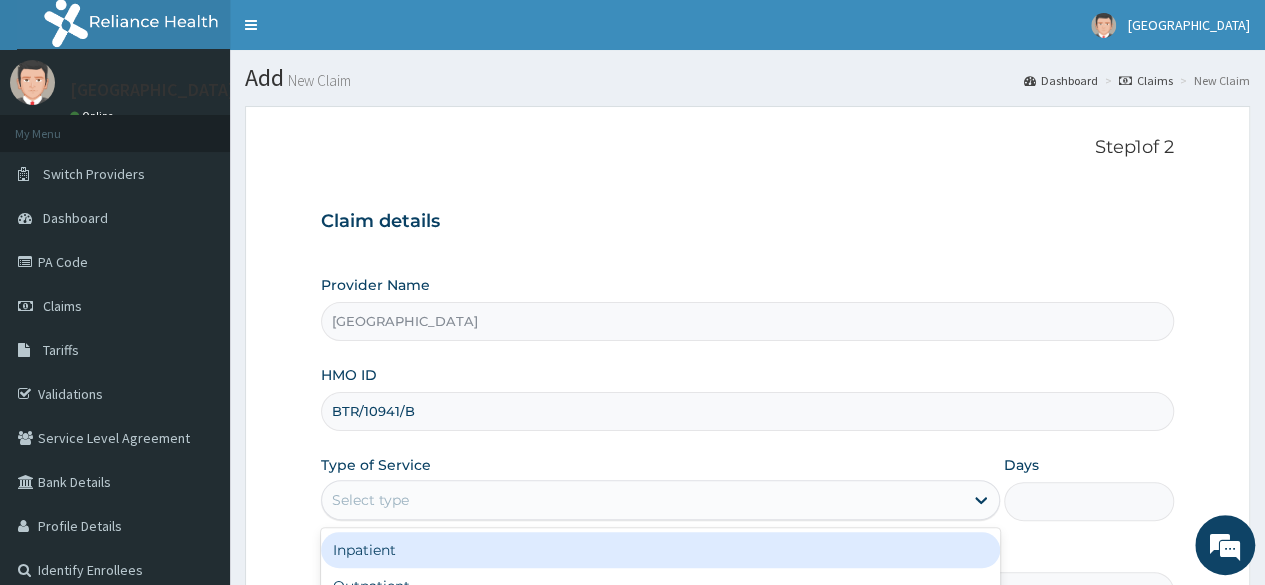 click on "Select type" at bounding box center [660, 500] 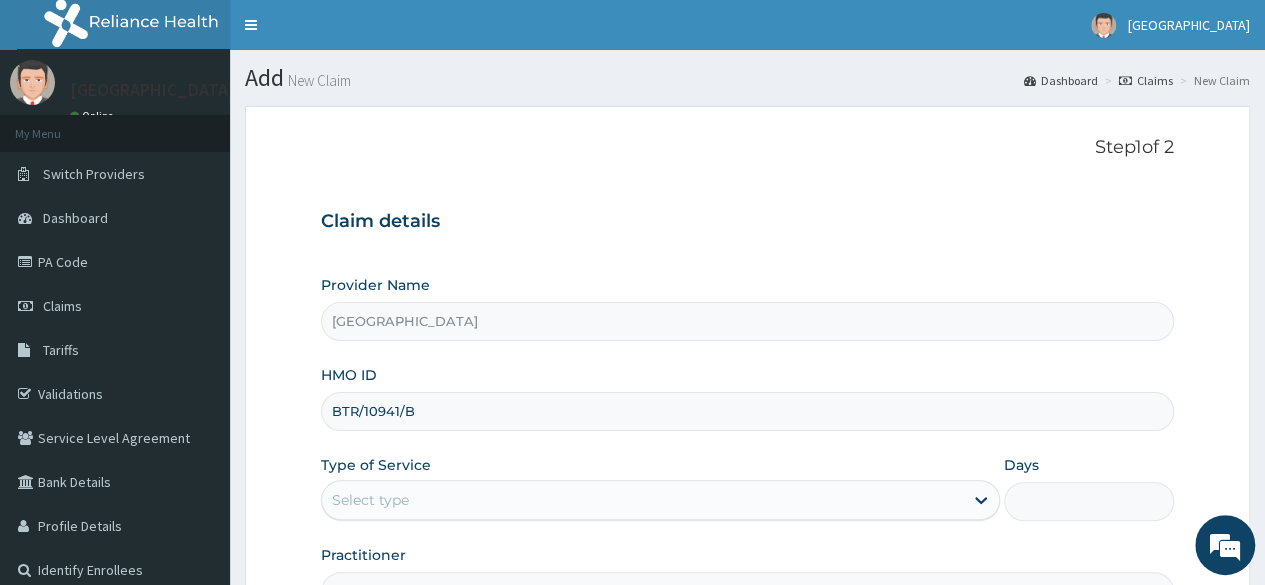 click on "Select type" at bounding box center [660, 500] 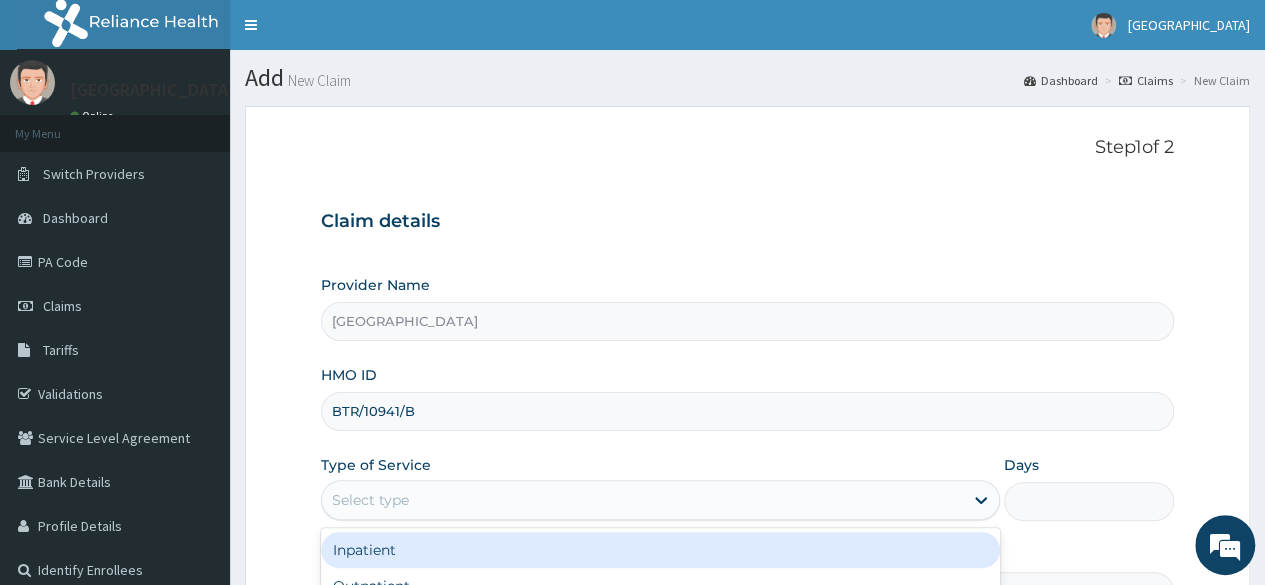 click on "Select type" at bounding box center [642, 500] 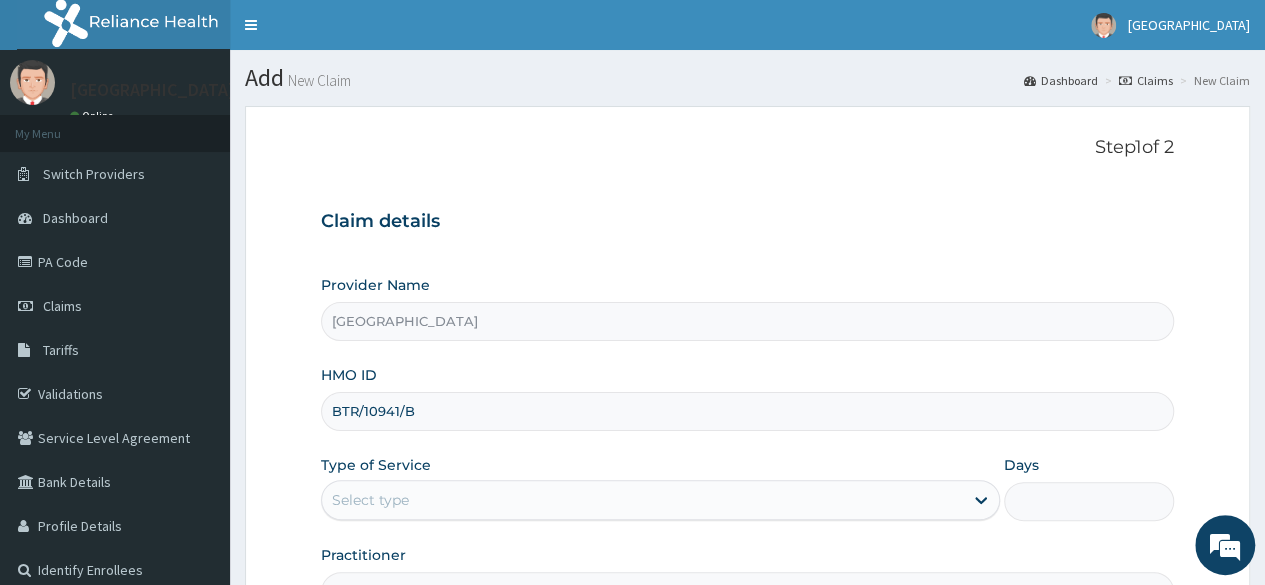 click on "Select type" at bounding box center (642, 500) 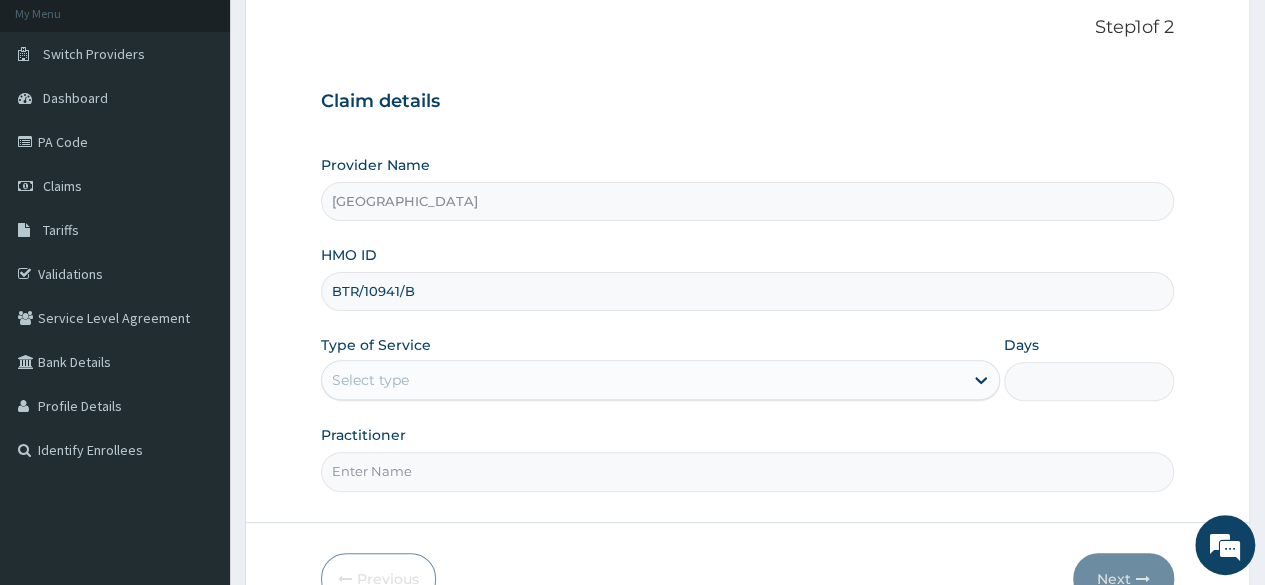 scroll, scrollTop: 124, scrollLeft: 0, axis: vertical 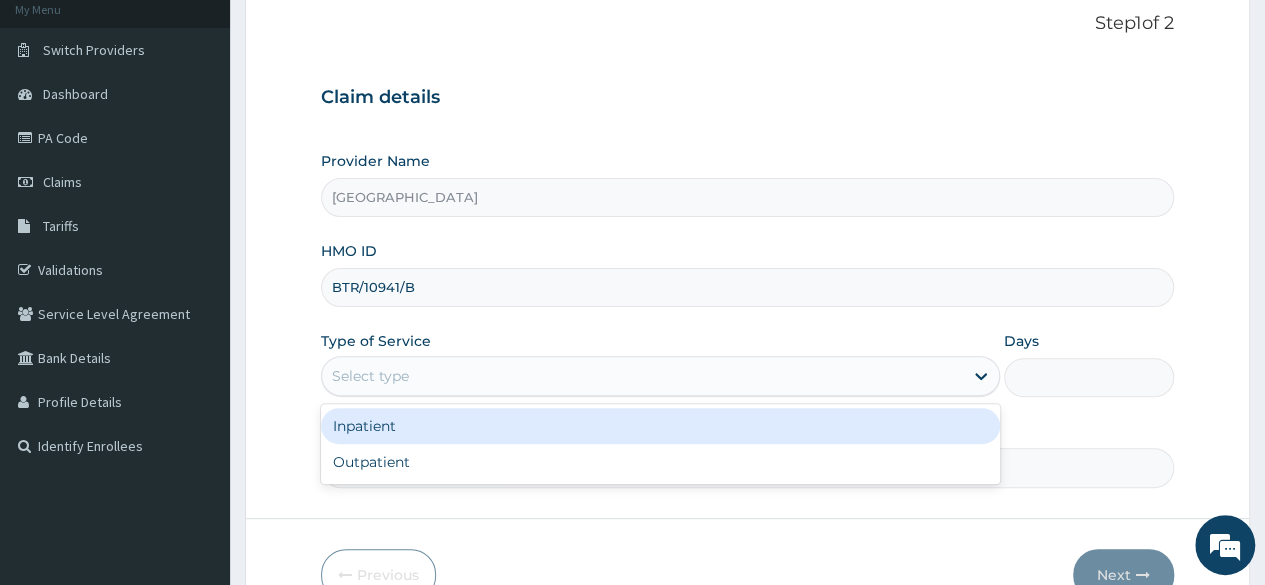click on "Select type" at bounding box center (642, 376) 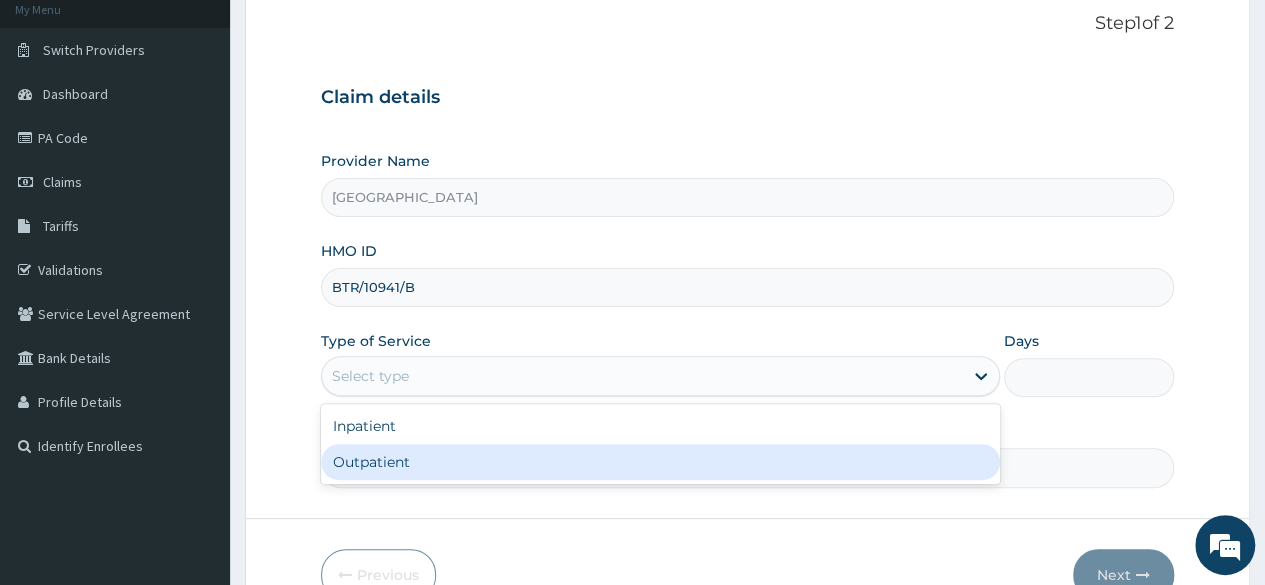 click on "Outpatient" at bounding box center (660, 462) 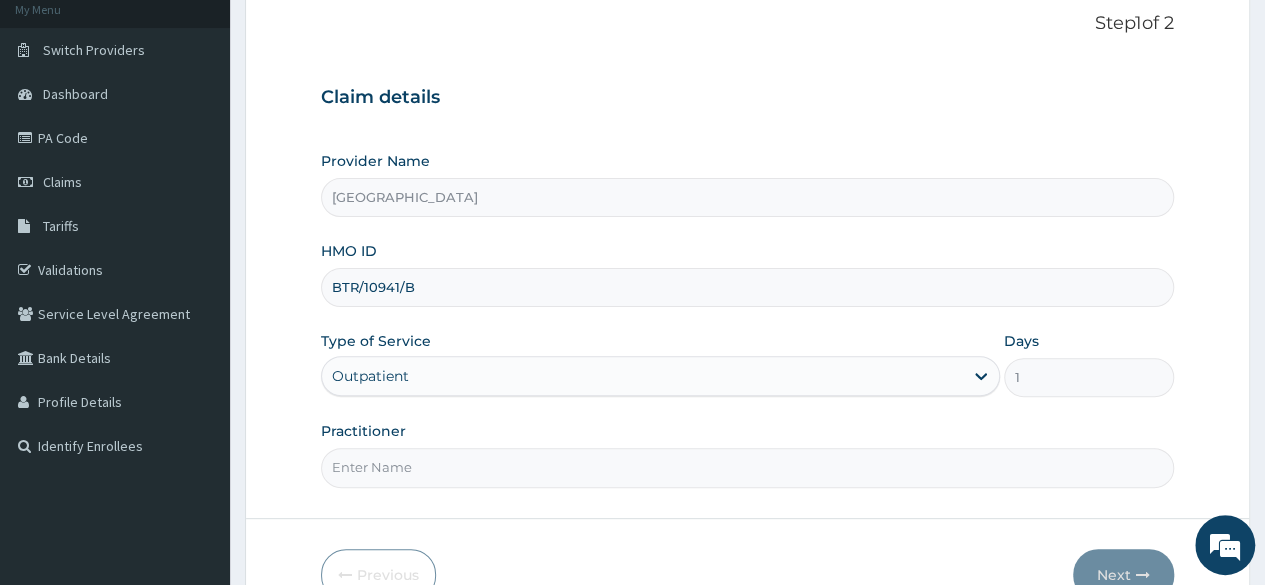 click on "Practitioner" at bounding box center (747, 467) 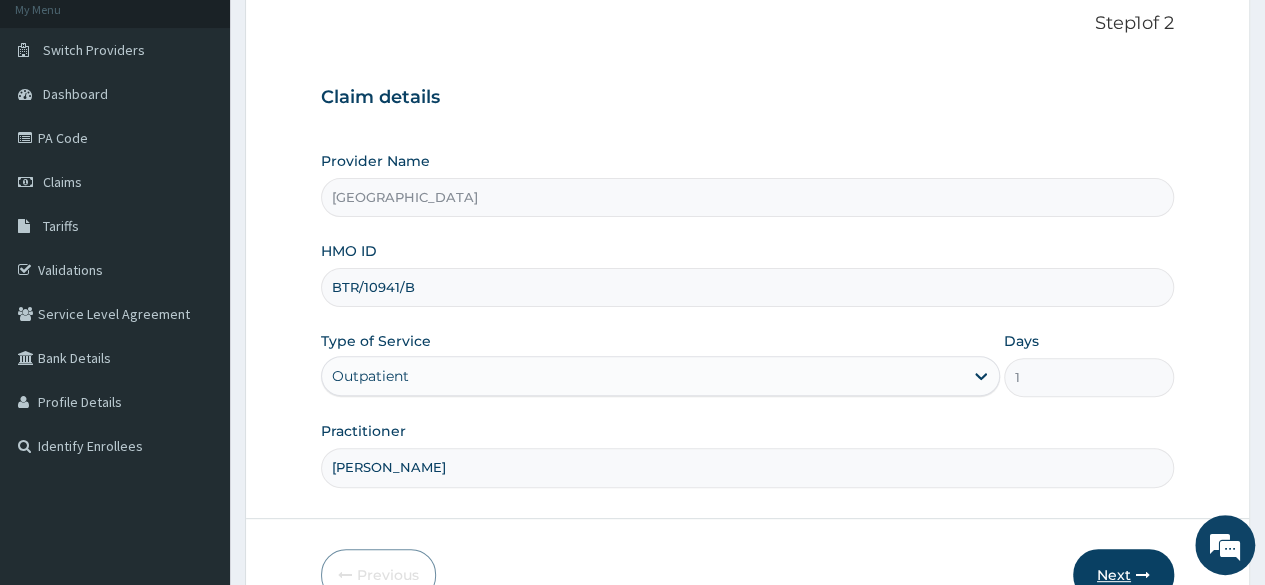 type on "Dr Seun Omosanya" 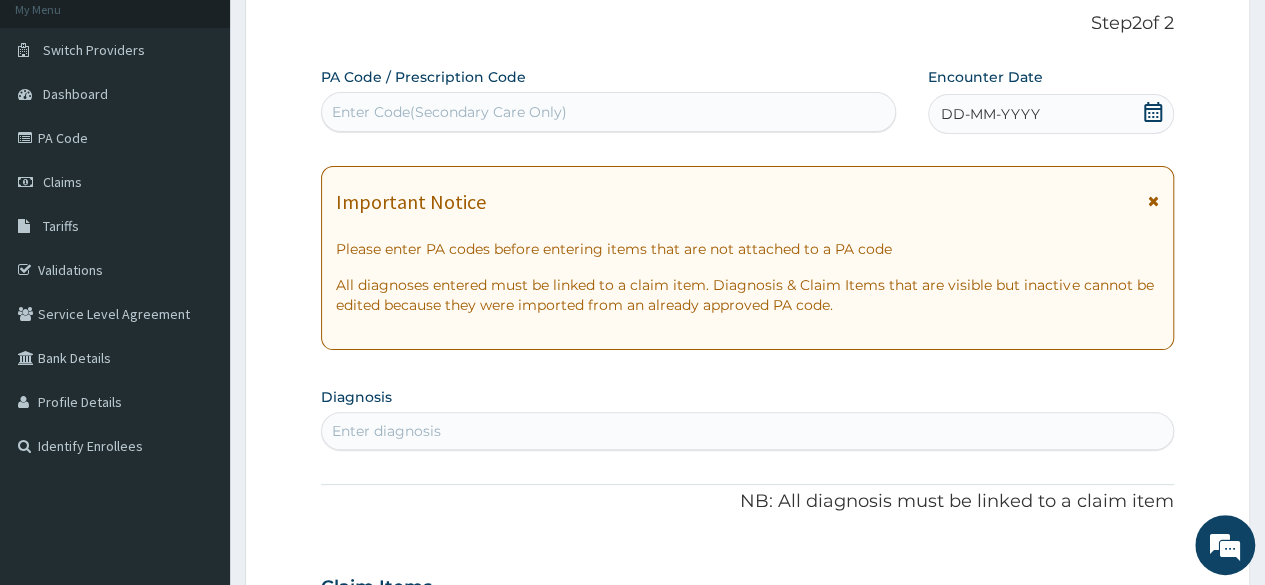 click 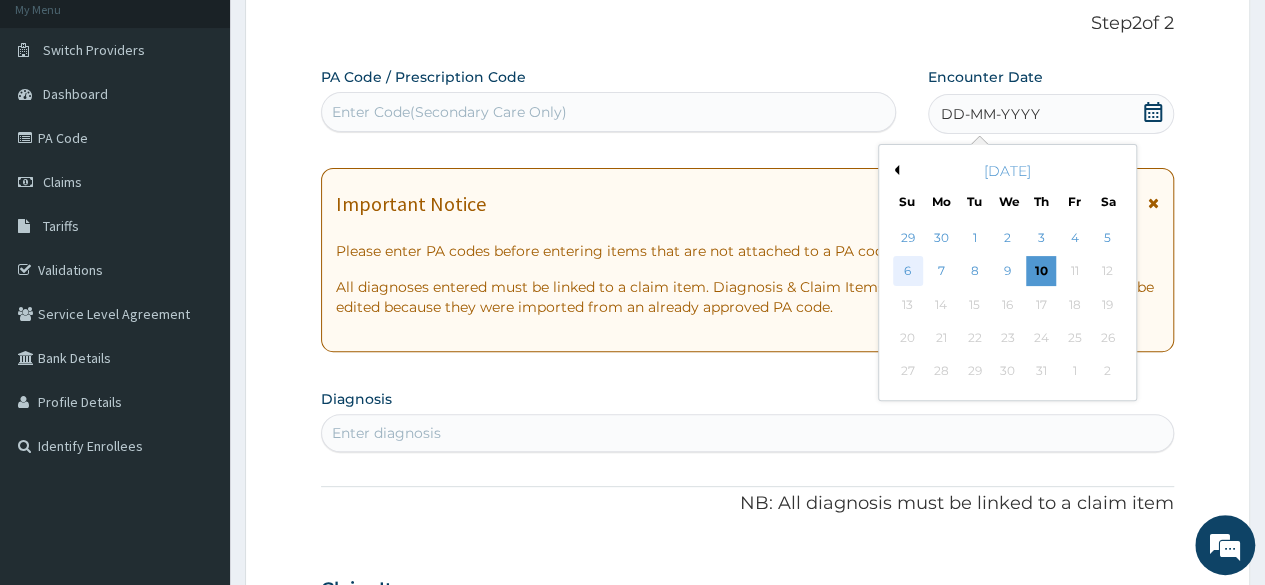 click on "6" at bounding box center (907, 272) 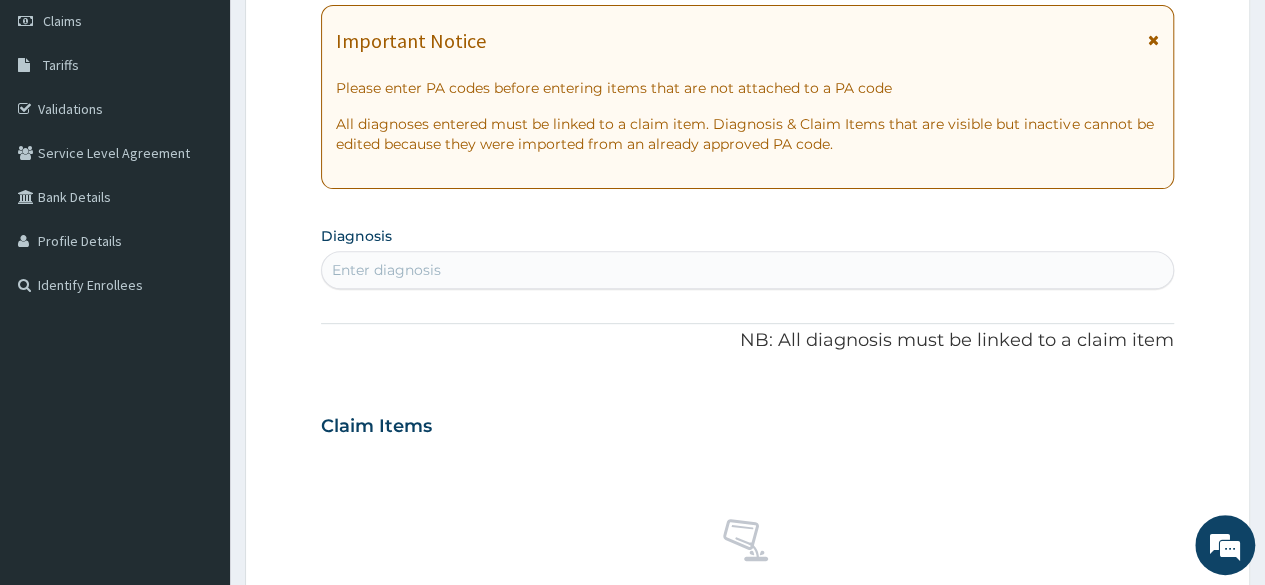 scroll, scrollTop: 290, scrollLeft: 0, axis: vertical 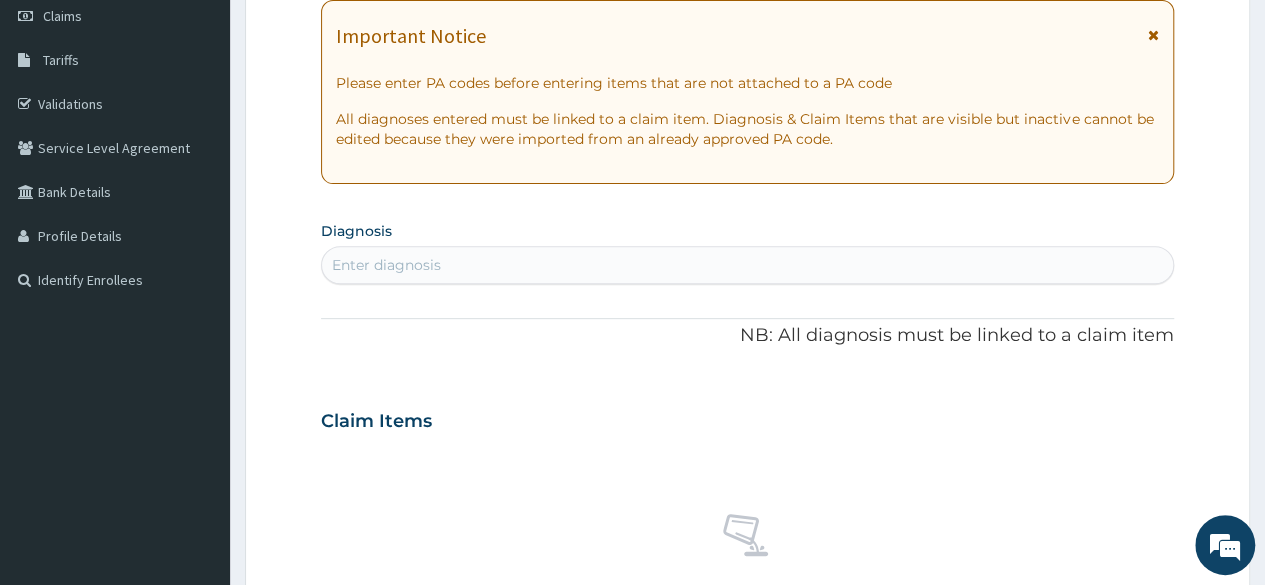 click on "Enter diagnosis" at bounding box center [747, 265] 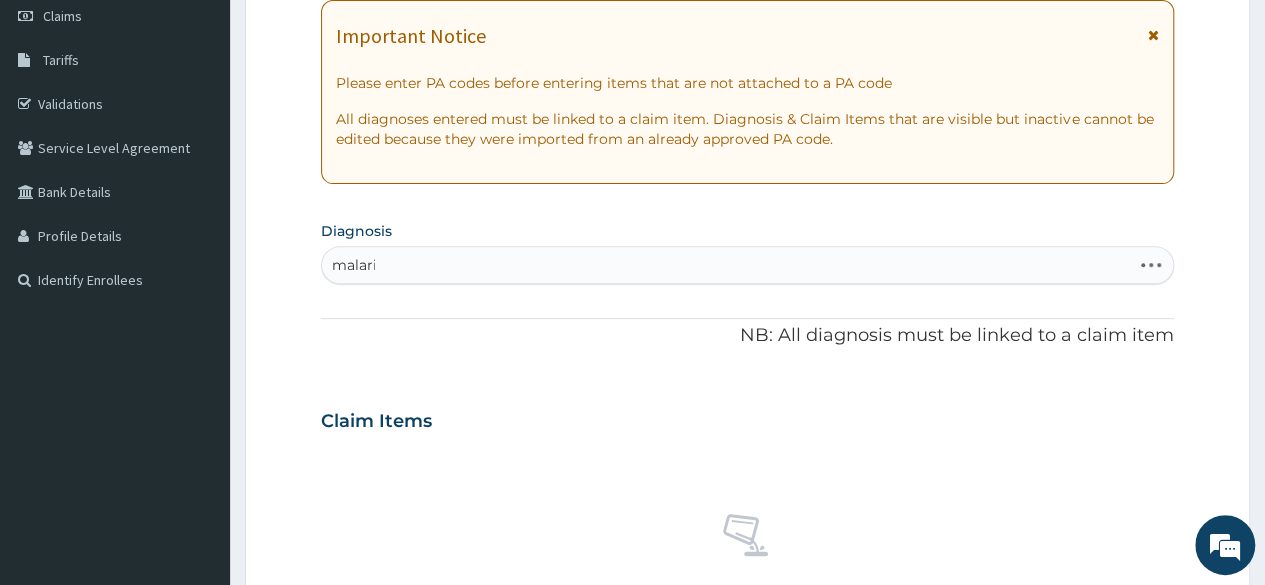 type on "malaria" 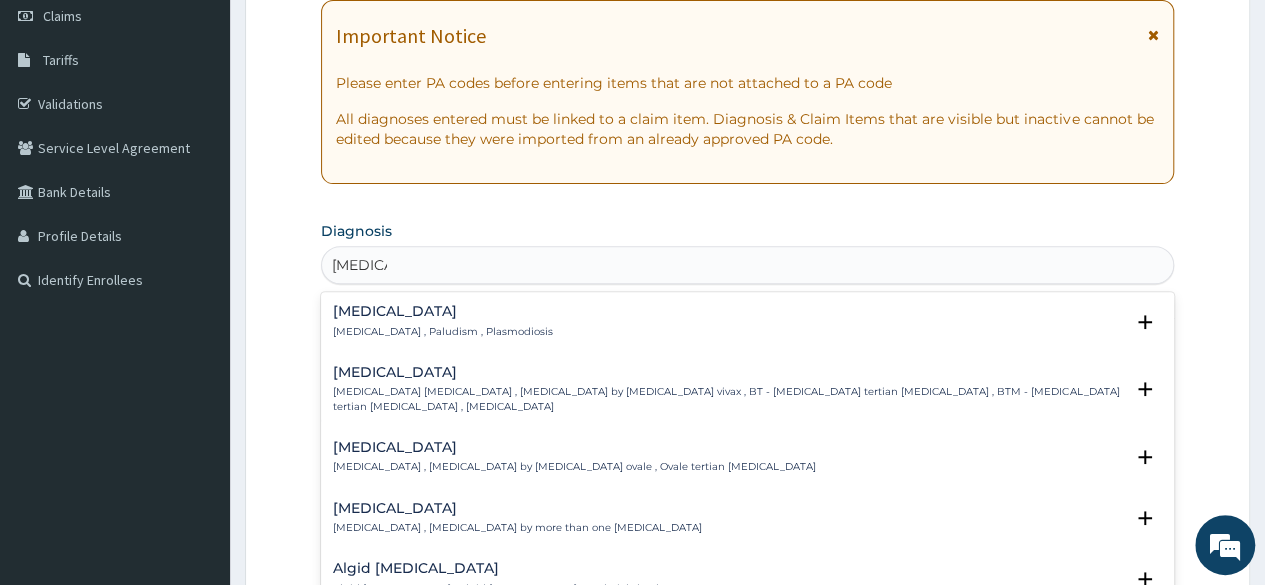 click on "Malaria Malaria , Paludism , Plasmodiosis Select Status Query Query covers suspected (?), Keep in view (kiv), Ruled out (r/o) Confirmed" at bounding box center [747, 326] 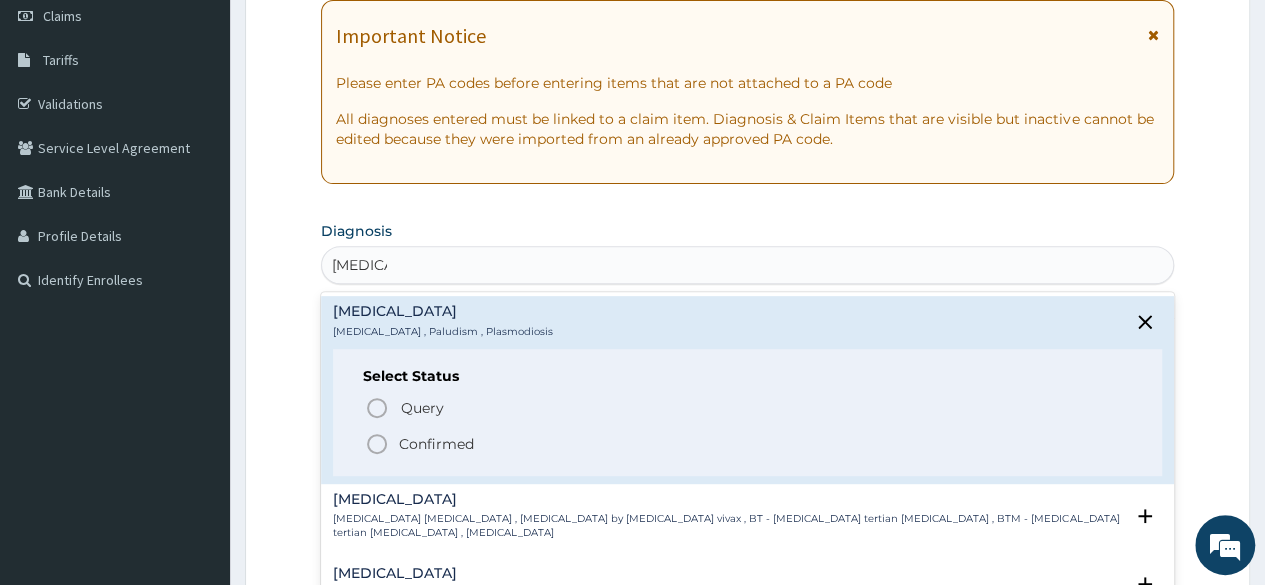 click 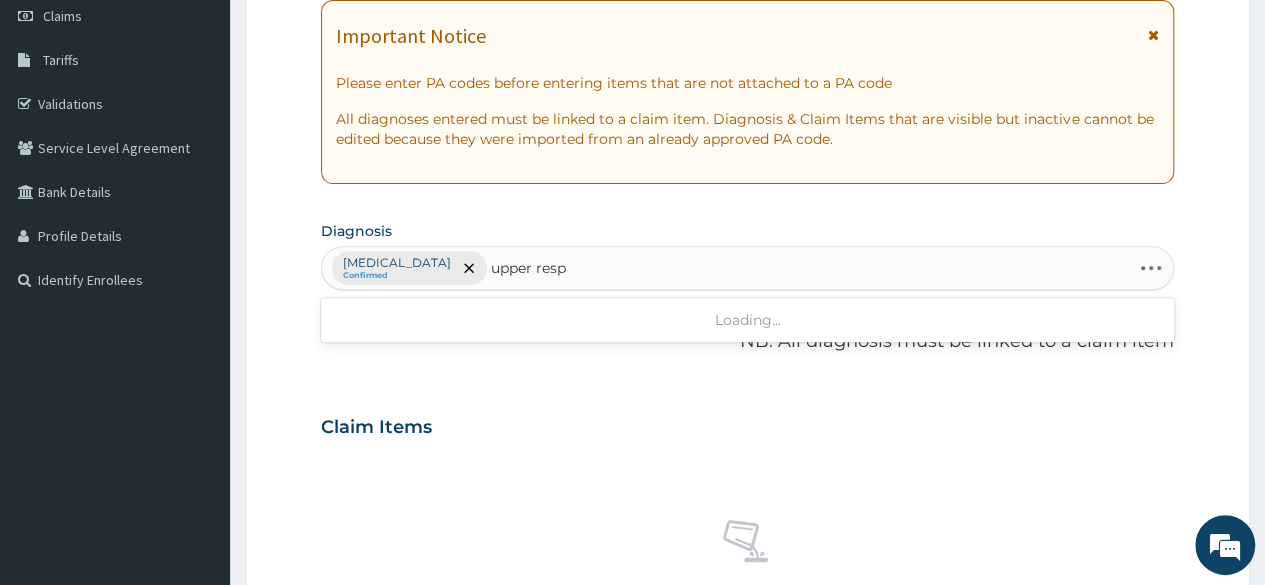 type on "upper respi" 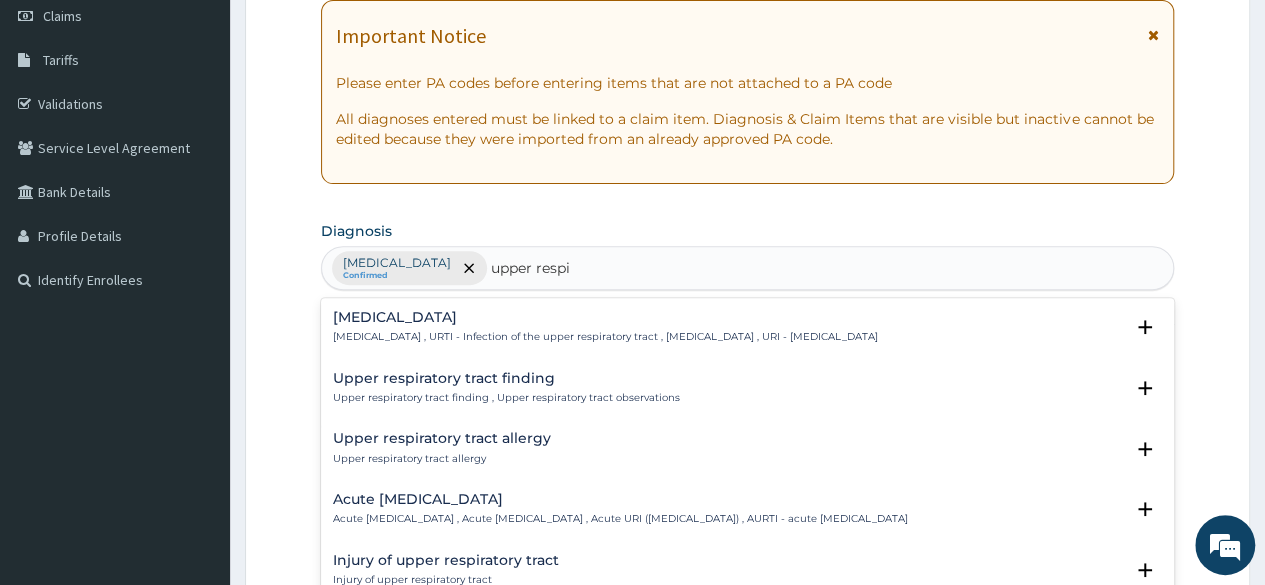 click on "[MEDICAL_DATA]" at bounding box center (605, 317) 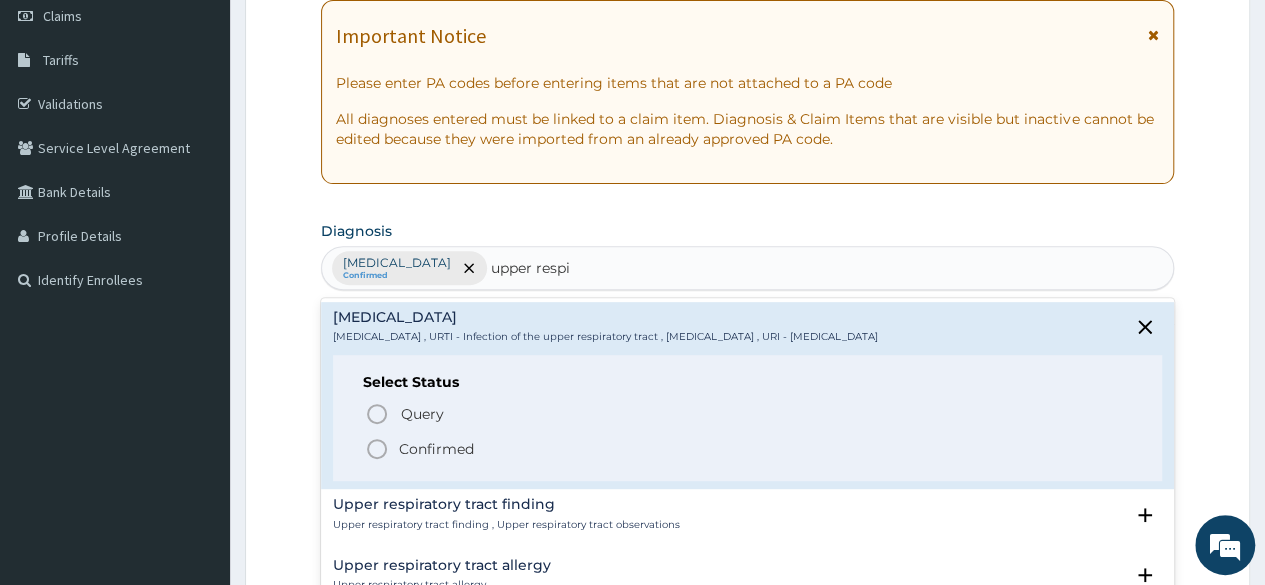 click 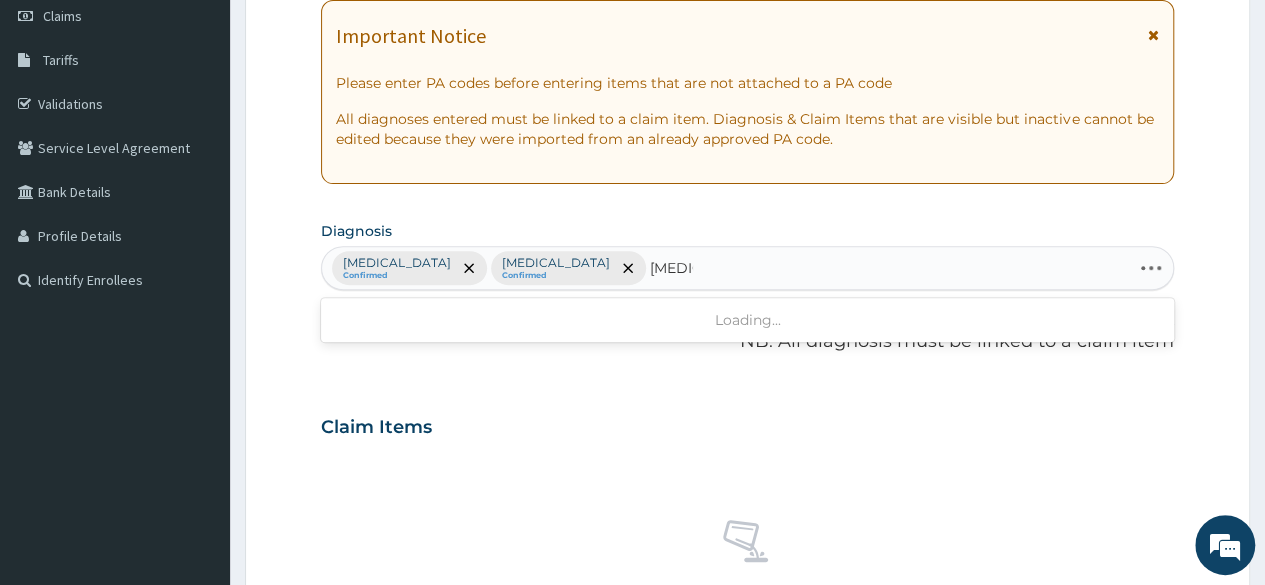 type on "ameno" 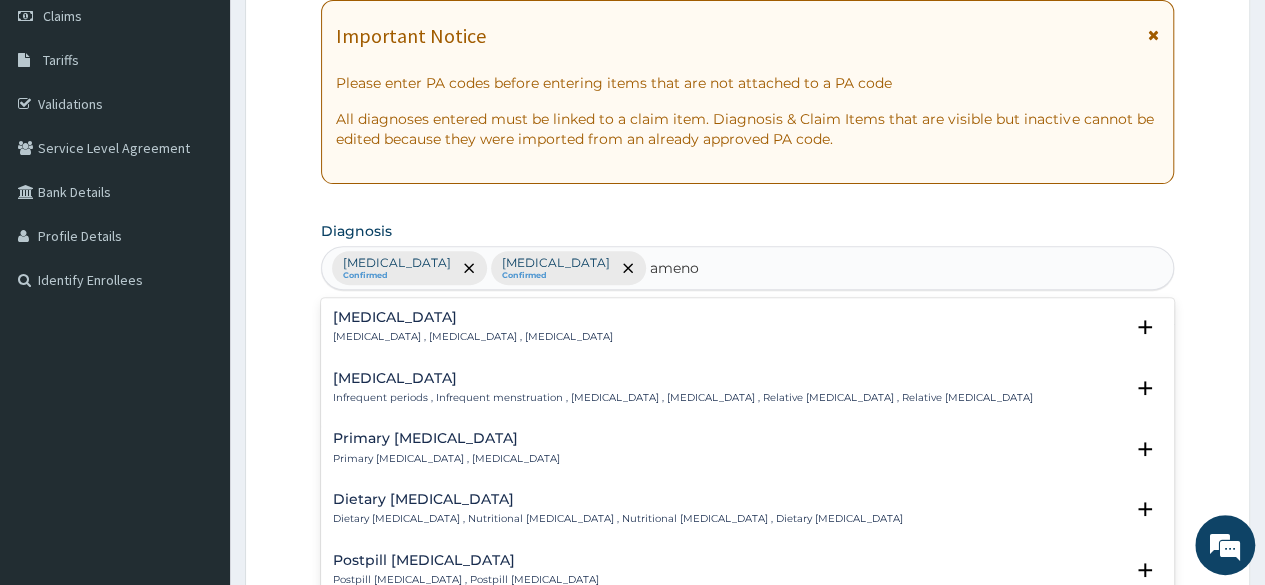 click on "Amenorrhea Amenorrhea , Absence of menstruation , Amenorrhoea" at bounding box center (473, 327) 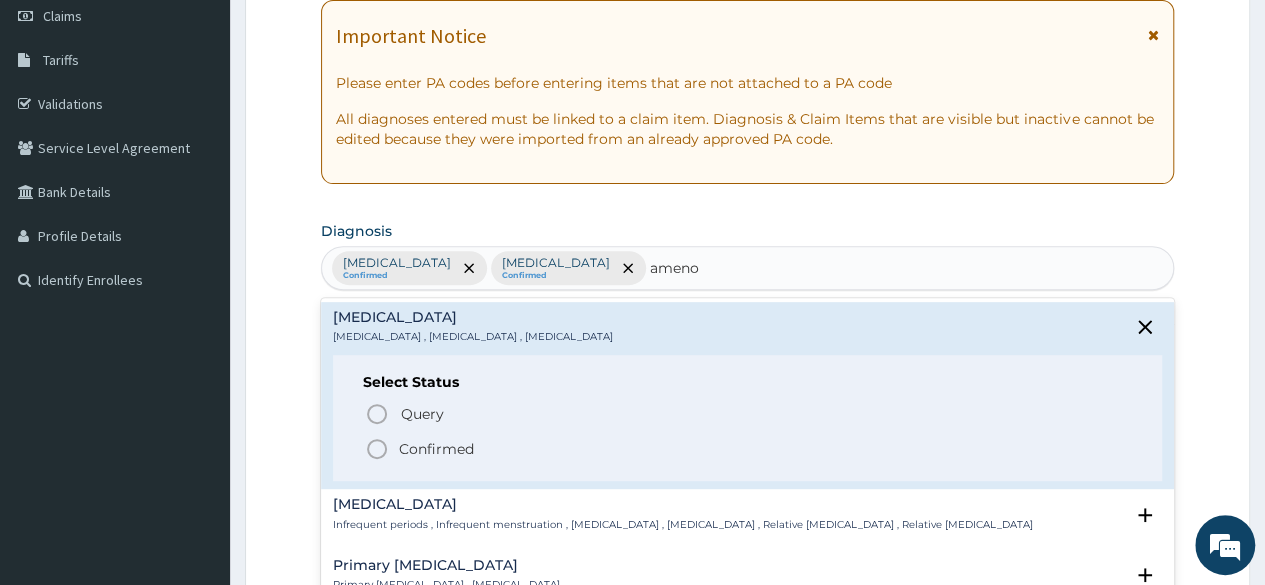 click 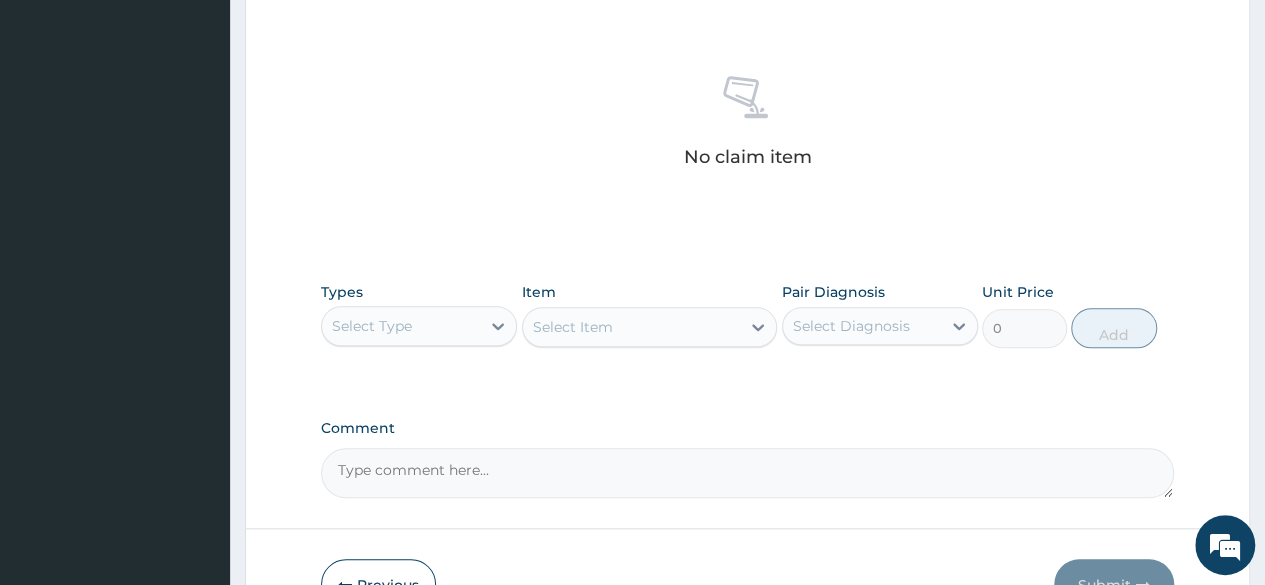 scroll, scrollTop: 768, scrollLeft: 0, axis: vertical 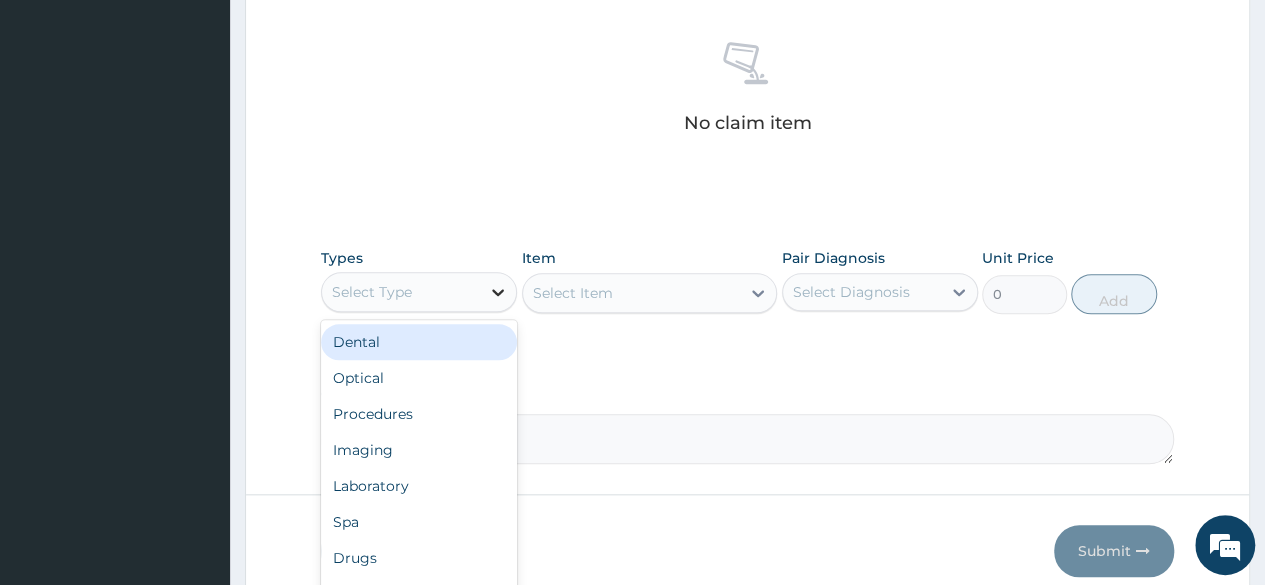 click 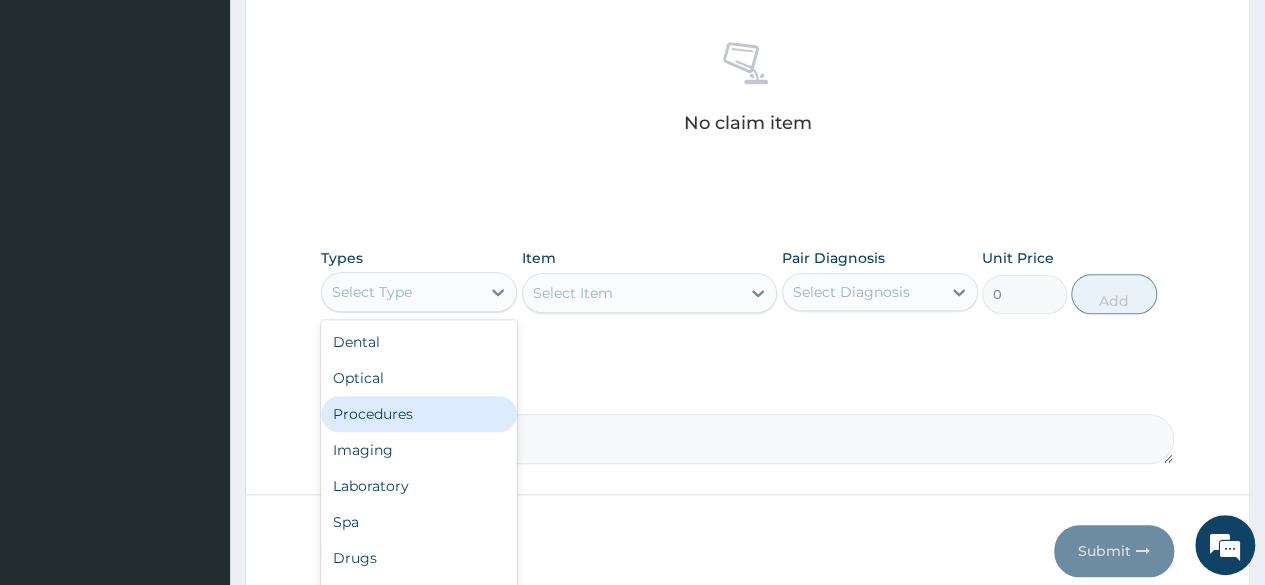 click on "Procedures" at bounding box center (419, 414) 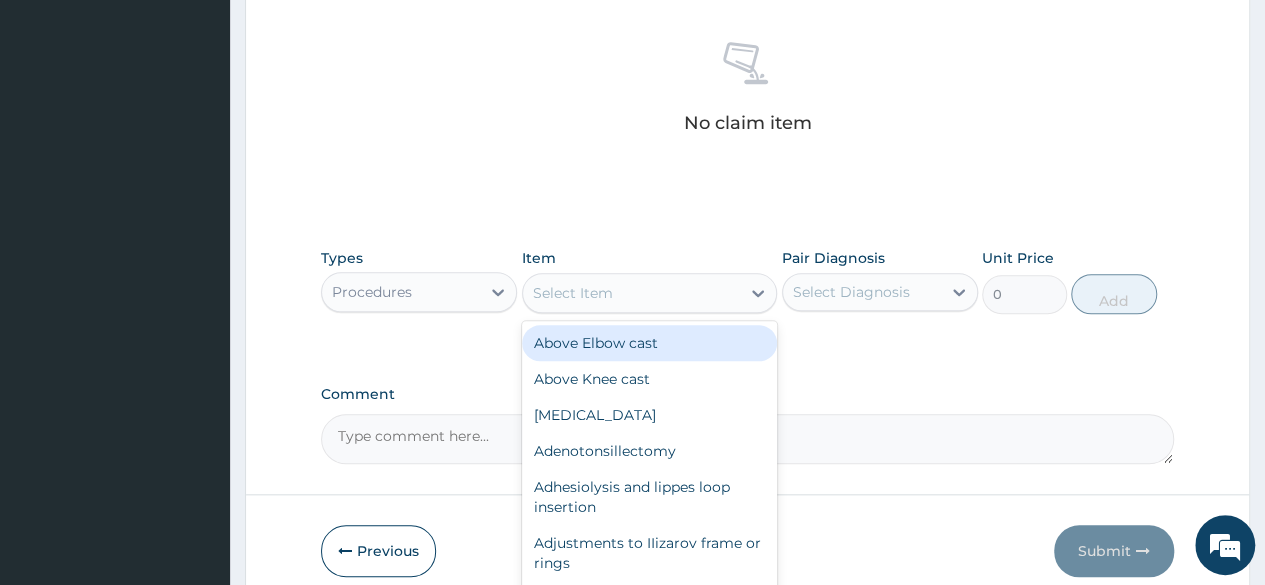 click on "Select Item" at bounding box center (632, 293) 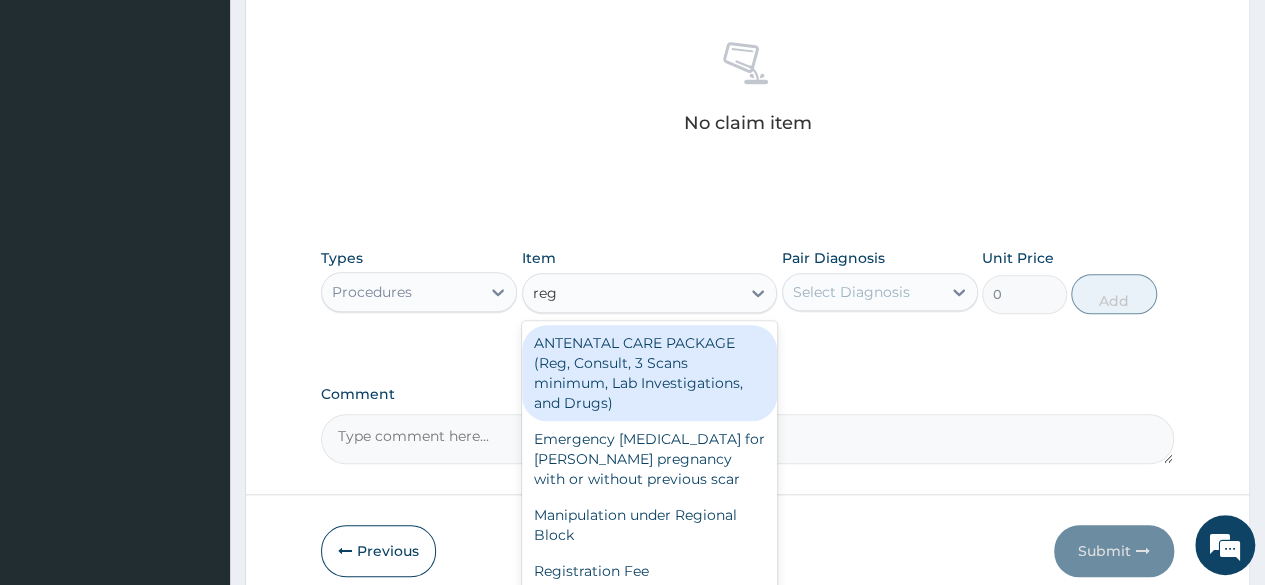 type on "regis" 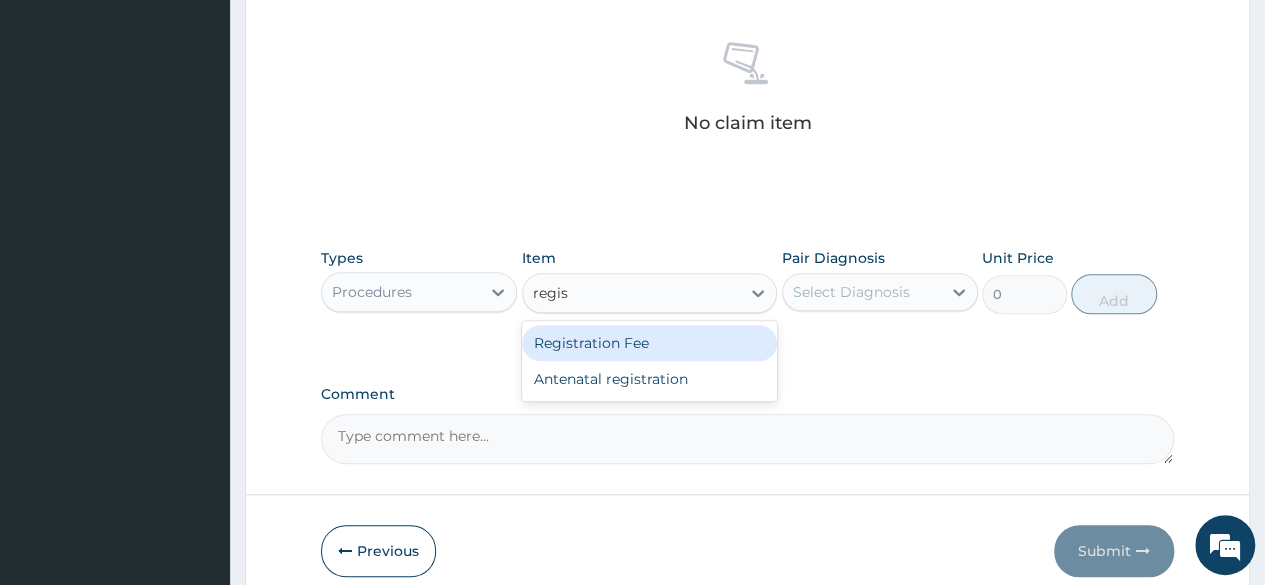click on "Registration Fee" at bounding box center (650, 343) 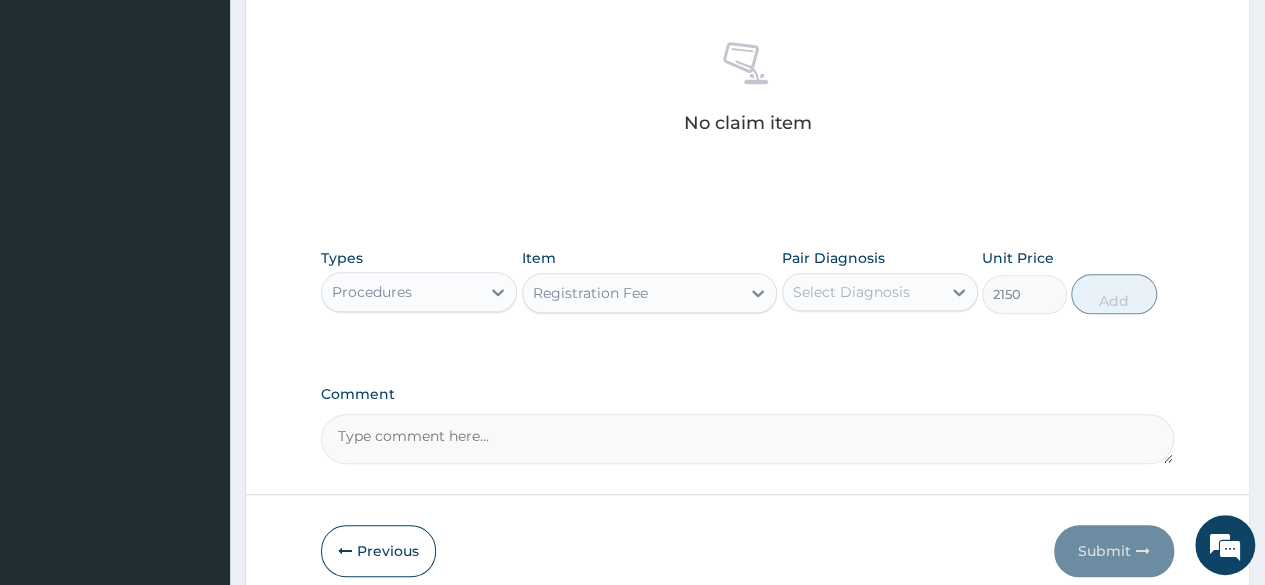 click on "Select Diagnosis" at bounding box center (862, 292) 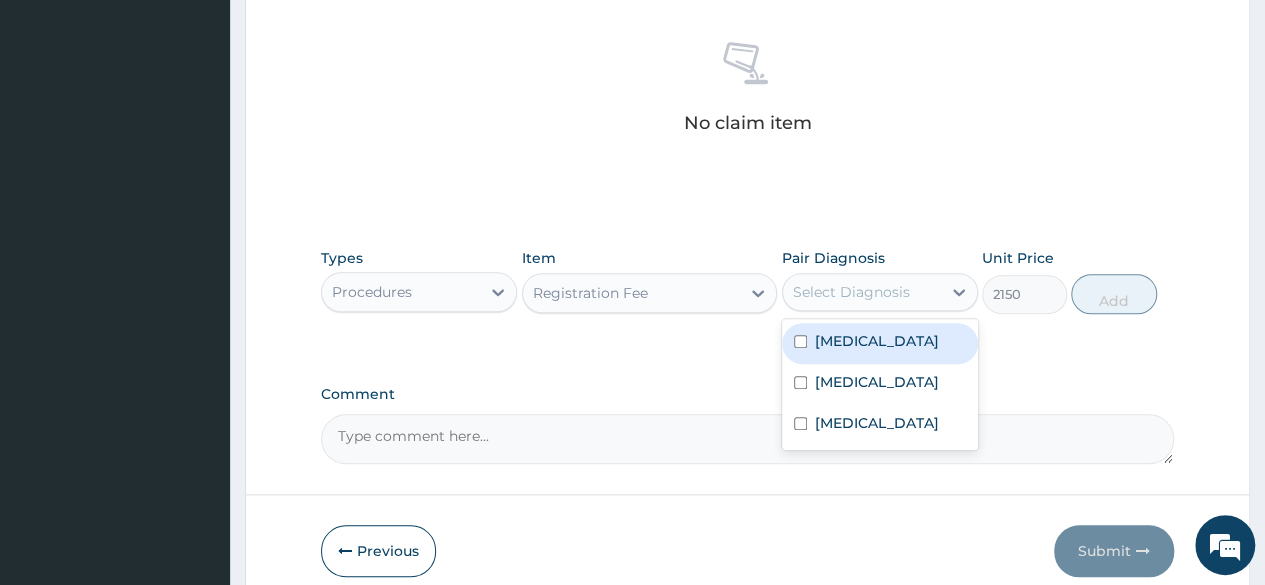 click on "Malaria" at bounding box center [880, 343] 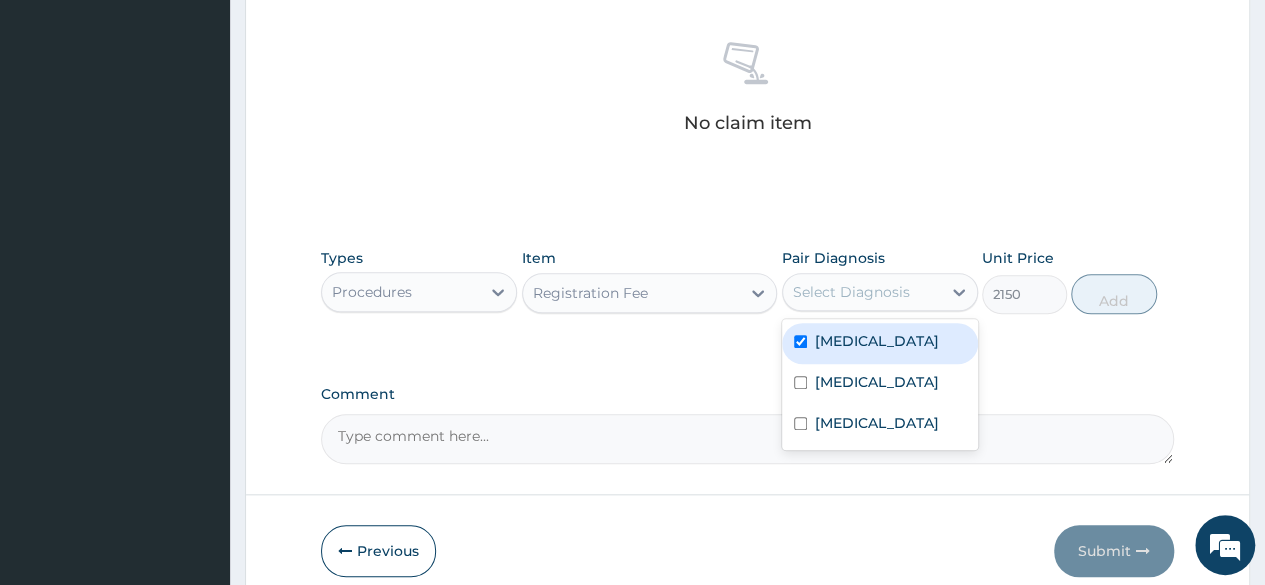 checkbox on "true" 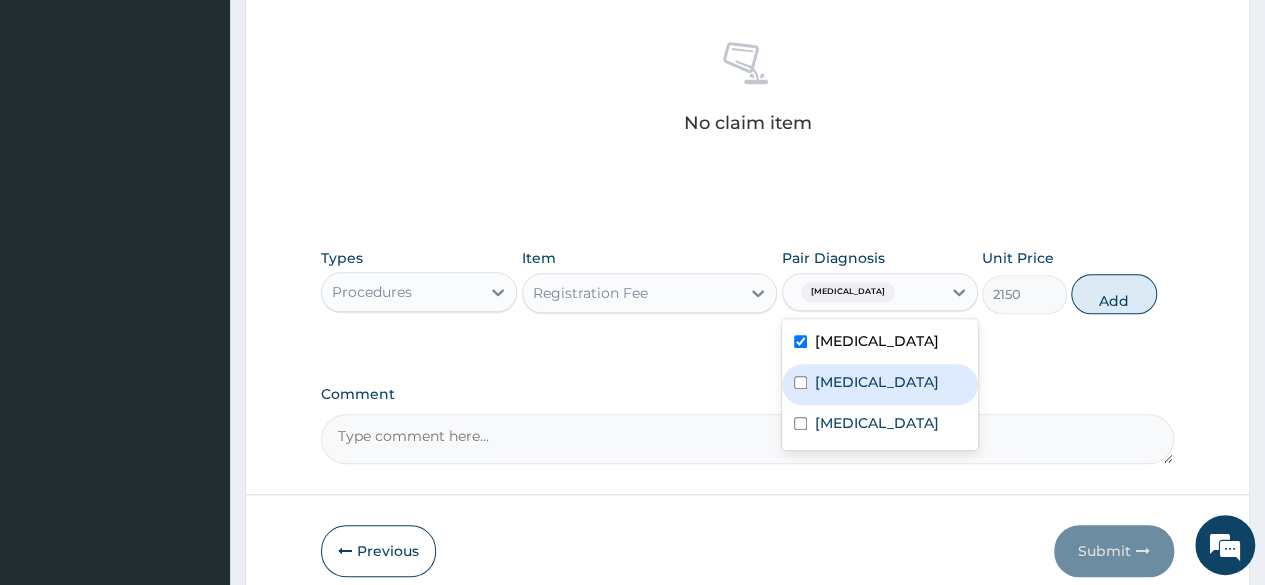 click on "Upper respiratory infection" at bounding box center (877, 382) 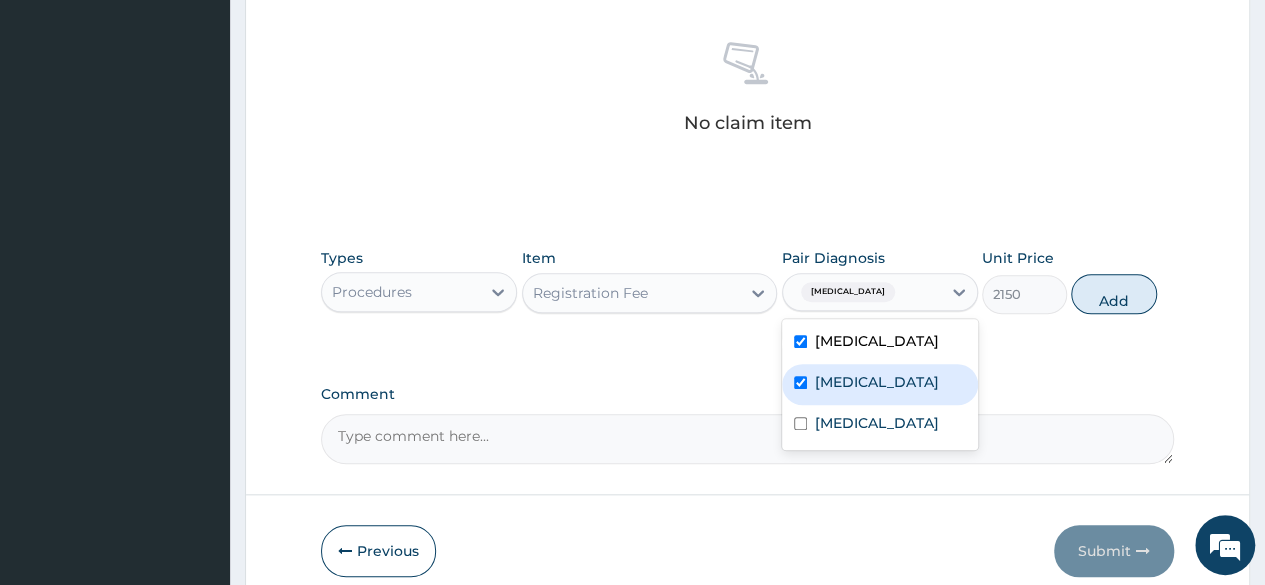 checkbox on "true" 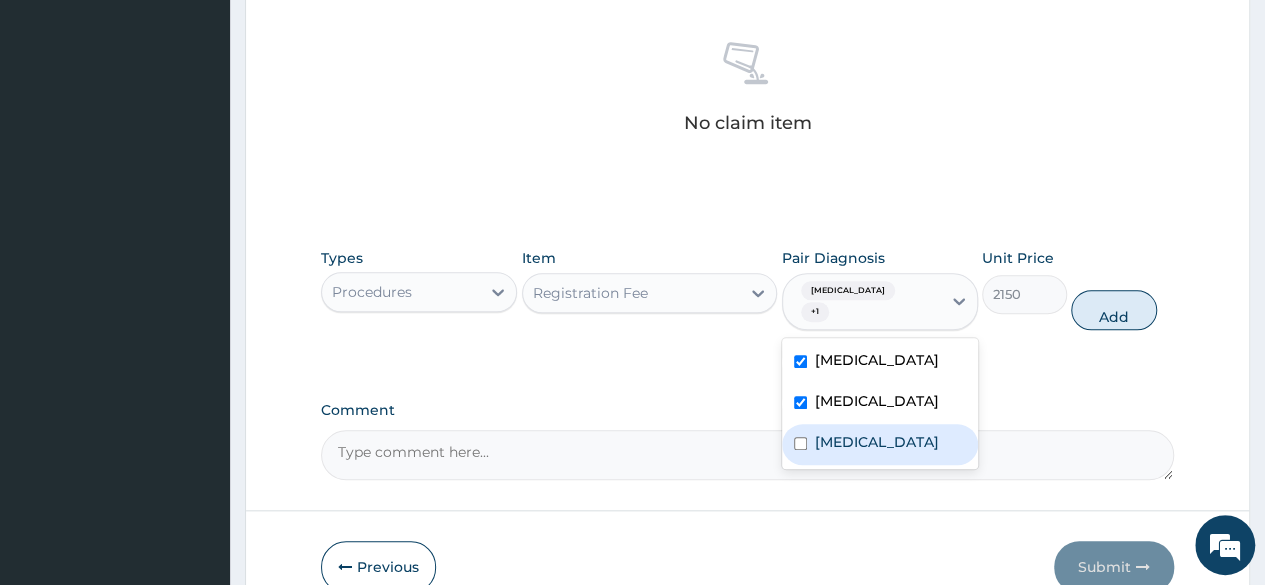 click on "Amenorrhea" at bounding box center (880, 444) 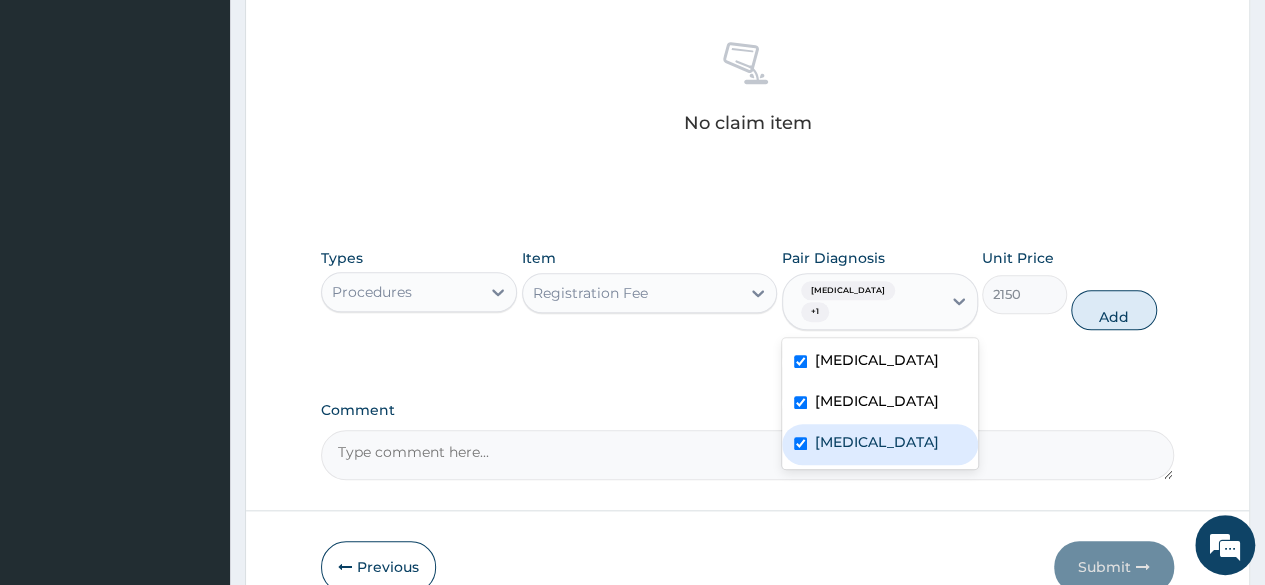 checkbox on "true" 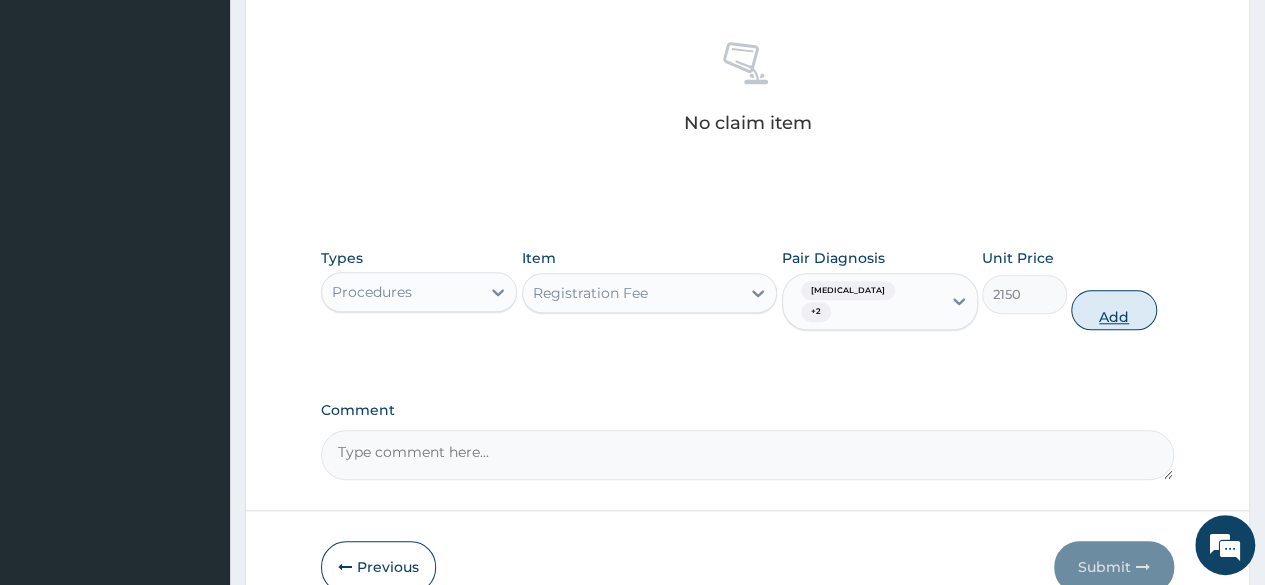 click on "Add" at bounding box center (1113, 310) 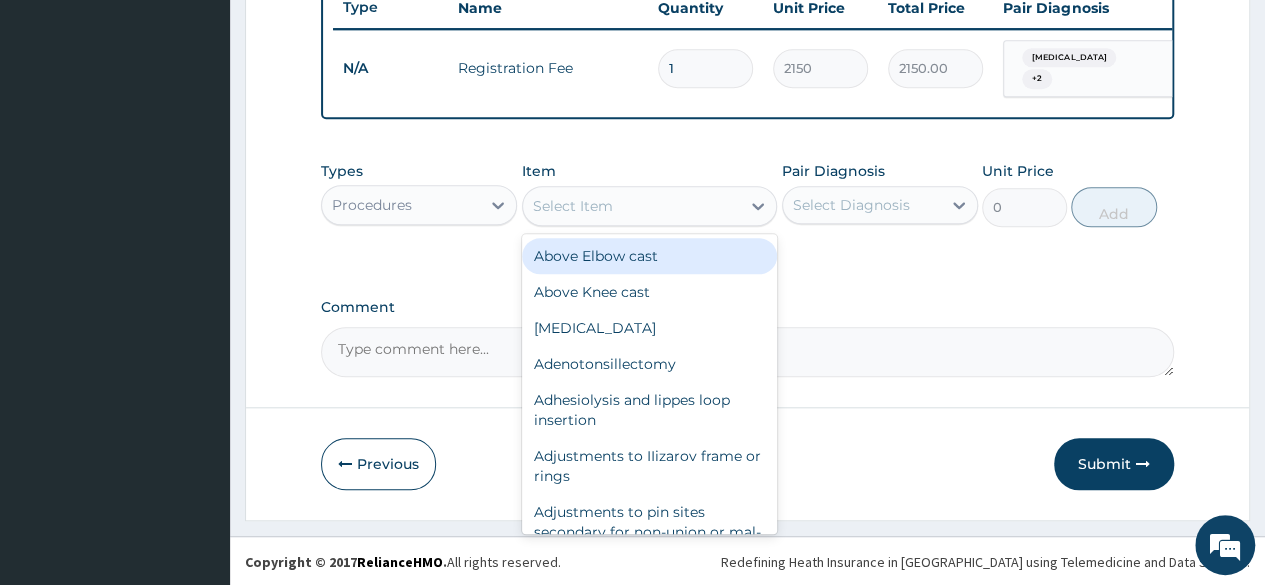 click on "Select Item" at bounding box center [632, 206] 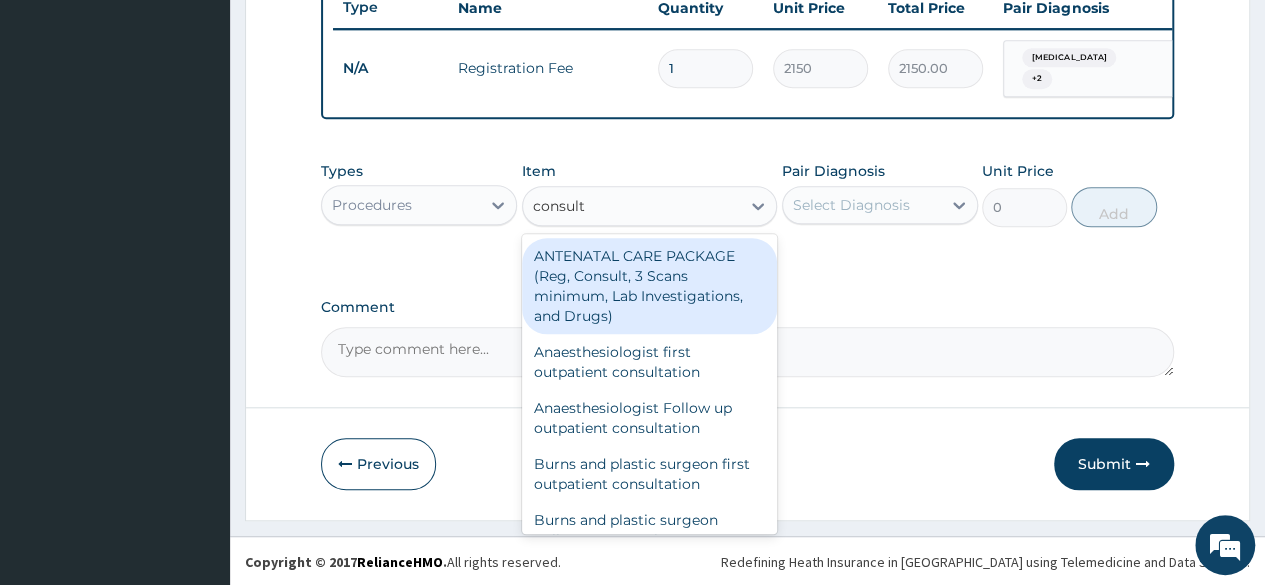 type on "consulta" 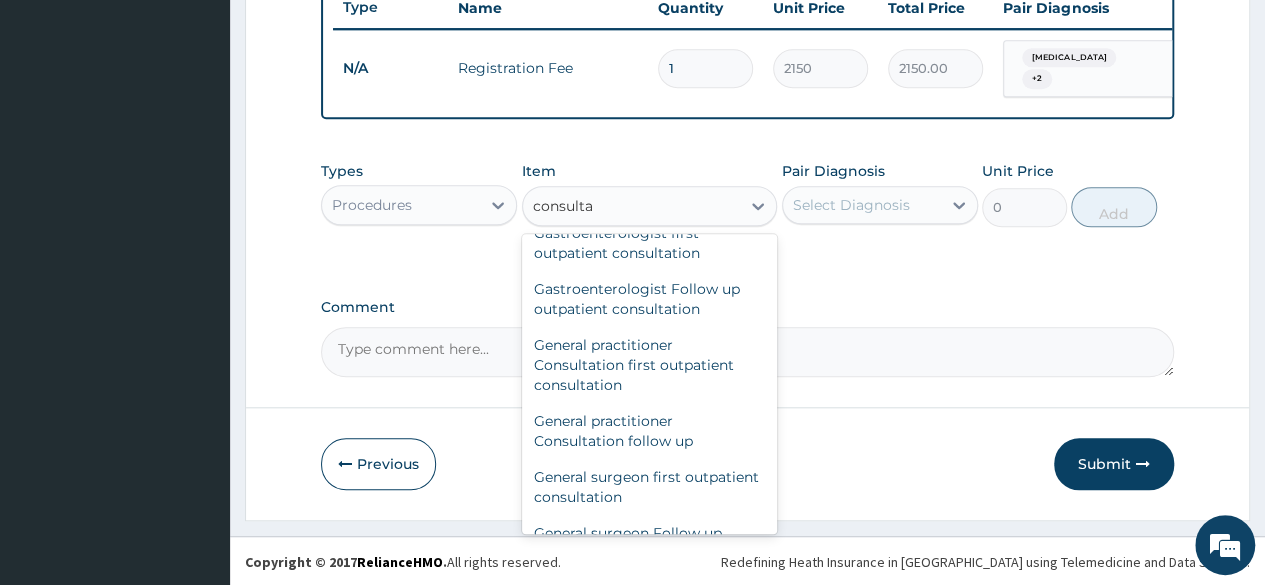 scroll, scrollTop: 1000, scrollLeft: 0, axis: vertical 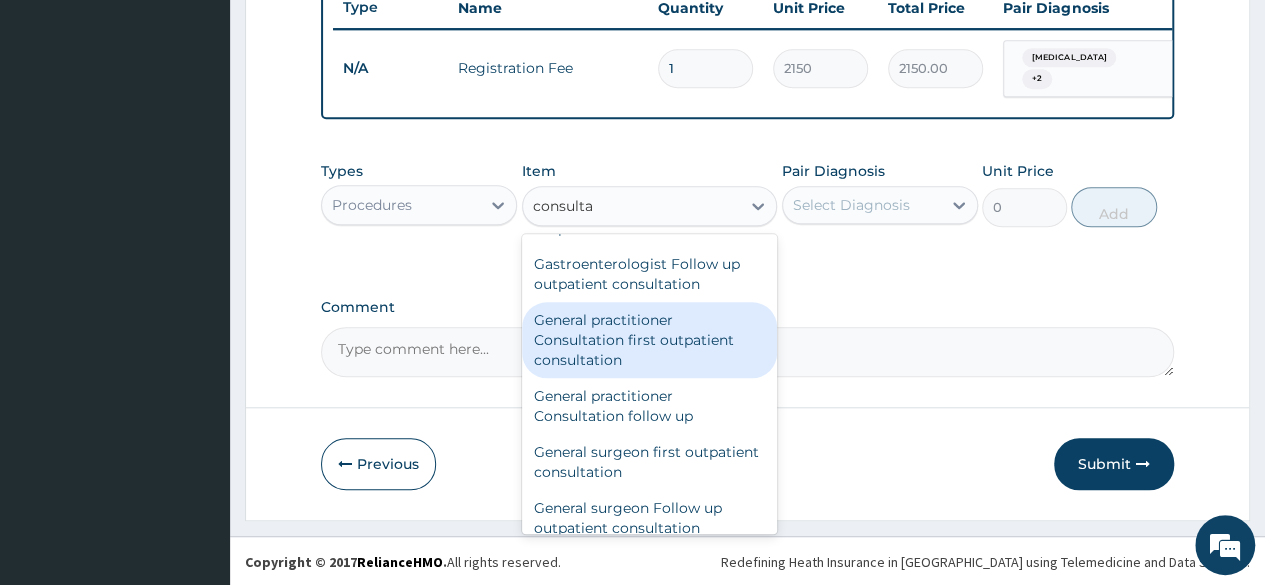 drag, startPoint x: 594, startPoint y: 325, endPoint x: 602, endPoint y: 366, distance: 41.773197 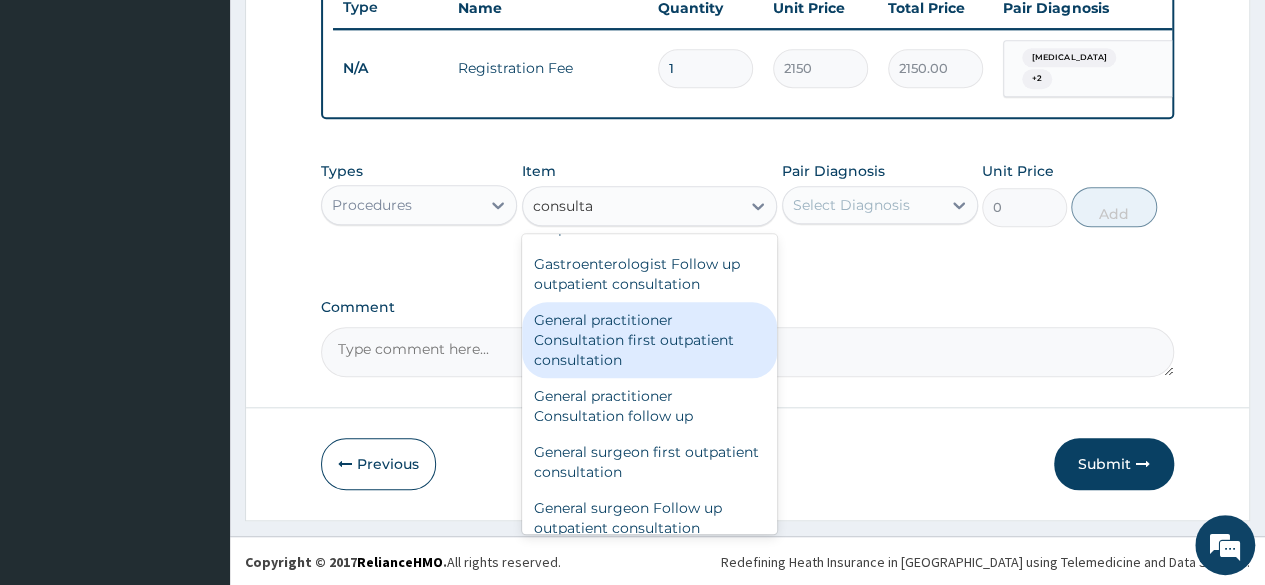click on "Anaesthesiologist first outpatient consultation Anaesthesiologist Follow up outpatient consultation Burns and plastic surgeon first outpatient consultation Burns and plastic surgeon Follow up outpatient consultation Cardiologist first outpatient consultation Cardiologist Follow up outpatient consultation Cardiothoracic Surgeon first outpatient consultation Dermatologist first outpatient consultation Dermatologist Follow up outpatient consultation Dietician first outpatient consultation Dietician Follow up outpatient consultation Endocrinologist first outpatient consultation Endocrinologist Follow up outpatient consultation ENT first outpatient consultation ENT Follow up outpatient consultation Family Physician first outpatient consultation Family Physician Follow up outpatient consultation Gastroenterologist first outpatient consultation Gastroenterologist Follow up outpatient consultation General practitioner Consultation first outpatient consultation General practitioner Consultation follow up" at bounding box center (650, 384) 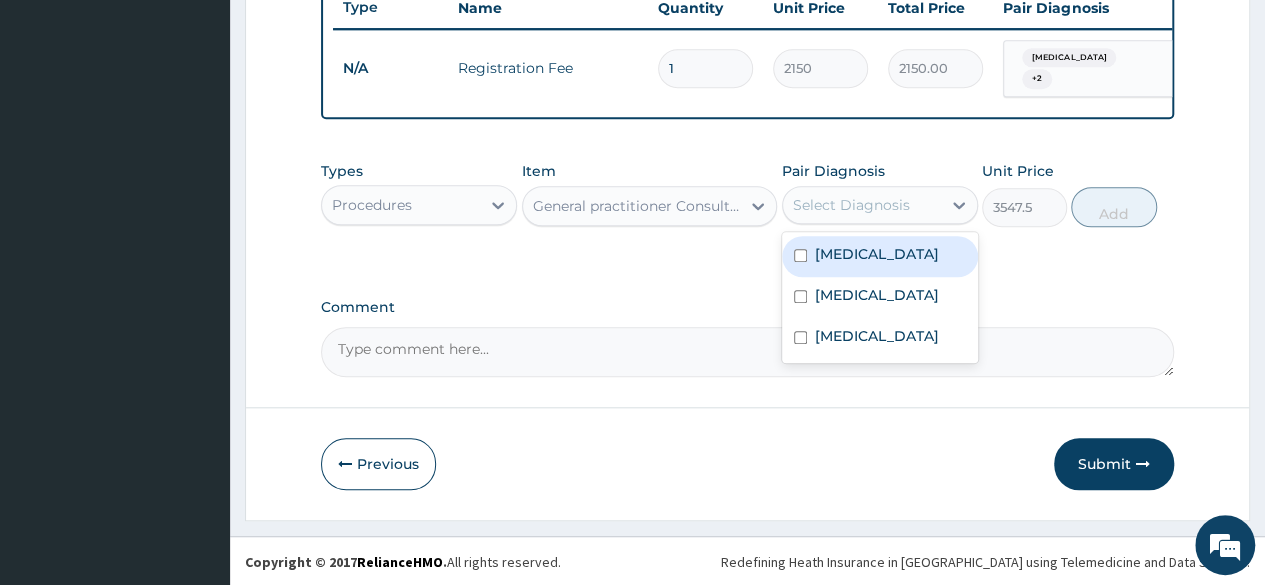 click on "Select Diagnosis" at bounding box center (851, 205) 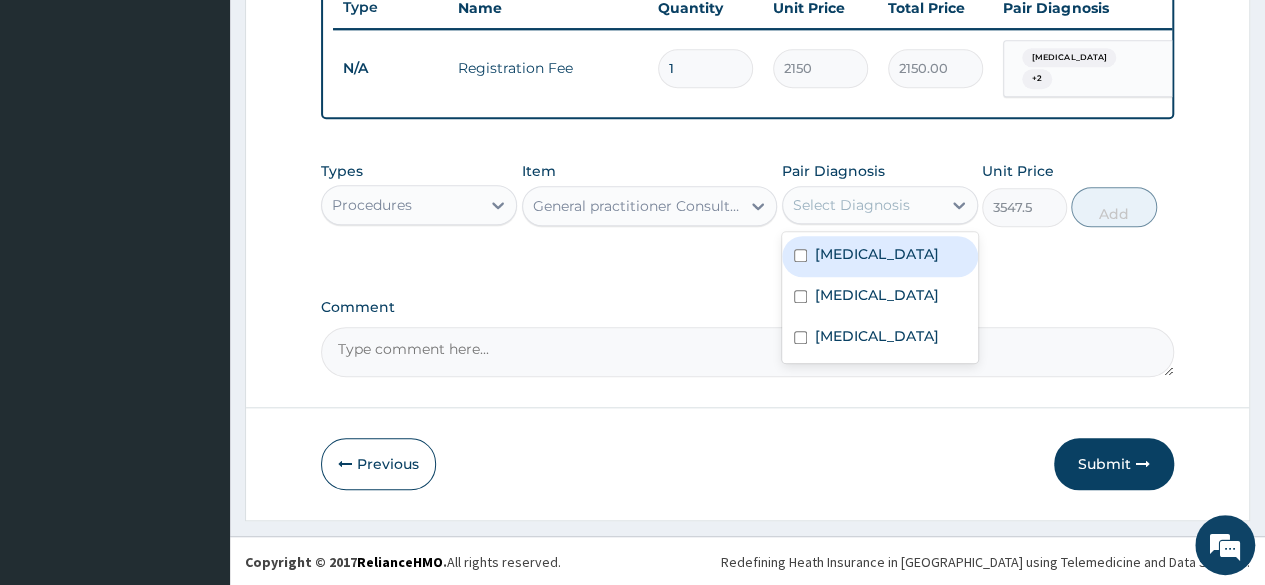 click on "Malaria" at bounding box center (880, 256) 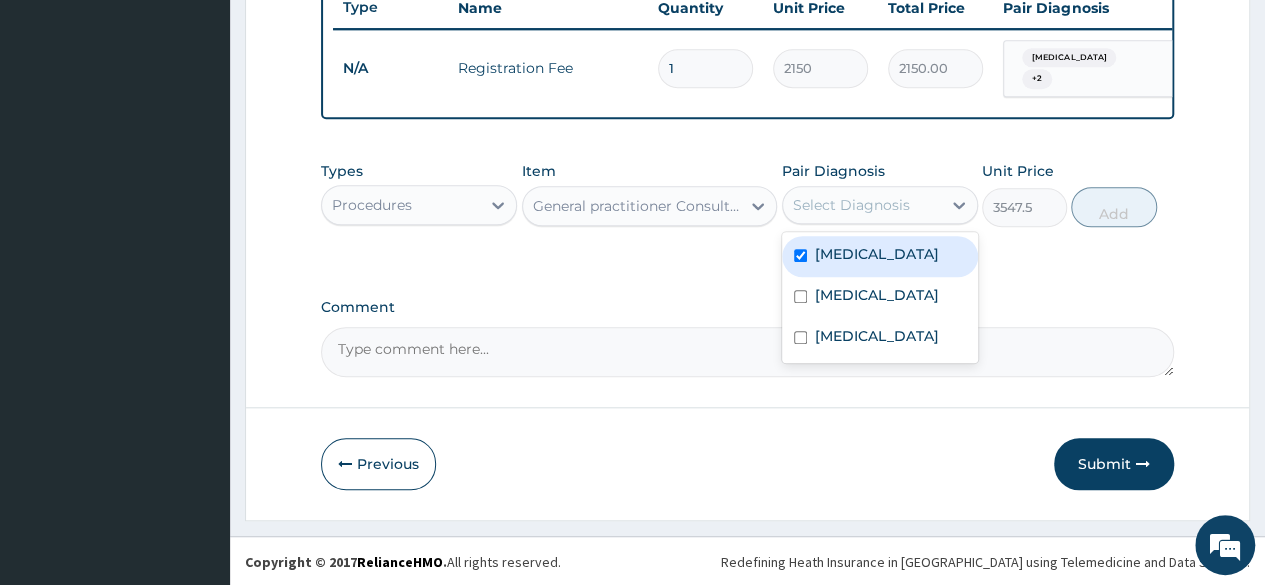 checkbox on "true" 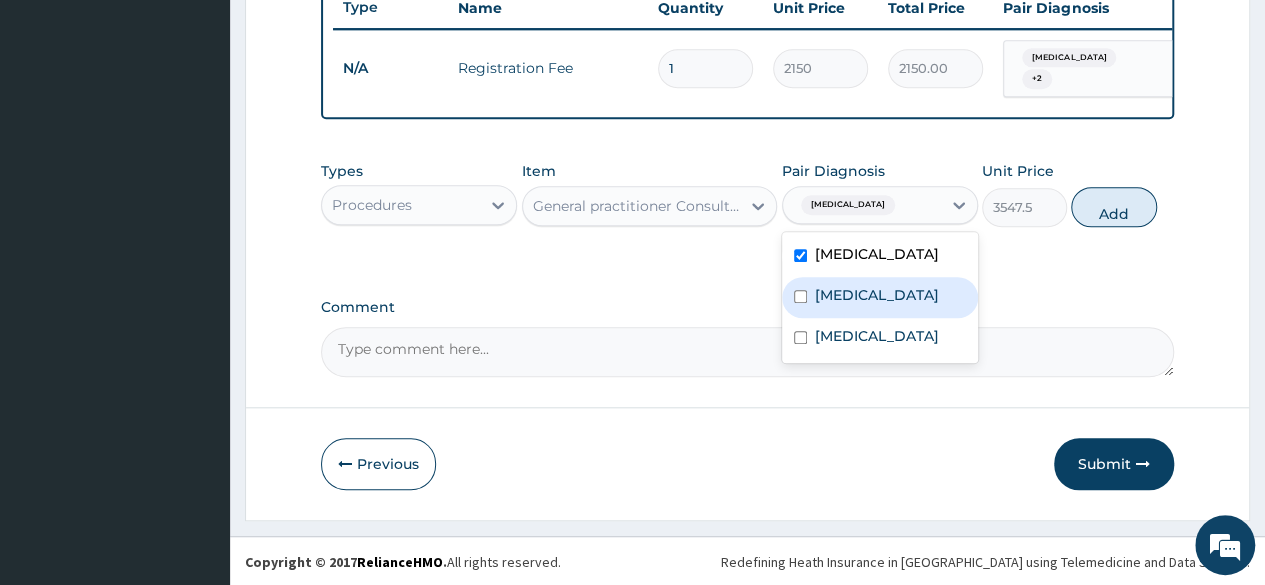 click on "Upper respiratory infection" at bounding box center [877, 295] 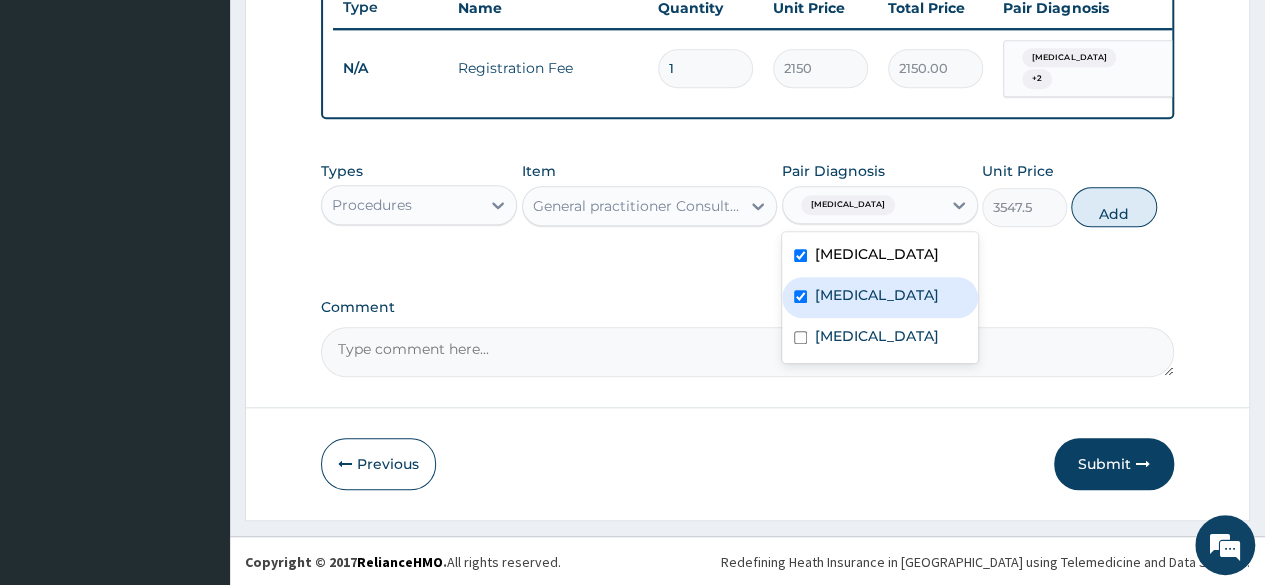 checkbox on "true" 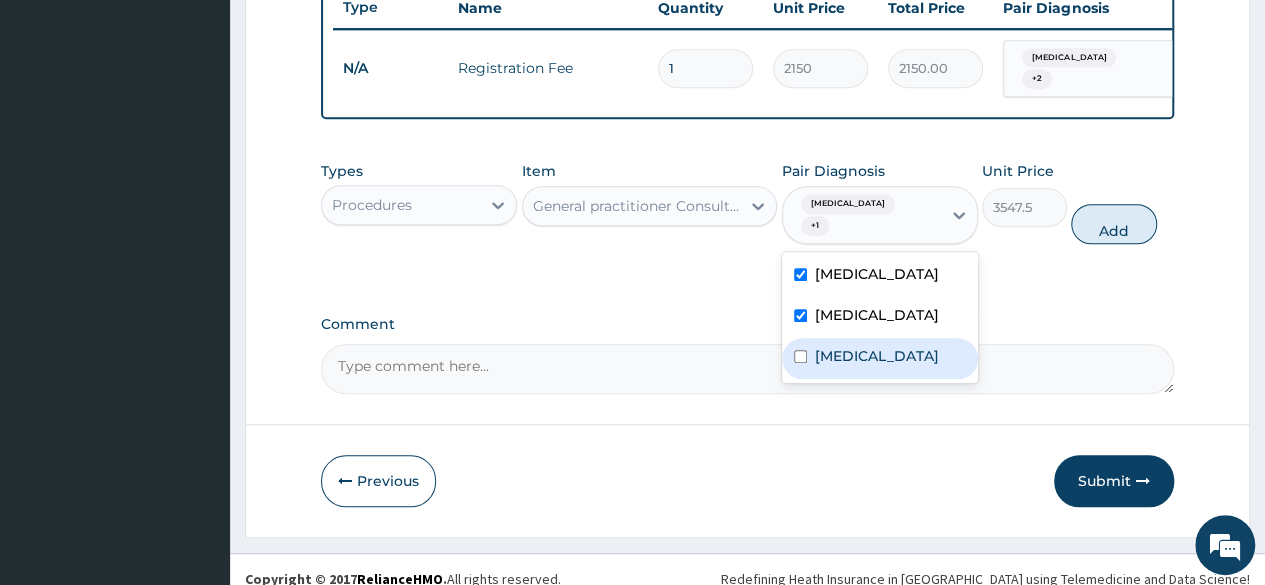 click on "Amenorrhea" at bounding box center [877, 356] 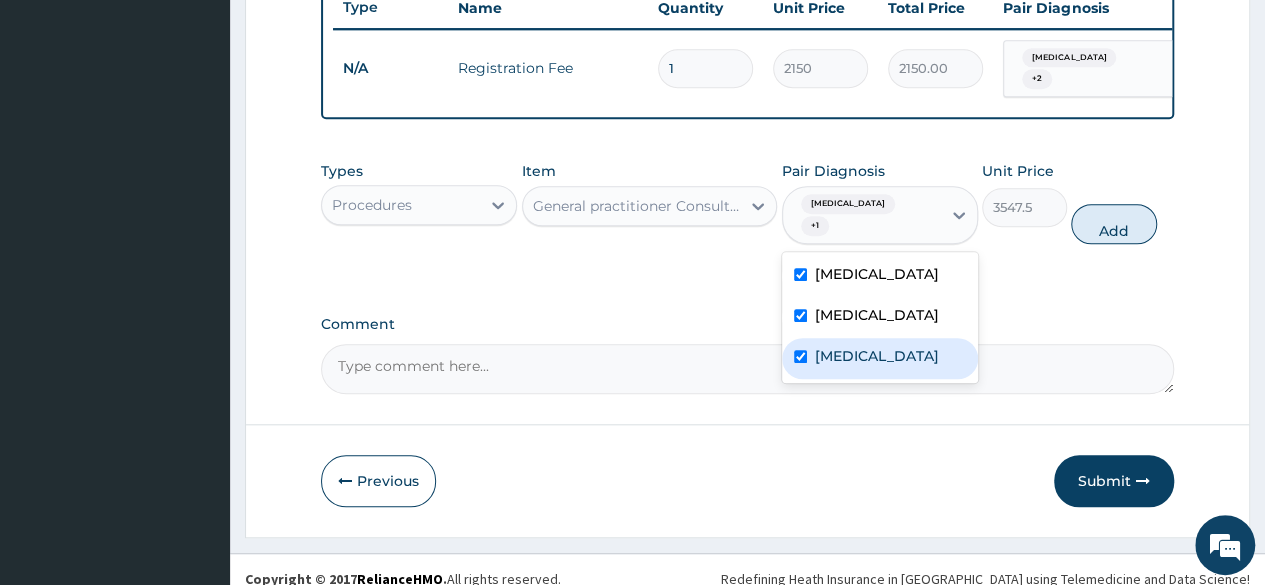 checkbox on "true" 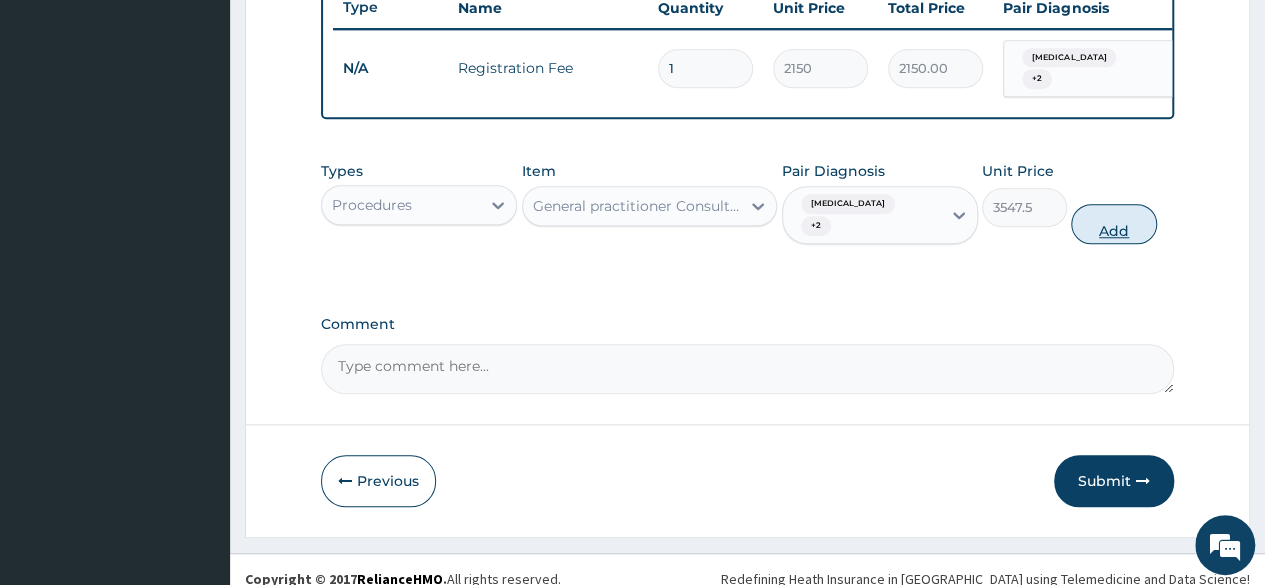 click on "Add" at bounding box center [1113, 224] 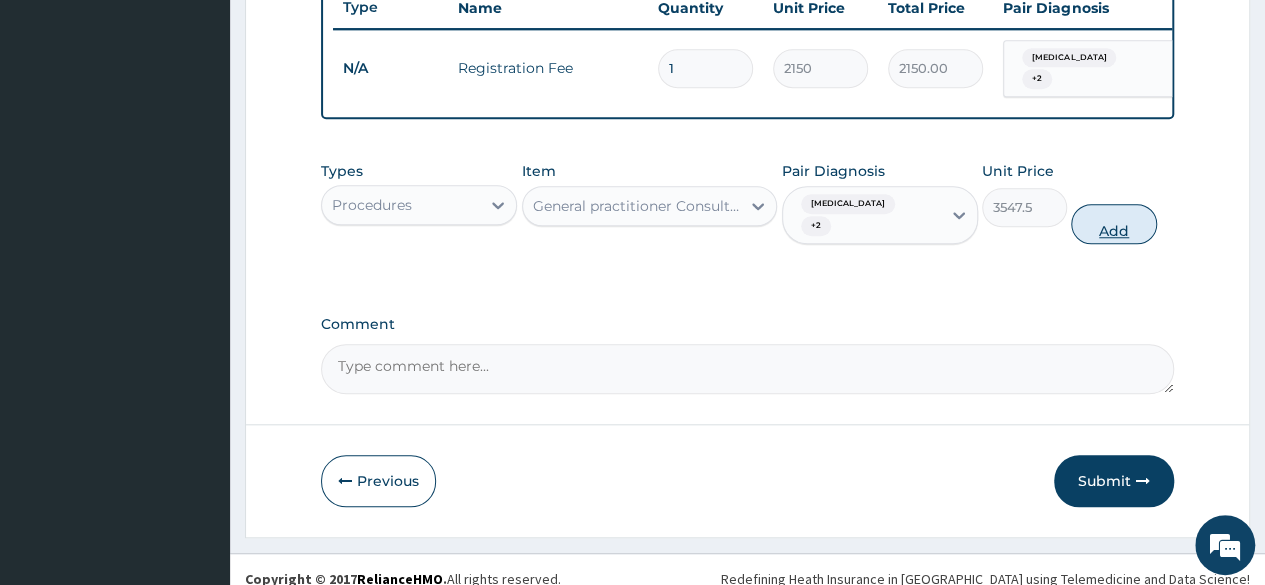 type on "0" 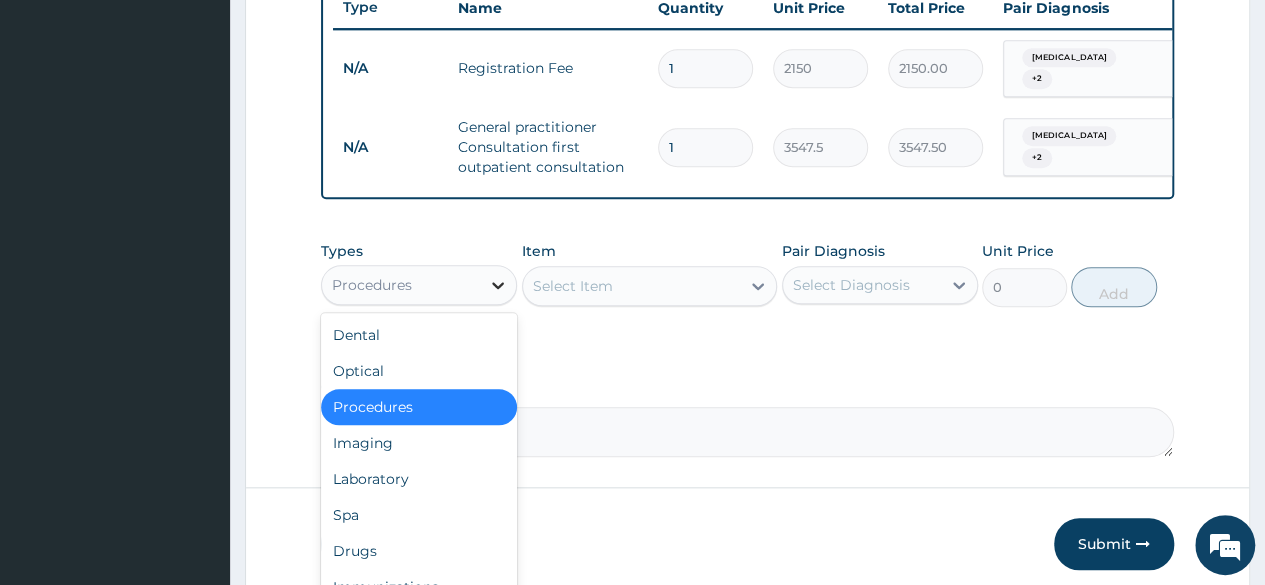 click 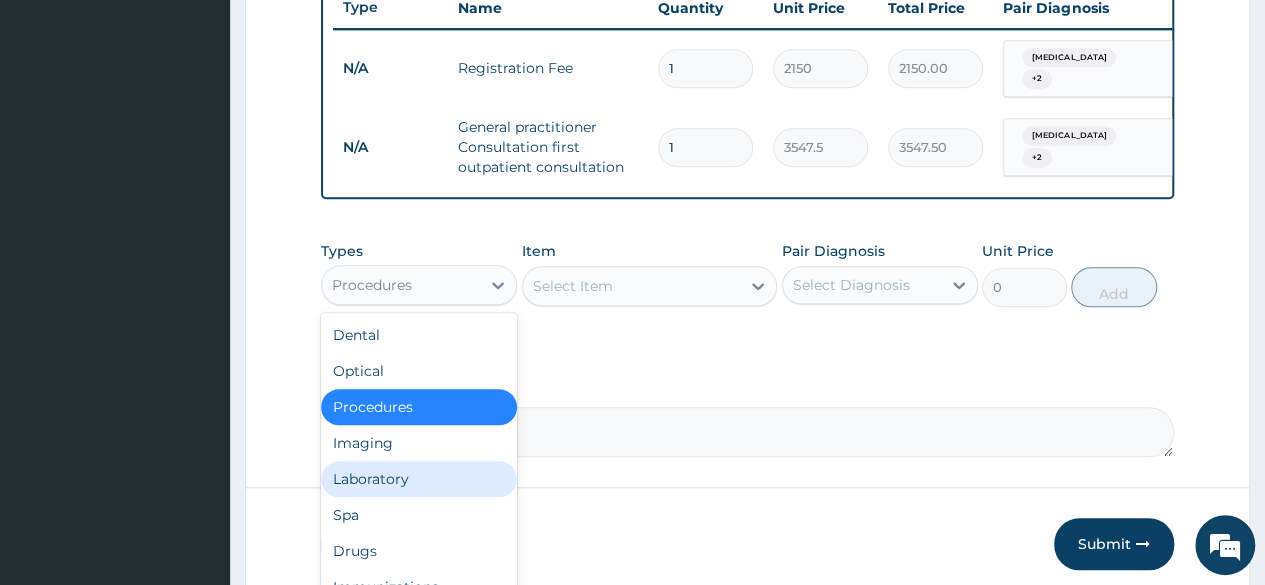 click on "Laboratory" at bounding box center [419, 479] 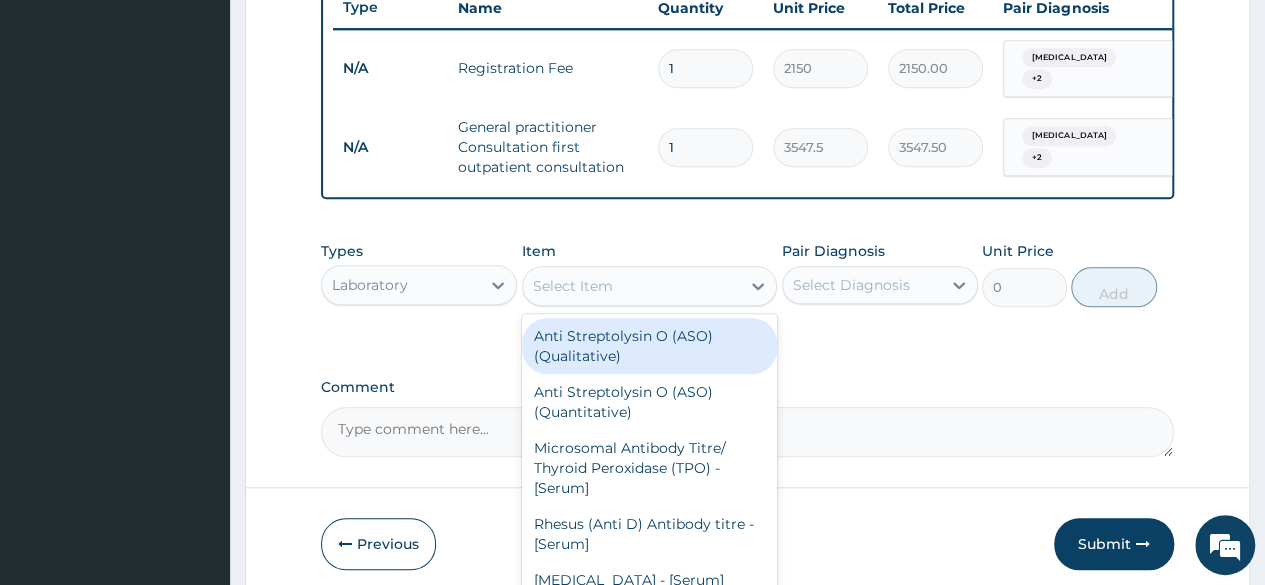 click on "Select Item" at bounding box center (632, 286) 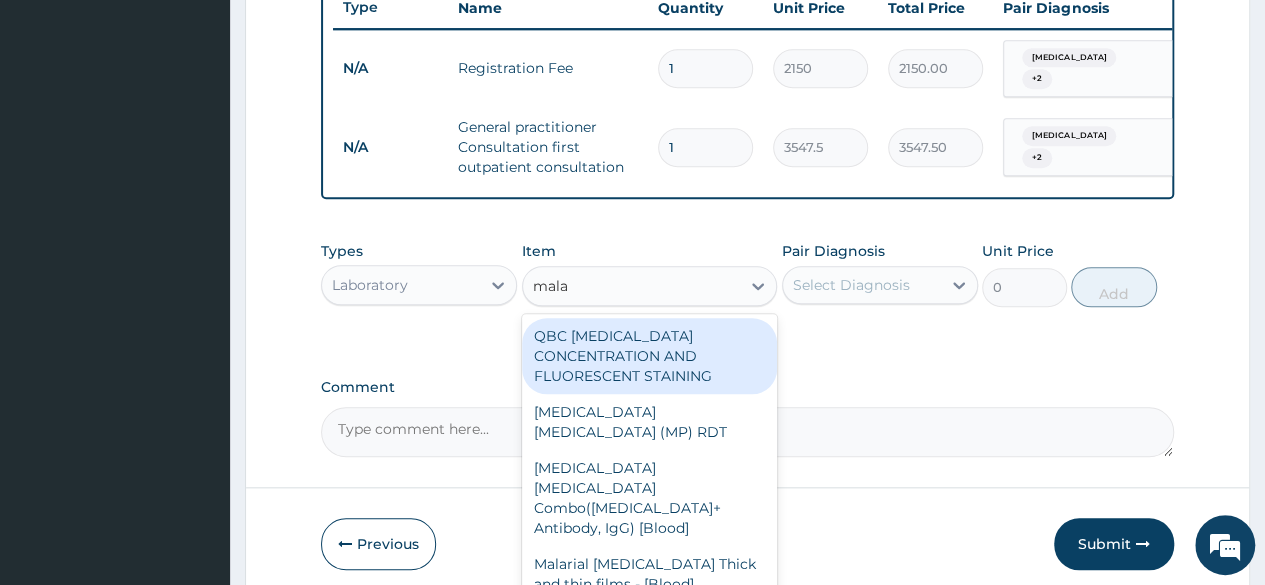 type on "malar" 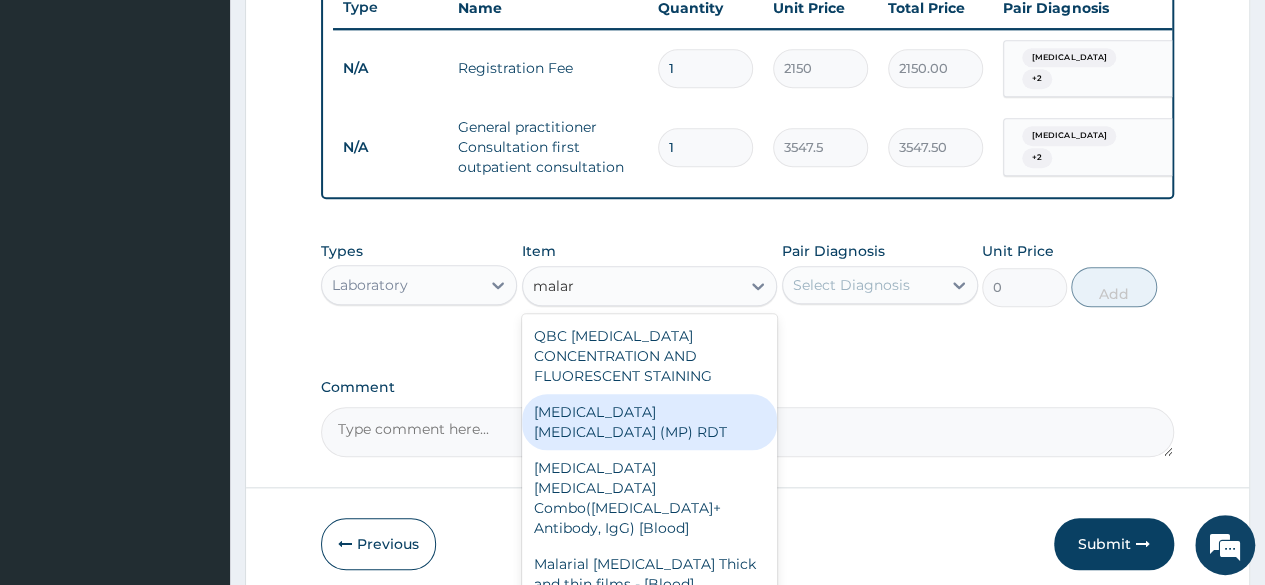 click on "MALARIA PARASITE (MP) RDT" at bounding box center (650, 422) 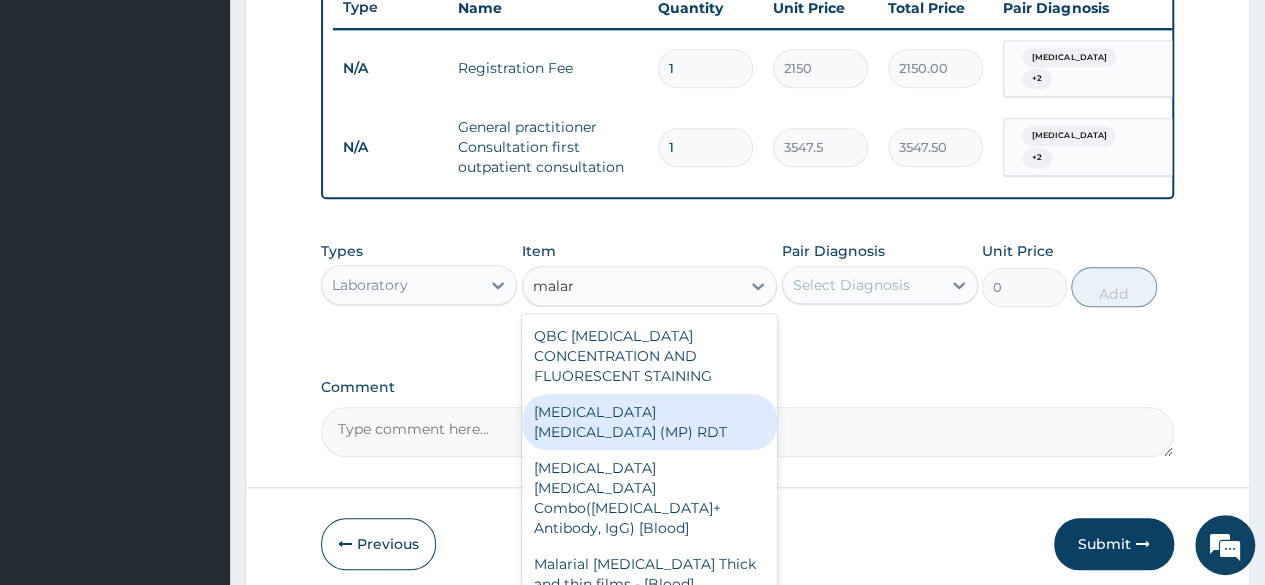 type 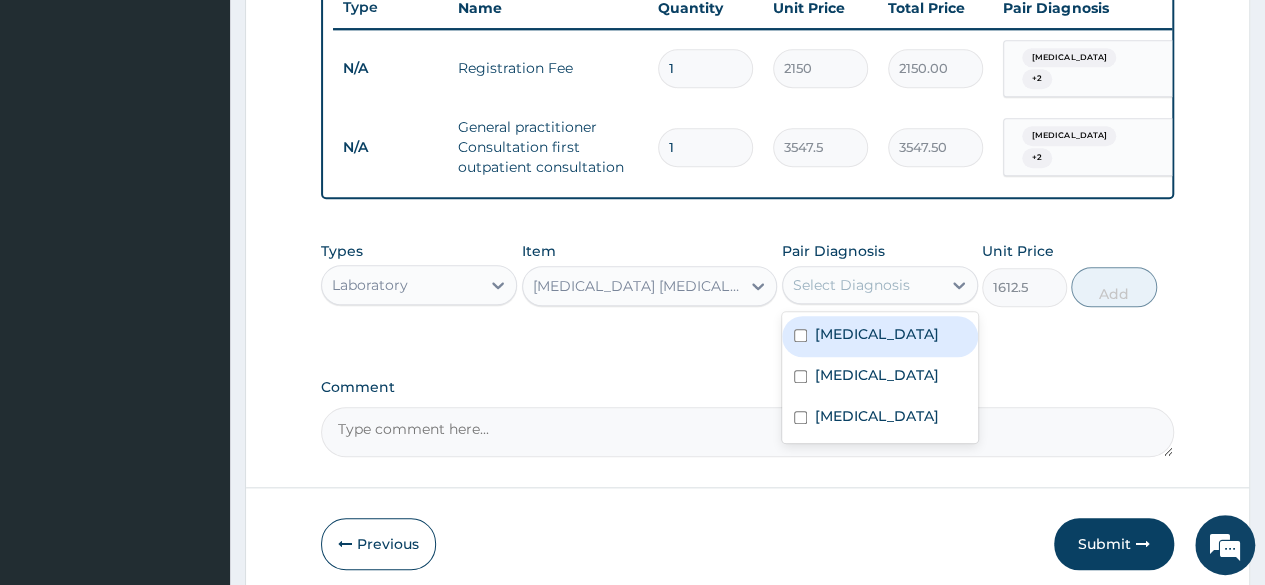 click on "Select Diagnosis" at bounding box center [862, 285] 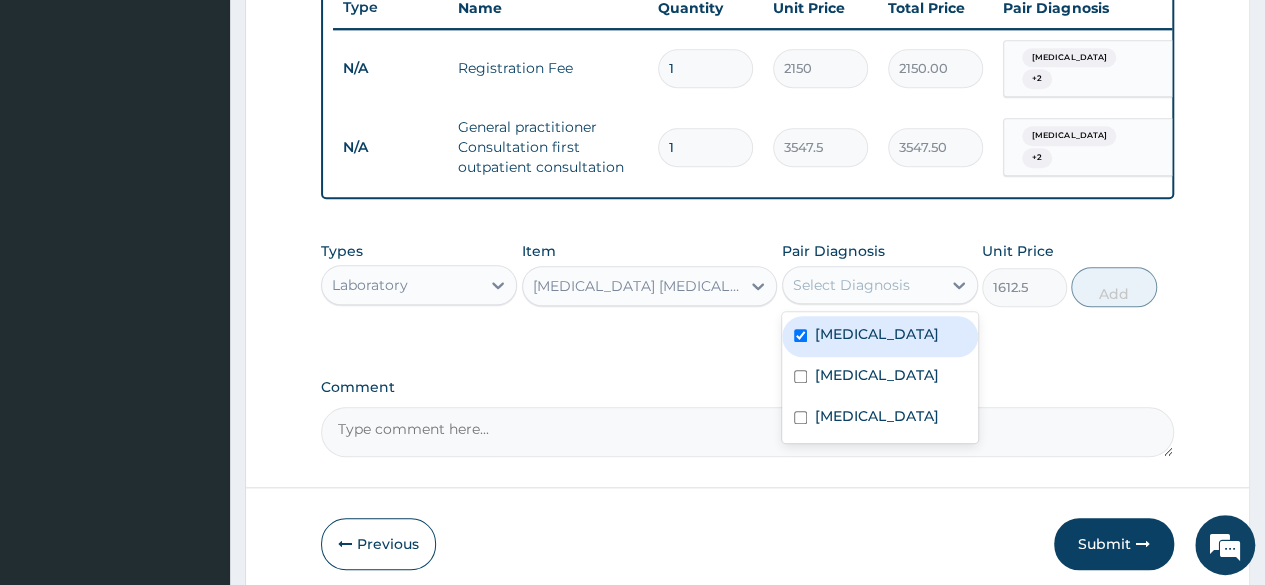 checkbox on "true" 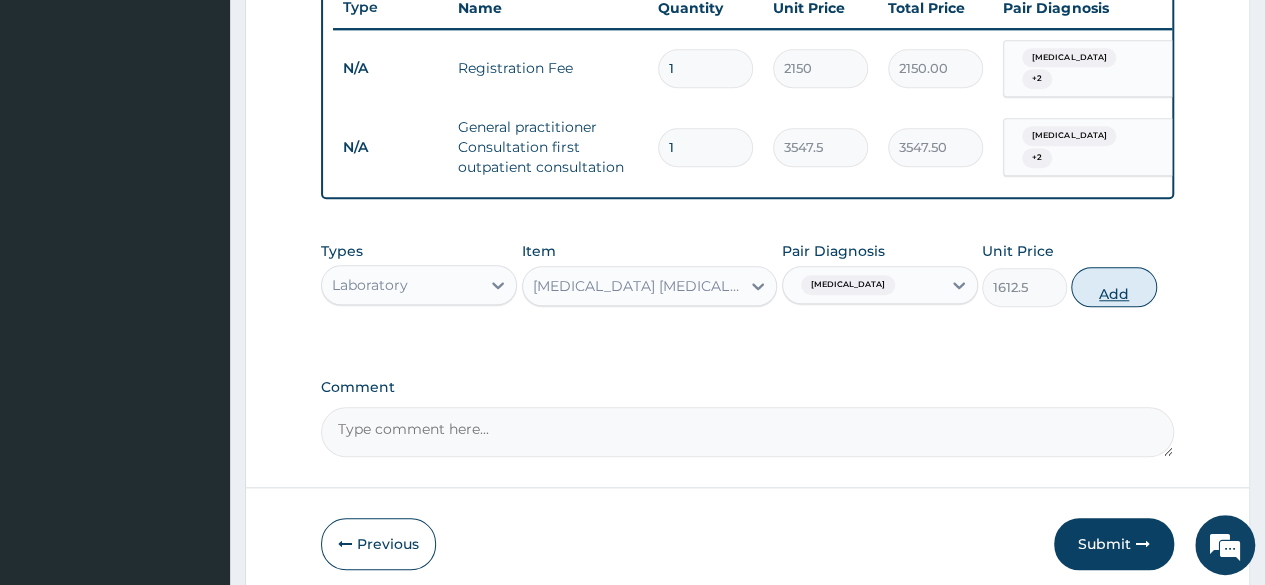 click on "Add" at bounding box center [1113, 287] 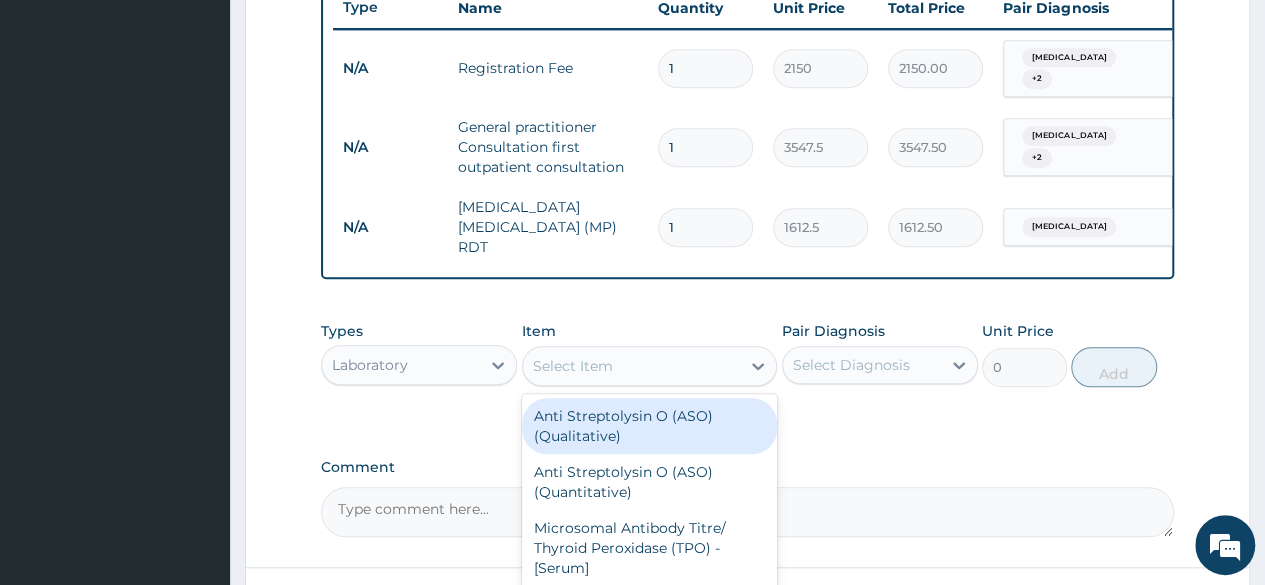 click on "Select Item" at bounding box center (632, 366) 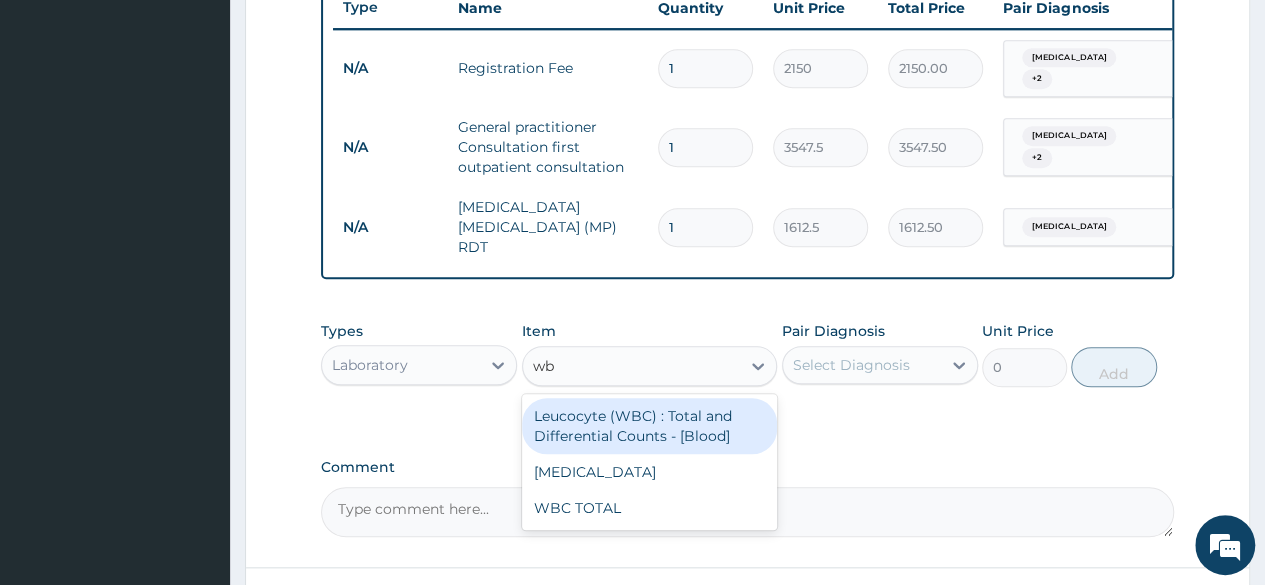 type on "wbc" 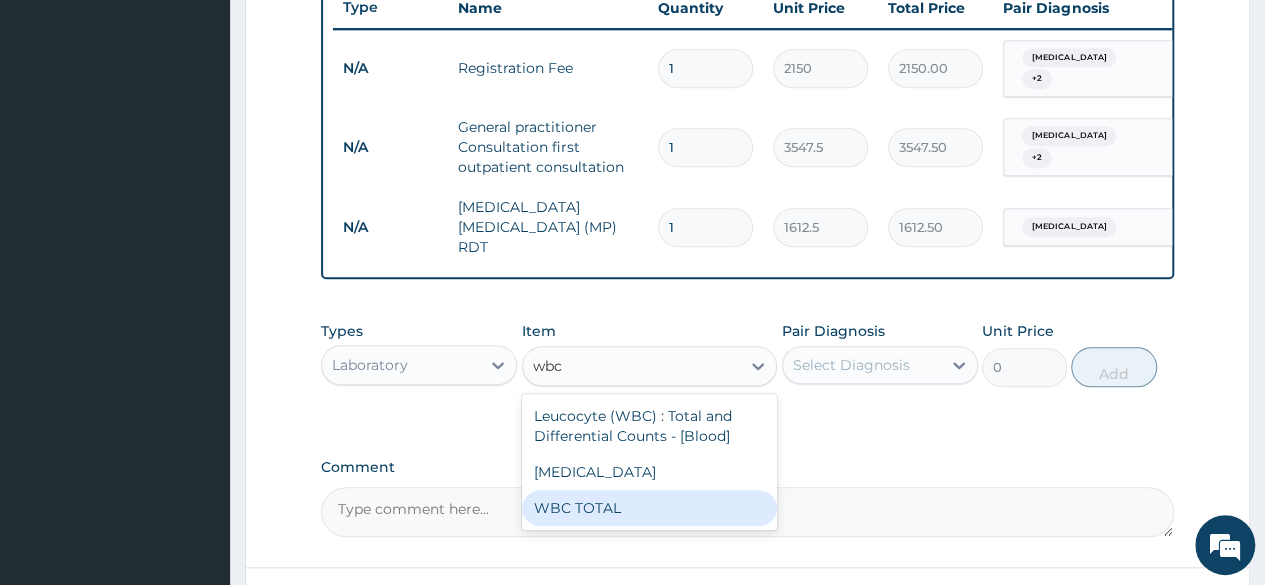 click on "WBC TOTAL" at bounding box center [650, 508] 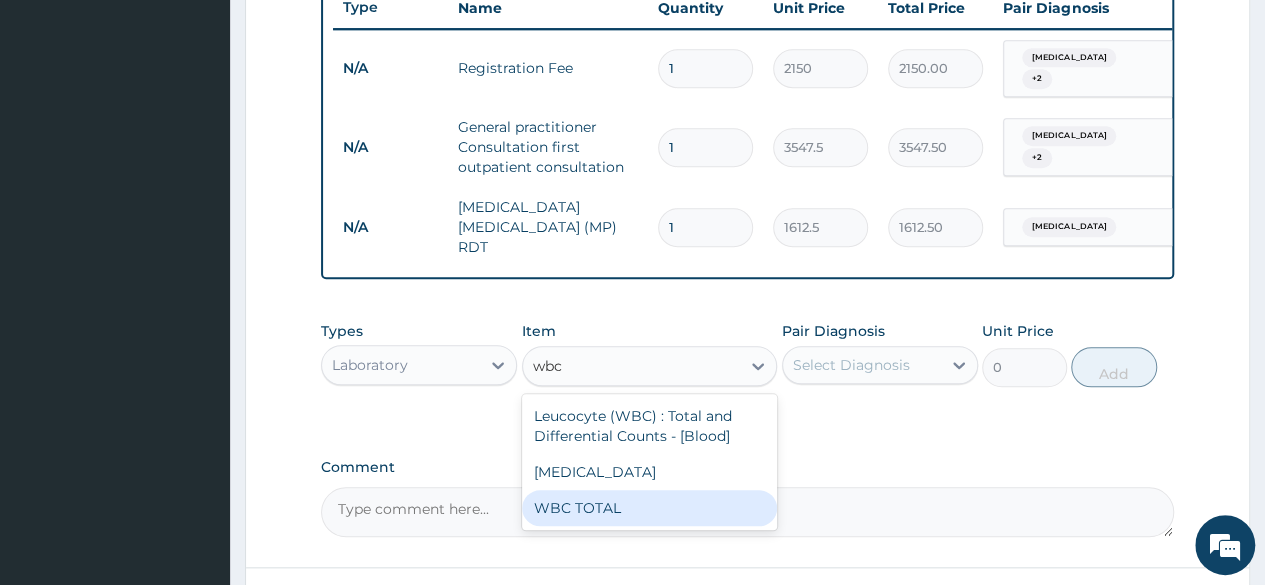 type 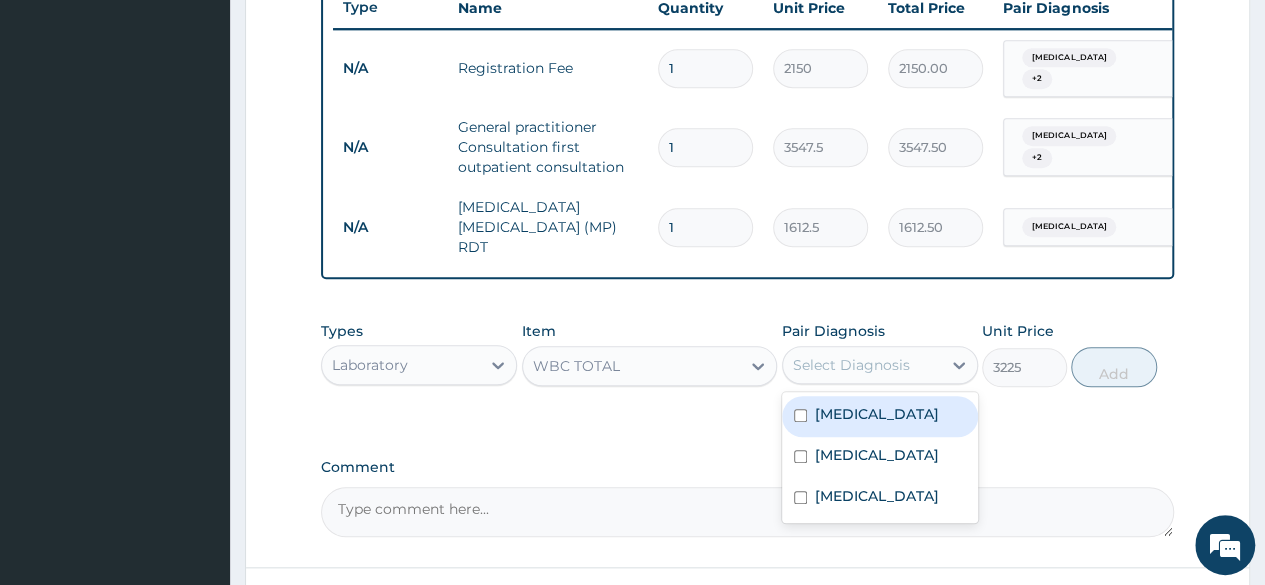 click on "Select Diagnosis" at bounding box center [862, 365] 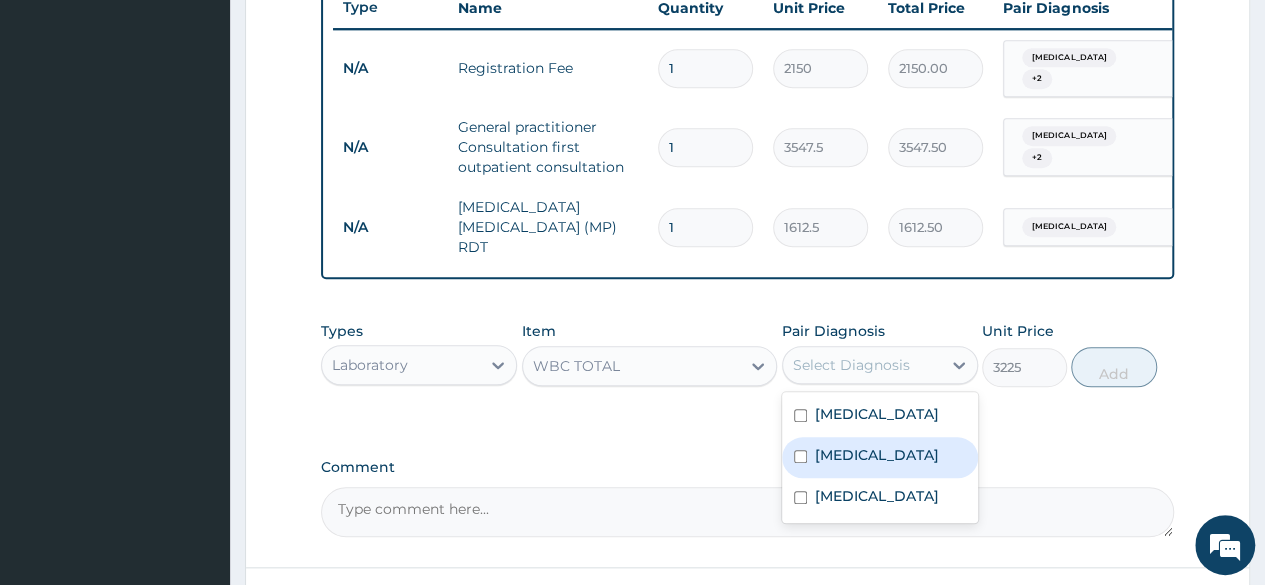 click on "Upper respiratory infection" at bounding box center [877, 455] 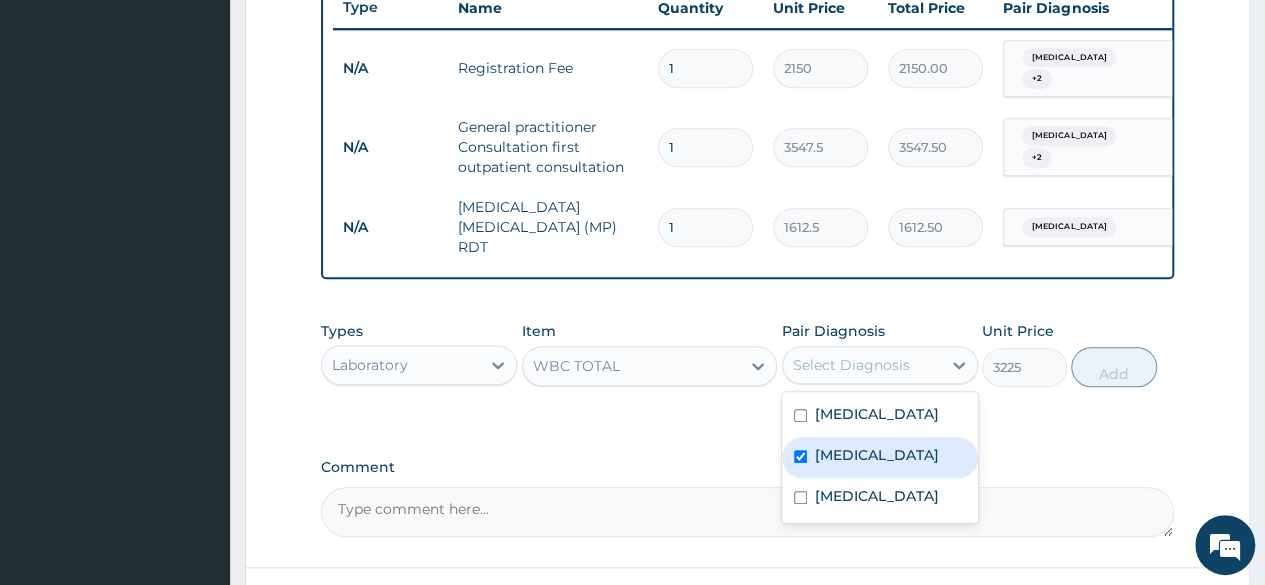 checkbox on "true" 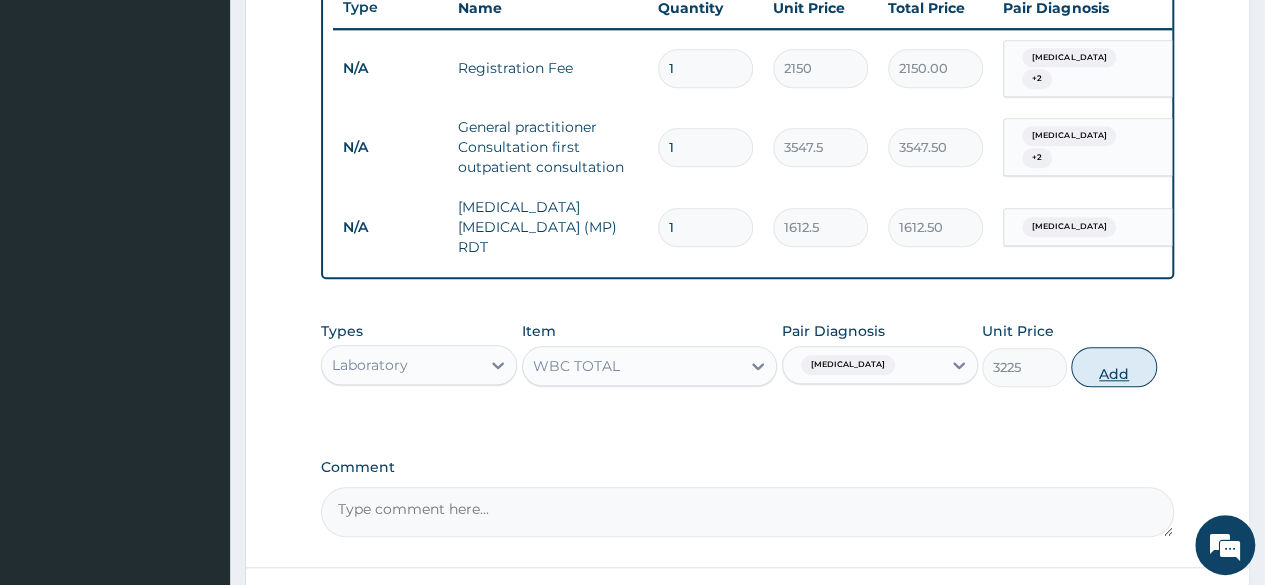 click on "Add" at bounding box center (1113, 367) 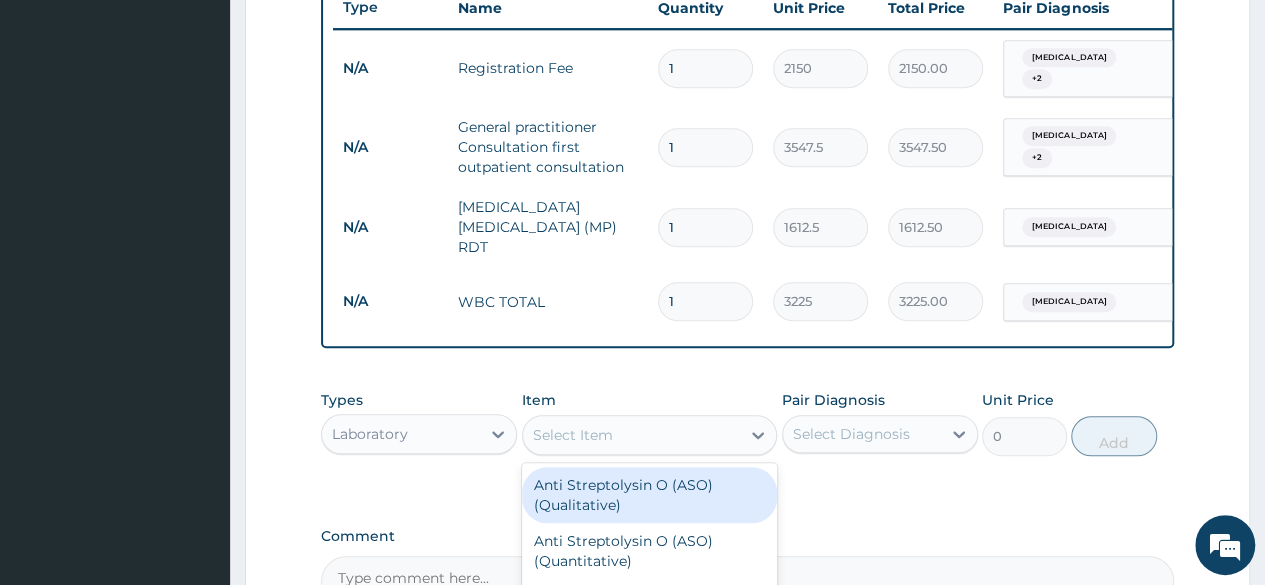 click on "Select Item" at bounding box center [632, 435] 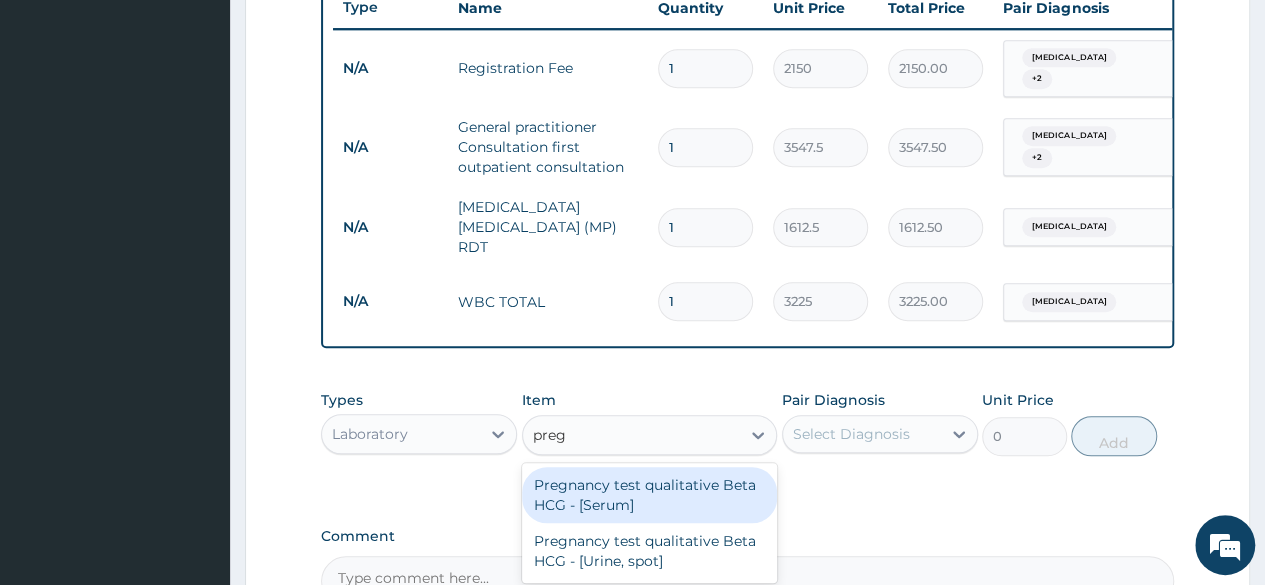 type on "pregn" 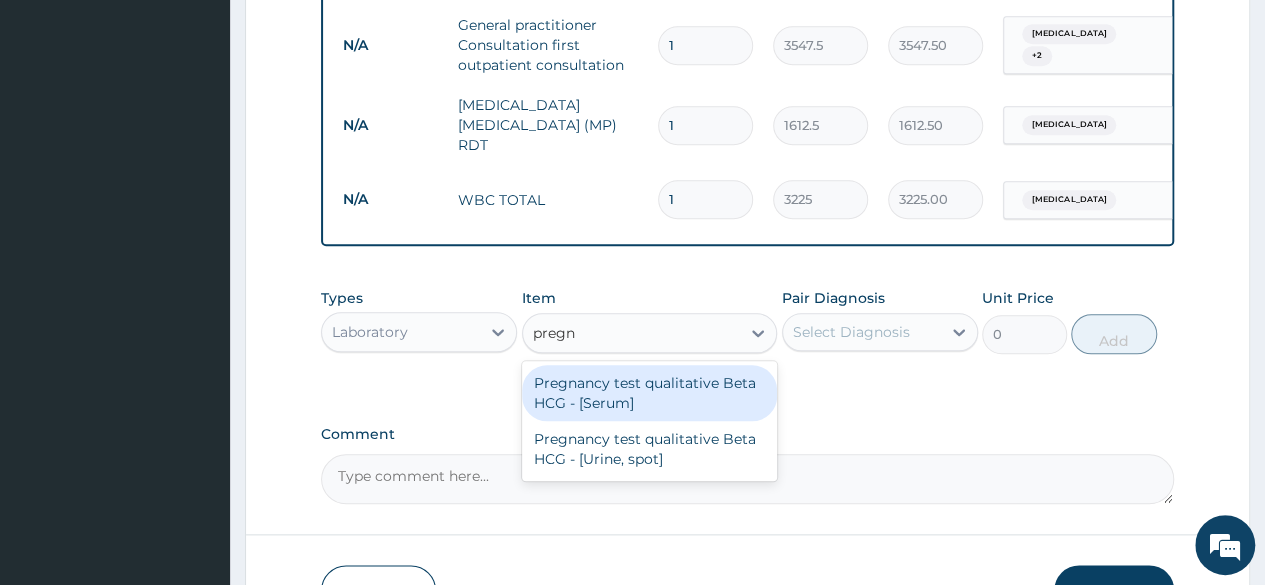 scroll, scrollTop: 886, scrollLeft: 0, axis: vertical 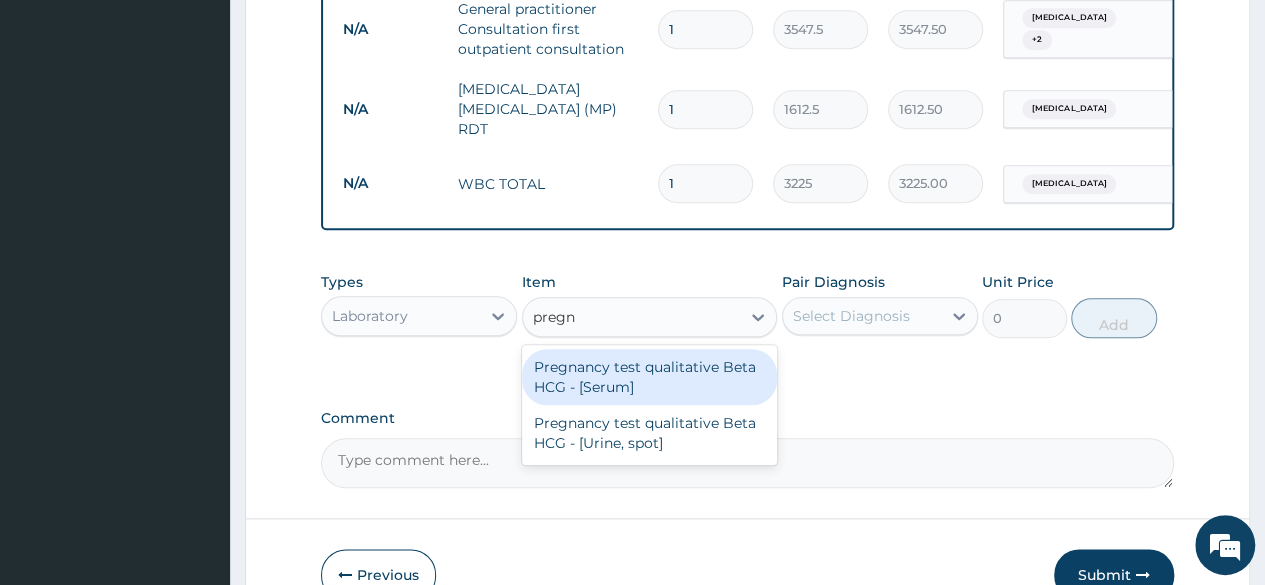 click on "Pregnancy test qualitative Beta HCG - [Serum]" at bounding box center (650, 377) 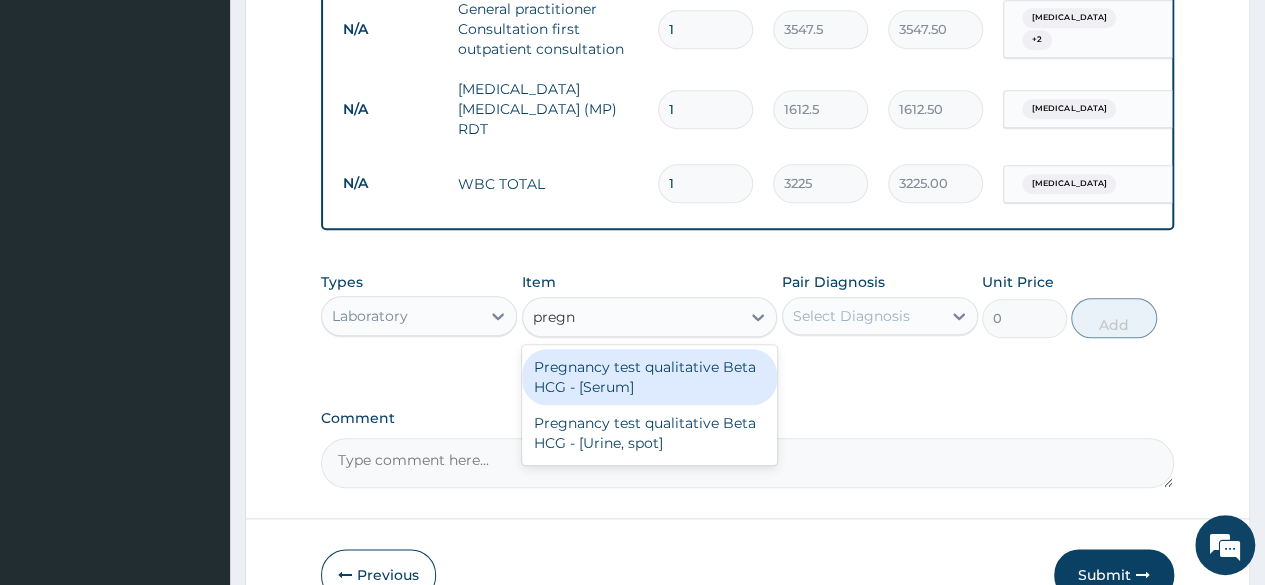 type 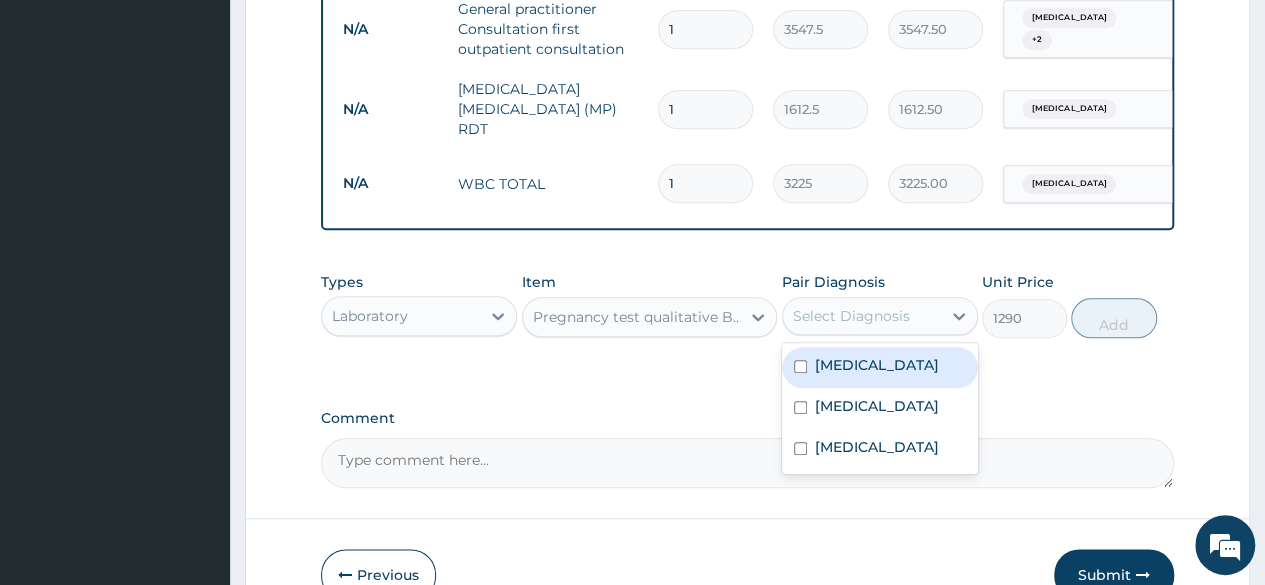 click on "Select Diagnosis" at bounding box center (862, 316) 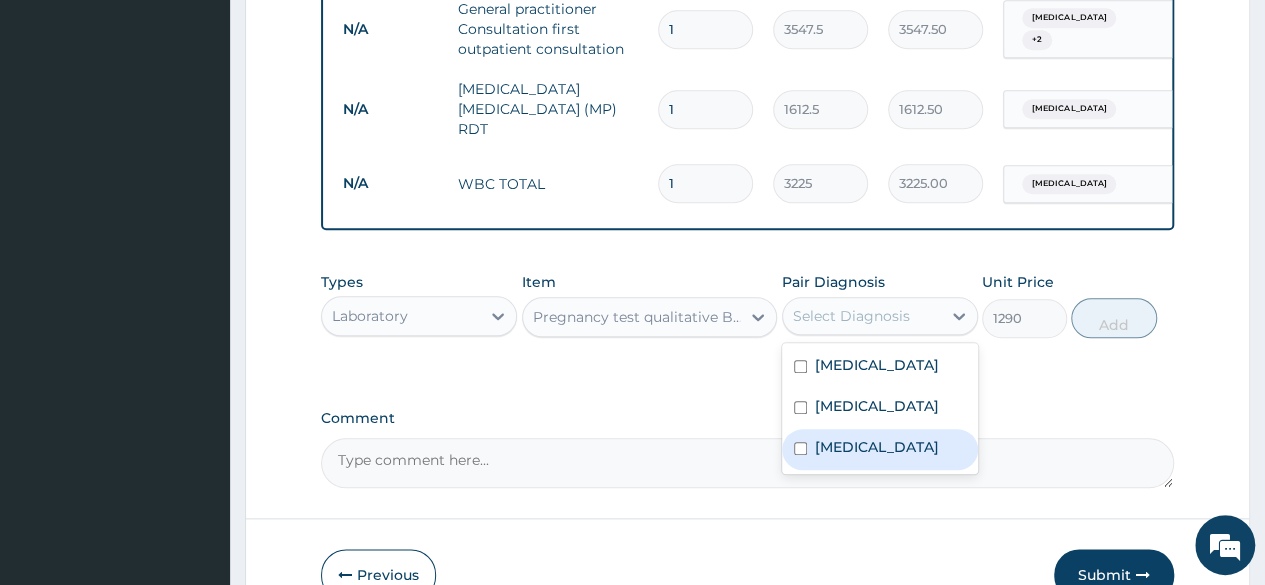click on "Amenorrhea" at bounding box center (877, 447) 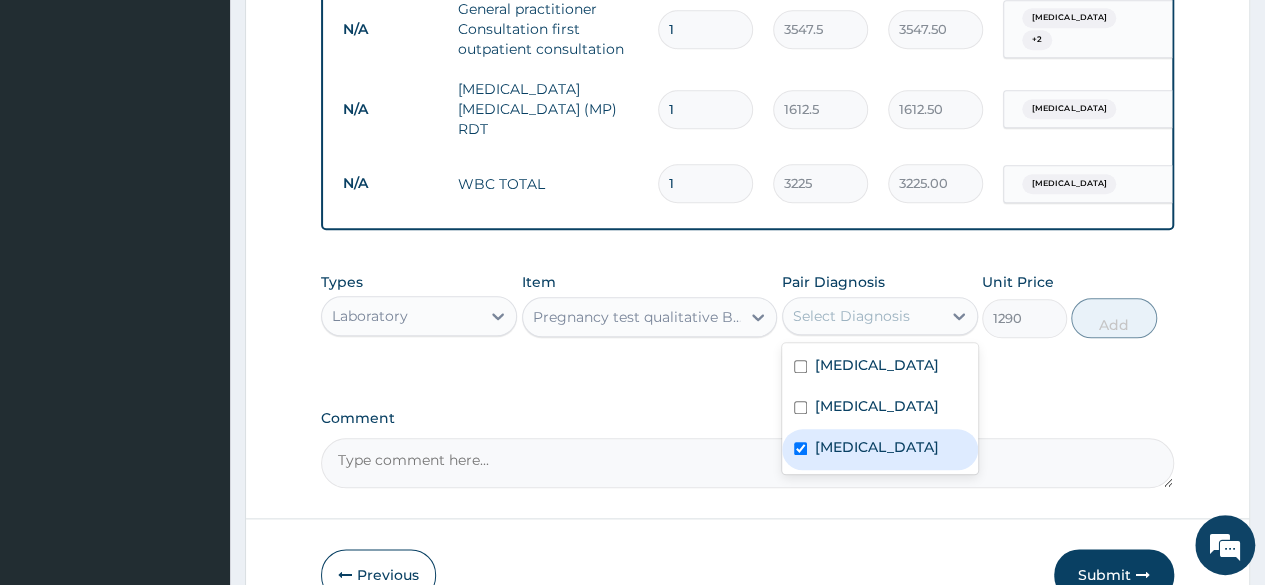 checkbox on "true" 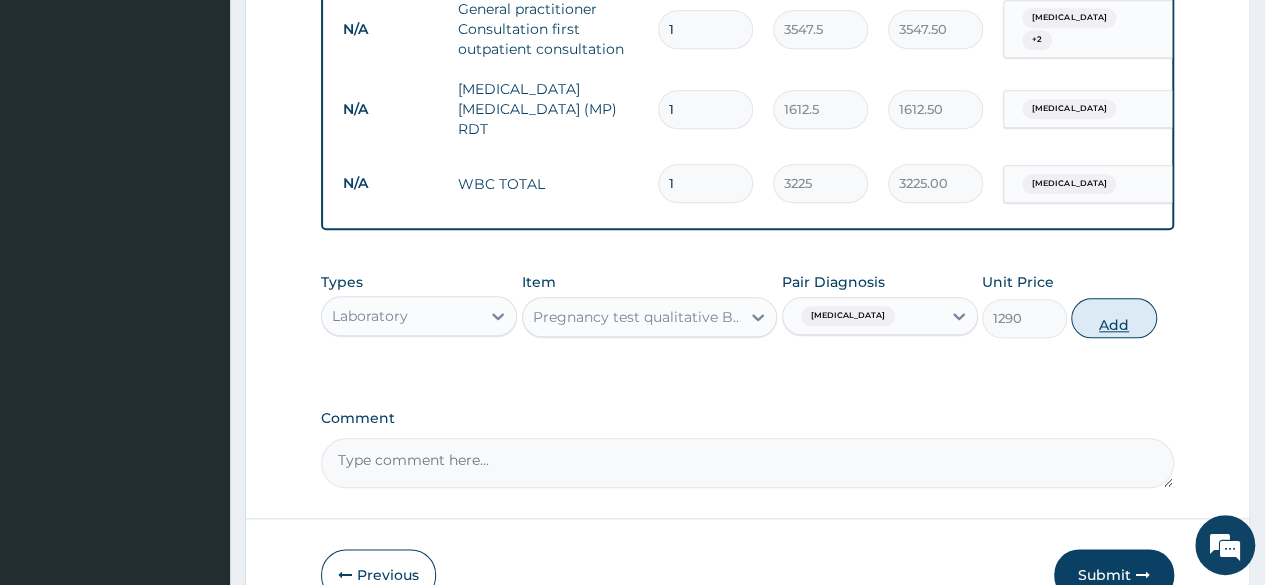 click on "Add" at bounding box center [1113, 318] 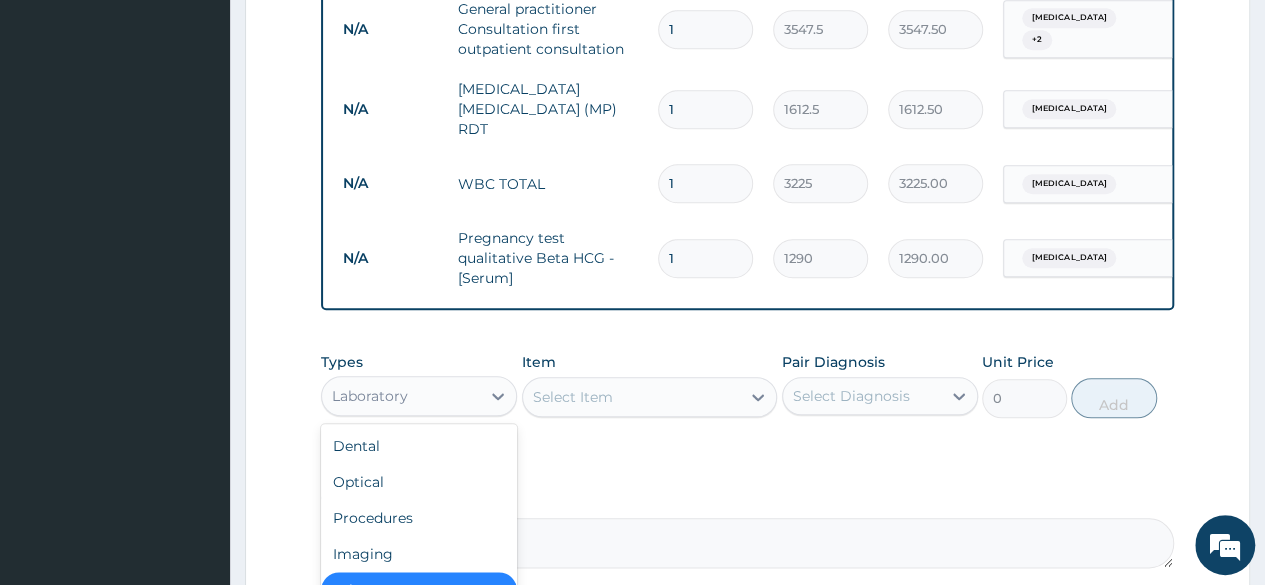 click on "Laboratory" at bounding box center [401, 396] 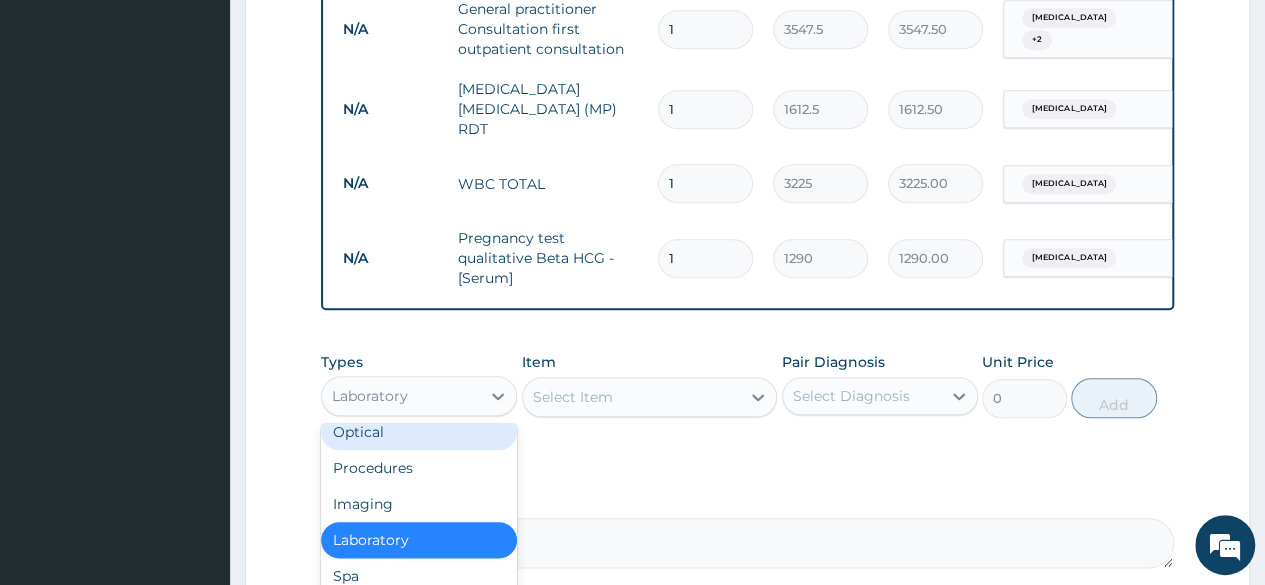 scroll, scrollTop: 68, scrollLeft: 0, axis: vertical 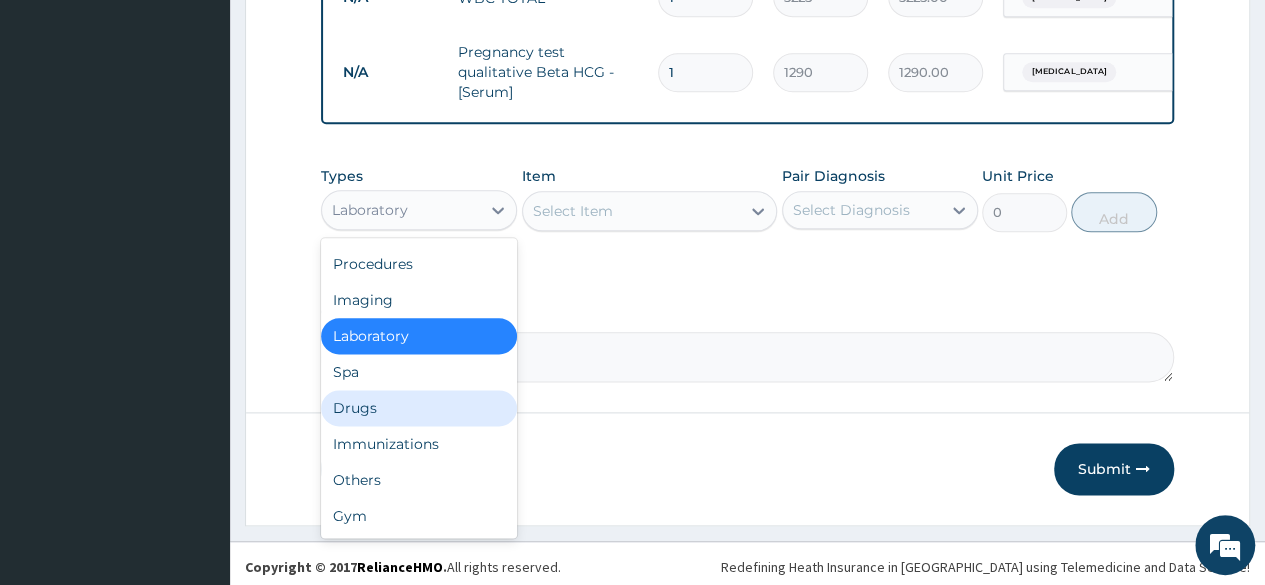 click on "Drugs" at bounding box center (419, 408) 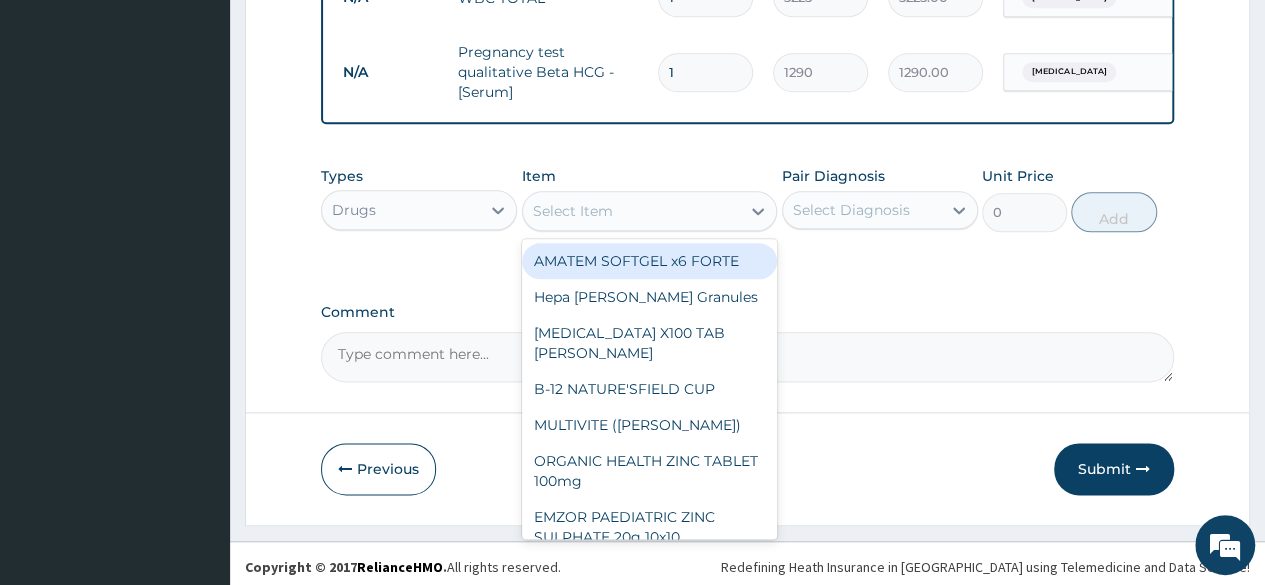 click on "Select Item" at bounding box center (632, 211) 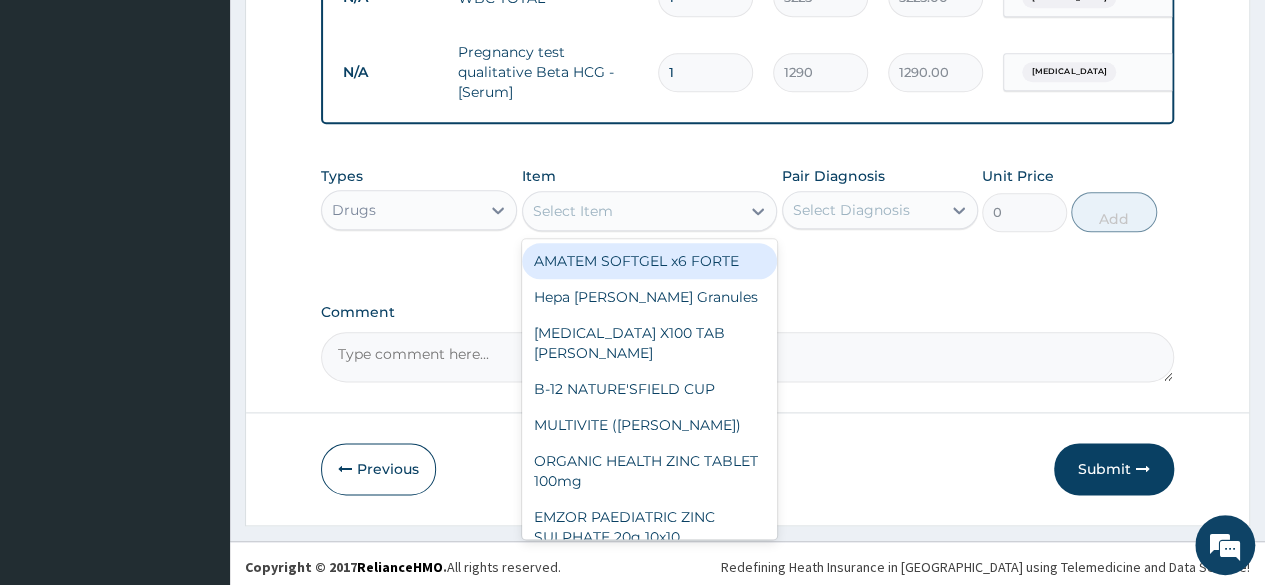click on "AMATEM SOFTGEL x6 FORTE" at bounding box center [650, 261] 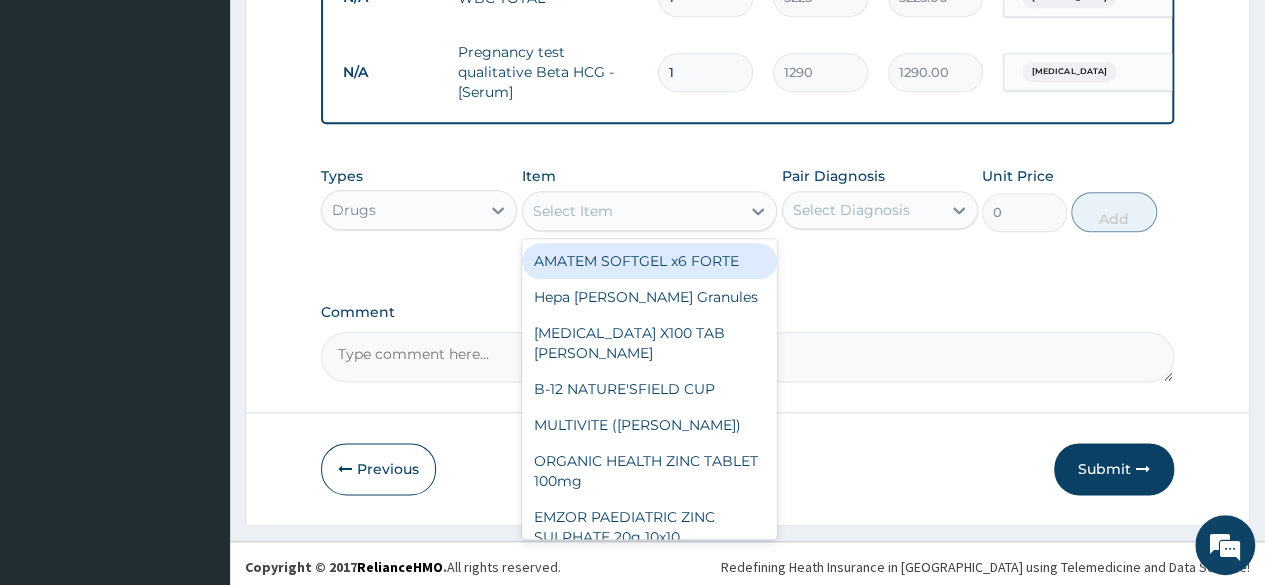 type on "473" 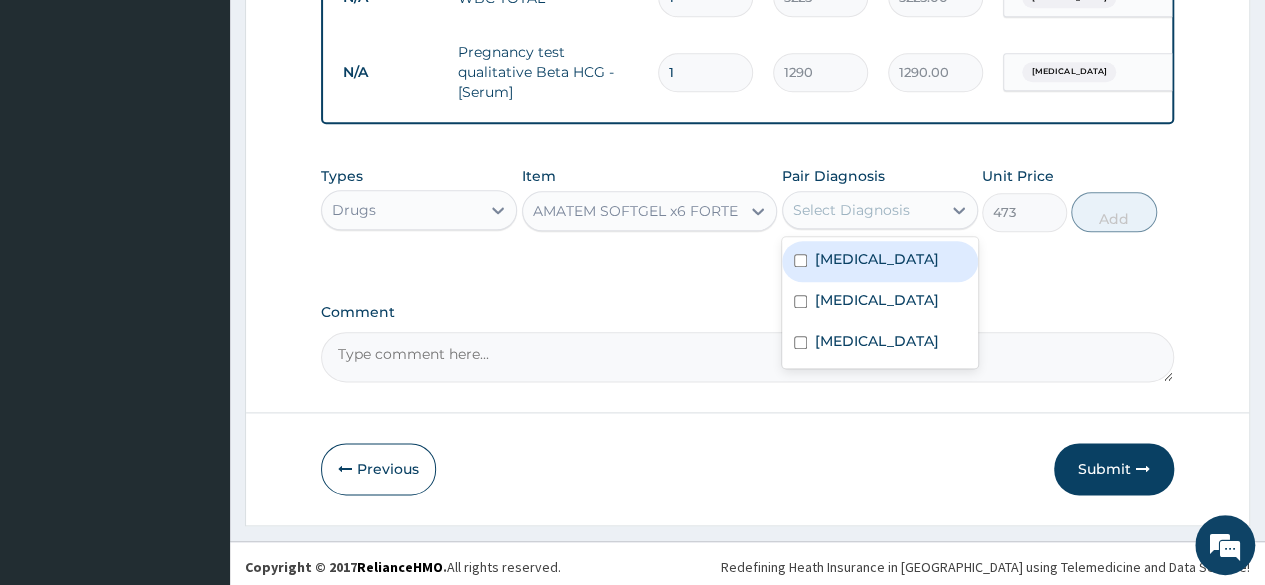 click on "Select Diagnosis" at bounding box center [851, 210] 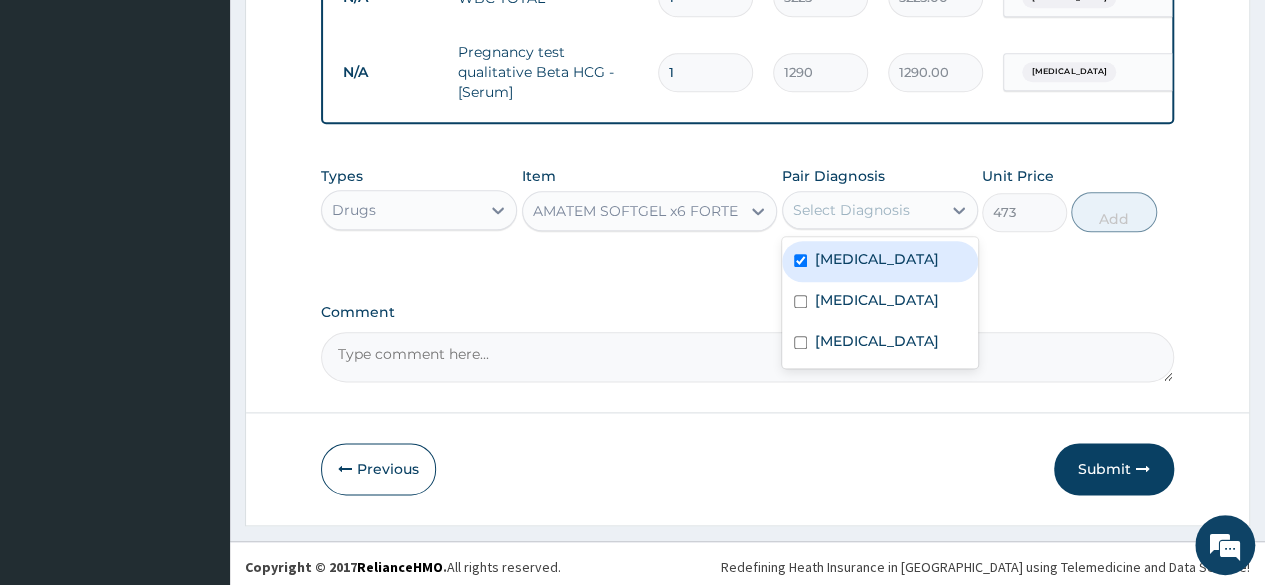 checkbox on "true" 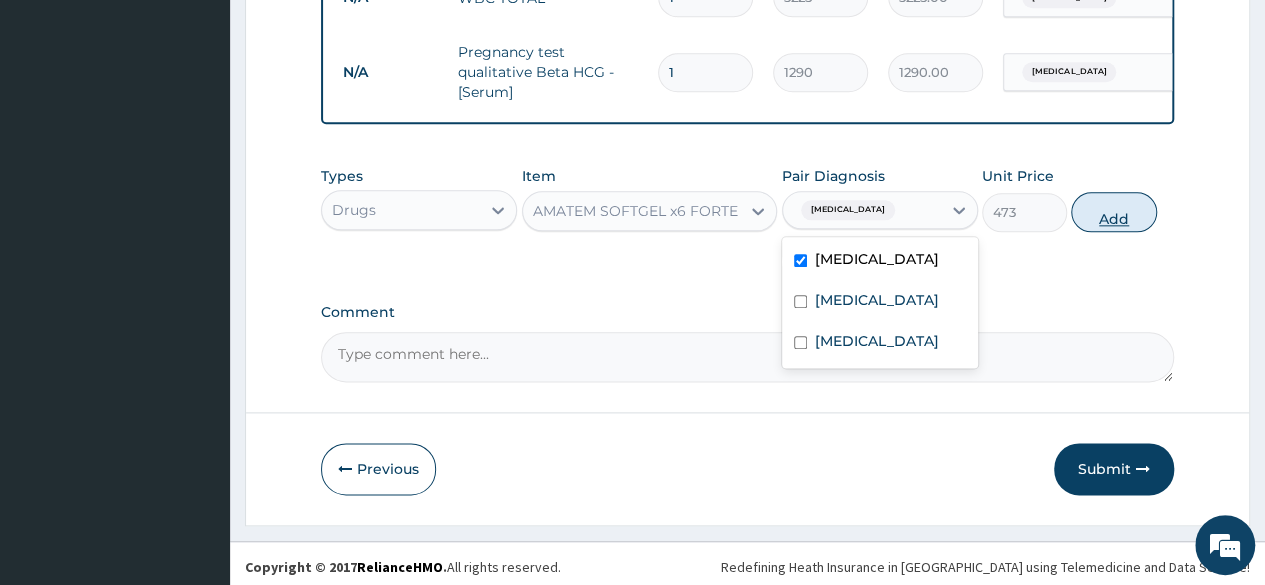 click on "Add" at bounding box center (1113, 212) 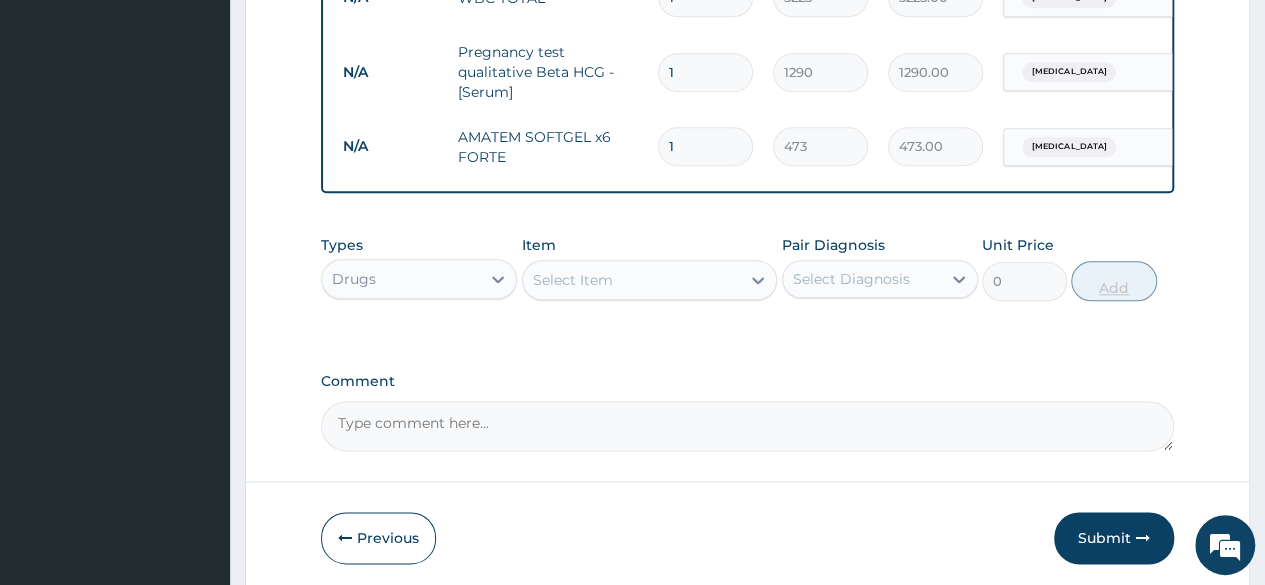 type 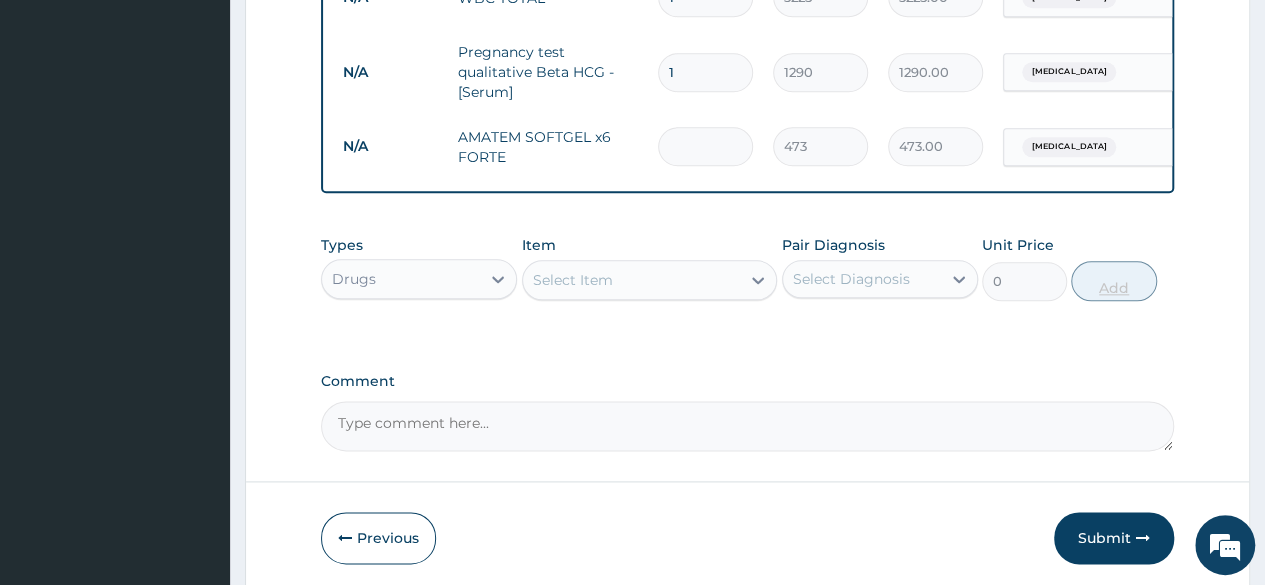 type on "0.00" 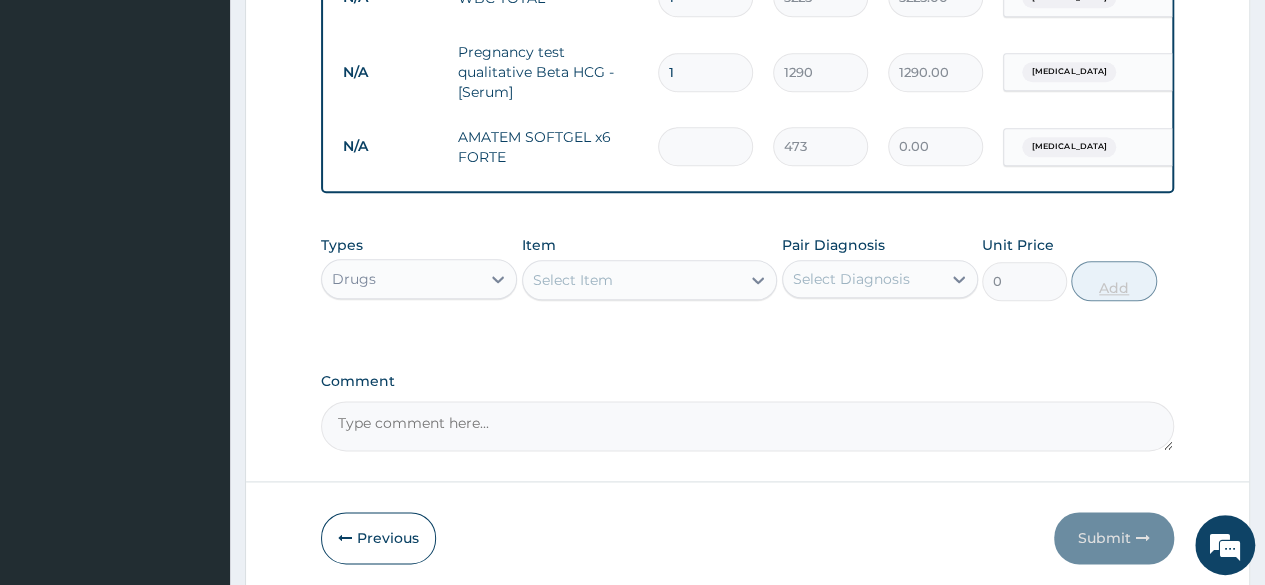 type on "6" 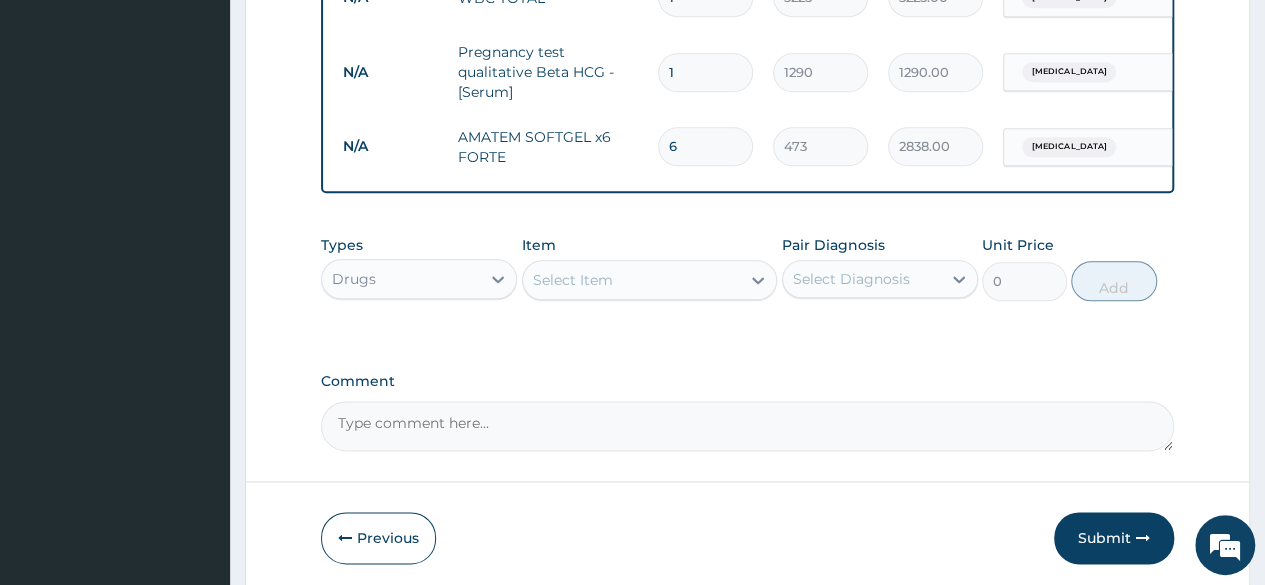 type on "6" 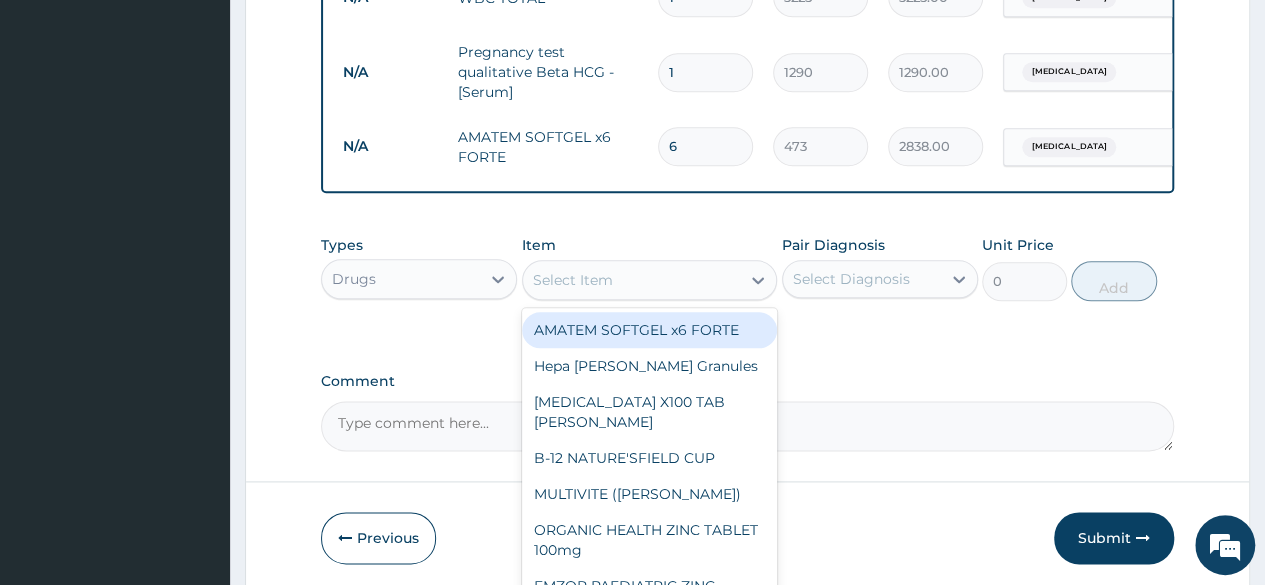 click on "Select Item" at bounding box center (632, 280) 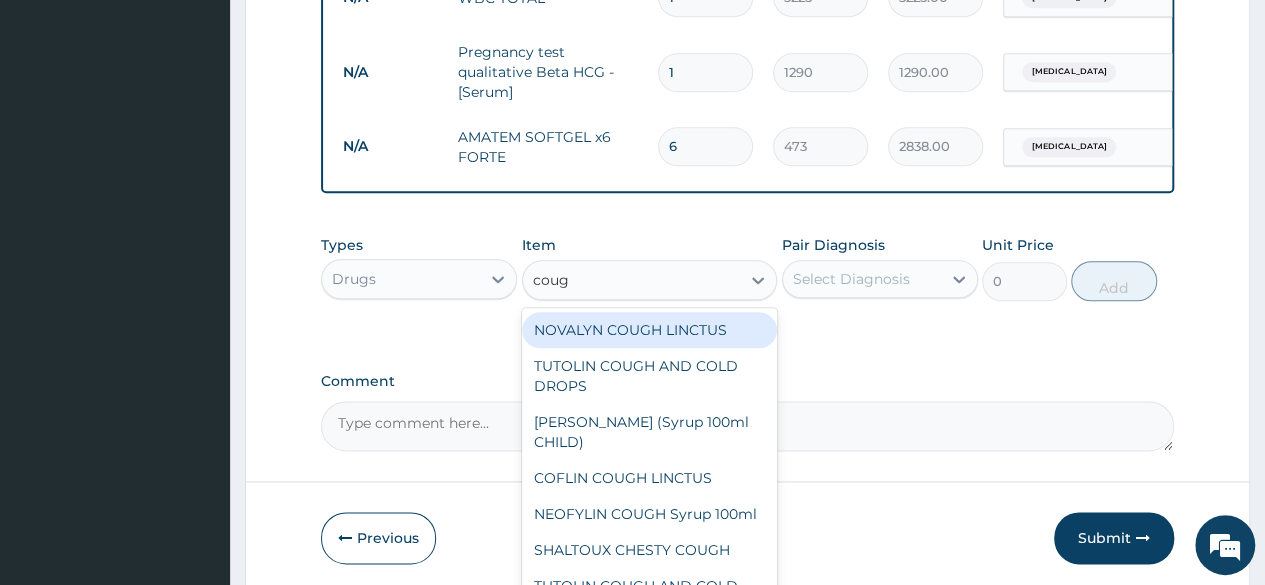 type on "cough" 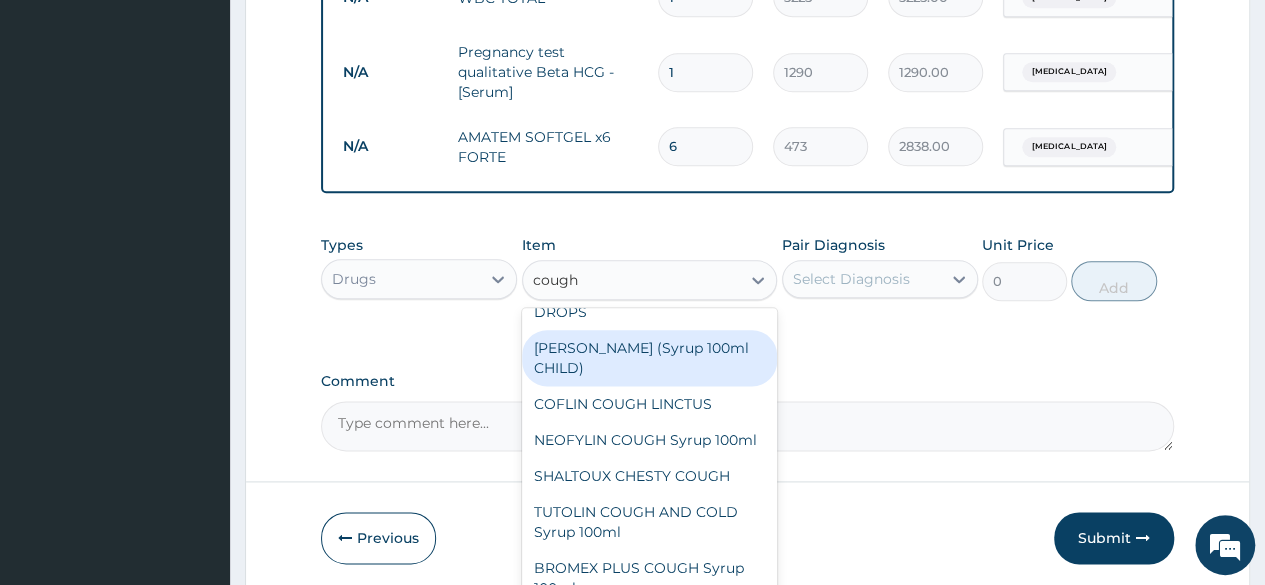scroll, scrollTop: 78, scrollLeft: 0, axis: vertical 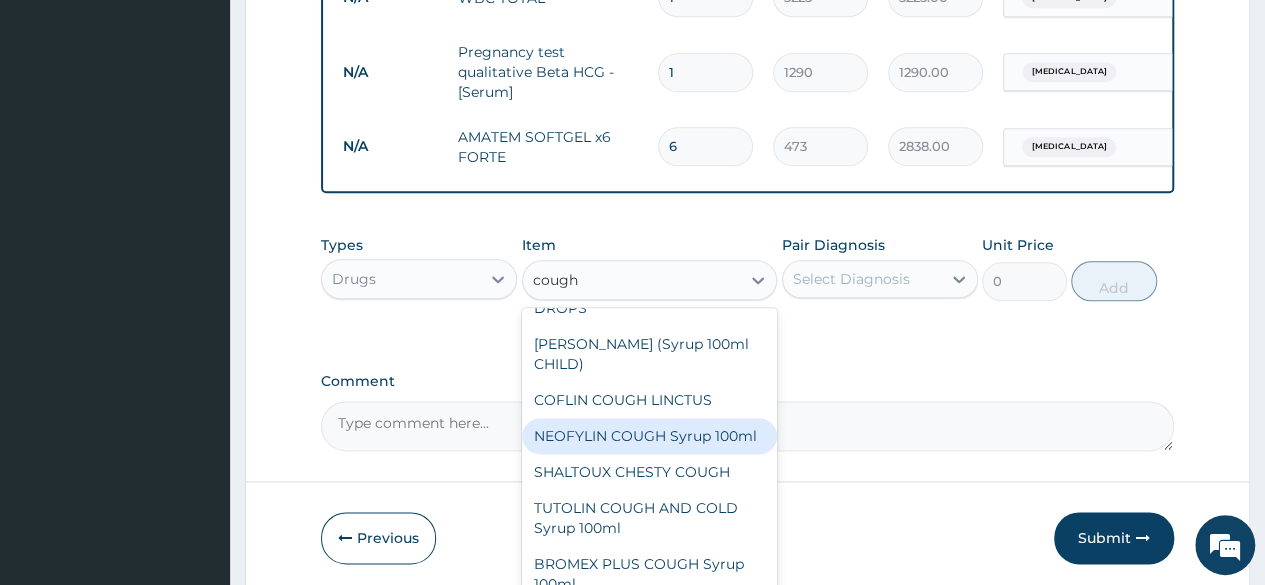 click on "NEOFYLIN COUGH Syrup 100ml" at bounding box center [650, 436] 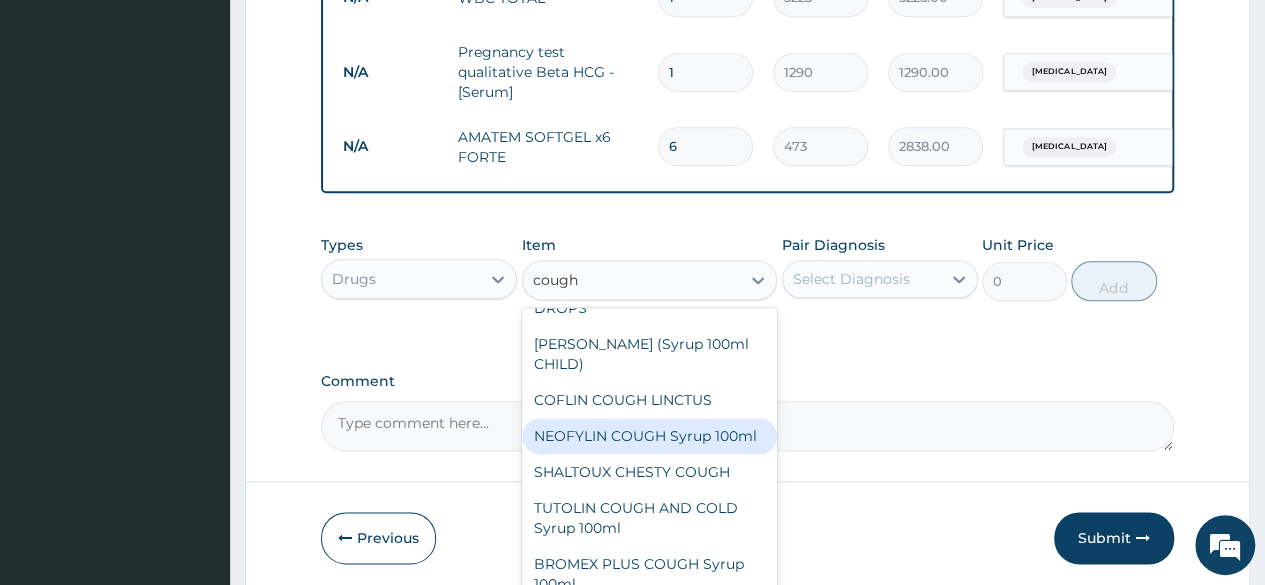 type 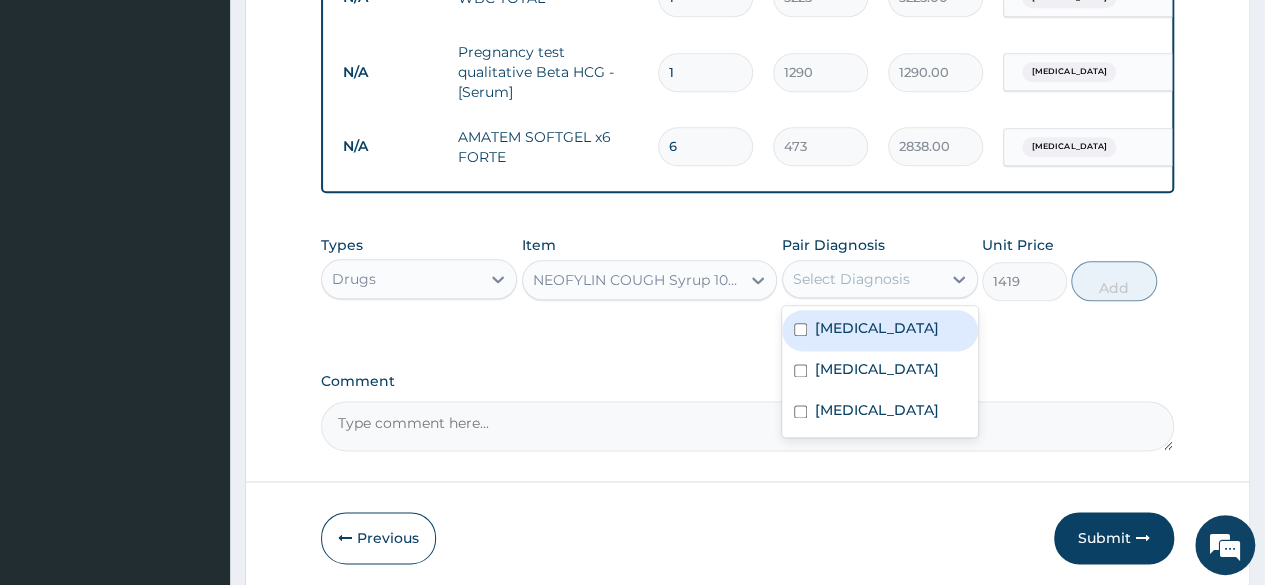 click on "Select Diagnosis" at bounding box center [862, 279] 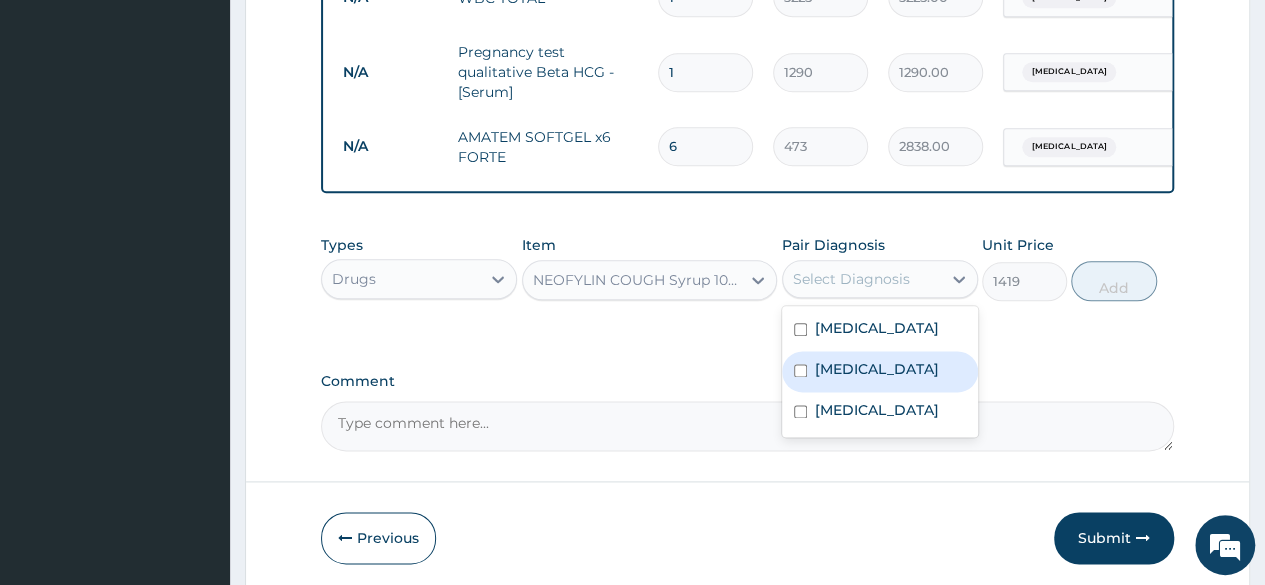 click on "Upper respiratory infection" at bounding box center [877, 369] 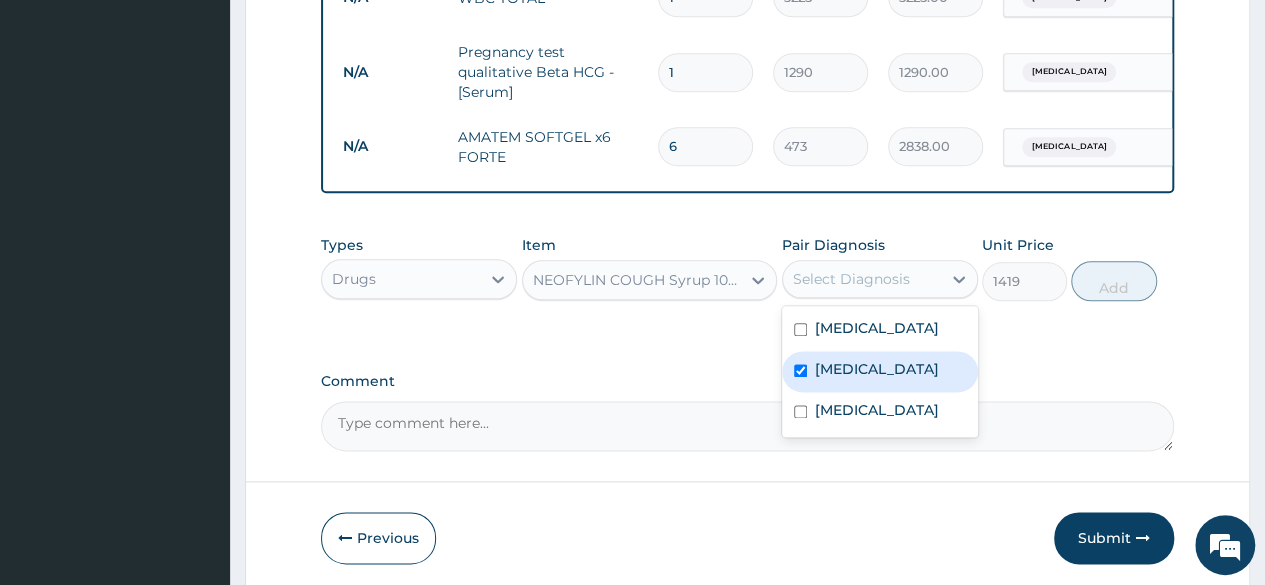 checkbox on "true" 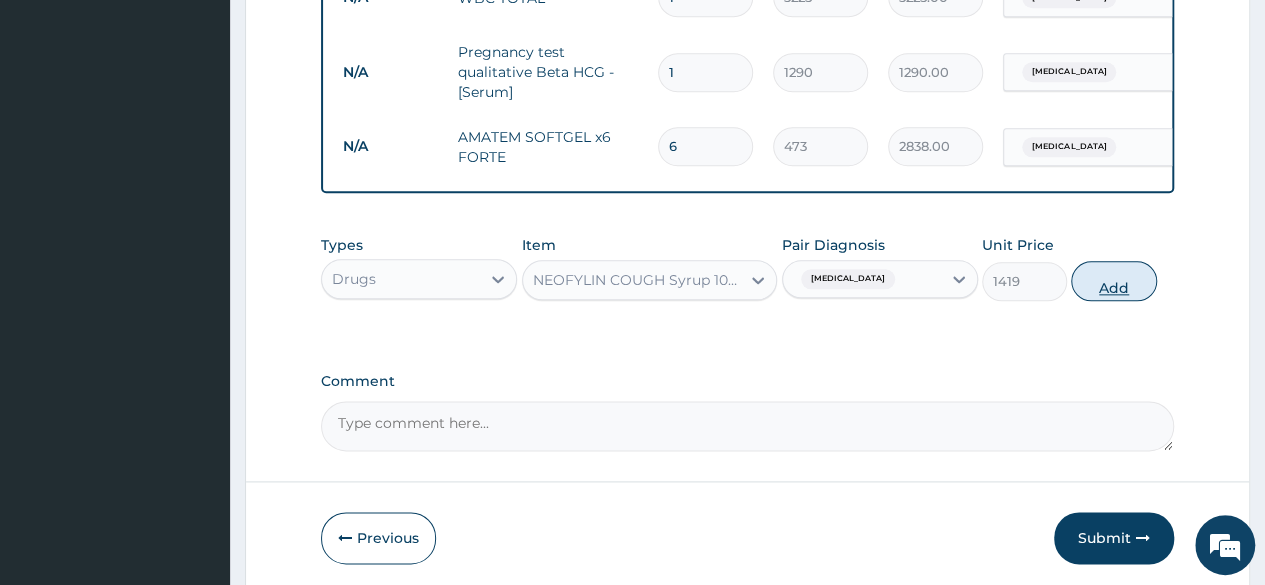 click on "Add" at bounding box center (1113, 281) 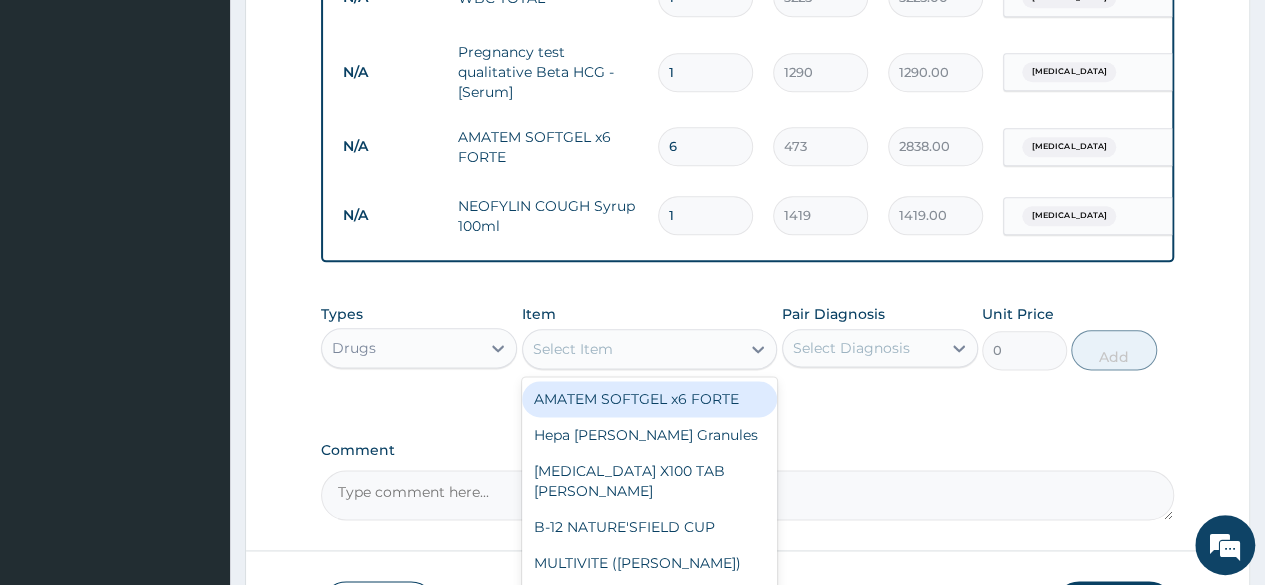 click on "Select Item" at bounding box center [573, 349] 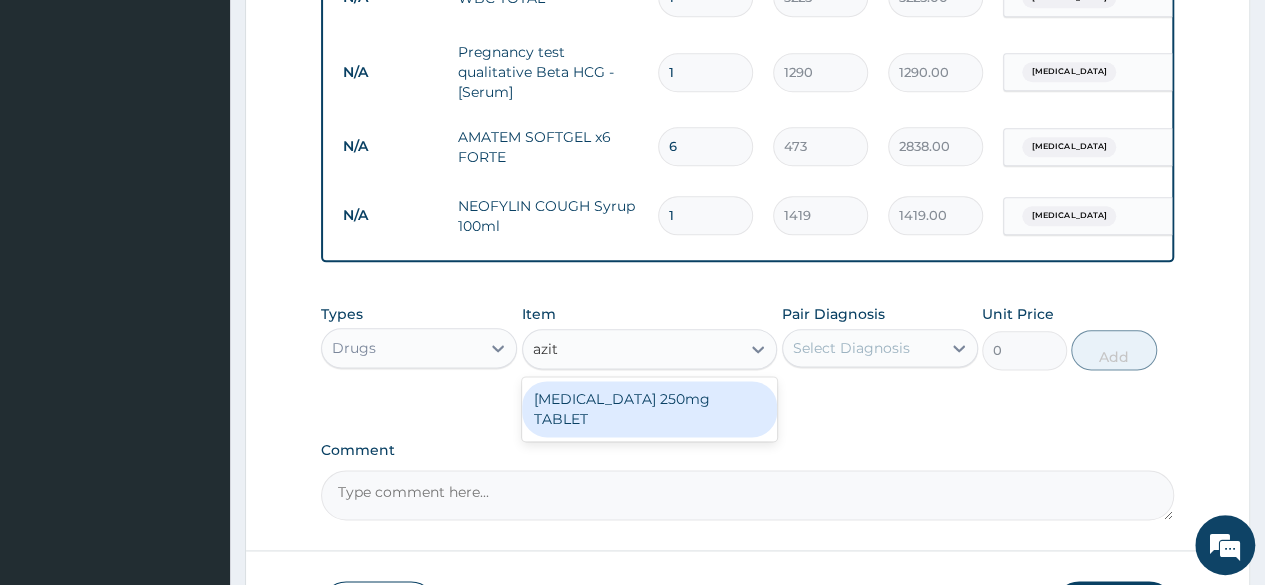 type on "azith" 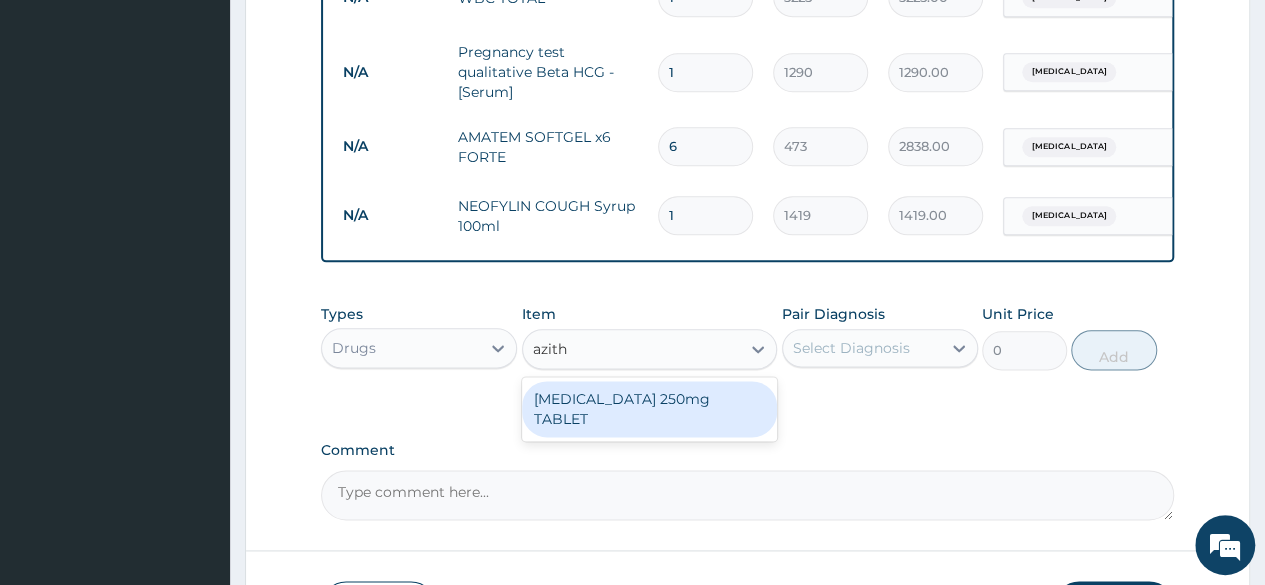 click on "AZITHROMYCIN 250mg TABLET" at bounding box center (650, 409) 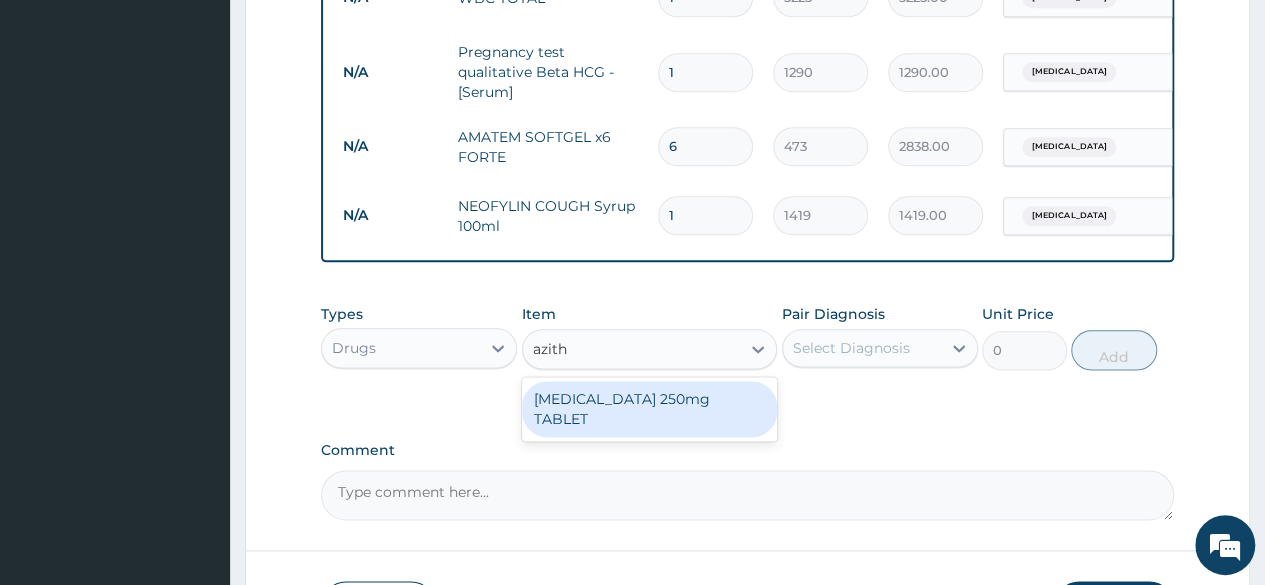 type 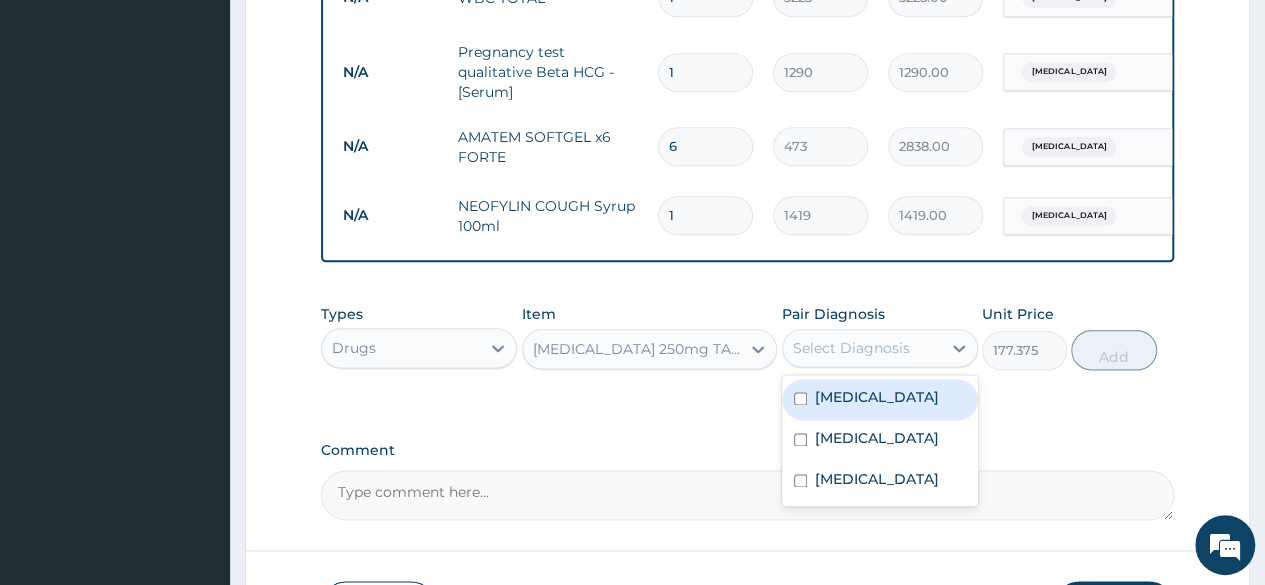 click on "Select Diagnosis" at bounding box center (862, 348) 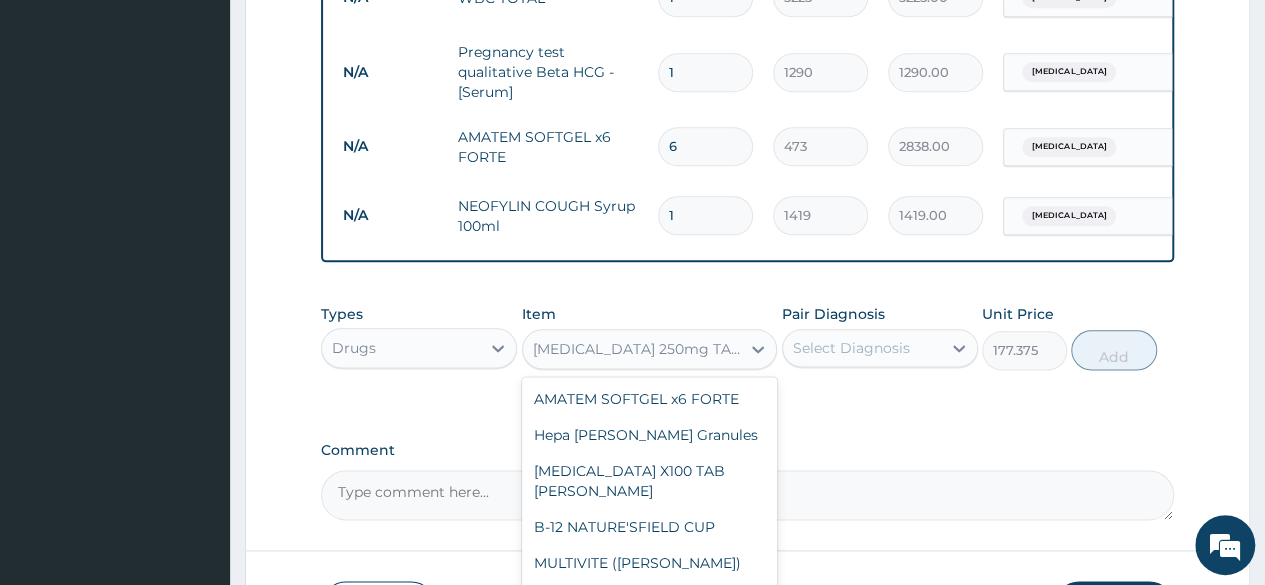 click on "AZITHROMYCIN 250mg TABLET" at bounding box center (638, 349) 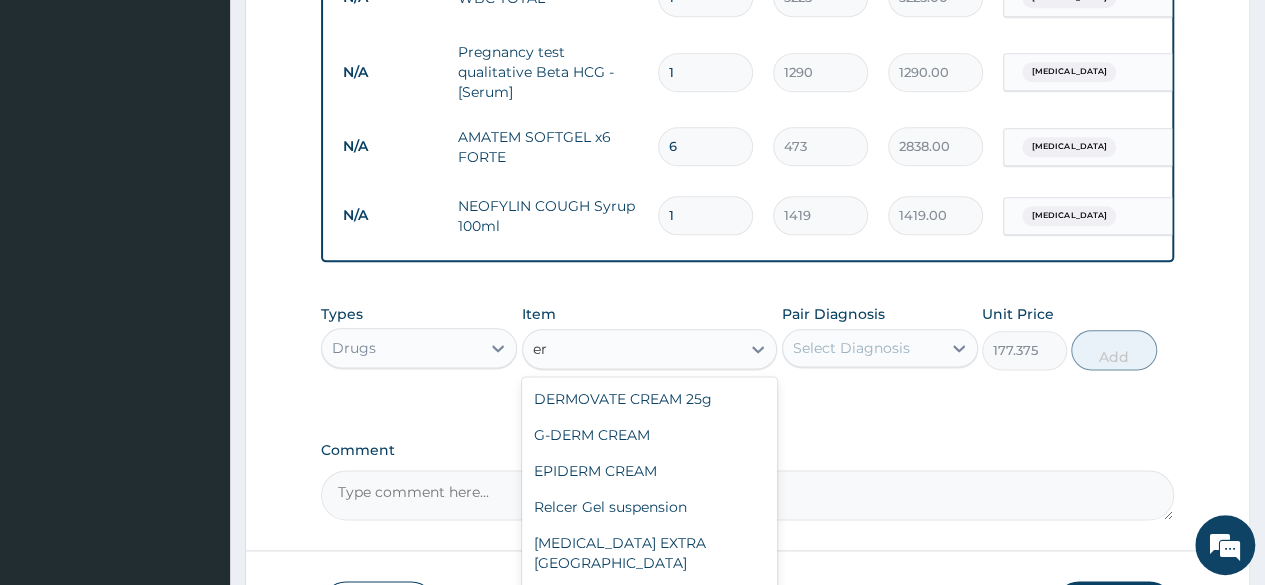 scroll, scrollTop: 3440, scrollLeft: 0, axis: vertical 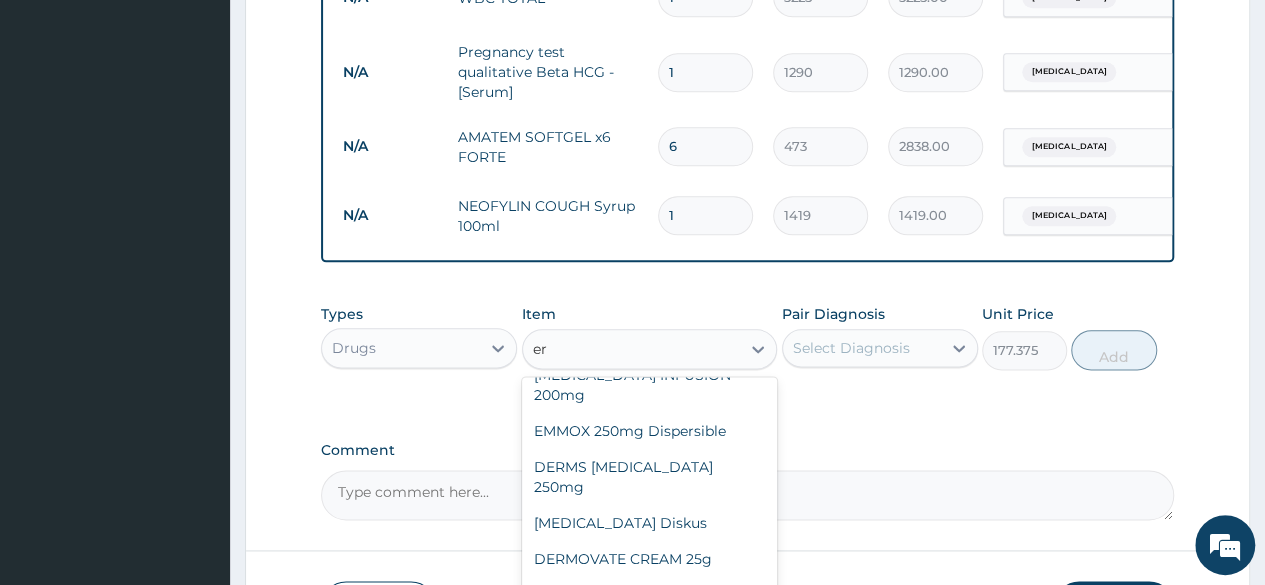 type on "ery" 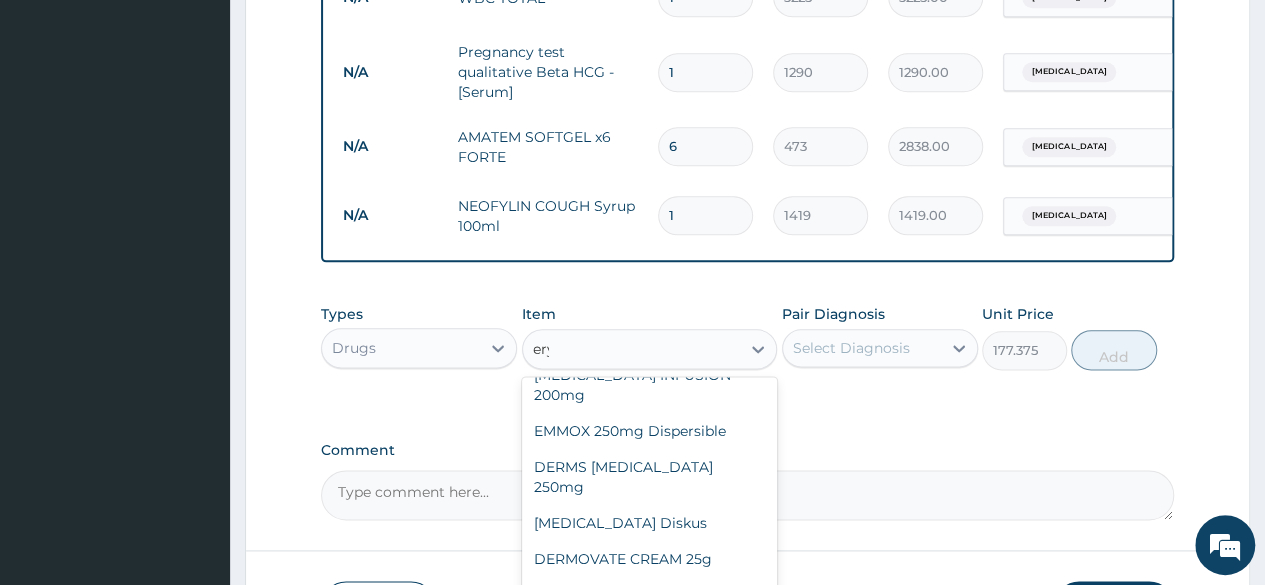 scroll, scrollTop: 0, scrollLeft: 0, axis: both 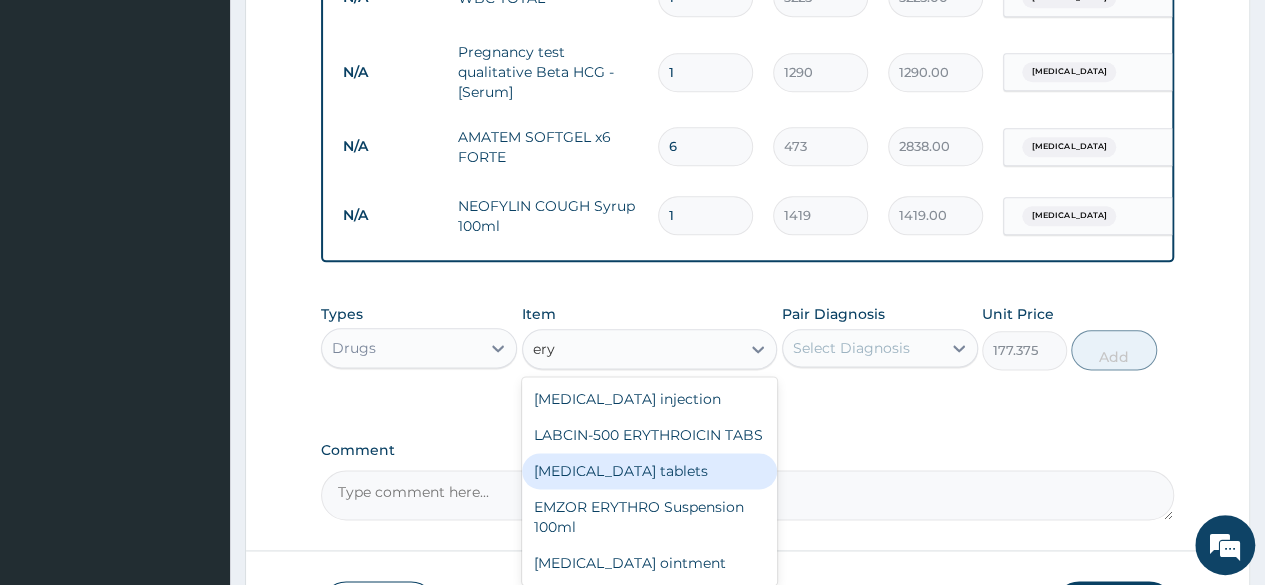 click on "Erythromycin tablets" at bounding box center (650, 471) 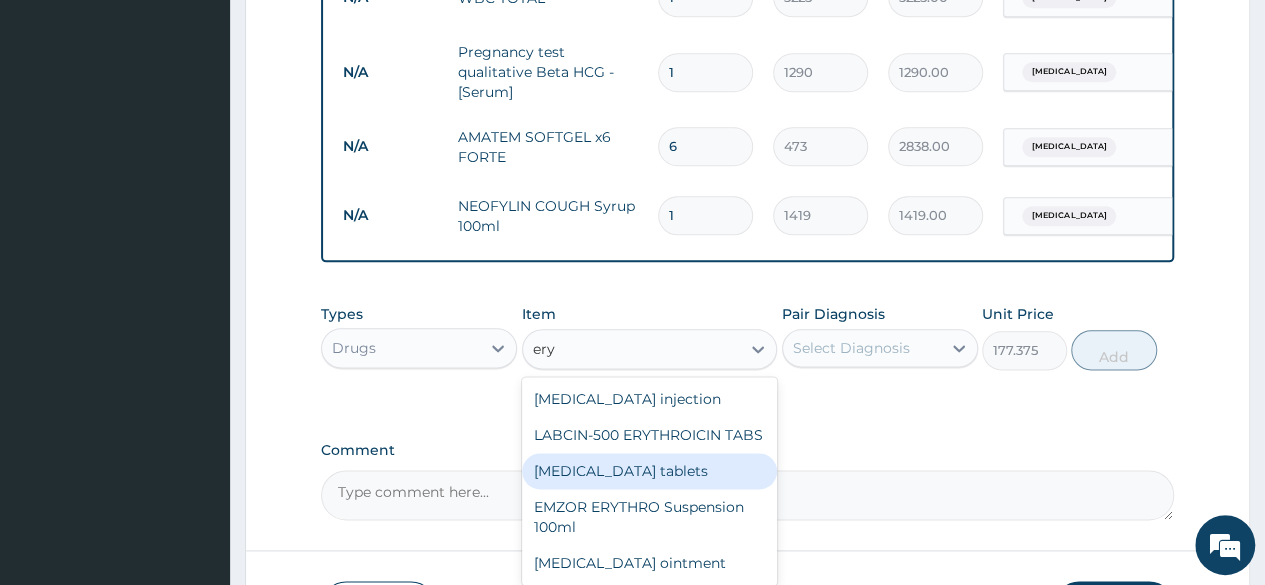 type 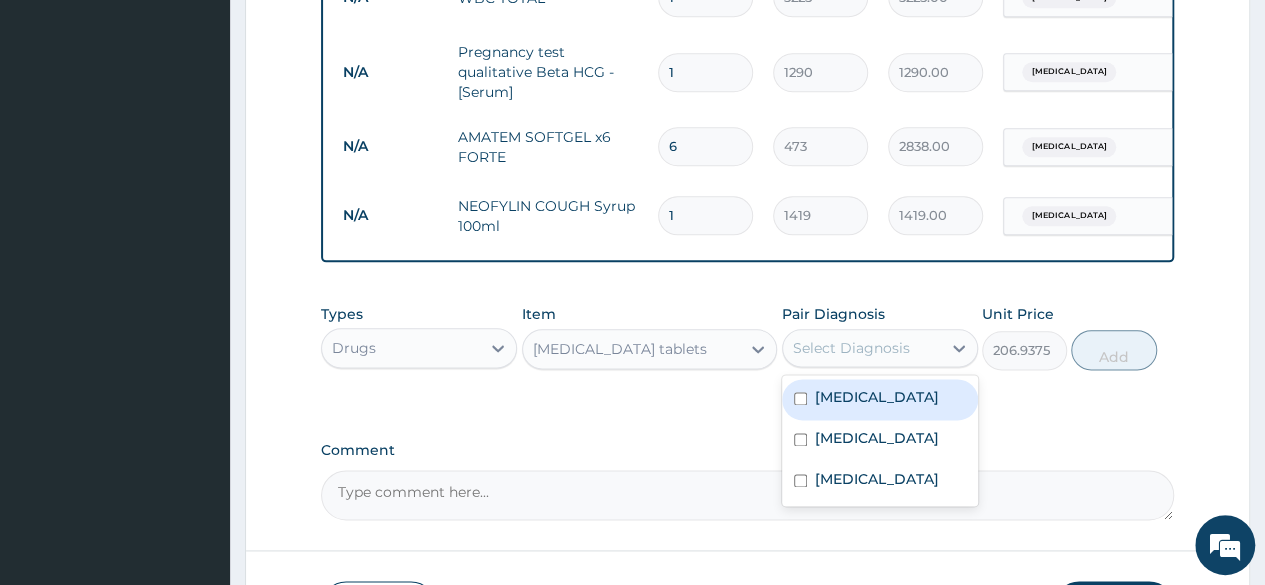 click on "Select Diagnosis" at bounding box center [862, 348] 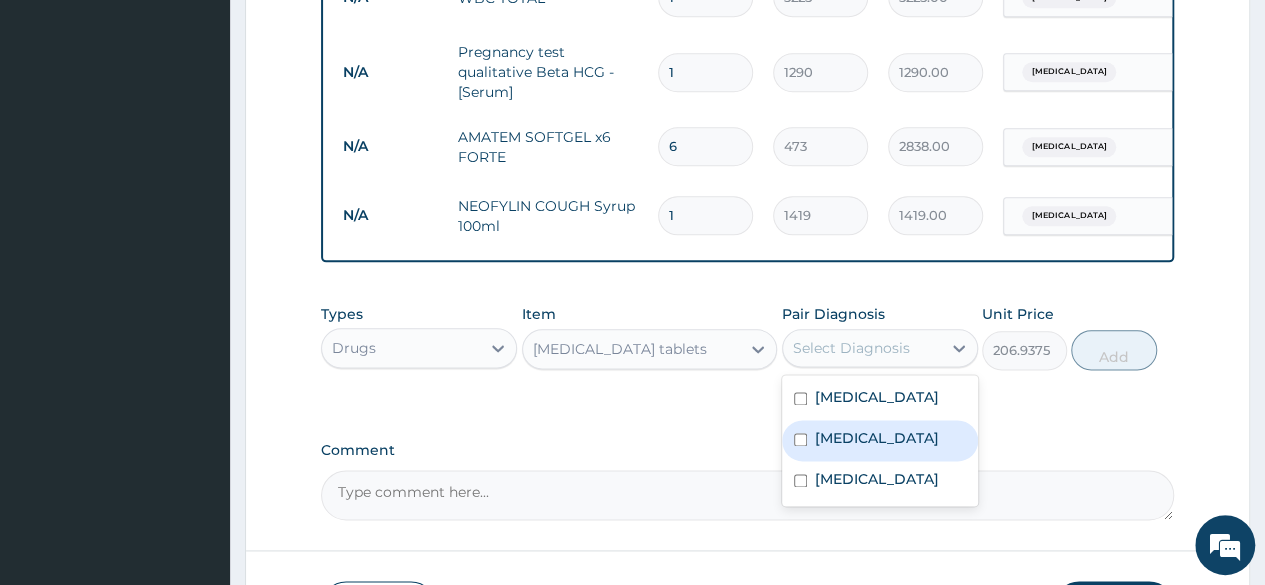 click on "Upper respiratory infection" at bounding box center [877, 438] 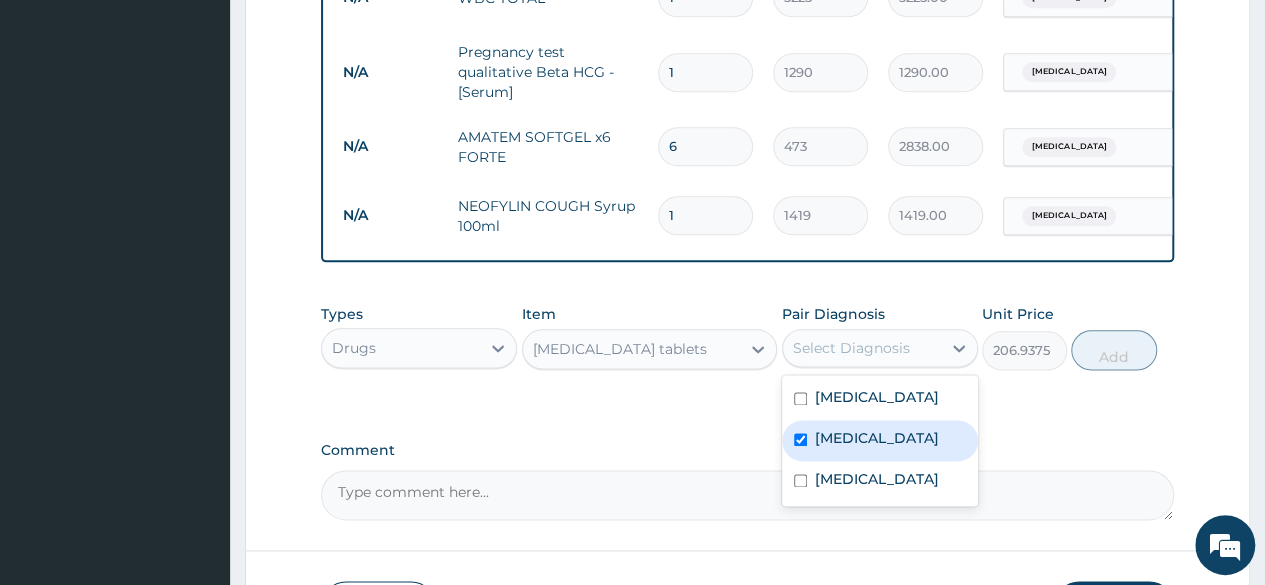 checkbox on "true" 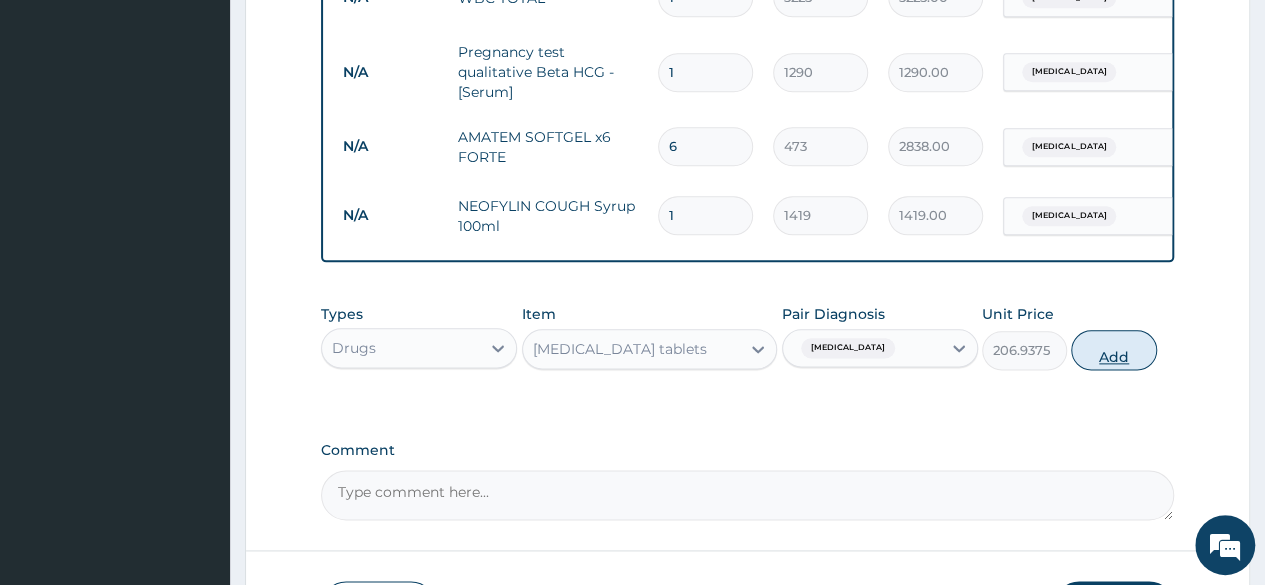 click on "Add" at bounding box center [1113, 350] 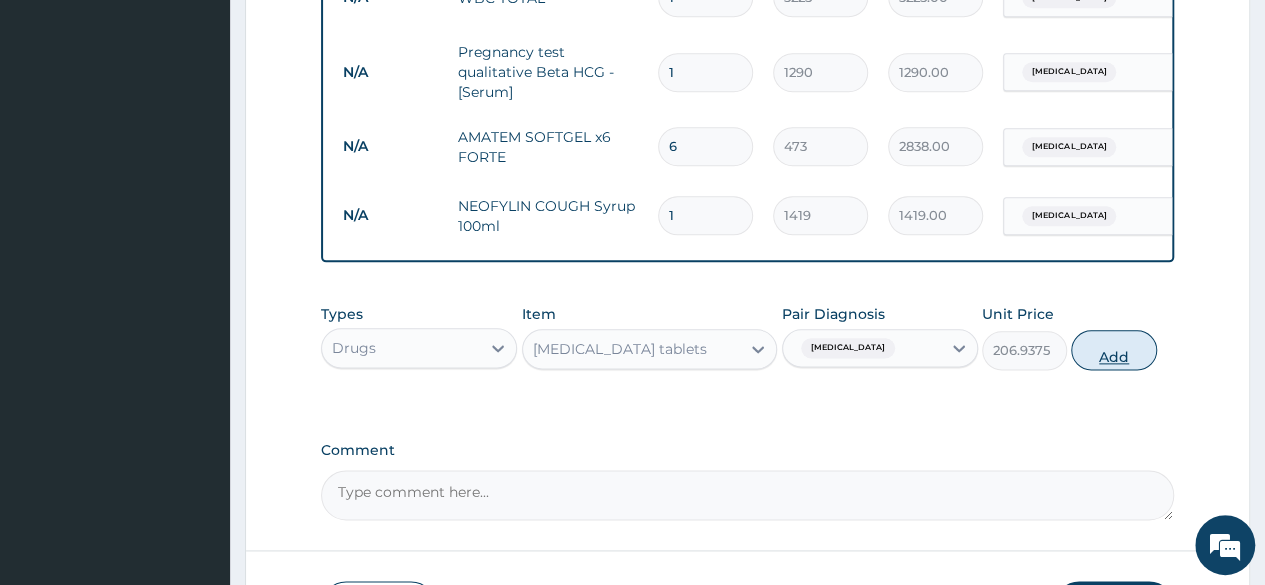 type on "0" 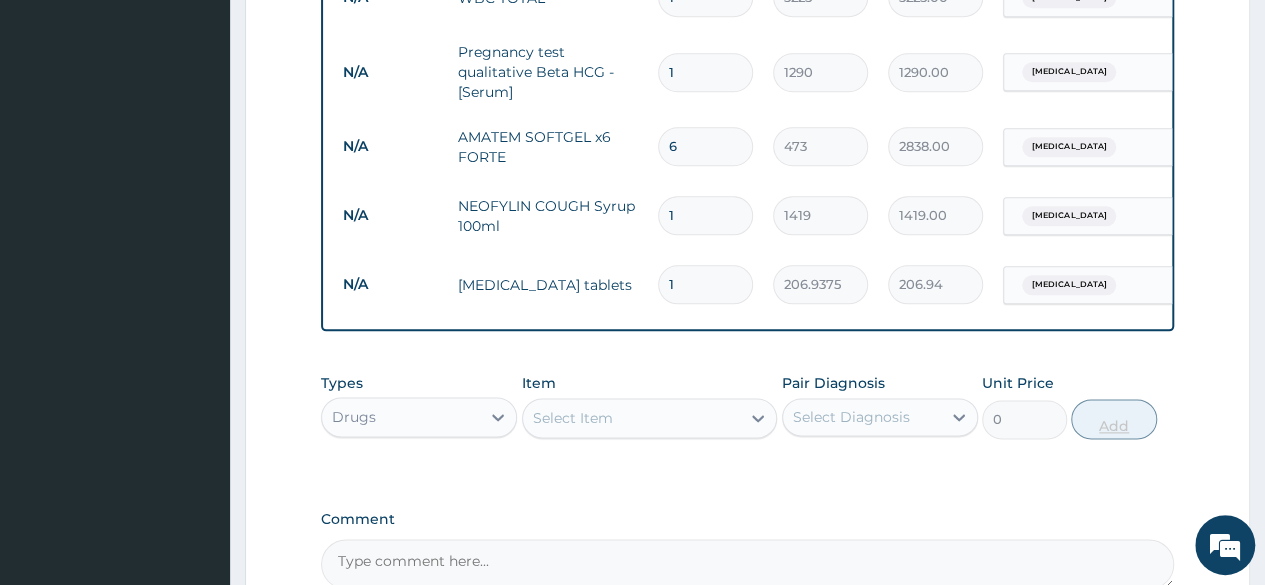 type on "10" 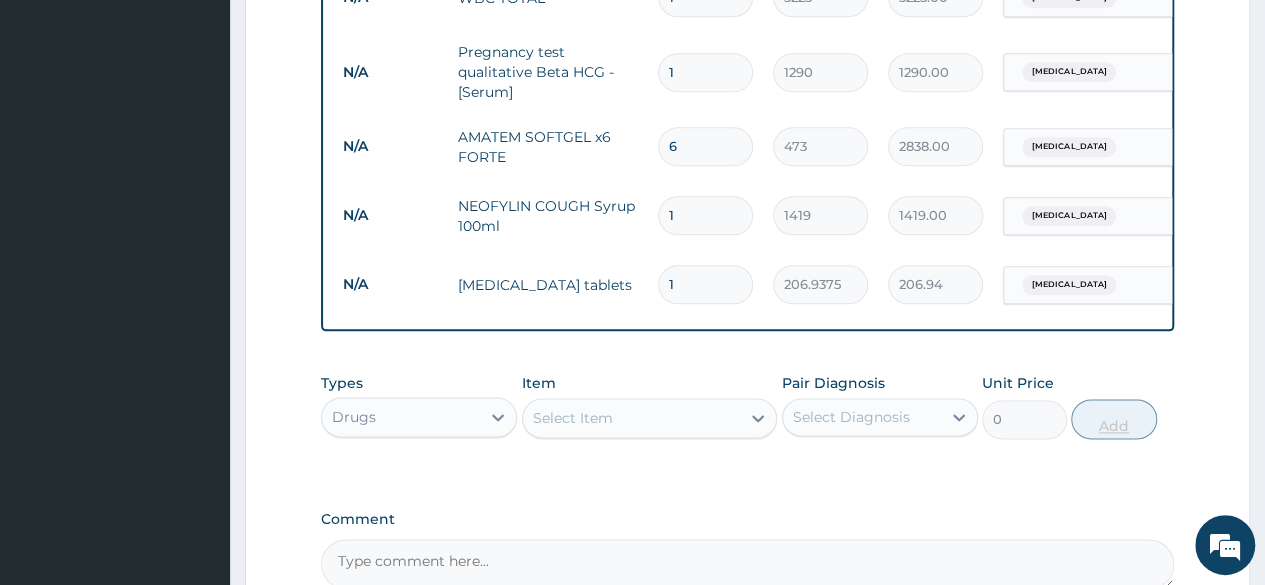 type on "2069.38" 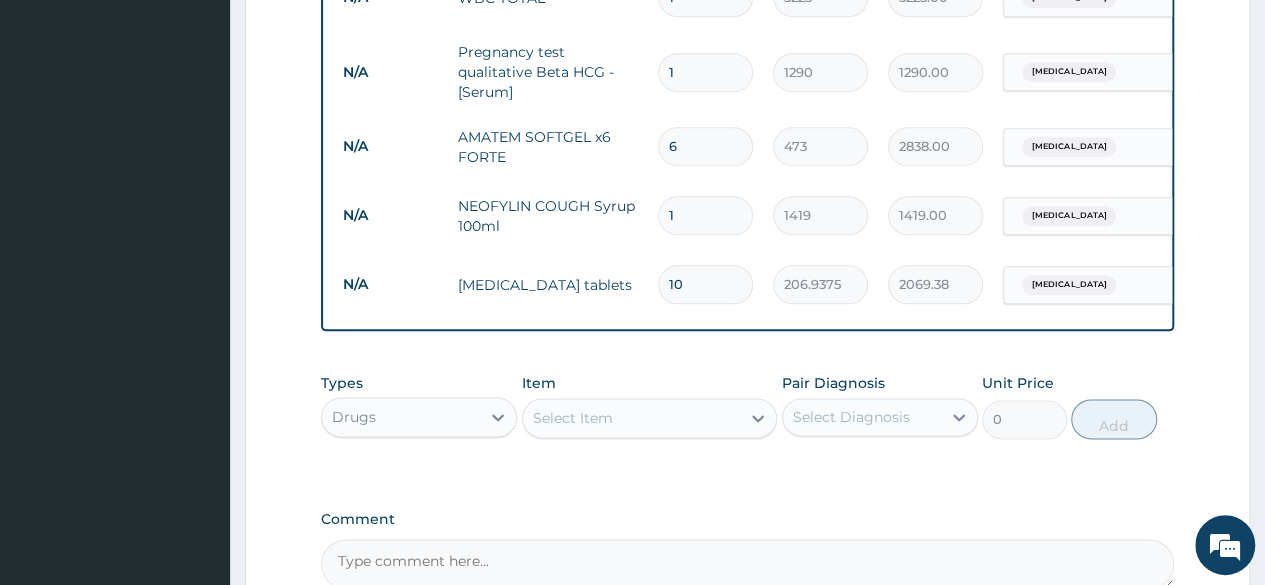 type on "10" 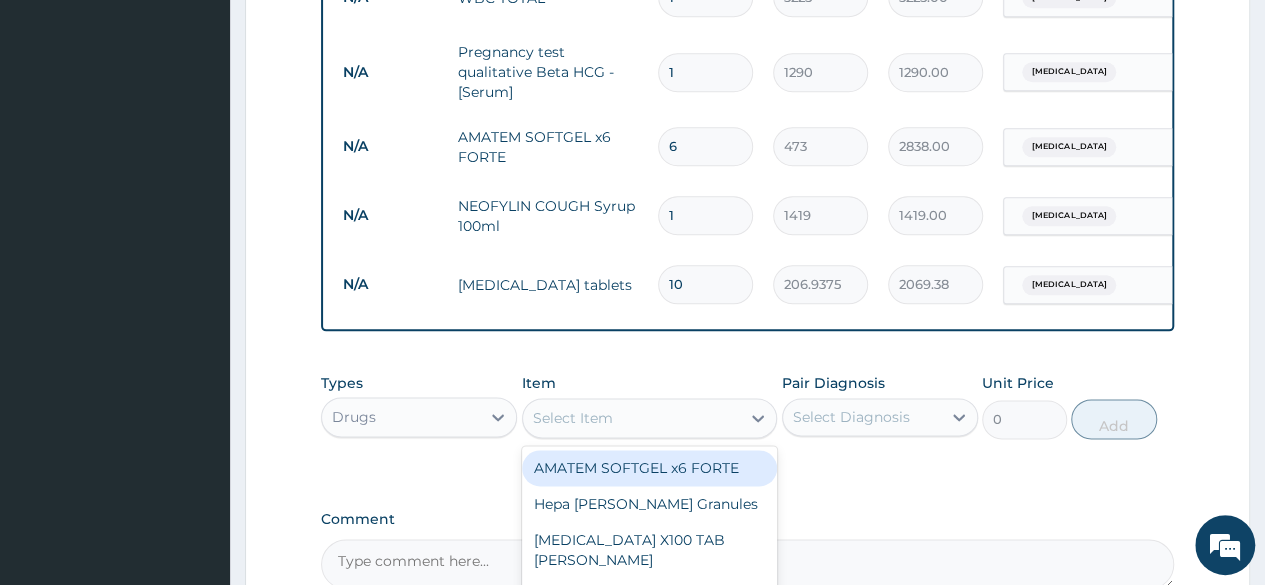 click on "Select Item" at bounding box center (573, 418) 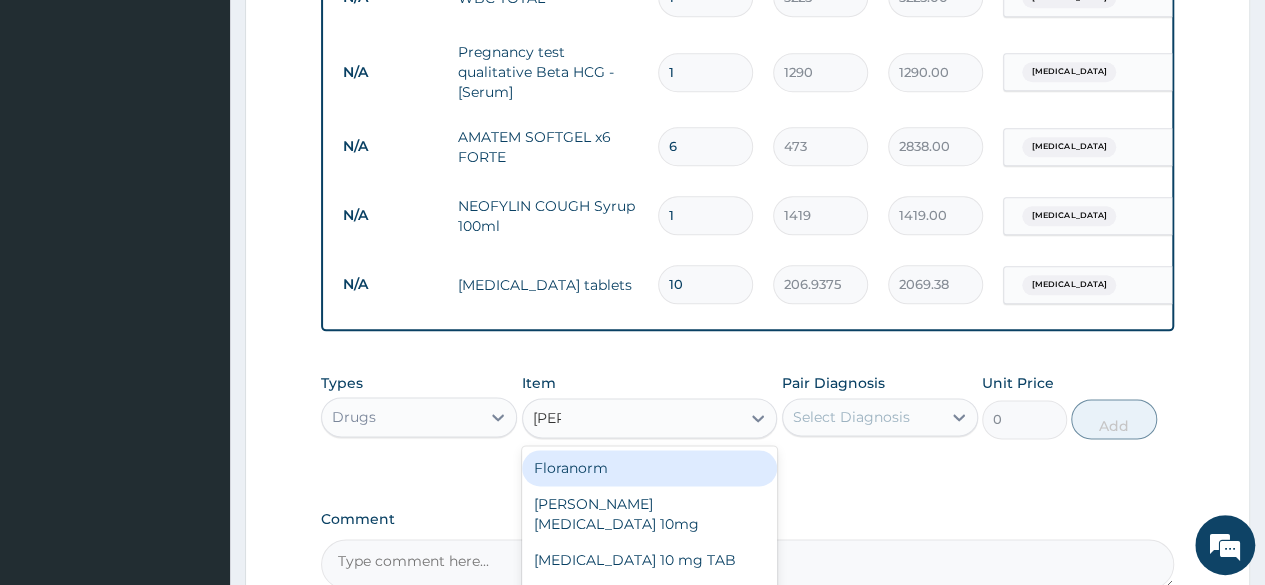 type on "lorat" 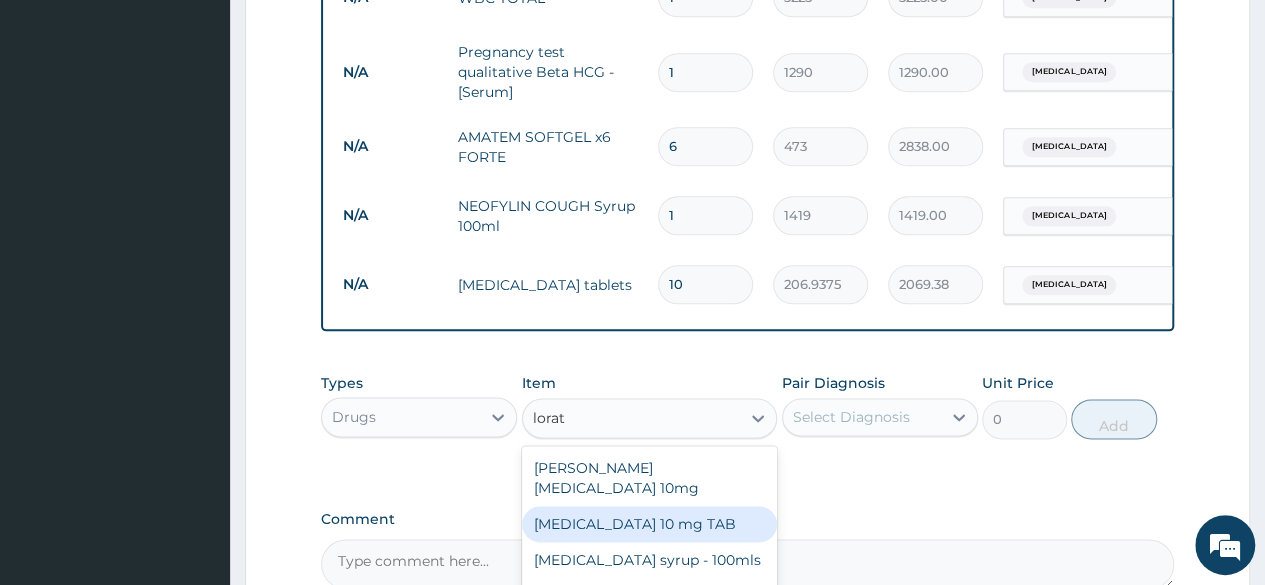 click on "LORATADINE 10 mg TAB" at bounding box center [650, 524] 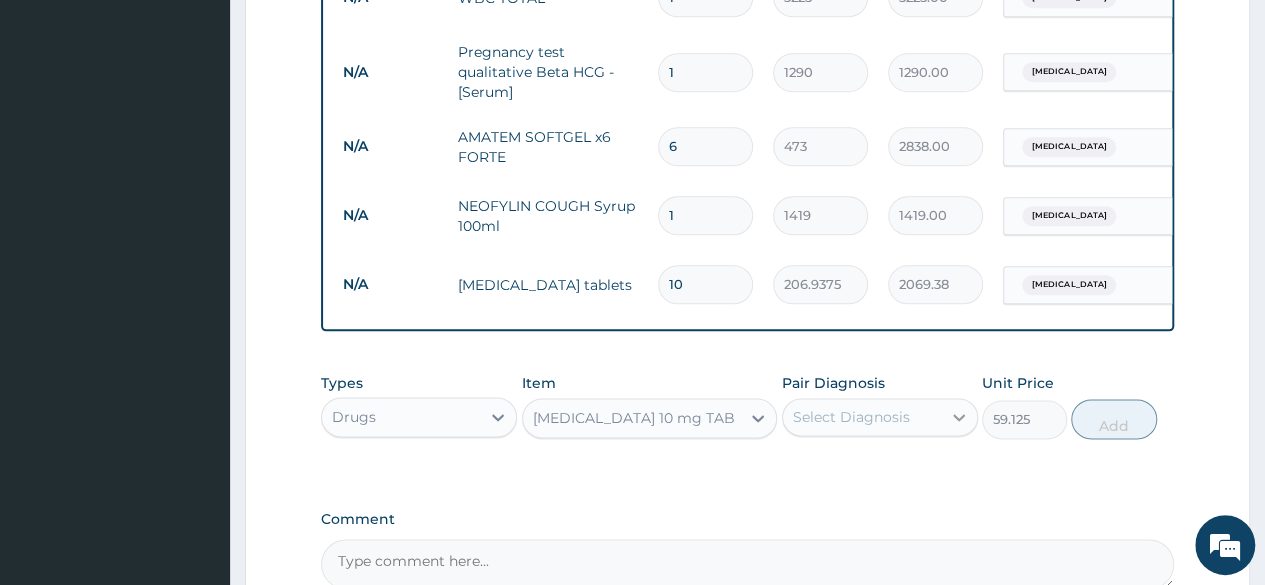 click 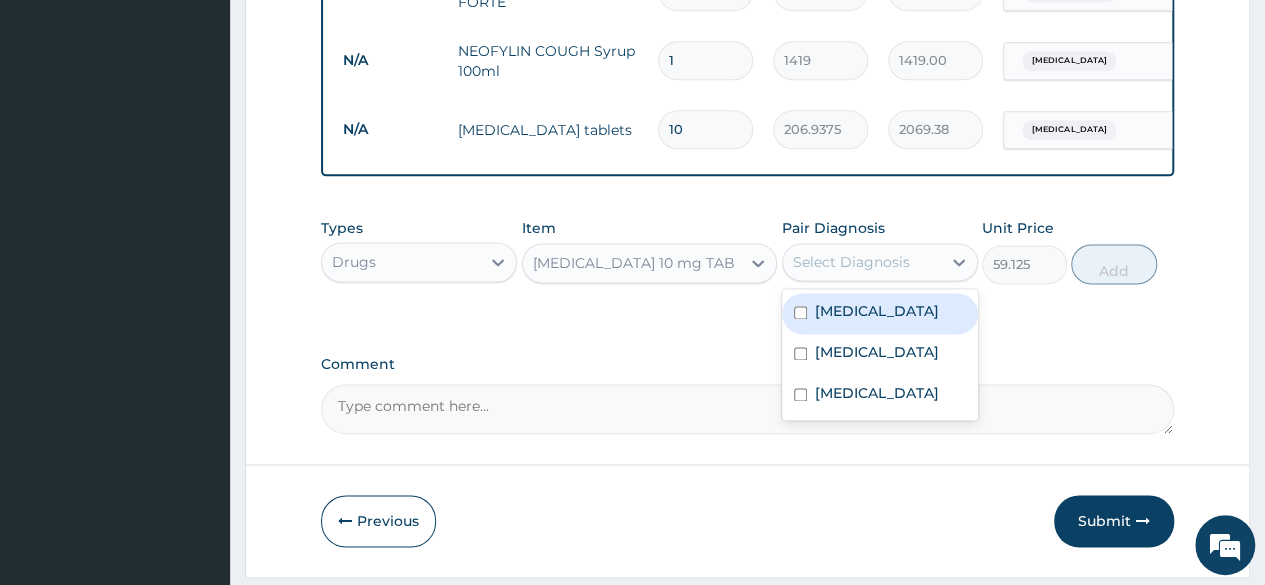 scroll, scrollTop: 1230, scrollLeft: 0, axis: vertical 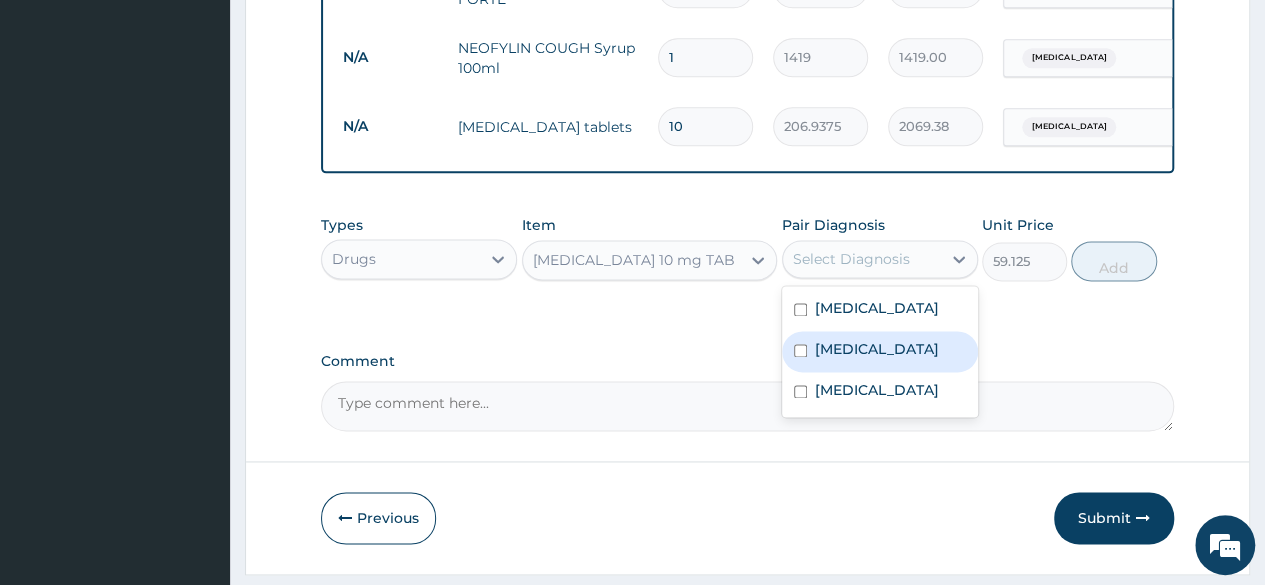 click on "Upper respiratory infection" at bounding box center (877, 349) 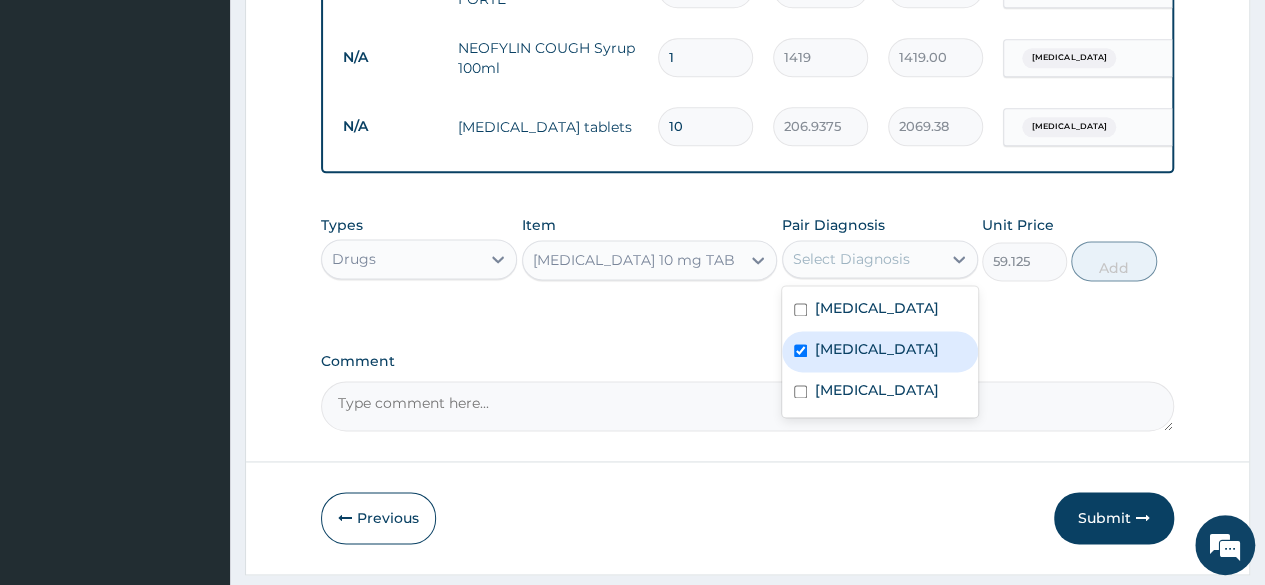 checkbox on "true" 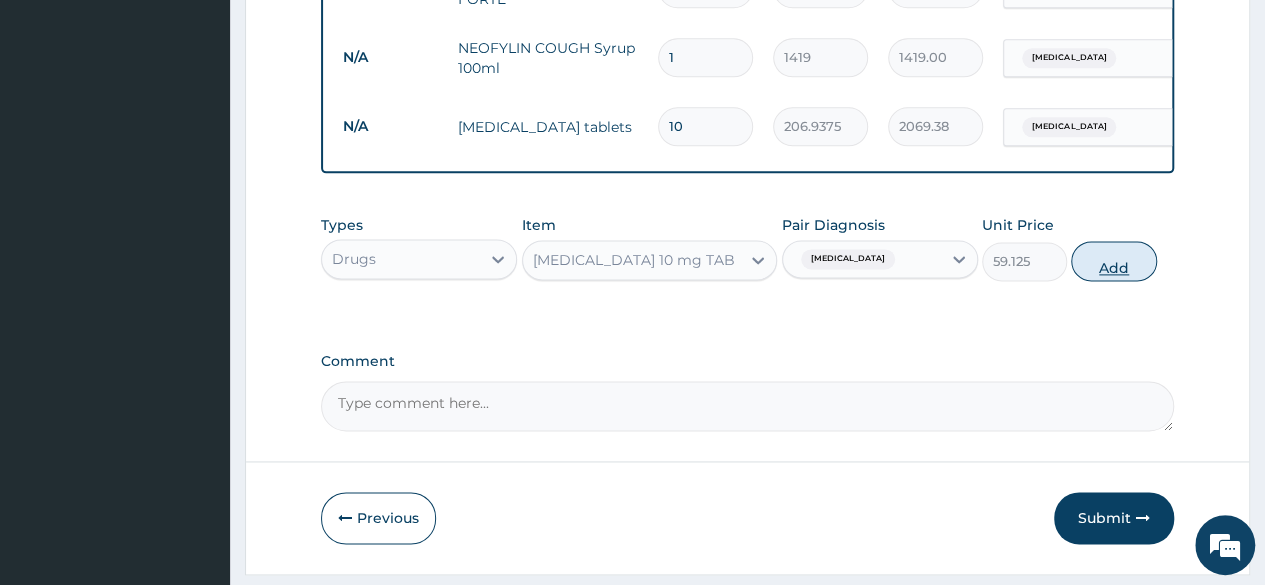 click on "Add" at bounding box center (1113, 261) 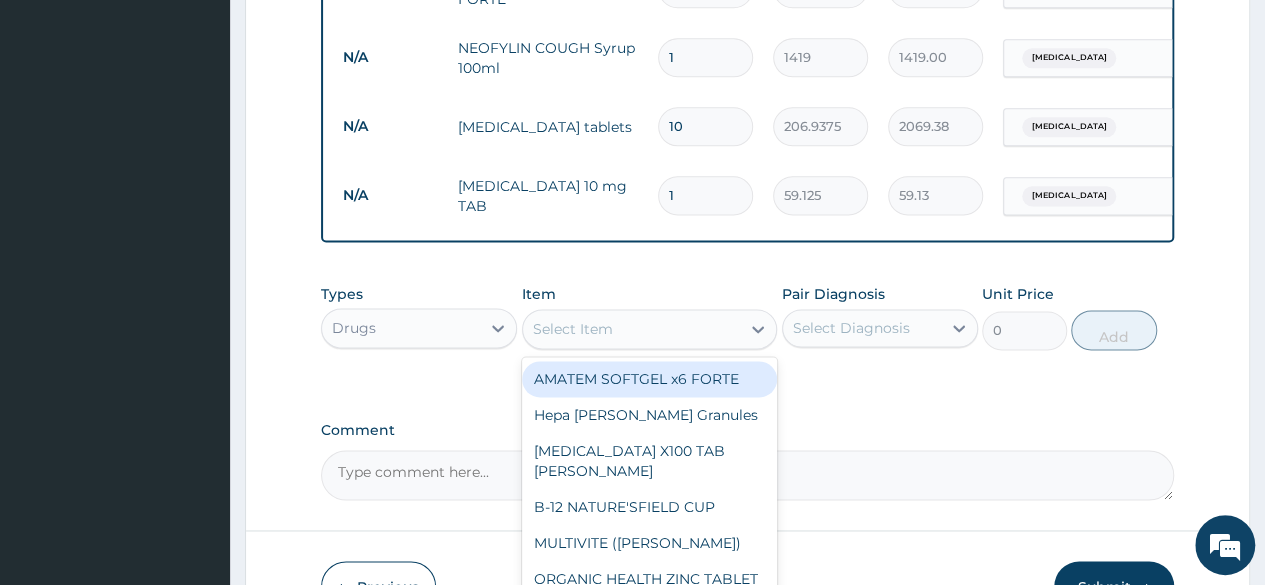 click on "Select Item" at bounding box center [632, 329] 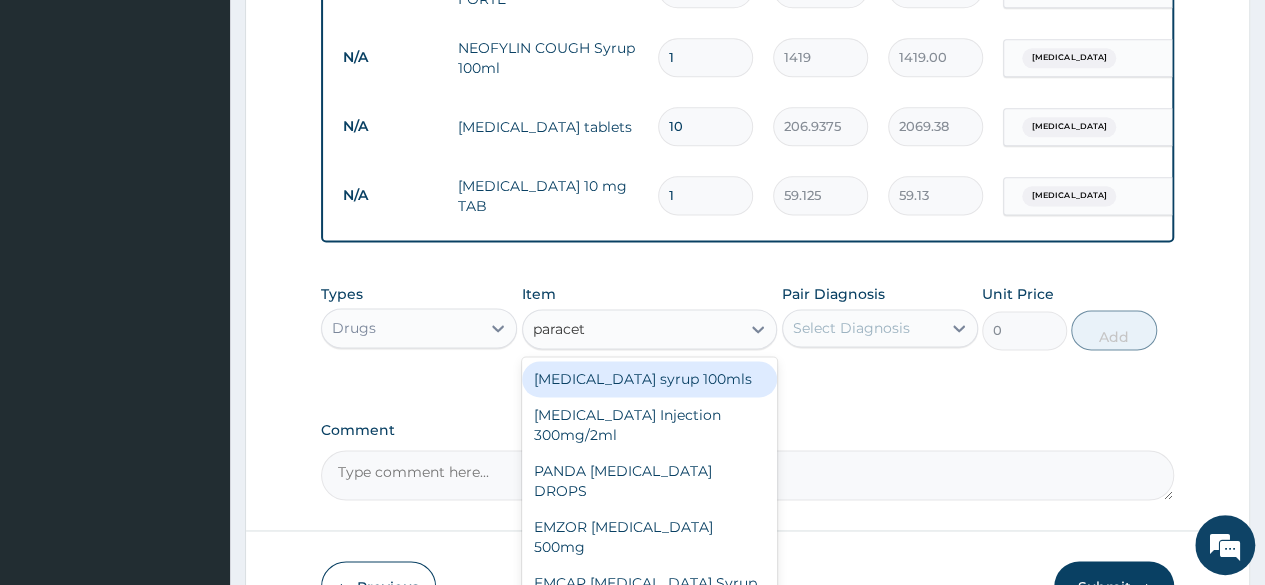 type on "paraceta" 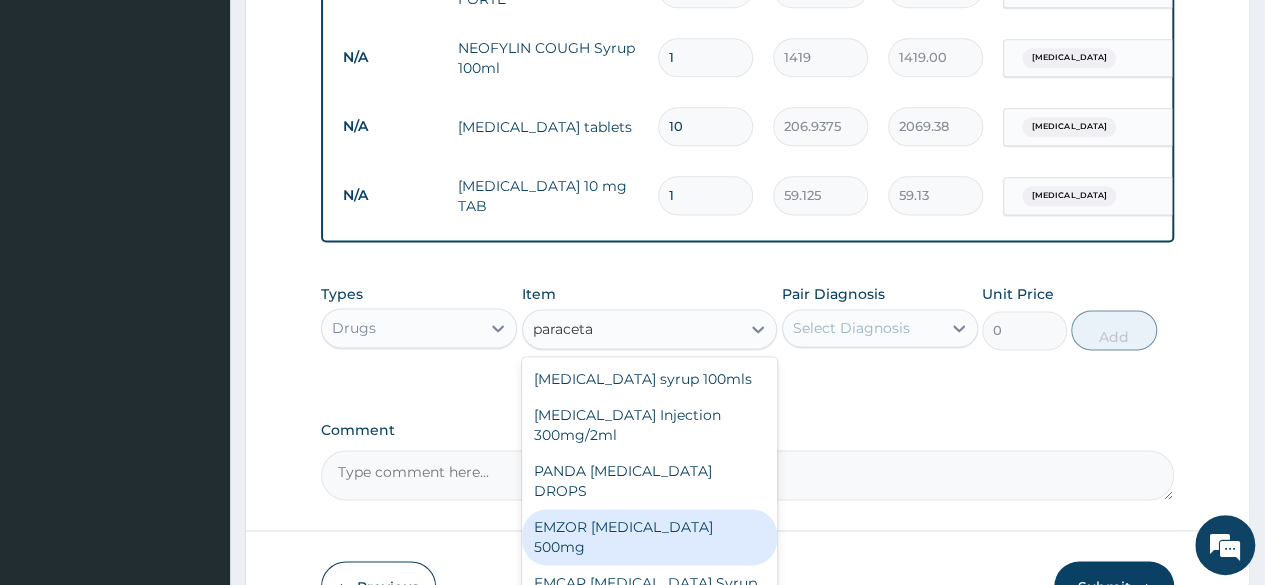 click on "EMZOR PARACETAMOL 500mg" at bounding box center (650, 537) 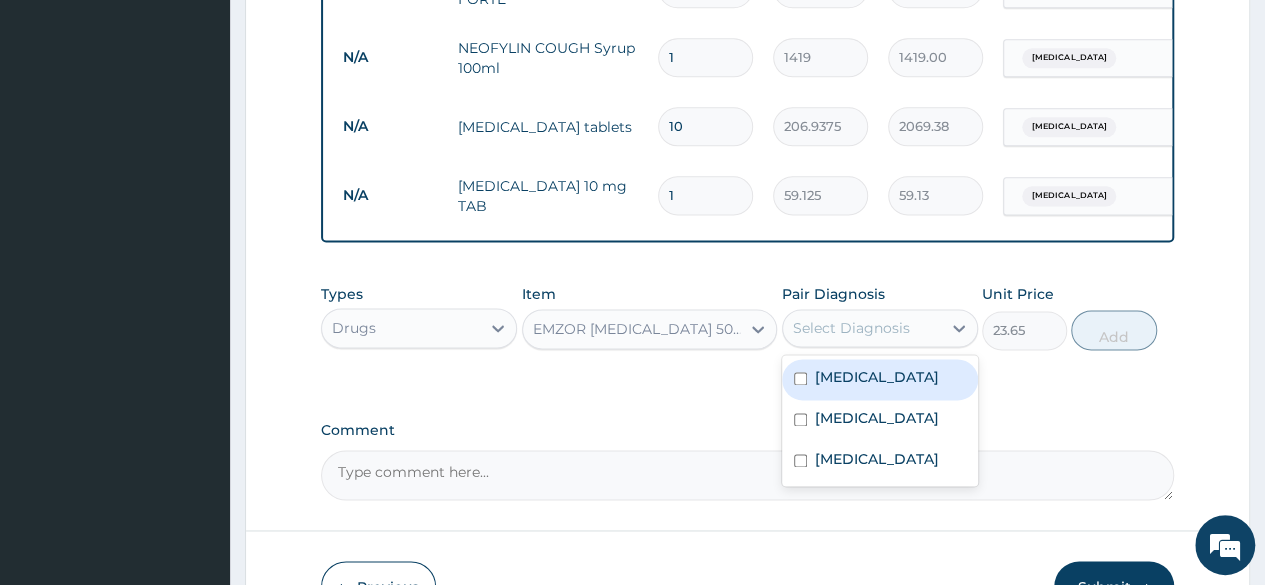 click on "Select Diagnosis" at bounding box center (862, 328) 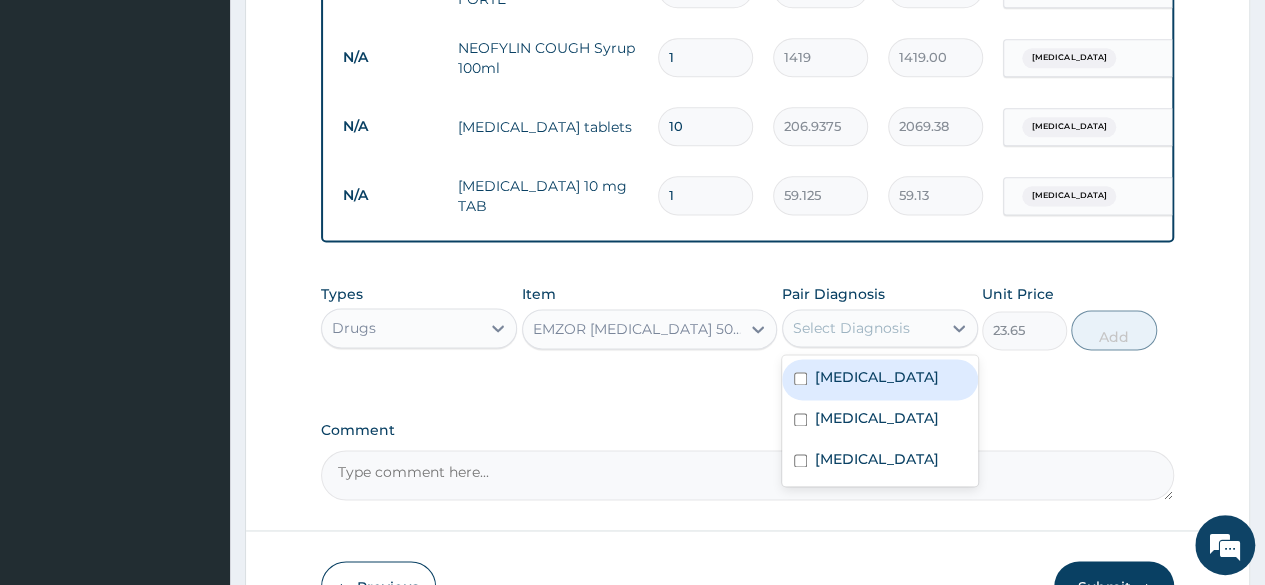 click on "Malaria" at bounding box center [880, 379] 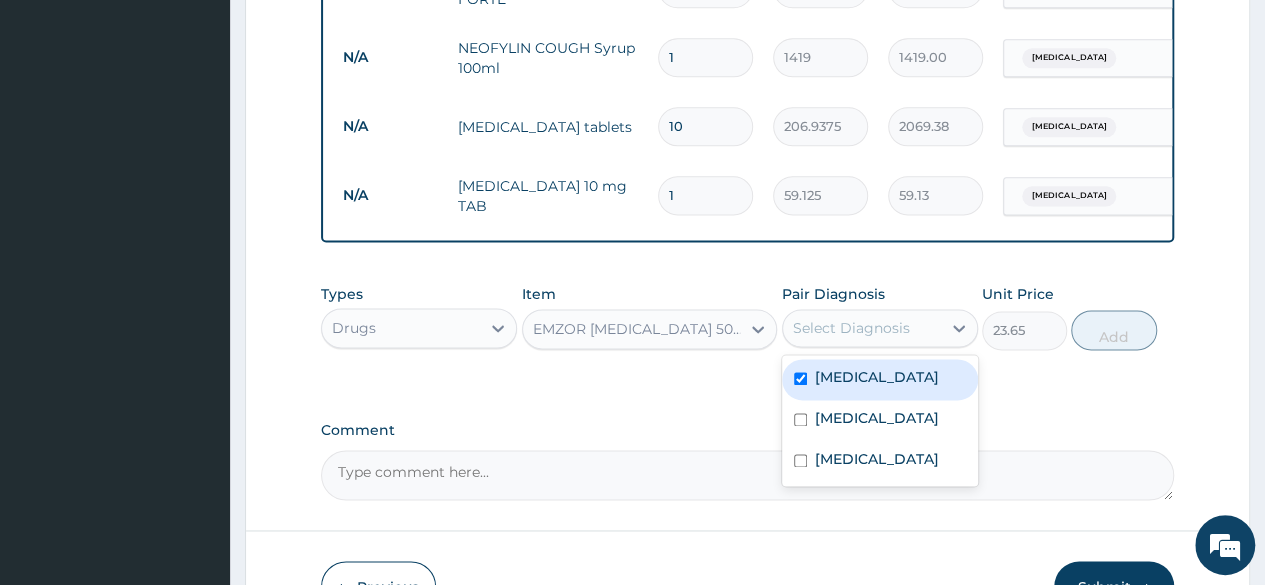 checkbox on "true" 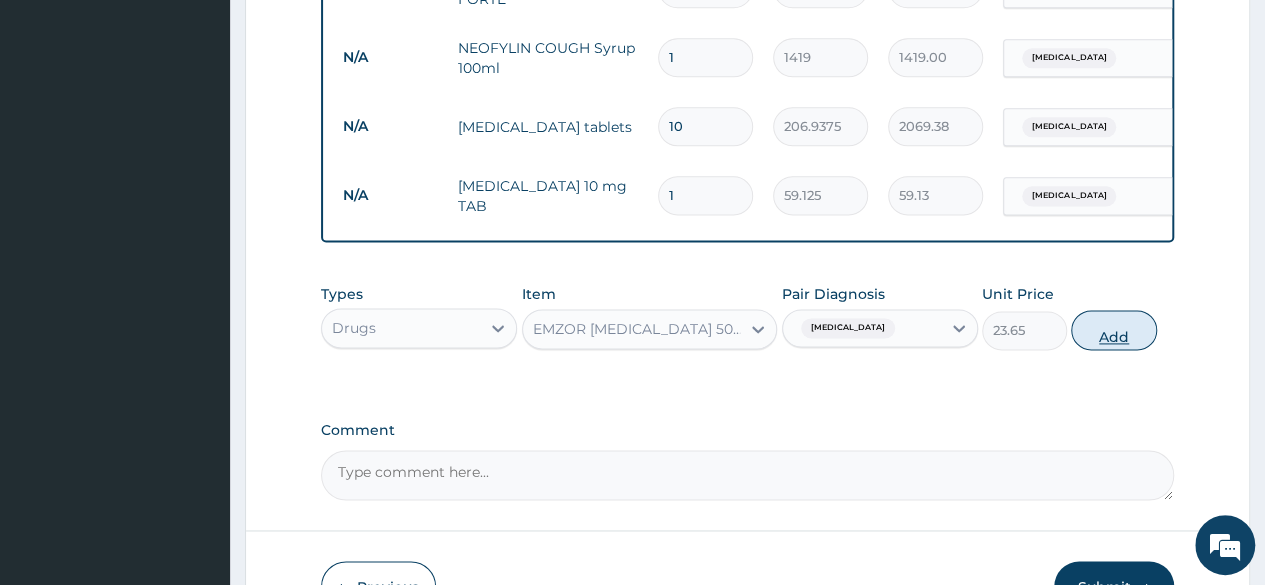 click on "Add" at bounding box center [1113, 330] 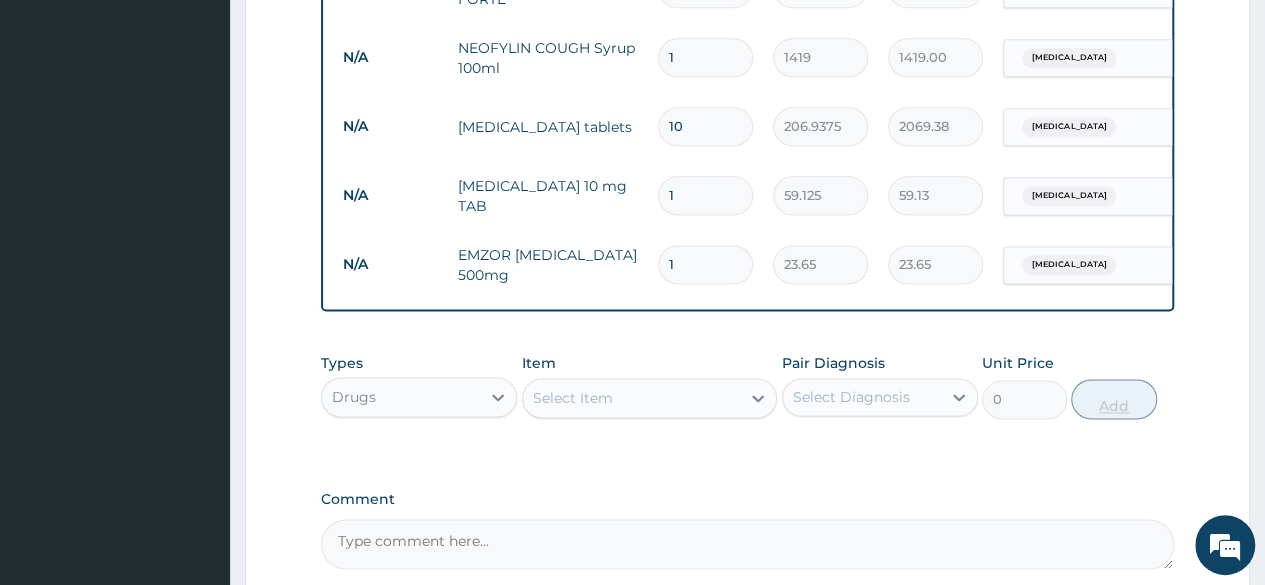 type on "18" 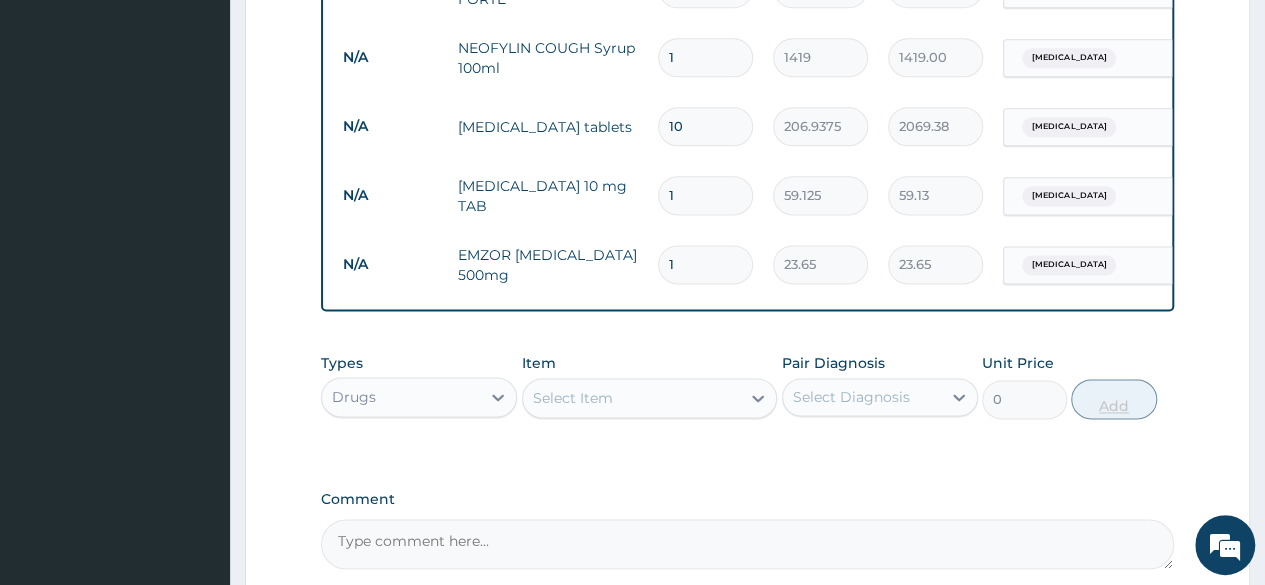type on "425.70" 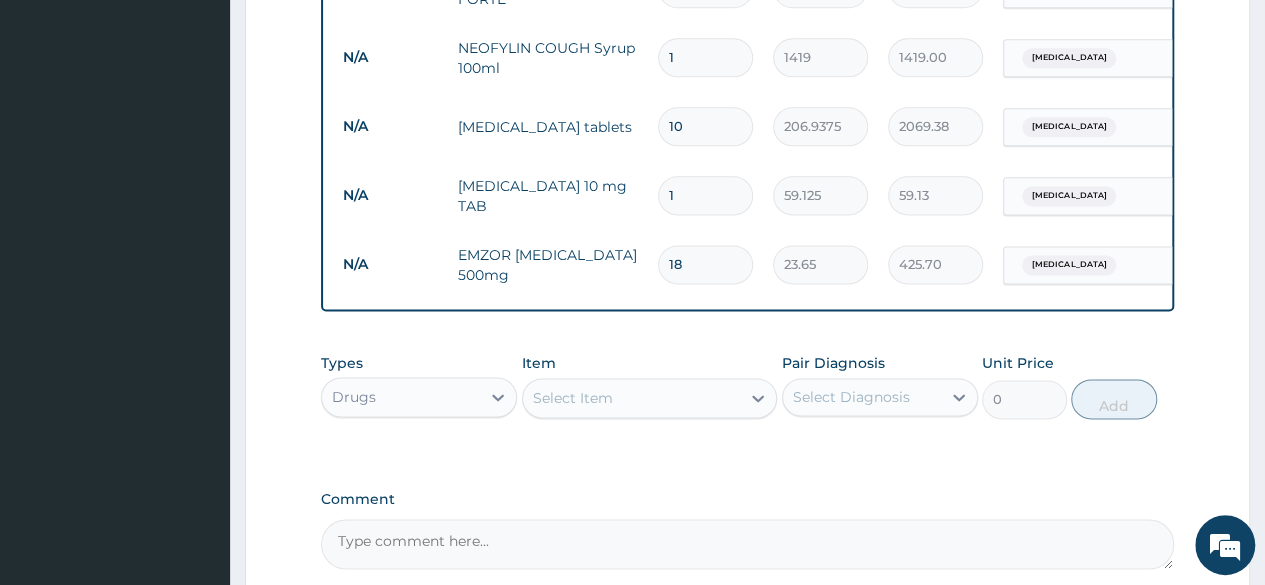type on "18" 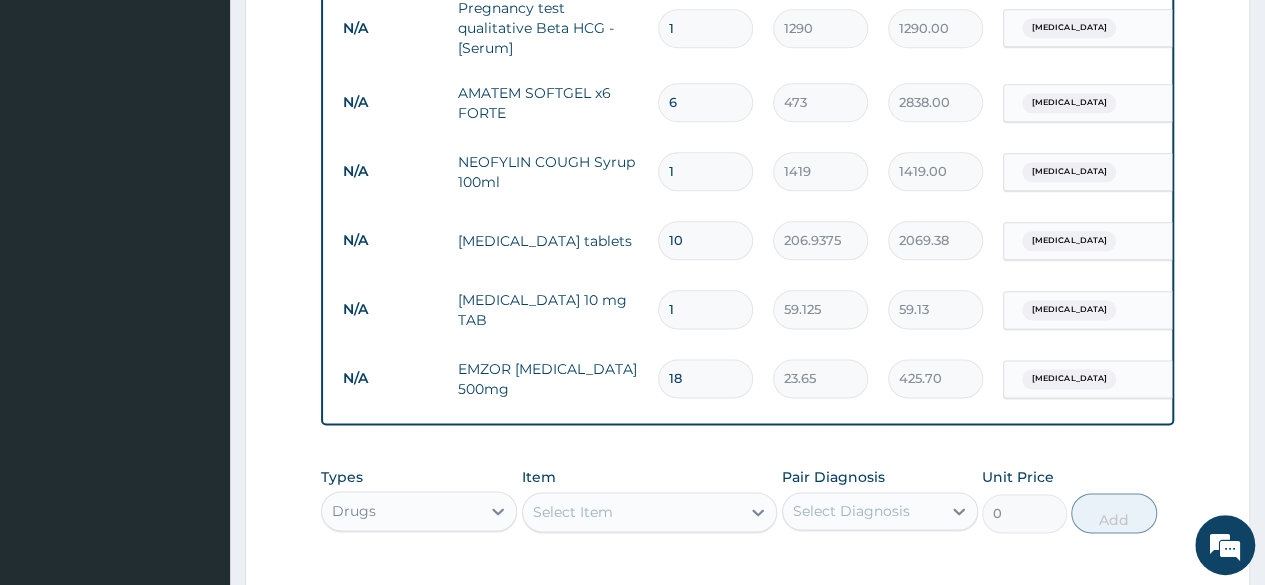 scroll, scrollTop: 1162, scrollLeft: 0, axis: vertical 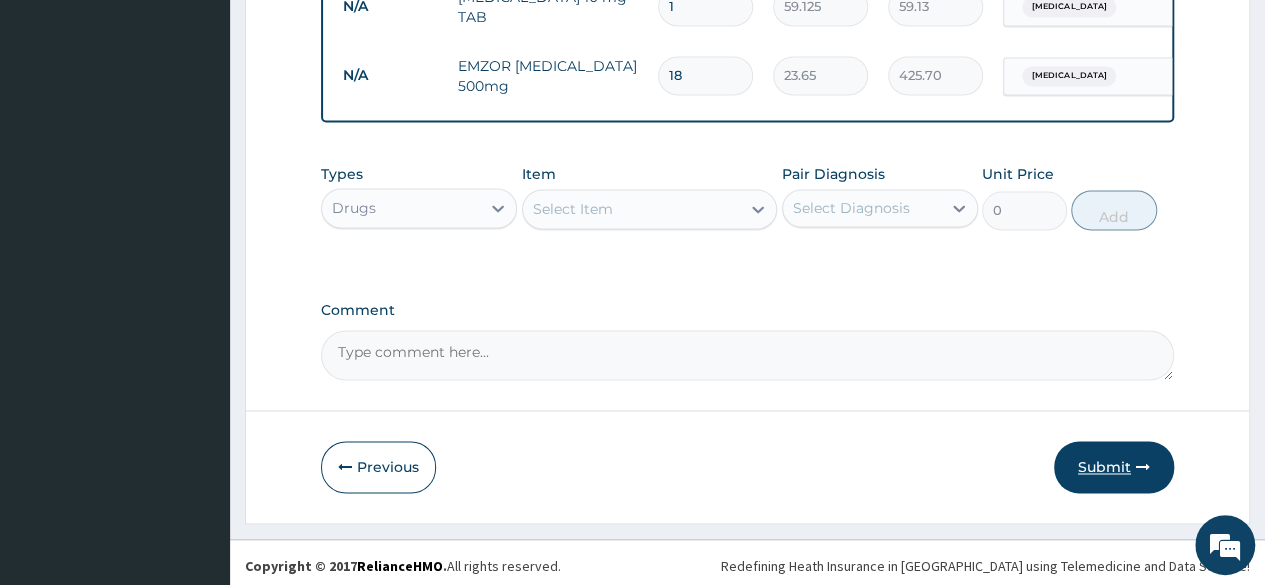 click on "Submit" at bounding box center [1114, 467] 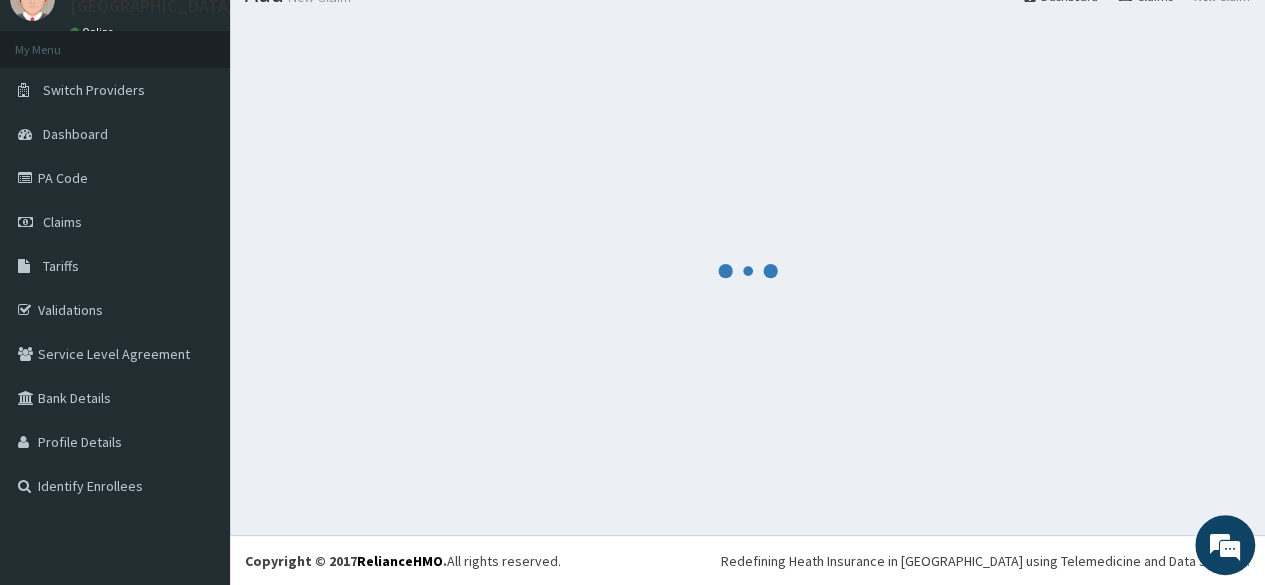 scroll, scrollTop: 1419, scrollLeft: 0, axis: vertical 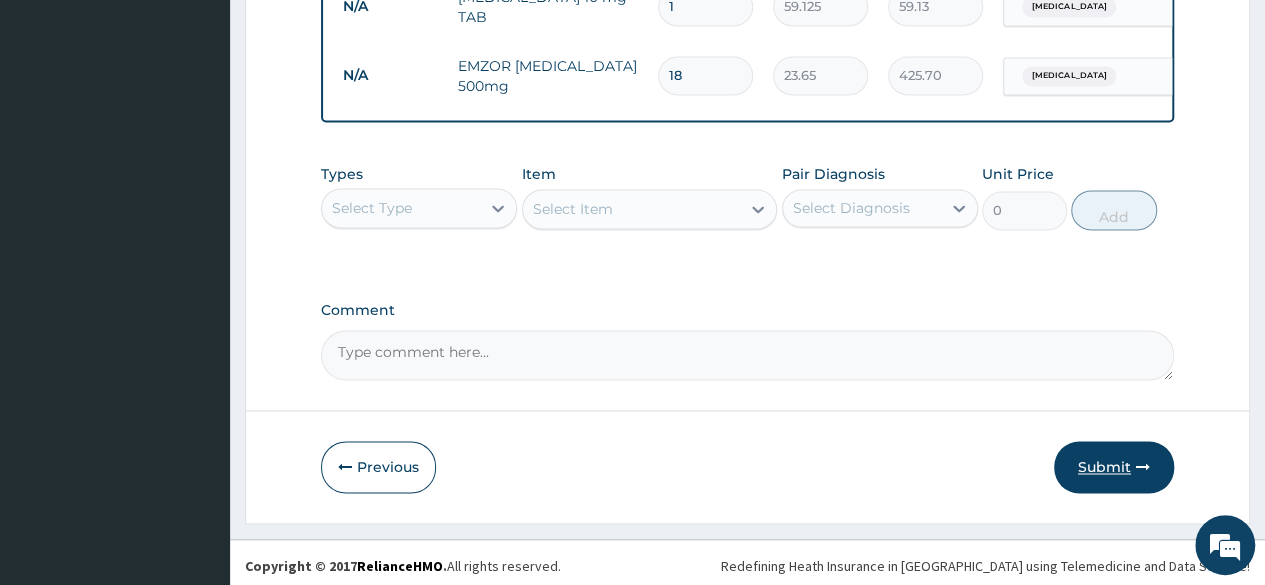 click on "Submit" at bounding box center (1114, 467) 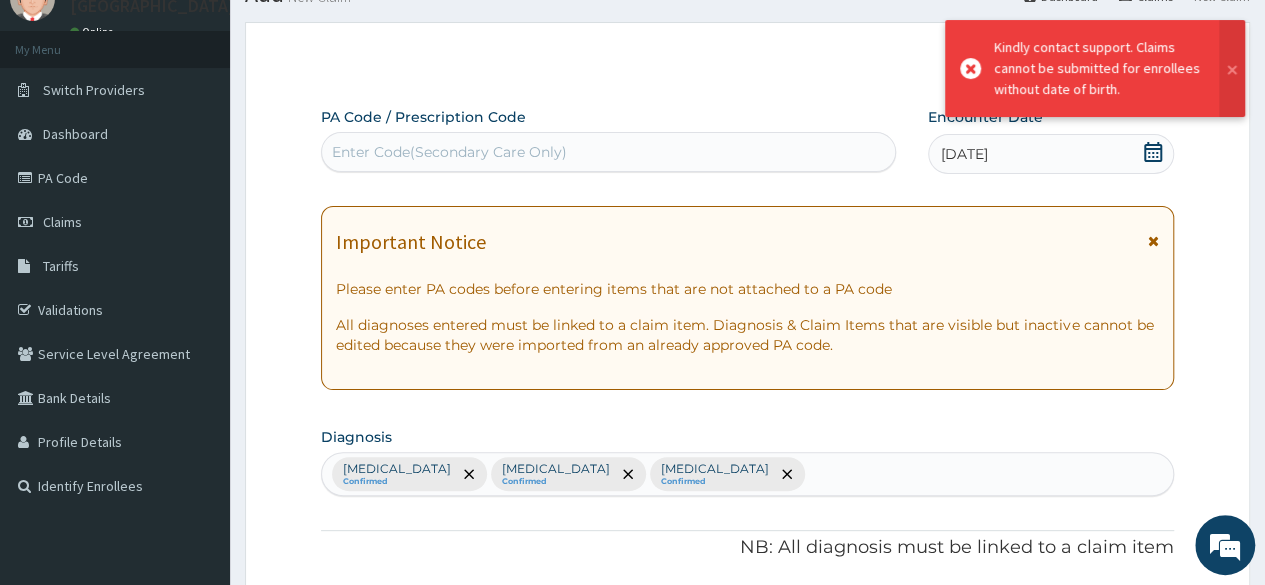 scroll, scrollTop: 1419, scrollLeft: 0, axis: vertical 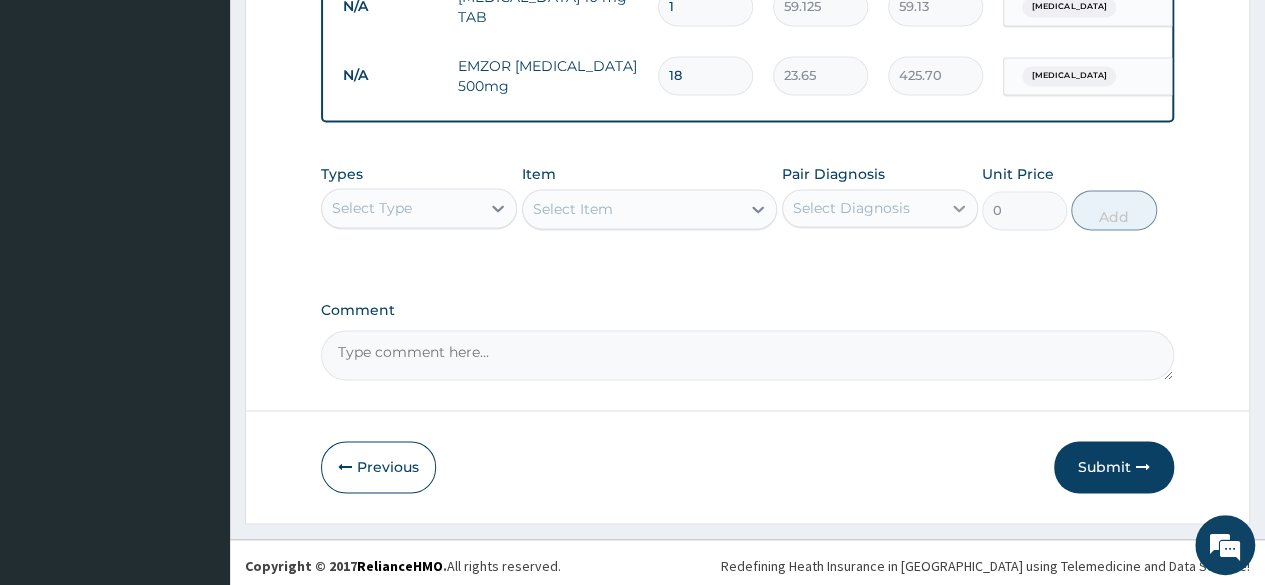 click 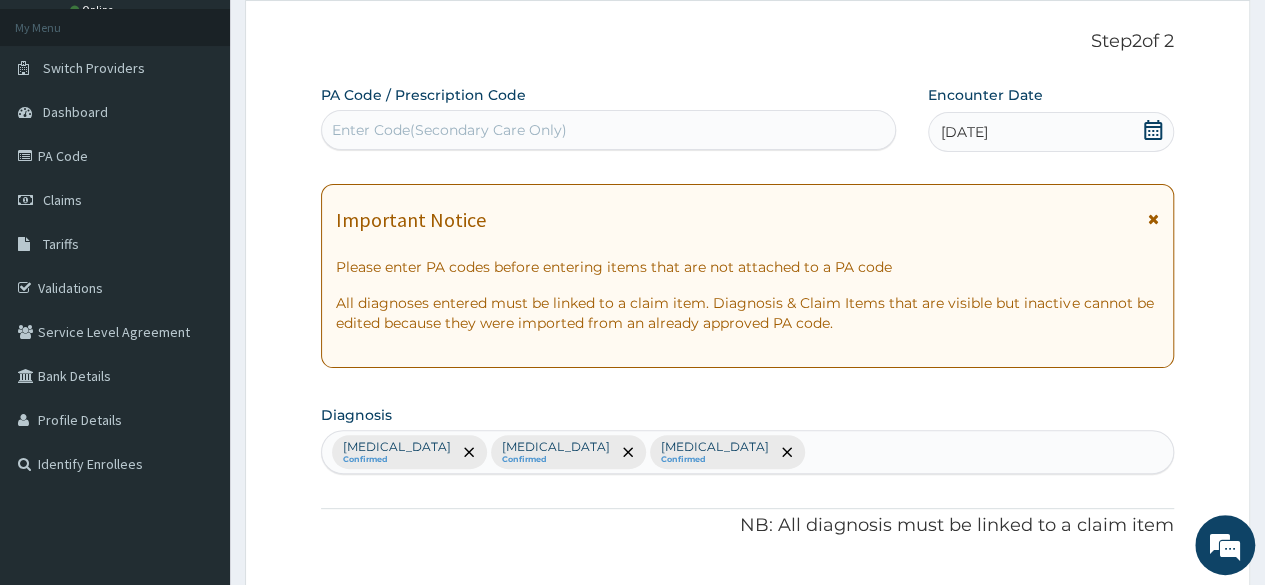 scroll, scrollTop: 0, scrollLeft: 0, axis: both 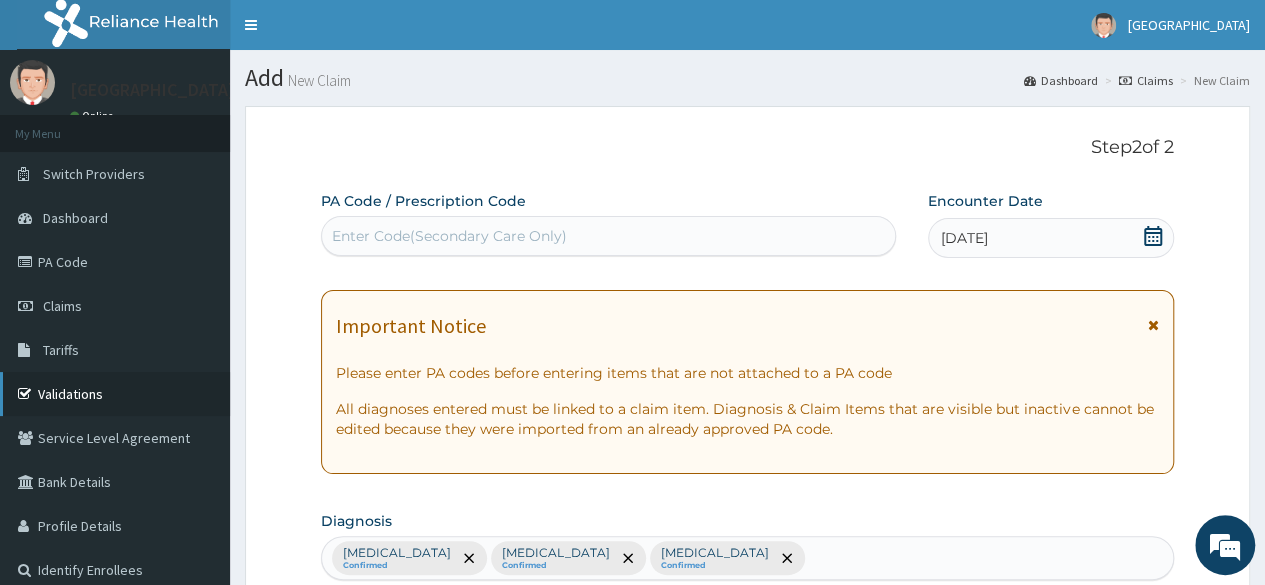 click on "Validations" at bounding box center [115, 394] 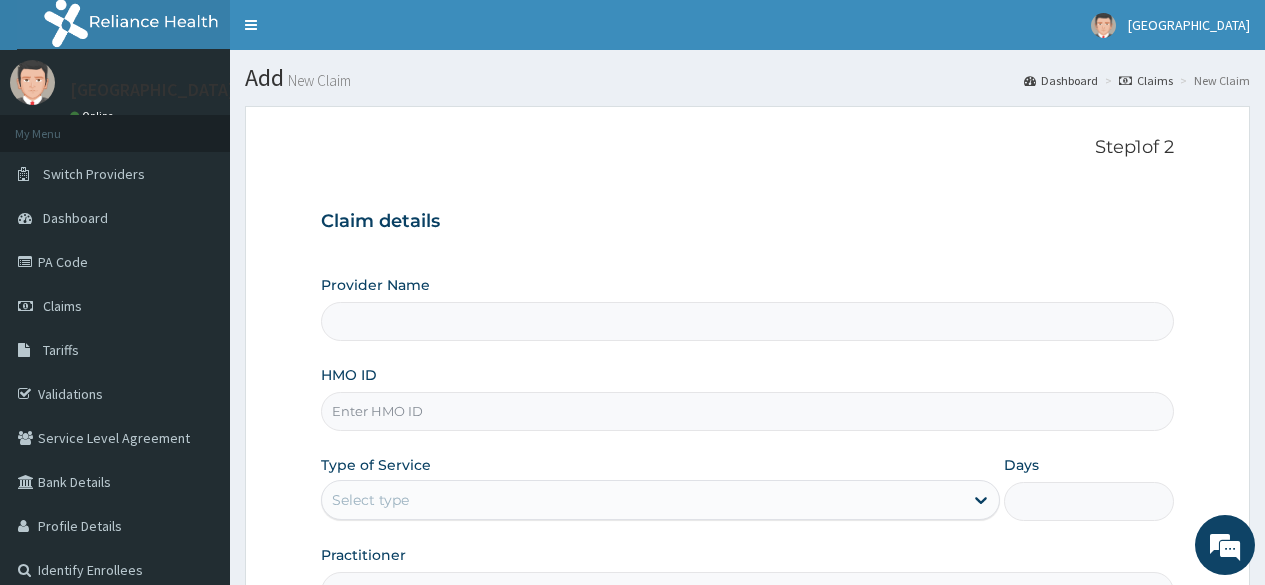 scroll, scrollTop: 0, scrollLeft: 0, axis: both 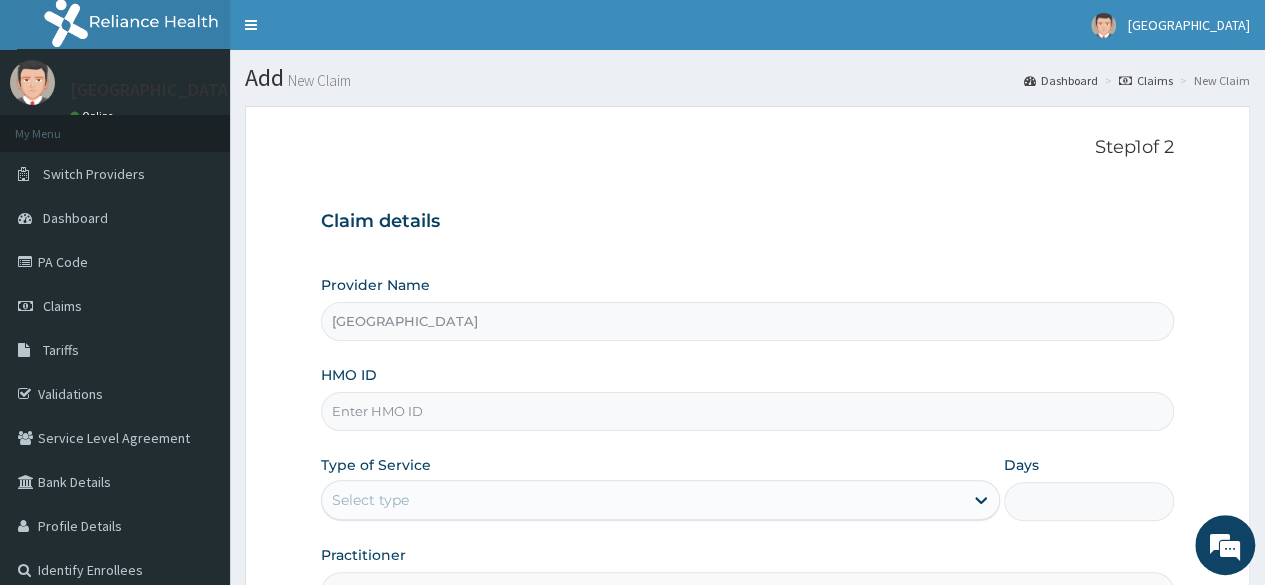 type on "[GEOGRAPHIC_DATA]" 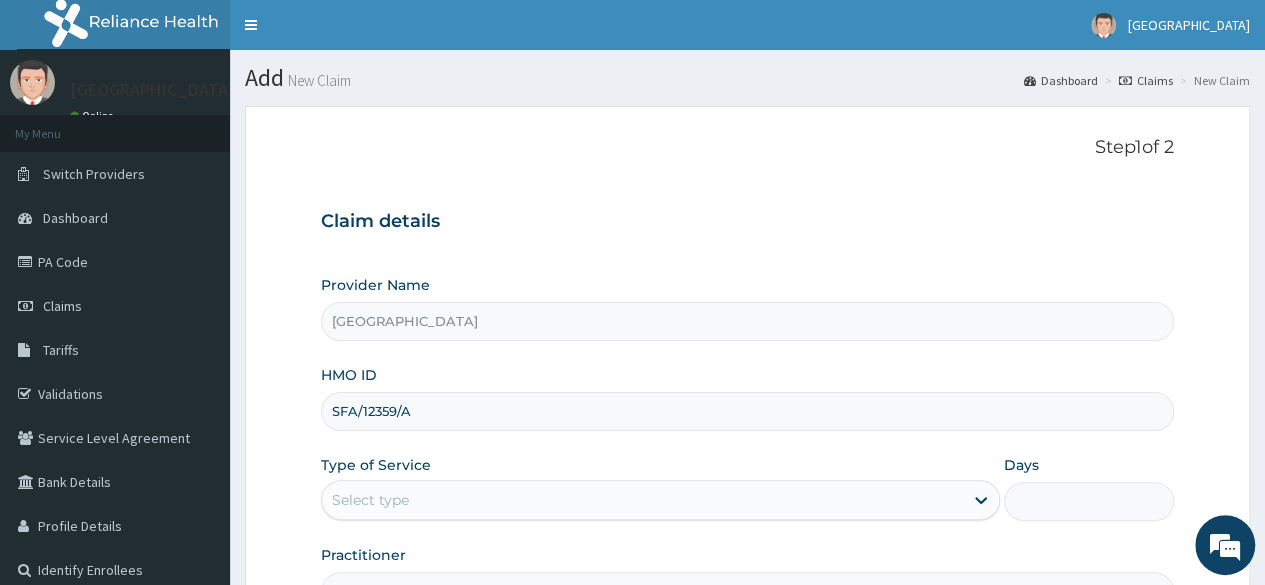 type on "SFA/12359/A" 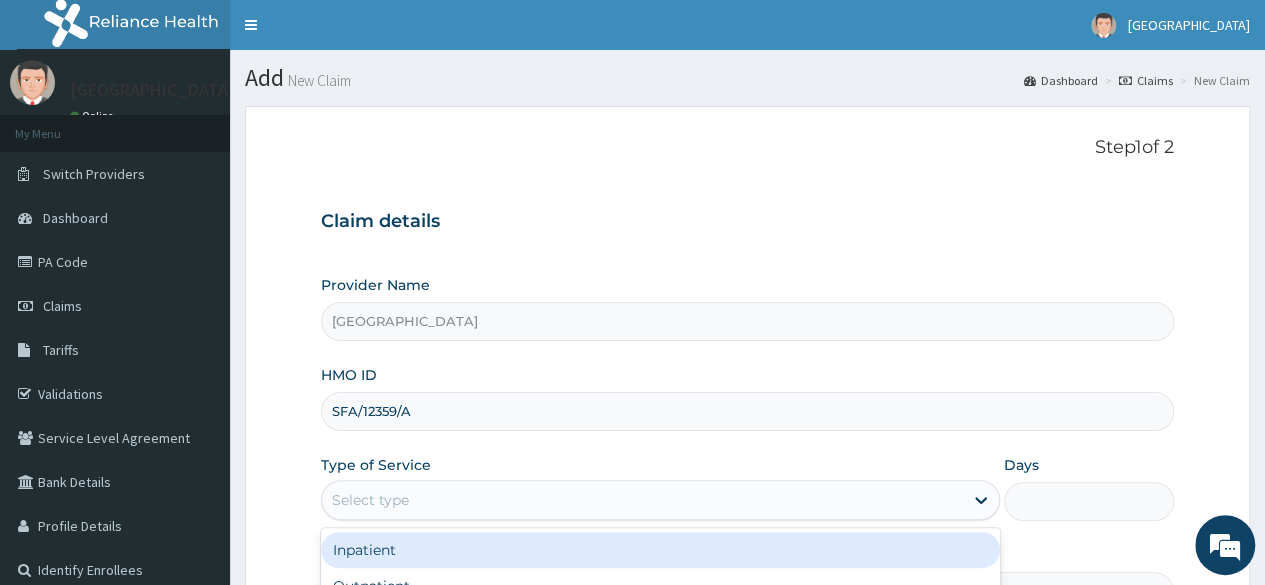 click on "Select type" at bounding box center (642, 500) 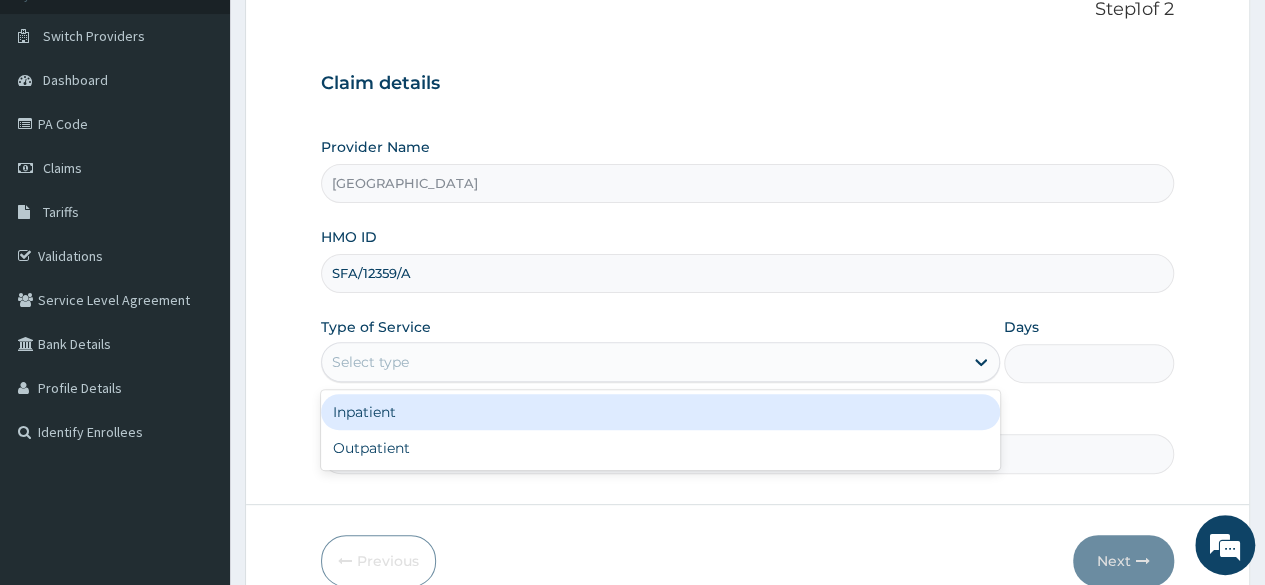 scroll, scrollTop: 150, scrollLeft: 0, axis: vertical 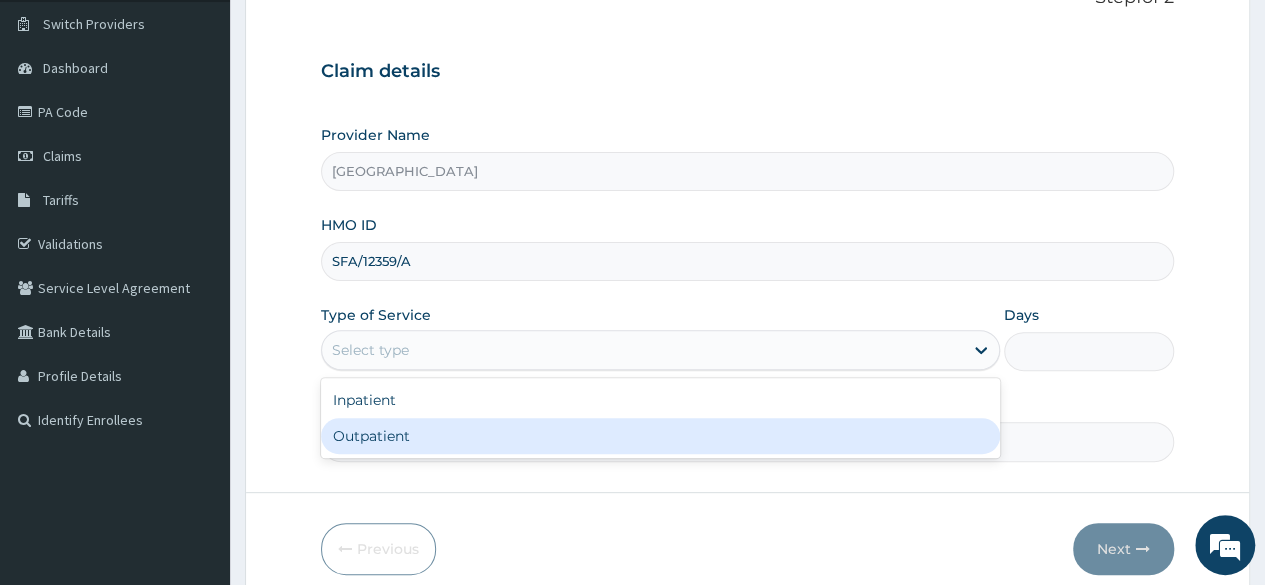 click on "Outpatient" at bounding box center (660, 436) 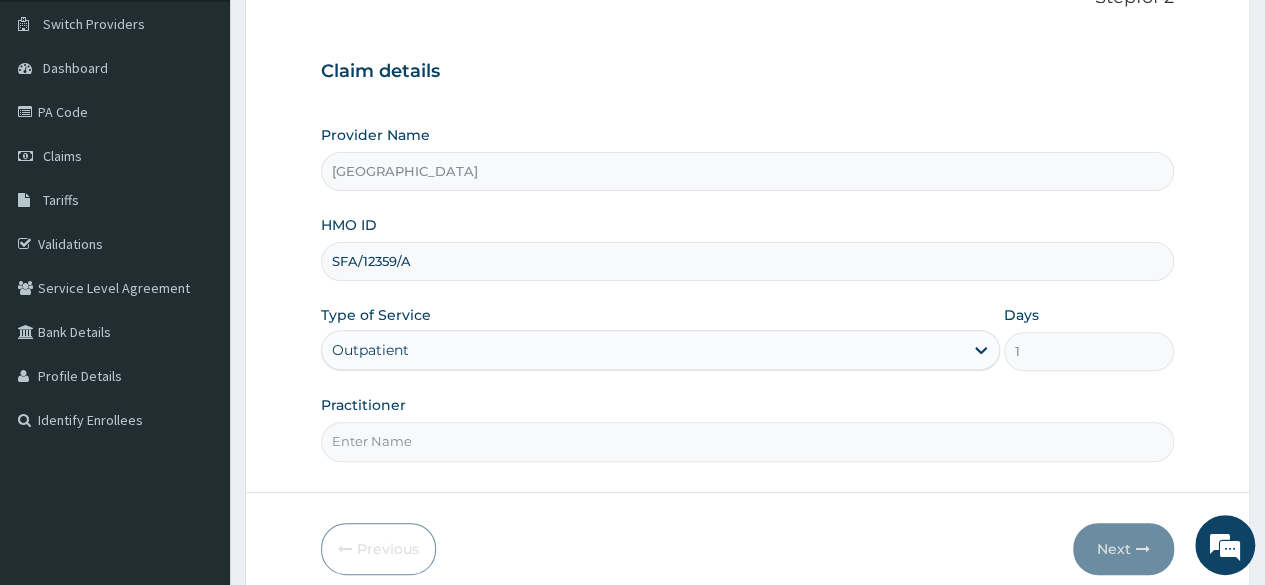 click on "Practitioner" at bounding box center (747, 441) 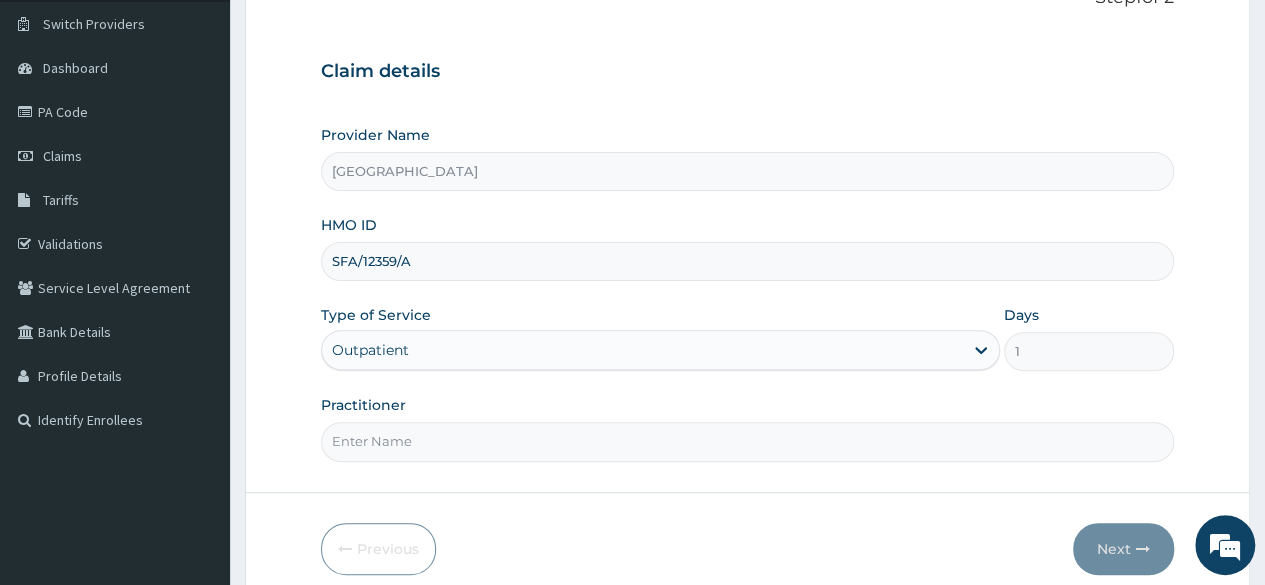 scroll, scrollTop: 0, scrollLeft: 0, axis: both 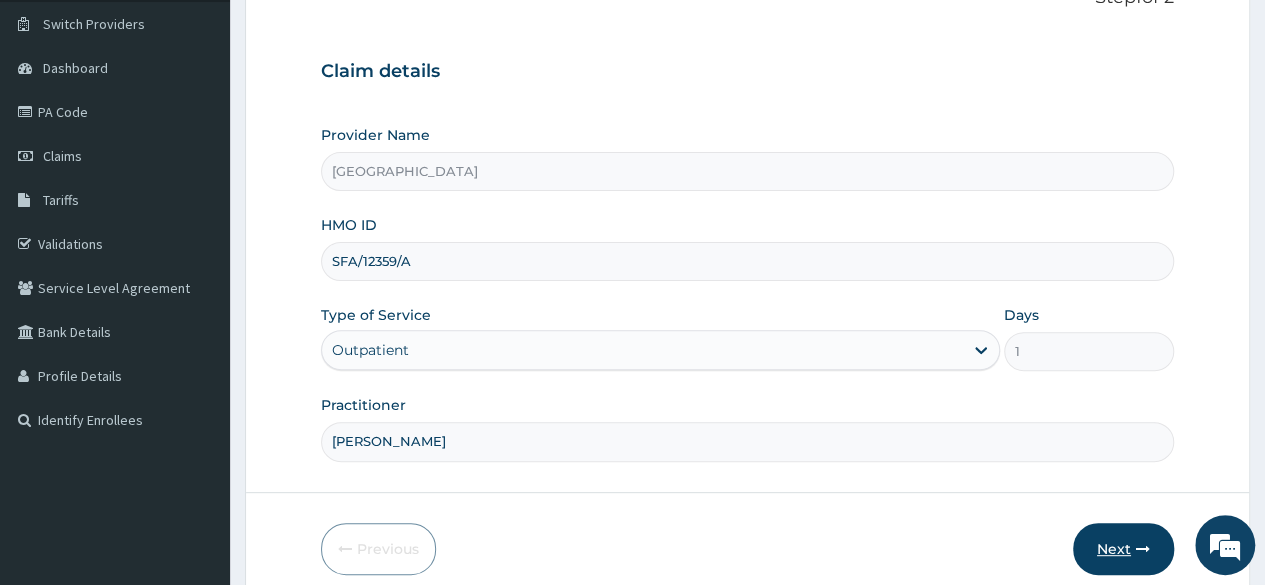 type on "Dr Seun Omosanya" 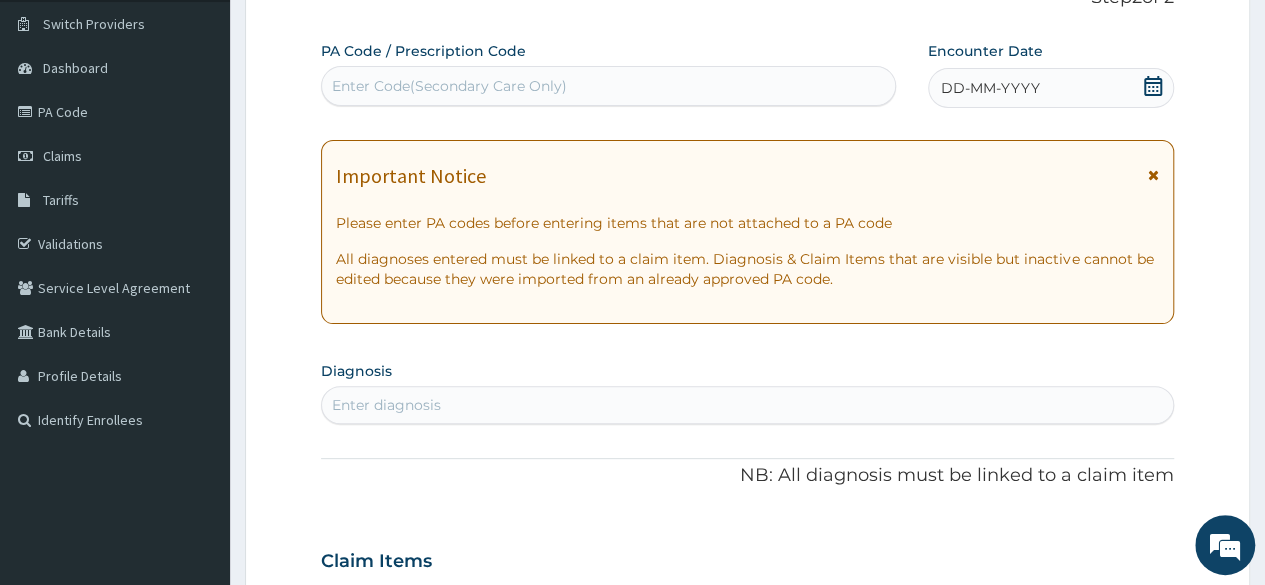 click 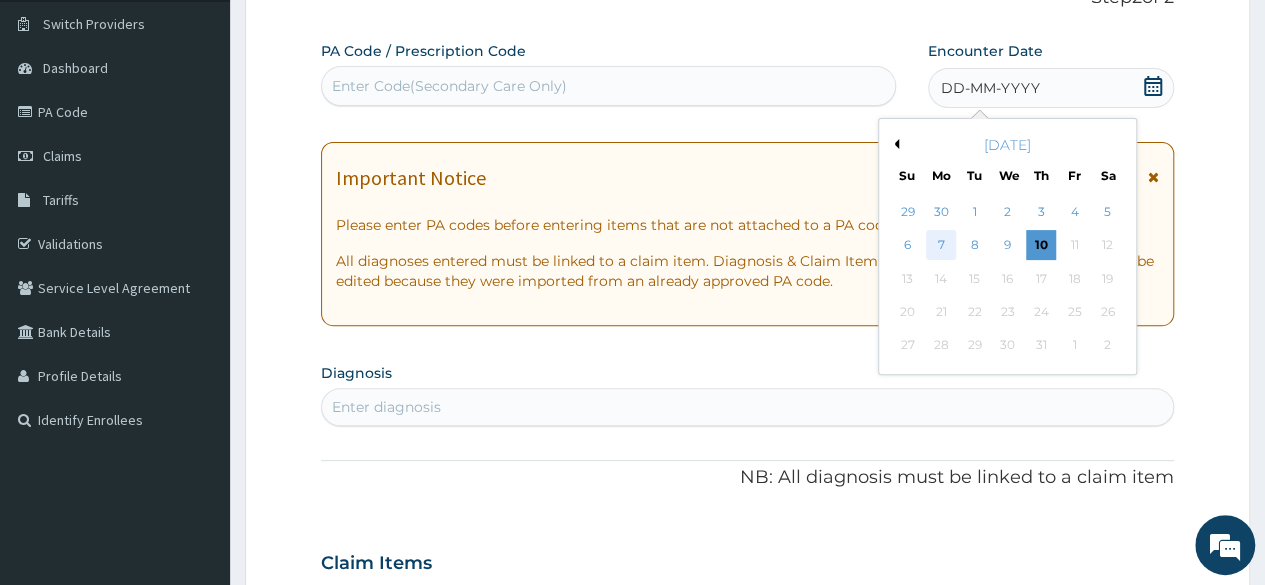 click on "7" at bounding box center [941, 246] 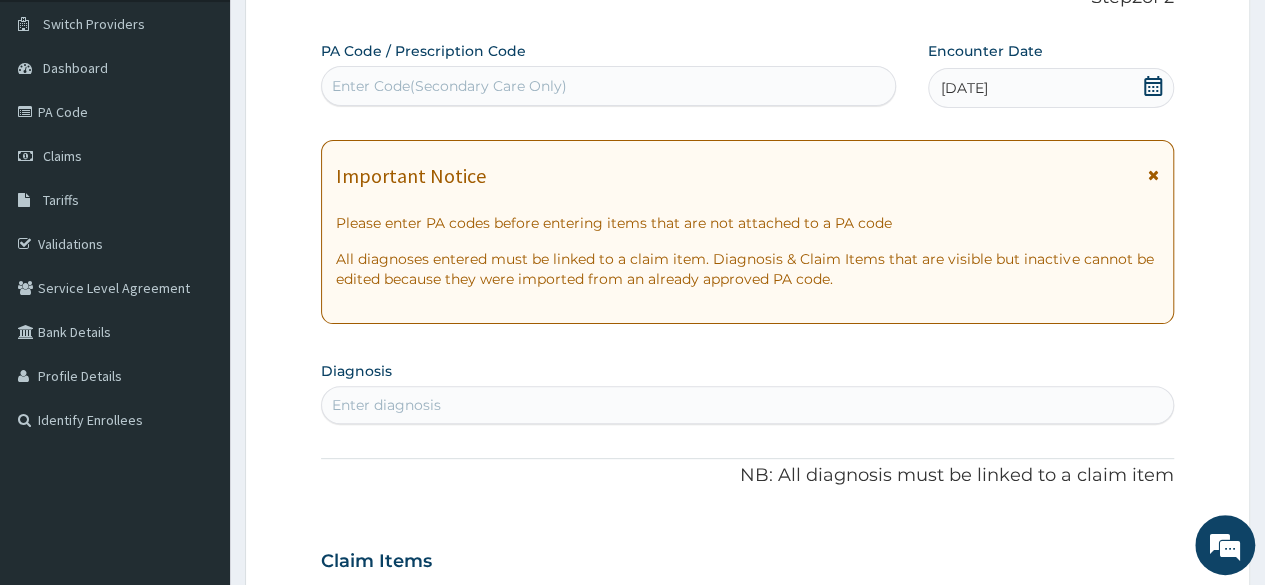 click on "Enter Code(Secondary Care Only)" at bounding box center [608, 86] 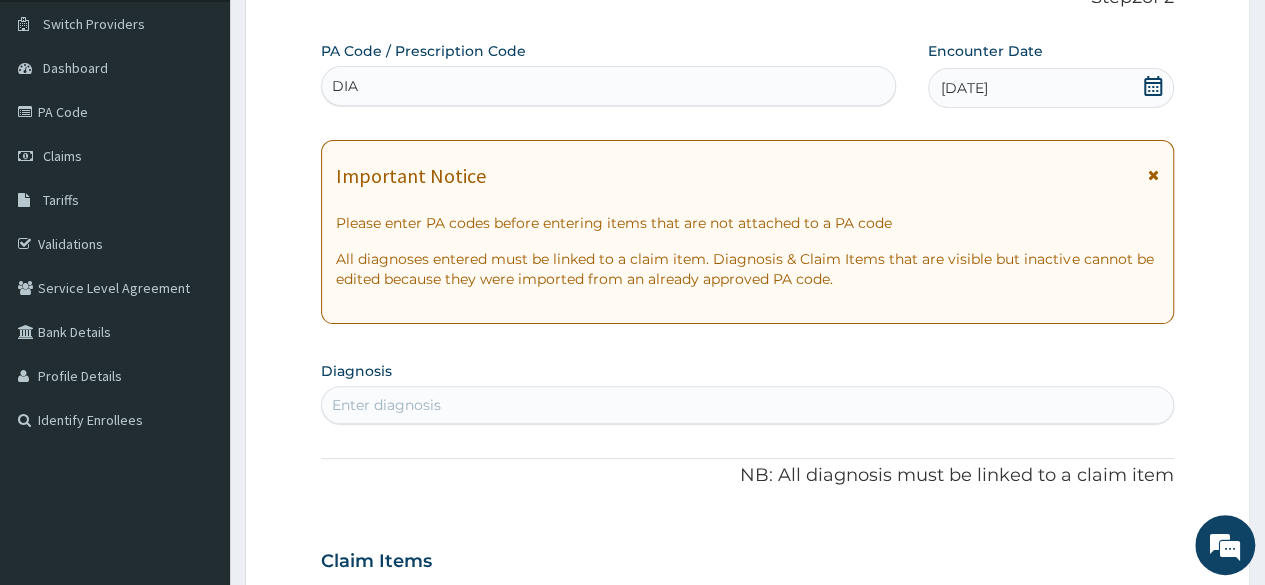 type on "DIA" 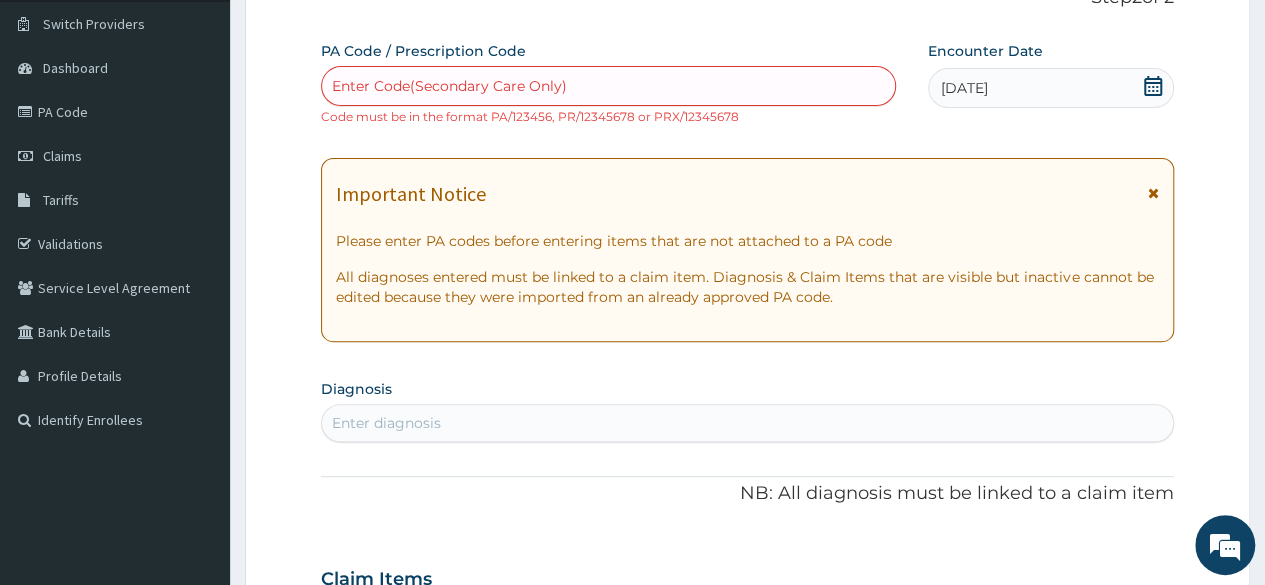 click on "Enter diagnosis" at bounding box center (386, 423) 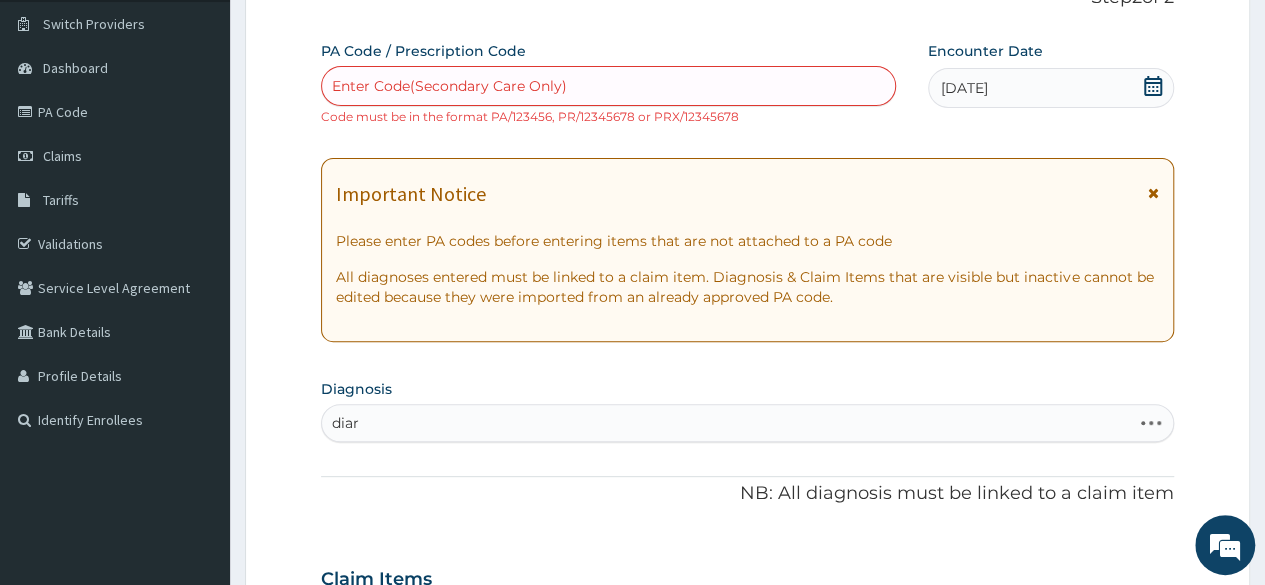 type on "diarr" 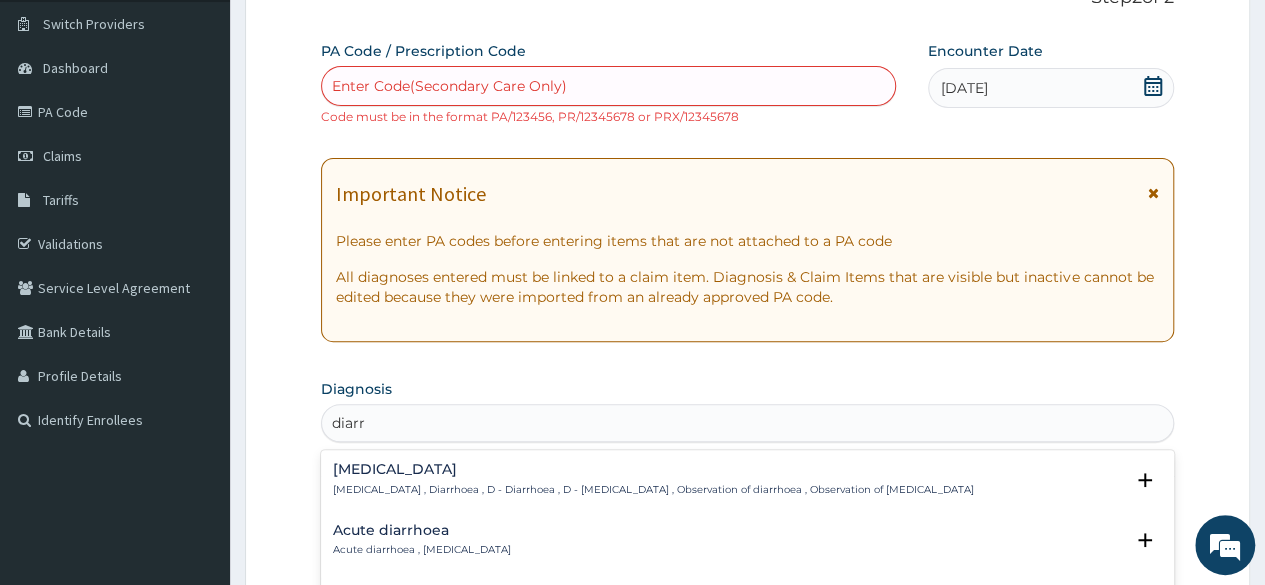 click on "Diarrhea , Diarrhoea , D - Diarrhoea , D - Diarrhea , Observation of diarrhoea , Observation of diarrhea" at bounding box center [653, 490] 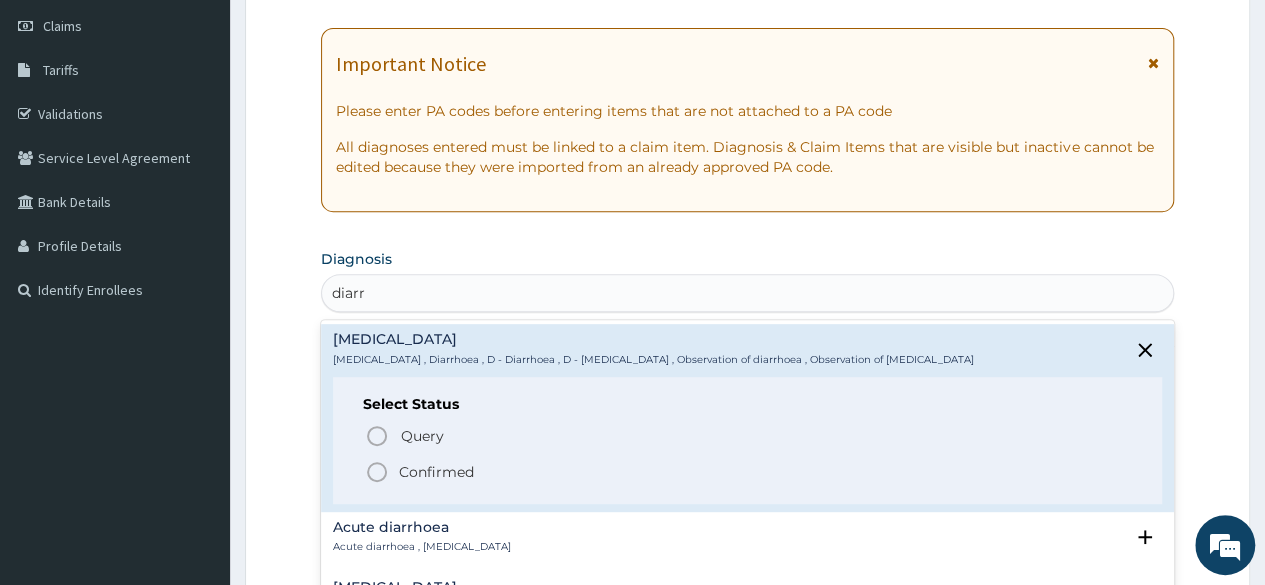 scroll, scrollTop: 308, scrollLeft: 0, axis: vertical 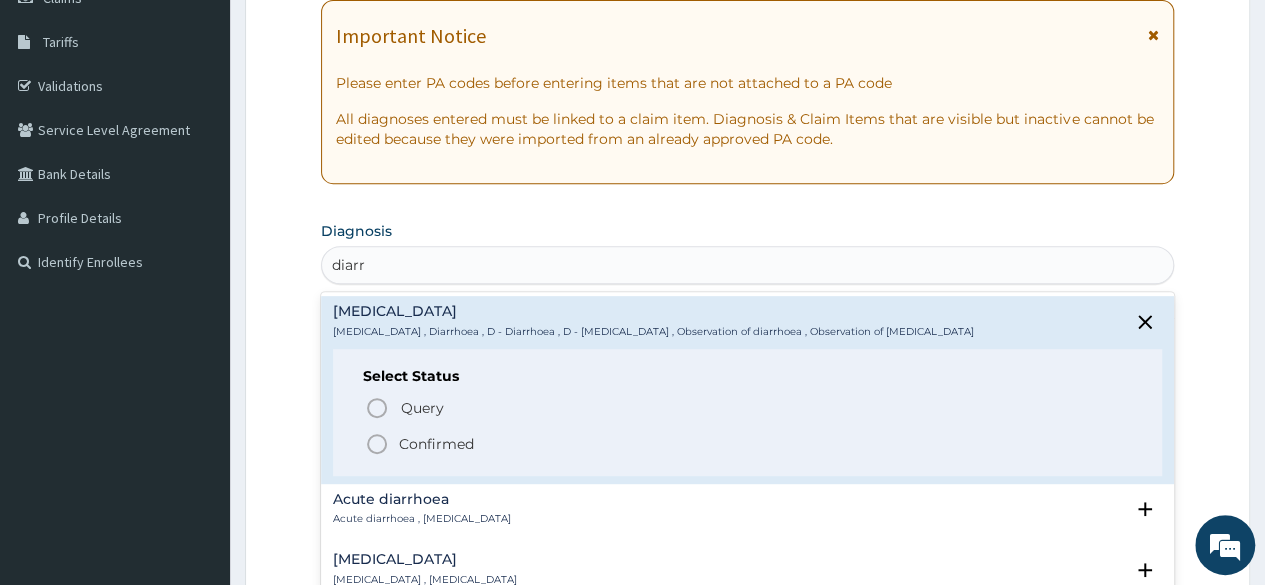 click 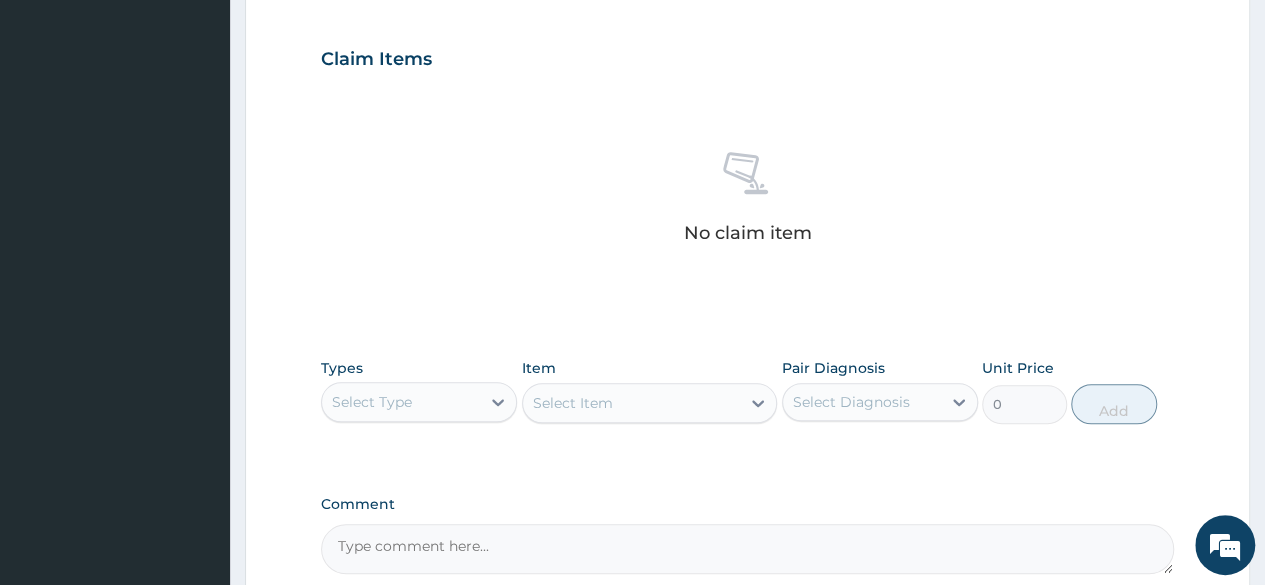 scroll, scrollTop: 731, scrollLeft: 0, axis: vertical 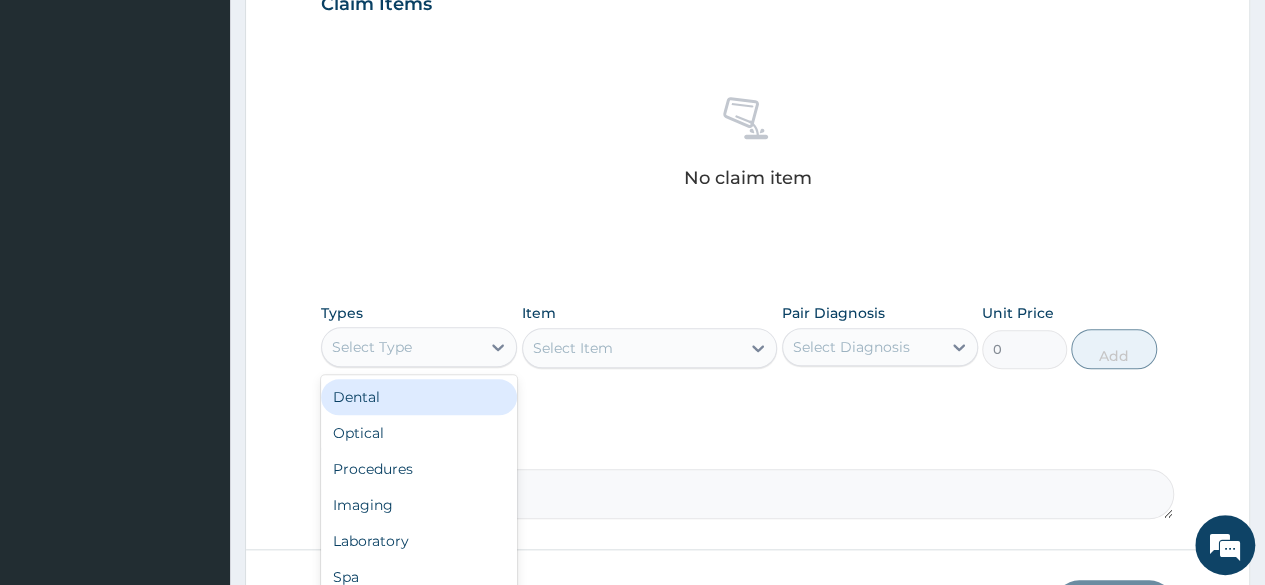 click on "Select Type" at bounding box center (401, 347) 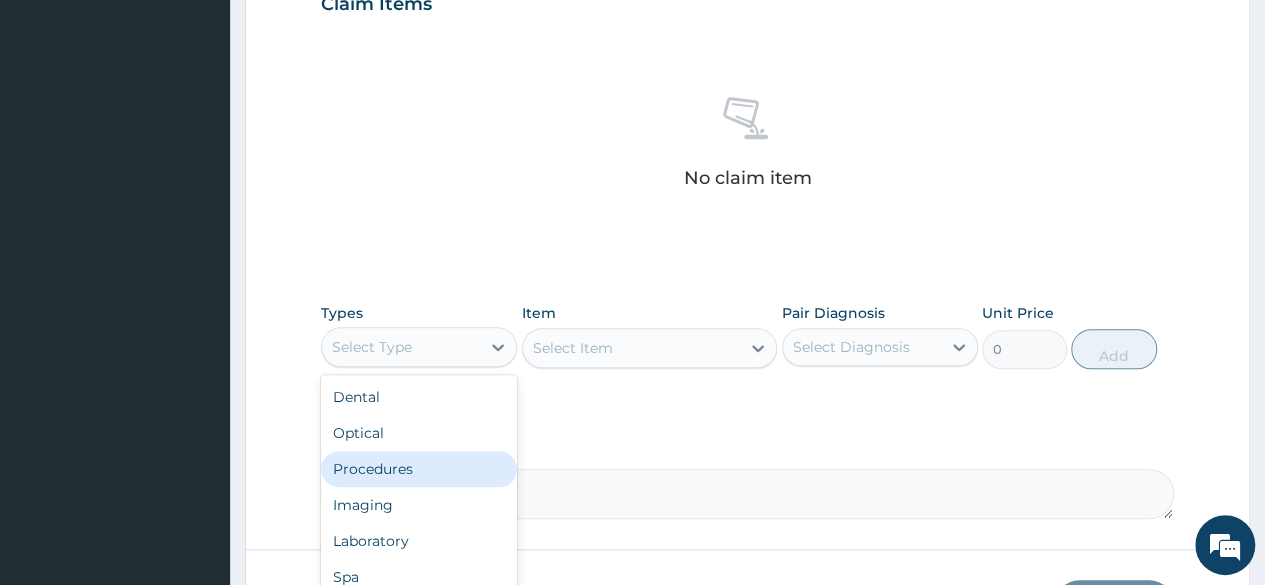 click on "Procedures" at bounding box center (419, 469) 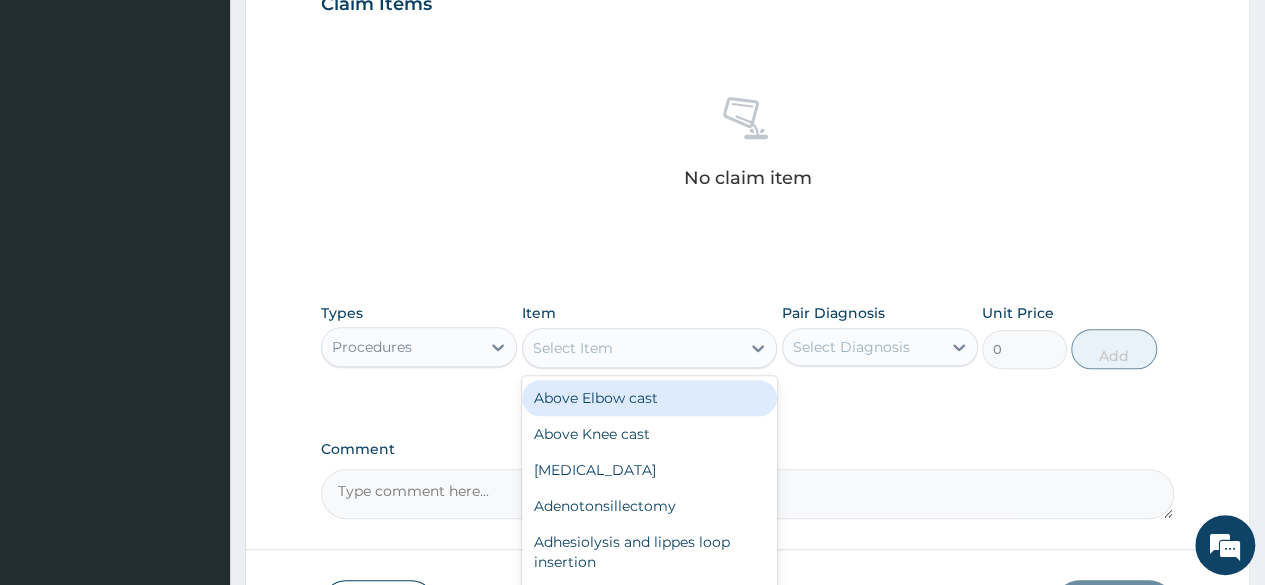 click on "Select Item" at bounding box center (650, 348) 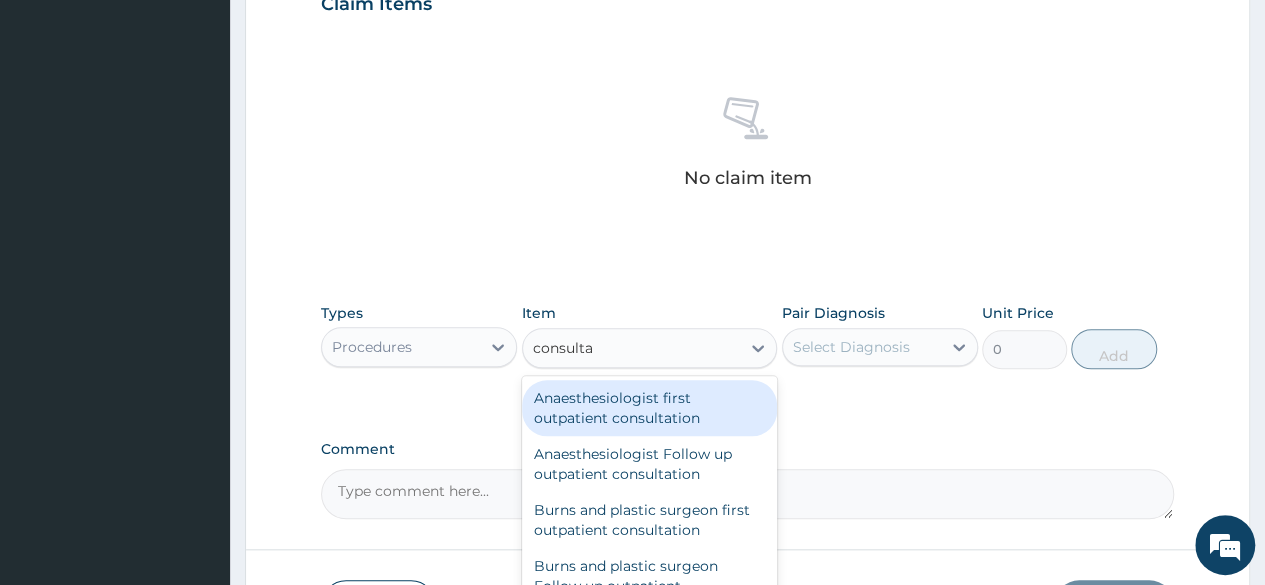 type on "consultat" 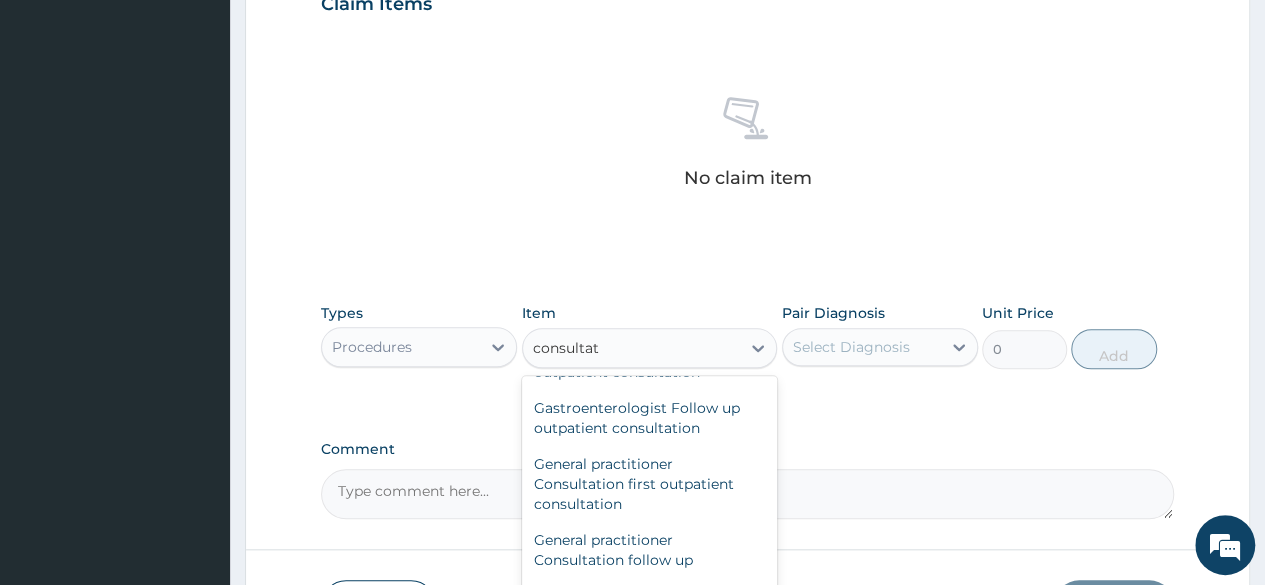 scroll, scrollTop: 1008, scrollLeft: 0, axis: vertical 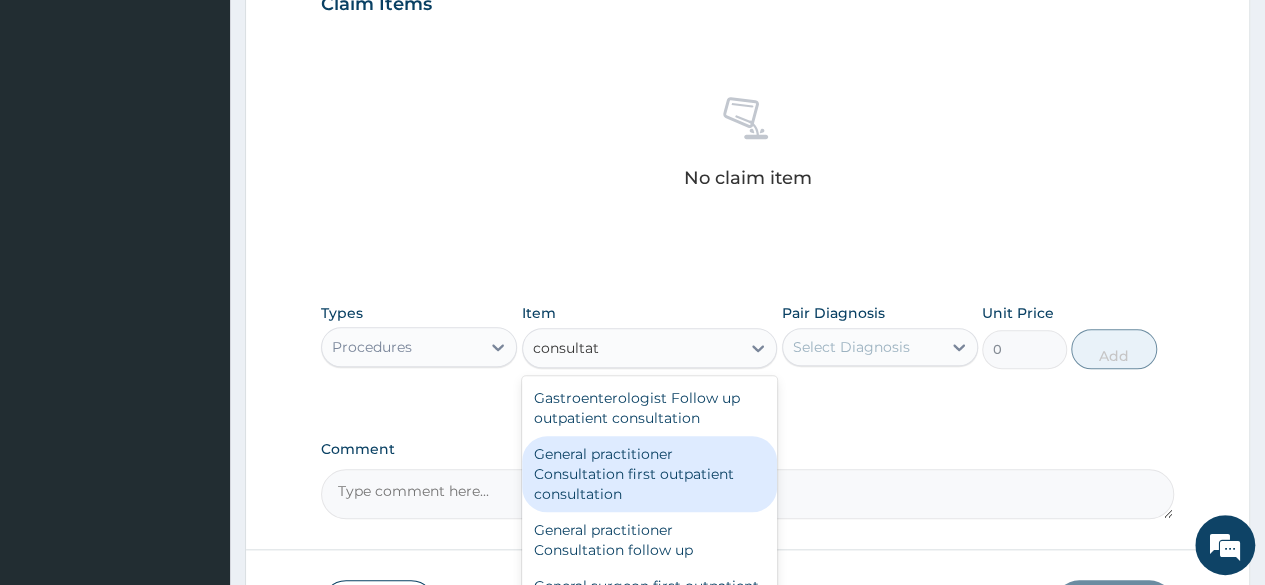 click on "General practitioner Consultation first outpatient consultation" at bounding box center [650, 474] 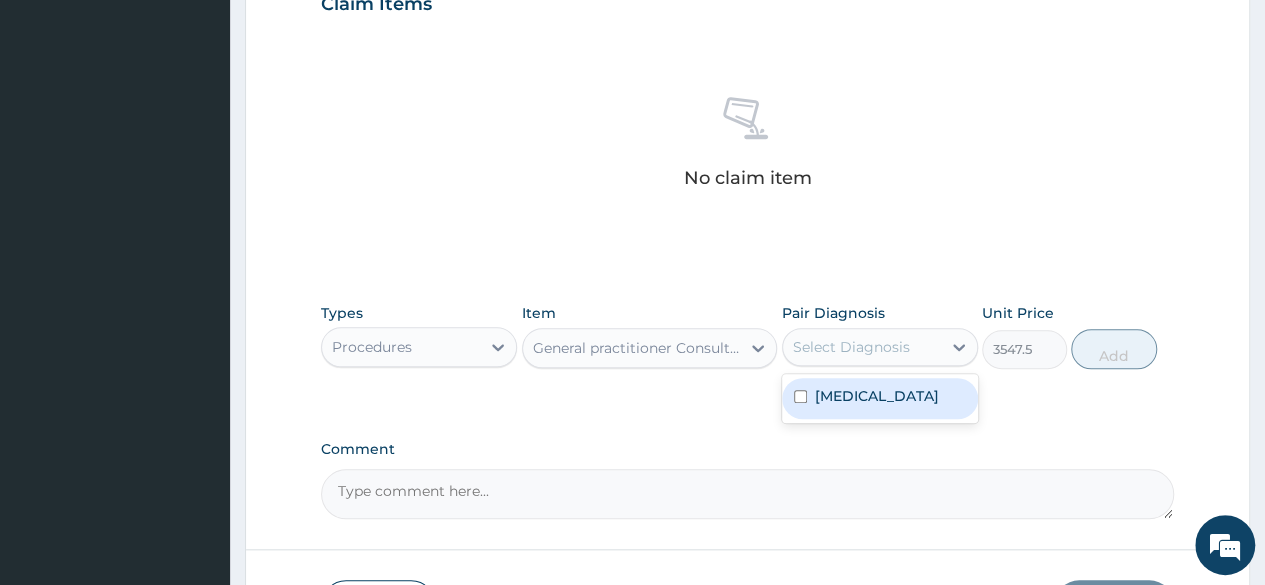 click on "Select Diagnosis" at bounding box center [862, 347] 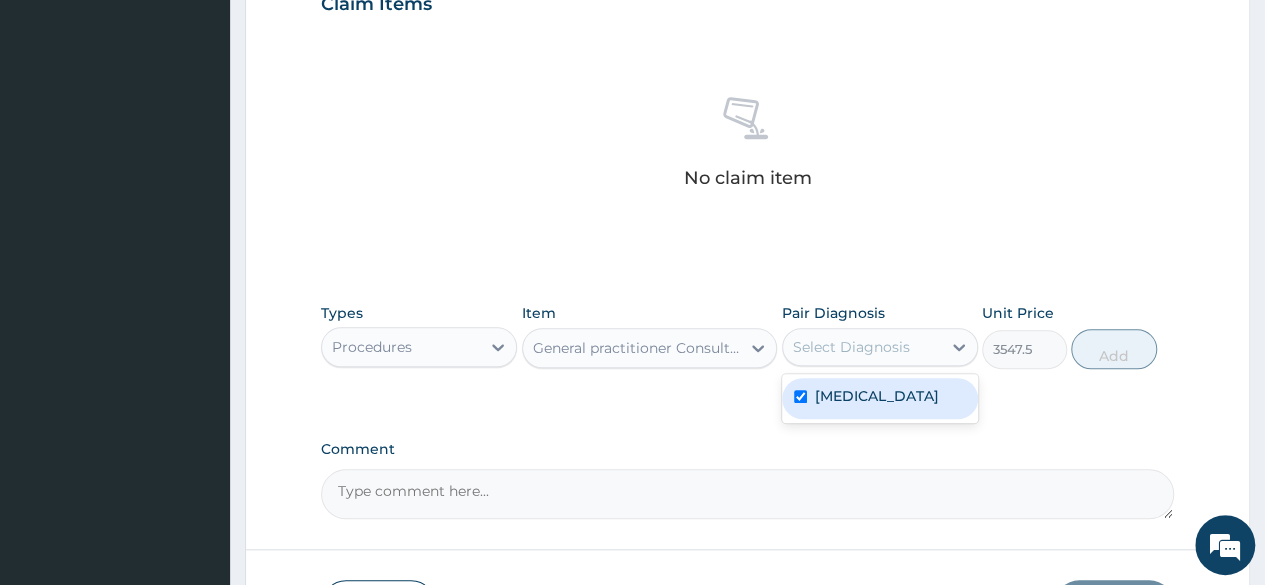 checkbox on "true" 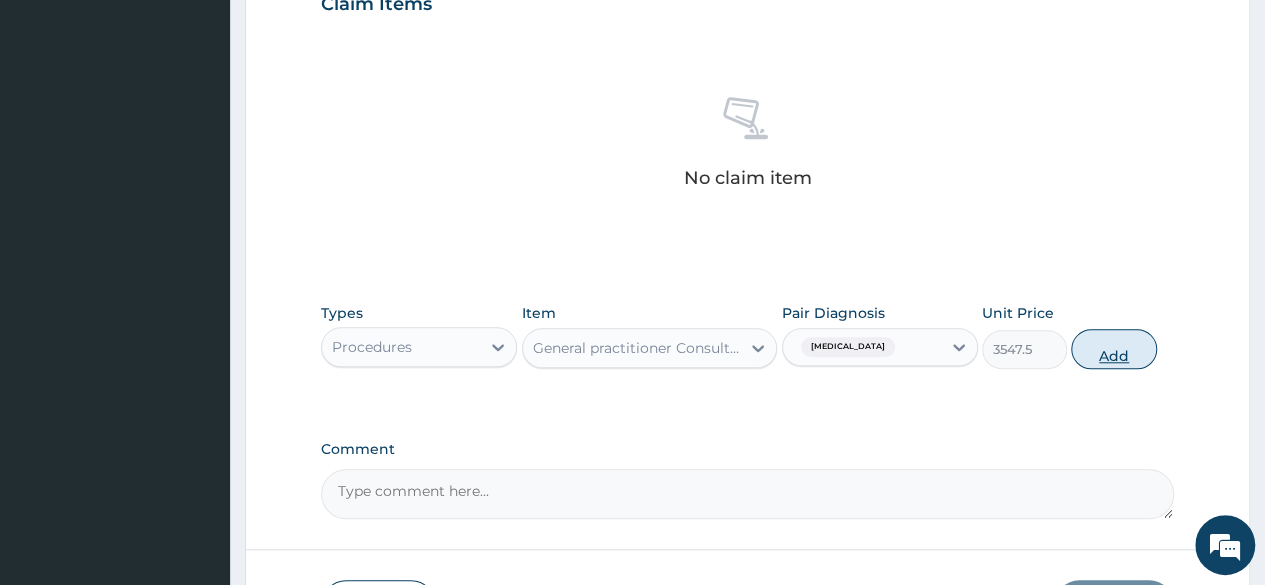 click on "Add" at bounding box center (1113, 349) 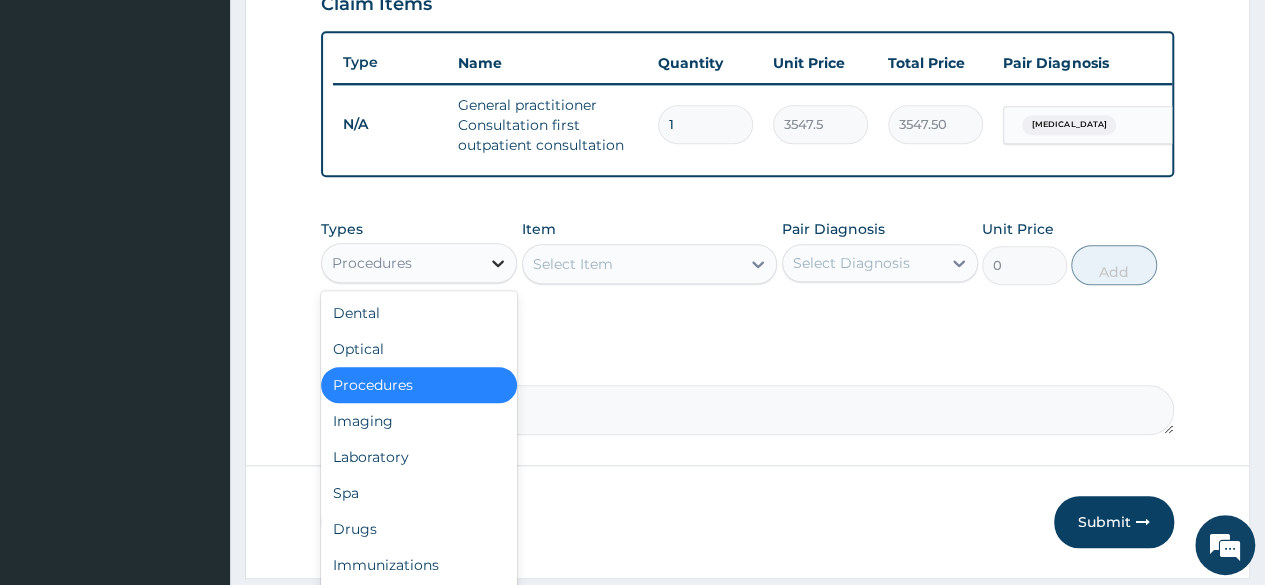 click at bounding box center (498, 263) 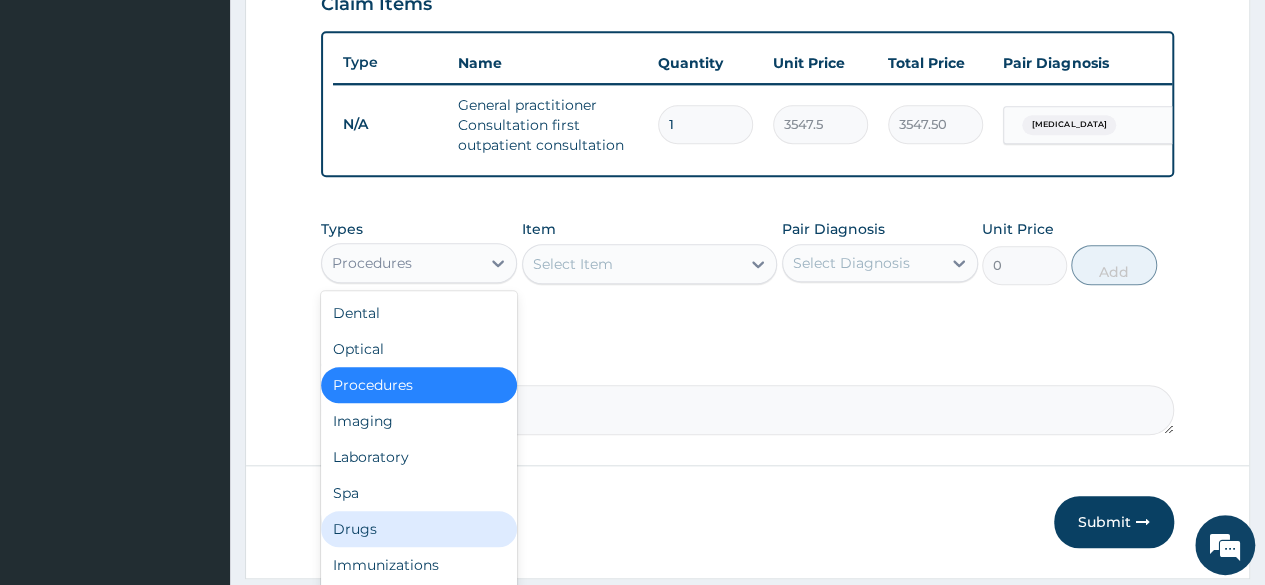 click on "Drugs" at bounding box center [419, 529] 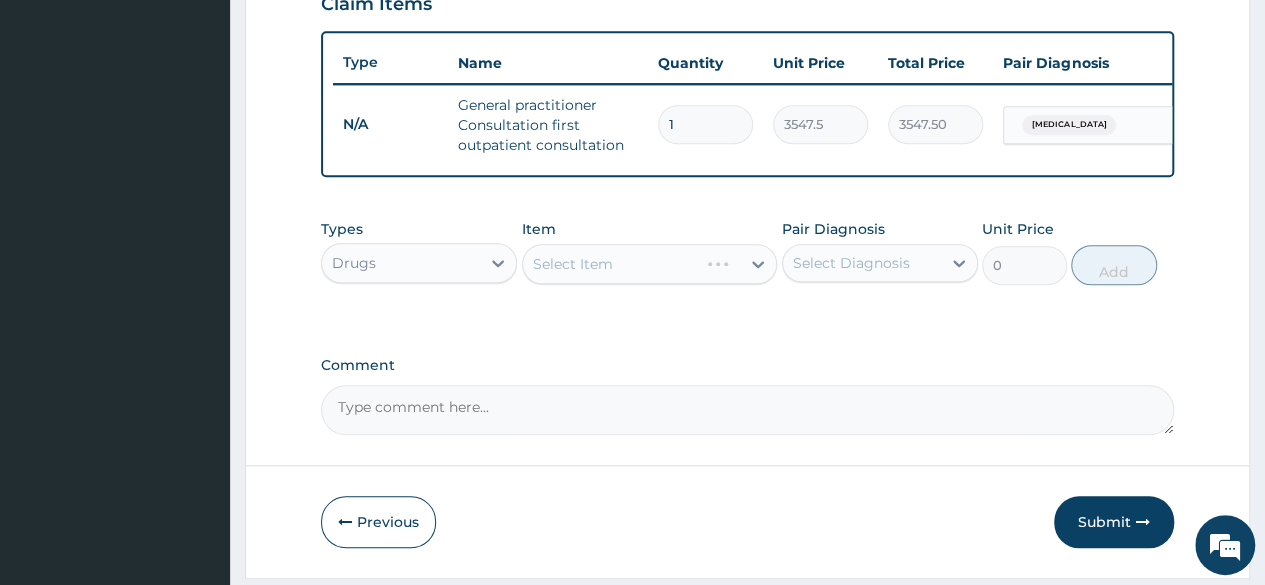 click on "Select Item" at bounding box center [650, 264] 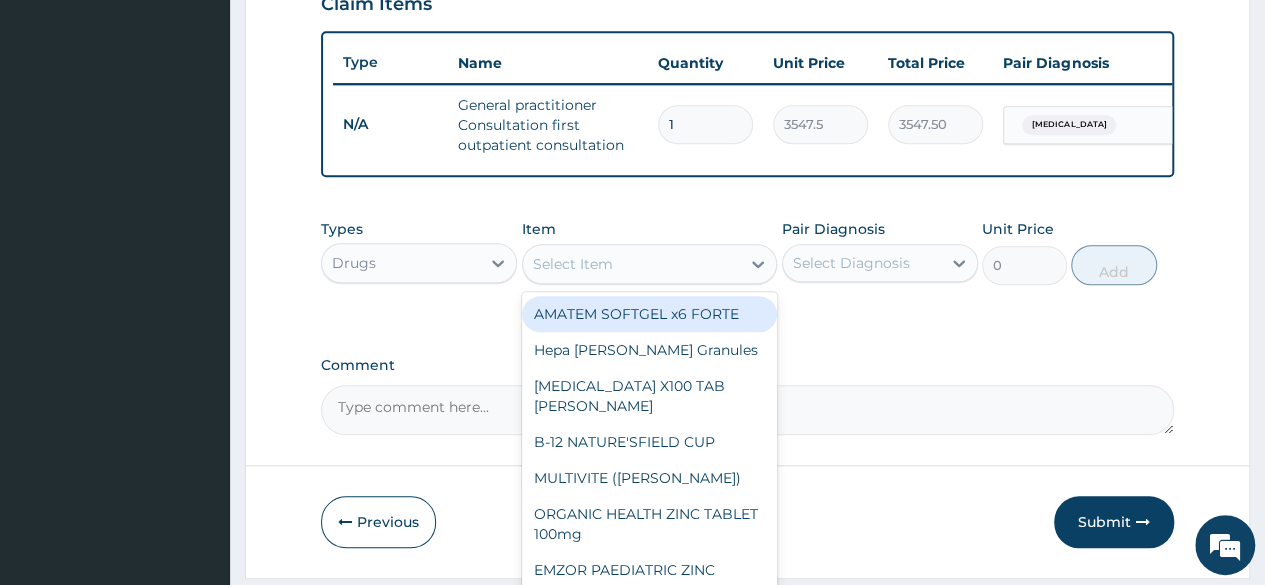 click on "Select Item" at bounding box center (632, 264) 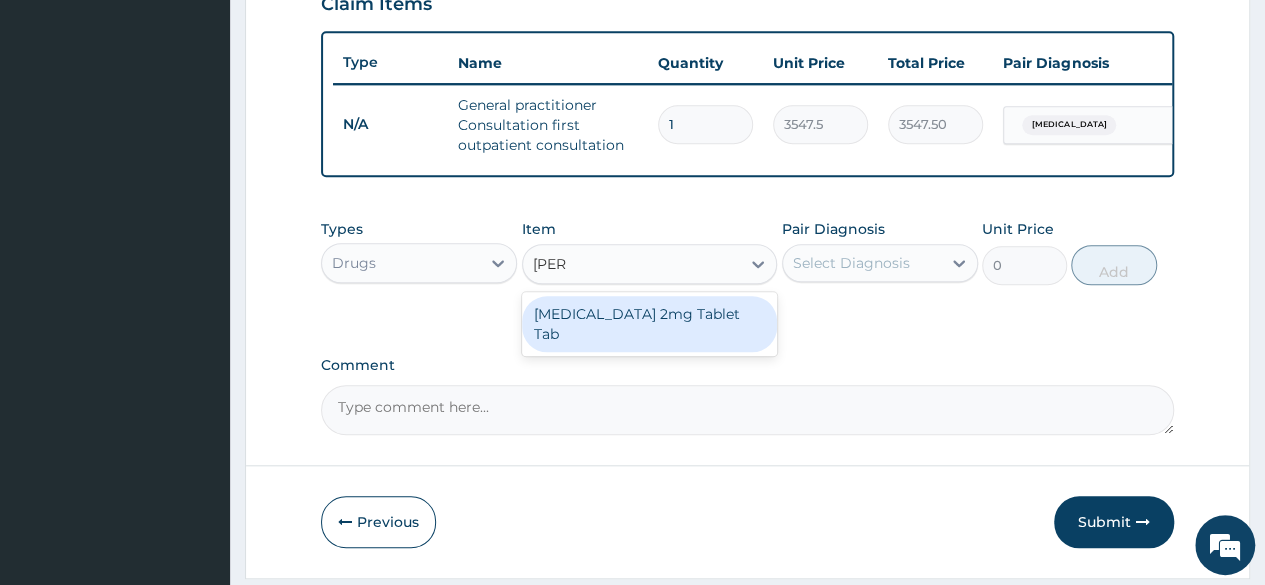 type on "loper" 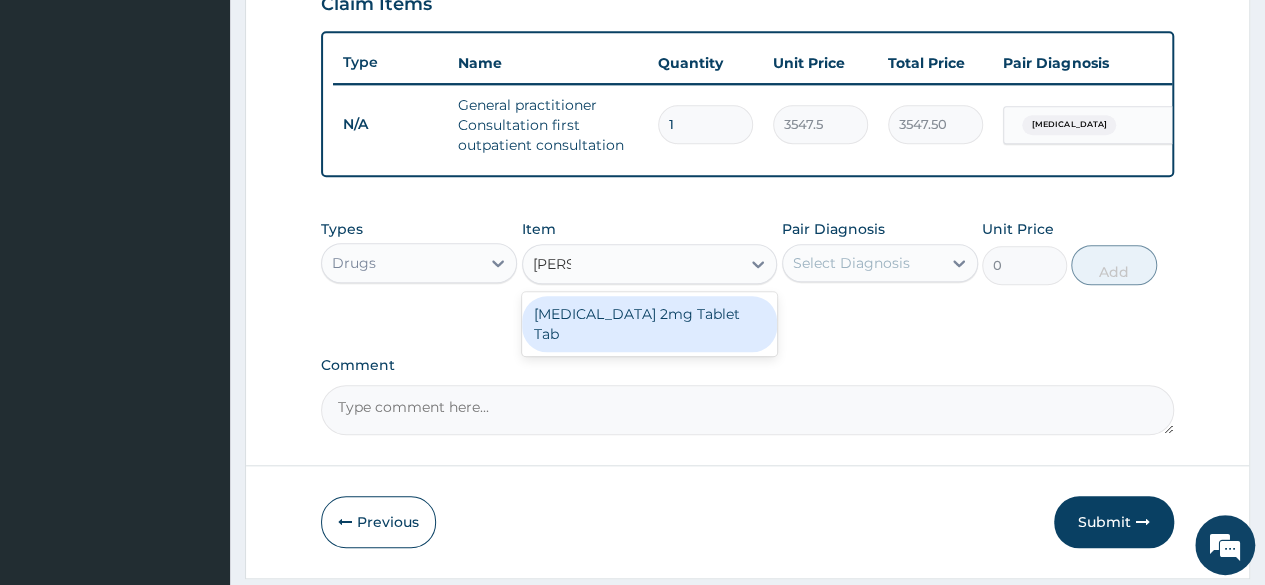 click on "Loperamide 2mg Tablet Tab" at bounding box center (650, 324) 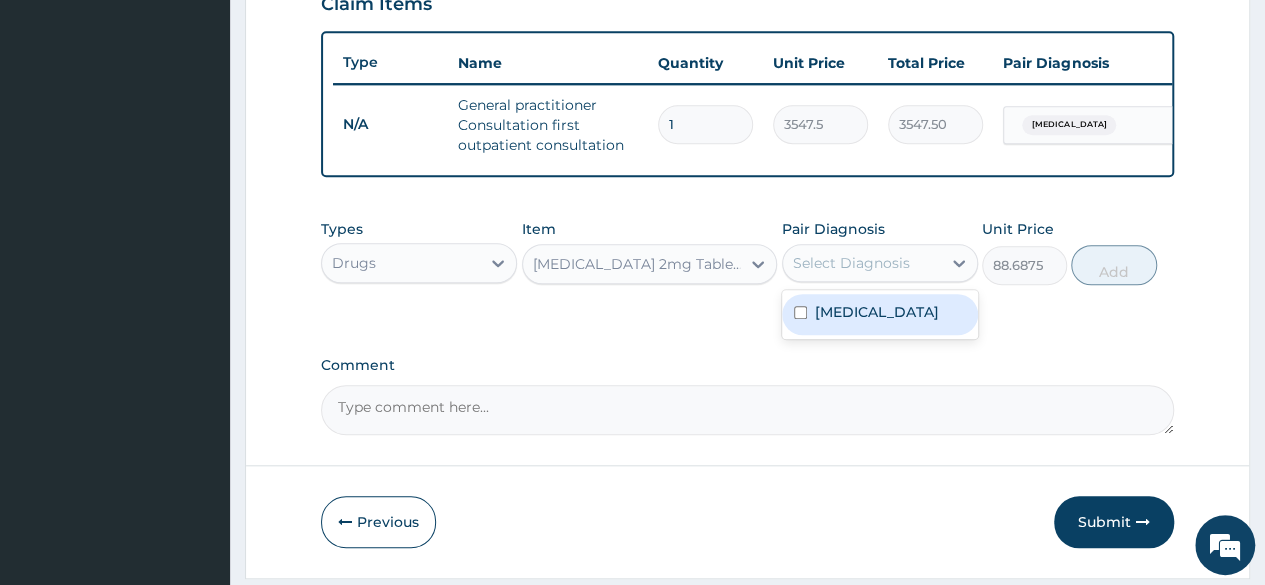 click on "Select Diagnosis" at bounding box center (851, 263) 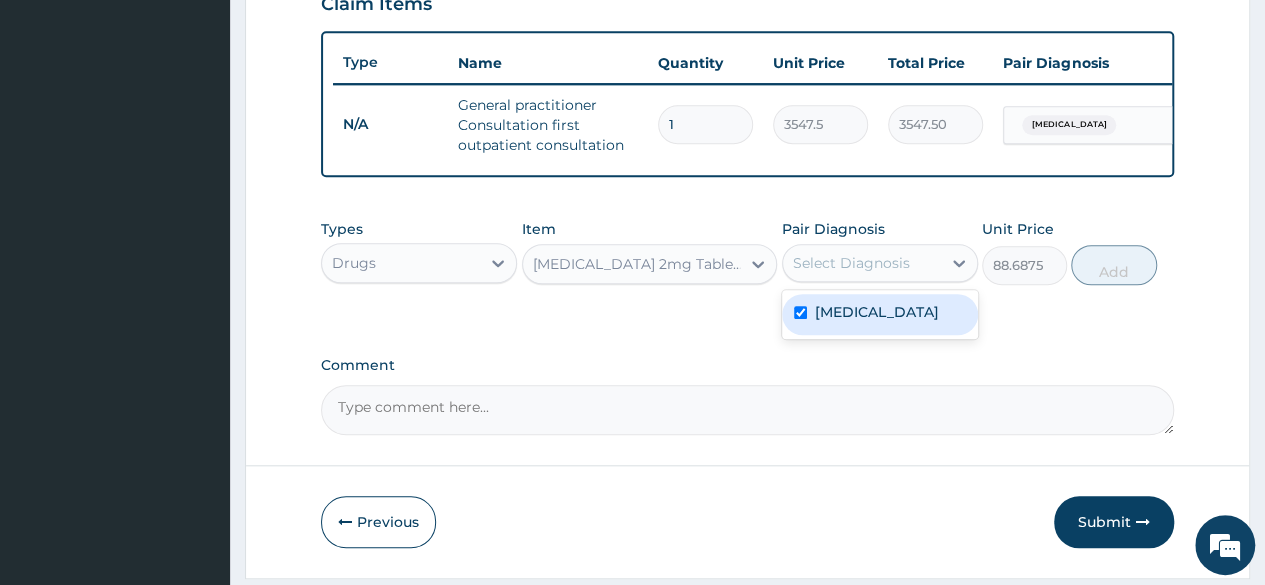 checkbox on "true" 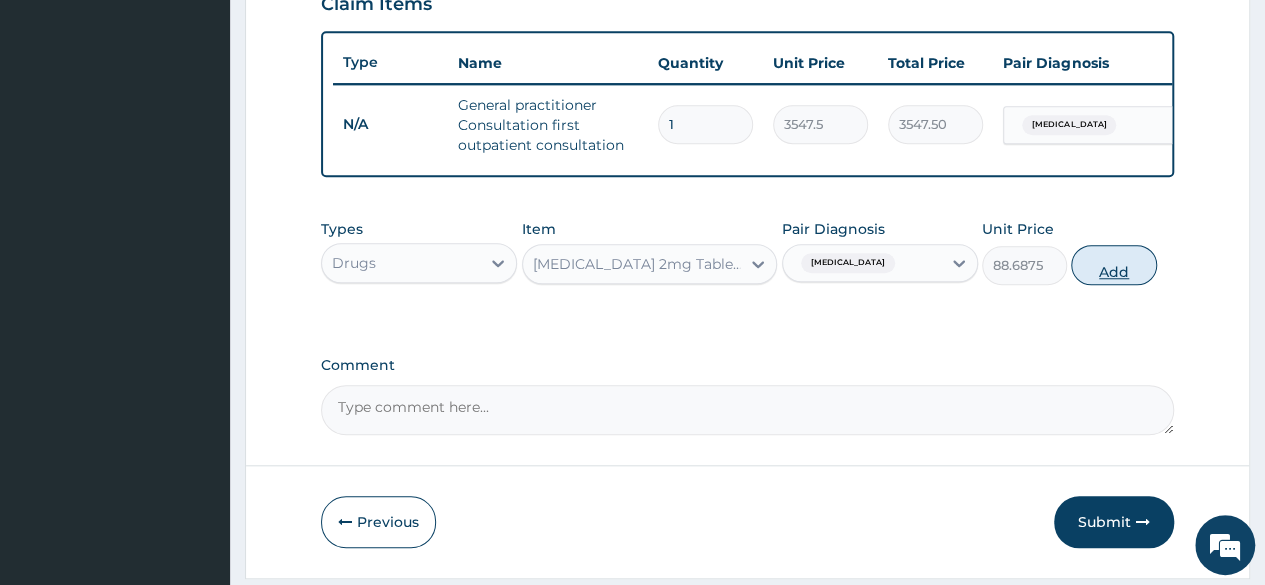 click on "Add" at bounding box center [1113, 265] 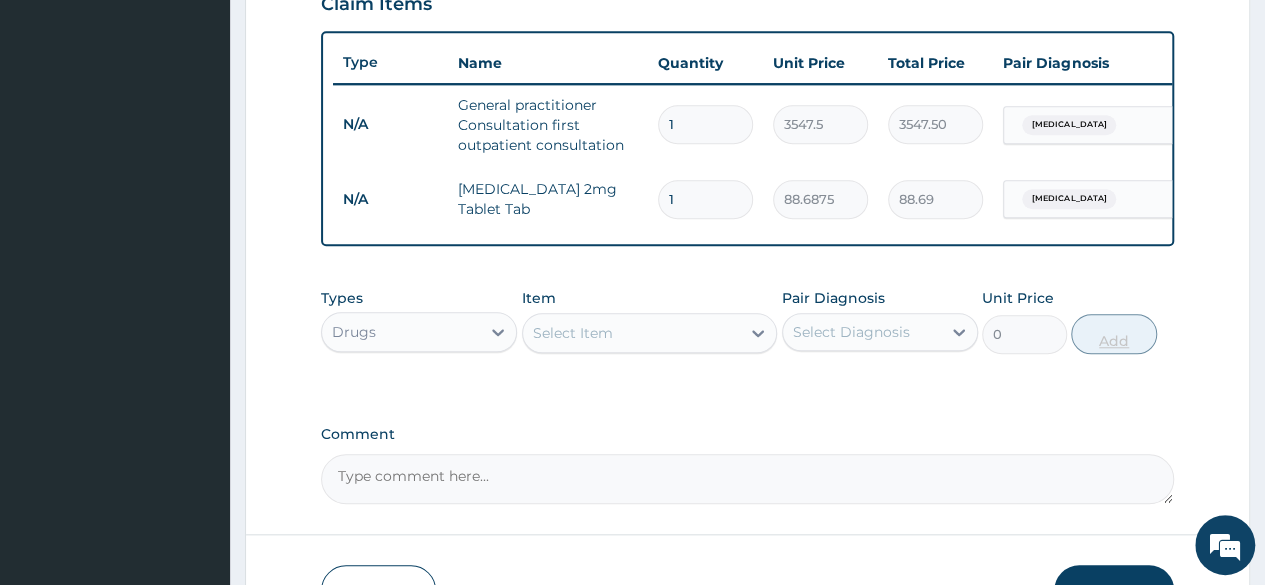 type on "10" 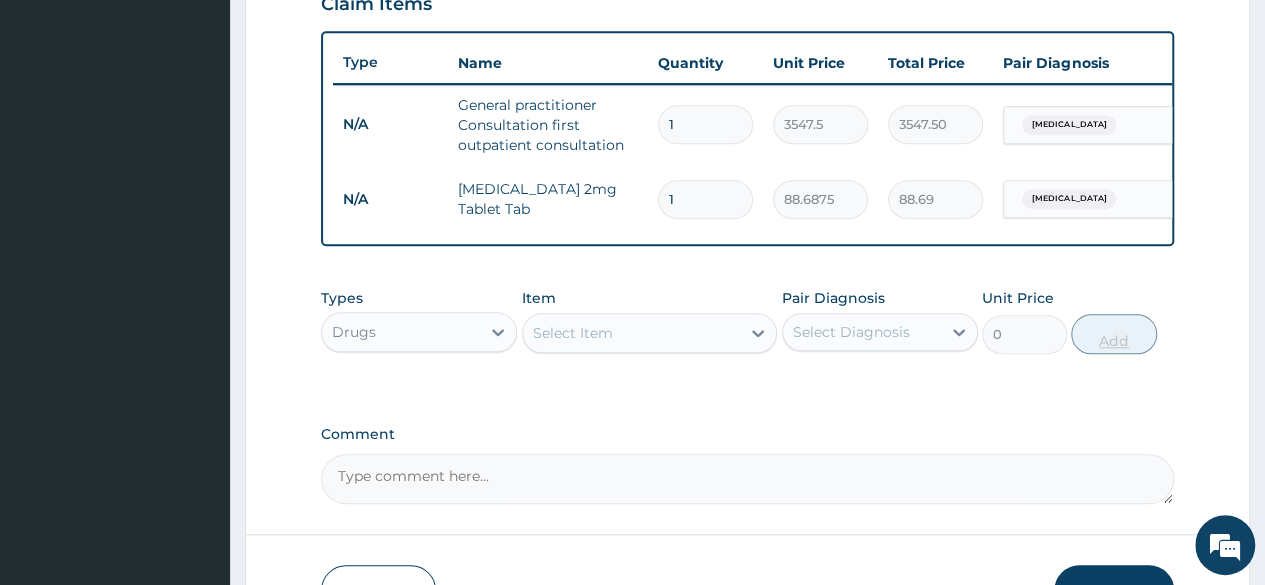 type on "886.88" 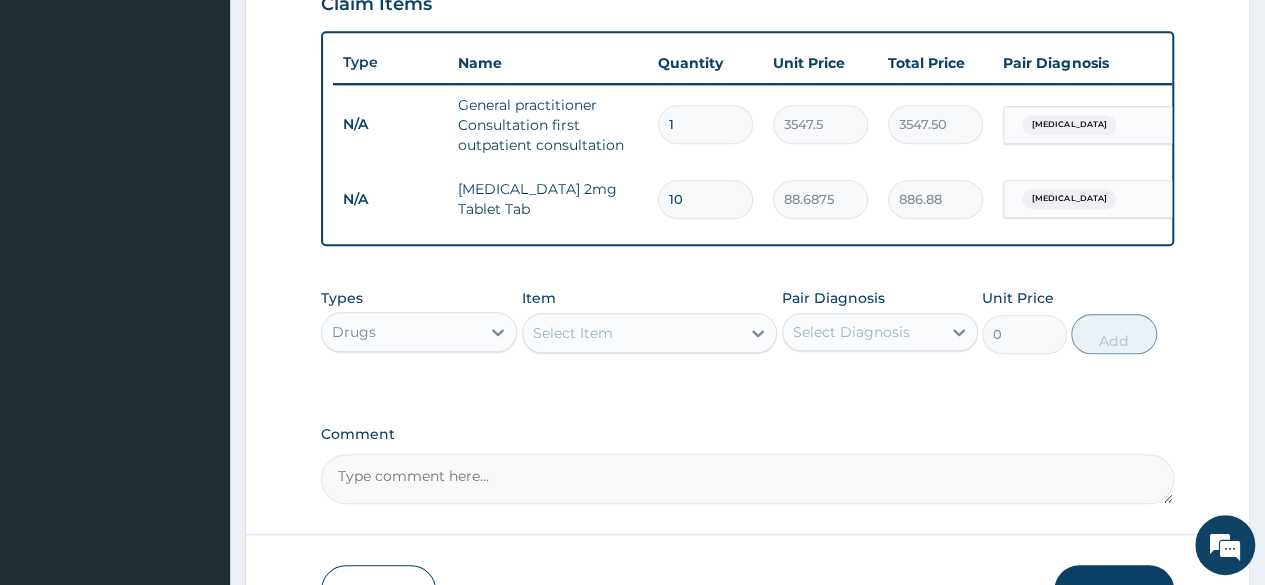 type on "10" 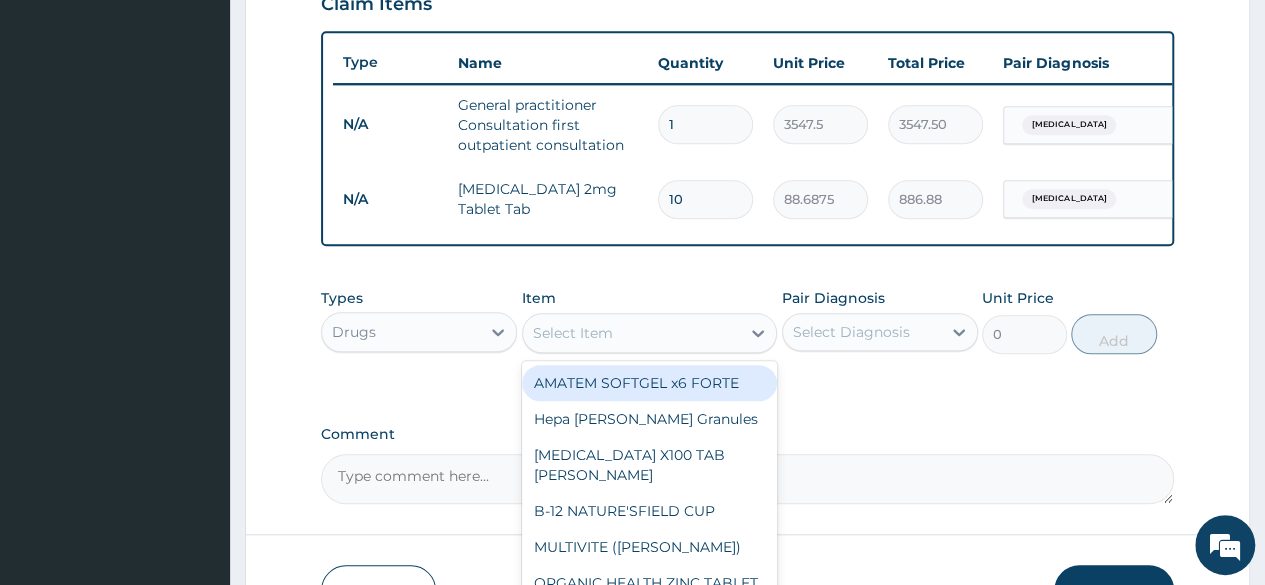 click on "Select Item" at bounding box center [632, 333] 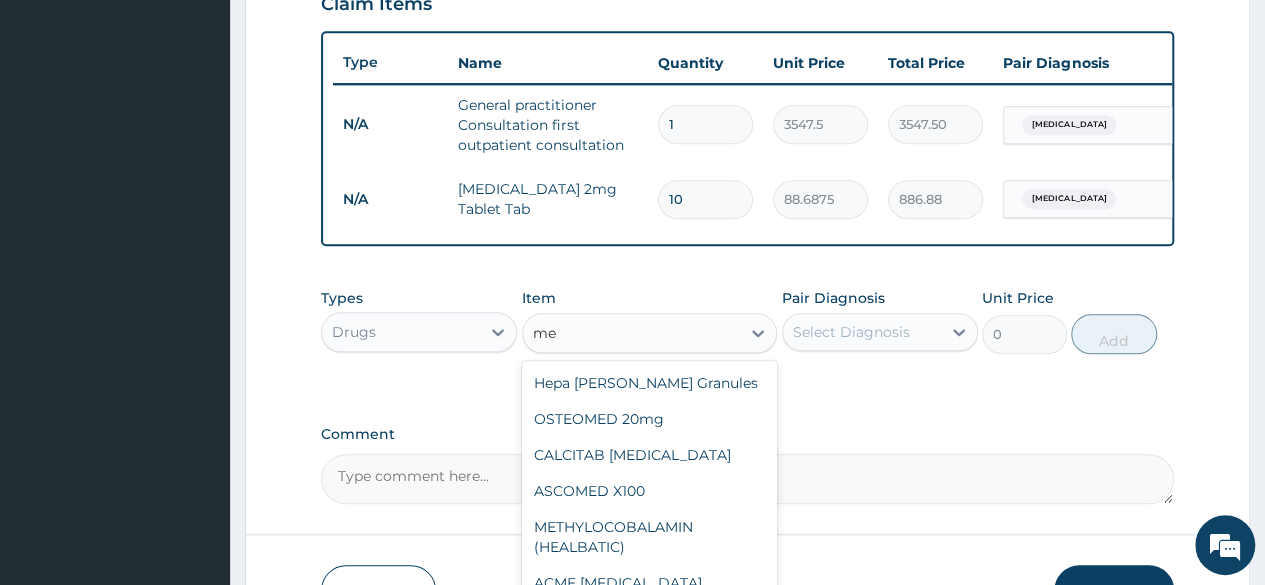type on "m" 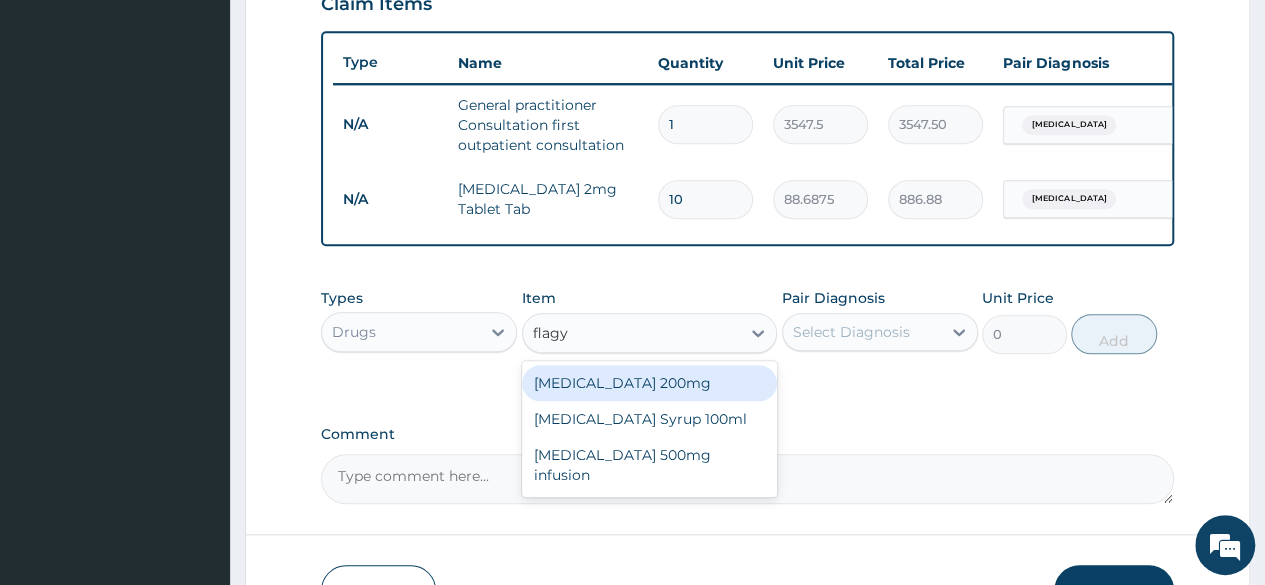 type on "flag" 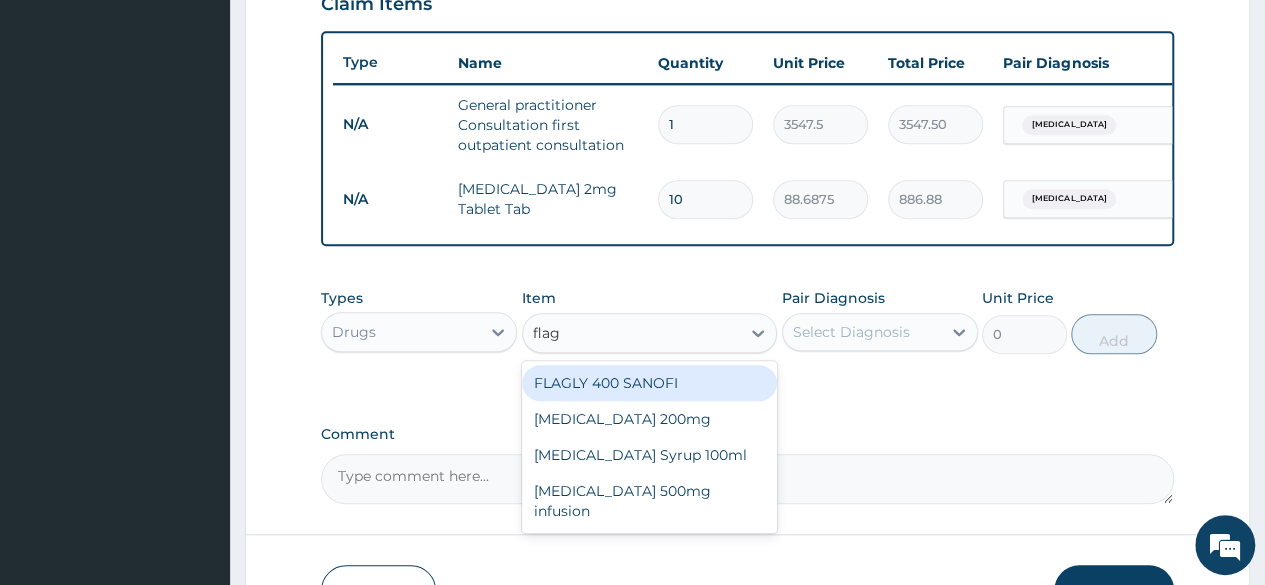 click on "FLAGLY 400 SANOFI" at bounding box center [650, 383] 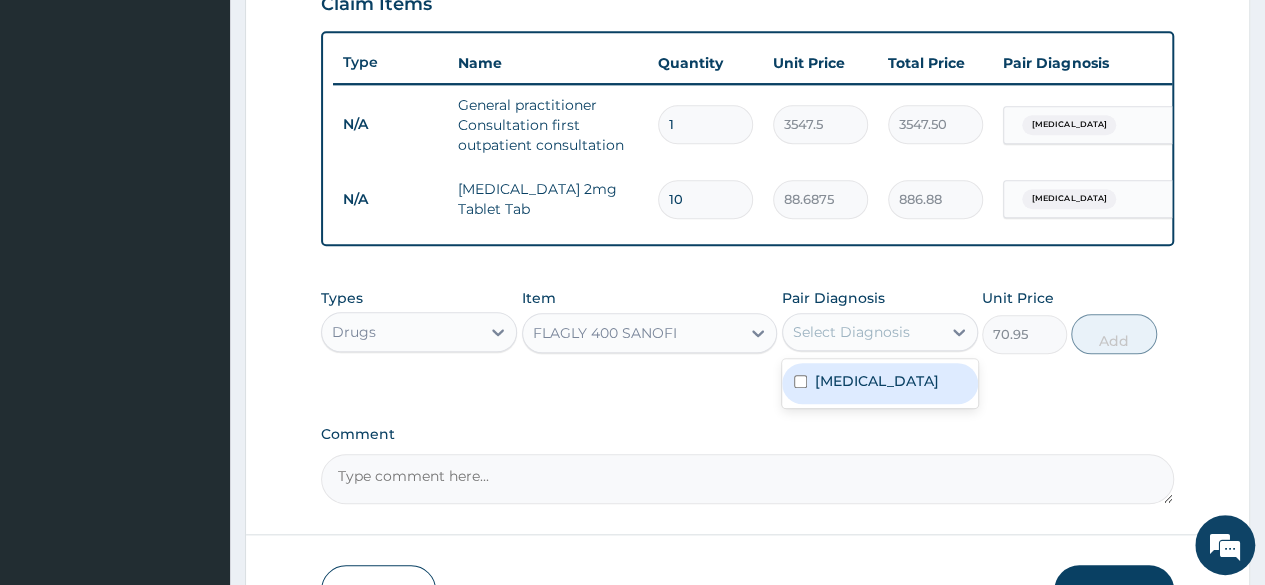 click on "Select Diagnosis" at bounding box center (851, 332) 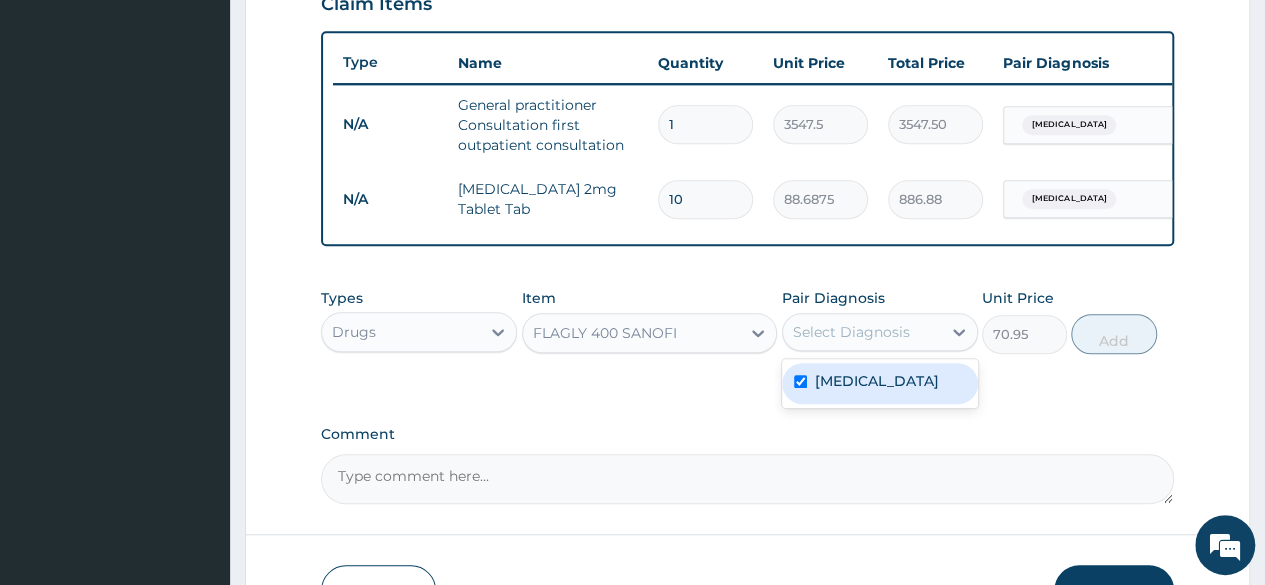 checkbox on "true" 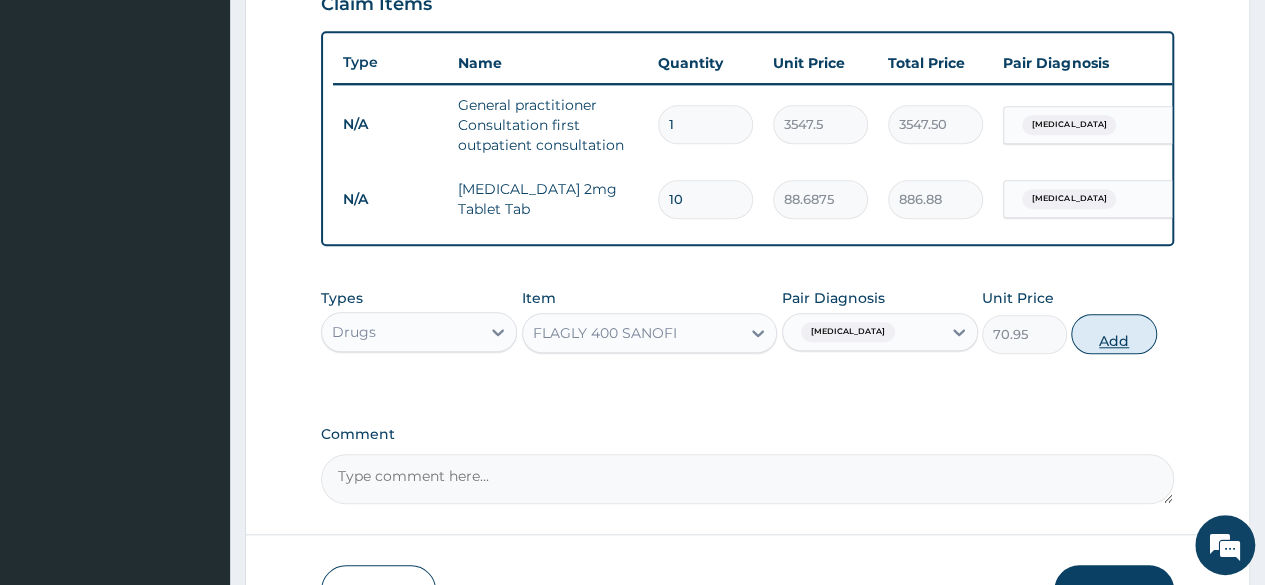 click on "Add" at bounding box center [1113, 334] 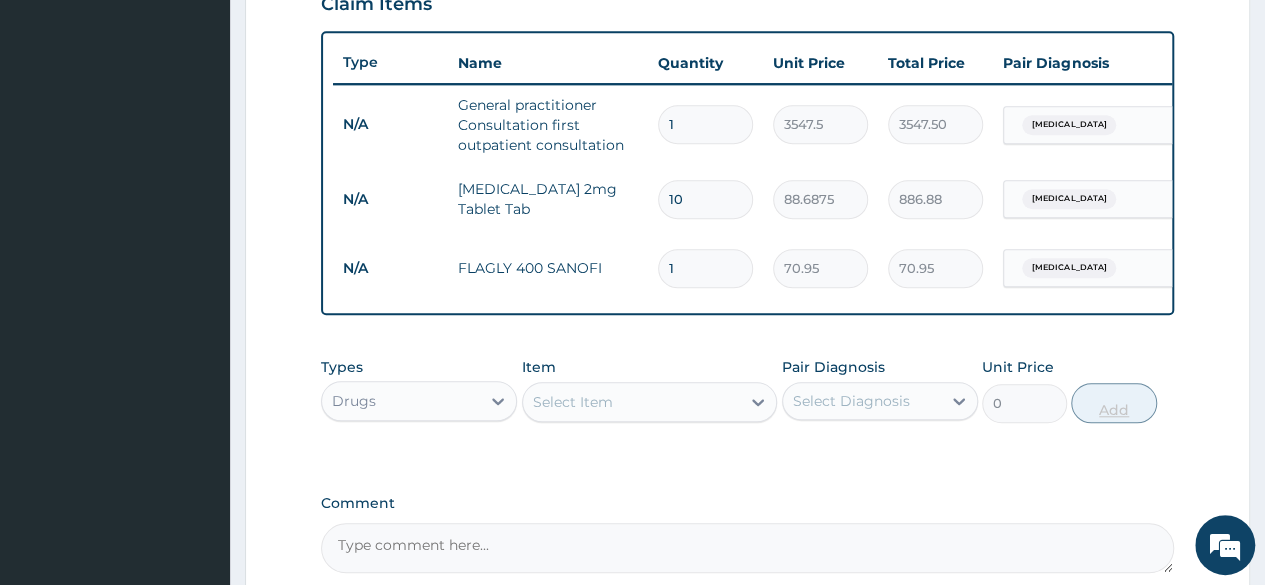 type on "15" 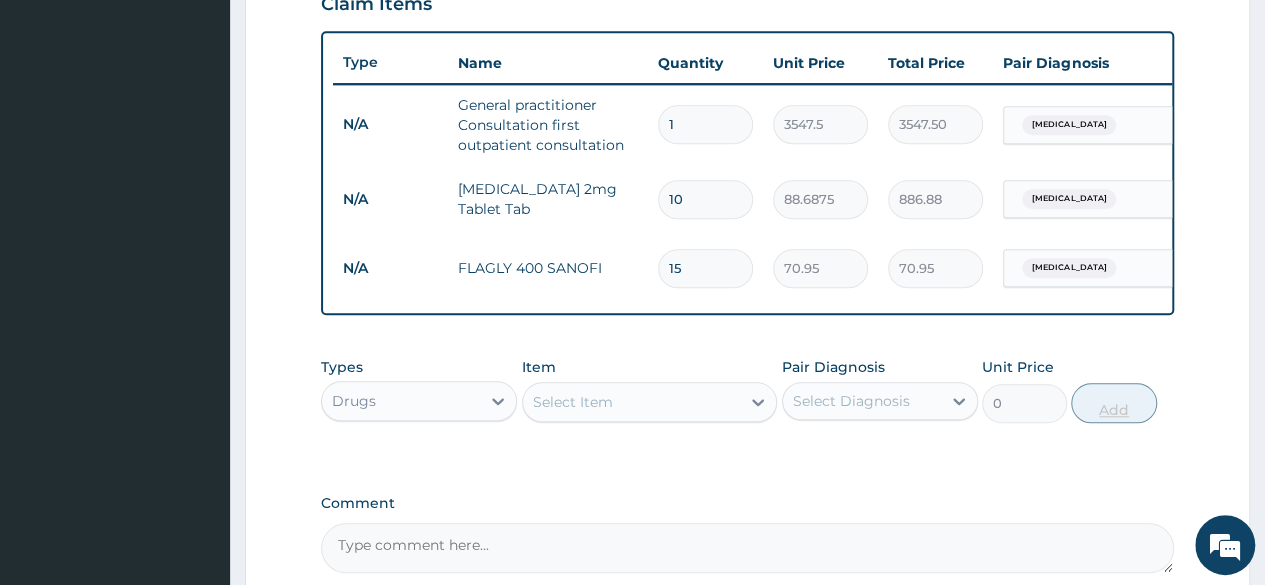 type on "1064.25" 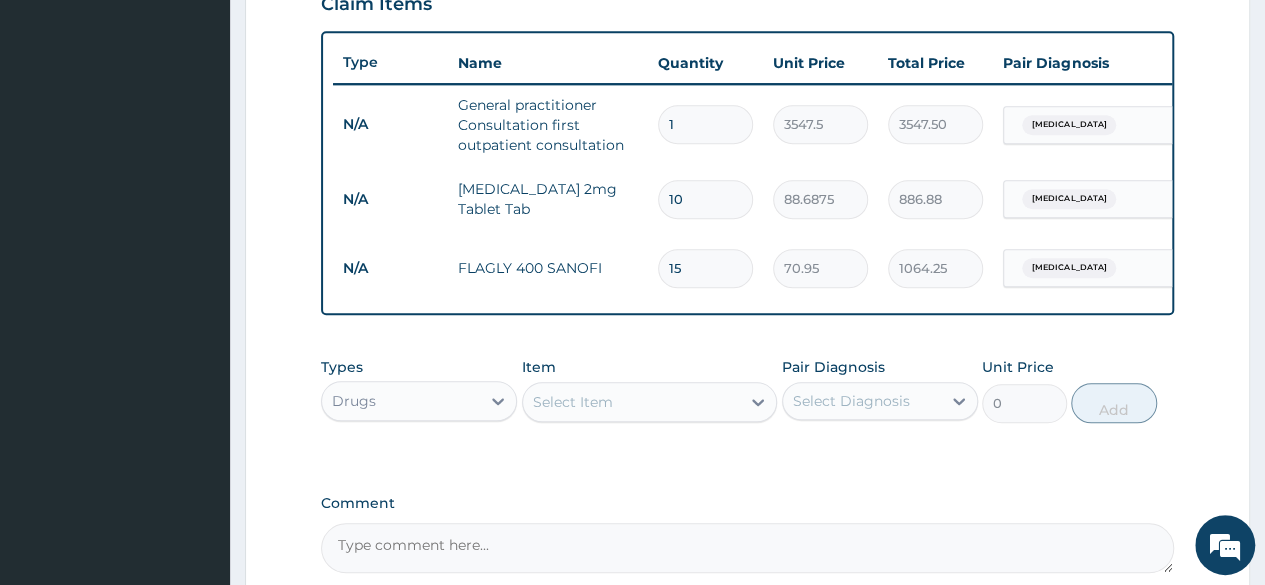 type on "15" 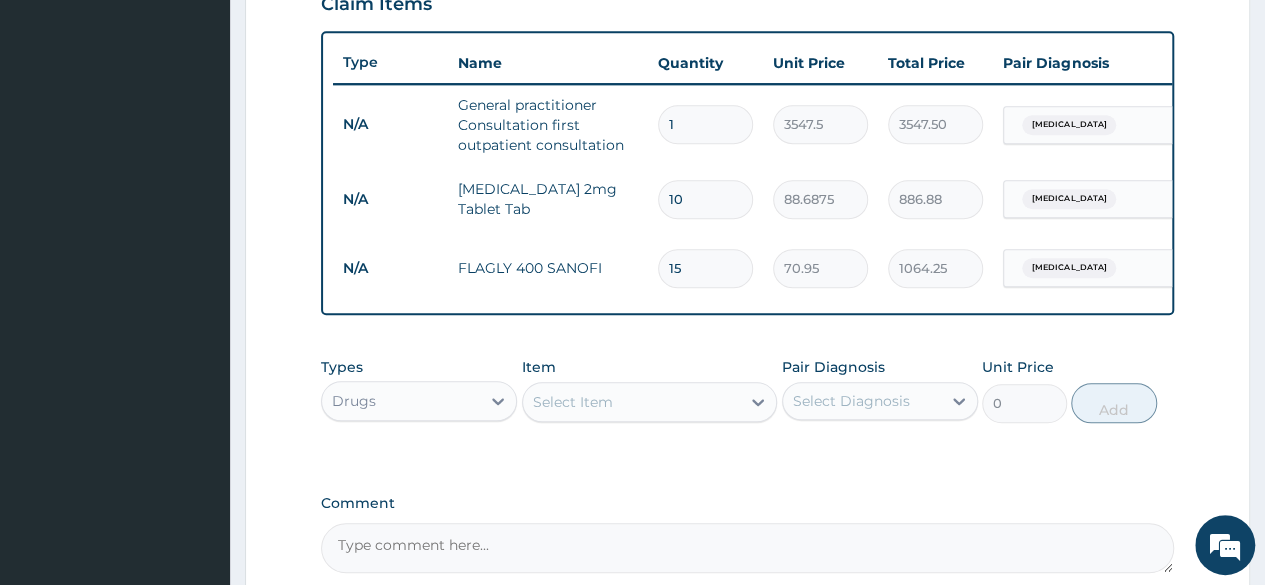 click on "Select Item" at bounding box center (650, 402) 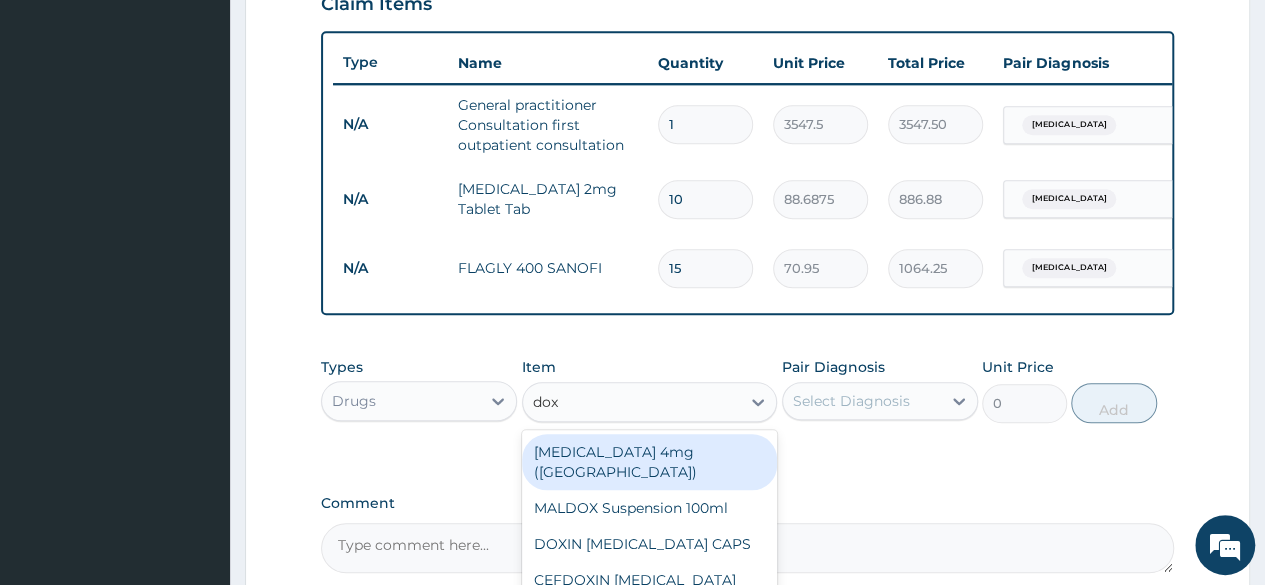 type on "doxy" 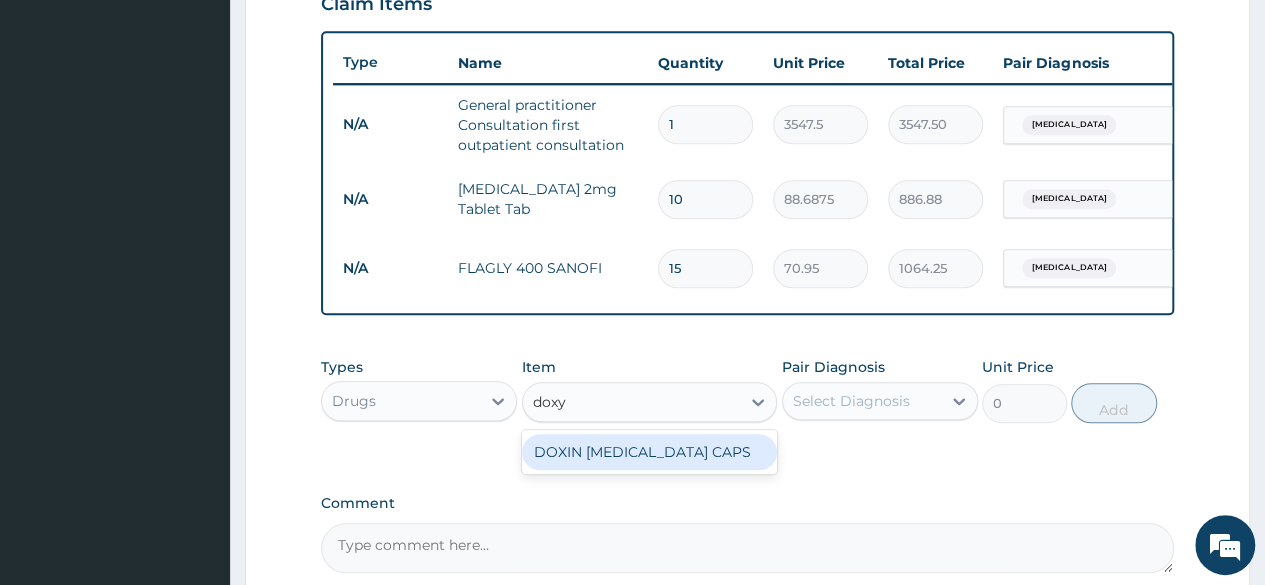 click on "DOXIN DOXYCYCLINE CAPS" at bounding box center (650, 452) 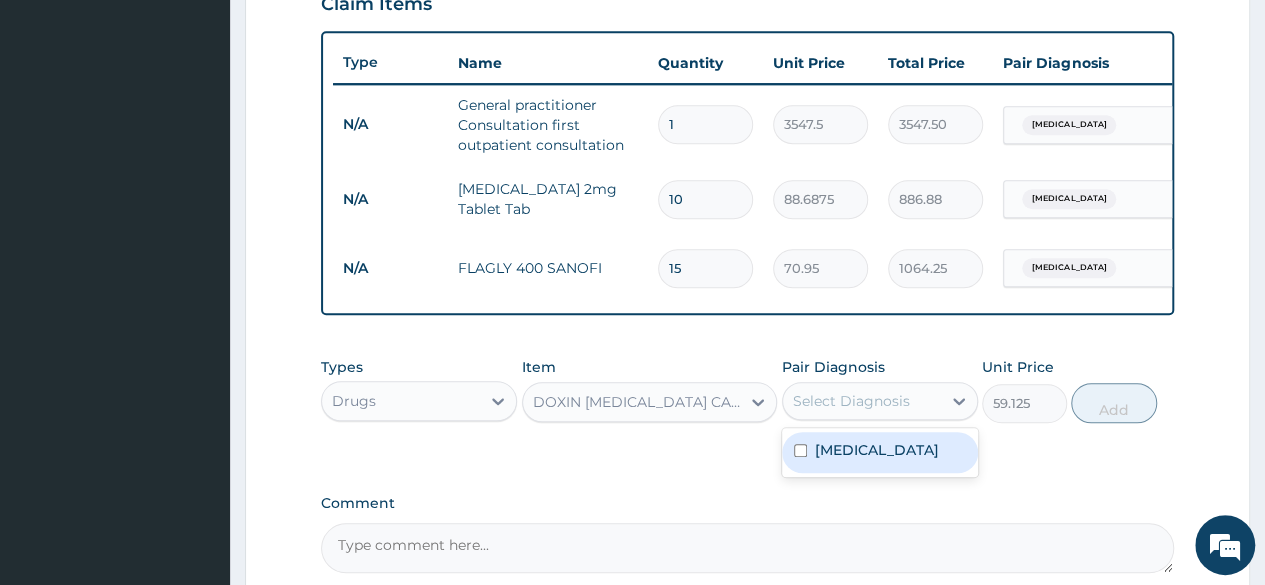 click on "Select Diagnosis" at bounding box center (851, 401) 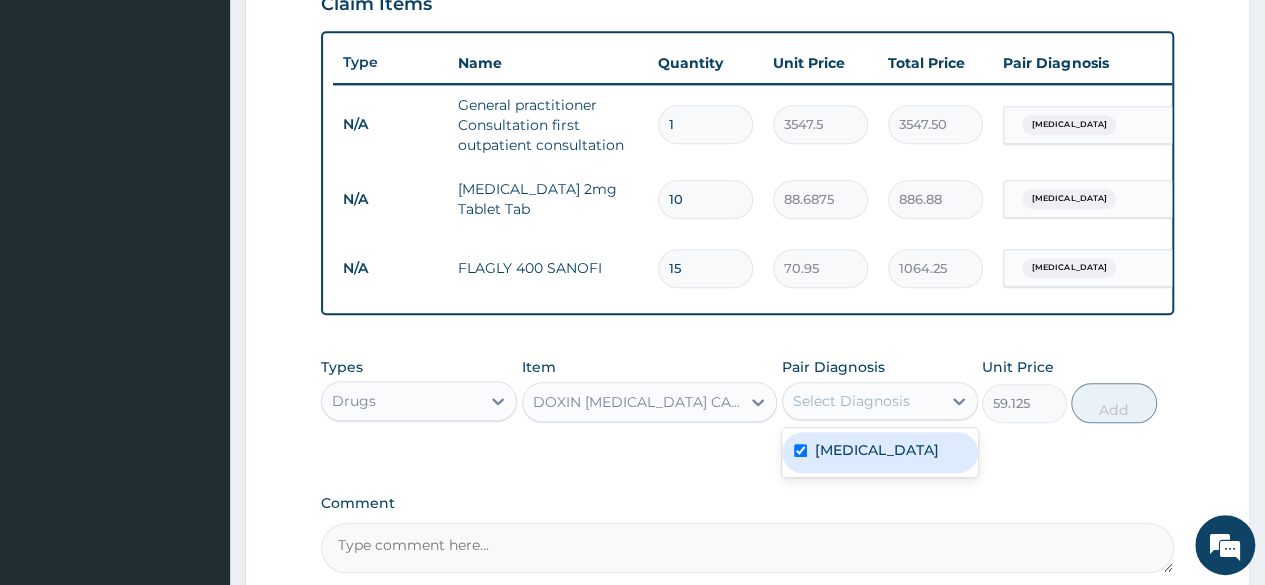 checkbox on "true" 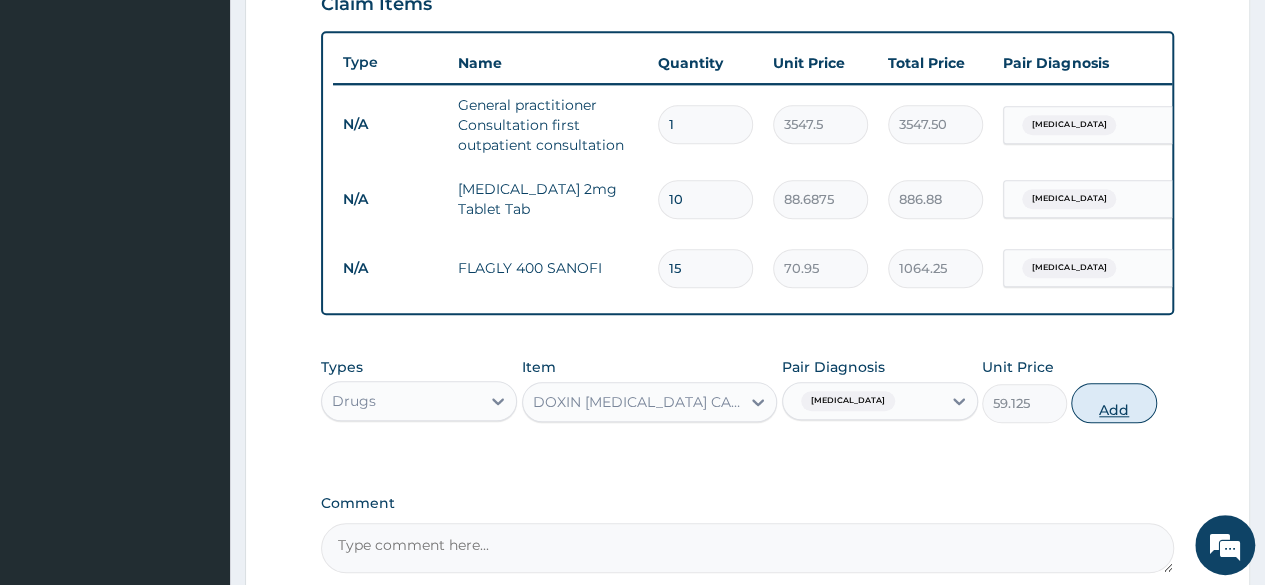 click on "Add" at bounding box center (1113, 403) 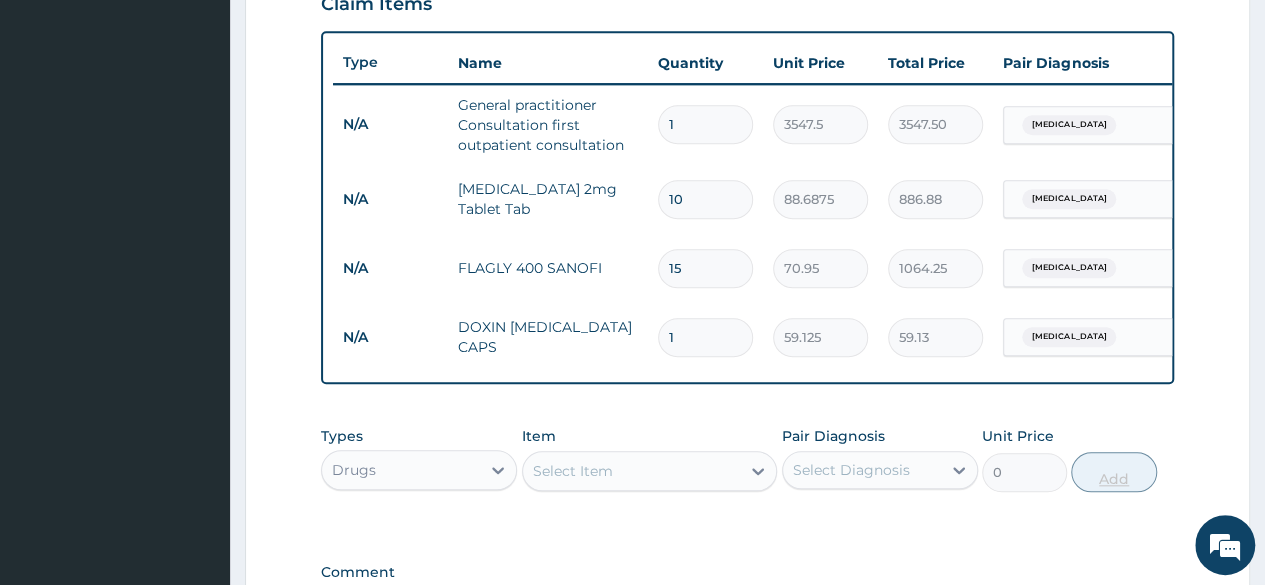 type on "10" 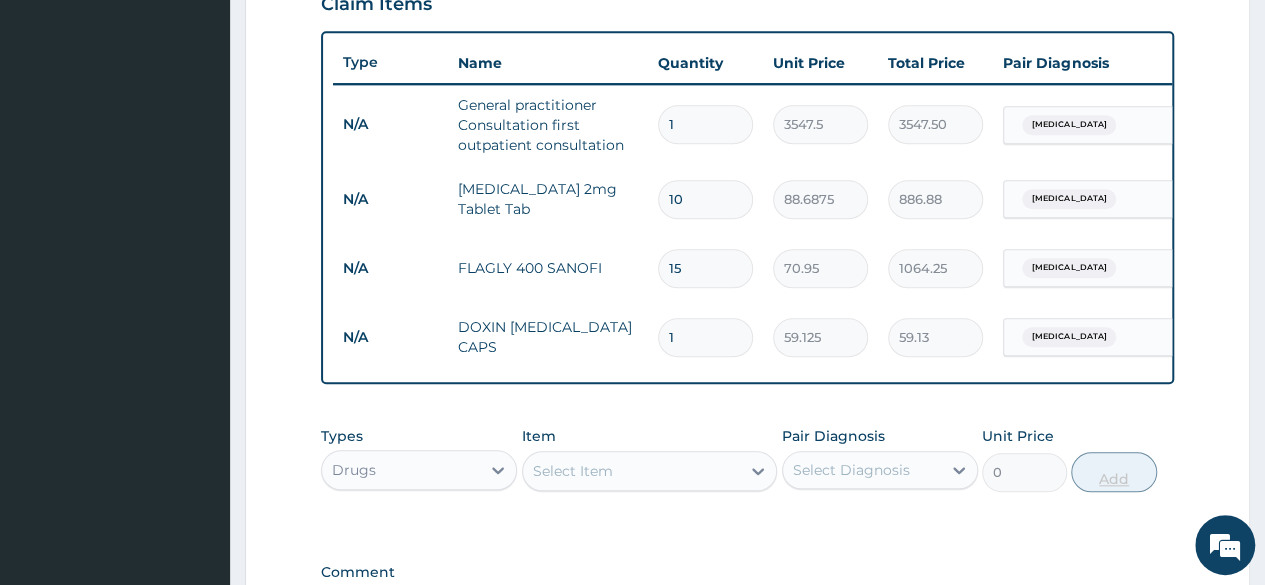type on "591.25" 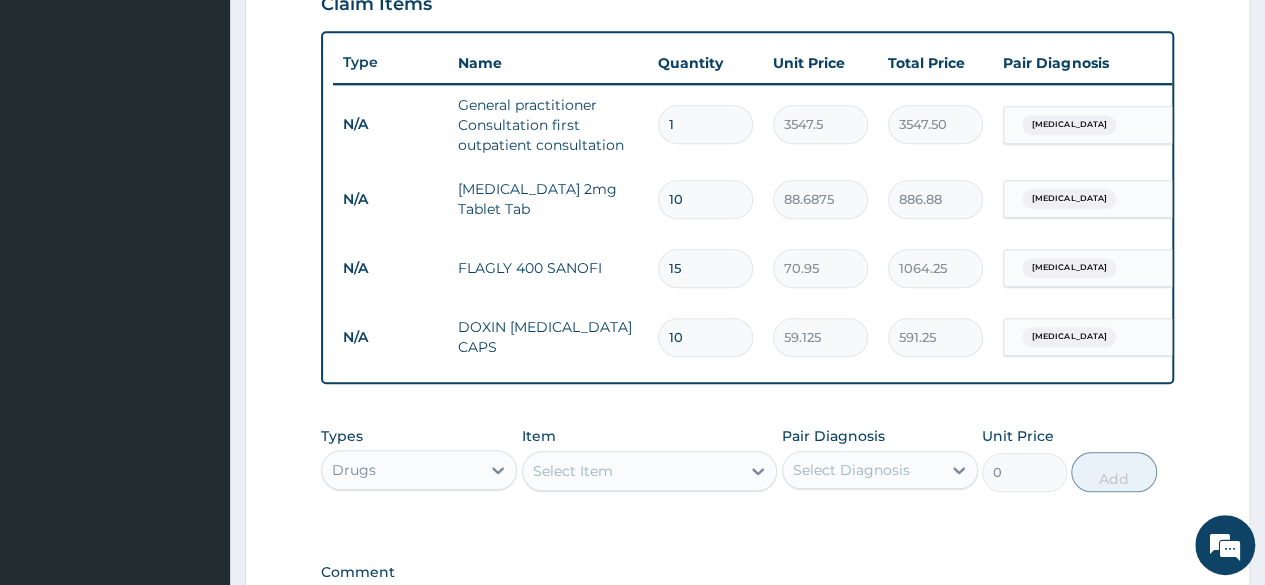 type on "10" 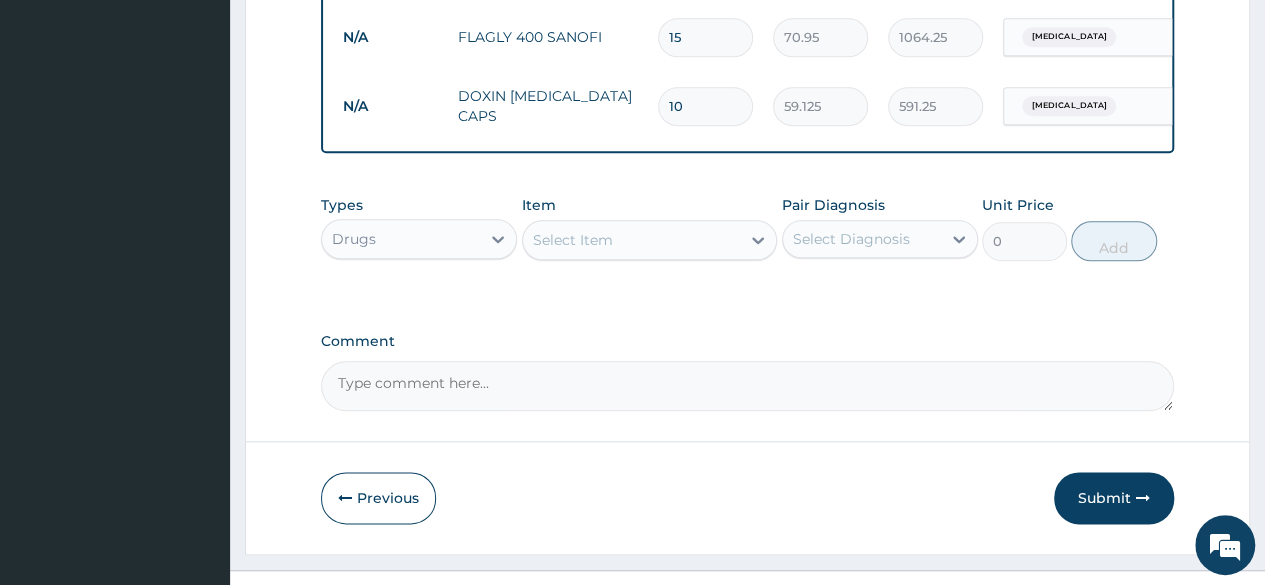 scroll, scrollTop: 1010, scrollLeft: 0, axis: vertical 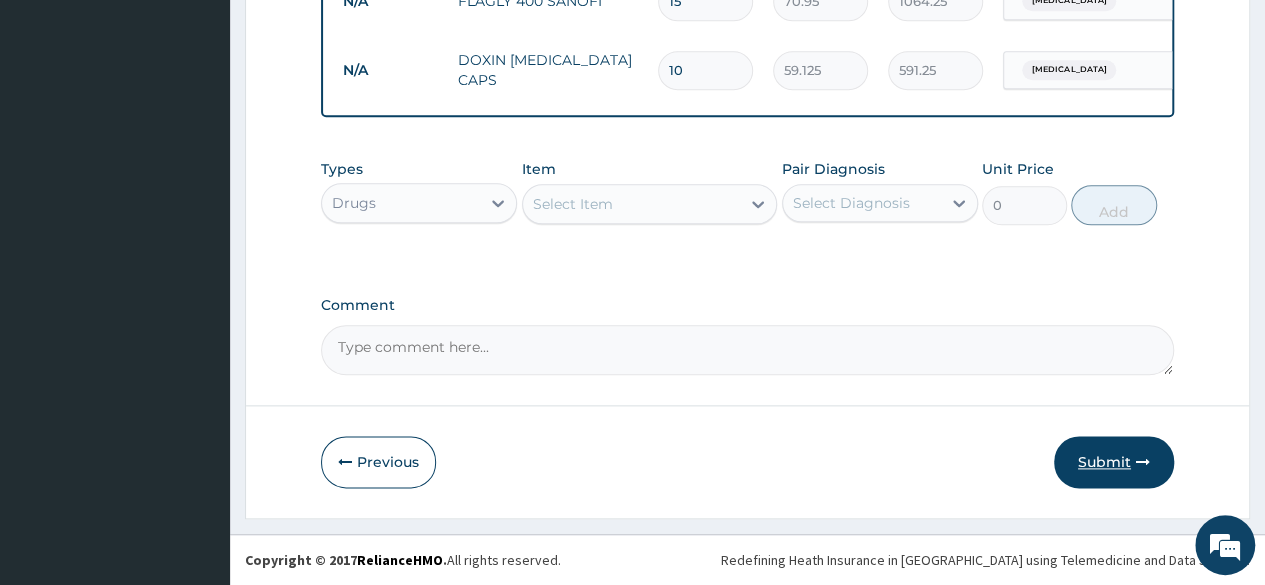 click on "Submit" at bounding box center [1114, 462] 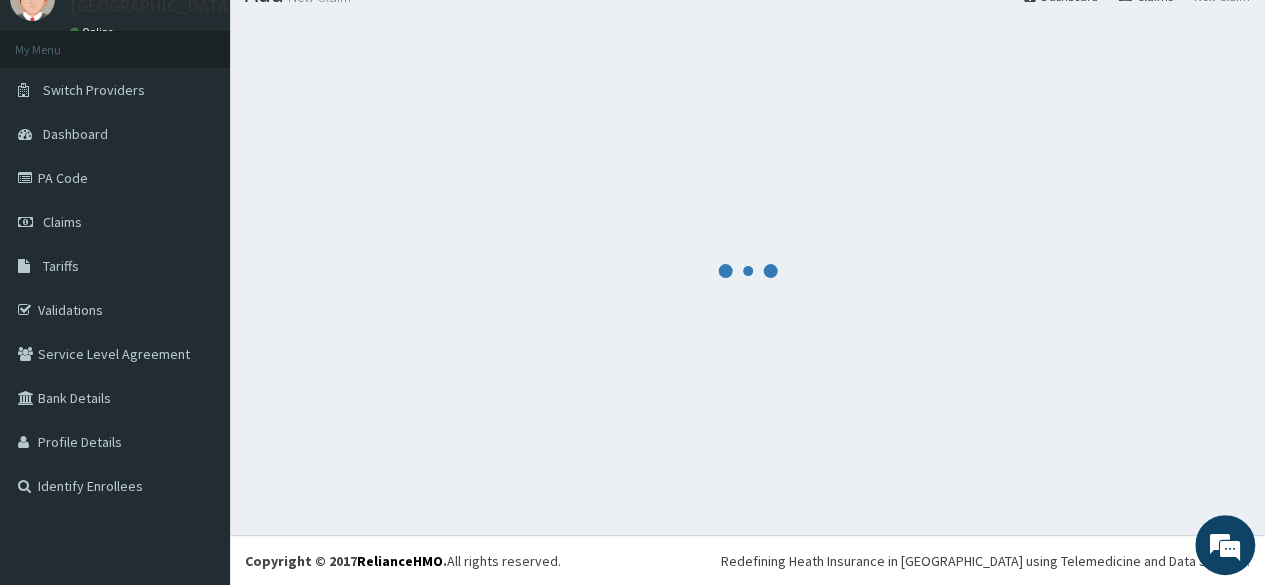 scroll, scrollTop: 992, scrollLeft: 0, axis: vertical 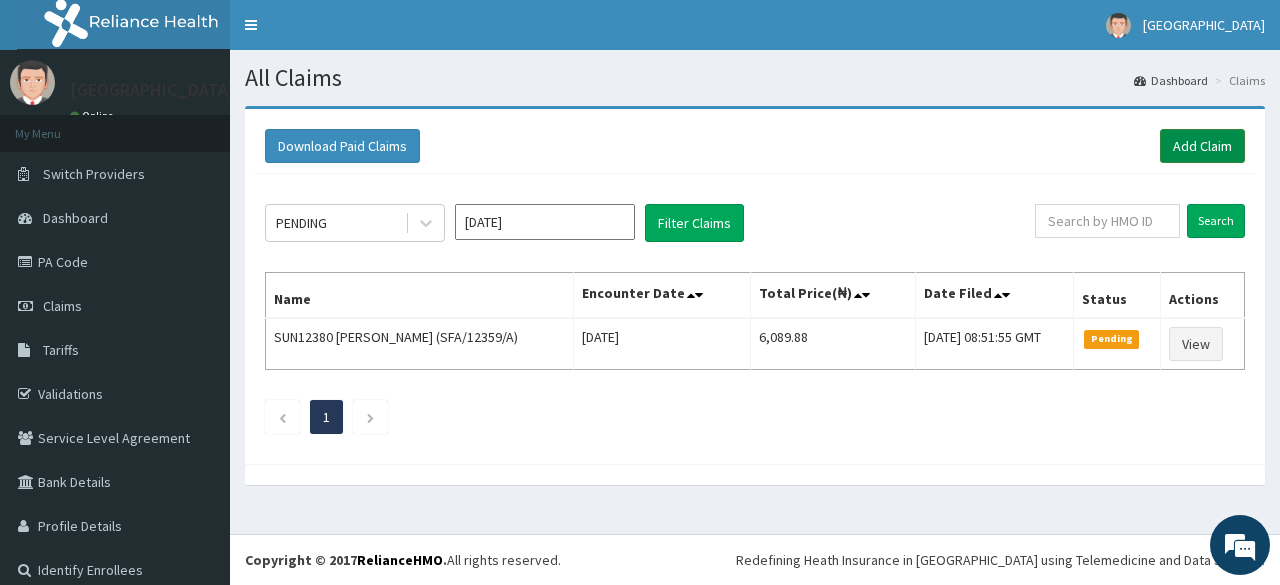 click on "Add Claim" at bounding box center [1202, 146] 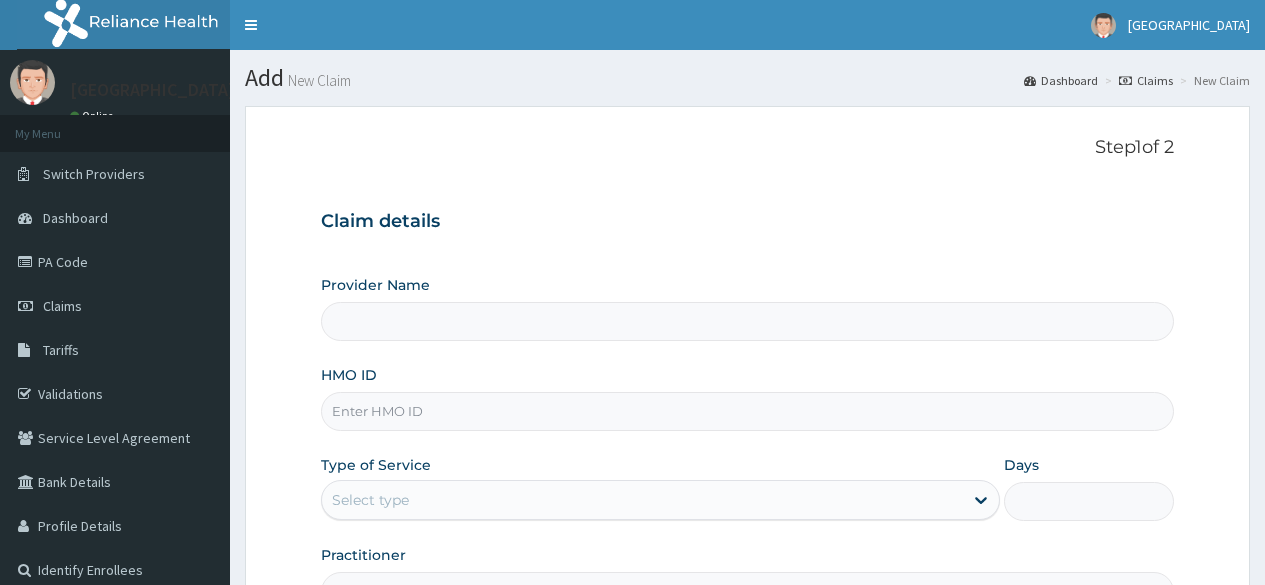 scroll, scrollTop: 0, scrollLeft: 0, axis: both 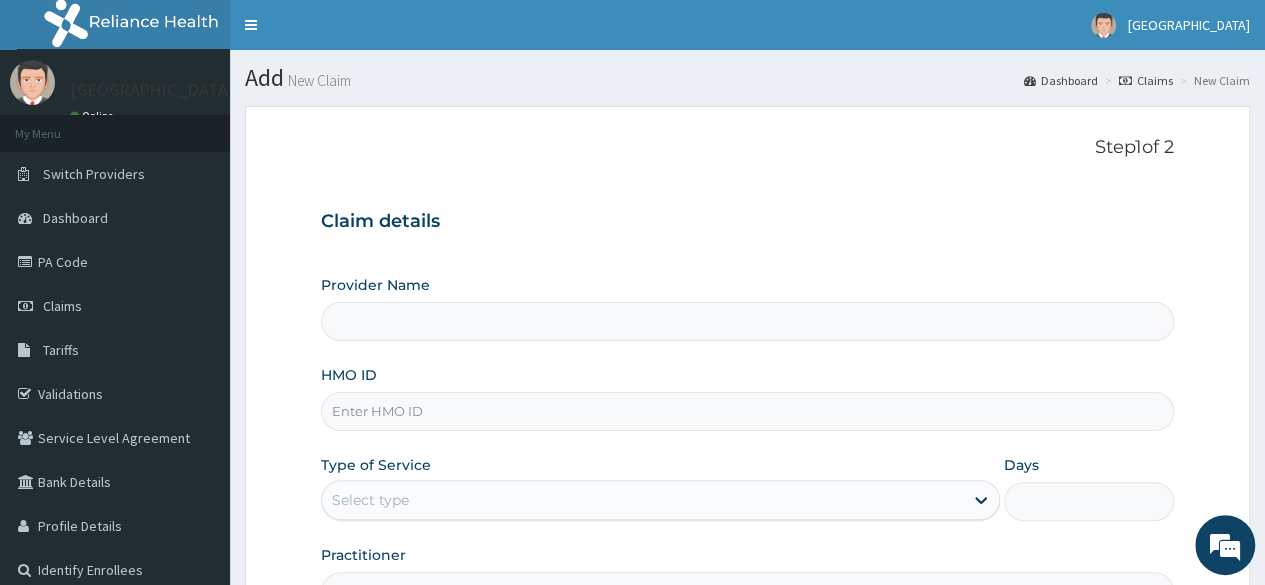 click on "HMO ID" at bounding box center [747, 411] 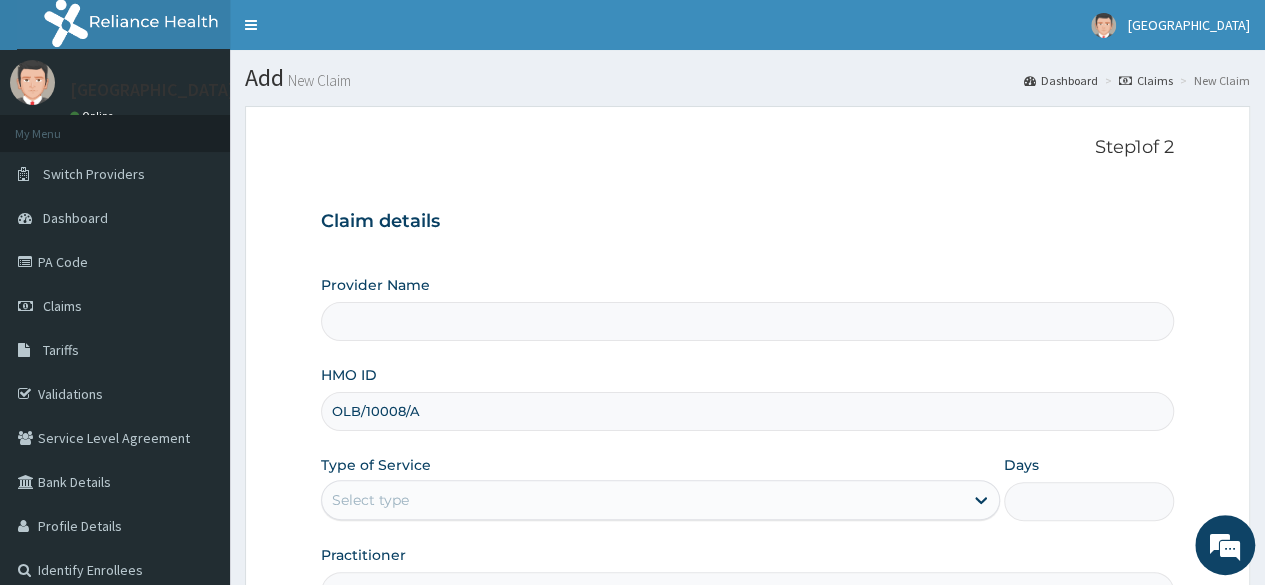 scroll, scrollTop: 0, scrollLeft: 0, axis: both 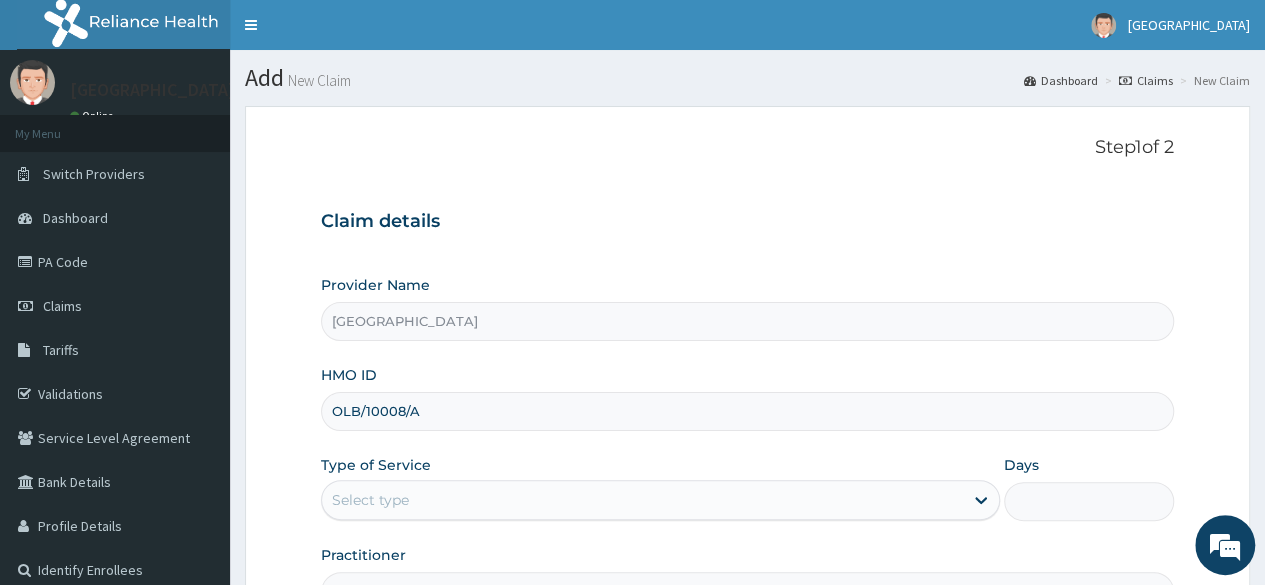 type on "OLB/10008/A" 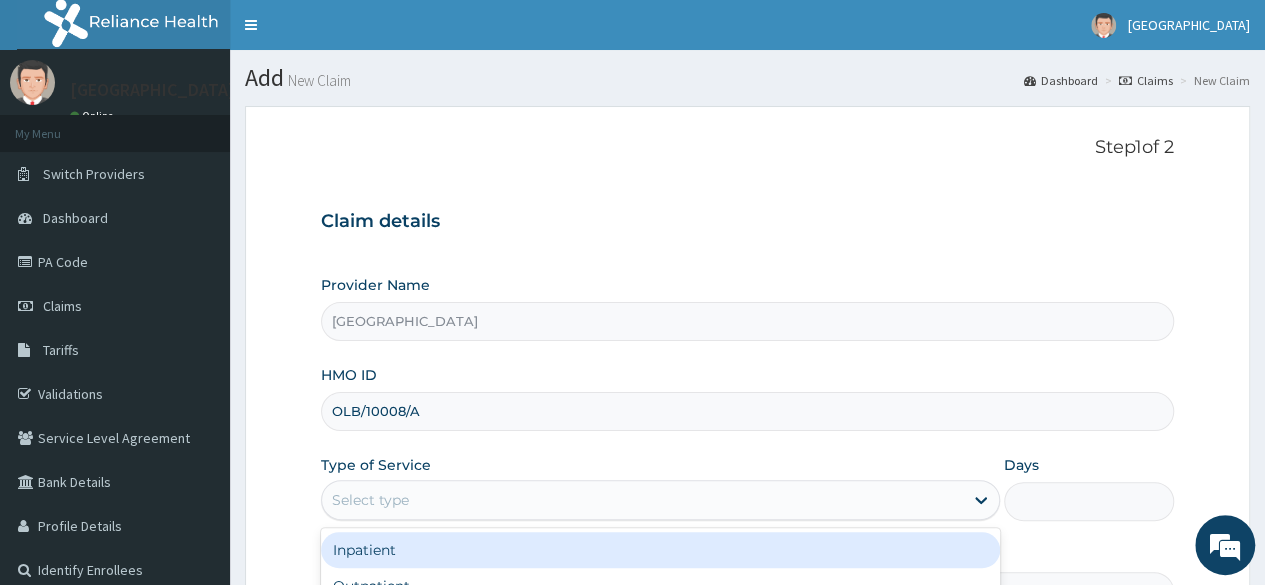 click on "Select type" at bounding box center [642, 500] 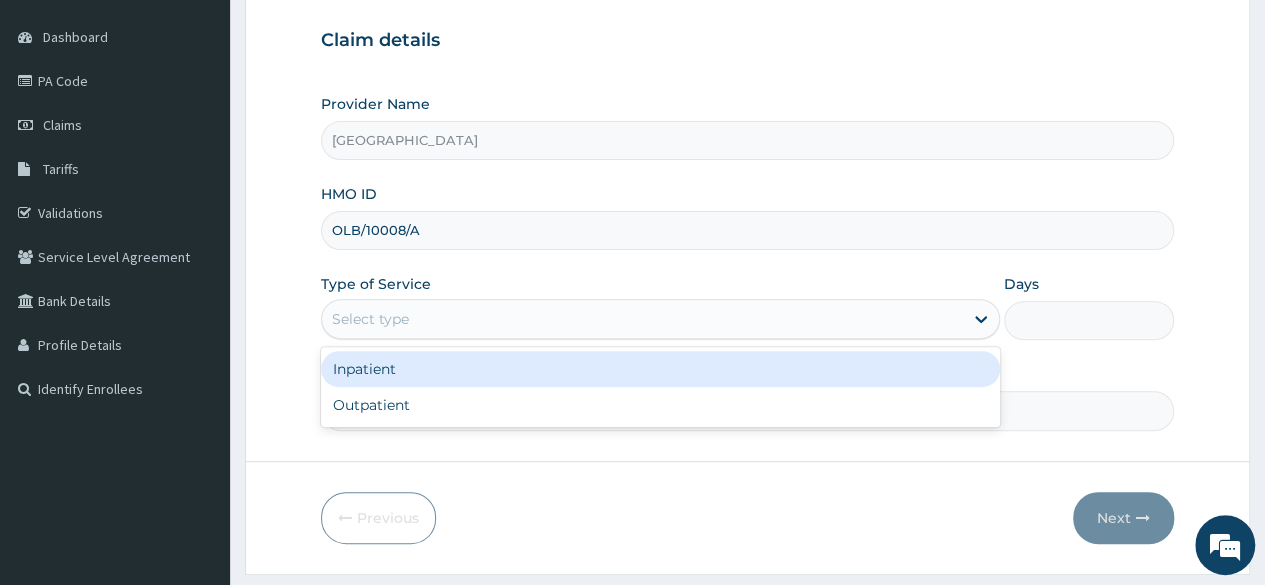 scroll, scrollTop: 187, scrollLeft: 0, axis: vertical 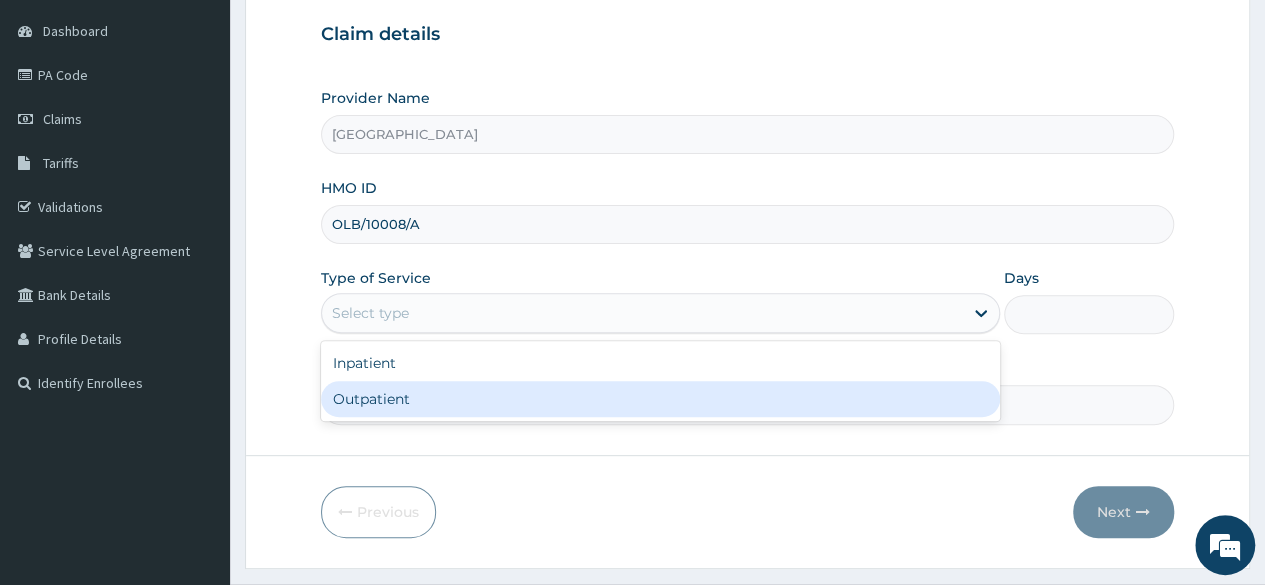 click on "Outpatient" at bounding box center (660, 399) 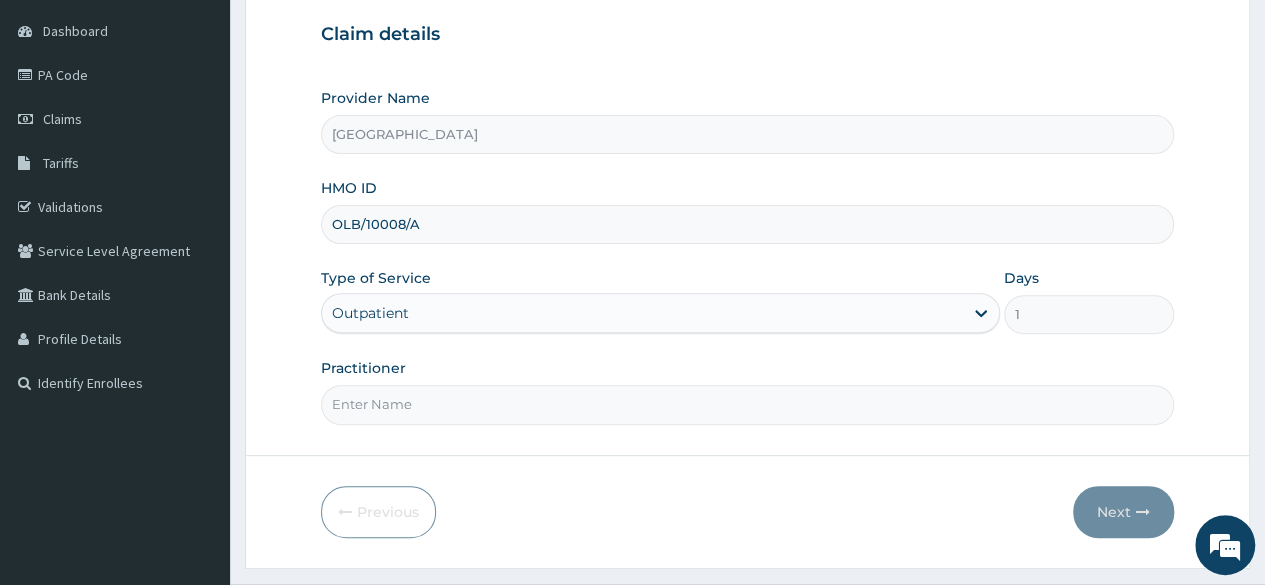 click on "Practitioner" at bounding box center (747, 404) 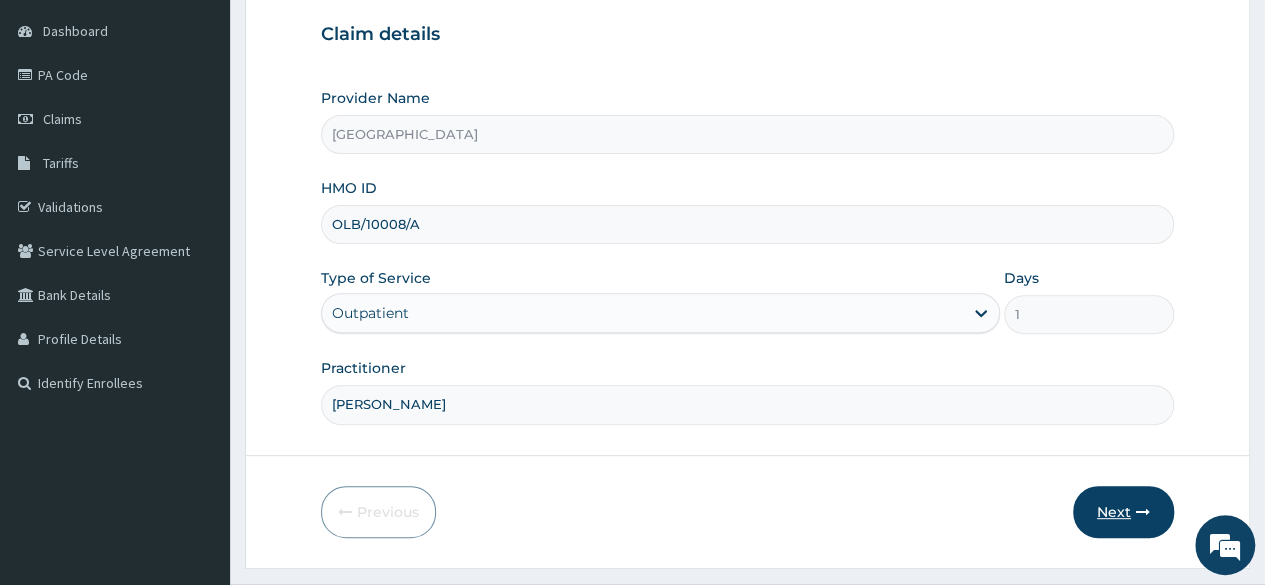 type on "Dr Seun Omosanya" 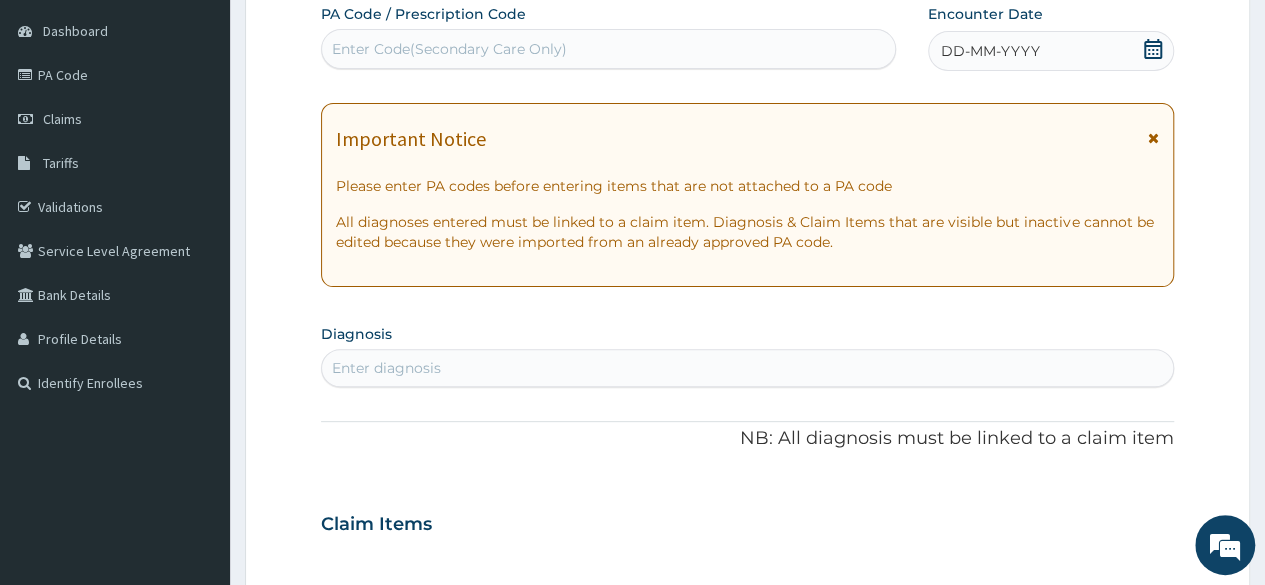 click 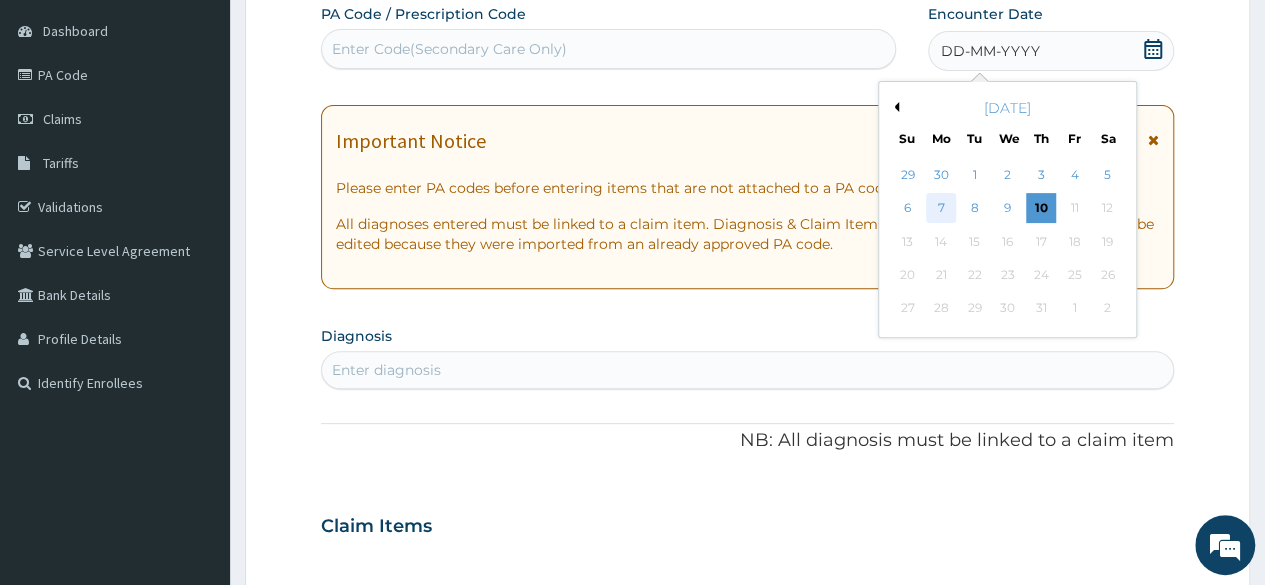 click on "7" at bounding box center (941, 209) 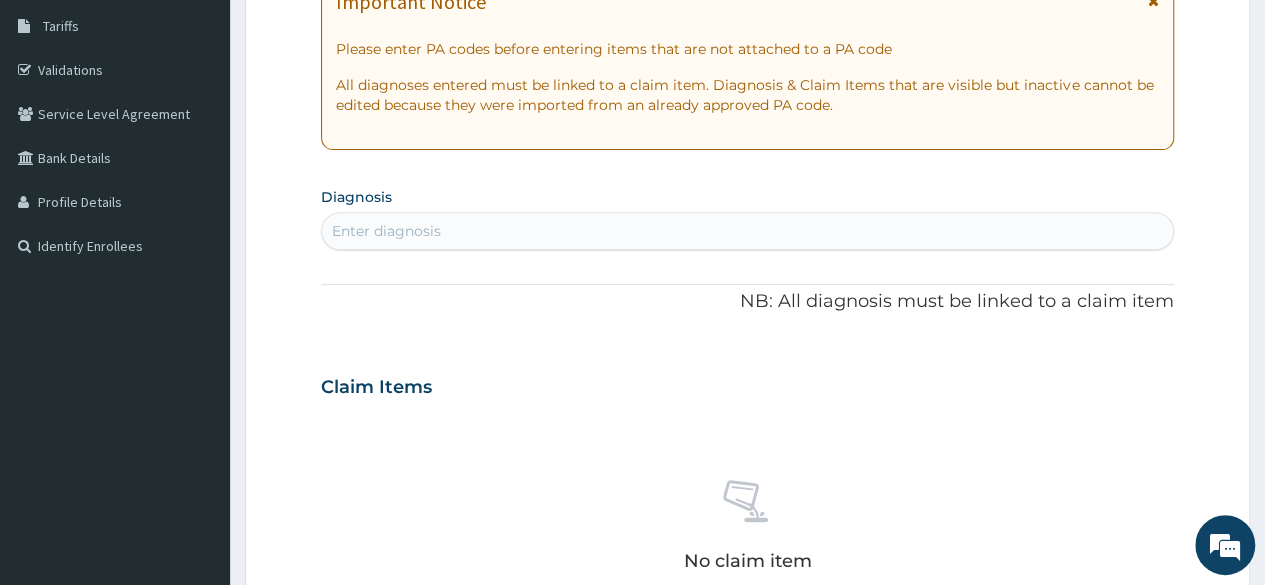 scroll, scrollTop: 404, scrollLeft: 0, axis: vertical 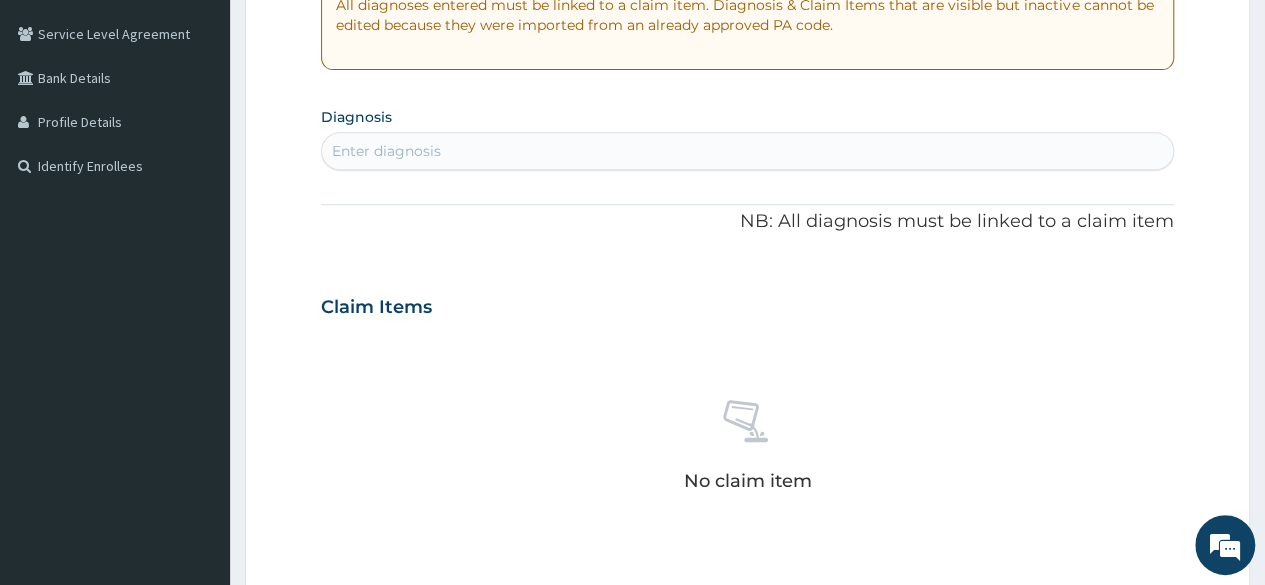 click on "Enter diagnosis" at bounding box center (747, 151) 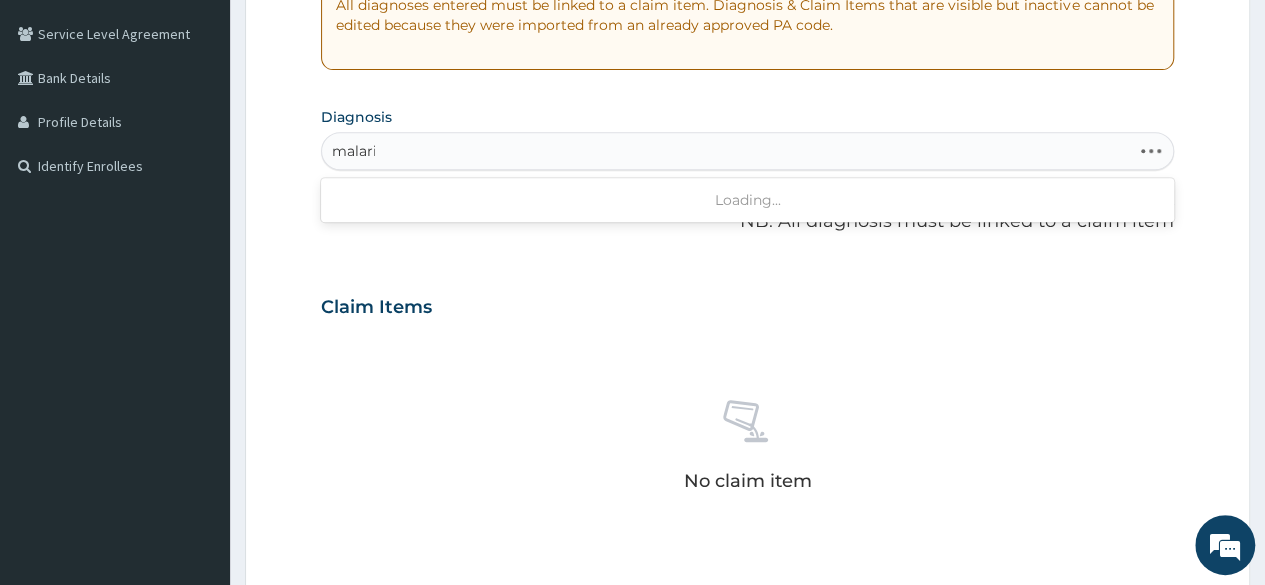 type on "malaria" 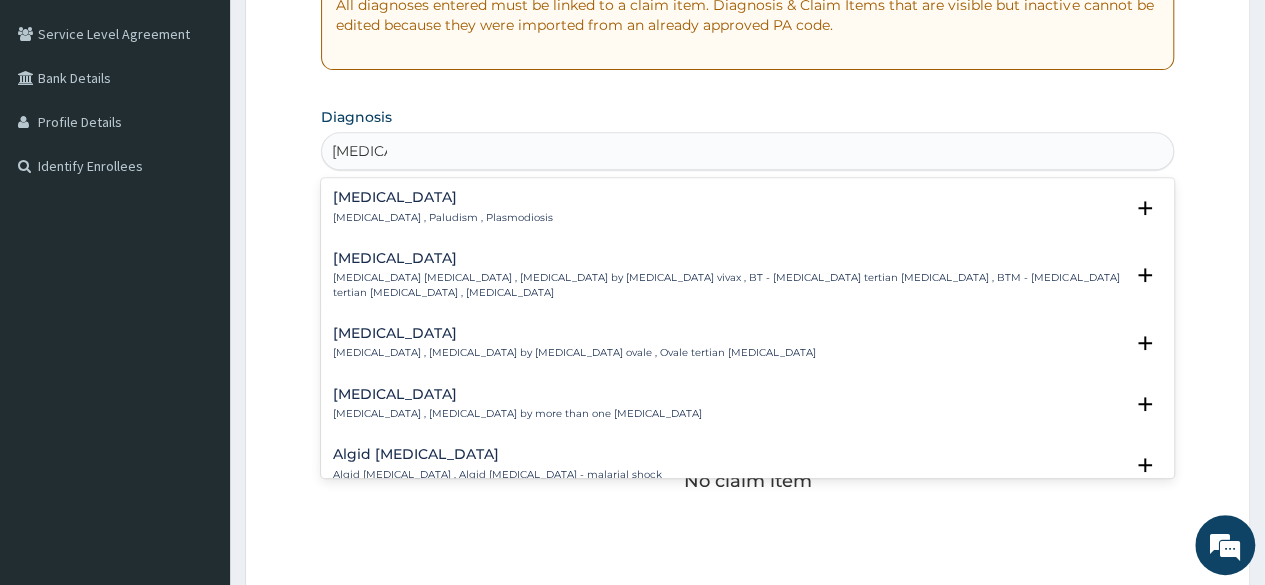 click on "Vivax malaria Vivax malaria , Benign tertian malaria , Malaria by Plasmodium vivax , BT - Benign tertian malaria , BTM - Benign tertian malaria , Vivax malaria - benign tertian Select Status Query Query covers suspected (?), Keep in view (kiv), Ruled out (r/o) Confirmed" at bounding box center [747, 280] 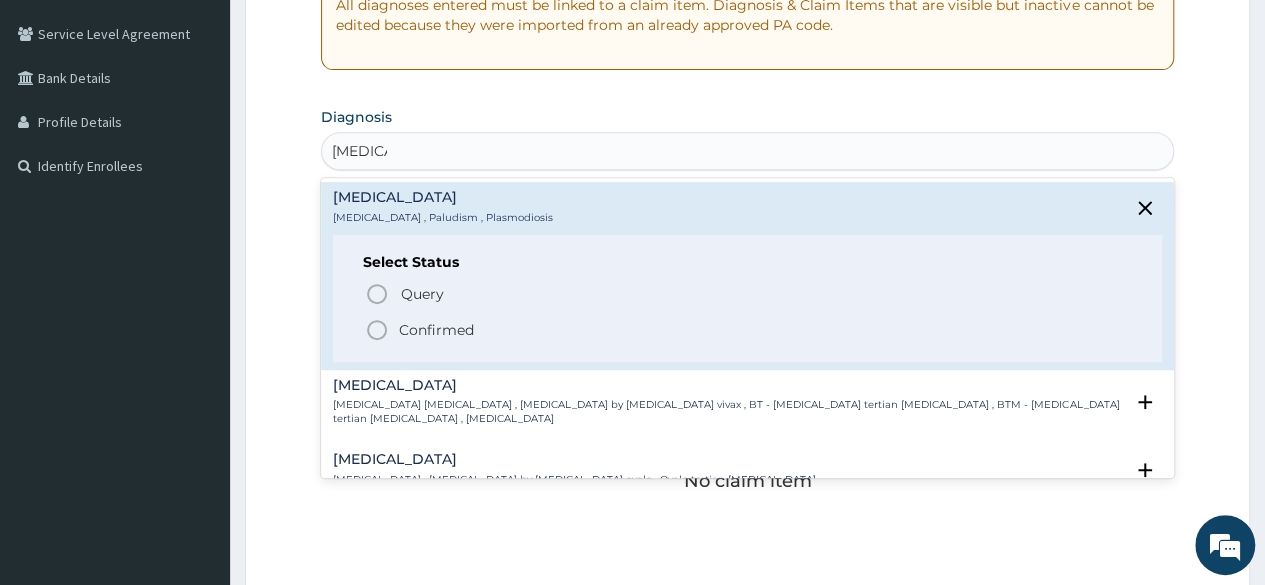 click on "Confirmed" at bounding box center [748, 330] 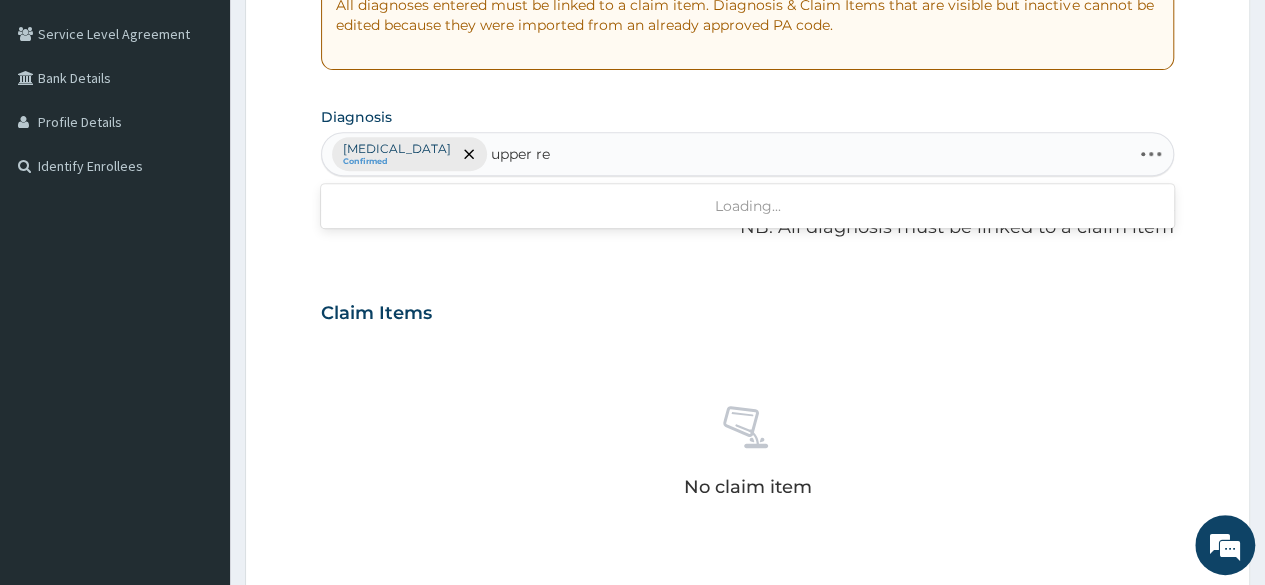 type on "upper res" 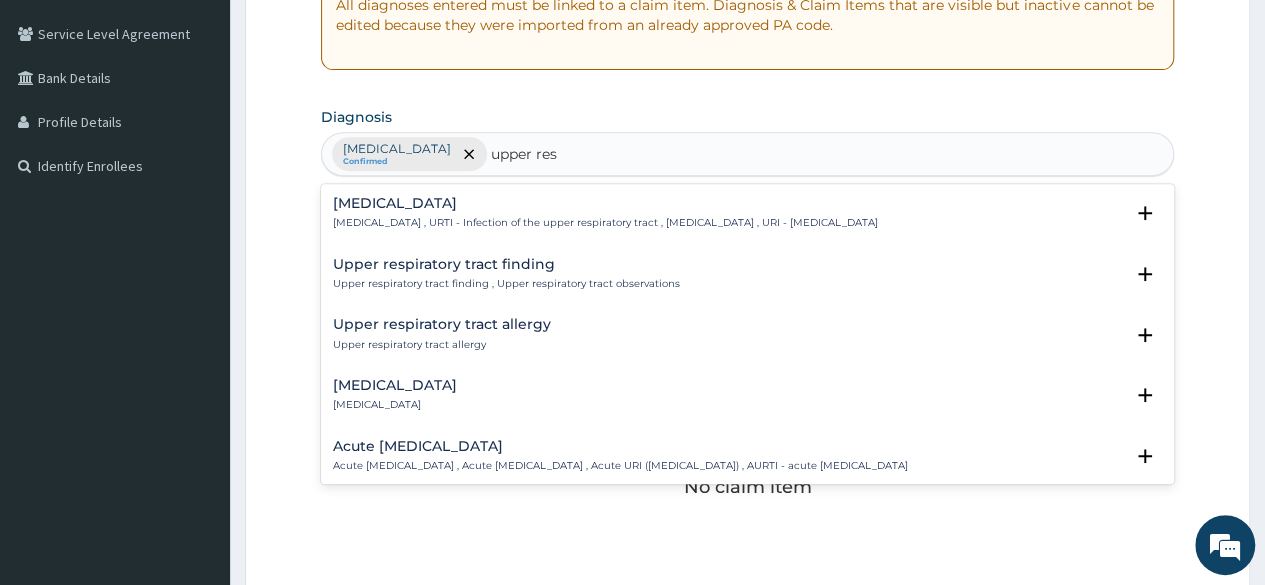 click on "Upper respiratory infection" at bounding box center [605, 203] 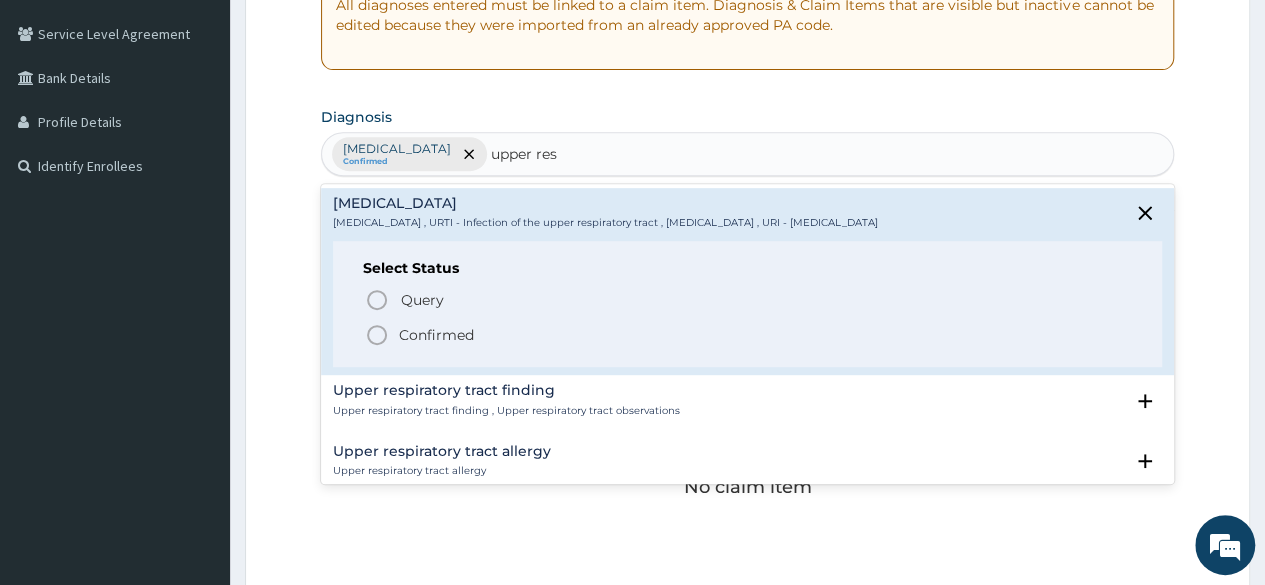 click 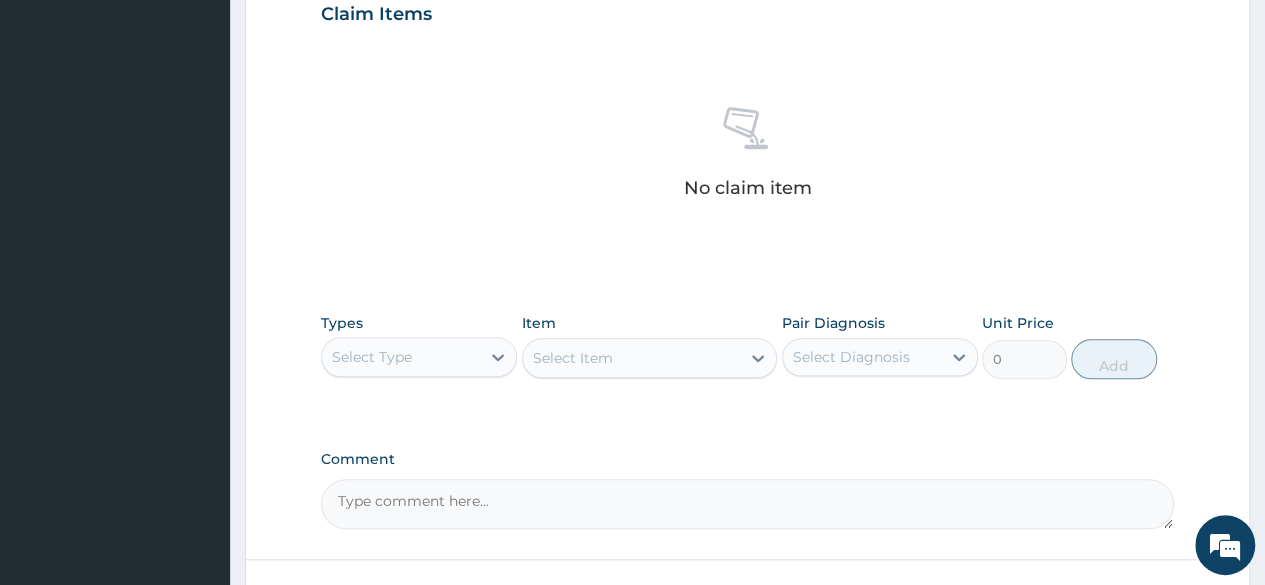 scroll, scrollTop: 715, scrollLeft: 0, axis: vertical 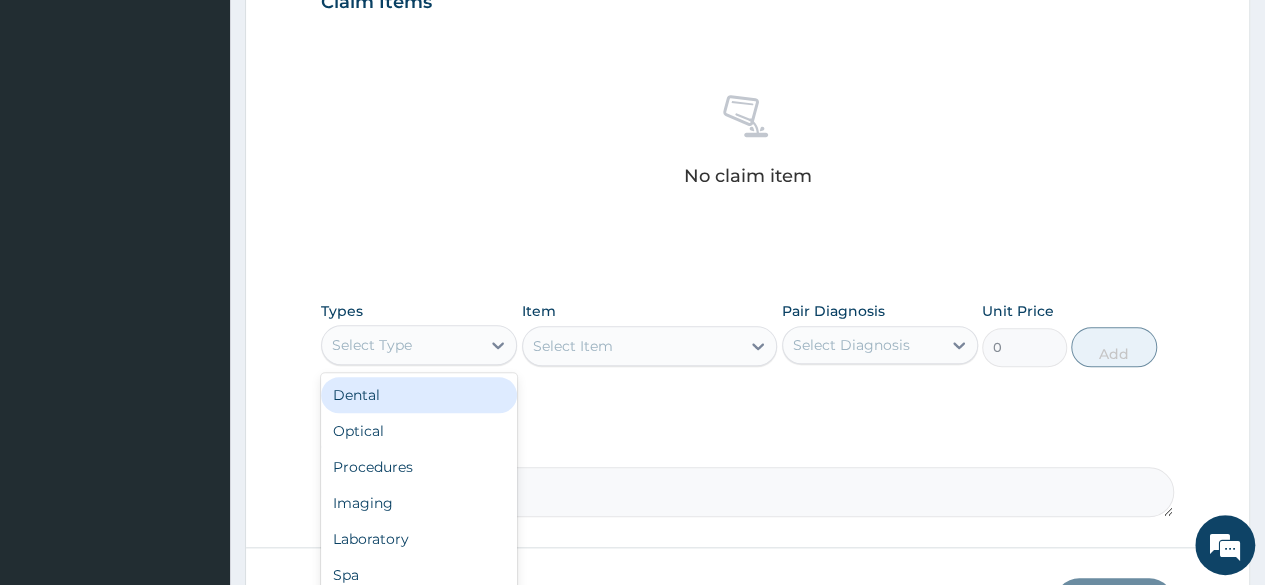 click on "Select Type" at bounding box center (401, 345) 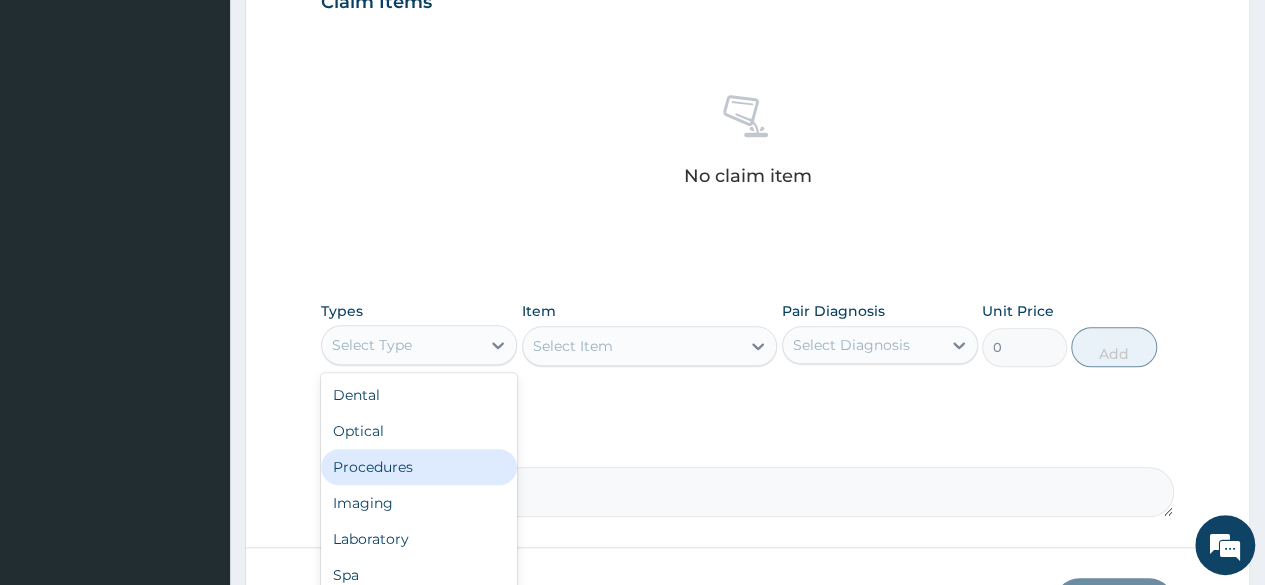 click on "Procedures" at bounding box center [419, 467] 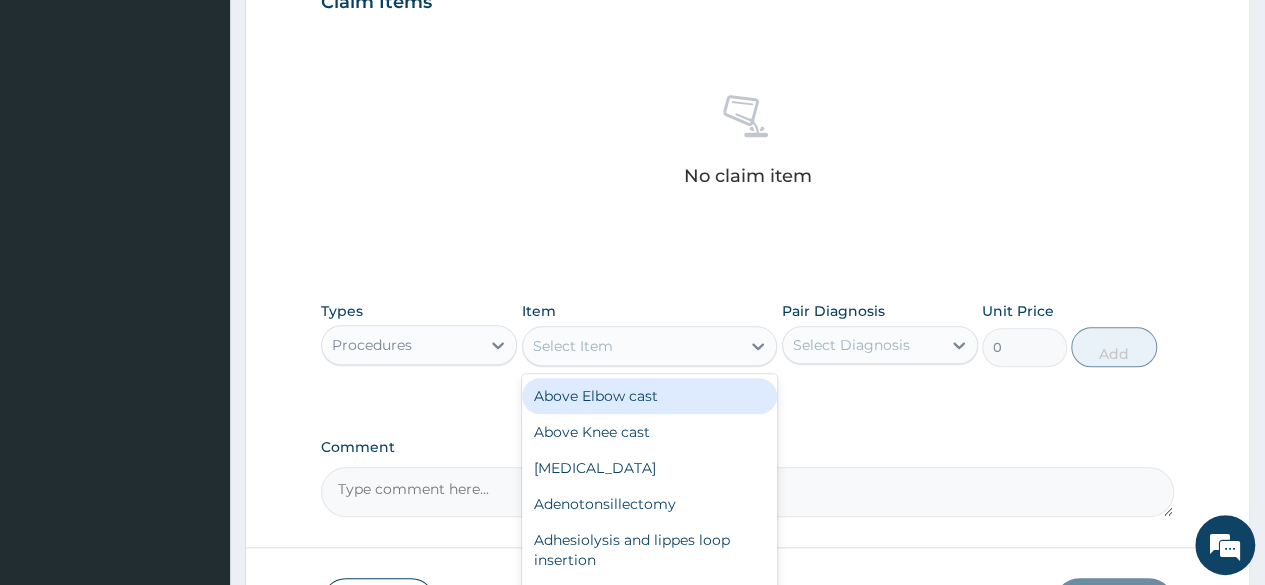 click on "Select Item" at bounding box center [632, 346] 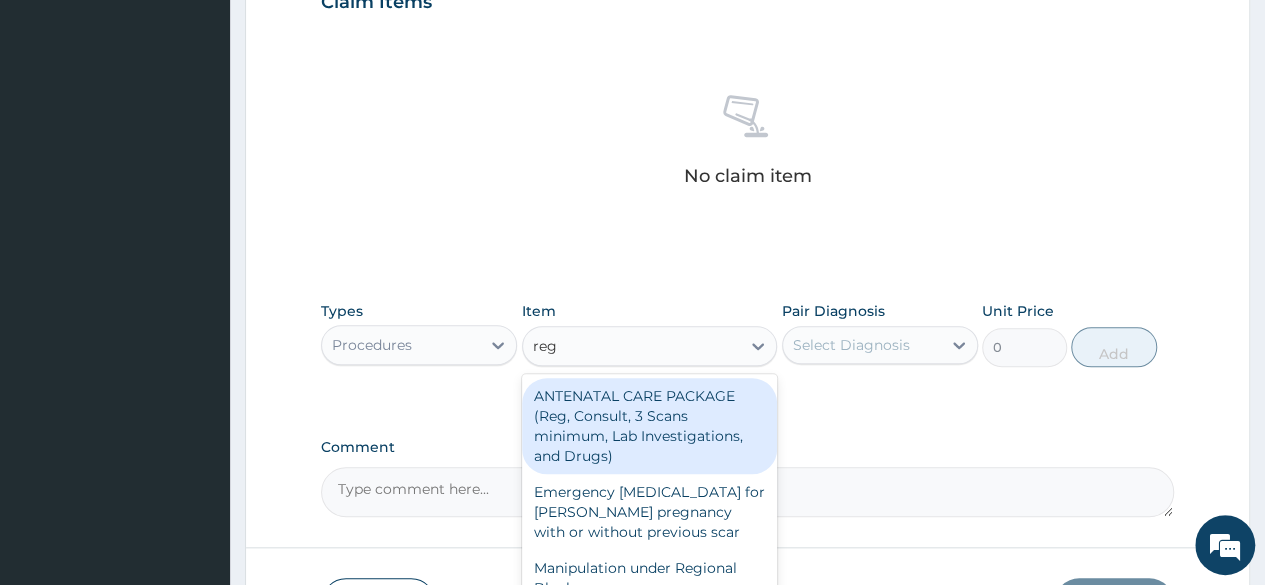 type on "regis" 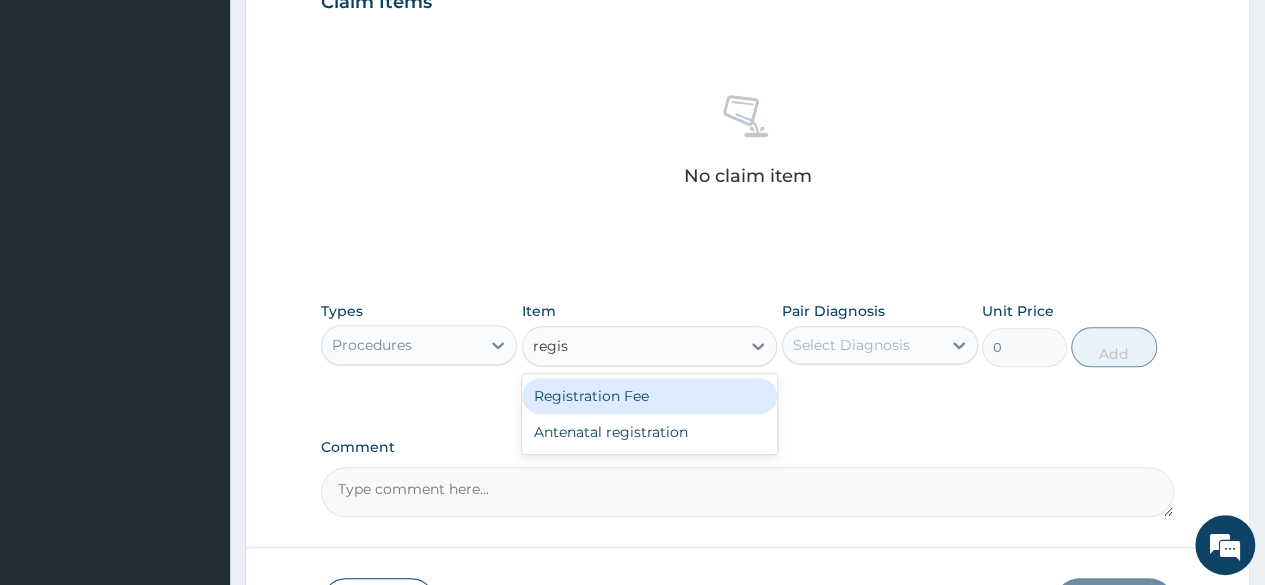 click on "Registration Fee" at bounding box center [650, 396] 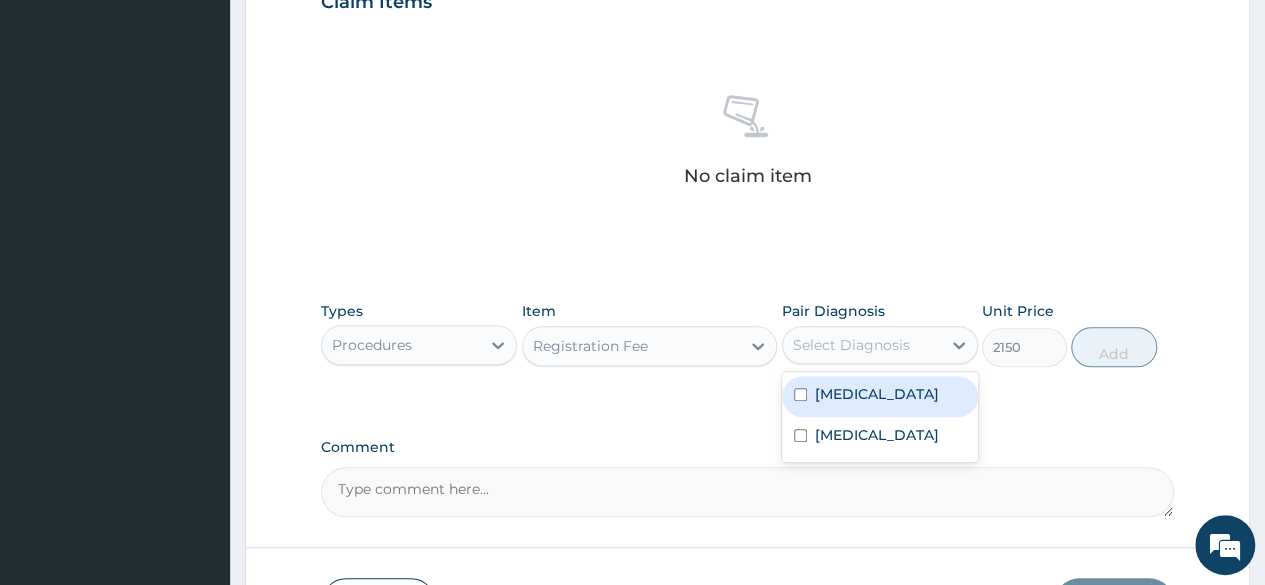 click on "Select Diagnosis" at bounding box center [851, 345] 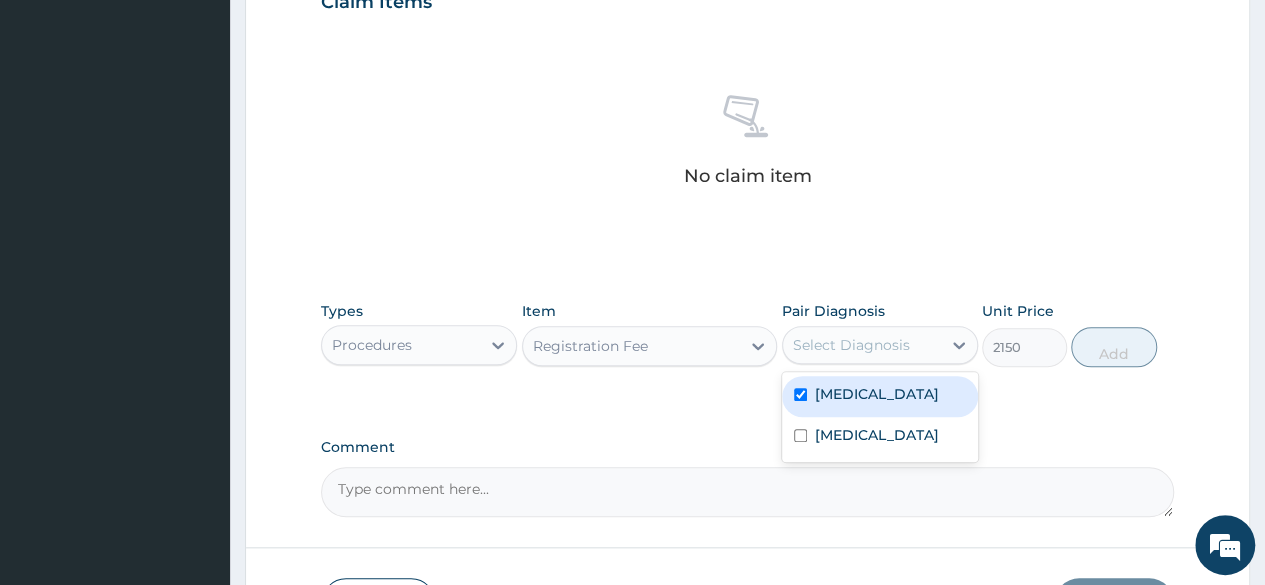 checkbox on "true" 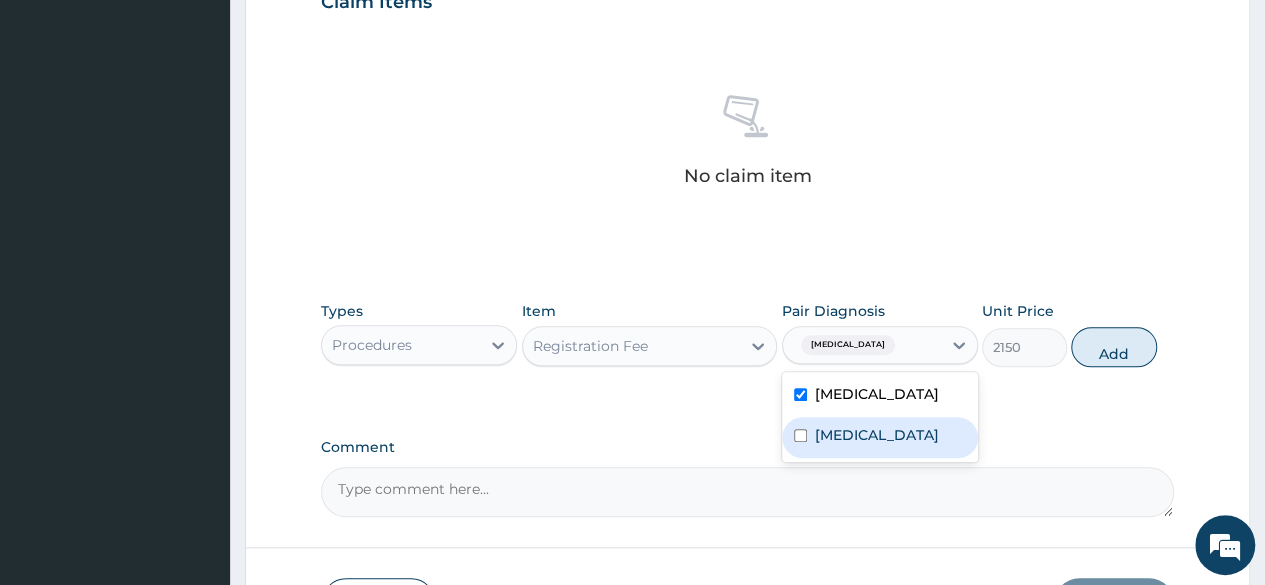 click on "Upper respiratory infection" at bounding box center (880, 437) 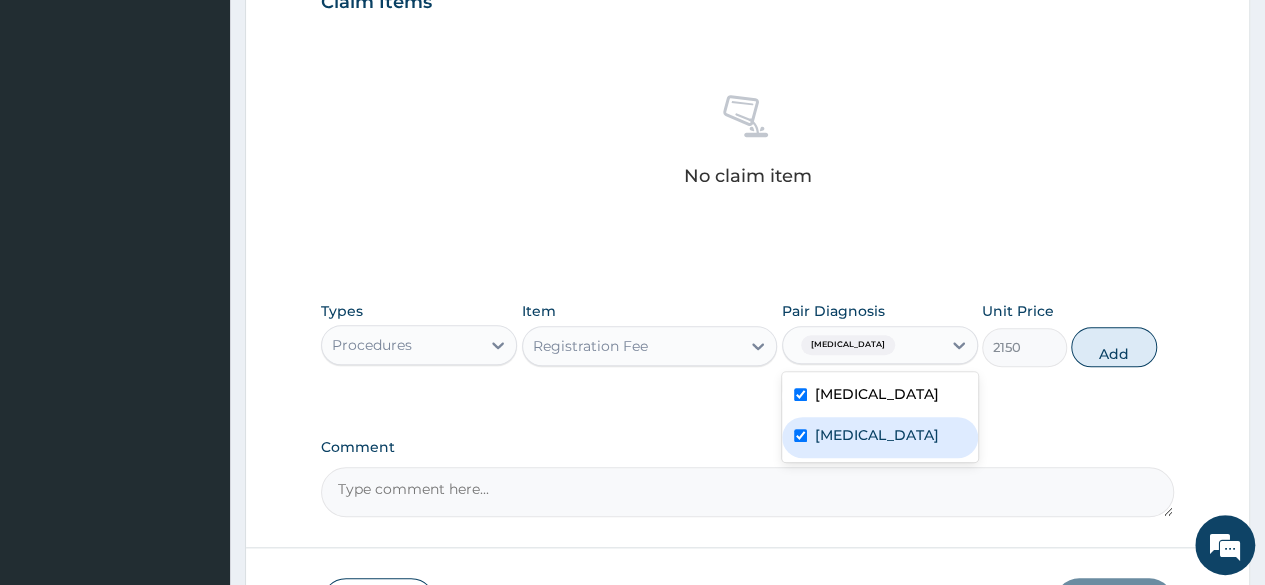 checkbox on "true" 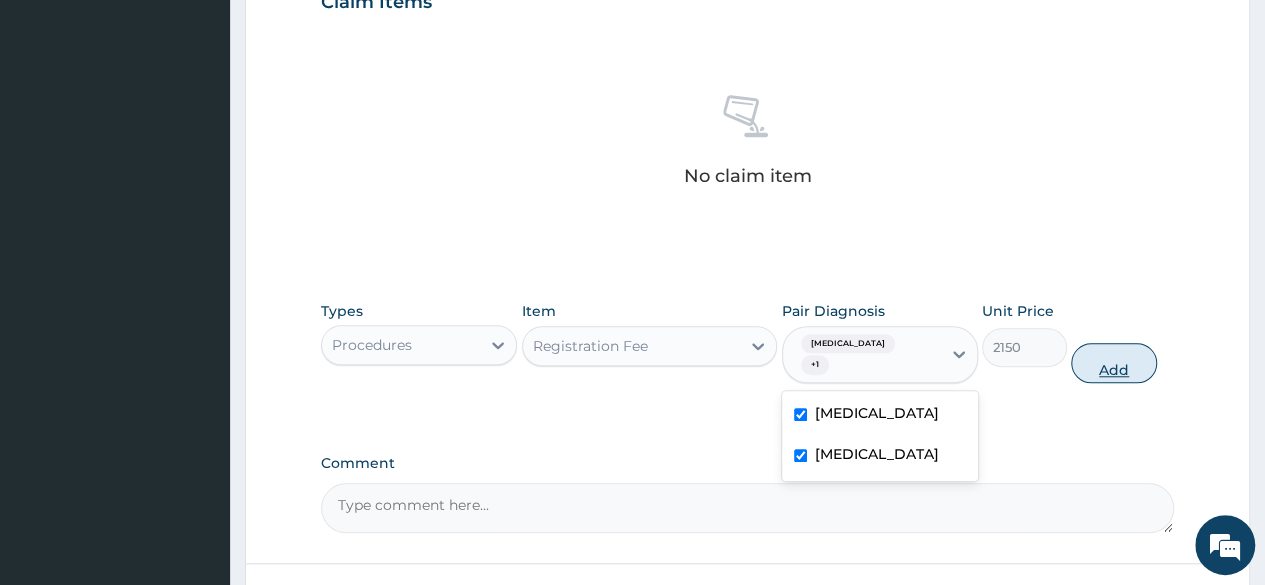 click on "Add" at bounding box center [1113, 363] 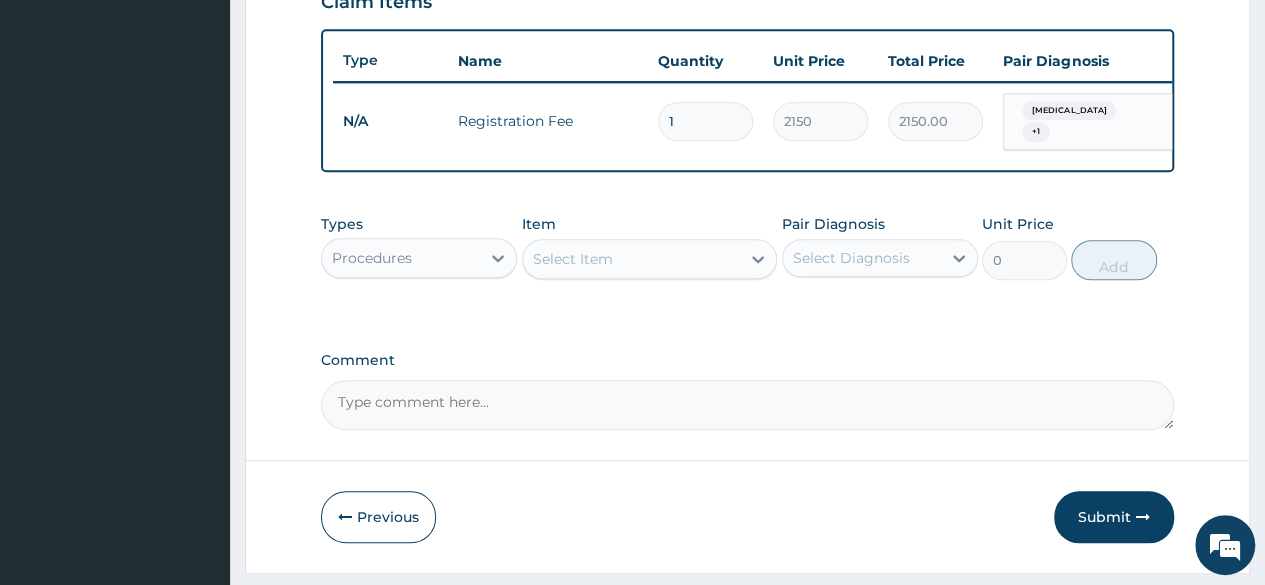 click on "Types Procedures Item Select Item Pair Diagnosis Select Diagnosis Unit Price 0 Add" at bounding box center [747, 247] 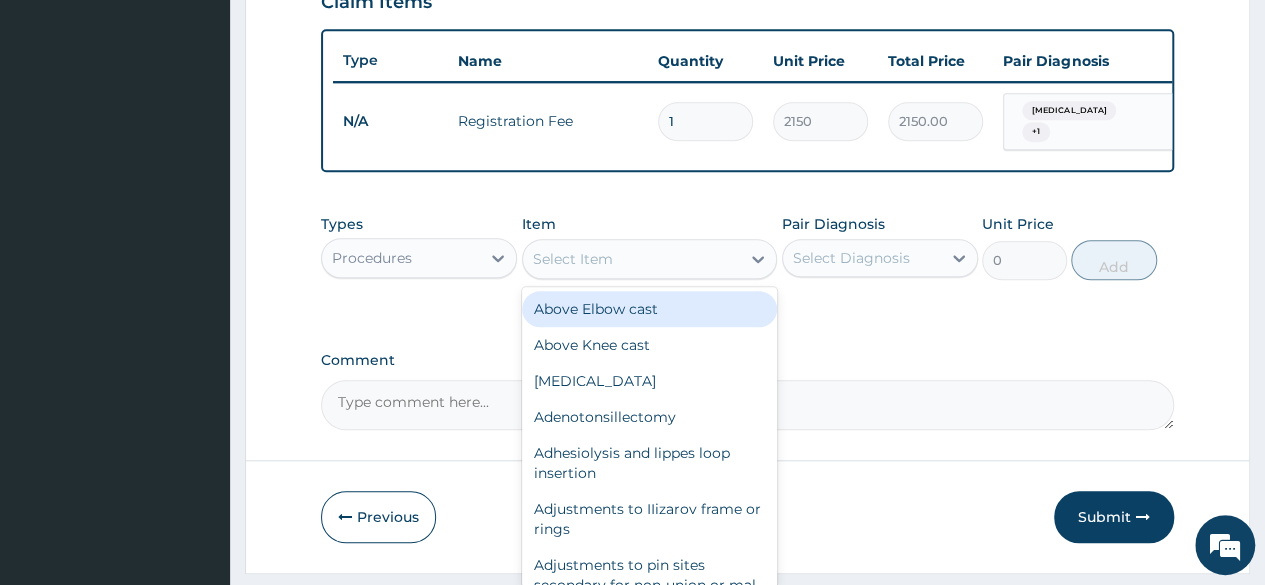 click on "Select Item" at bounding box center (632, 259) 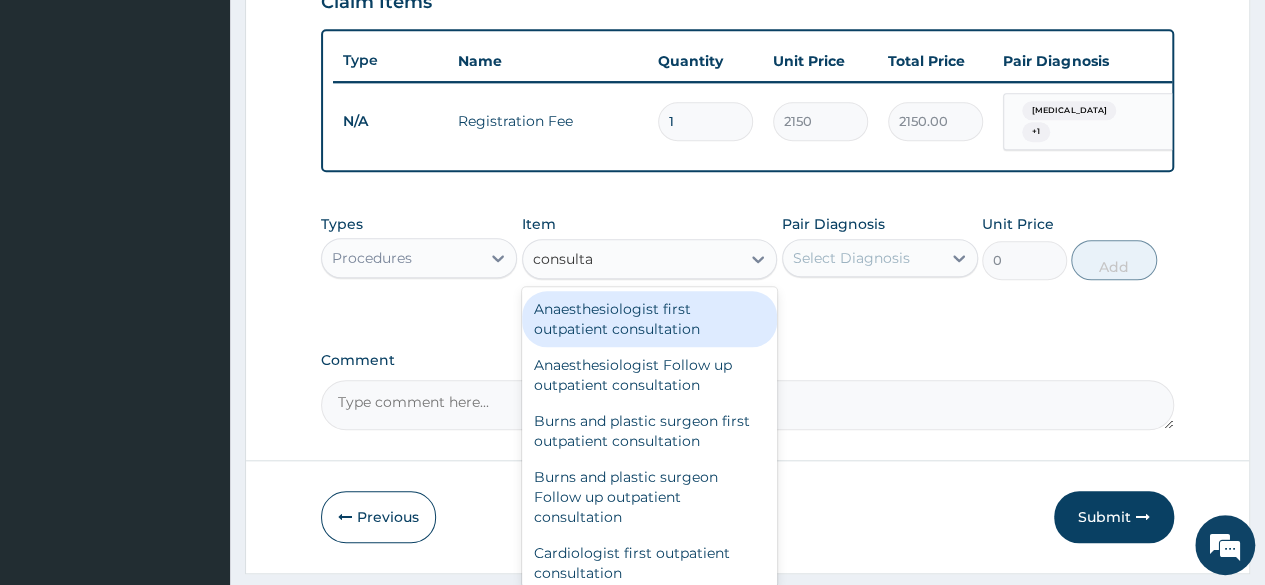 type on "consultat" 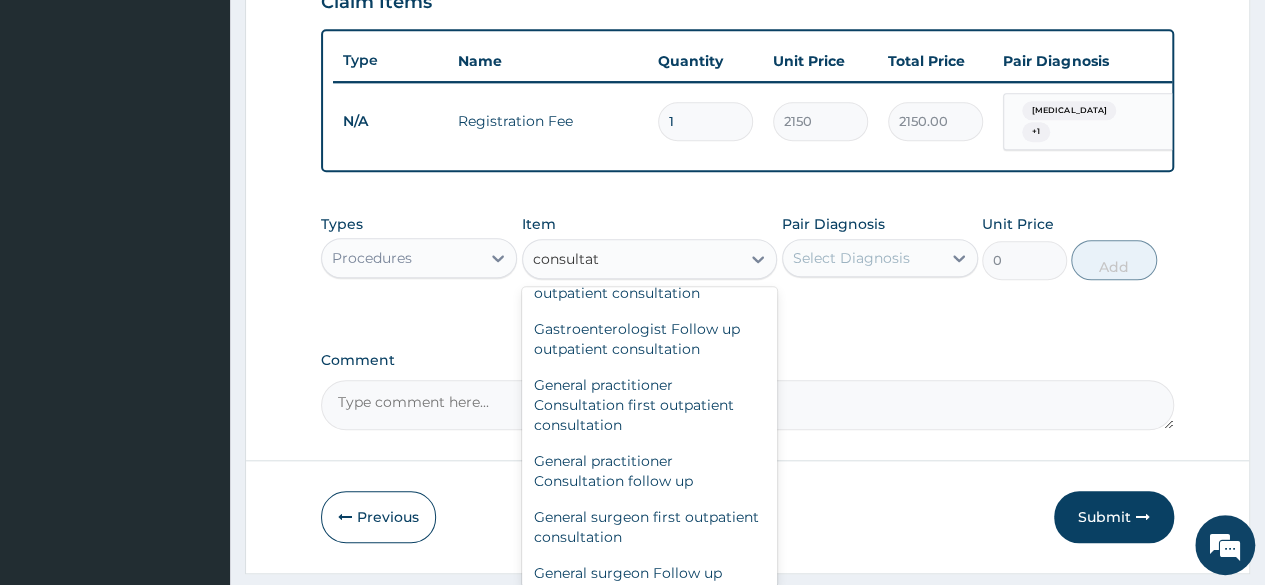scroll, scrollTop: 1008, scrollLeft: 0, axis: vertical 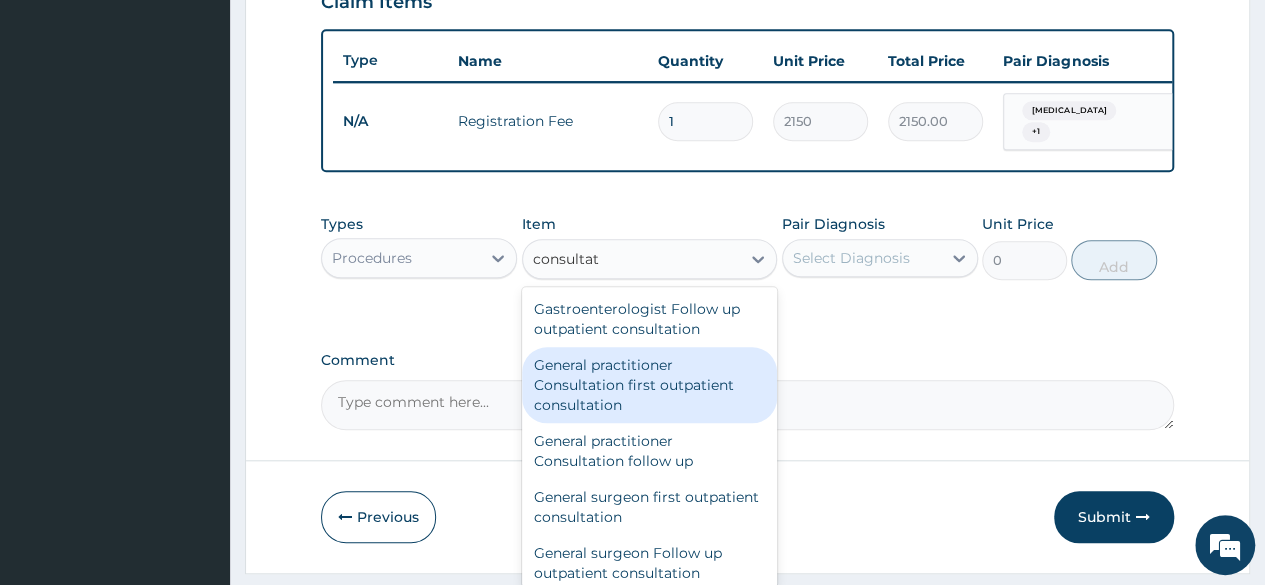 click on "General practitioner Consultation first outpatient consultation" at bounding box center [650, 385] 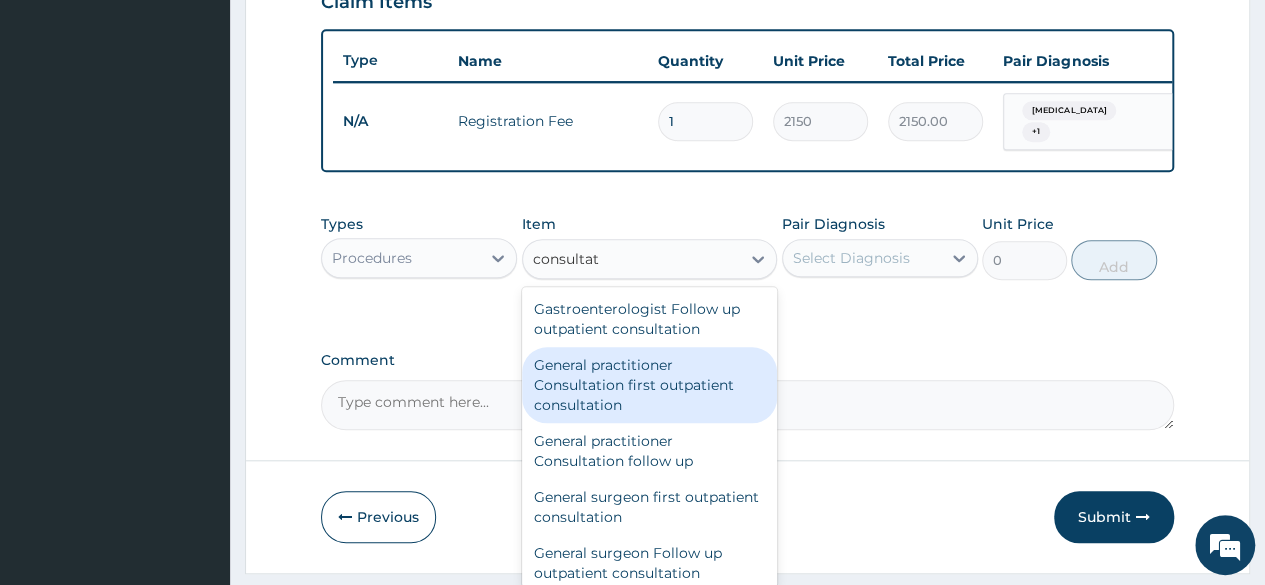 type 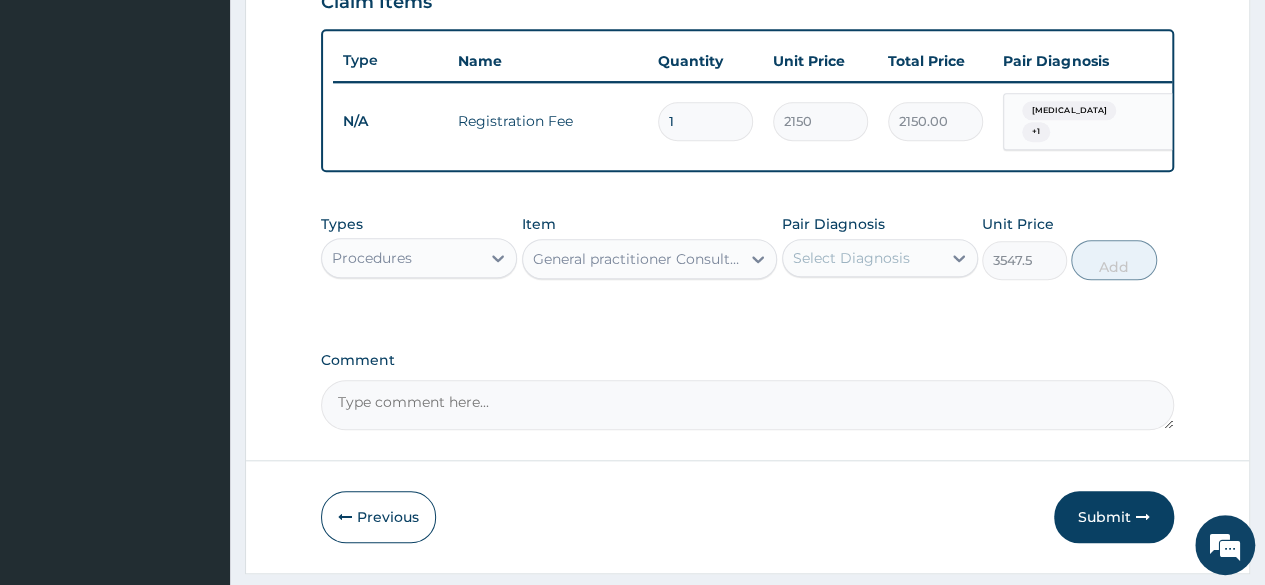 click on "Select Diagnosis" at bounding box center [862, 258] 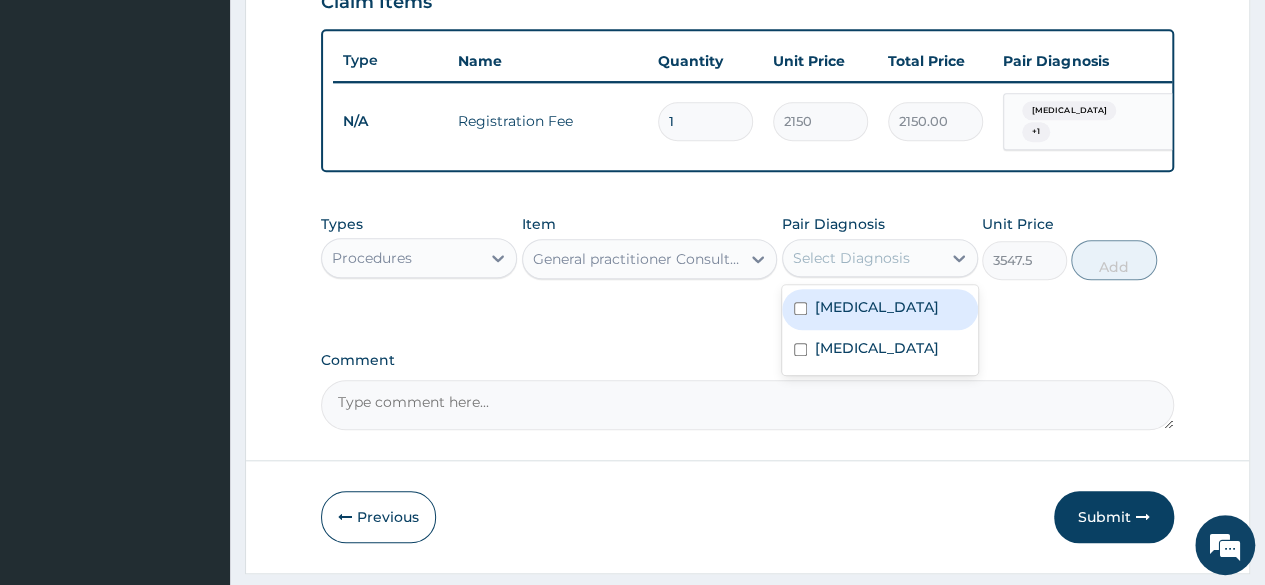 click on "Malaria" at bounding box center (880, 309) 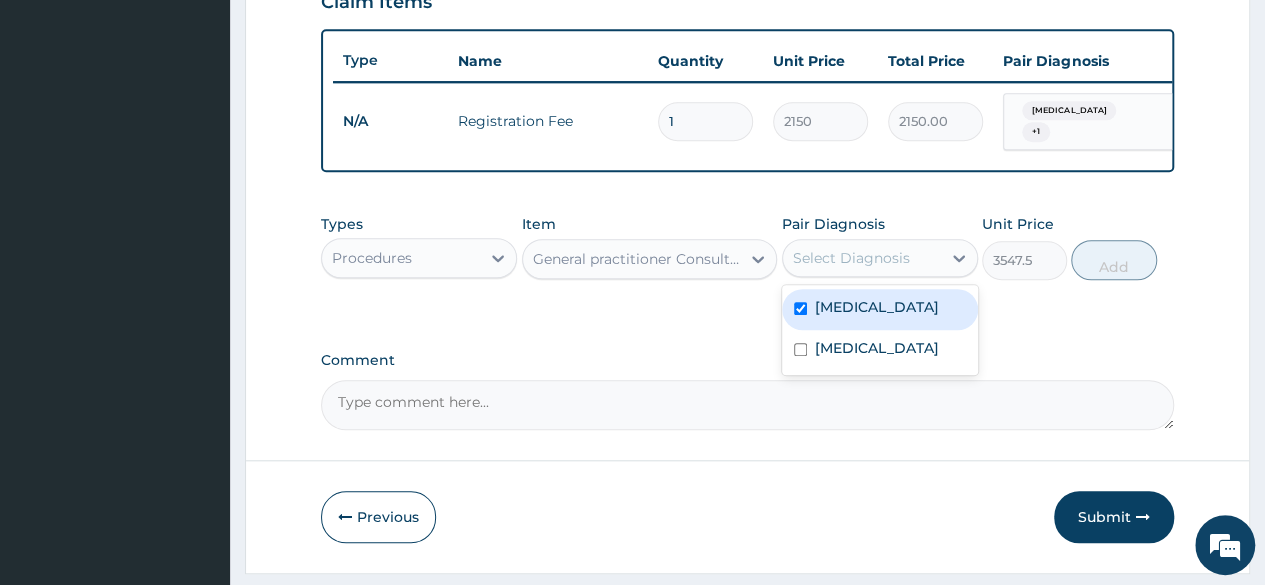 checkbox on "true" 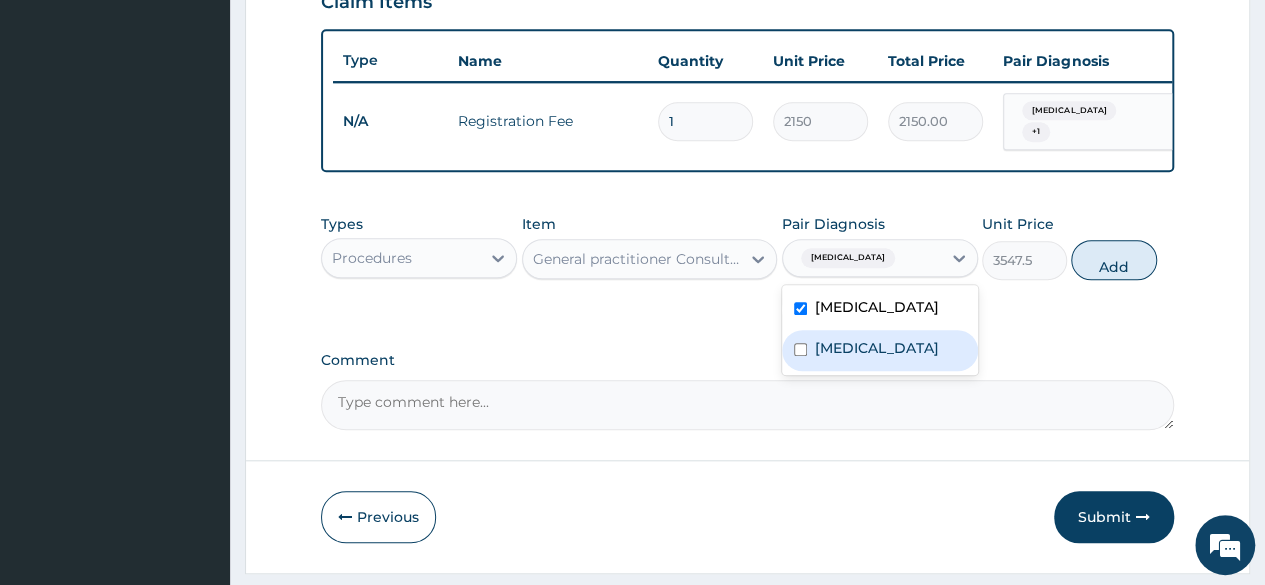 click on "Upper respiratory infection" at bounding box center [877, 348] 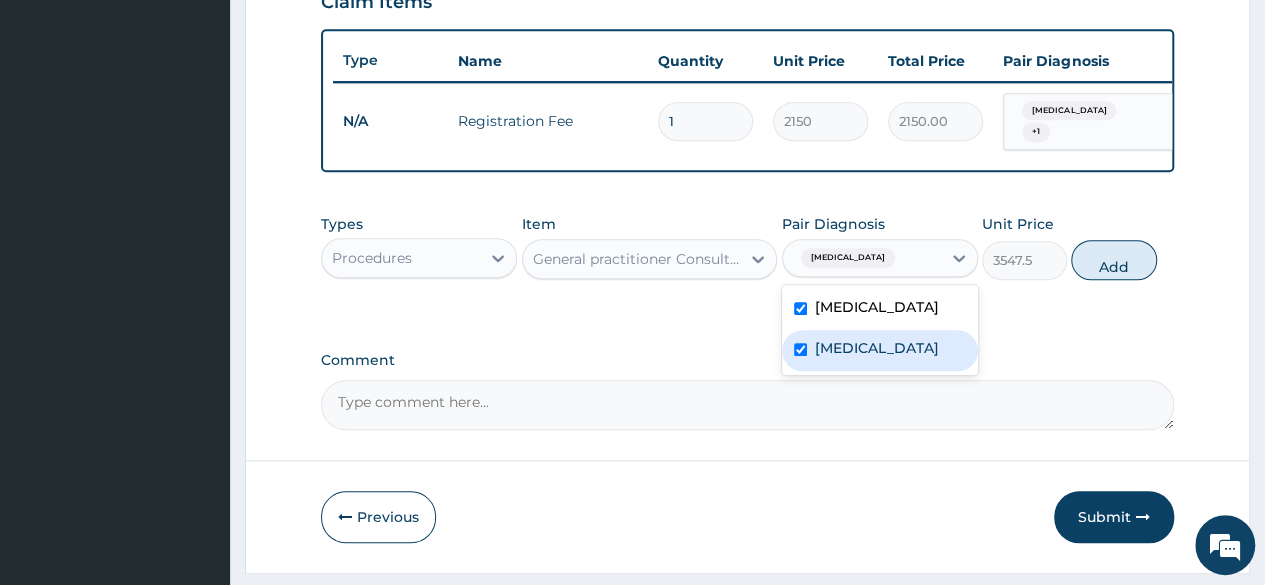 checkbox on "true" 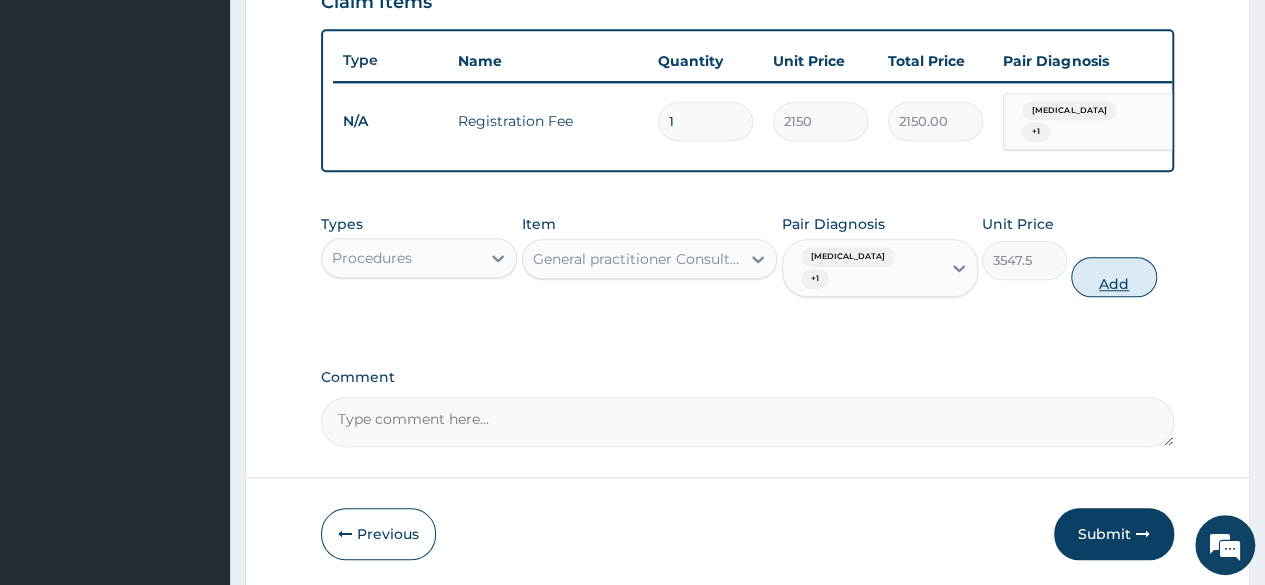 click on "Add" at bounding box center (1113, 277) 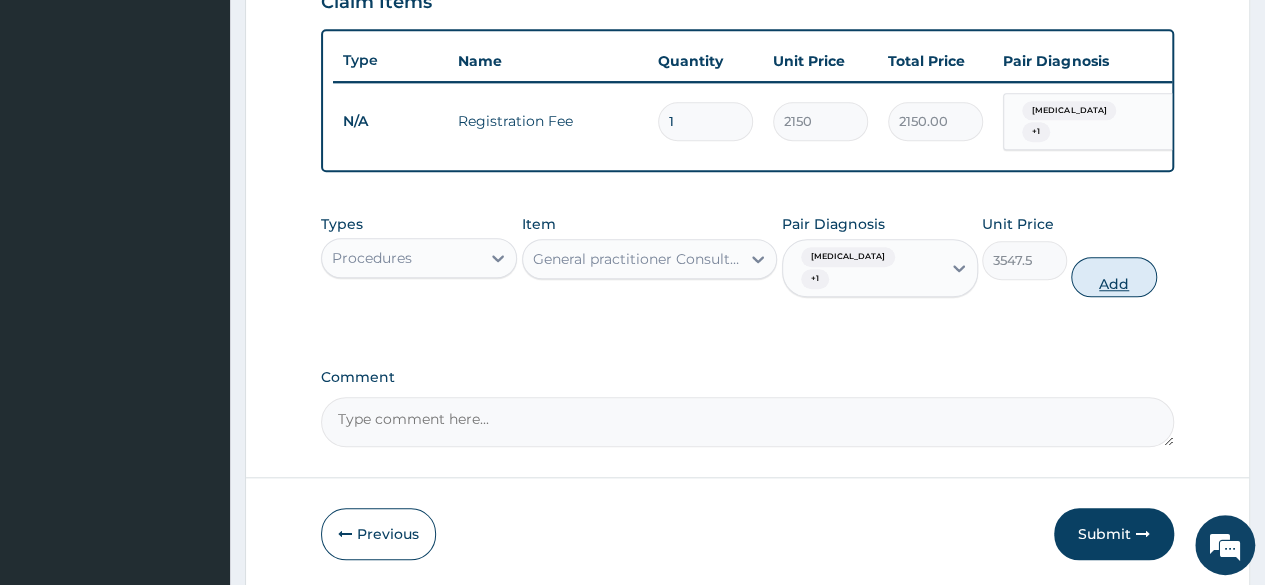 type on "0" 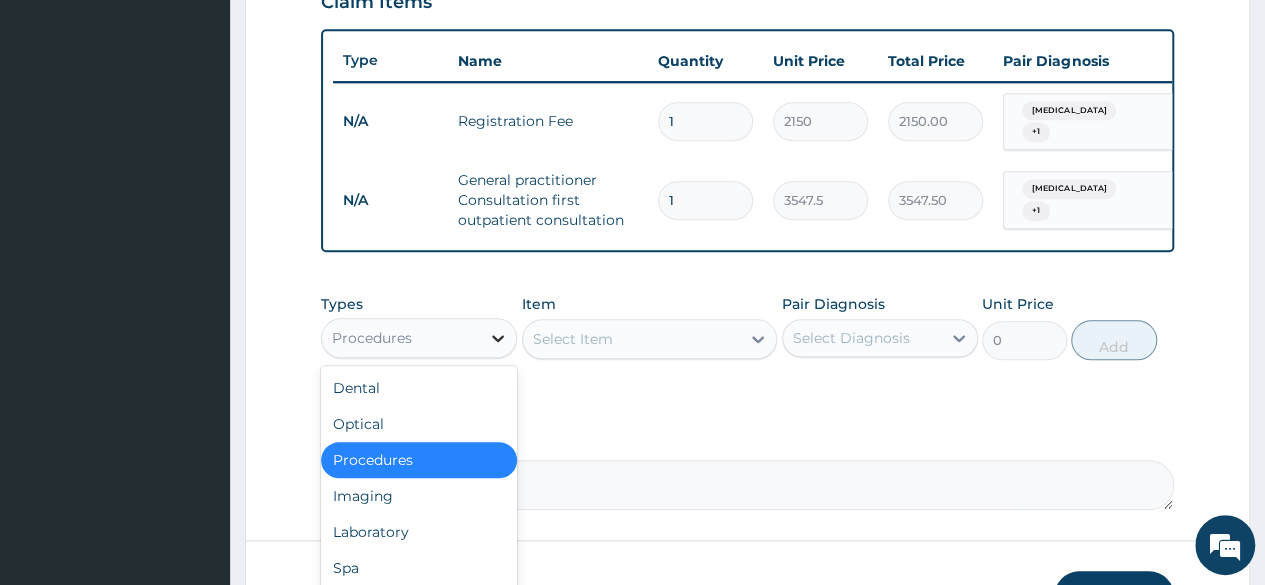 click at bounding box center [498, 338] 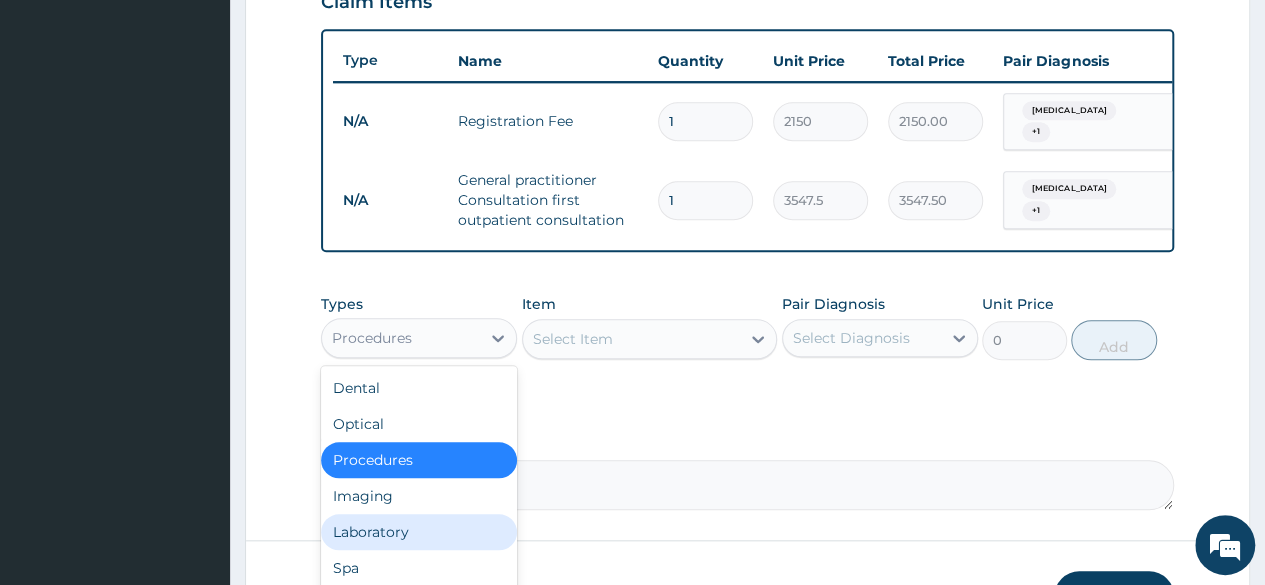 click on "Laboratory" at bounding box center (419, 532) 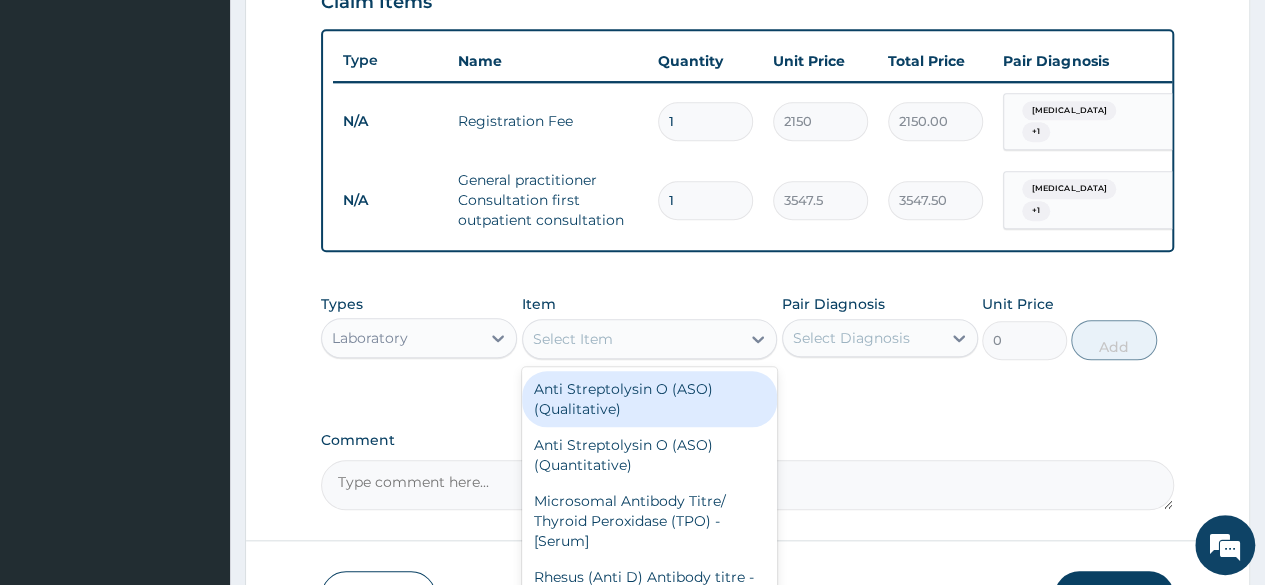 click on "Select Item" at bounding box center [632, 339] 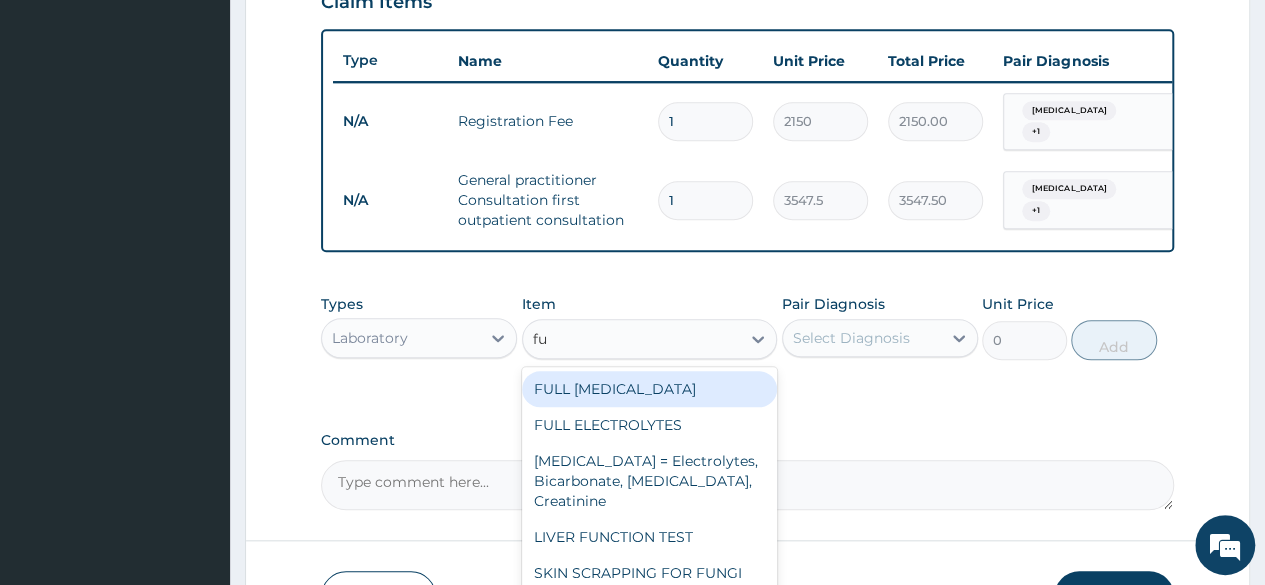 type on "f" 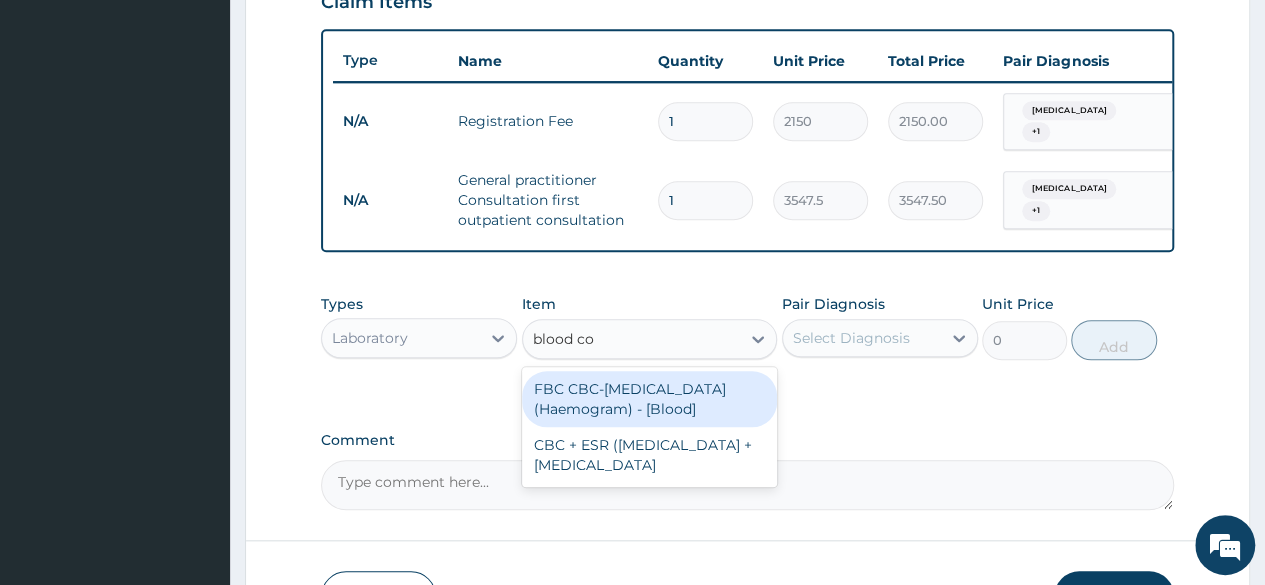 type on "blood cou" 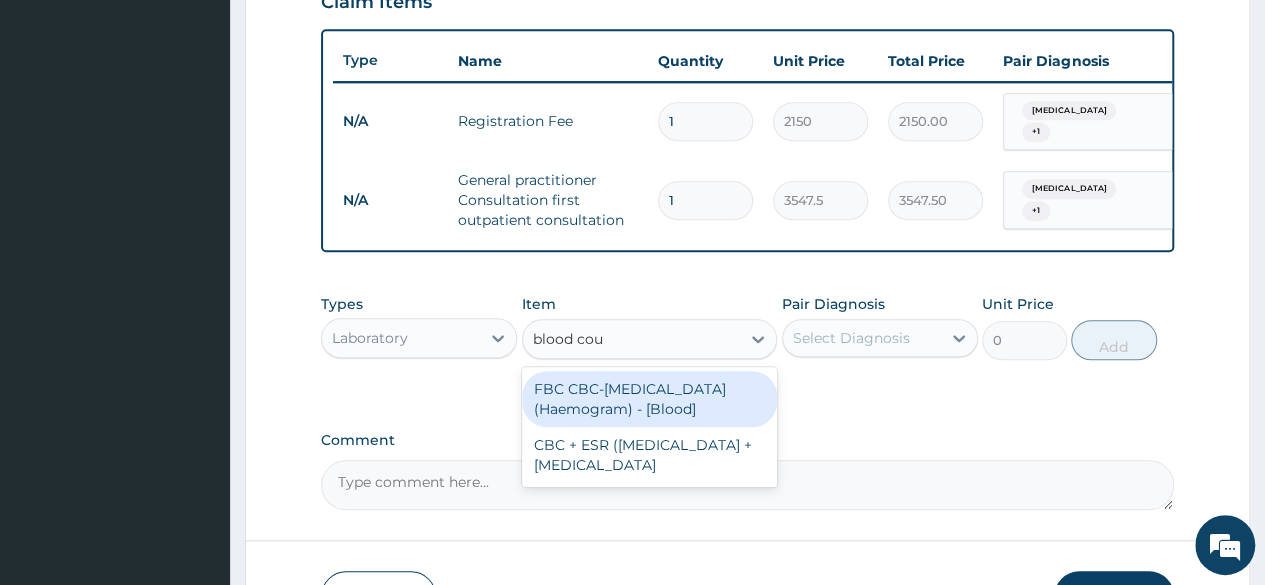 click on "FBC CBC-Complete Blood Count (Haemogram) - [Blood]" at bounding box center [650, 399] 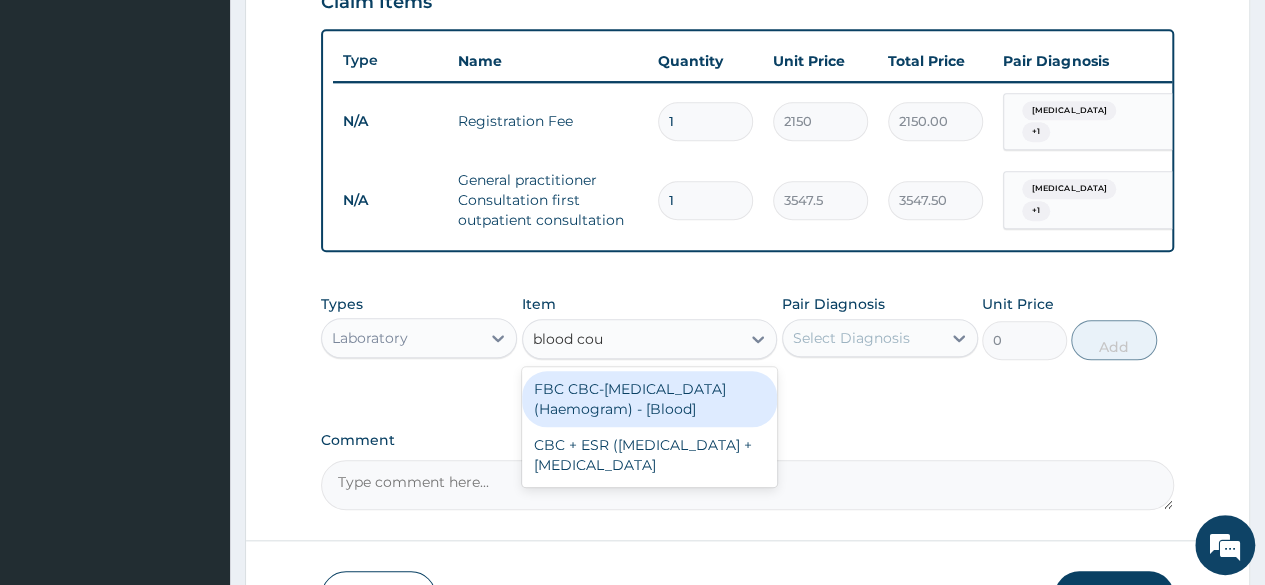 type 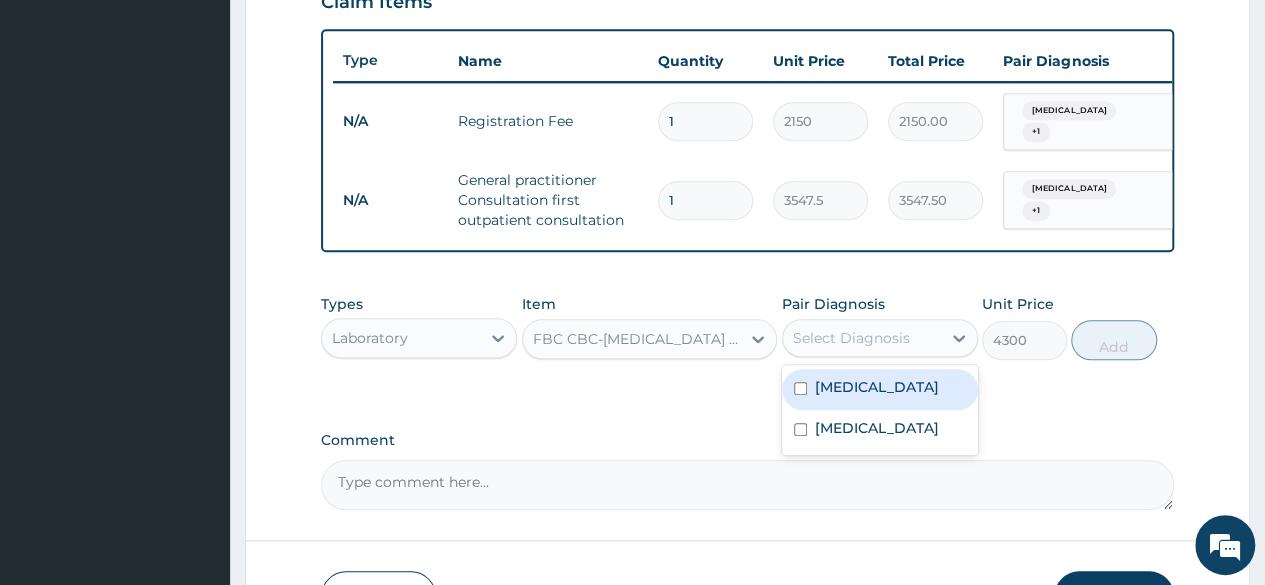 click on "Select Diagnosis" at bounding box center (851, 338) 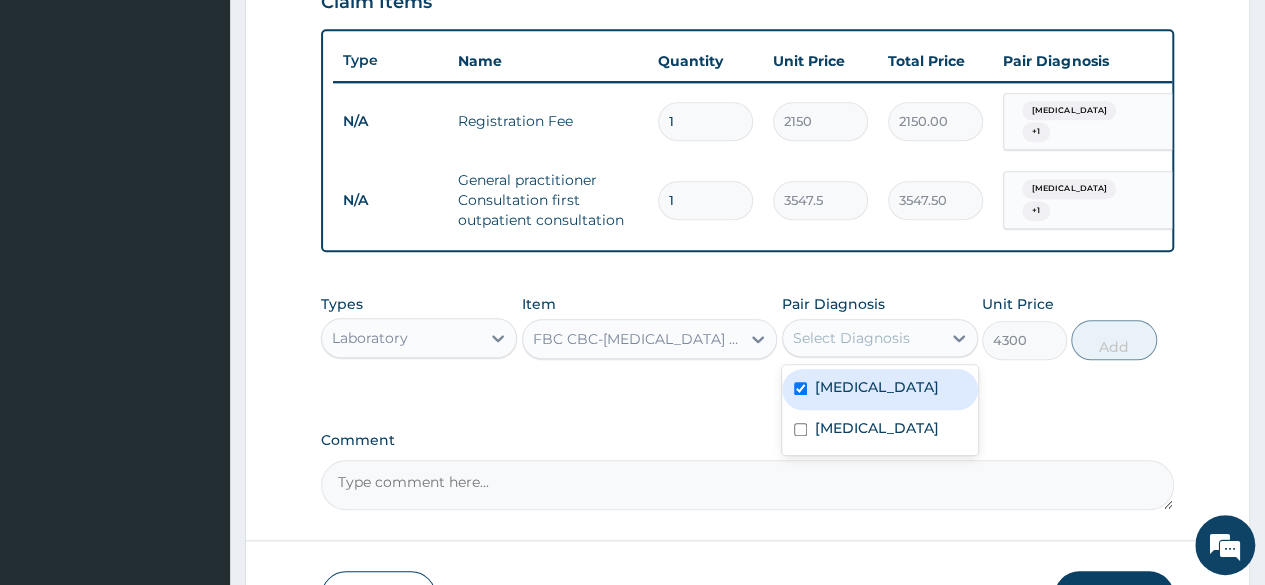 checkbox on "true" 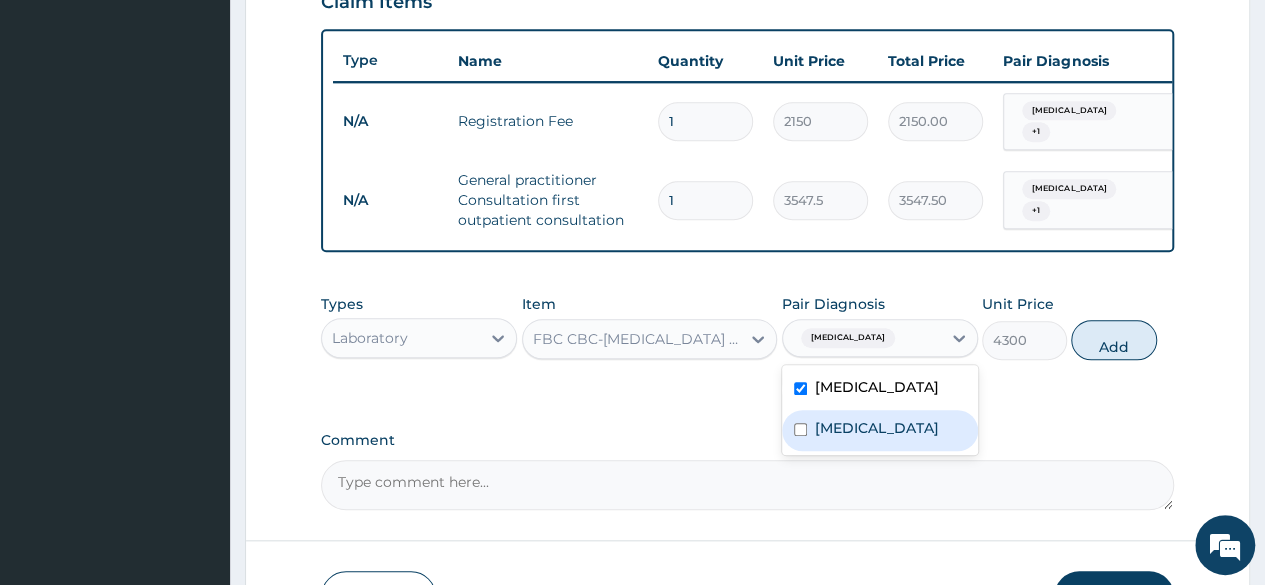 click on "Upper respiratory infection" at bounding box center (877, 428) 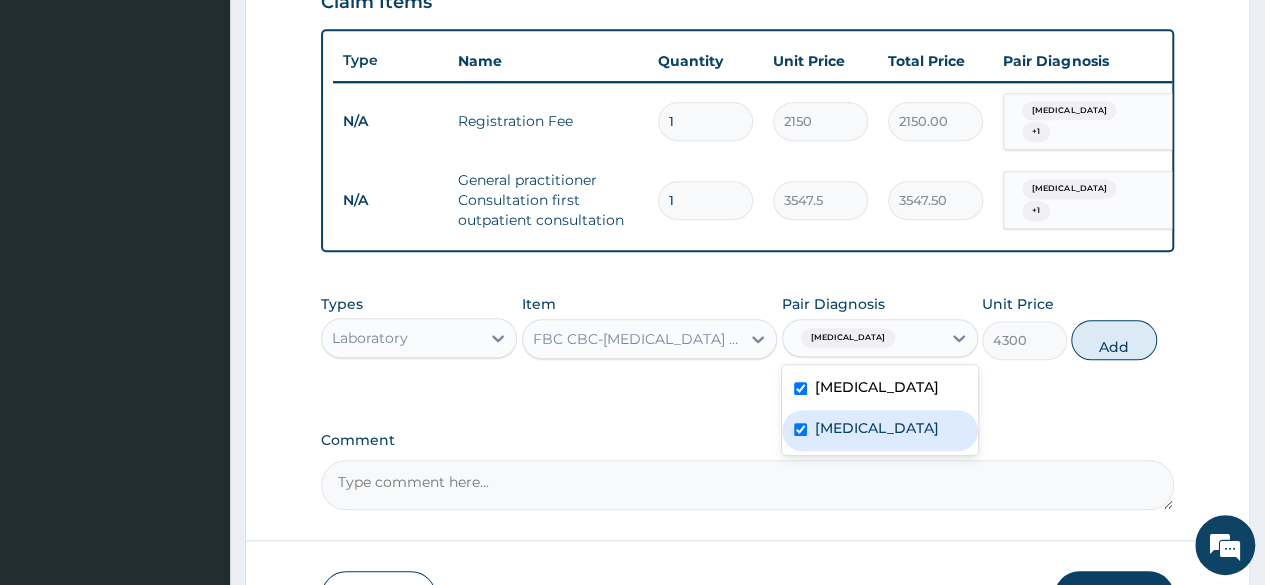 checkbox on "true" 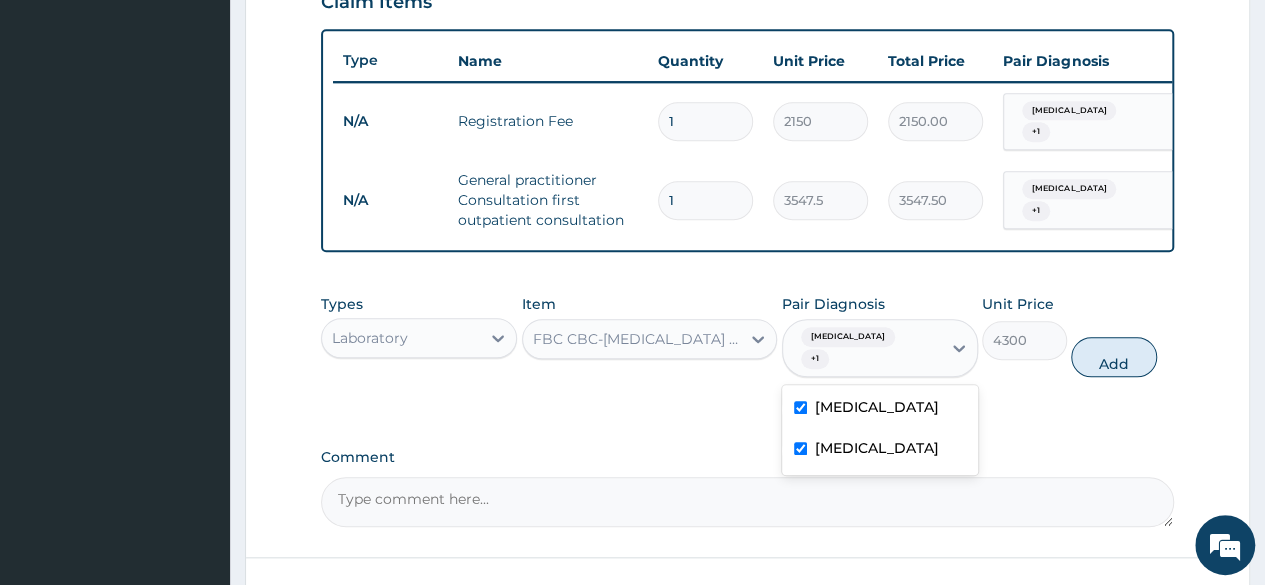 click on "Malaria" at bounding box center [877, 407] 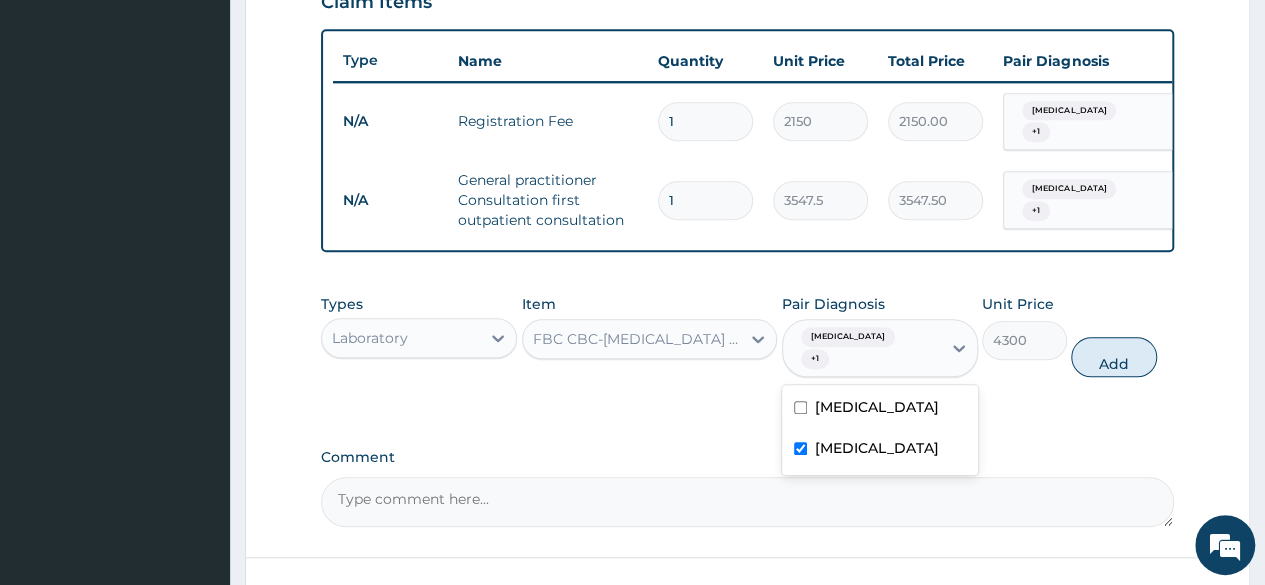 checkbox on "false" 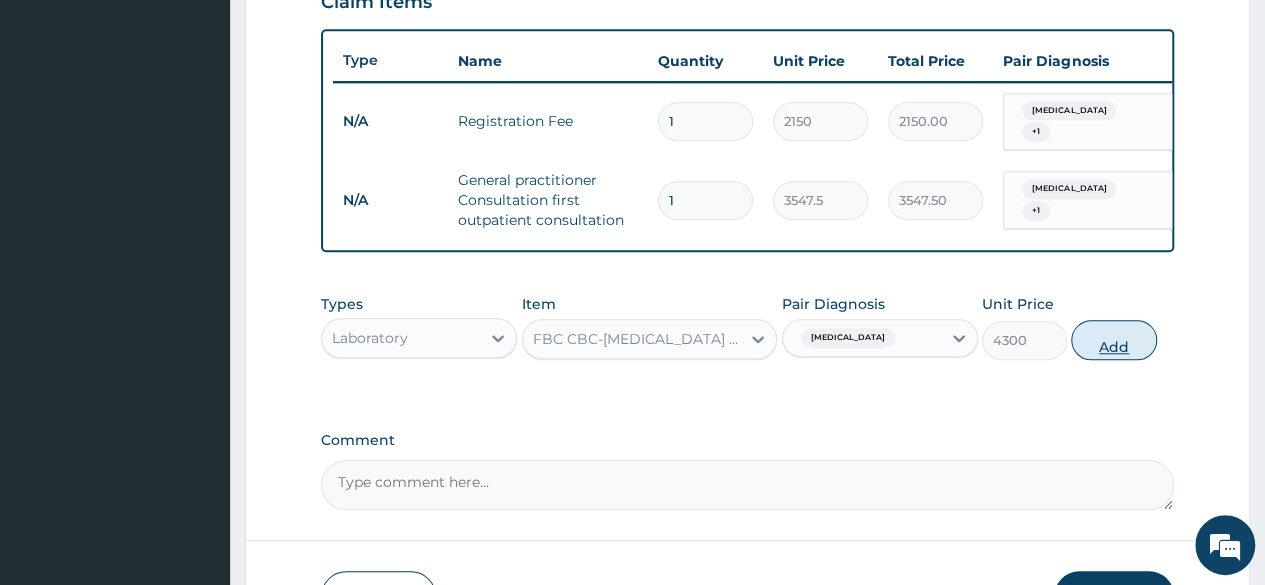 click on "Add" at bounding box center (1113, 340) 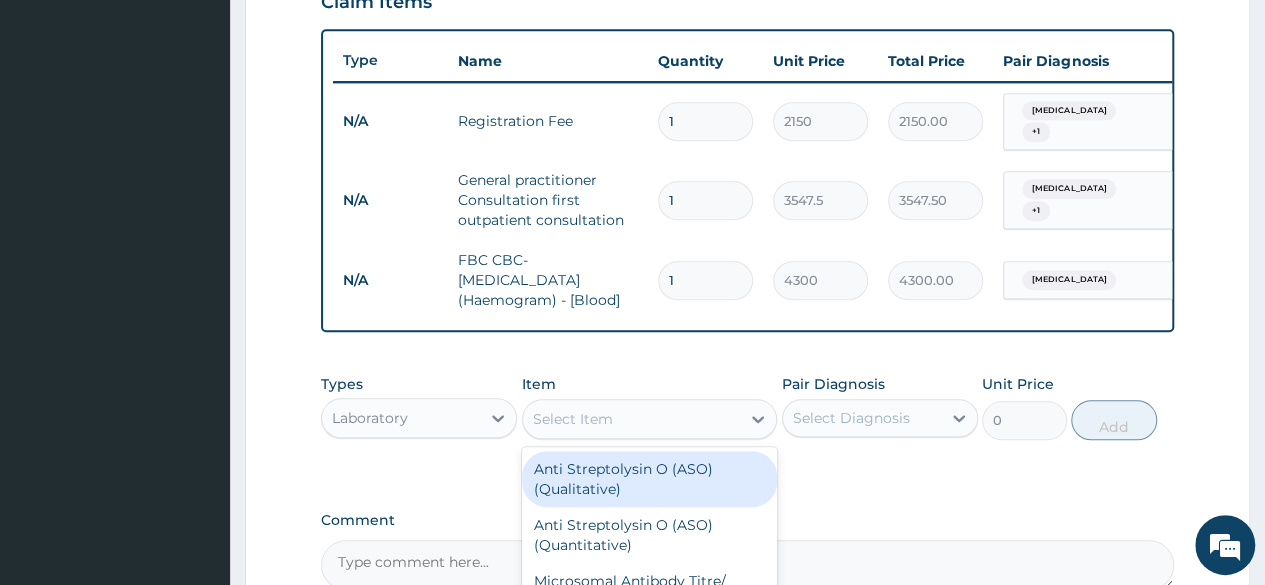 click on "Select Item" at bounding box center [632, 419] 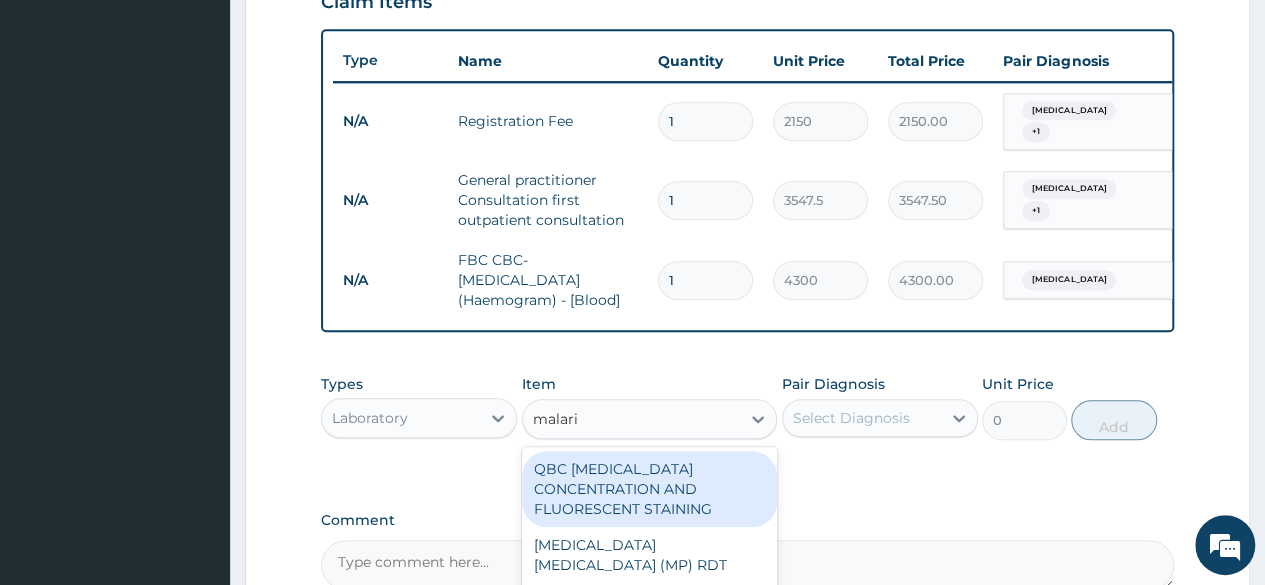 type on "malaria" 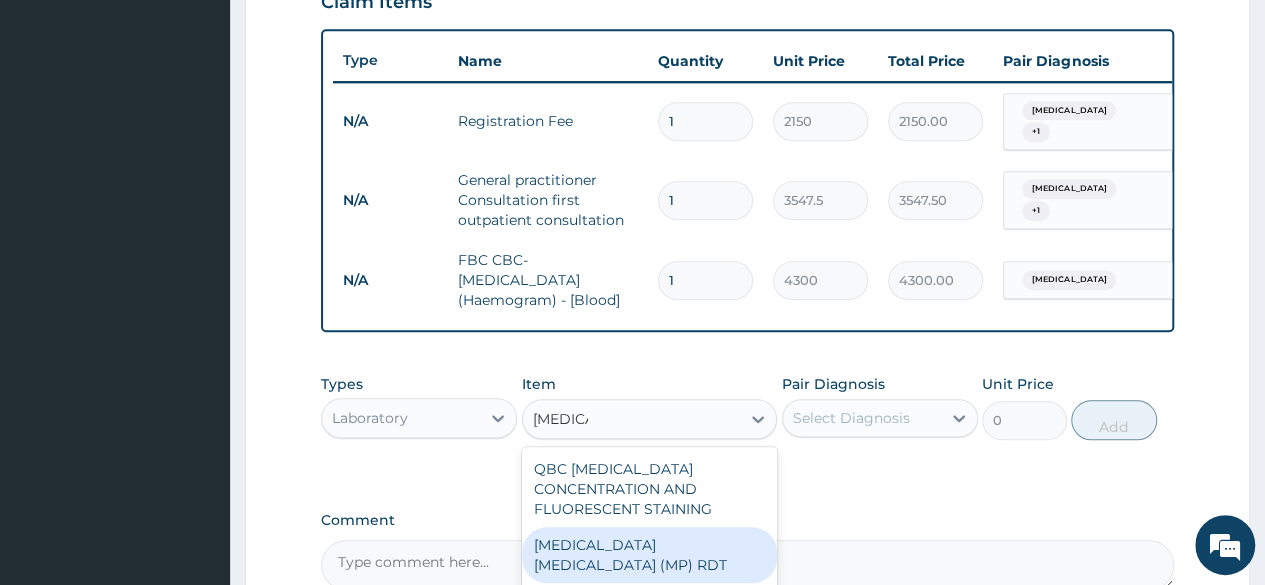 click on "MALARIA PARASITE (MP) RDT" at bounding box center (650, 555) 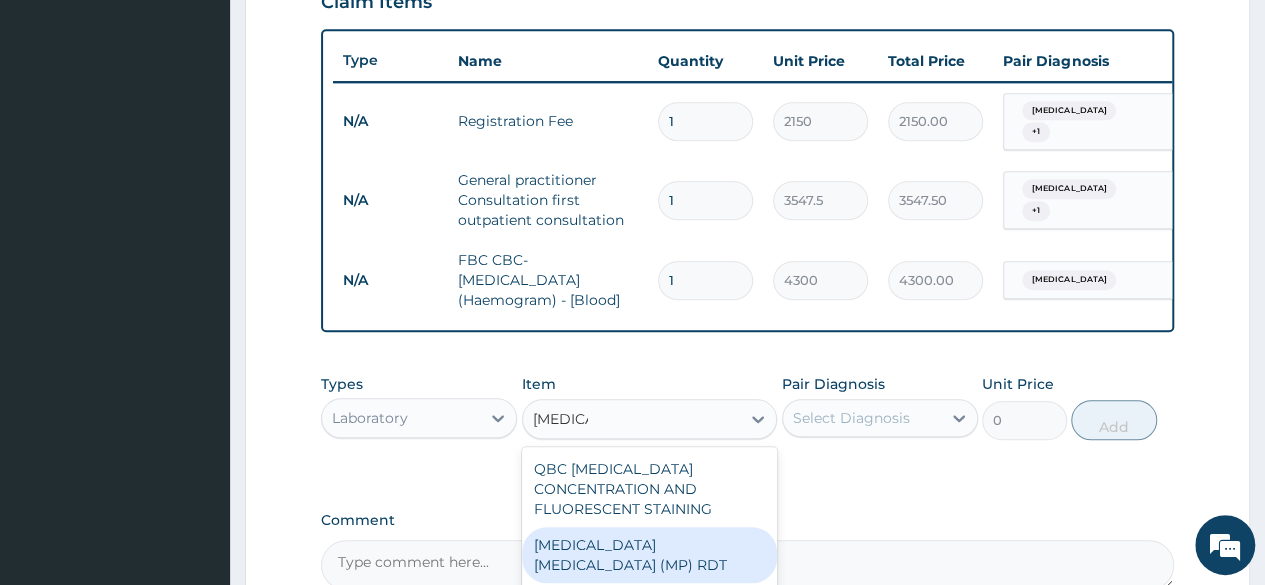 type 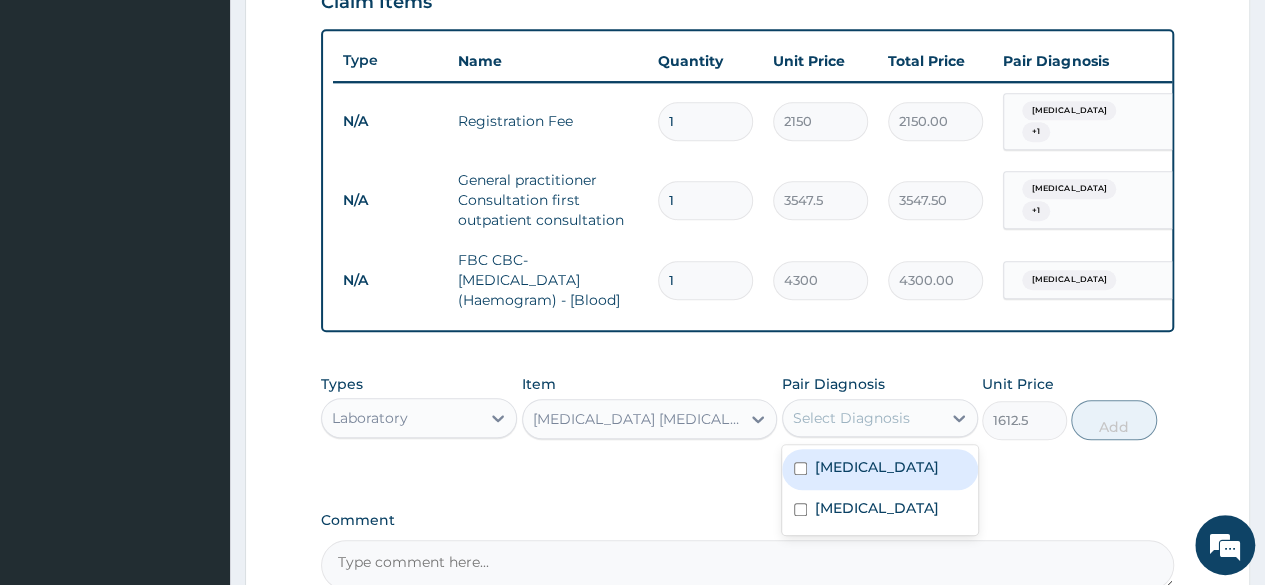 click on "Select Diagnosis" at bounding box center [862, 418] 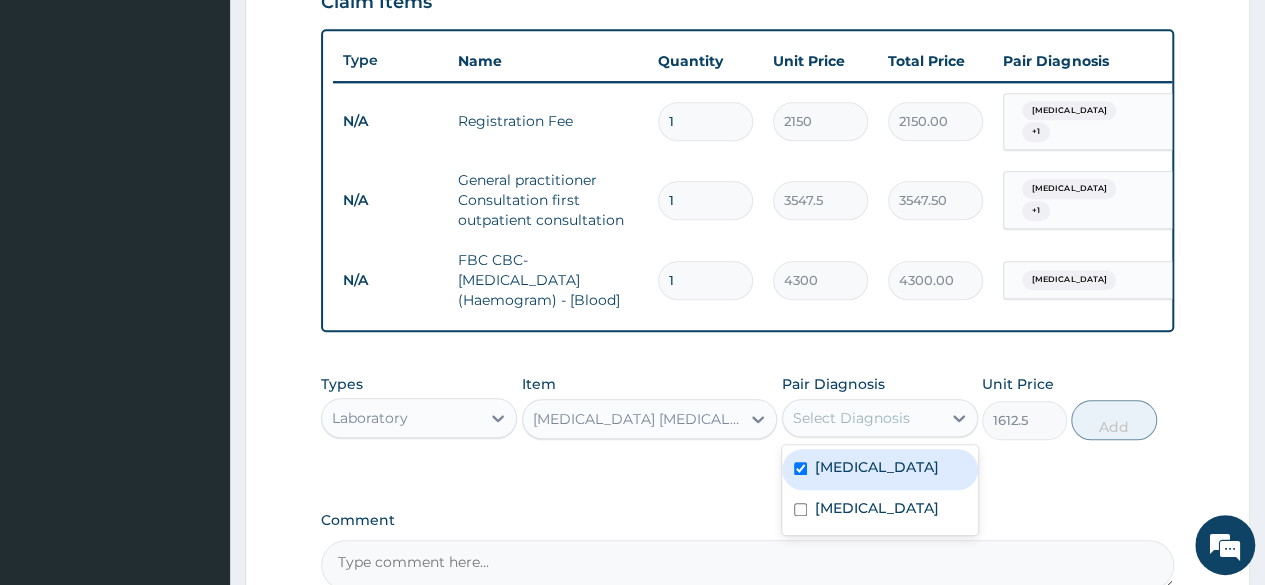 checkbox on "true" 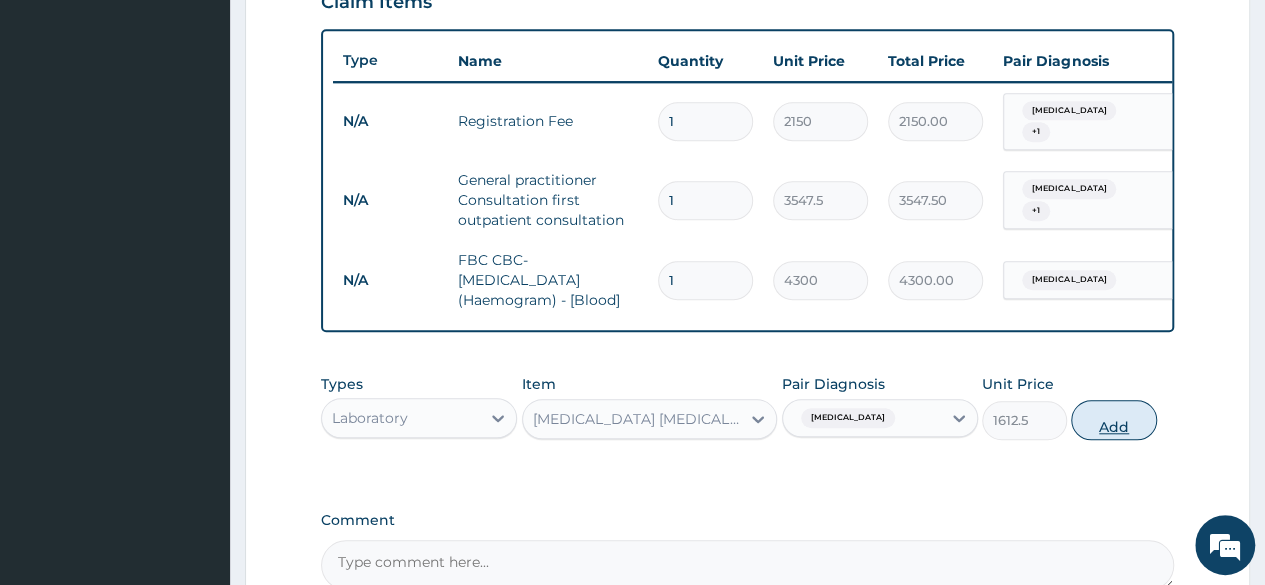 click on "Add" at bounding box center (1113, 420) 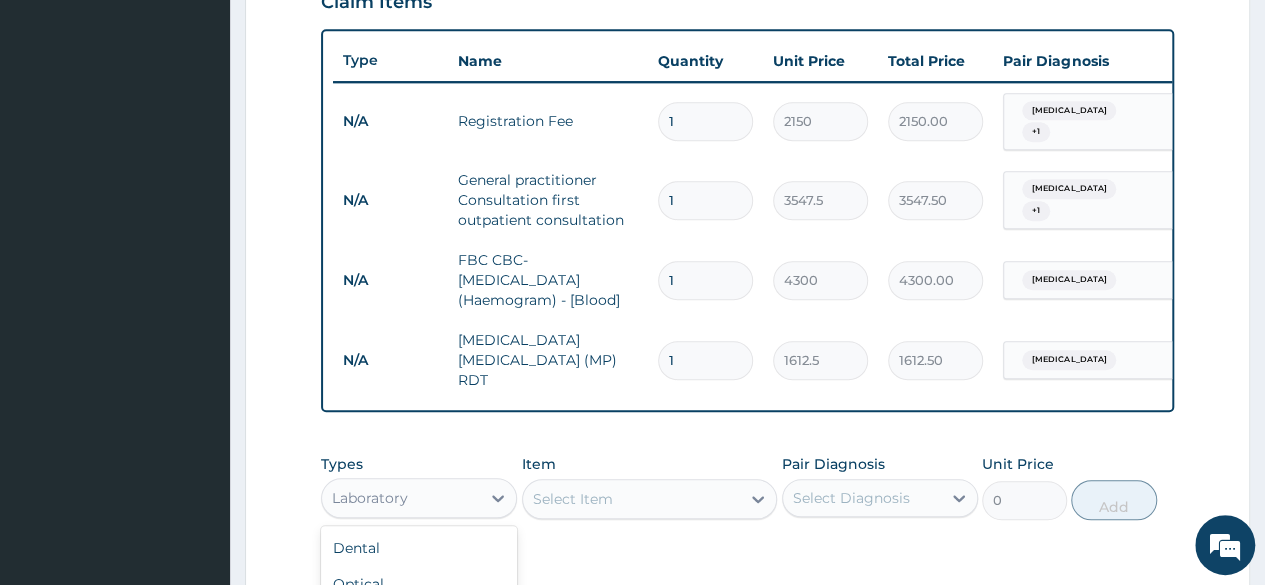 click on "Laboratory" at bounding box center [401, 498] 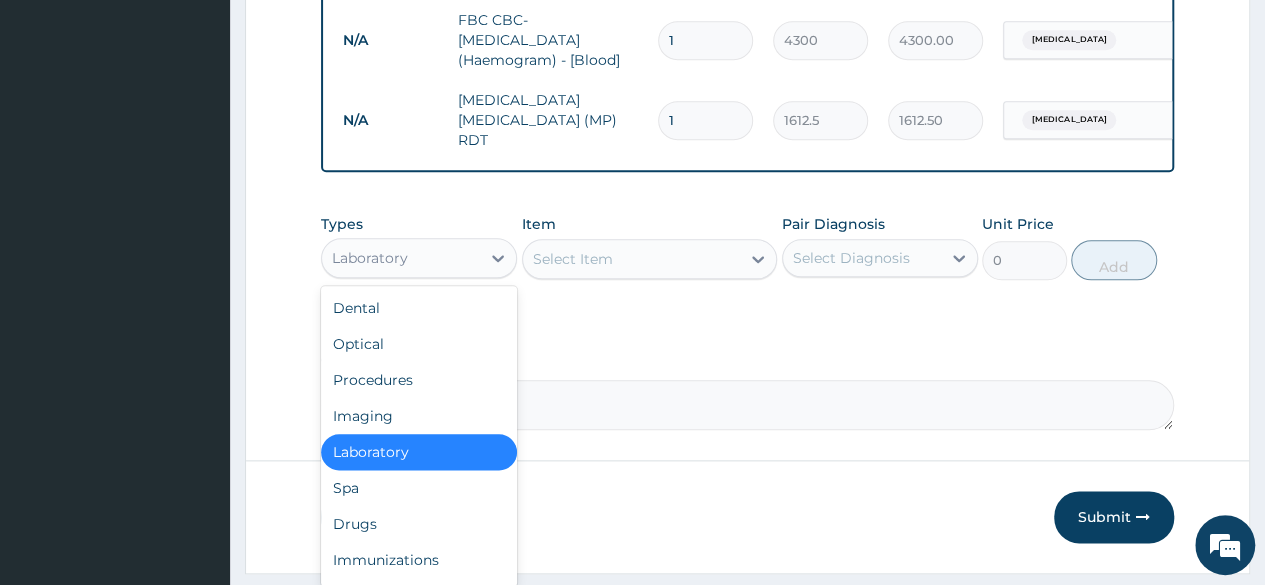 scroll, scrollTop: 1003, scrollLeft: 0, axis: vertical 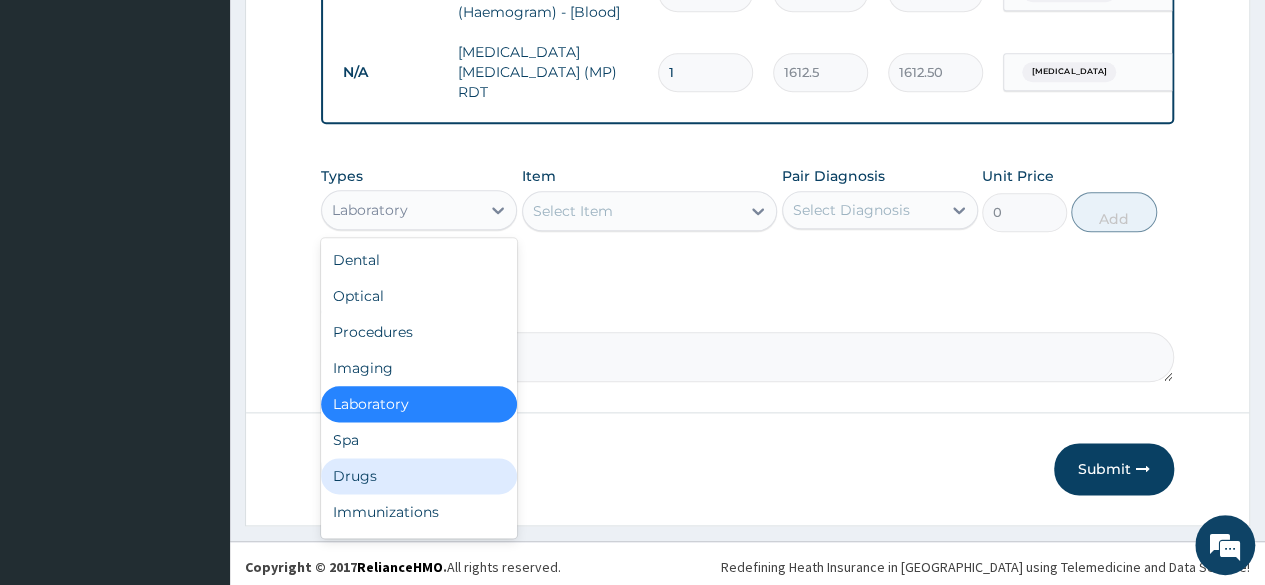 click on "Drugs" at bounding box center [419, 476] 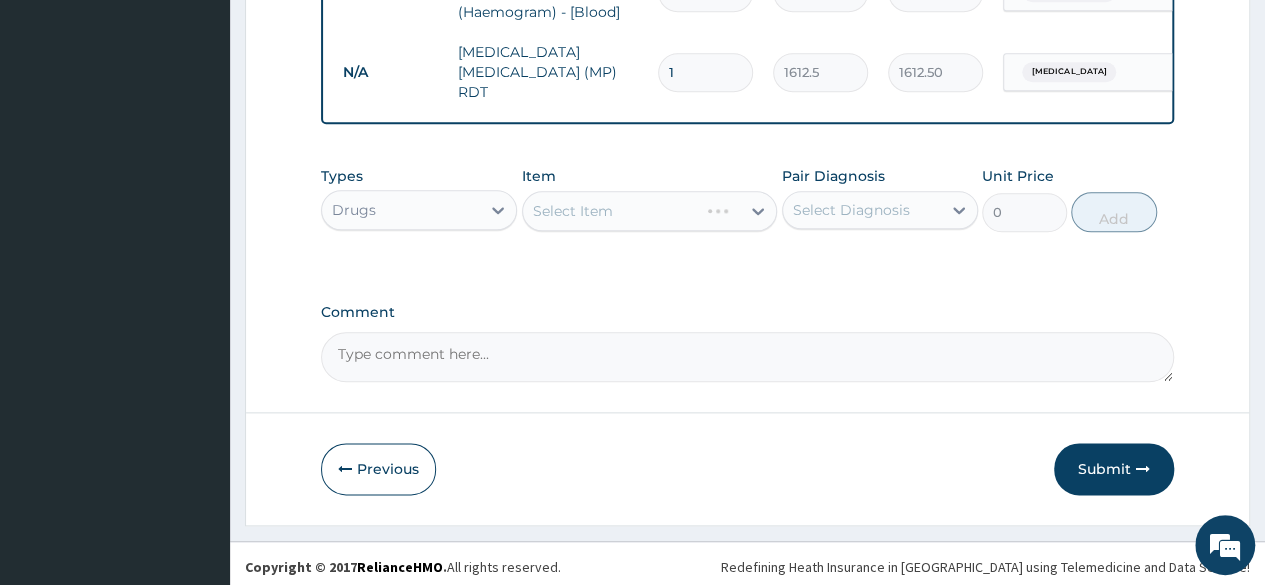 click on "Select Item" at bounding box center [650, 211] 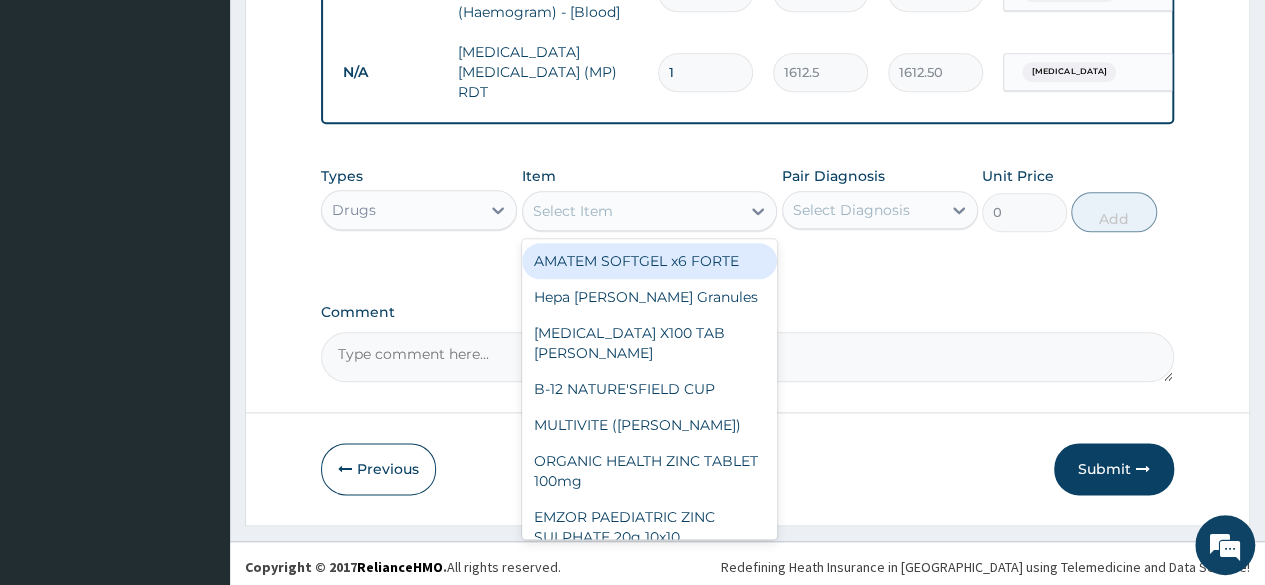 click on "Select Item" at bounding box center [632, 211] 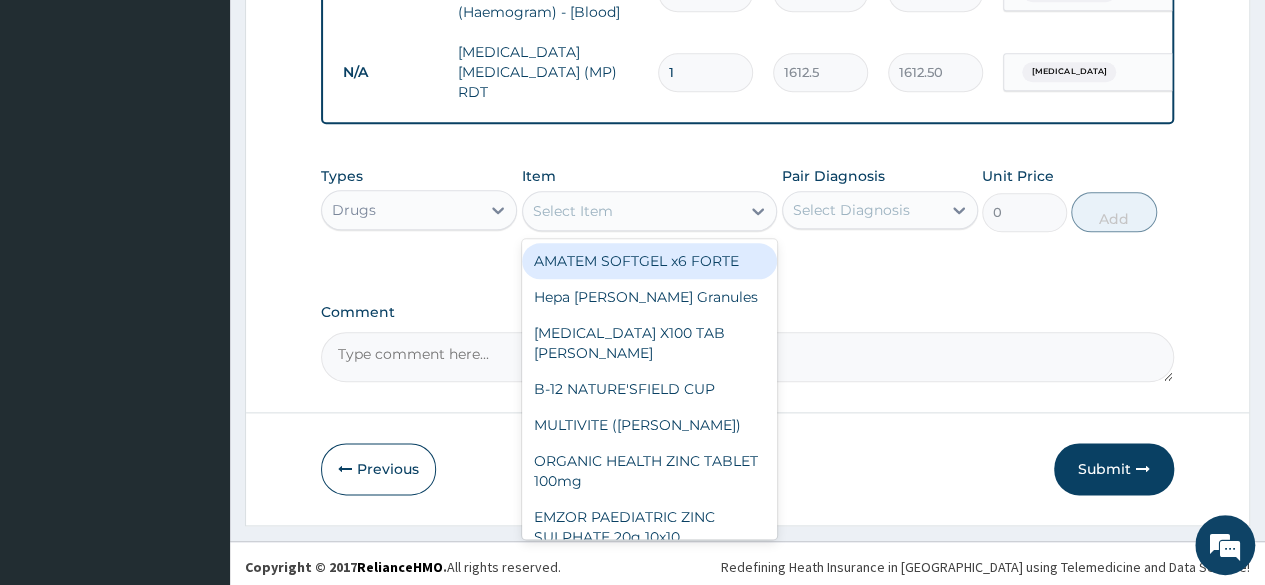 click on "AMATEM SOFTGEL x6 FORTE" at bounding box center [650, 261] 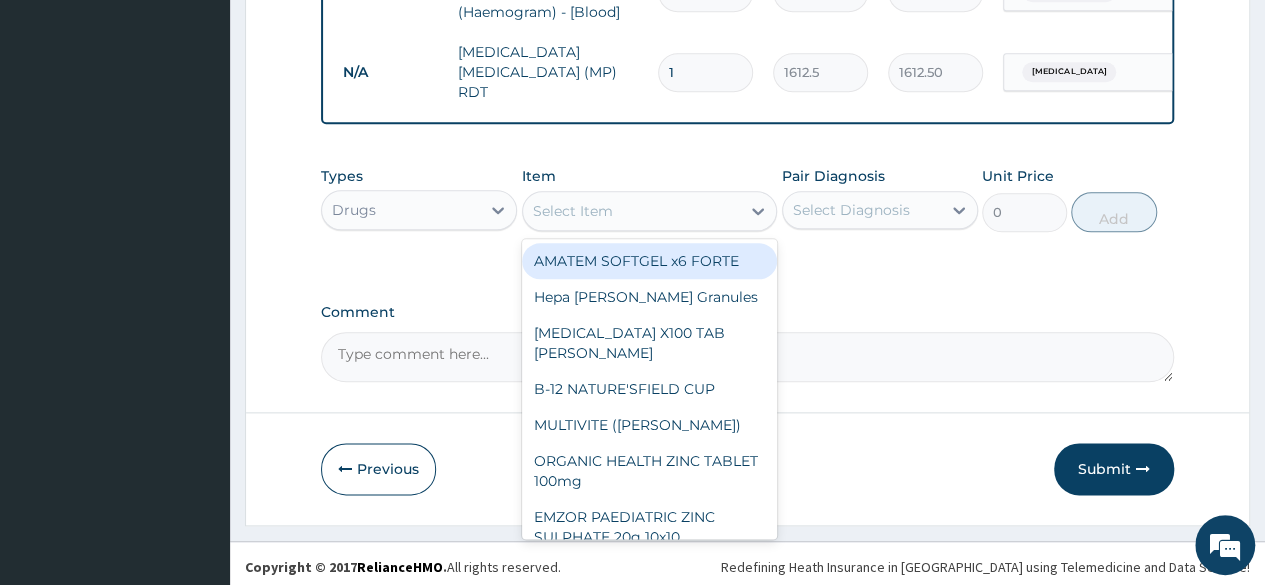 type on "473" 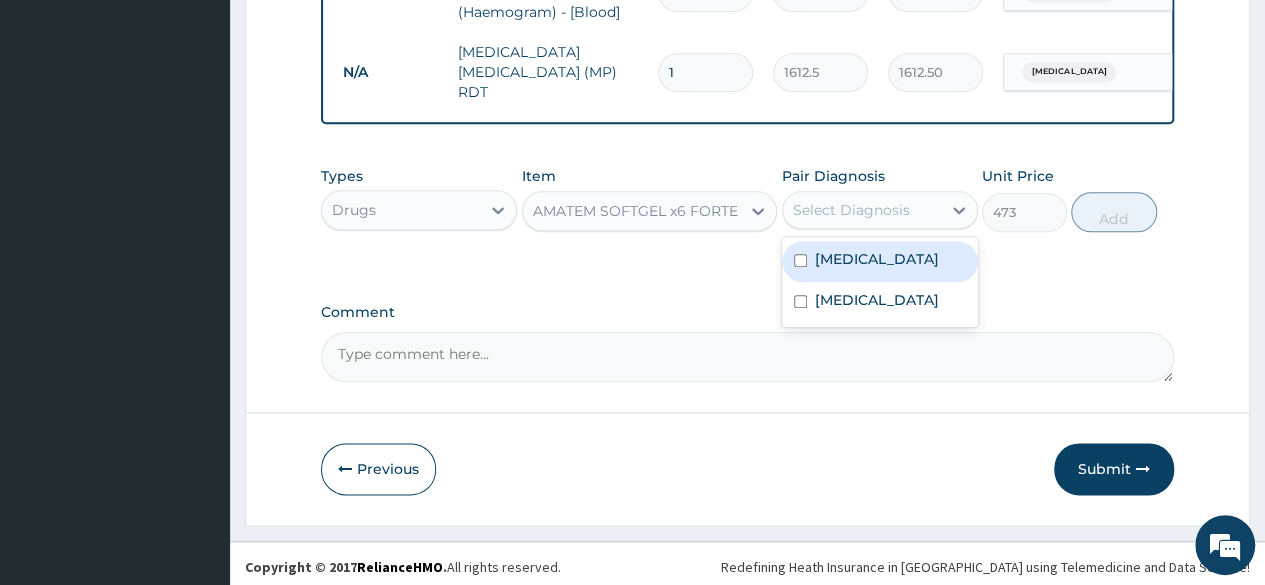 drag, startPoint x: 899, startPoint y: 202, endPoint x: 892, endPoint y: 260, distance: 58.420887 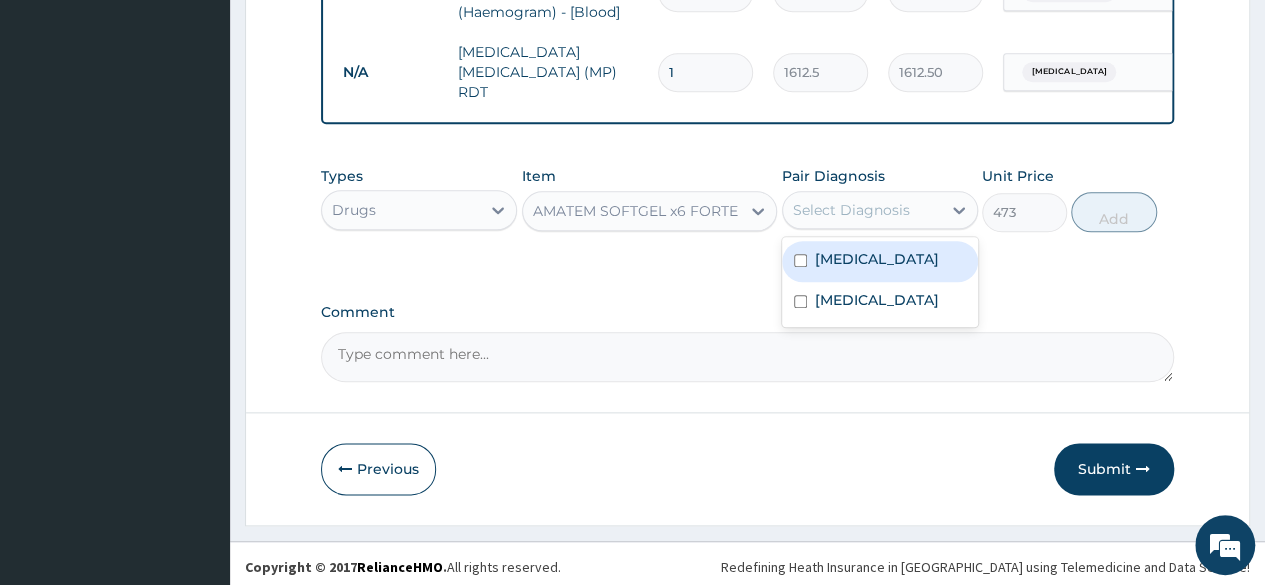 click on "option Malaria, selected. option Malaria focused, 1 of 2. 2 results available. Use Up and Down to choose options, press Enter to select the currently focused option, press Escape to exit the menu, press Tab to select the option and exit the menu. Select Diagnosis Malaria Upper respiratory infection" at bounding box center [880, 210] 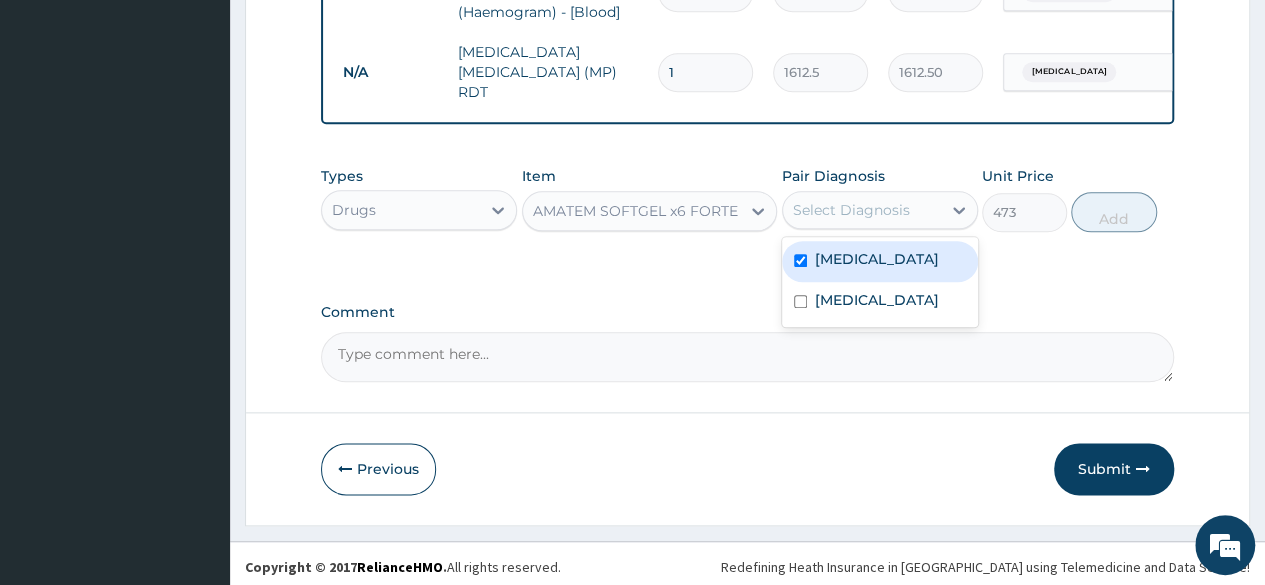 checkbox on "true" 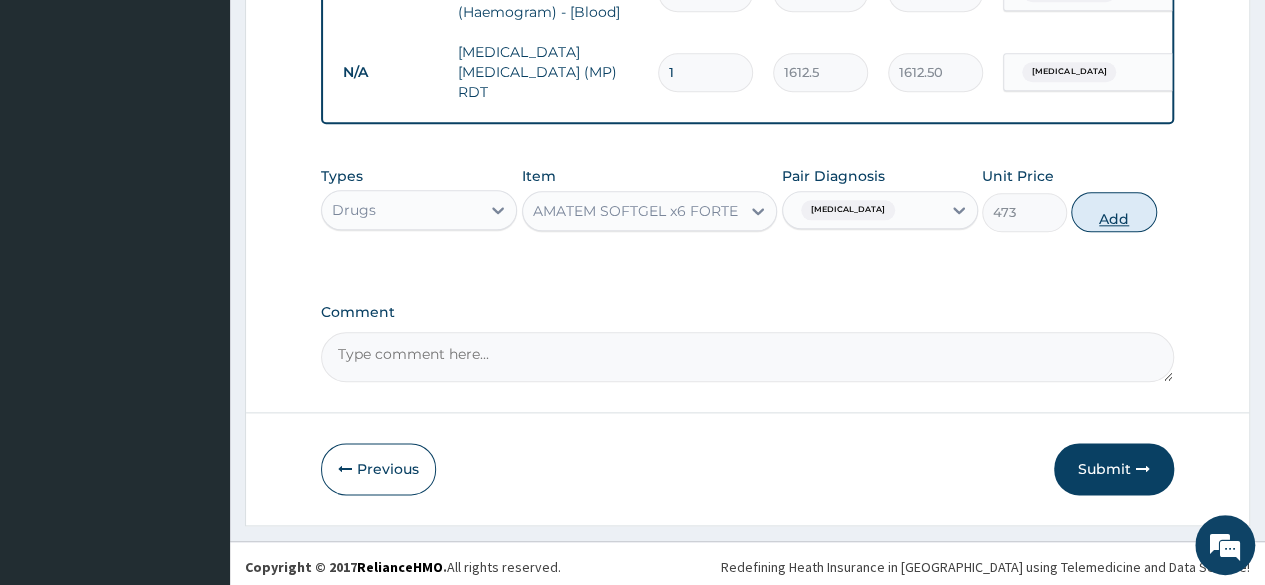 click on "Add" at bounding box center (1113, 212) 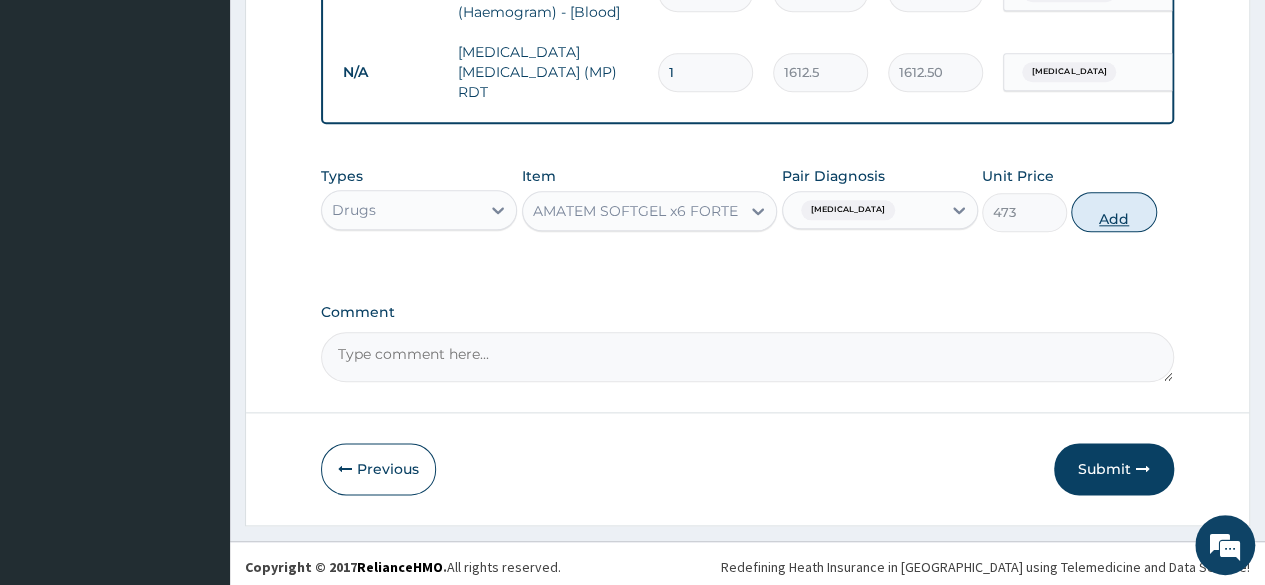 type on "0" 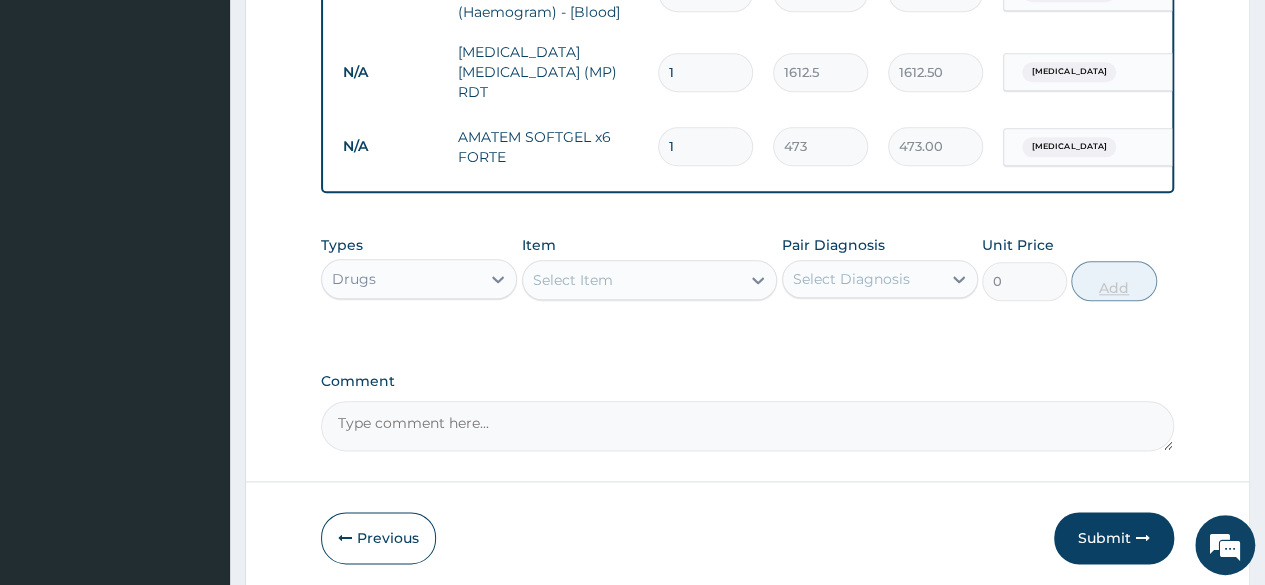 type 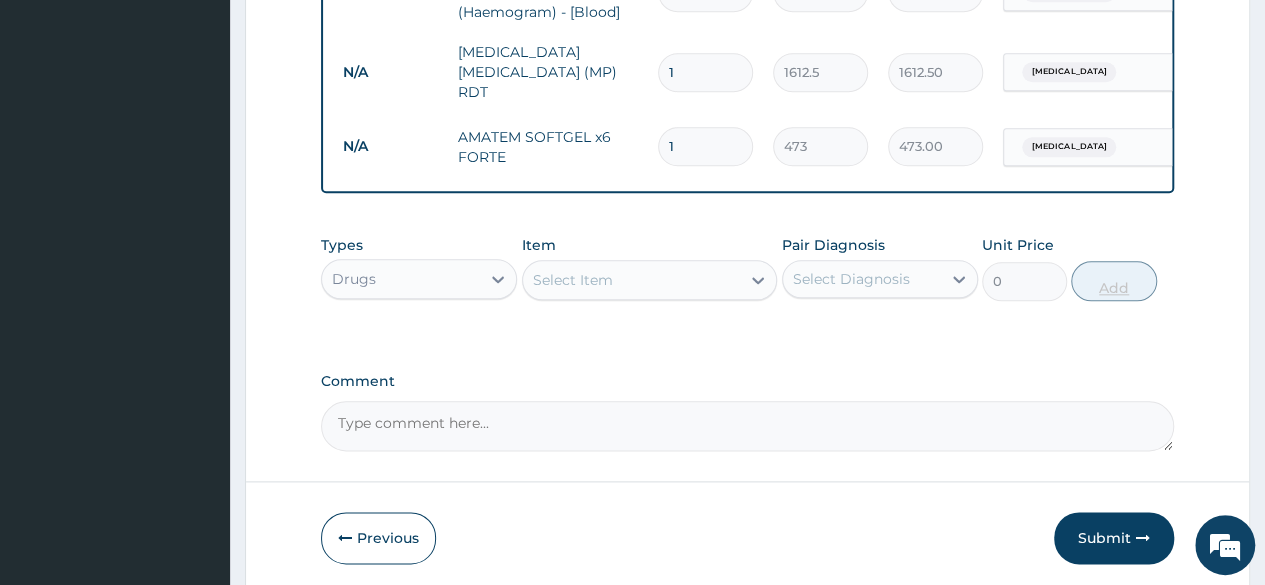 type on "0.00" 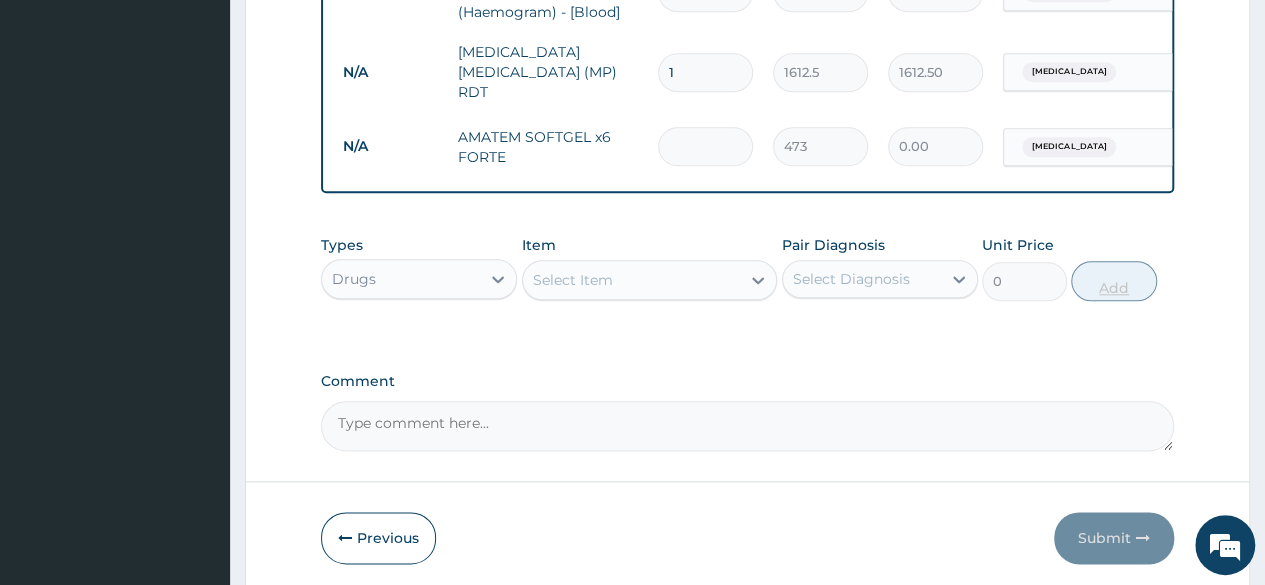 type on "6" 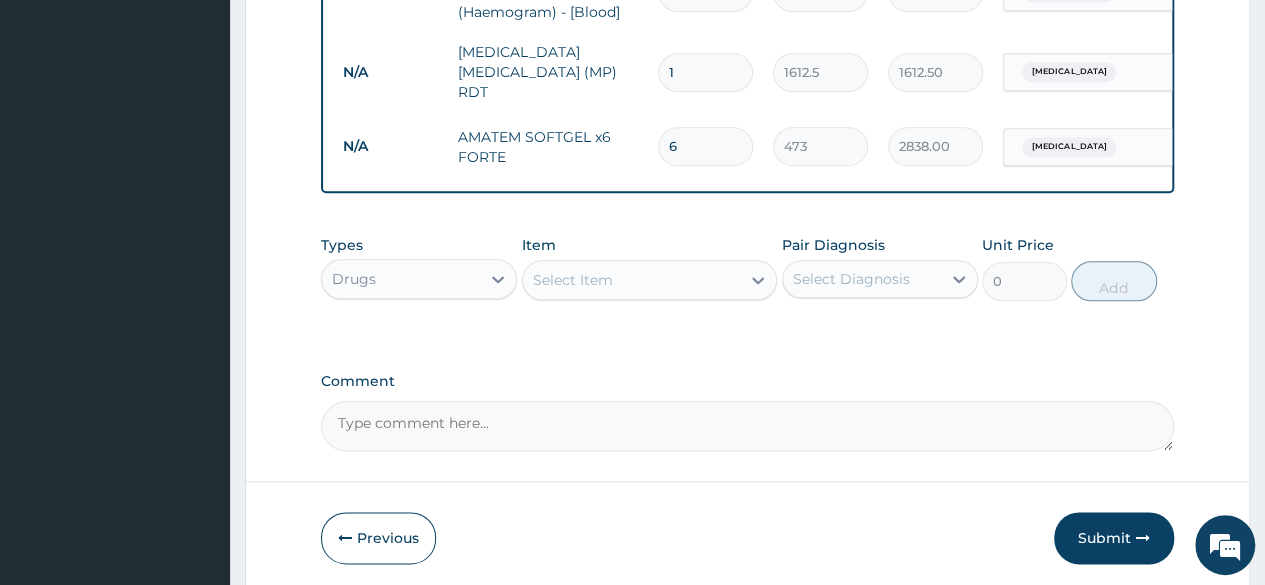 type on "6" 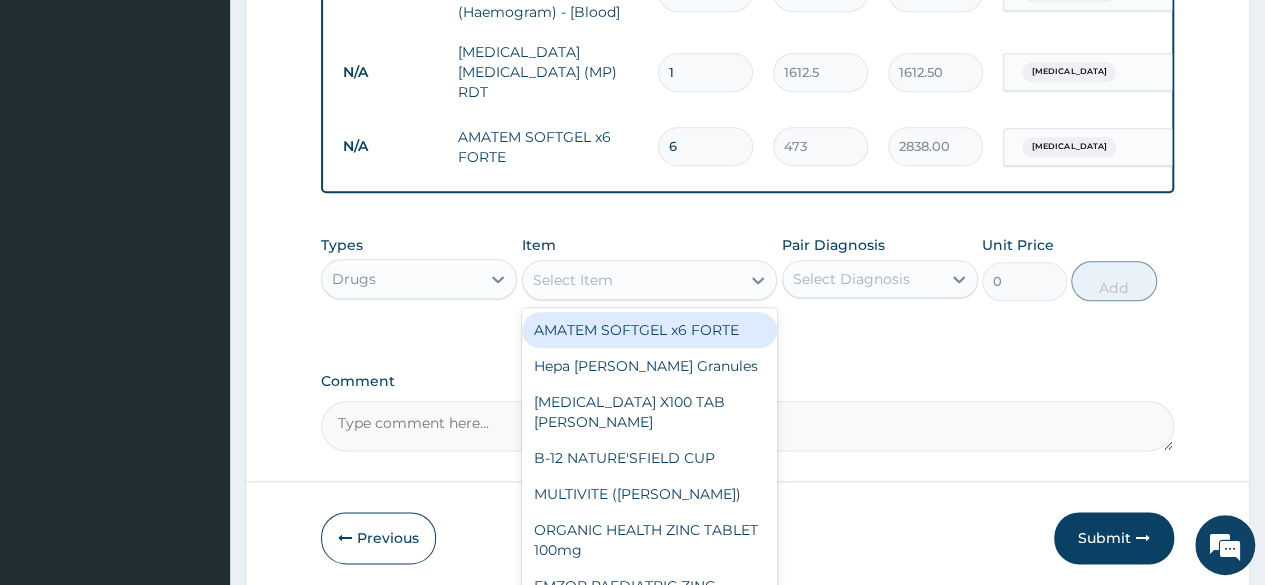 click on "Select Item" at bounding box center (632, 280) 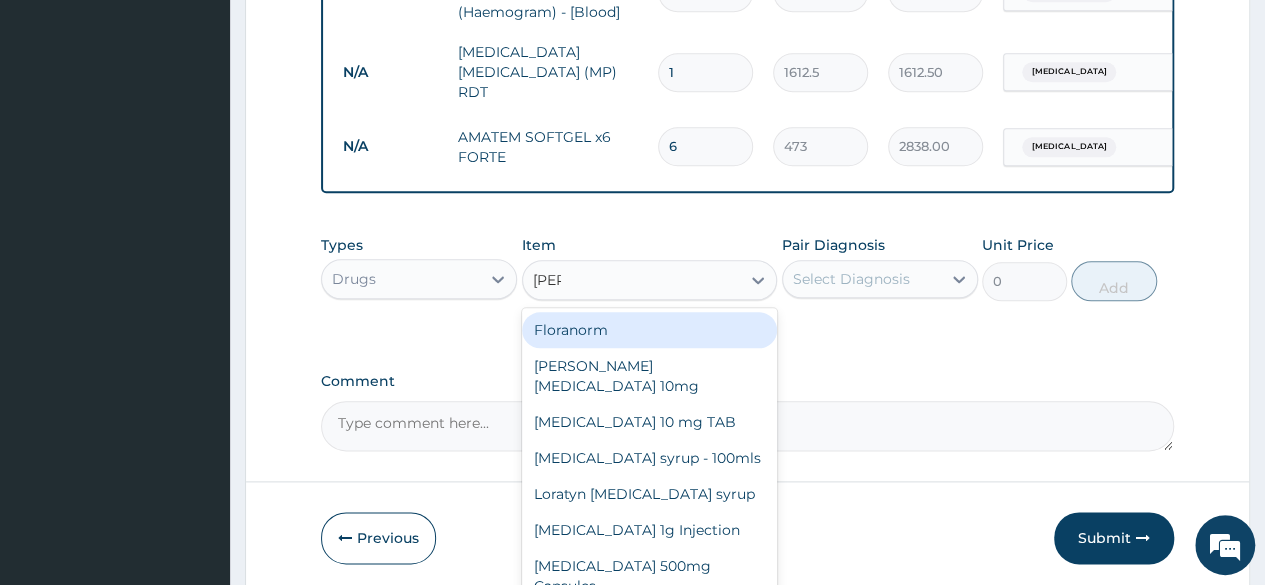 type on "lorat" 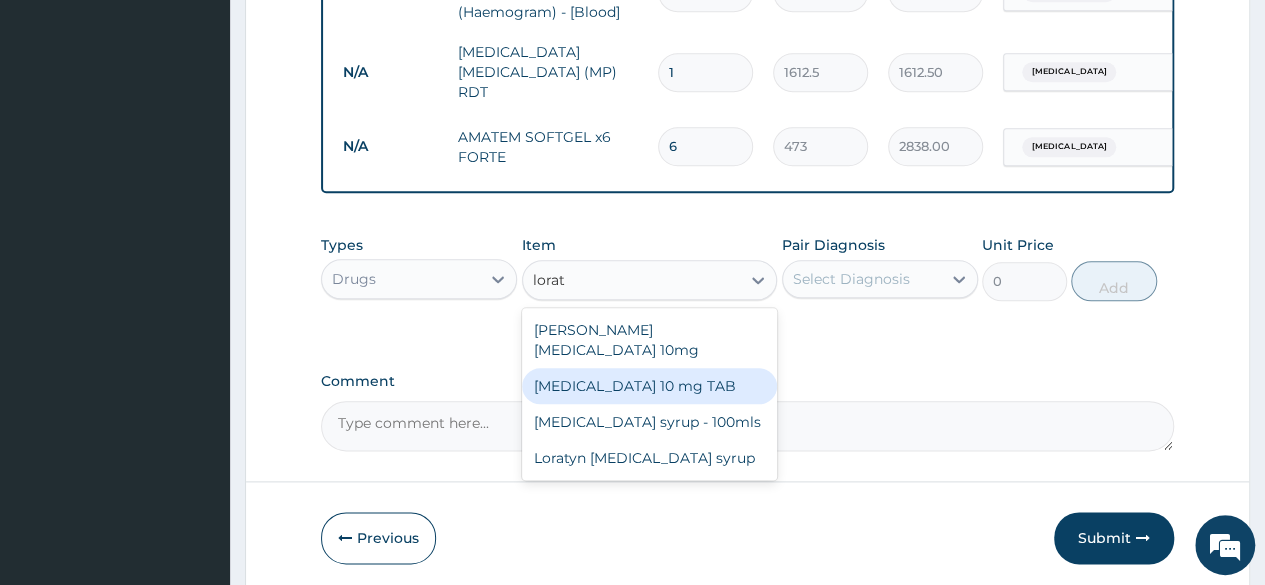 click on "LORATADINE 10 mg TAB" at bounding box center (650, 386) 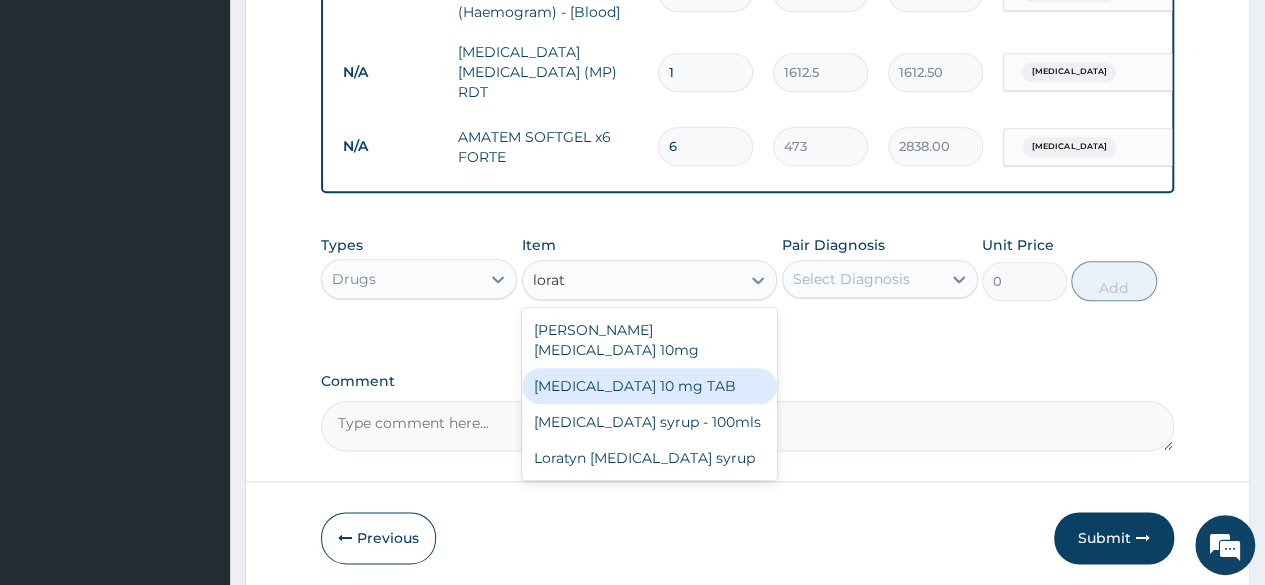 type 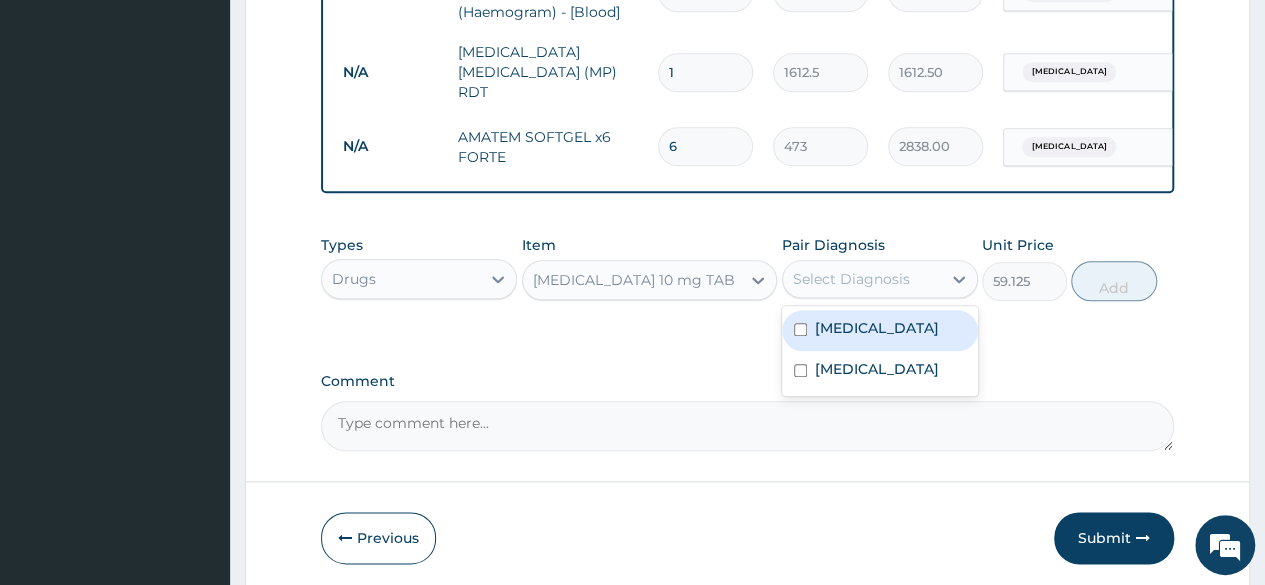 click on "Select Diagnosis" at bounding box center [862, 279] 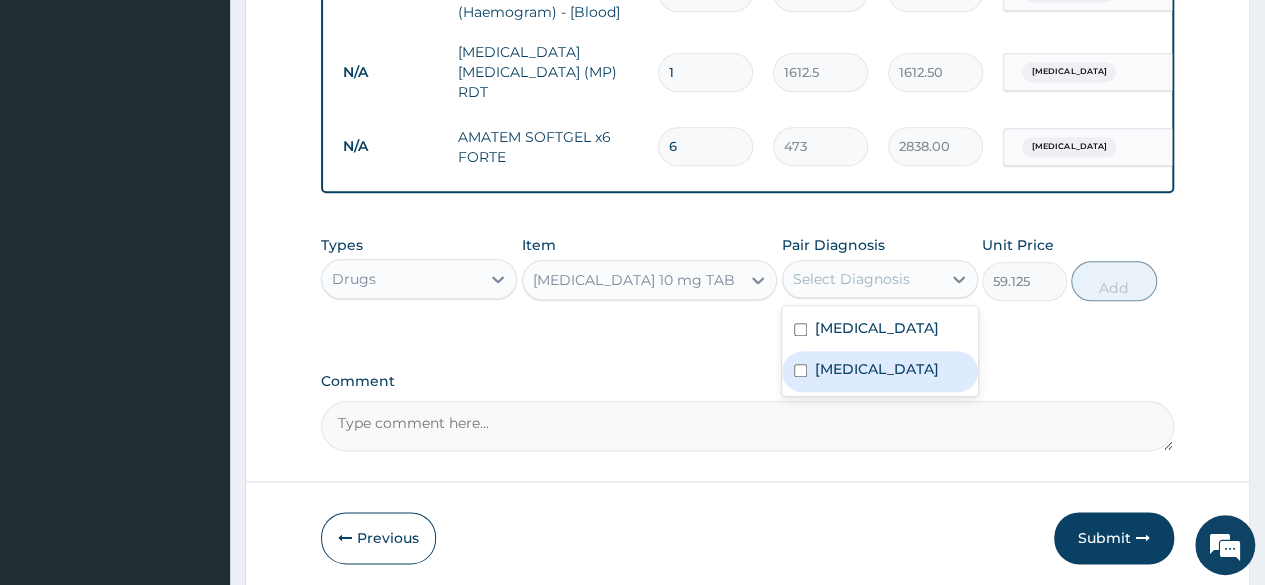 click on "Upper respiratory infection" at bounding box center (877, 369) 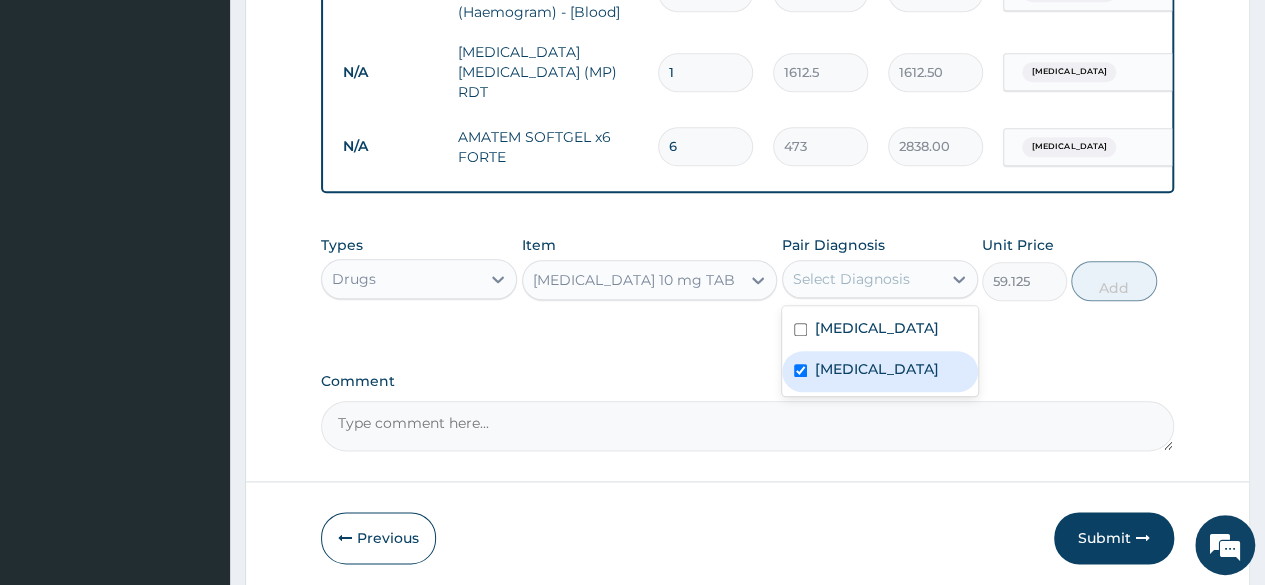 checkbox on "true" 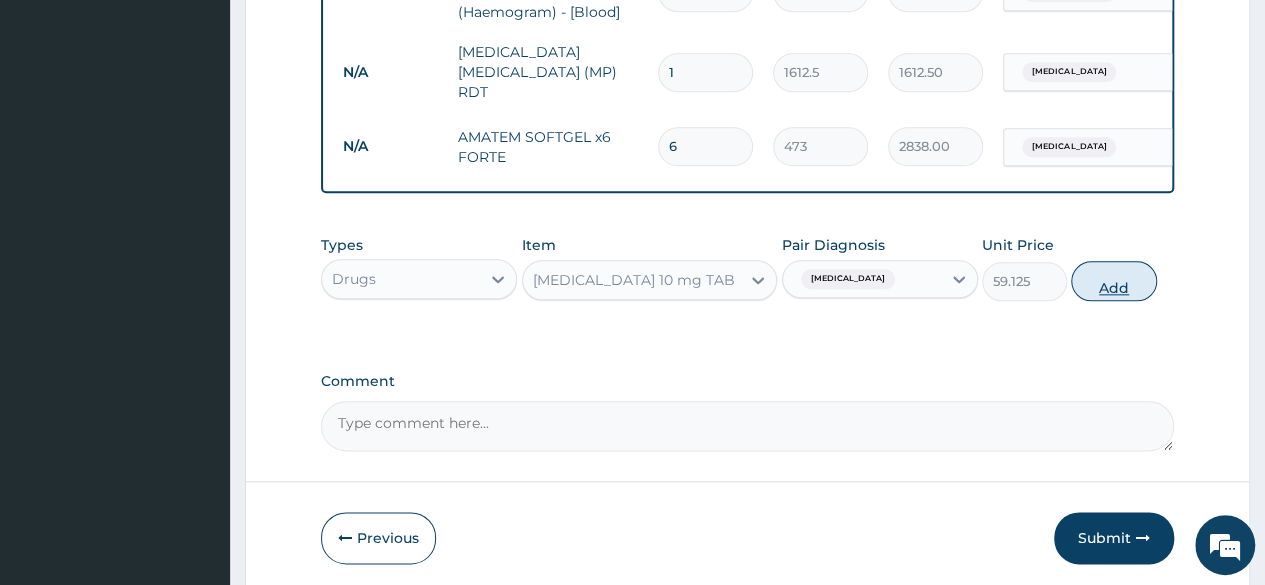 click on "Add" at bounding box center (1113, 281) 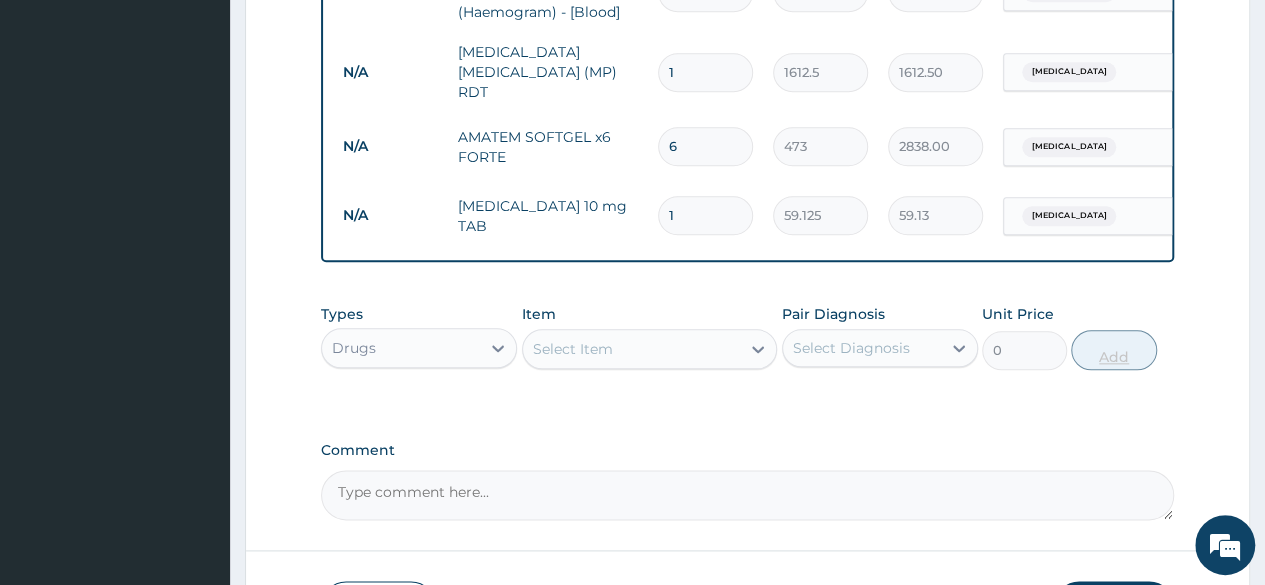 type on "10" 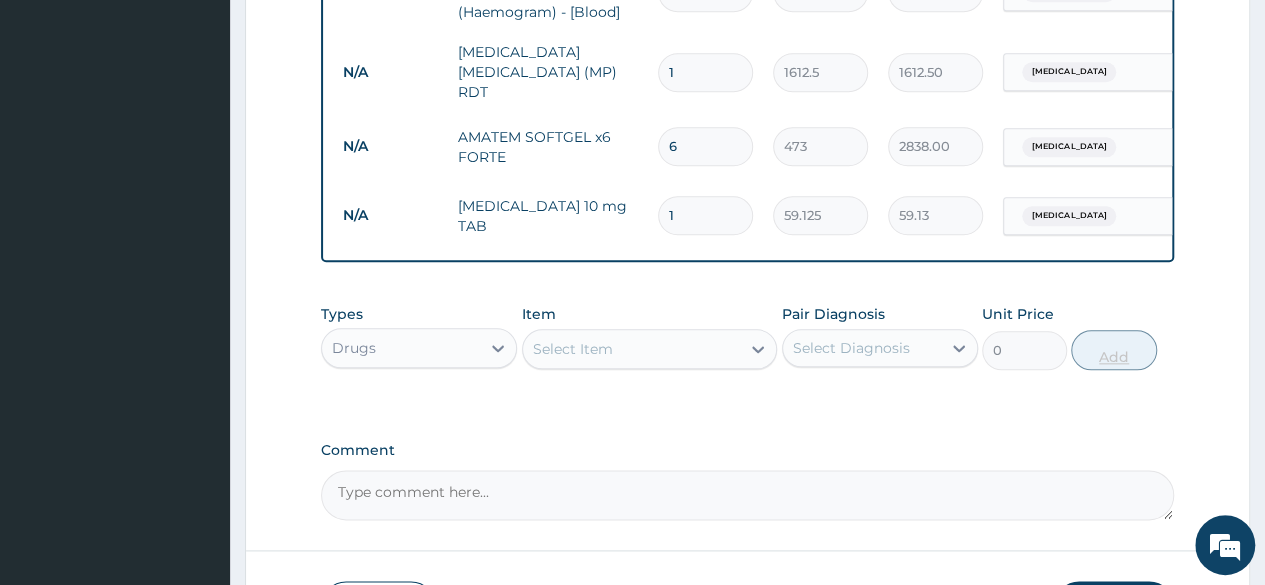 type on "591.25" 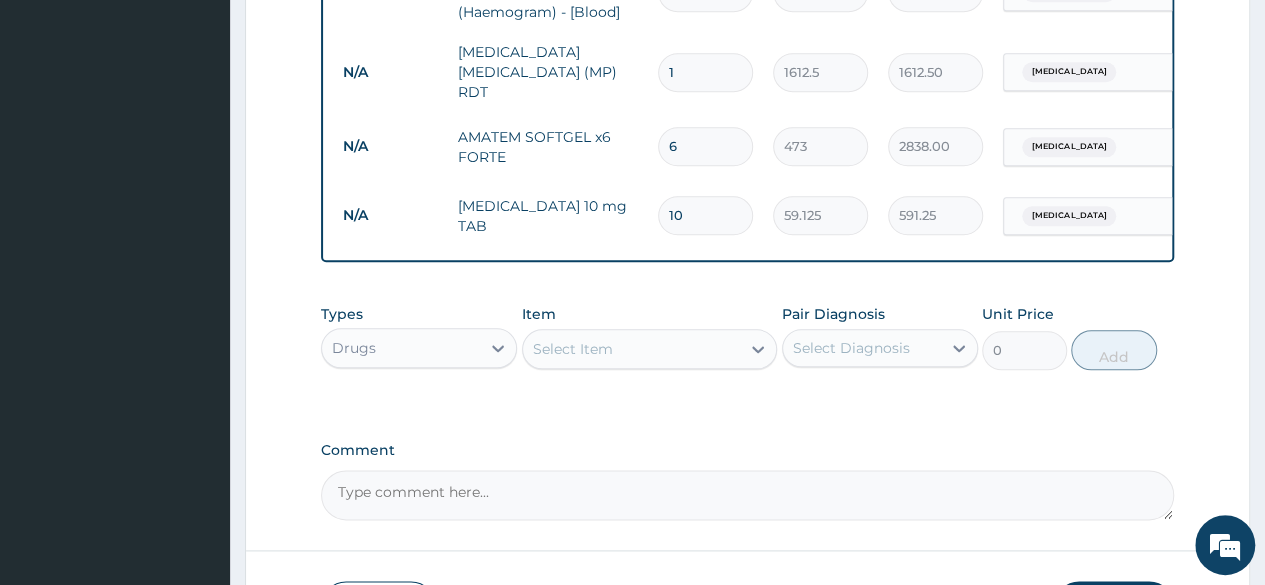 type on "10" 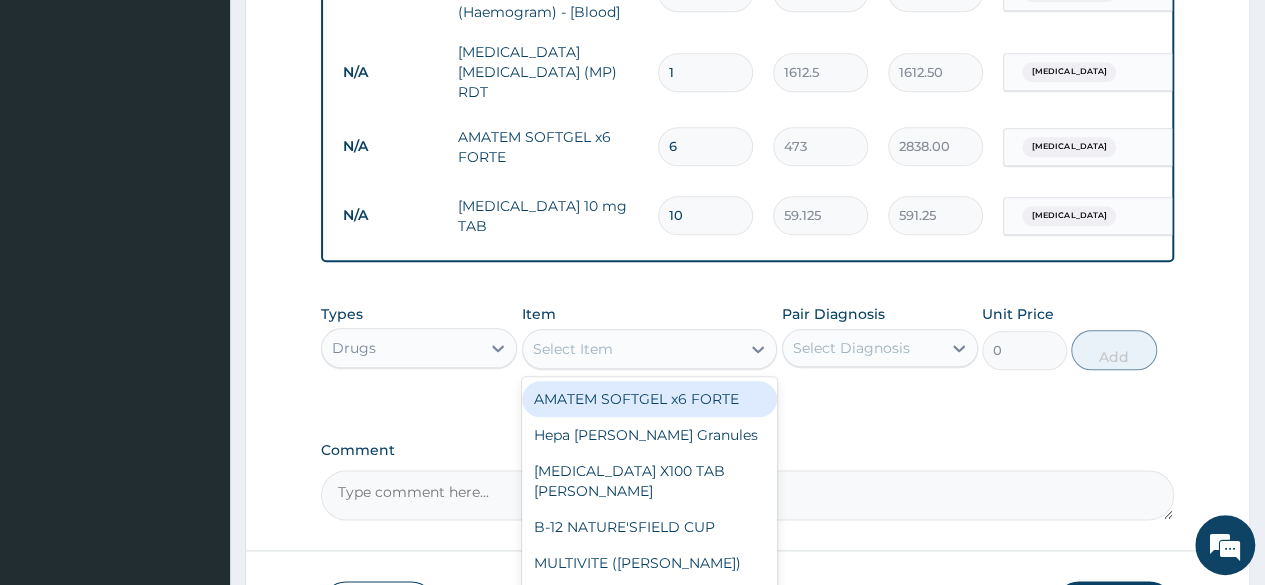 click on "Select Item" at bounding box center (632, 349) 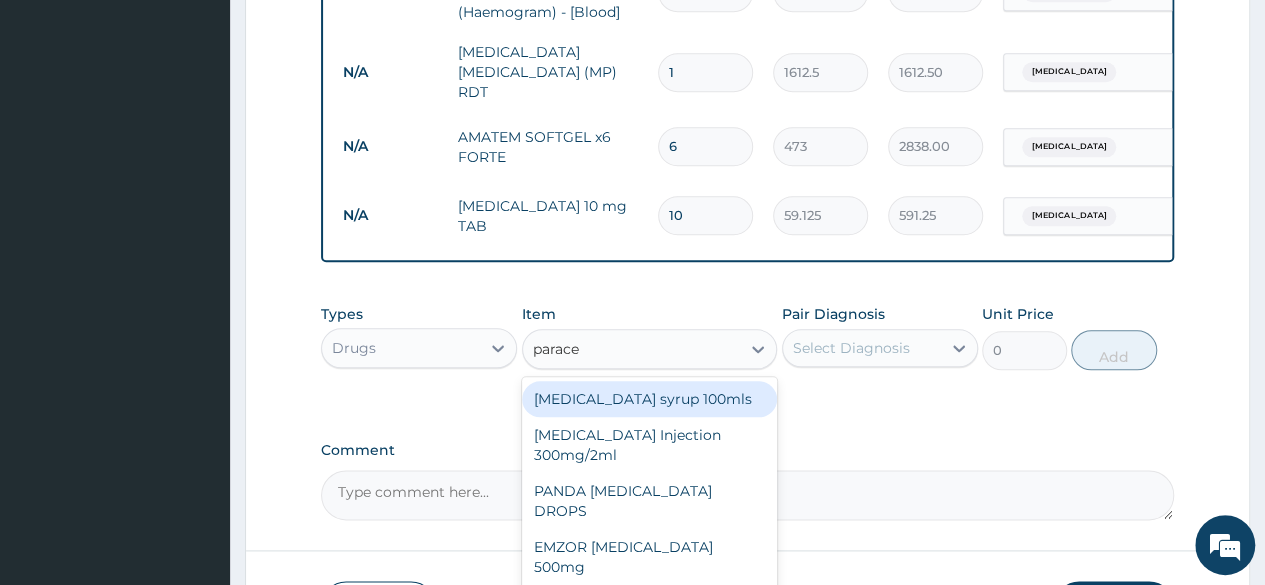 type on "paracet" 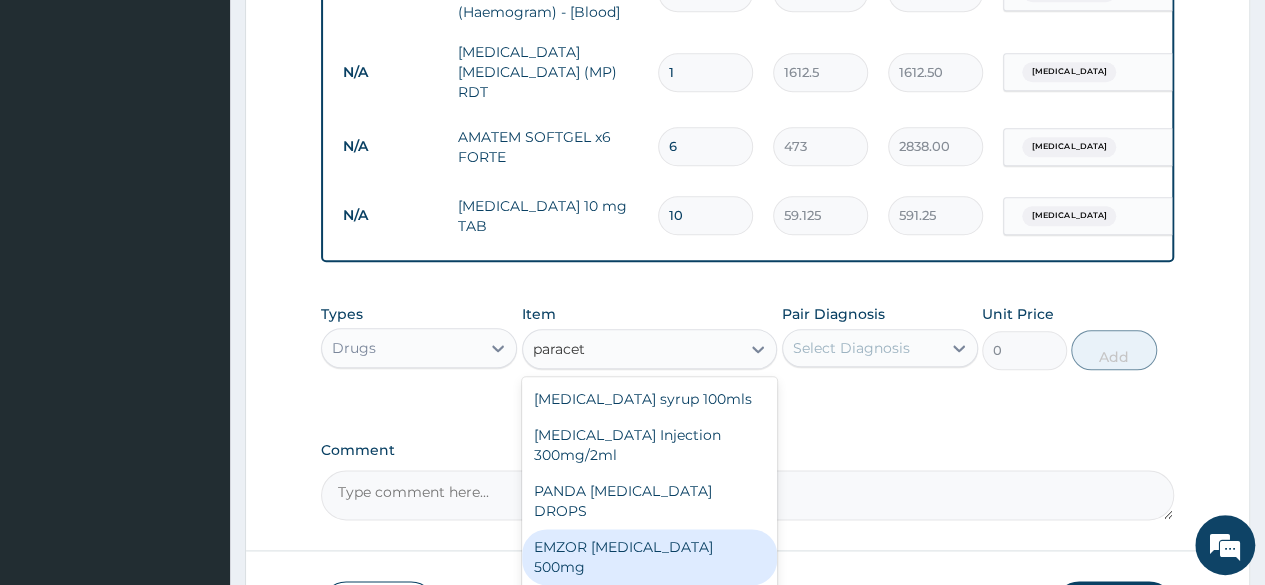 click on "EMZOR PARACETAMOL 500mg" at bounding box center (650, 557) 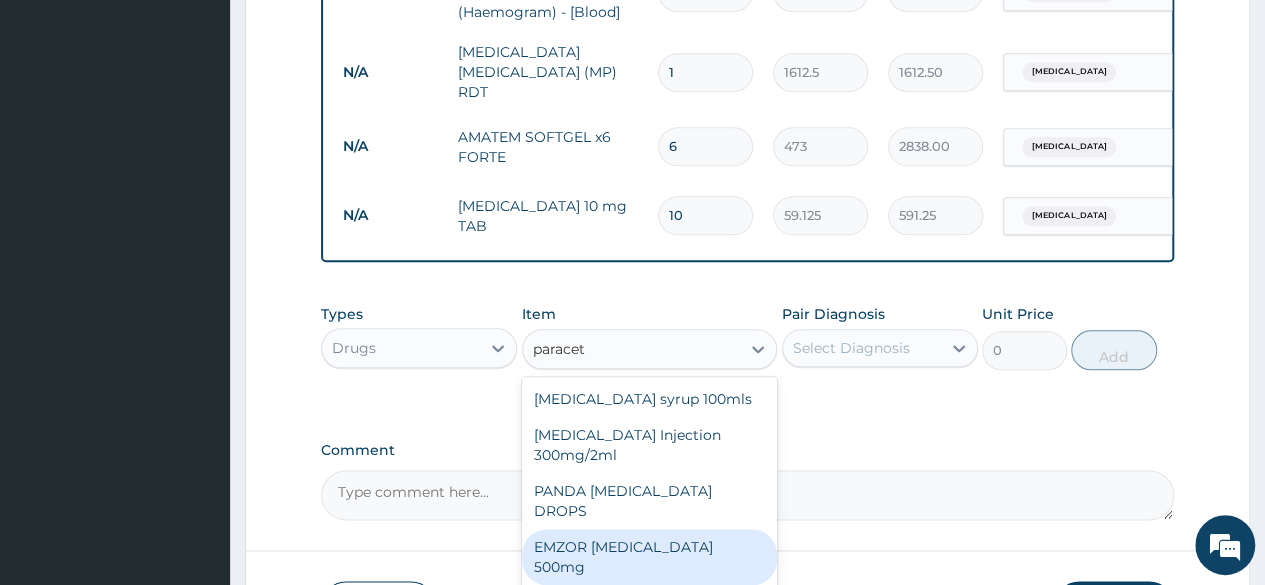 type 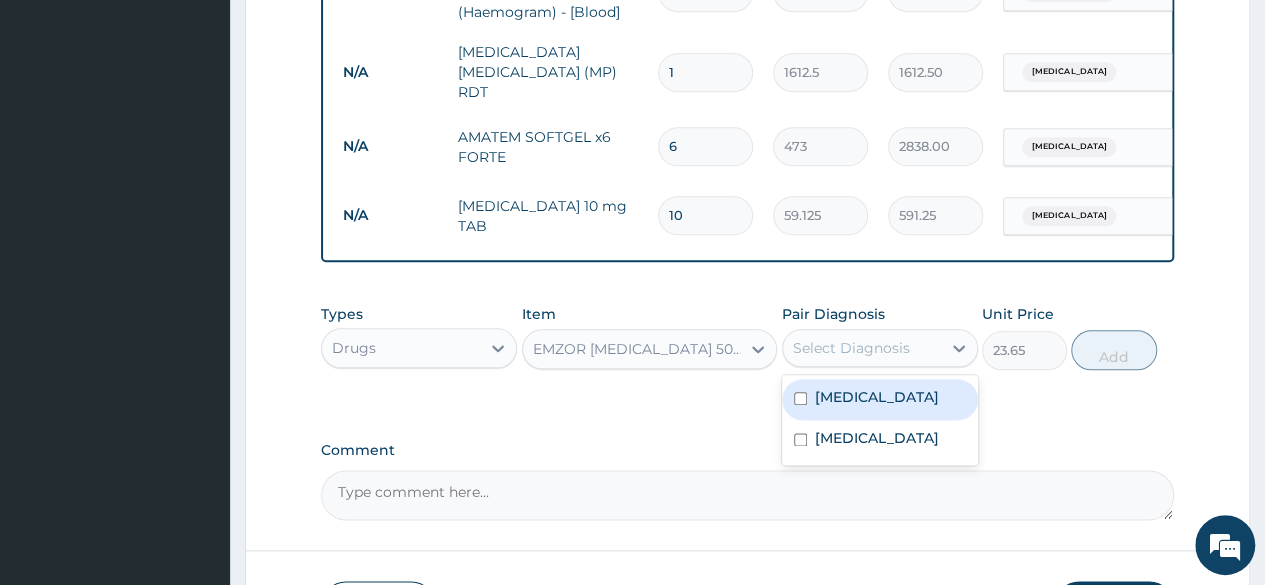 click on "Select Diagnosis" at bounding box center (862, 348) 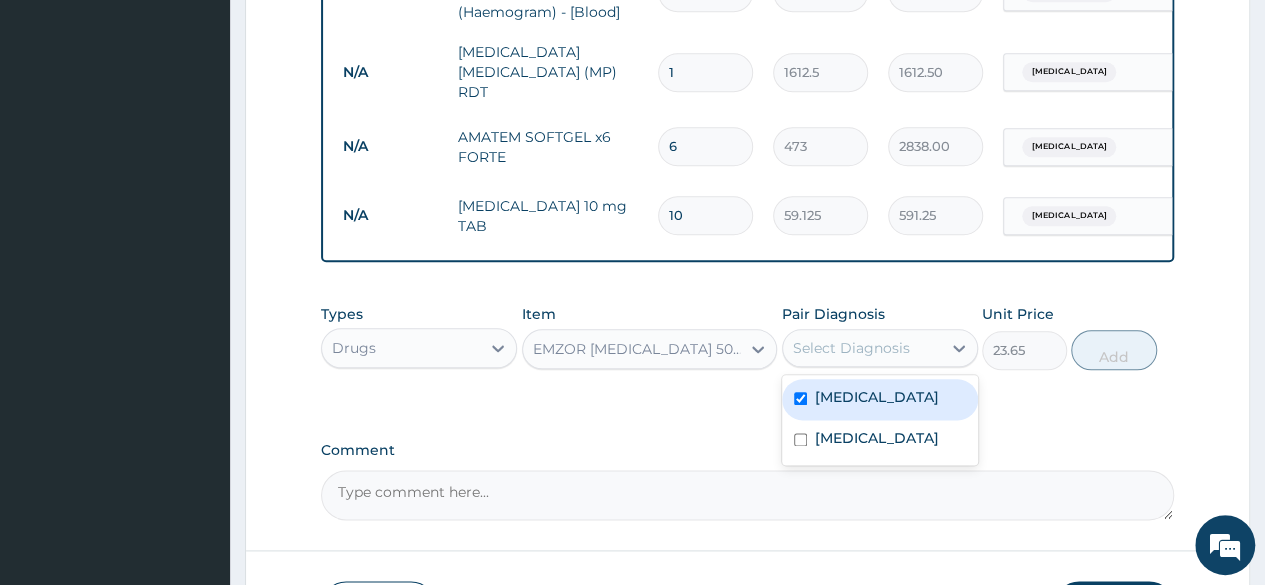 checkbox on "true" 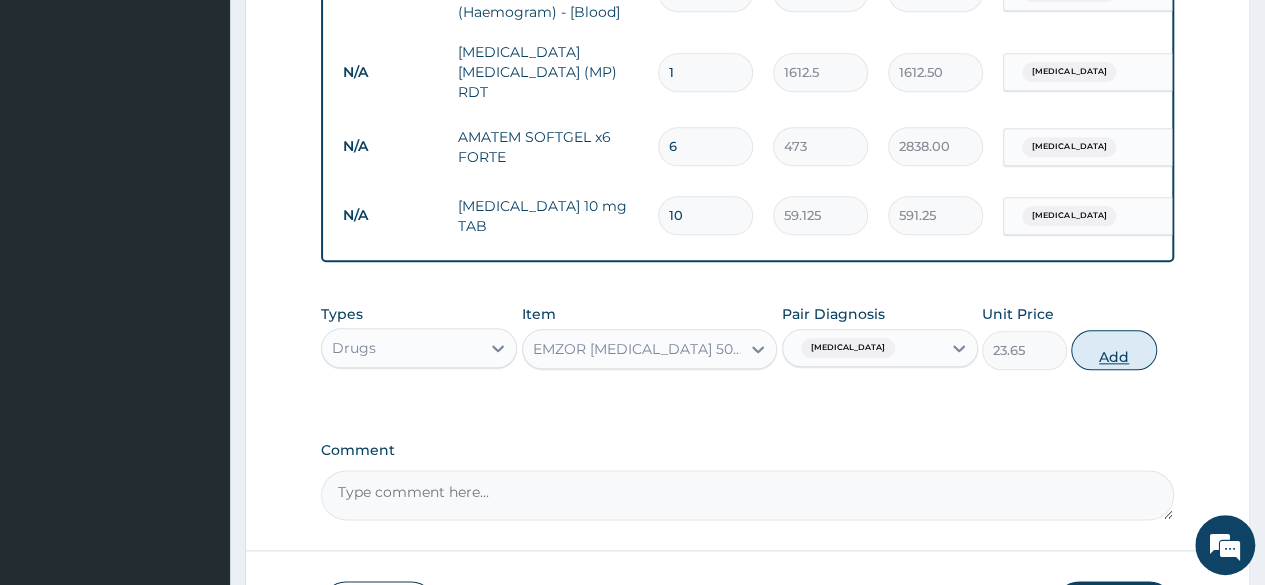 click on "Add" at bounding box center [1113, 350] 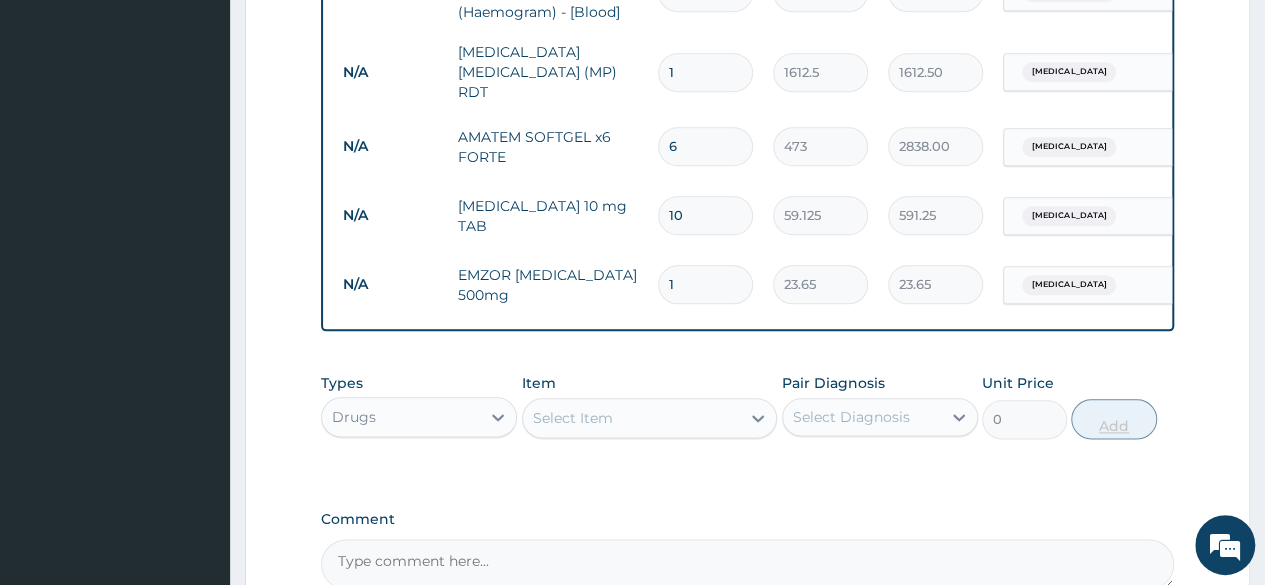 type on "18" 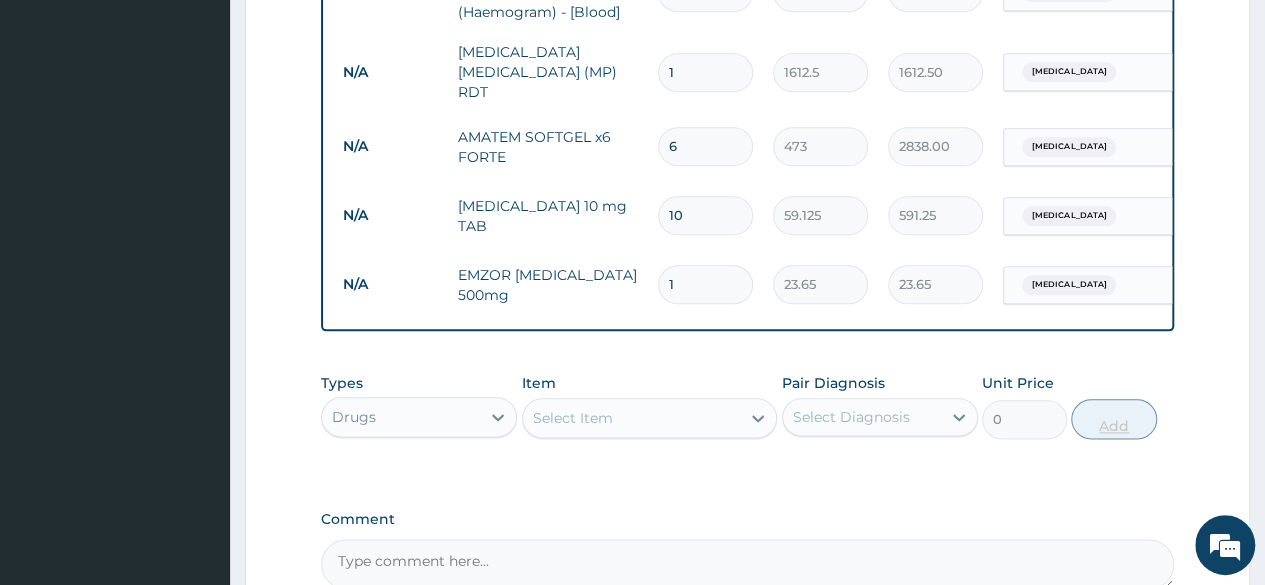type on "425.70" 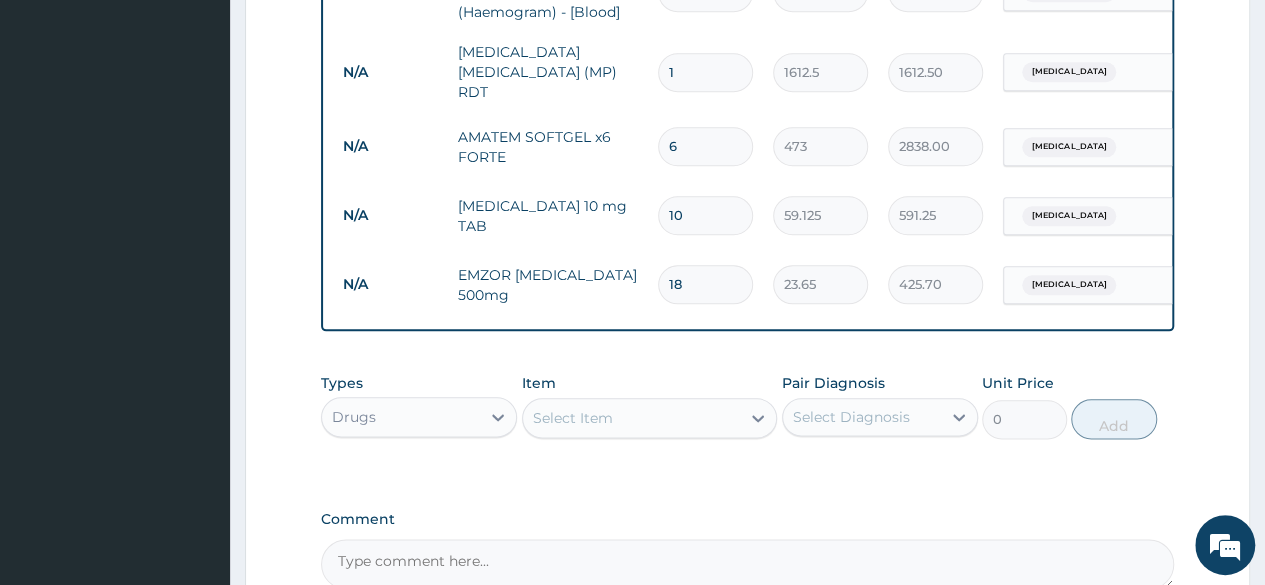 type on "18" 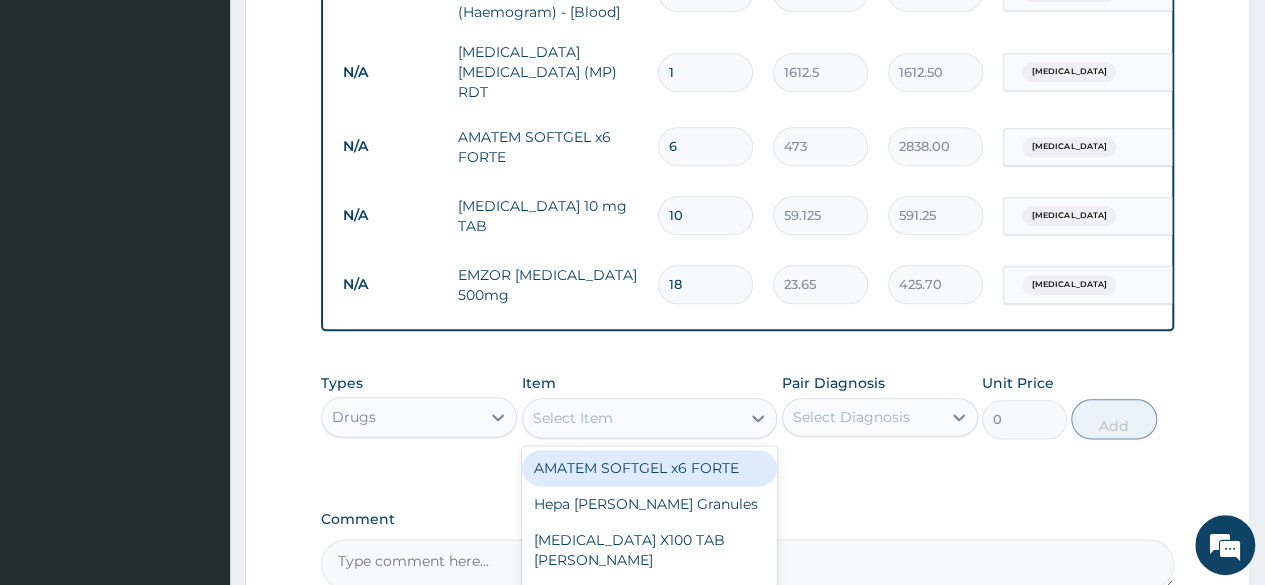 click on "Select Item" at bounding box center (632, 418) 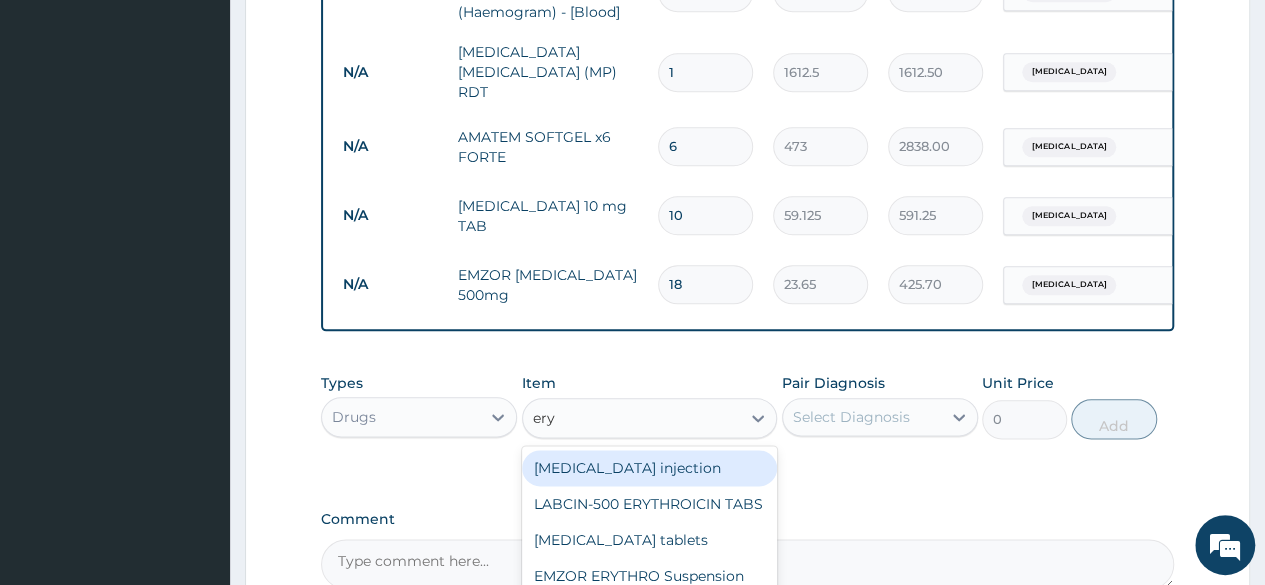 type on "eryt" 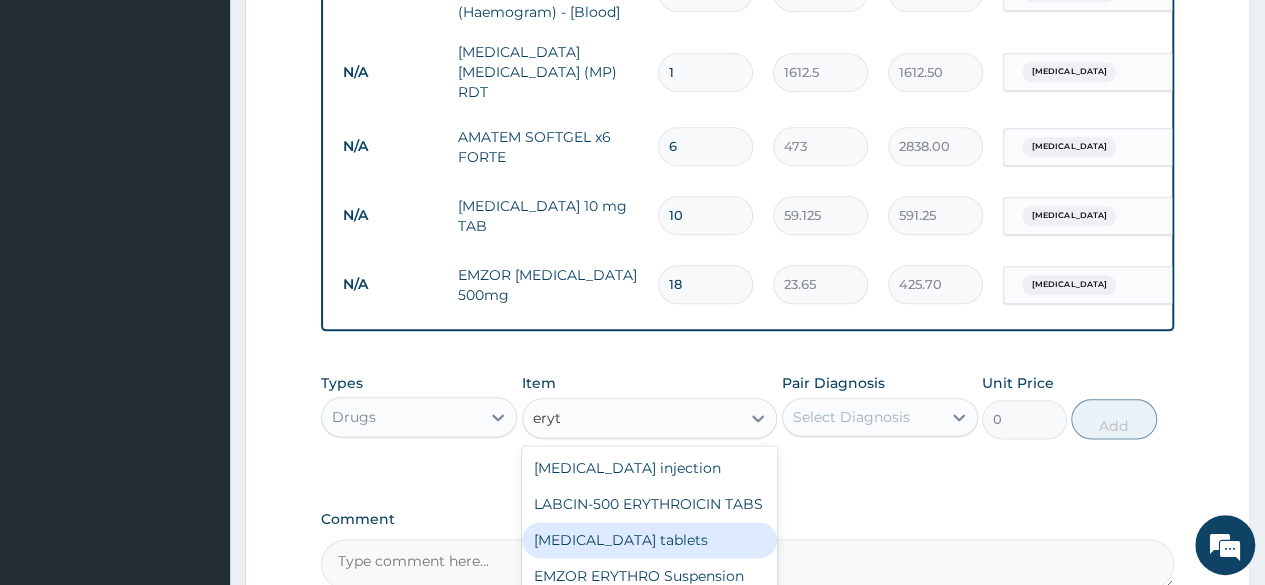 click on "Erythromycin tablets" at bounding box center (650, 540) 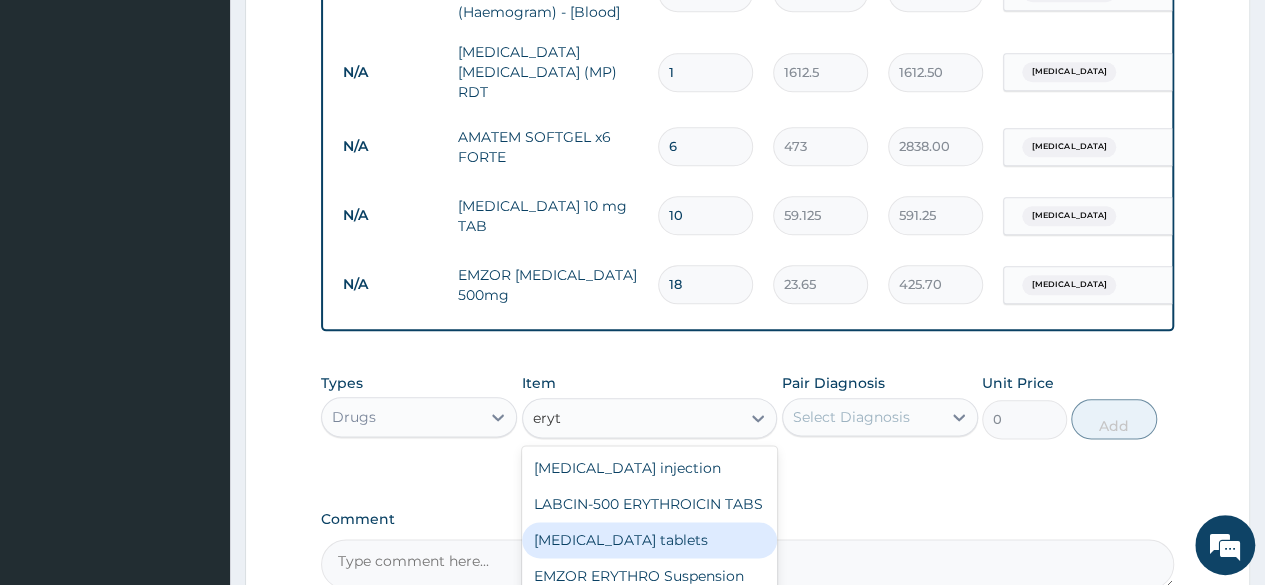 type 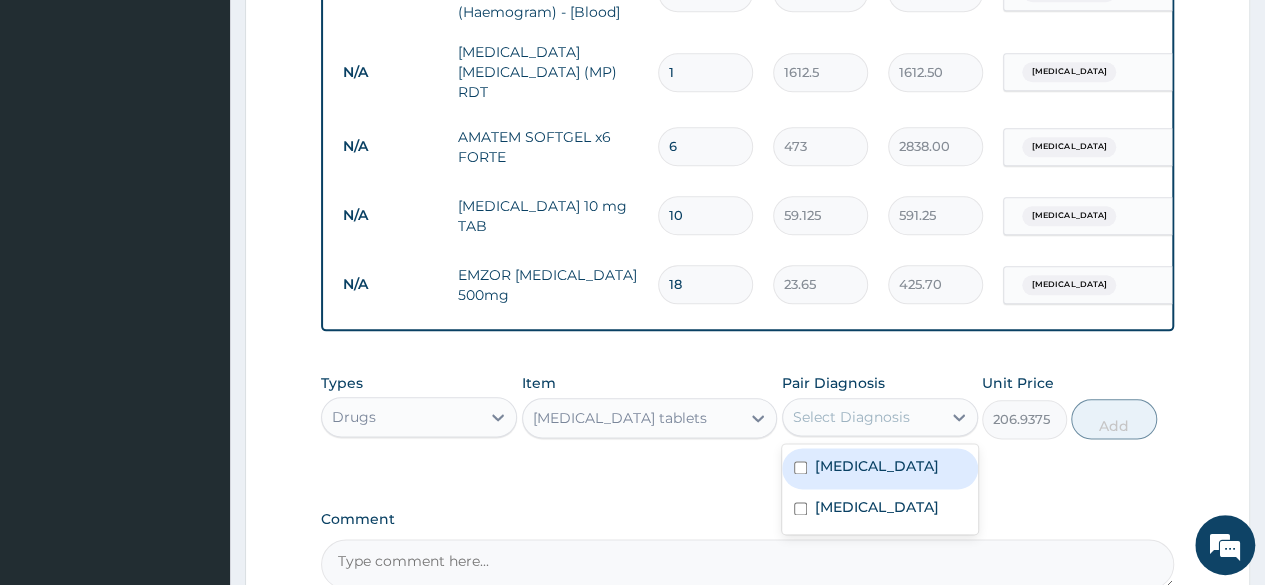 click on "Select Diagnosis" at bounding box center (851, 417) 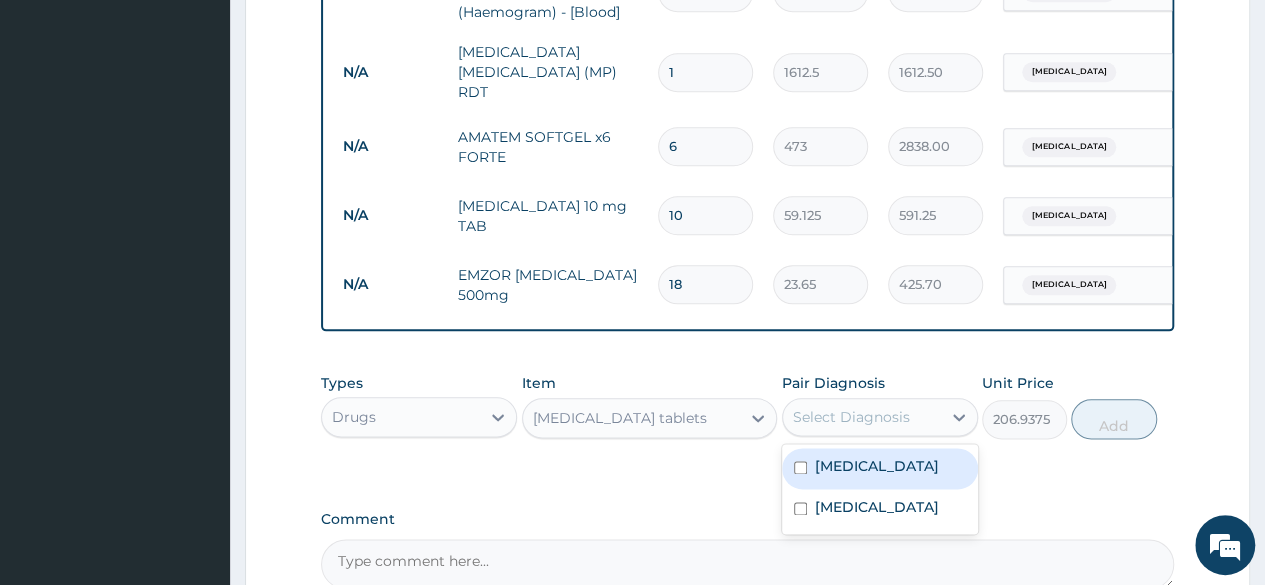 click on "Malaria" at bounding box center [877, 466] 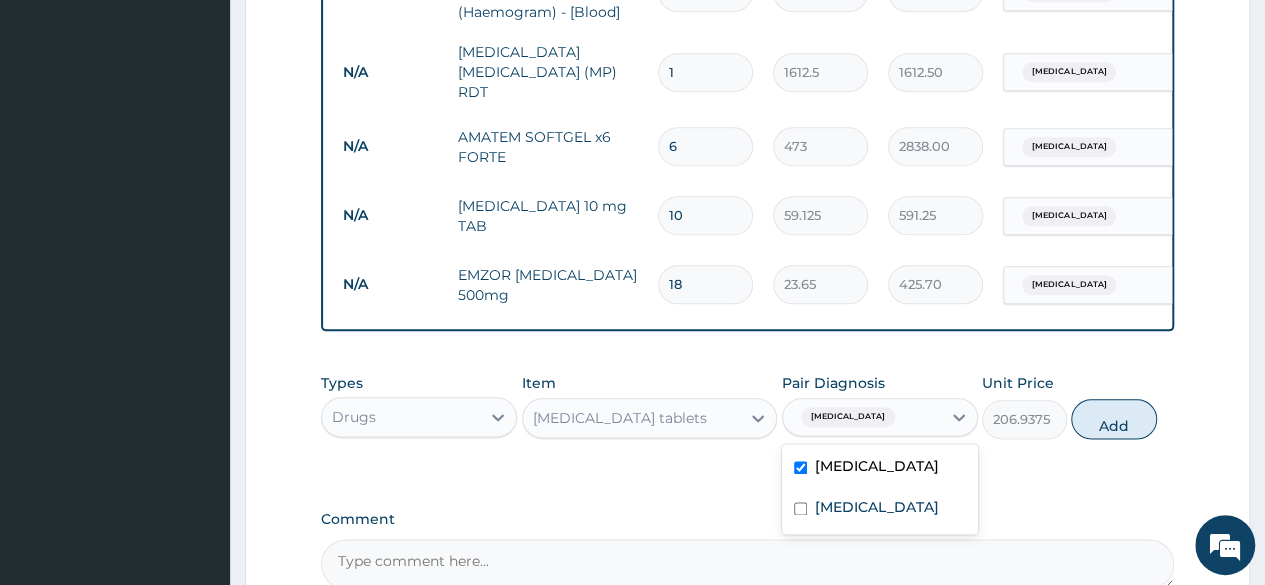 click on "Malaria" at bounding box center (877, 466) 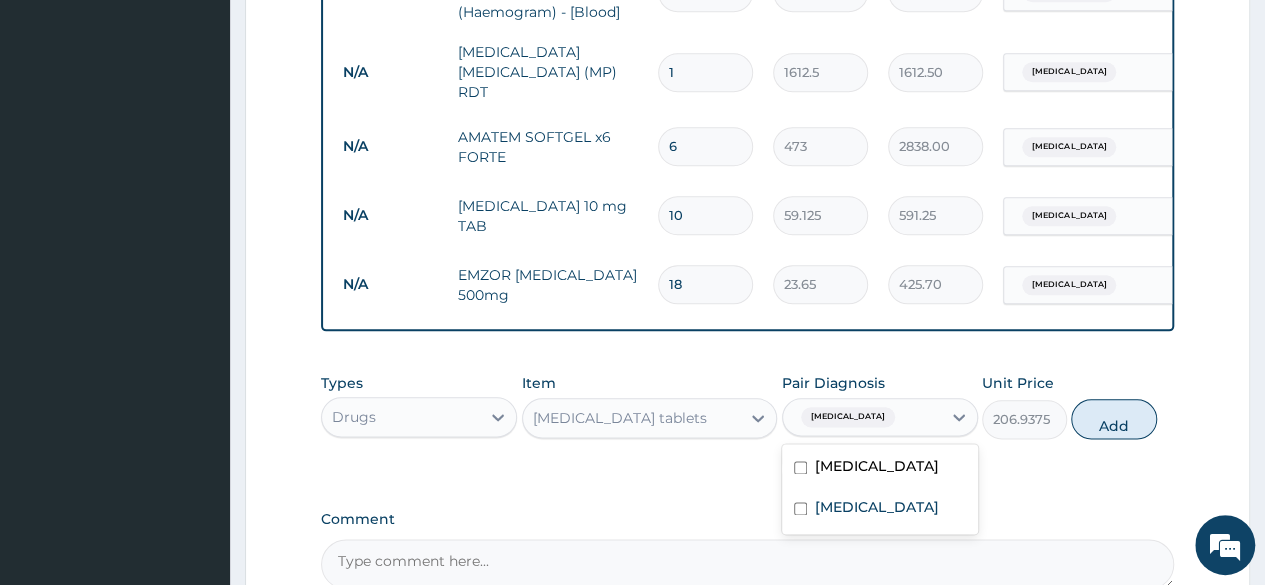 checkbox on "false" 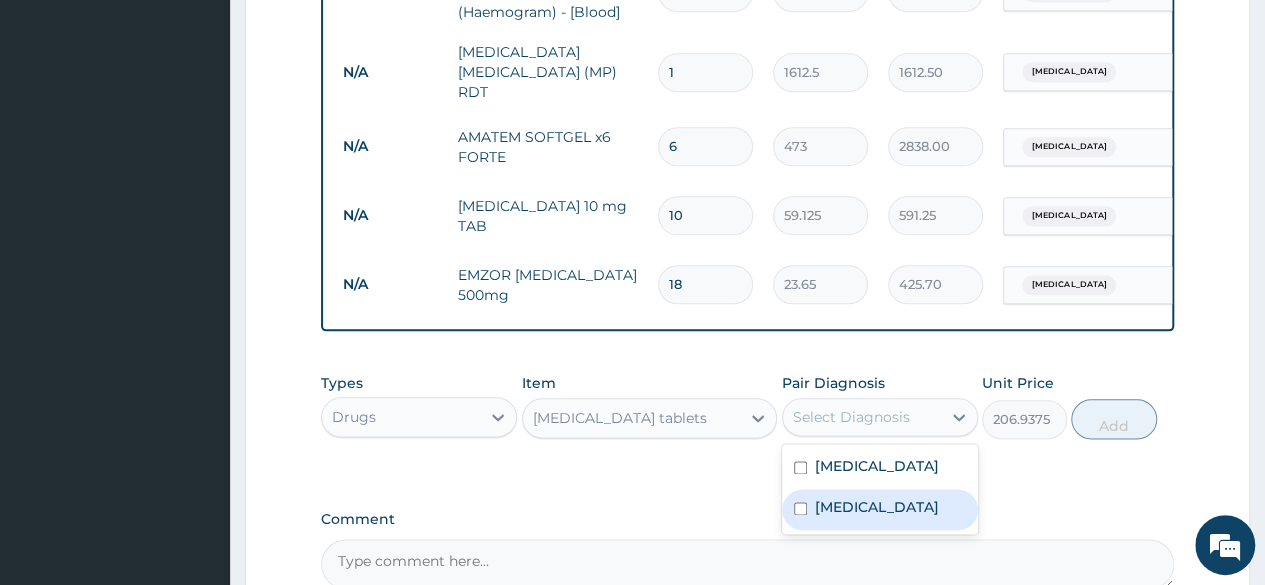 click on "Upper respiratory infection" at bounding box center (877, 507) 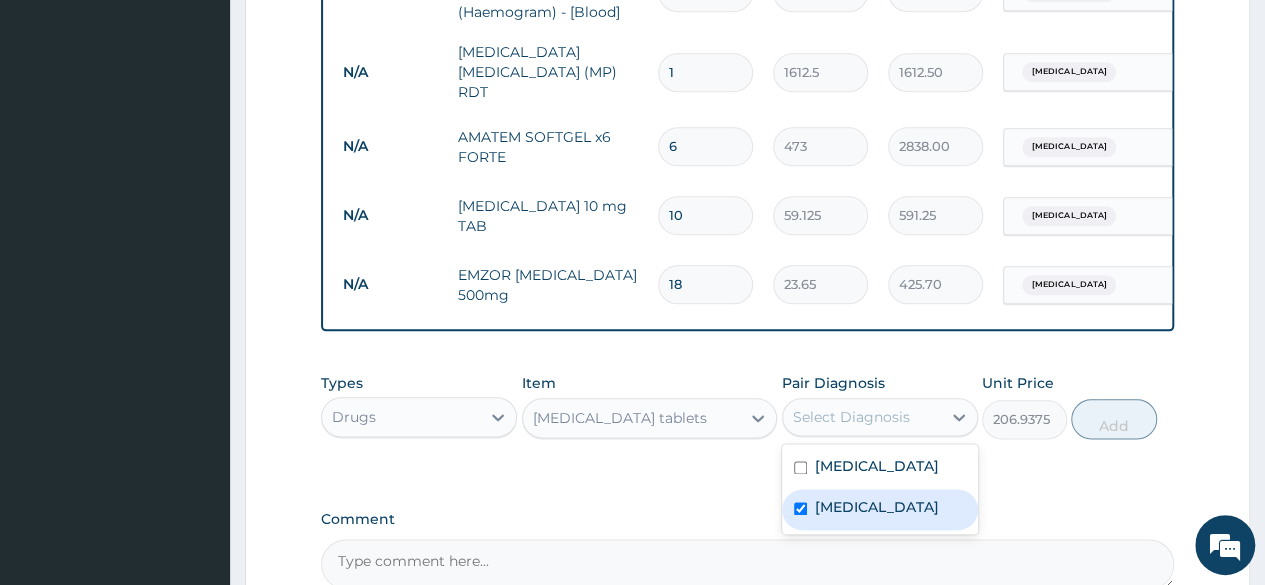 checkbox on "true" 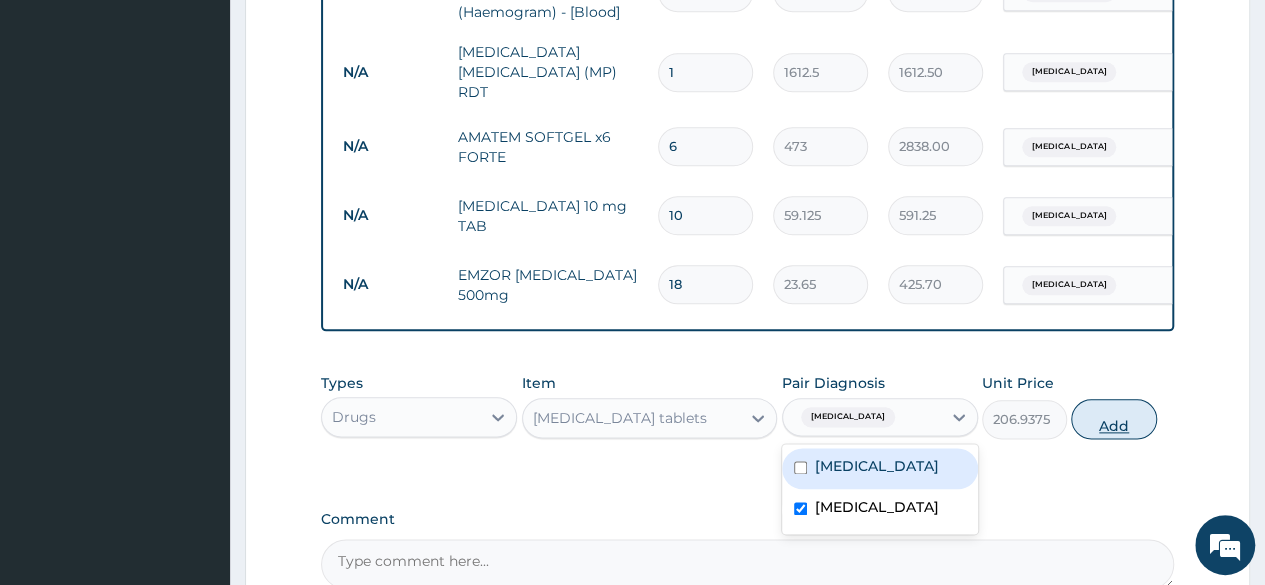 click on "Add" at bounding box center (1113, 419) 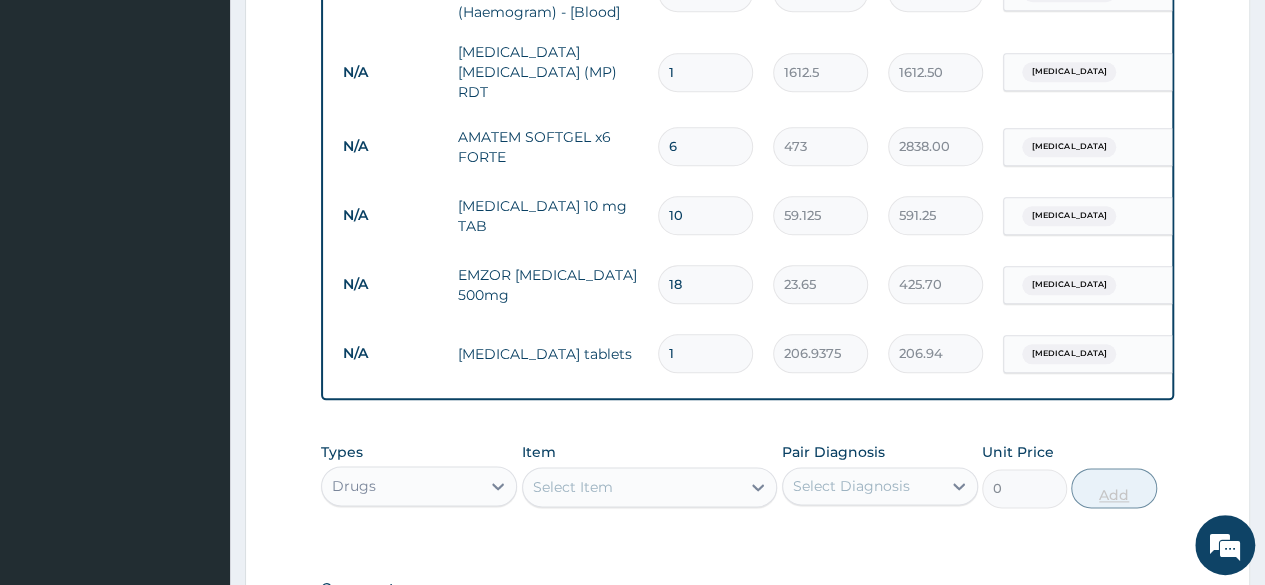 type on "10" 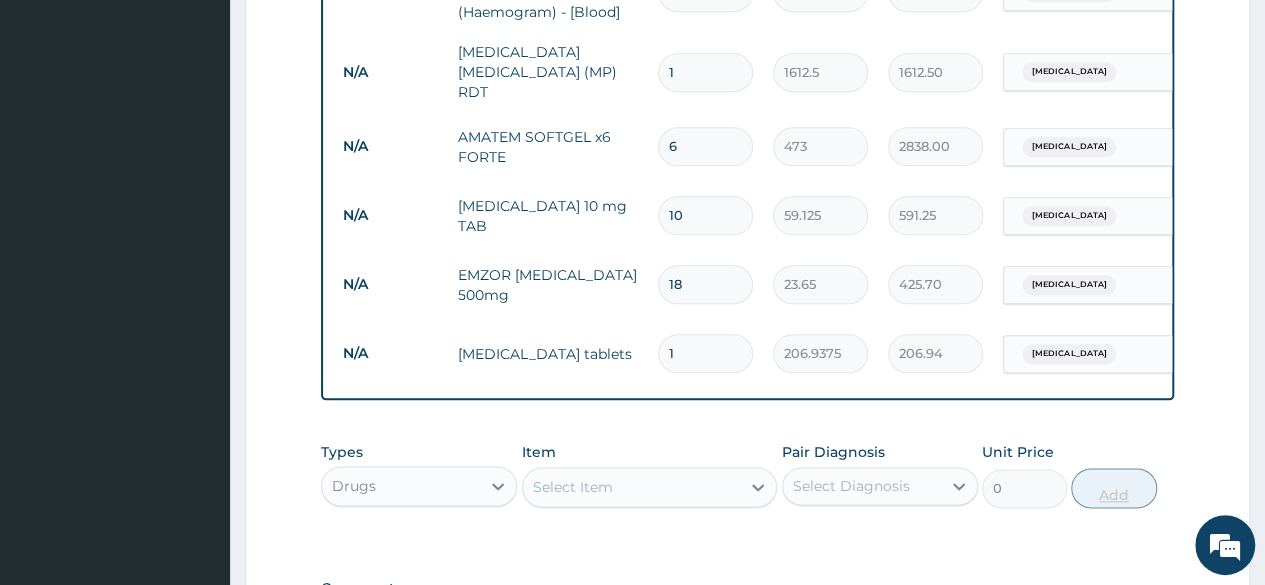 type on "2069.38" 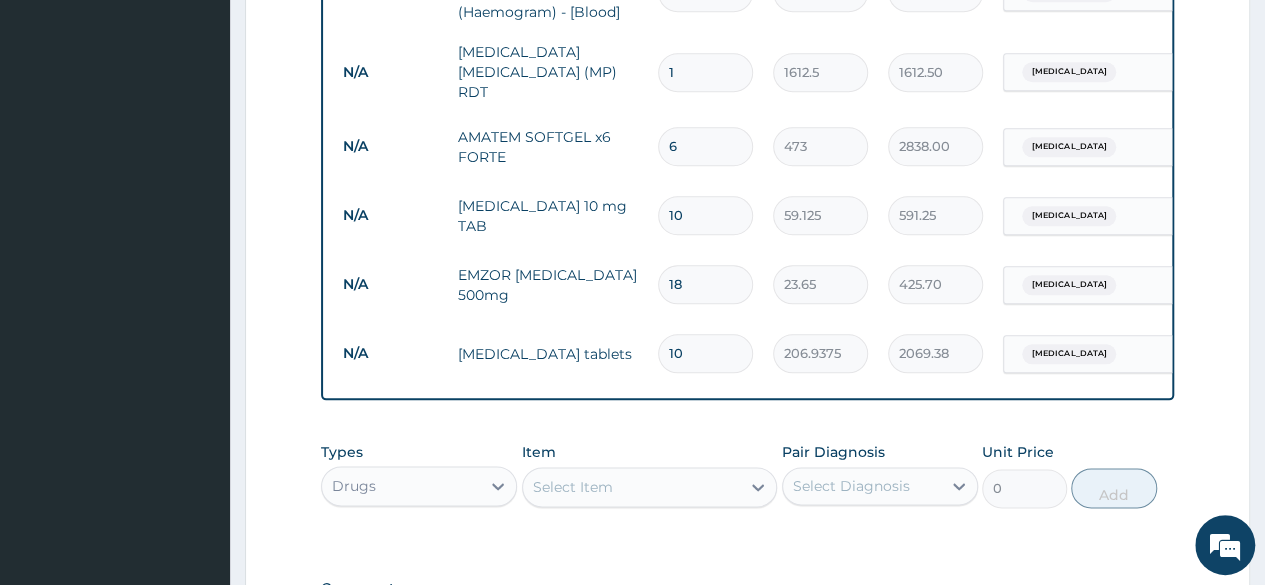 type on "10" 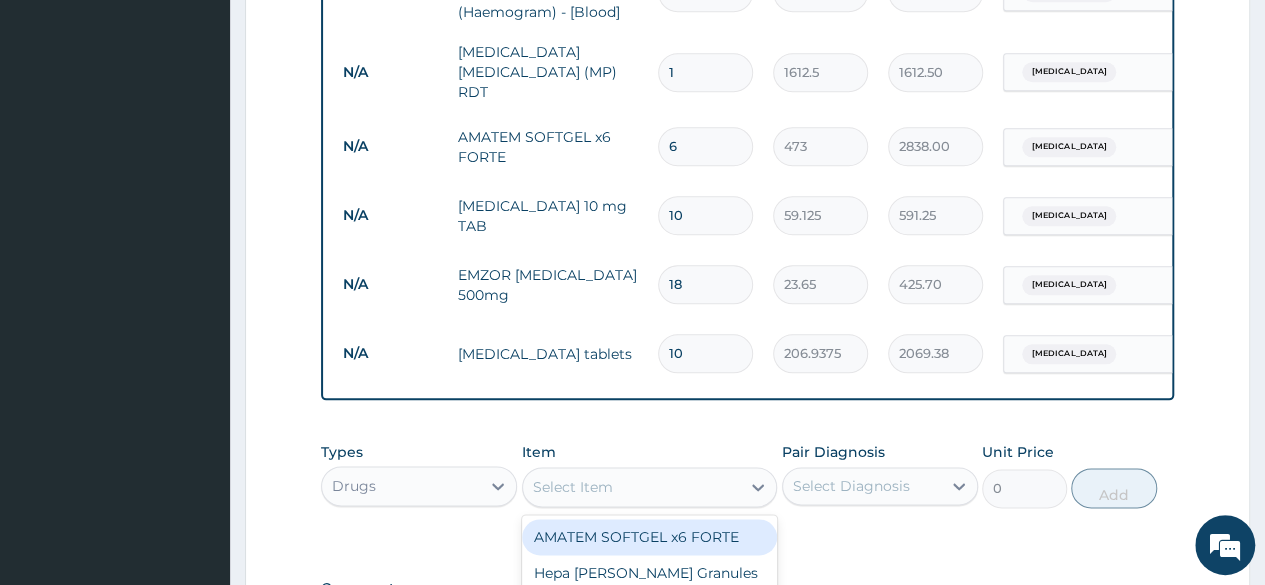 click on "Select Item" at bounding box center (632, 487) 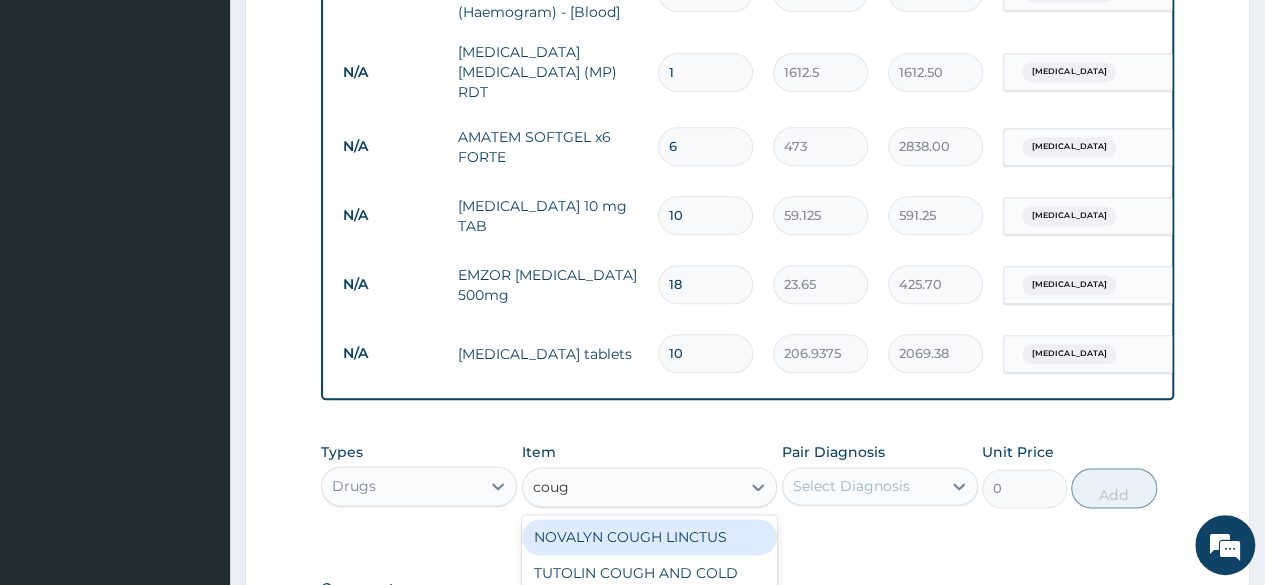 type on "cough" 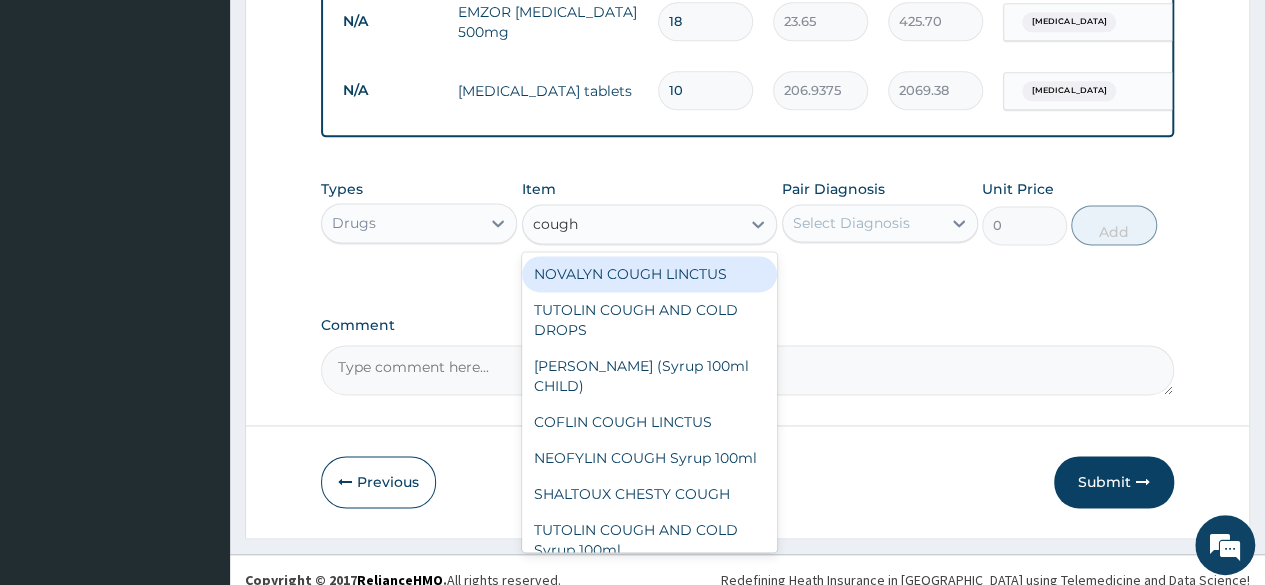 scroll, scrollTop: 1280, scrollLeft: 0, axis: vertical 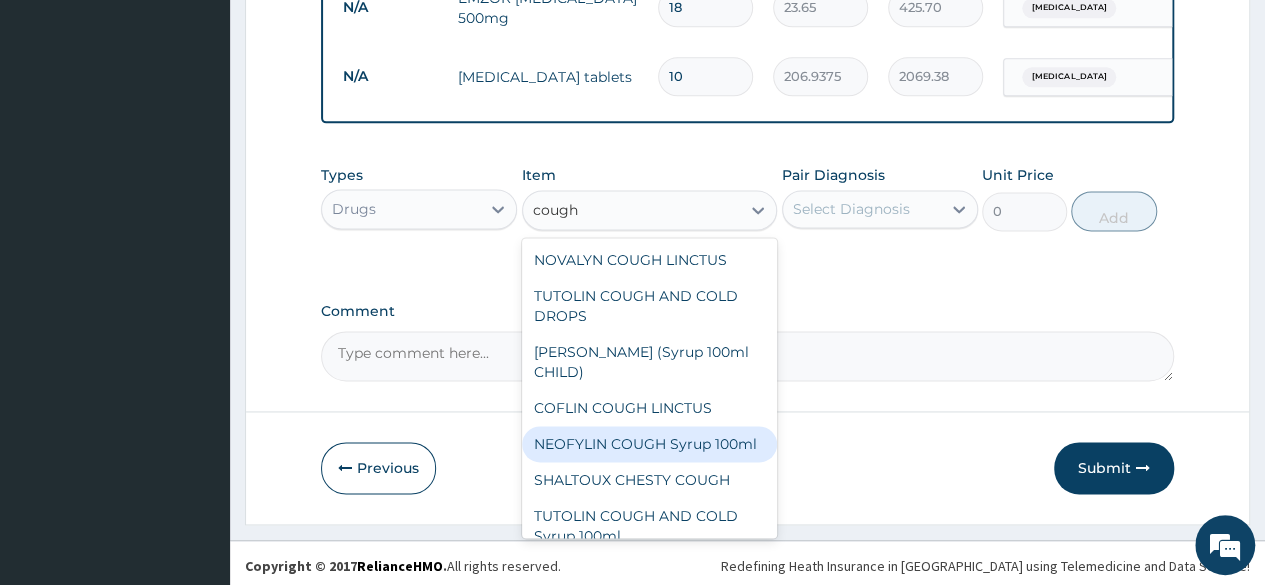 click on "NEOFYLIN COUGH Syrup 100ml" at bounding box center (650, 444) 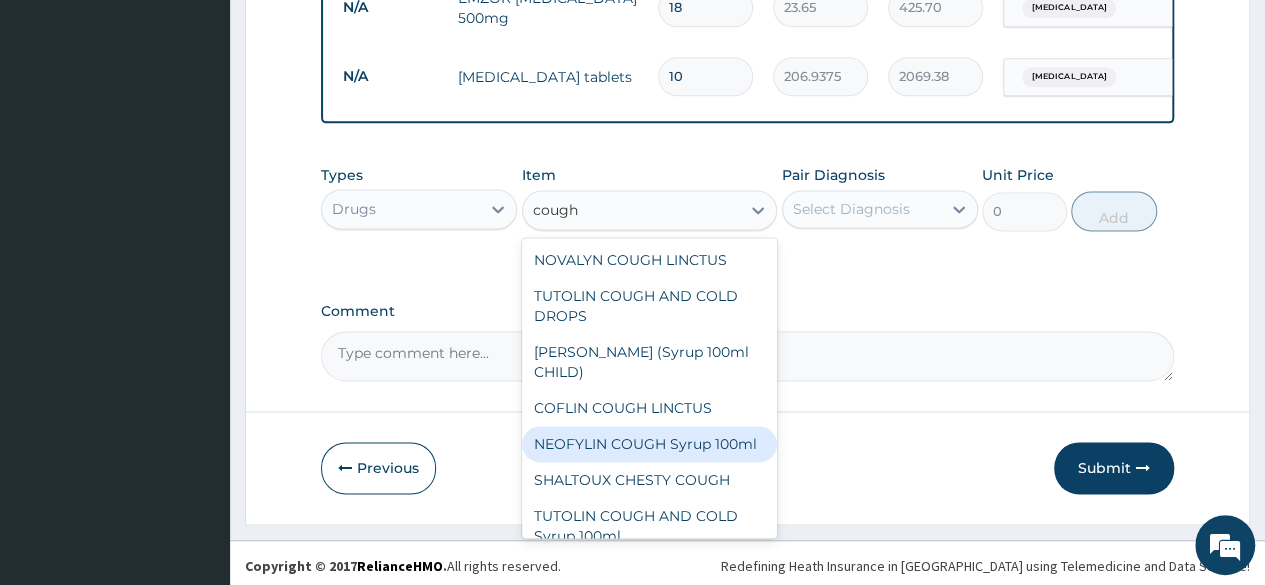 type 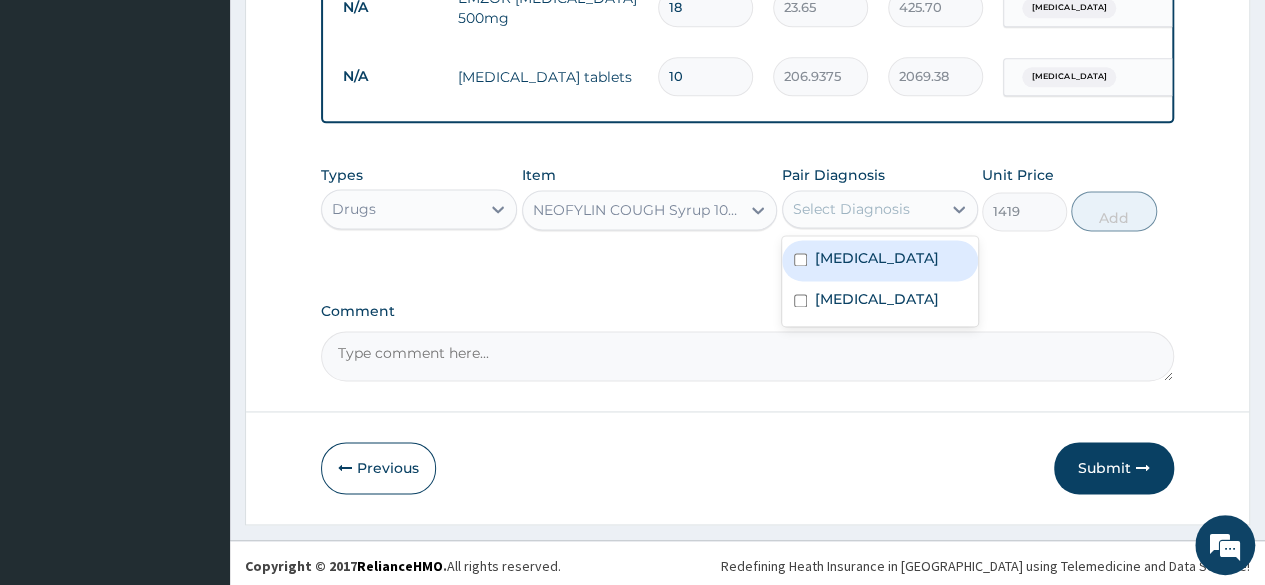 click on "Select Diagnosis" at bounding box center (862, 209) 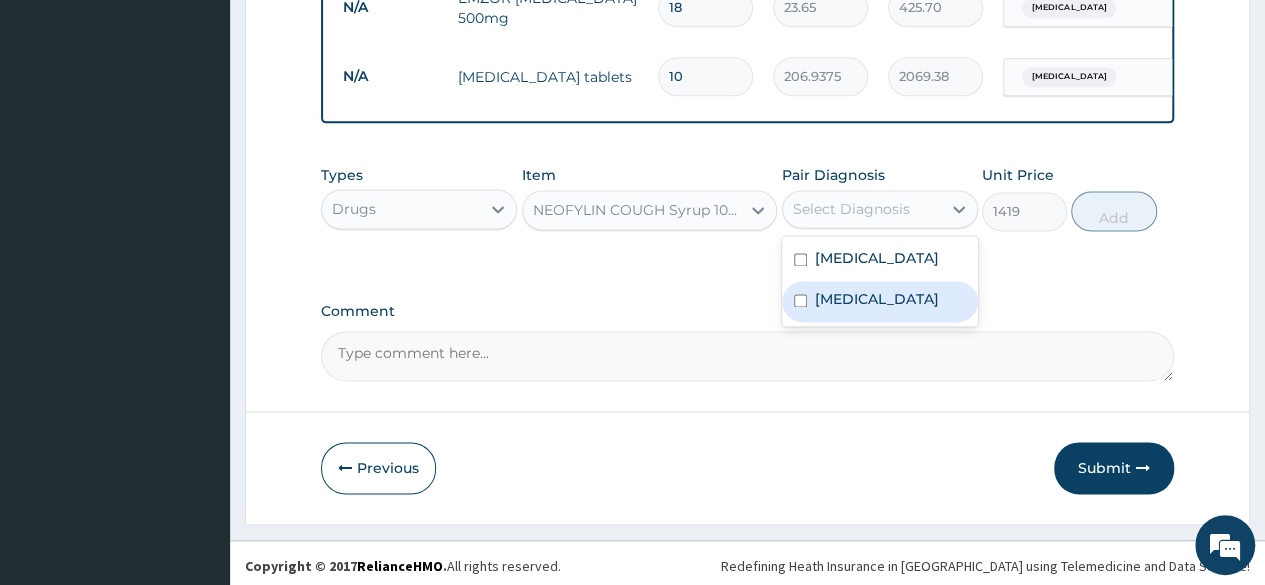 click on "Upper respiratory infection" at bounding box center [877, 299] 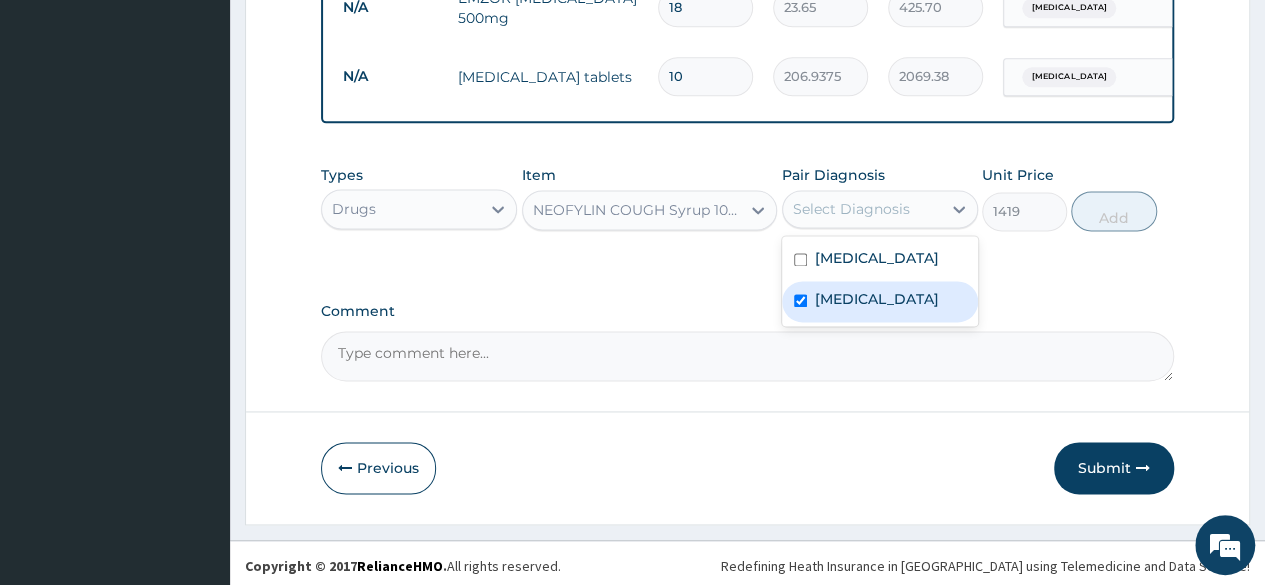 checkbox on "true" 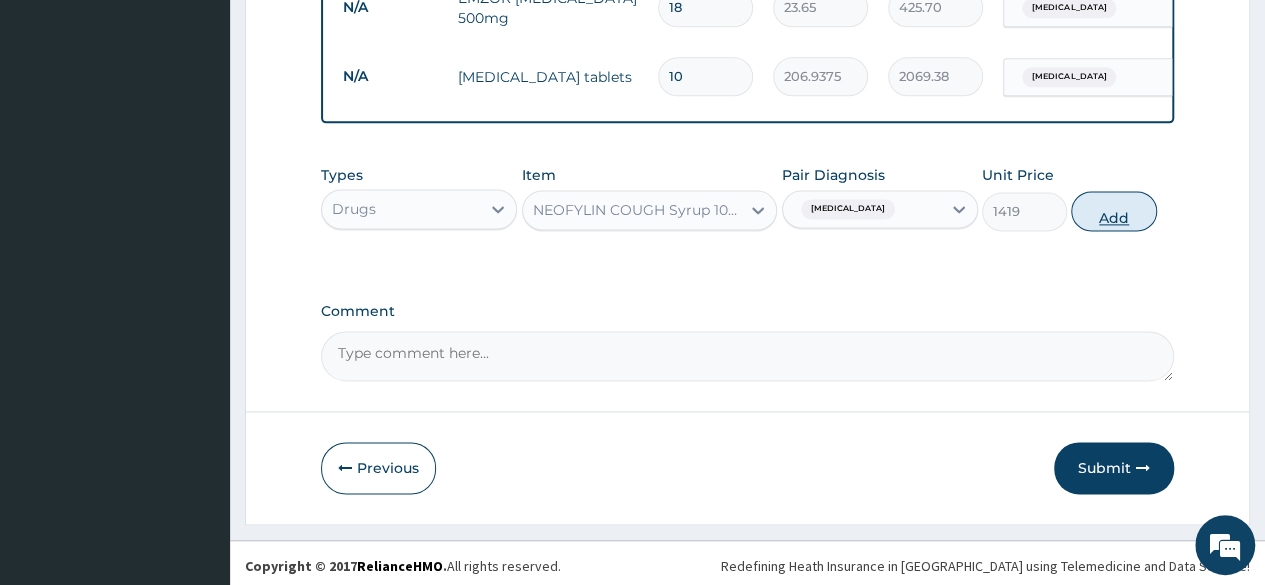 click on "Add" at bounding box center [1113, 211] 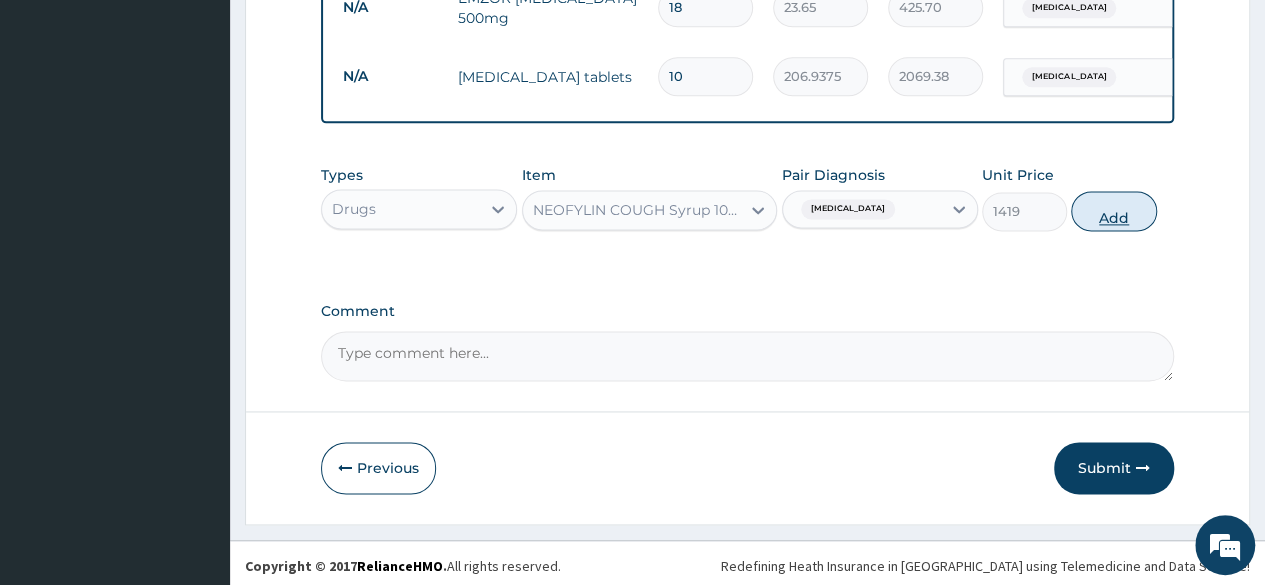 type on "0" 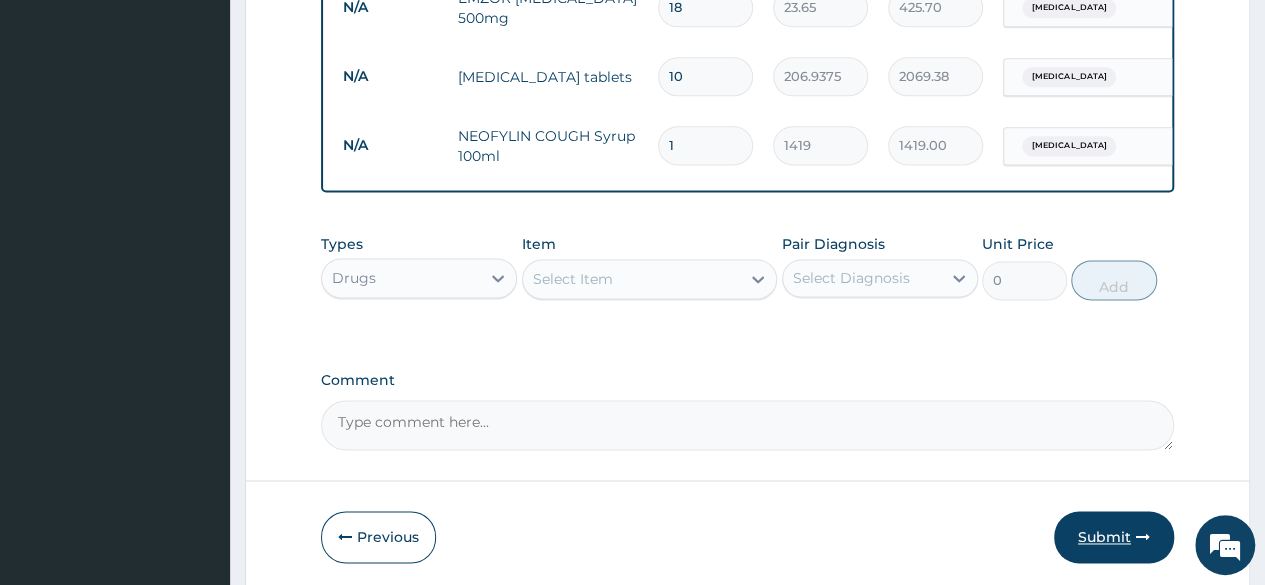 click on "Submit" at bounding box center [1114, 537] 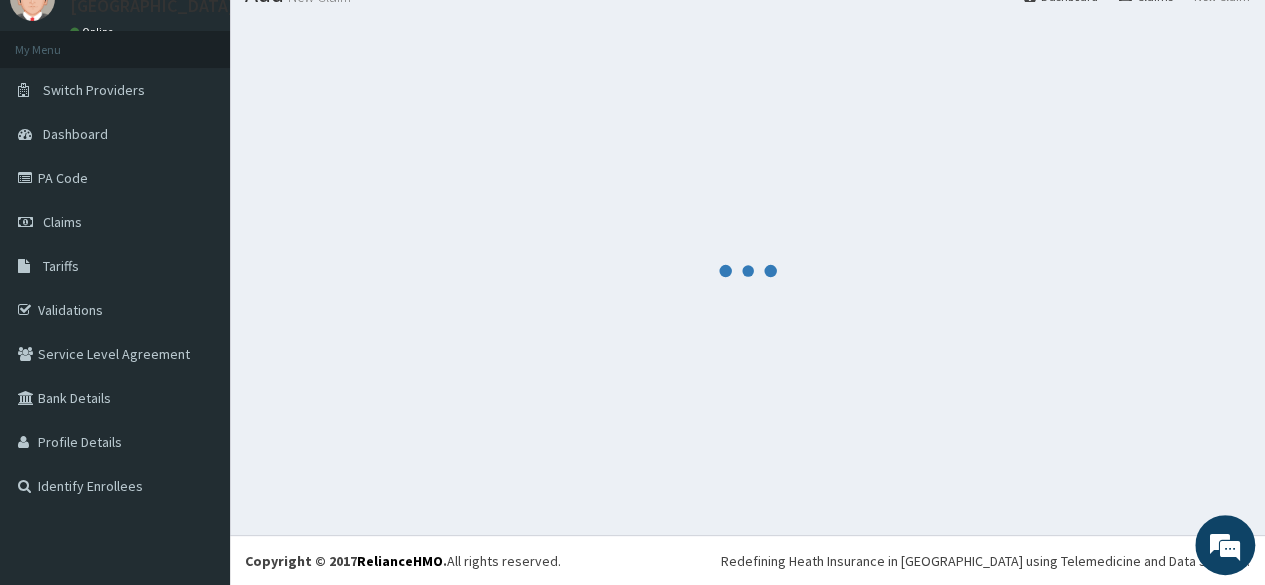 scroll, scrollTop: 1280, scrollLeft: 0, axis: vertical 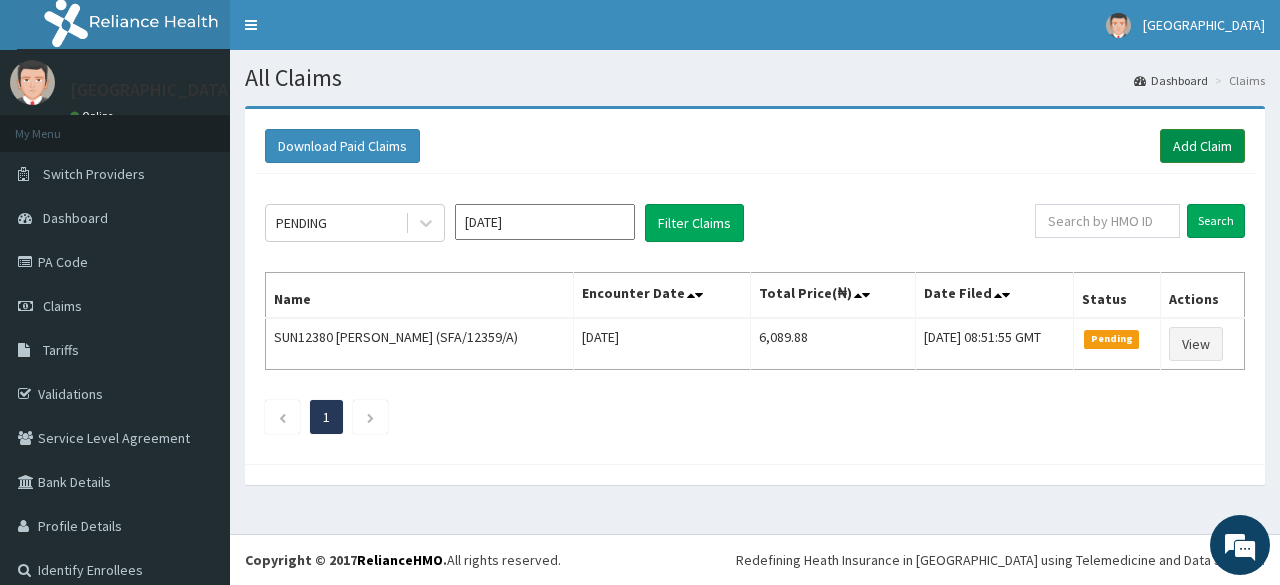 click on "Add Claim" at bounding box center [1202, 146] 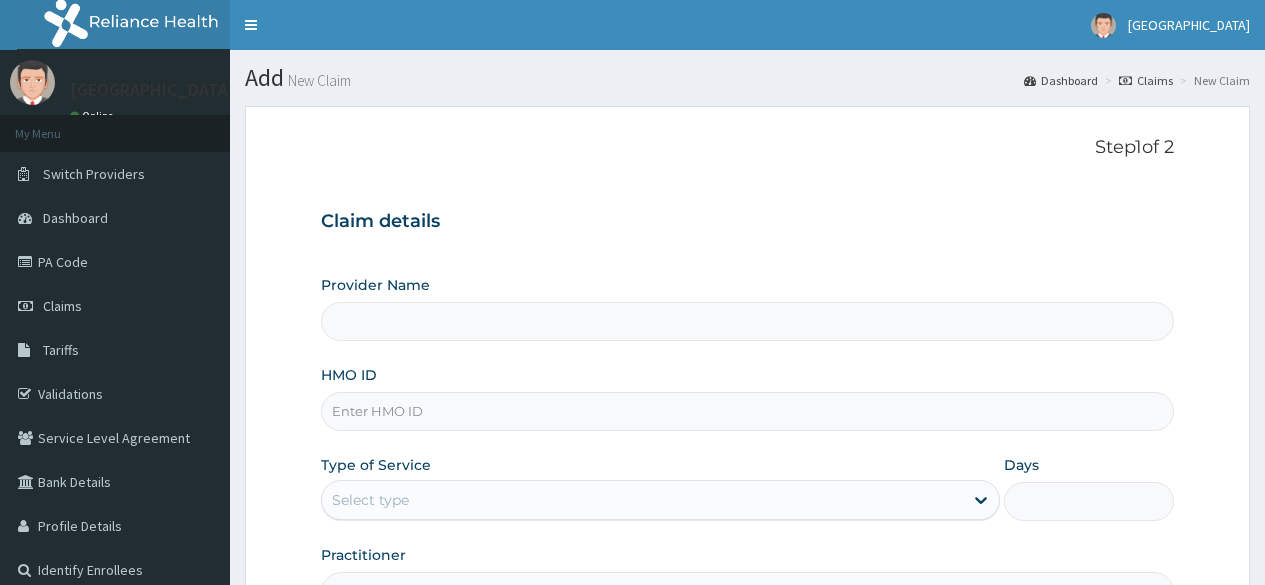 scroll, scrollTop: 0, scrollLeft: 0, axis: both 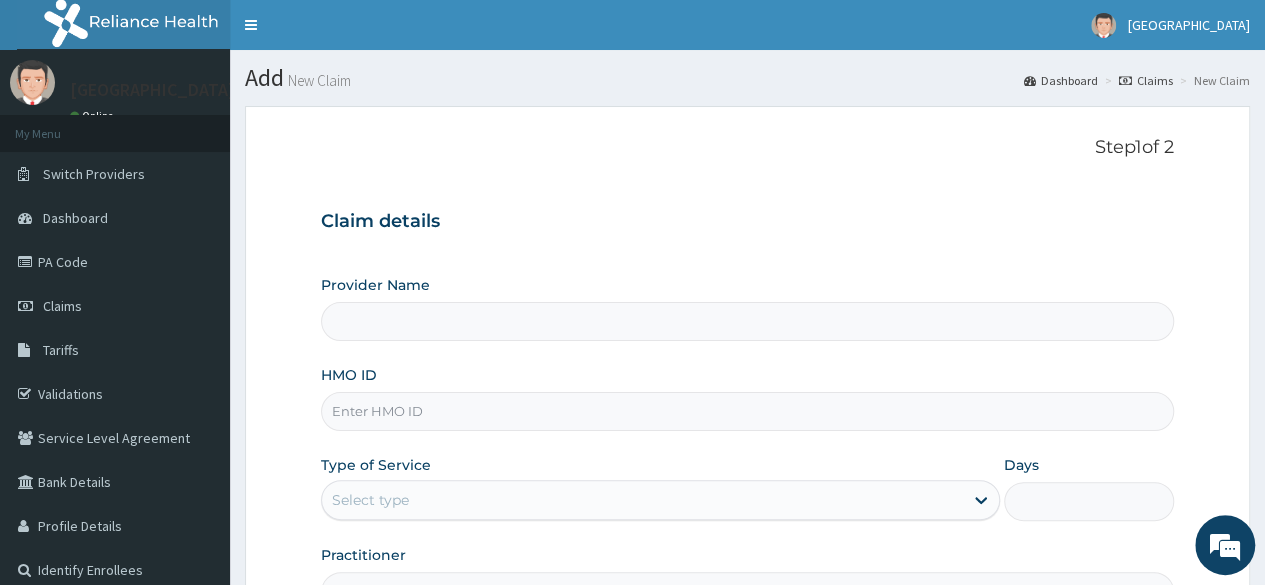click on "HMO ID" at bounding box center (747, 411) 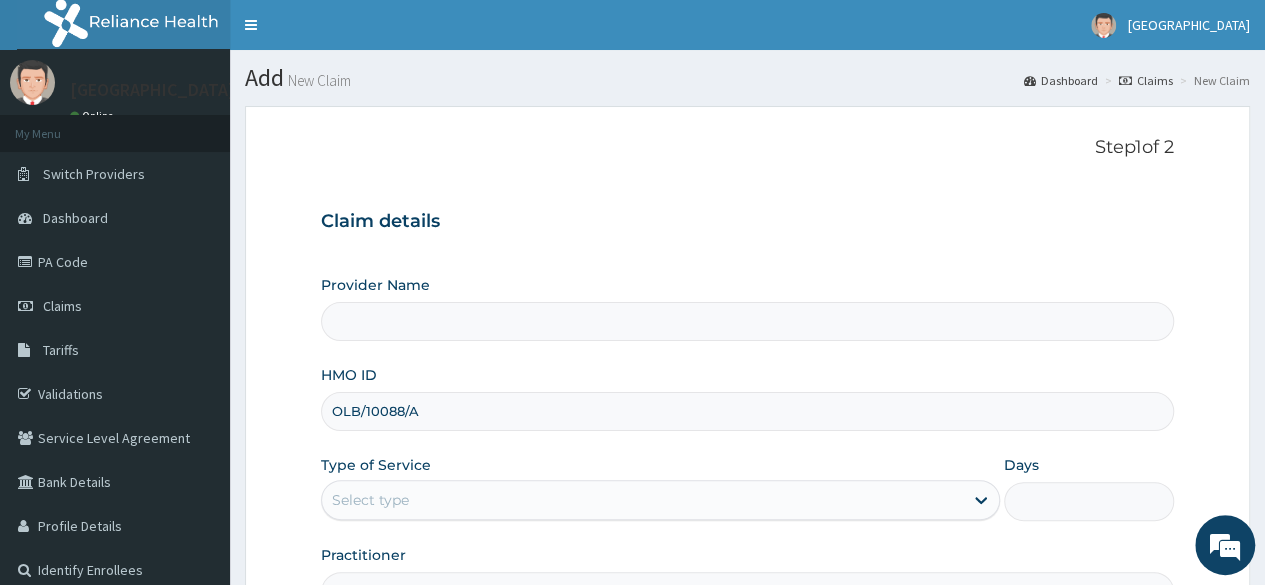 type on "[GEOGRAPHIC_DATA]" 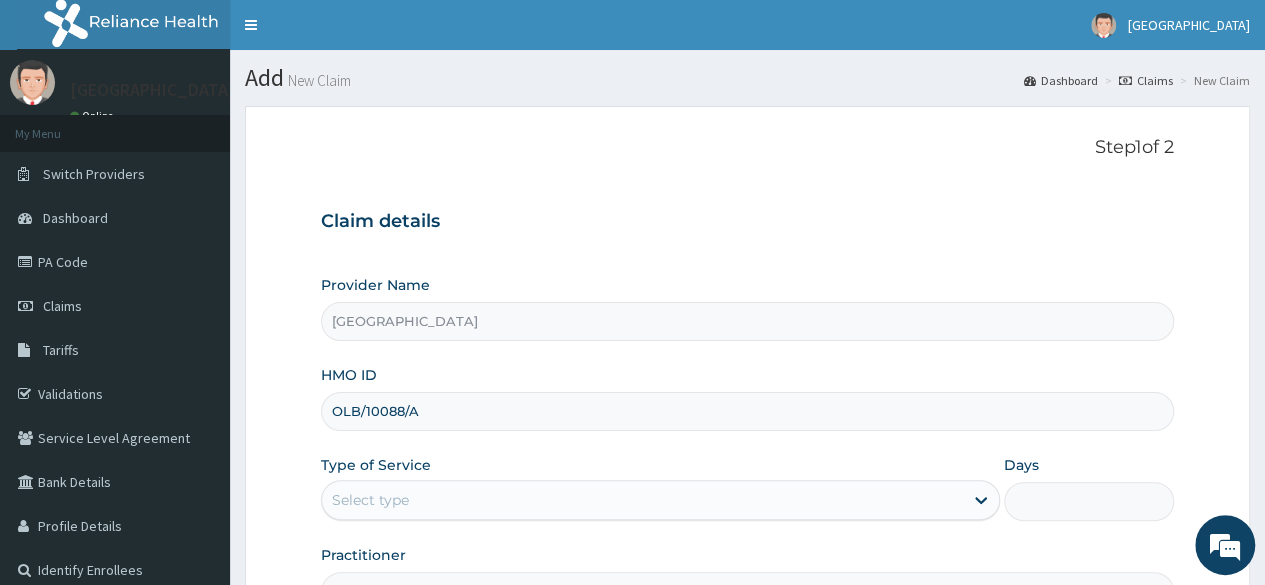 type on "OLB/10088/A" 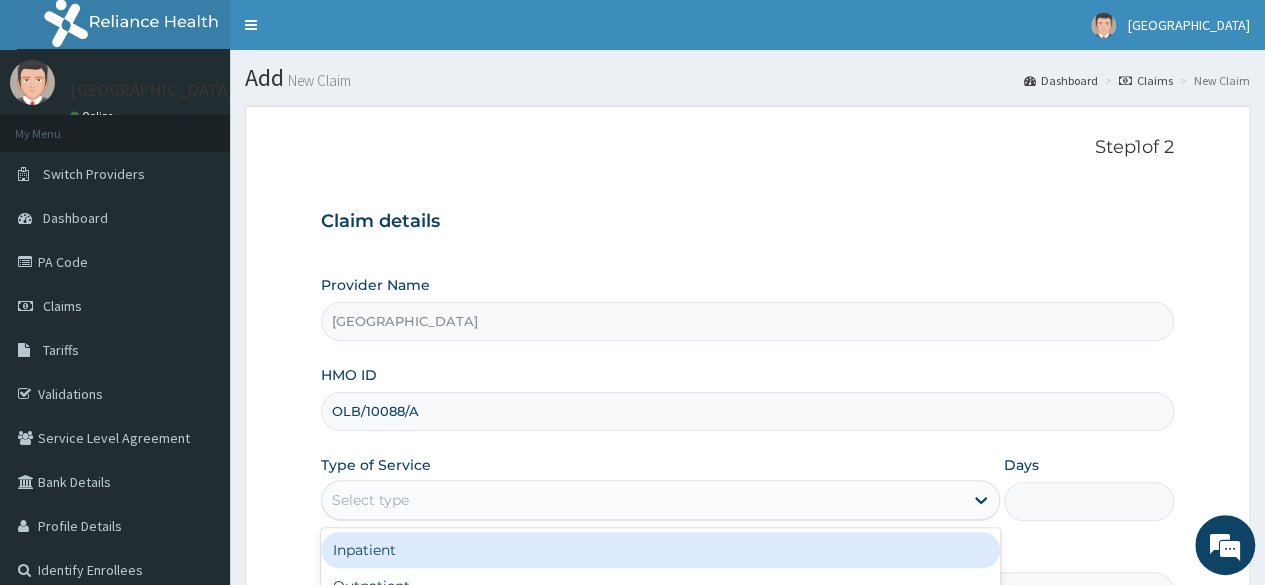 click on "Select type" at bounding box center (660, 500) 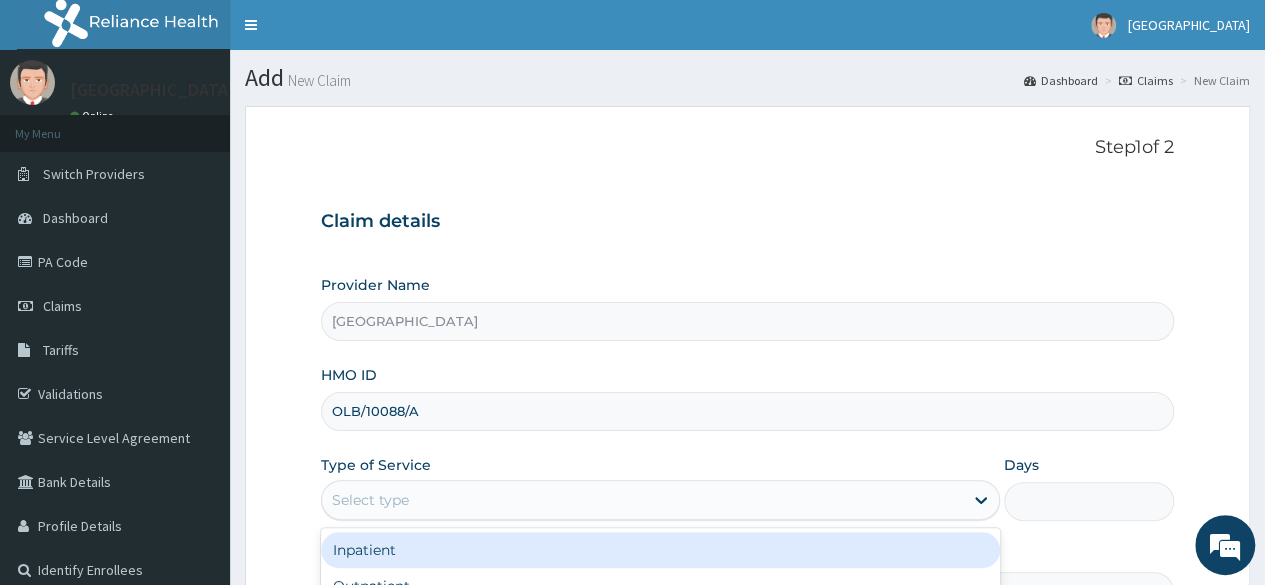 scroll, scrollTop: 0, scrollLeft: 0, axis: both 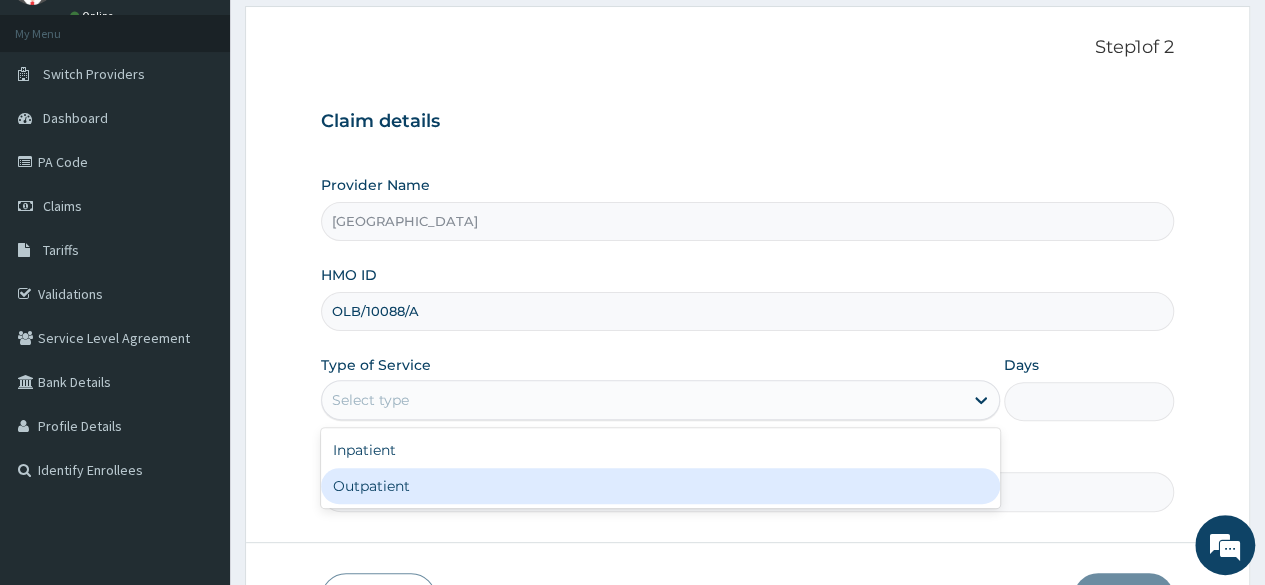click on "Outpatient" at bounding box center (660, 486) 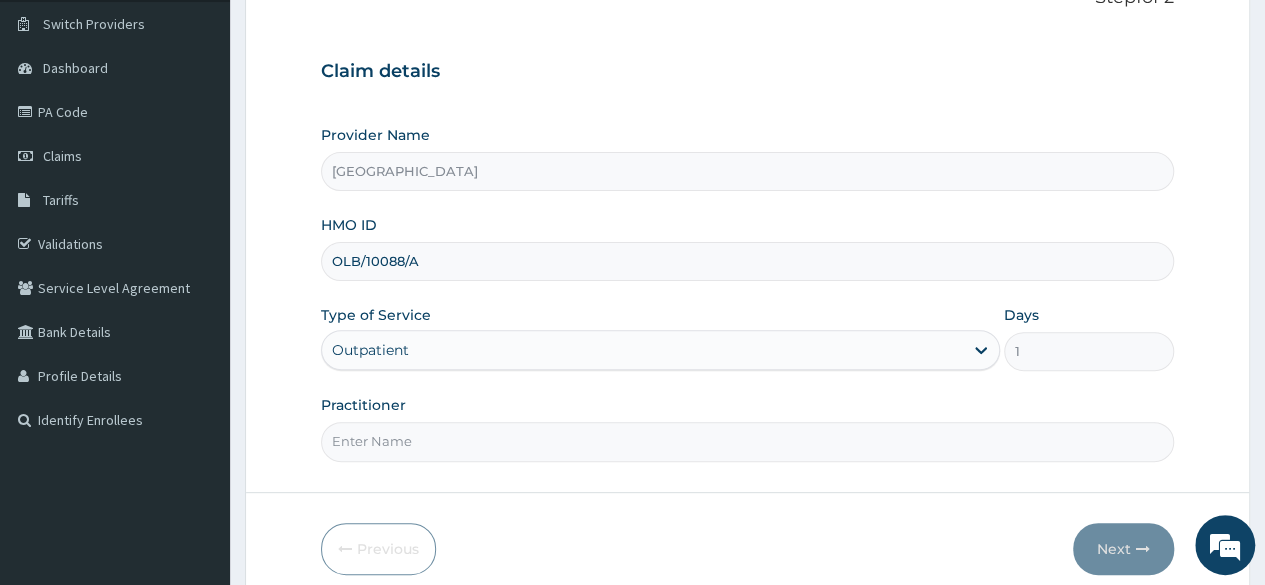 scroll, scrollTop: 173, scrollLeft: 0, axis: vertical 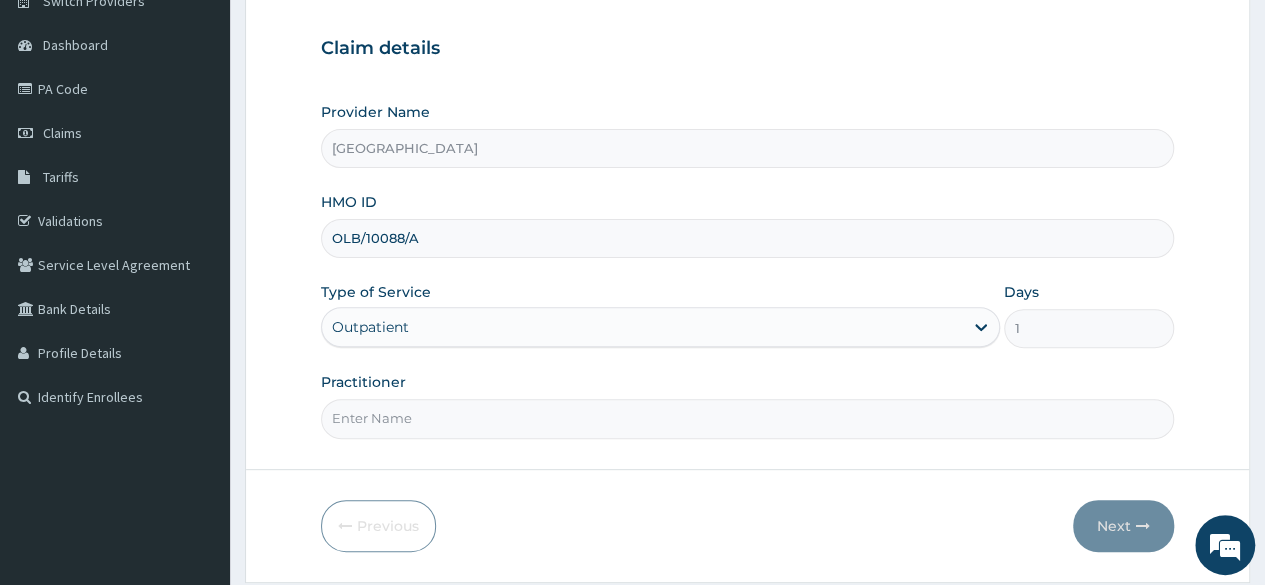 click on "Practitioner" at bounding box center (747, 418) 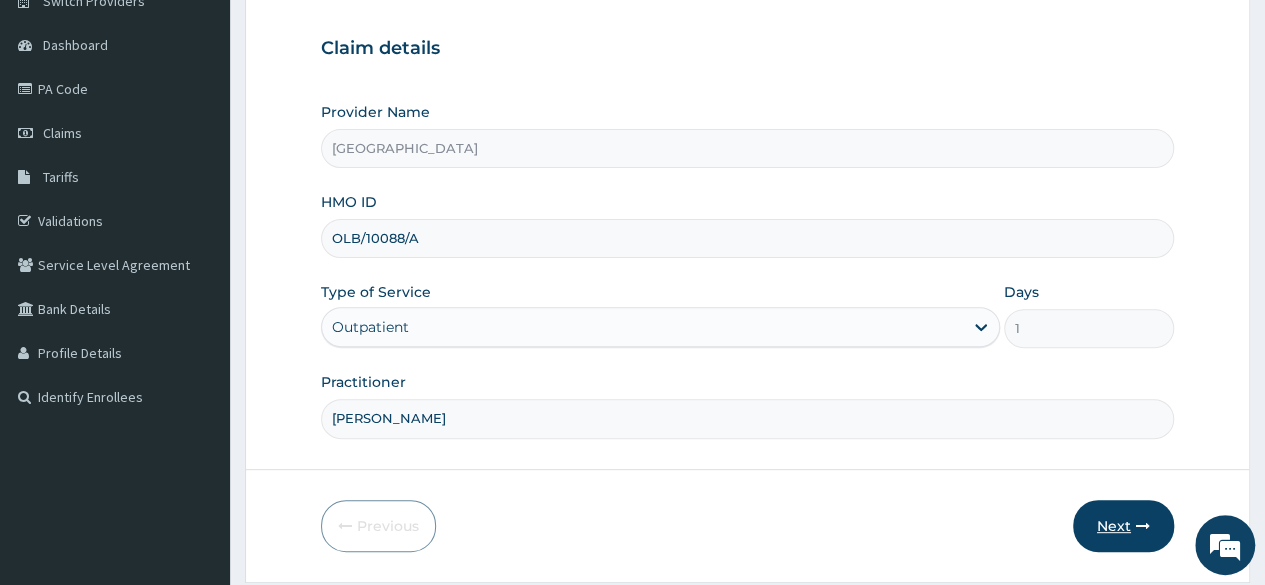 type on "[PERSON_NAME]" 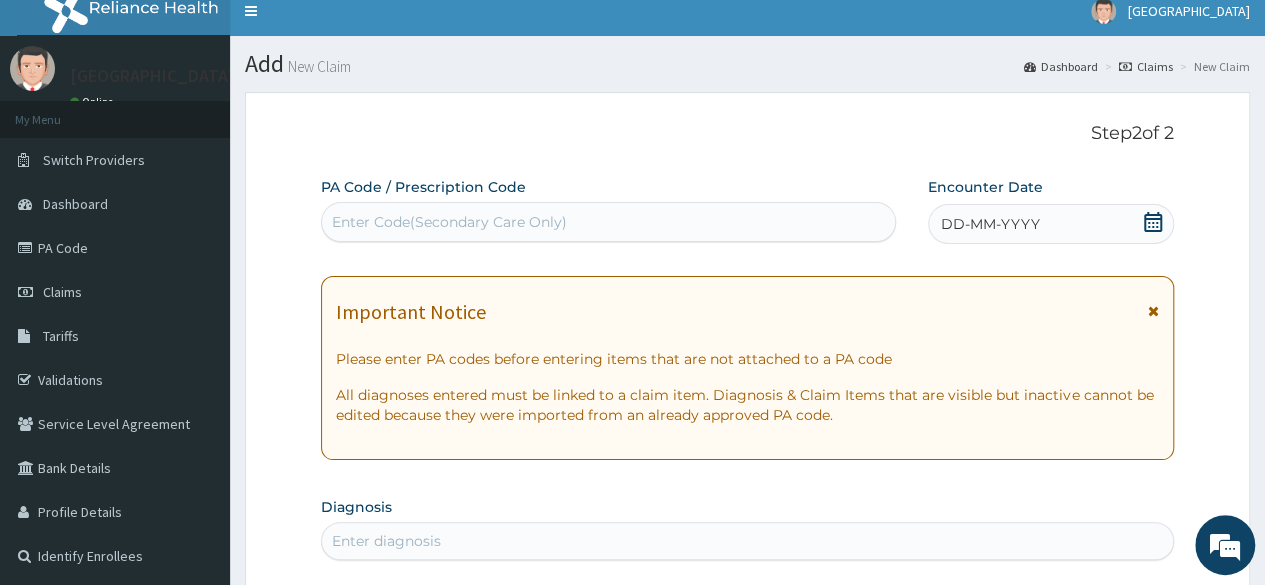 scroll, scrollTop: 6, scrollLeft: 0, axis: vertical 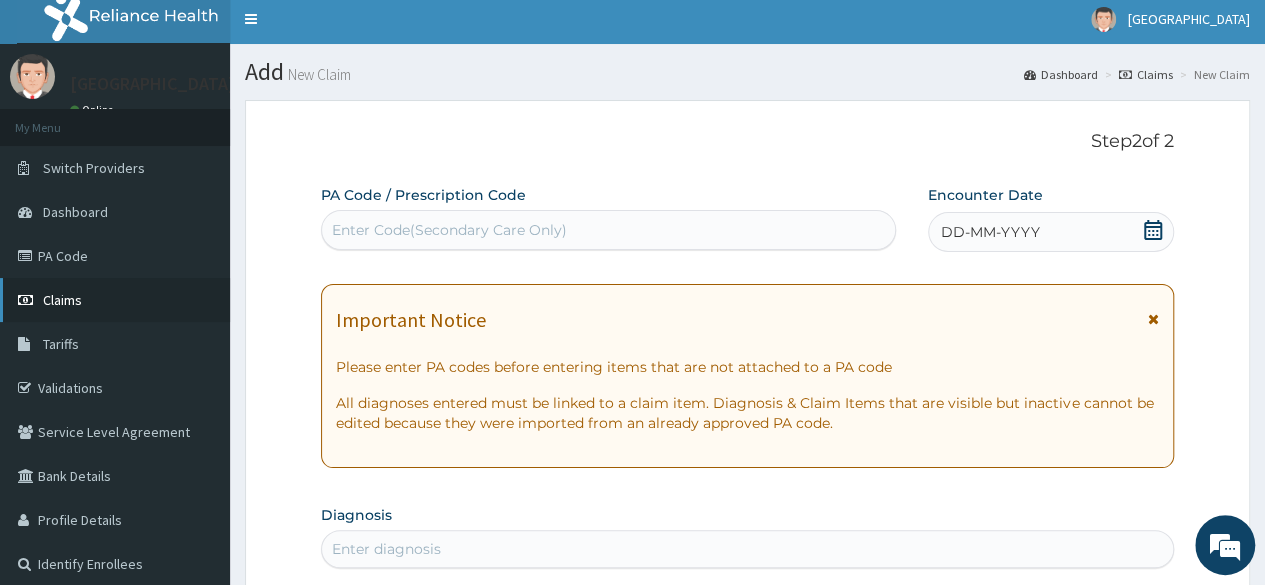 click on "Claims" at bounding box center (115, 300) 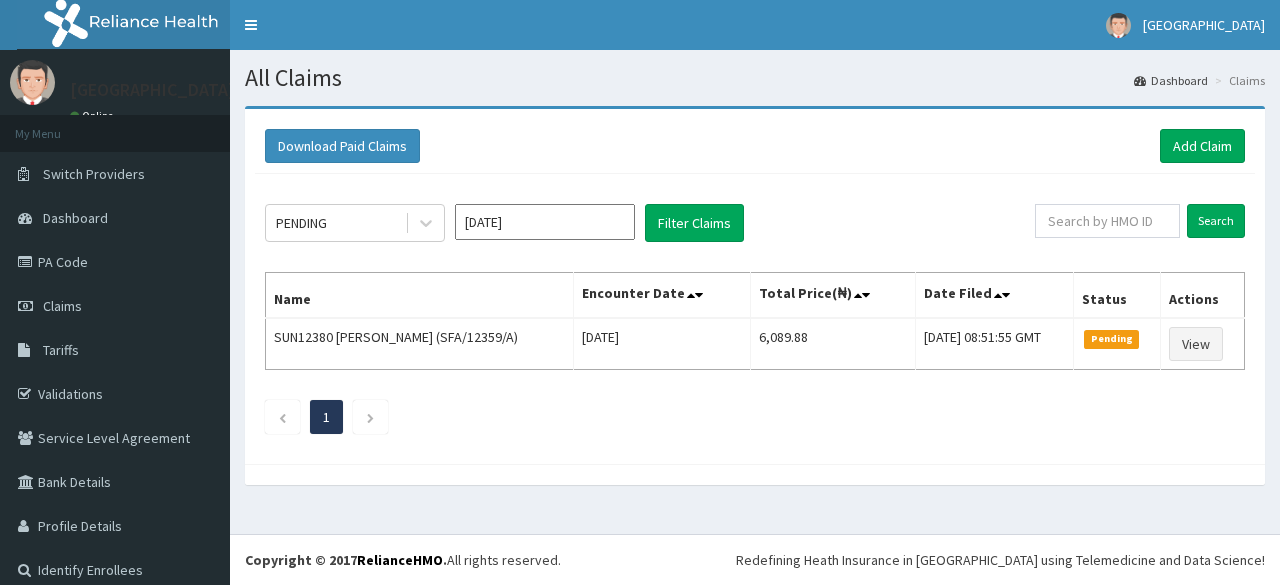 scroll, scrollTop: 0, scrollLeft: 0, axis: both 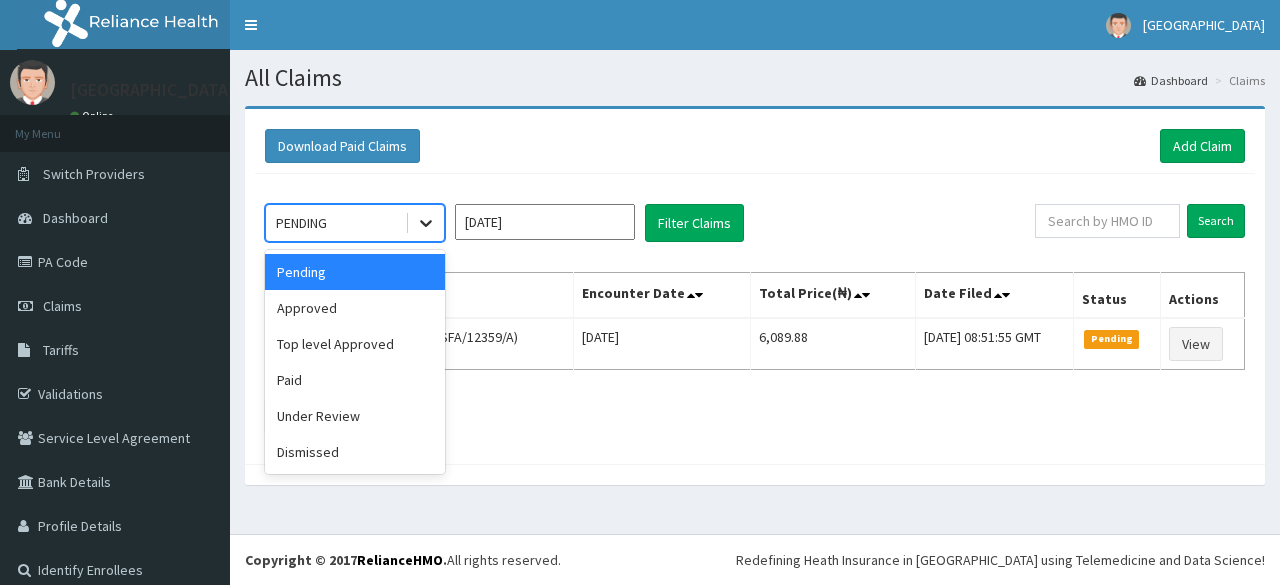 click 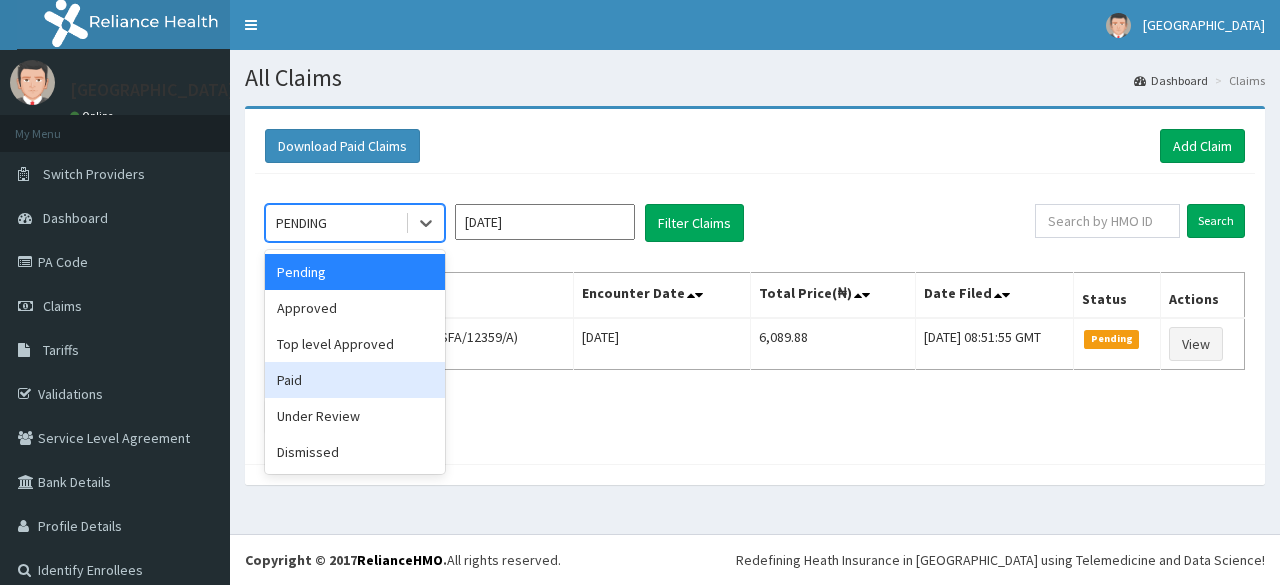 click on "Paid" at bounding box center [355, 380] 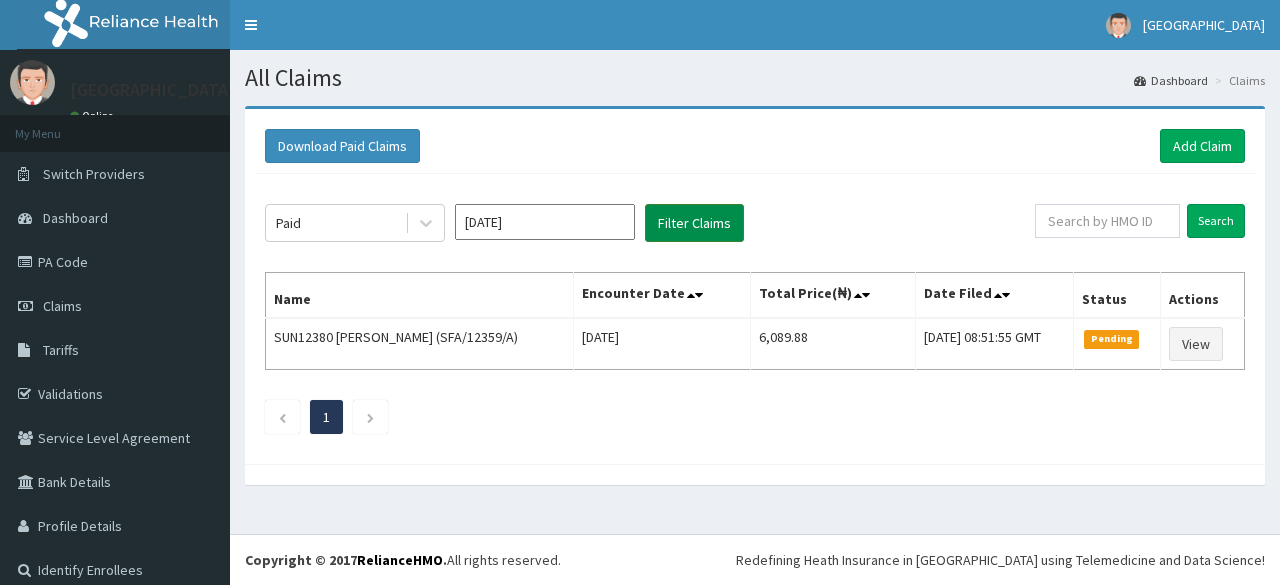 click on "Filter Claims" at bounding box center [694, 223] 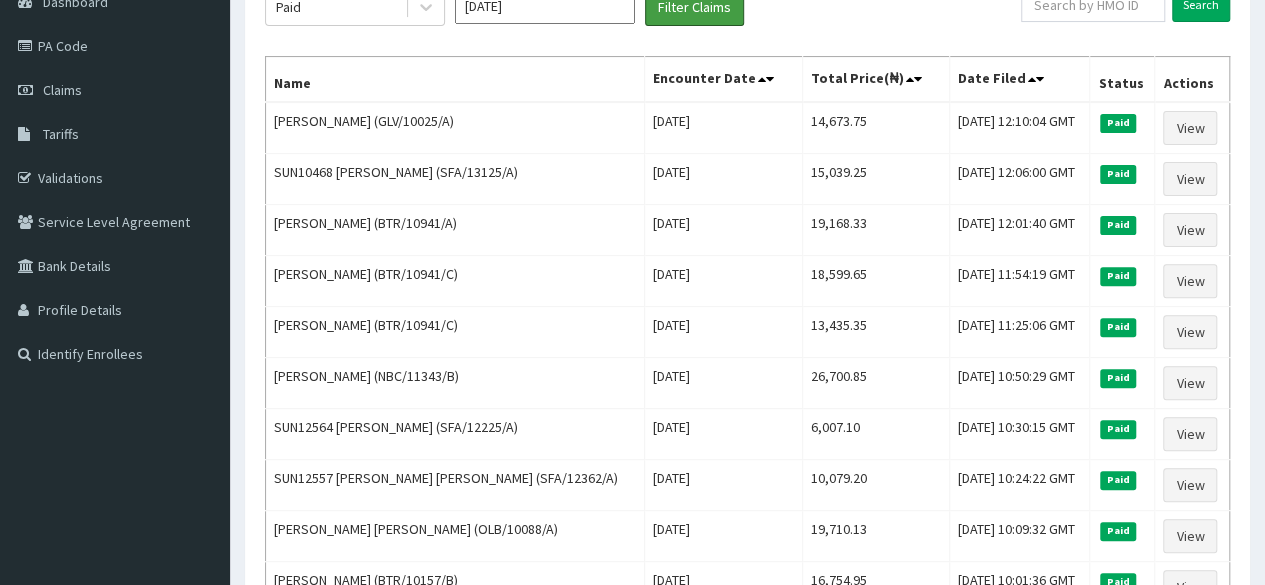 scroll, scrollTop: 218, scrollLeft: 0, axis: vertical 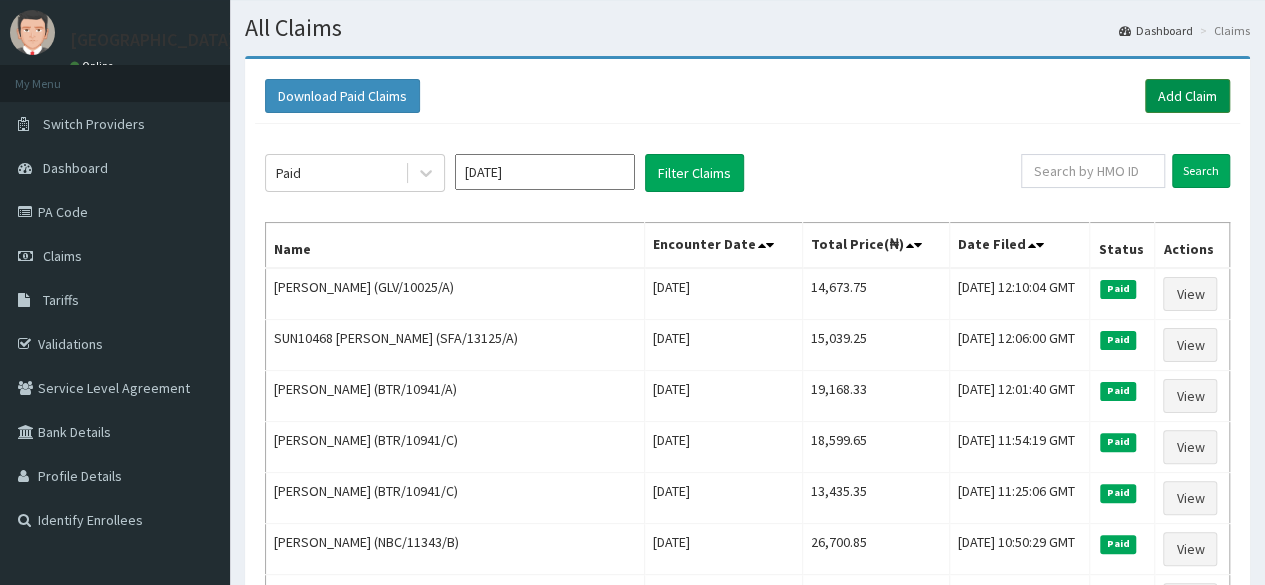 click on "Add Claim" at bounding box center (1187, 96) 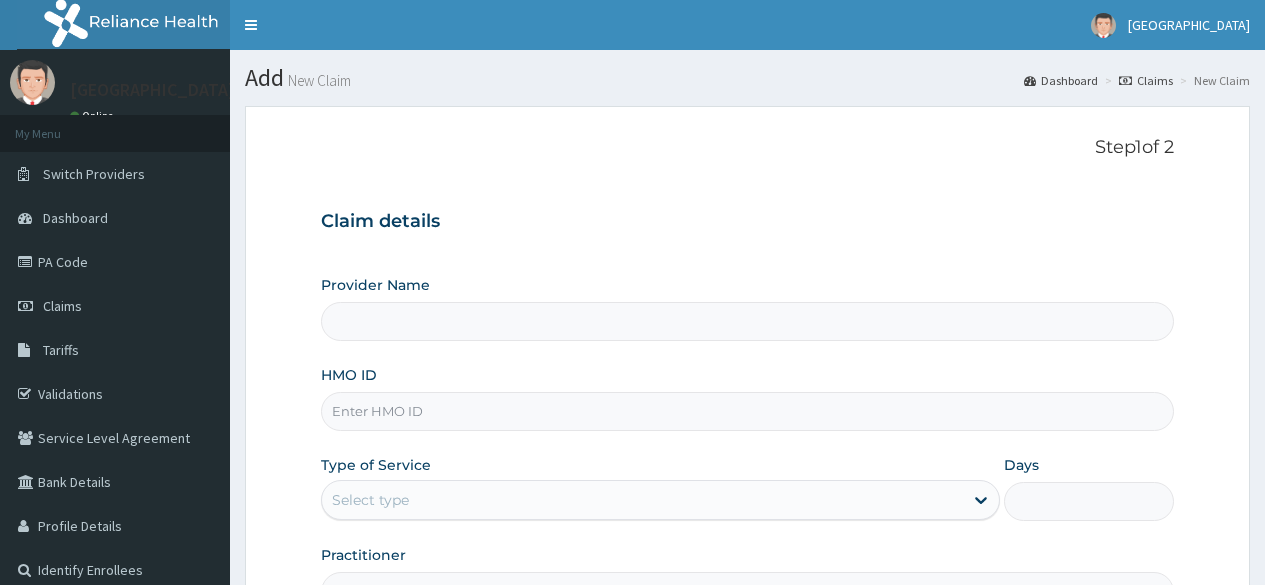 scroll, scrollTop: 0, scrollLeft: 0, axis: both 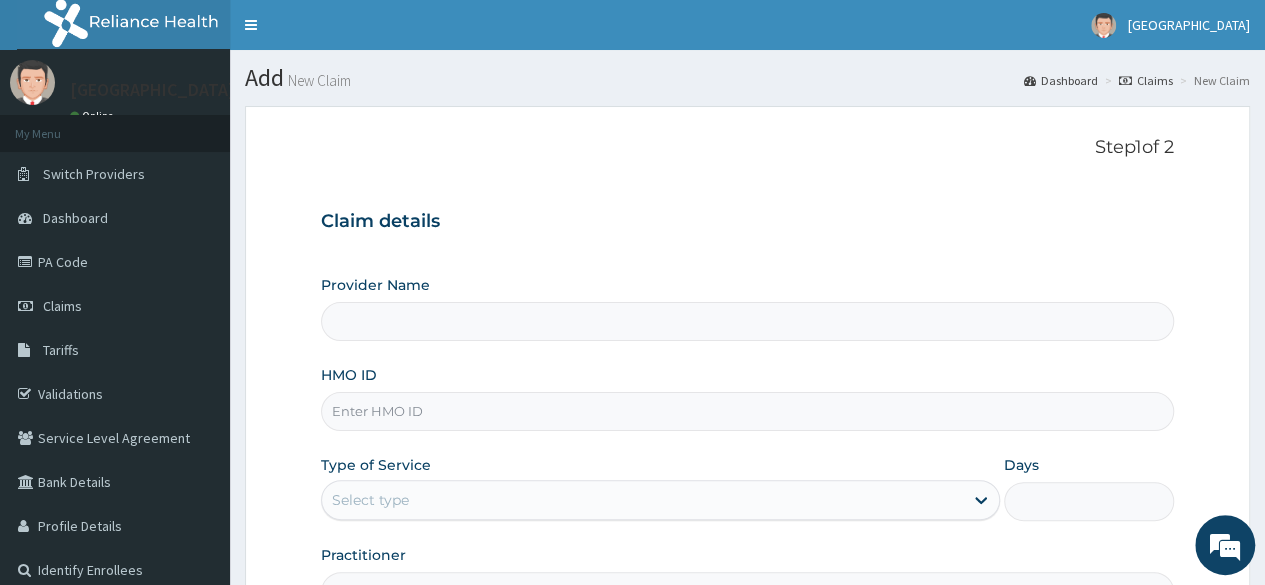 click on "HMO ID" at bounding box center [747, 411] 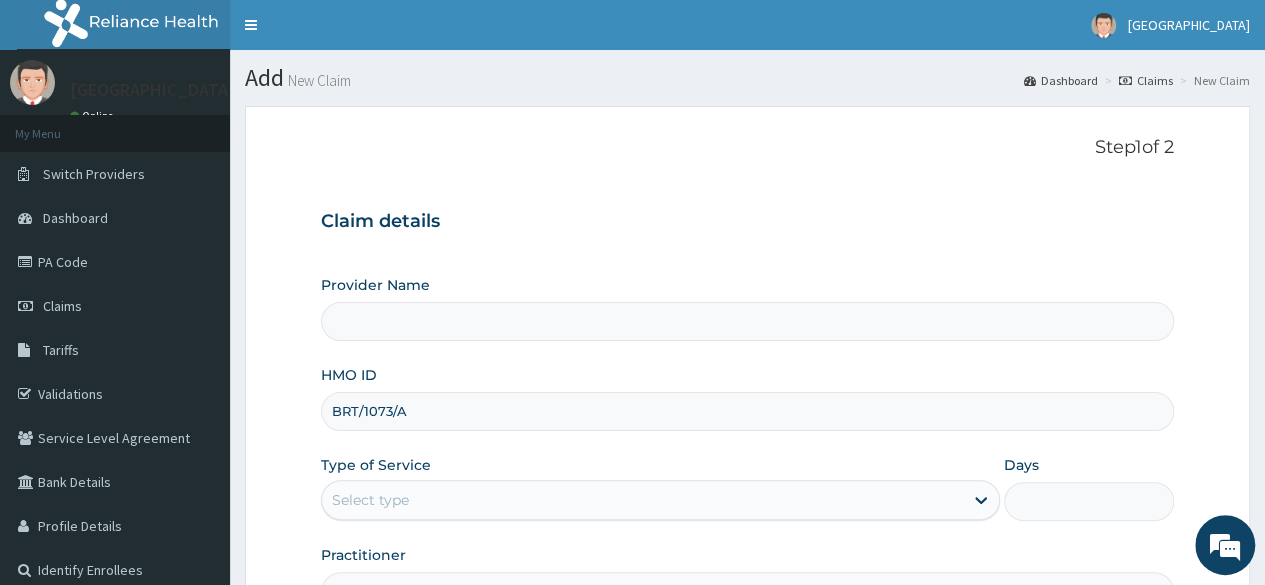 click on "BRT/1073/A" at bounding box center [747, 411] 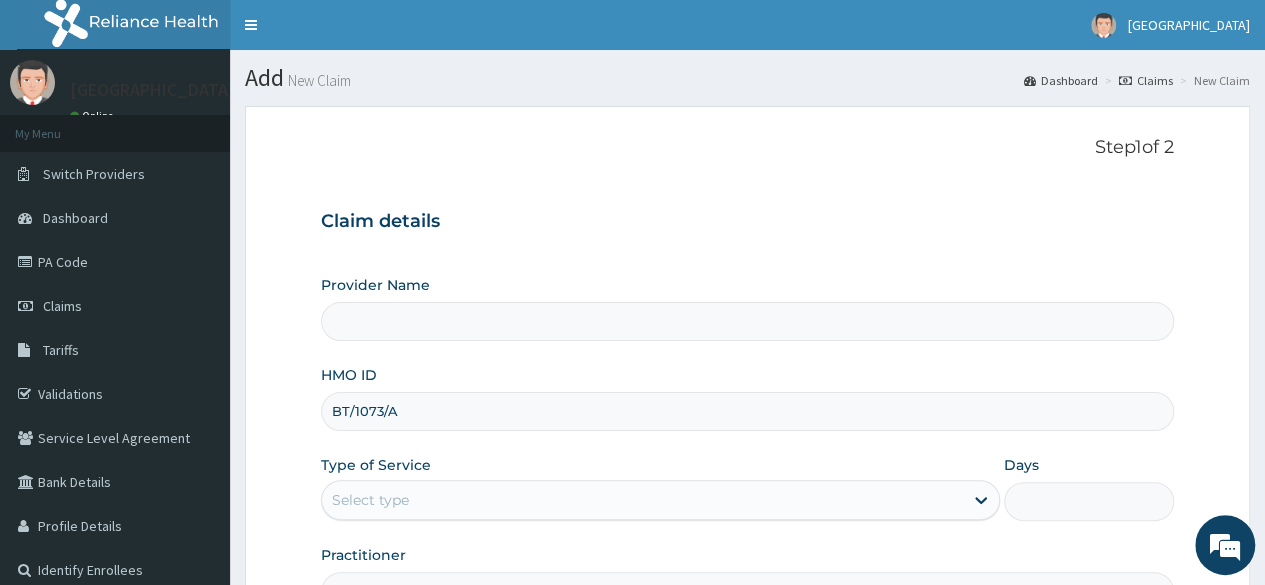 type on "BTR/1073/A" 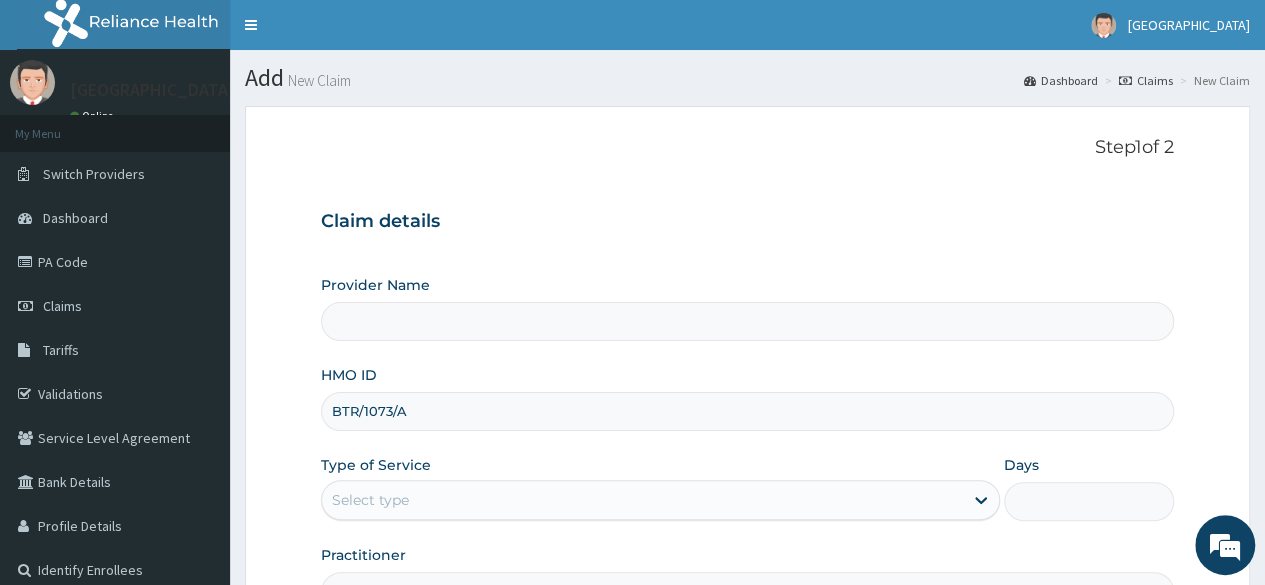 scroll, scrollTop: 0, scrollLeft: 0, axis: both 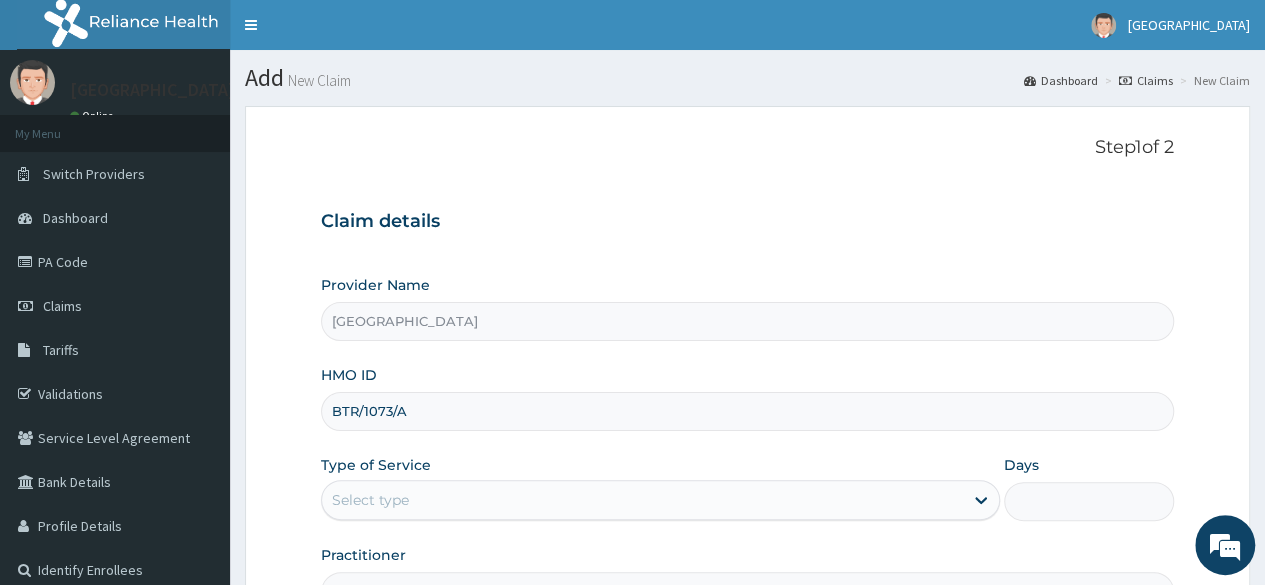 type on "BTR/1073/A" 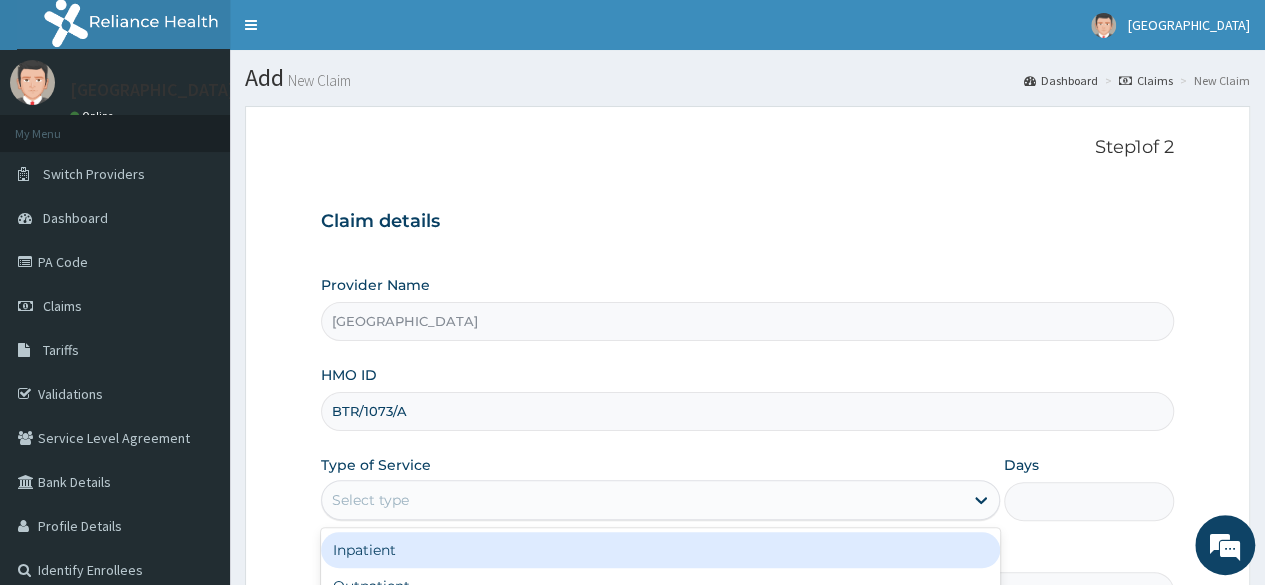 click on "Select type" at bounding box center (370, 500) 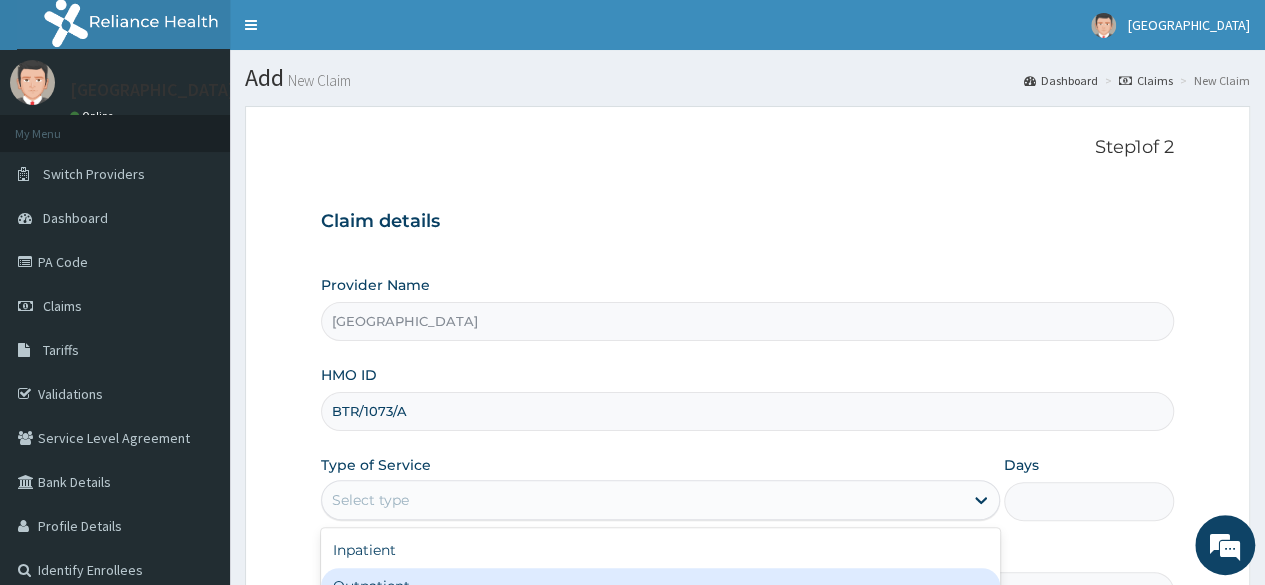 click on "Outpatient" at bounding box center [660, 586] 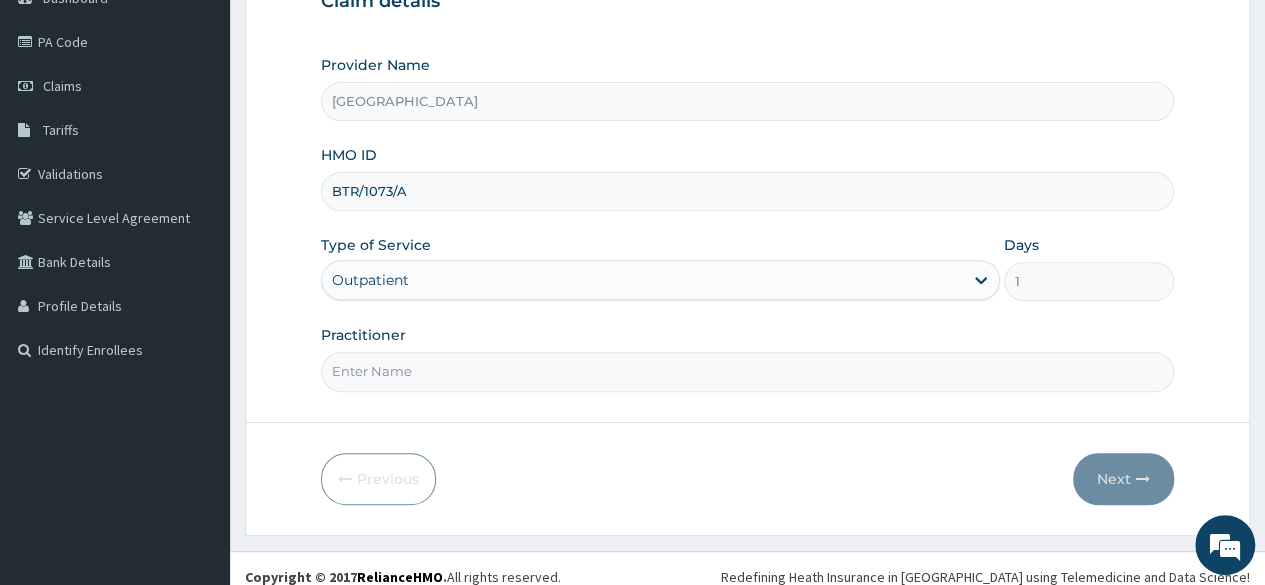 scroll, scrollTop: 232, scrollLeft: 0, axis: vertical 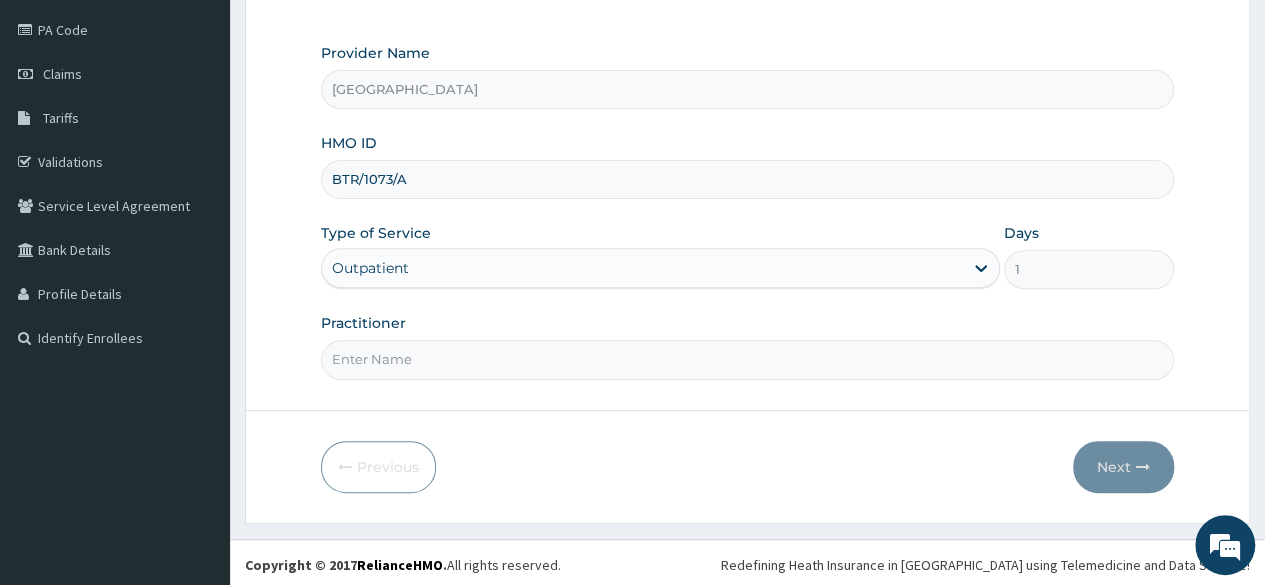 click on "Practitioner" at bounding box center [747, 359] 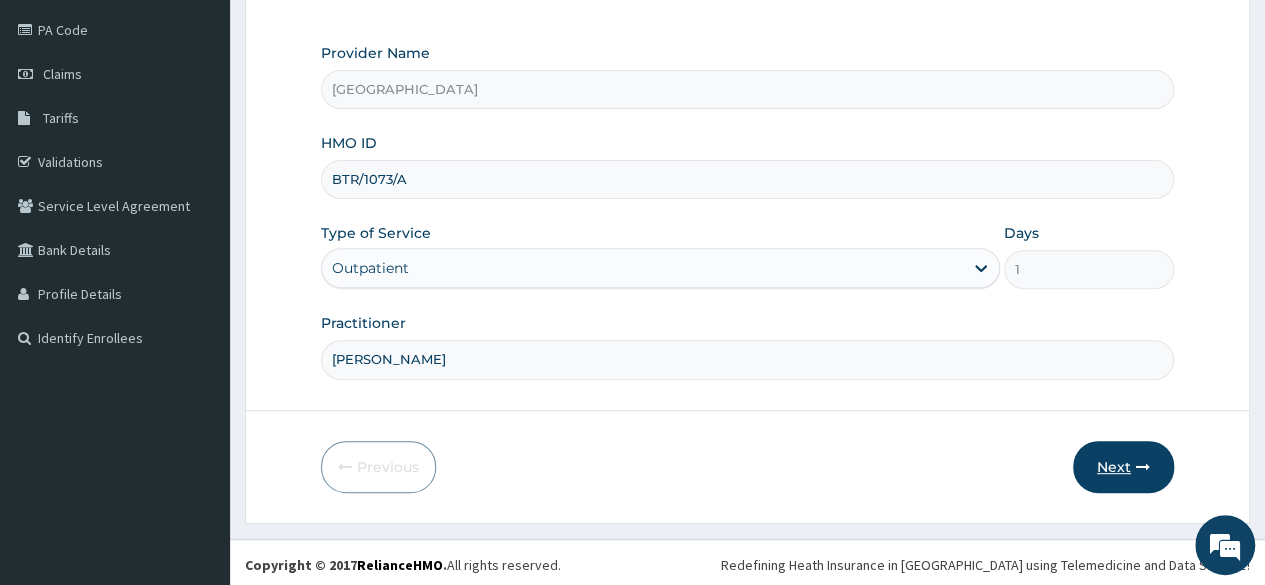 type on "[PERSON_NAME]" 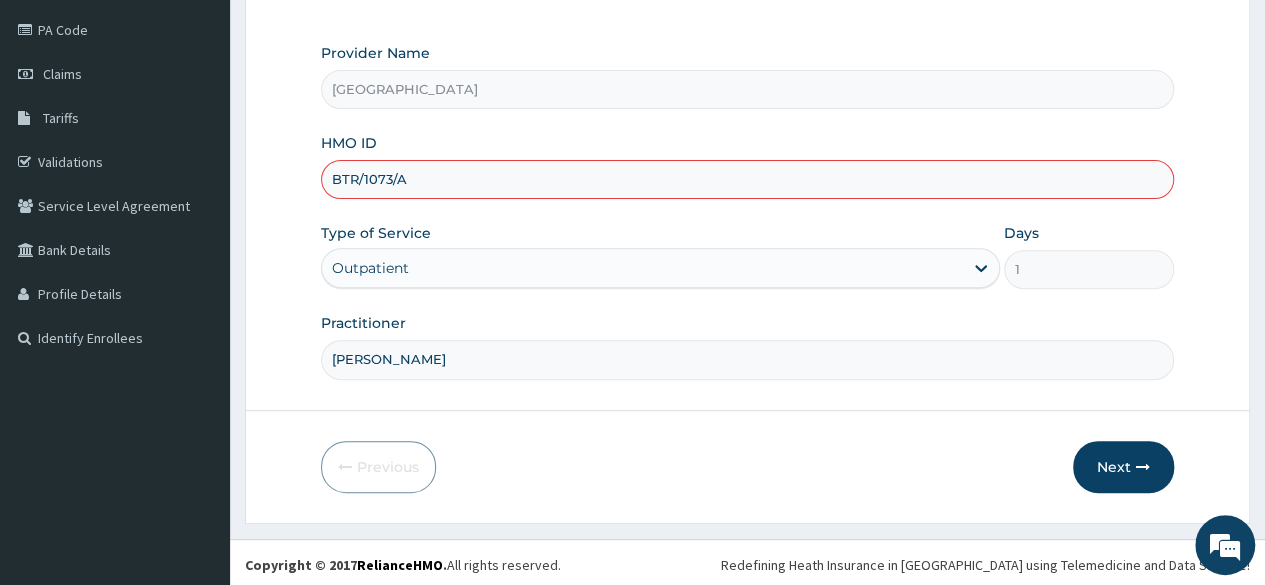click on "BTR/1073/A" at bounding box center (747, 179) 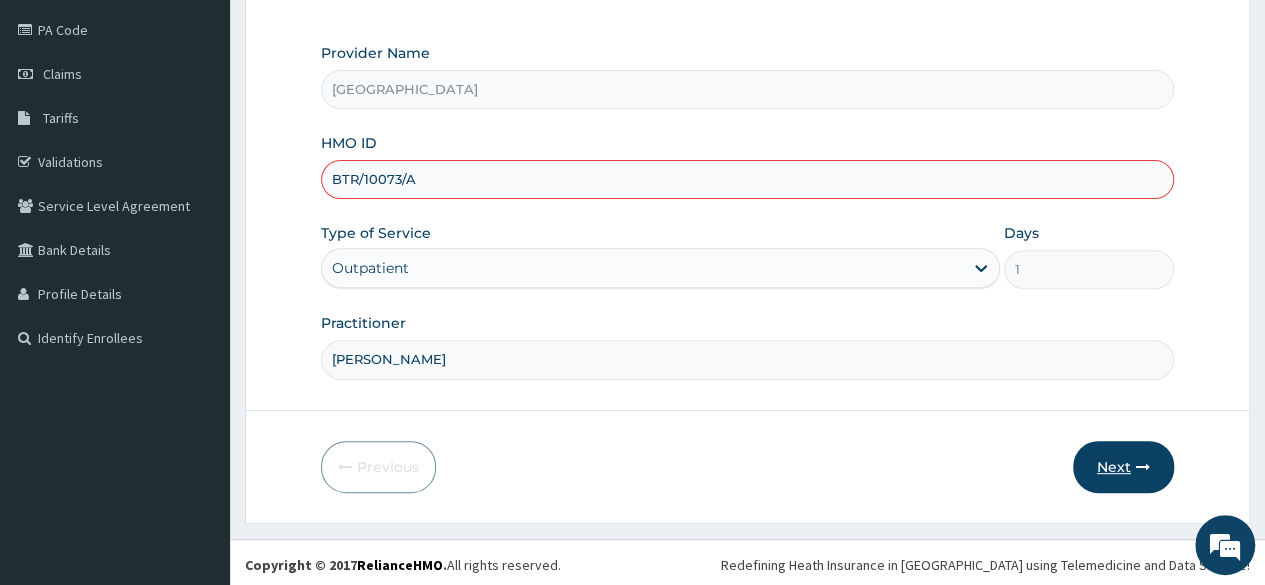 type on "BTR/10073/A" 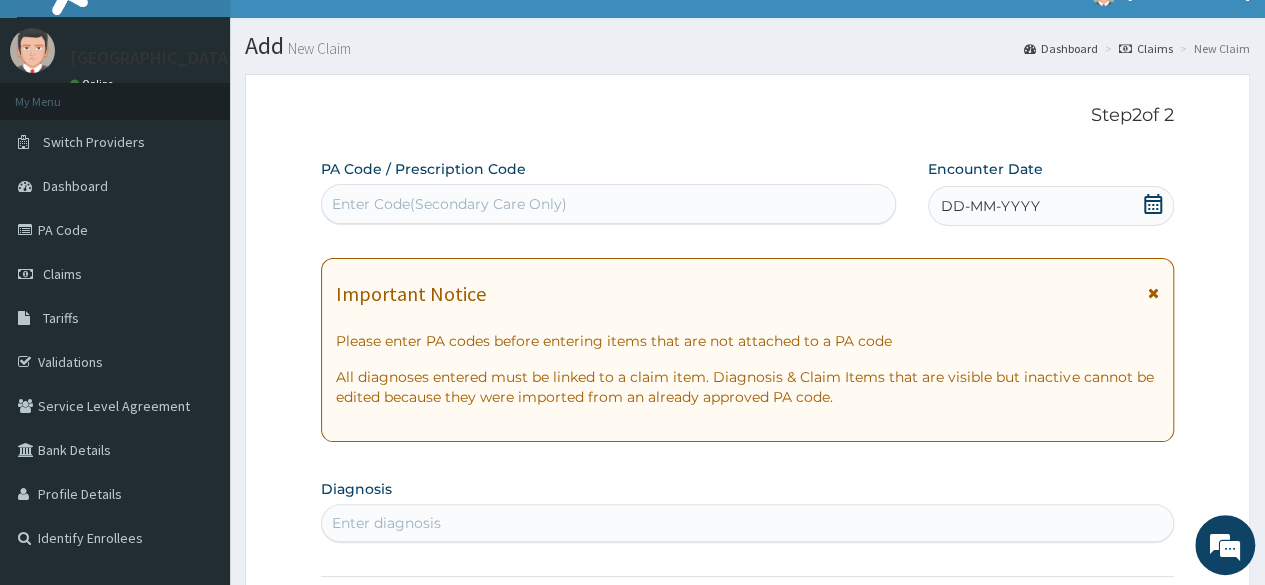 scroll, scrollTop: 0, scrollLeft: 0, axis: both 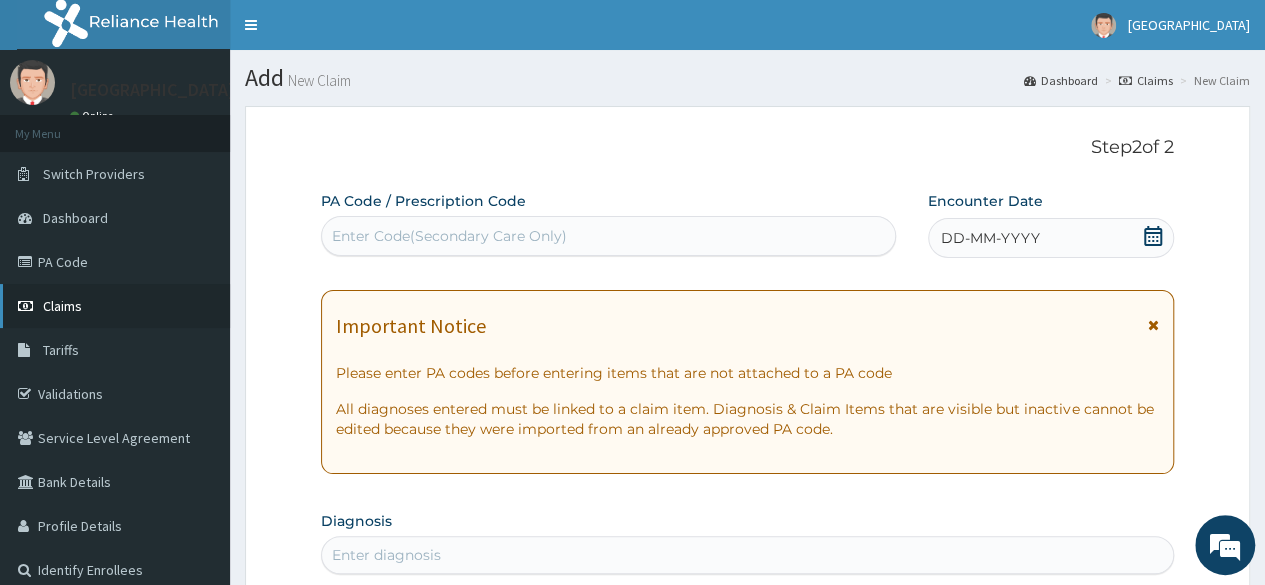 click on "Claims" at bounding box center (62, 306) 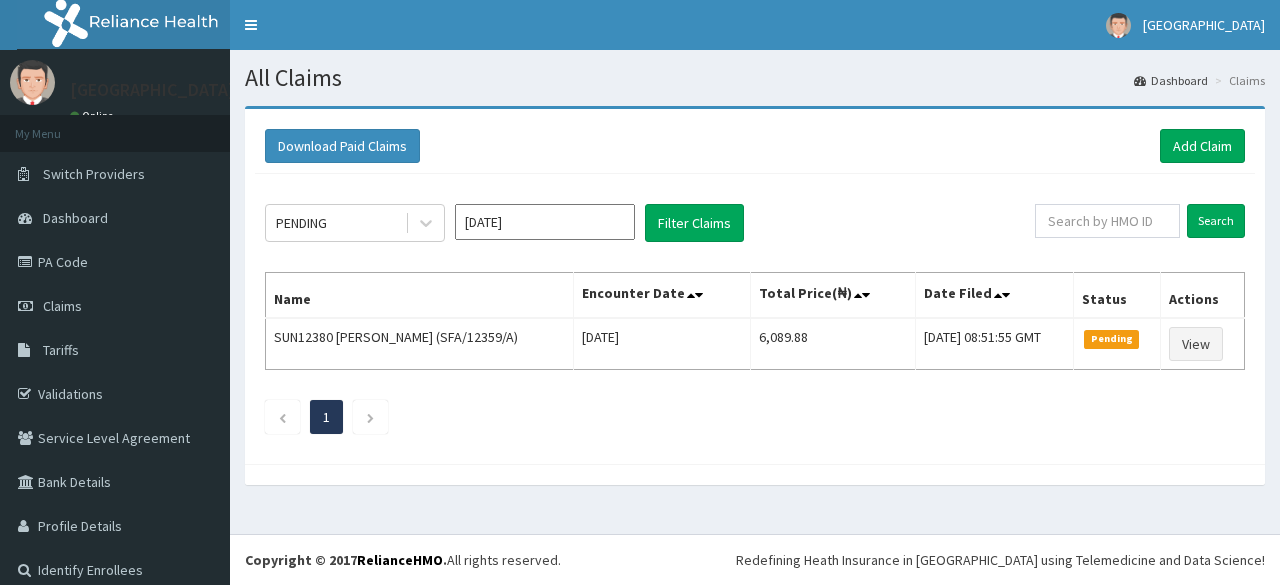 scroll, scrollTop: 0, scrollLeft: 0, axis: both 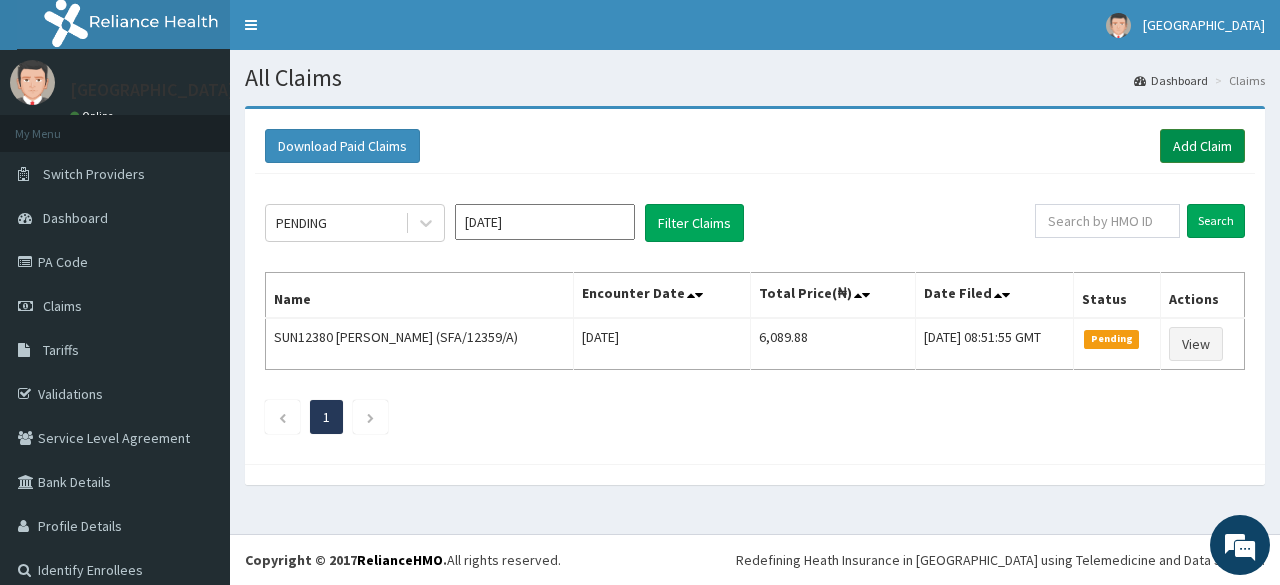 click on "Add Claim" at bounding box center (1202, 146) 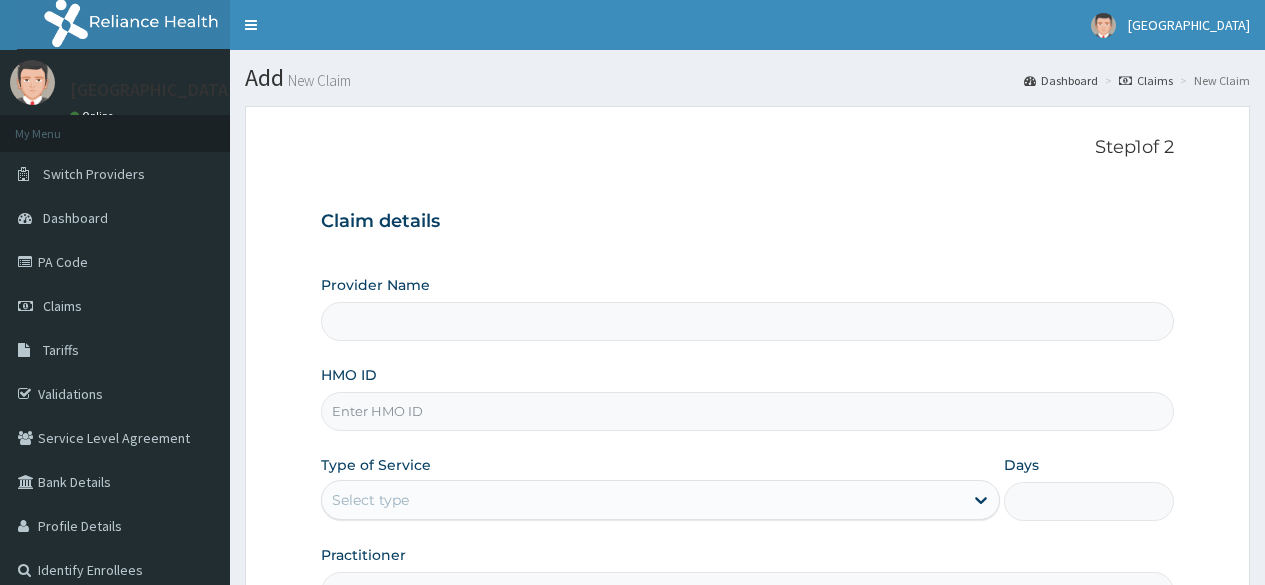 scroll, scrollTop: 0, scrollLeft: 0, axis: both 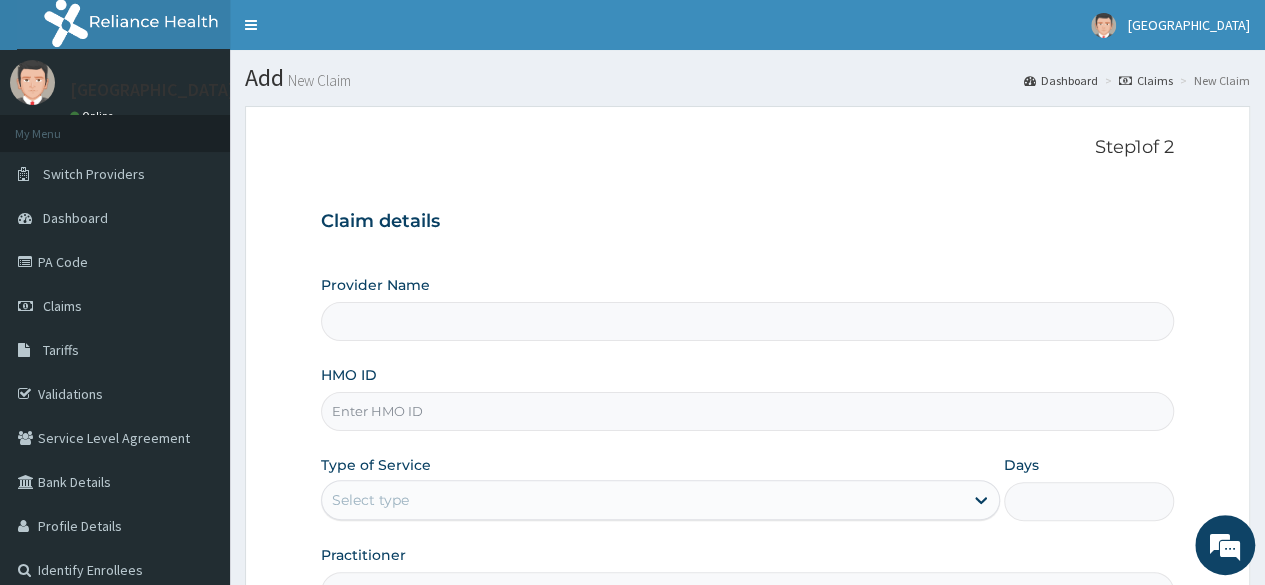 click on "HMO ID" at bounding box center (747, 411) 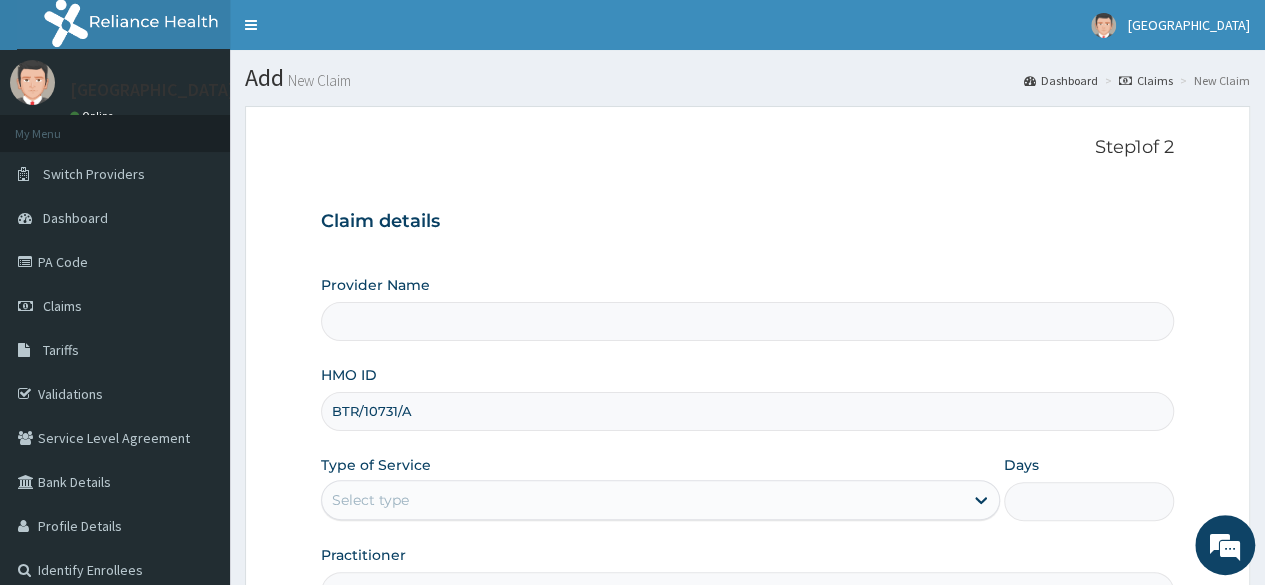 type on "BTR/10731/A" 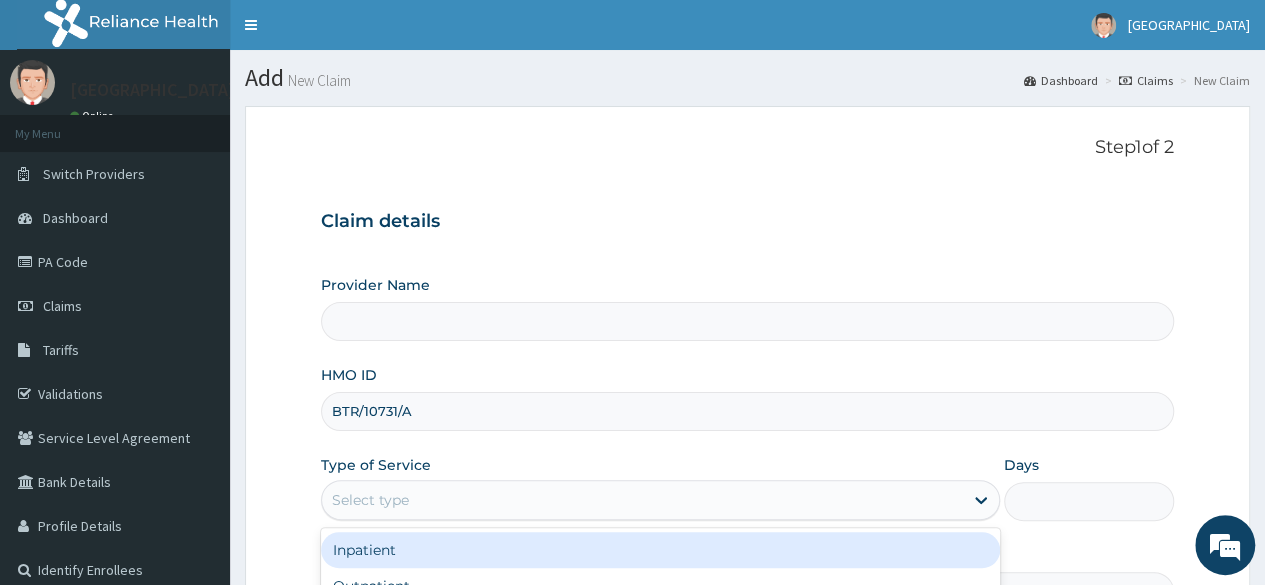click on "Select type" at bounding box center (642, 500) 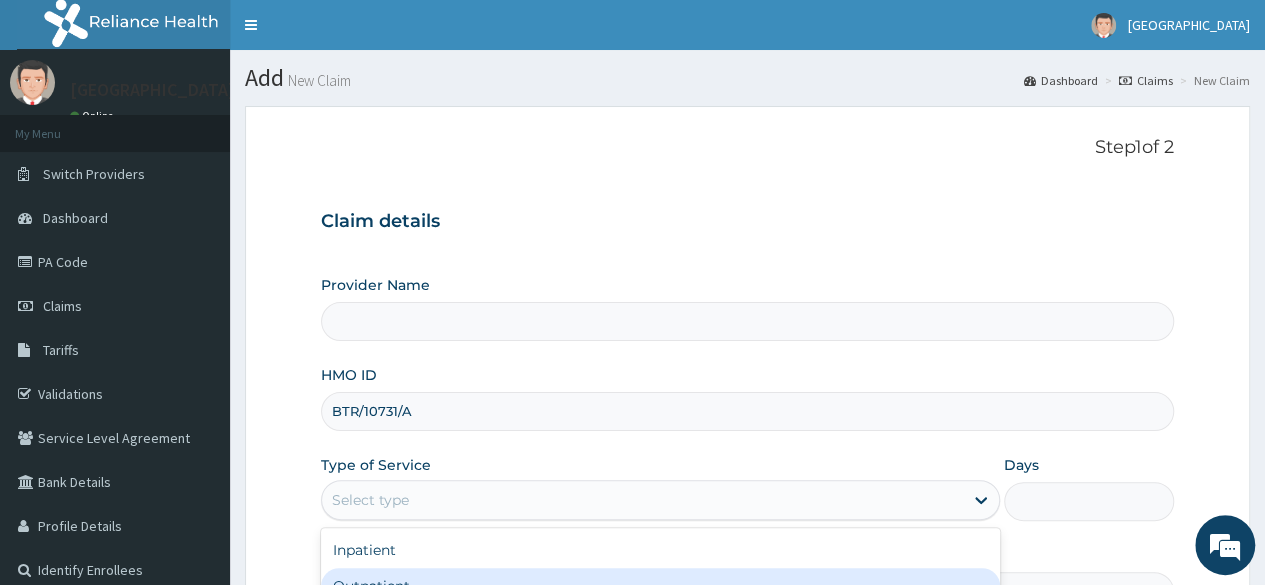 click on "Outpatient" at bounding box center [660, 586] 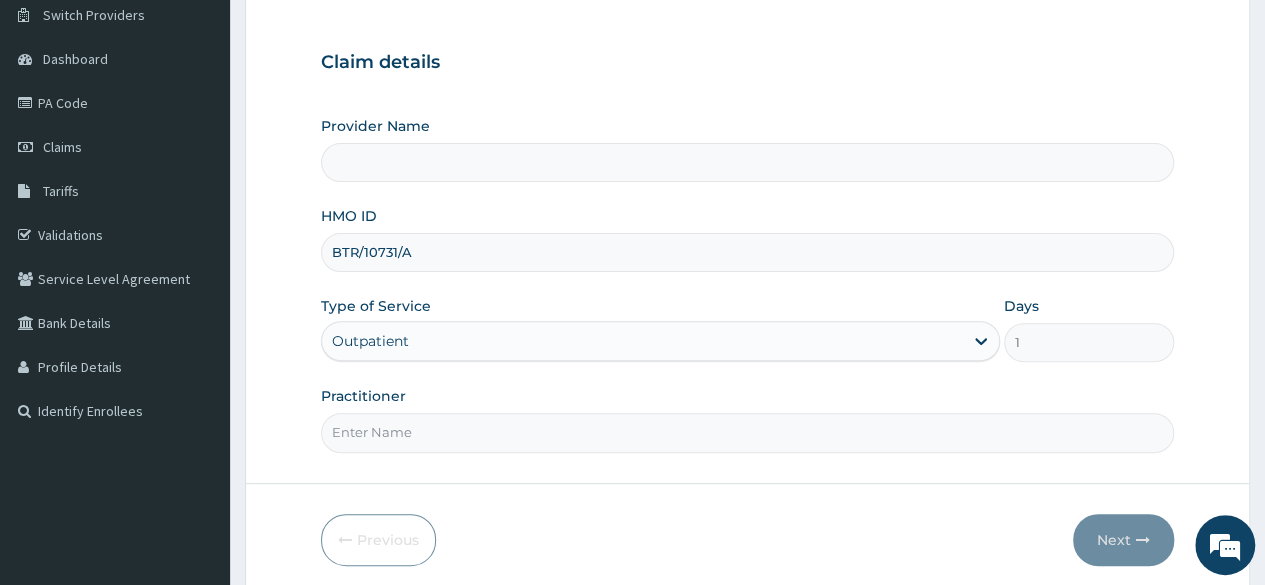 scroll, scrollTop: 161, scrollLeft: 0, axis: vertical 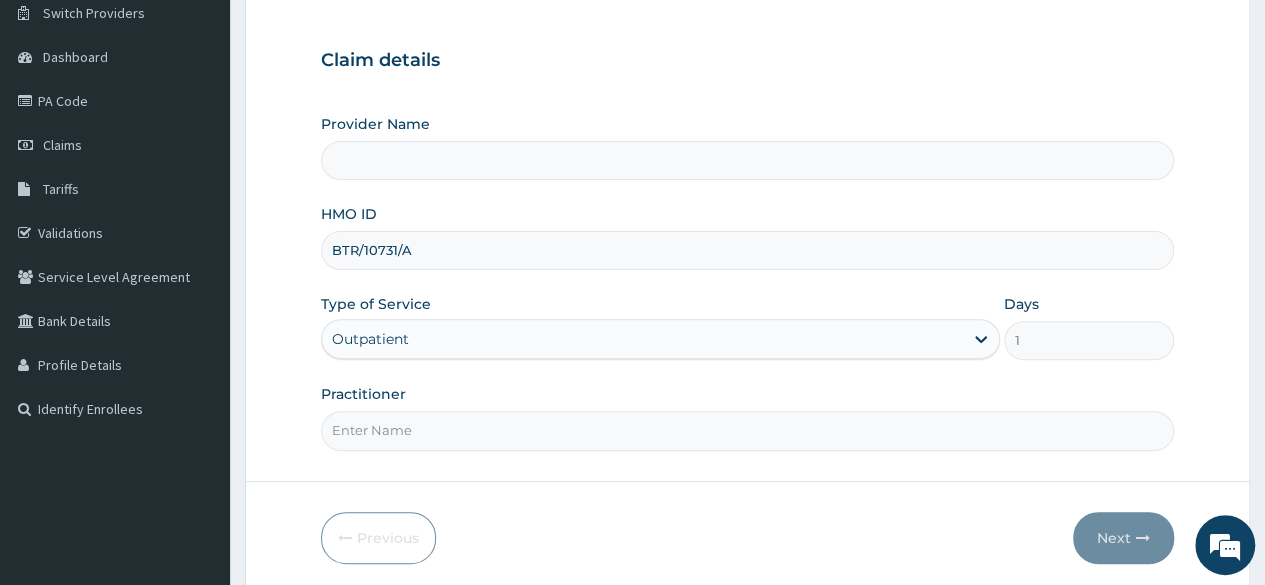 click on "Practitioner" at bounding box center [747, 430] 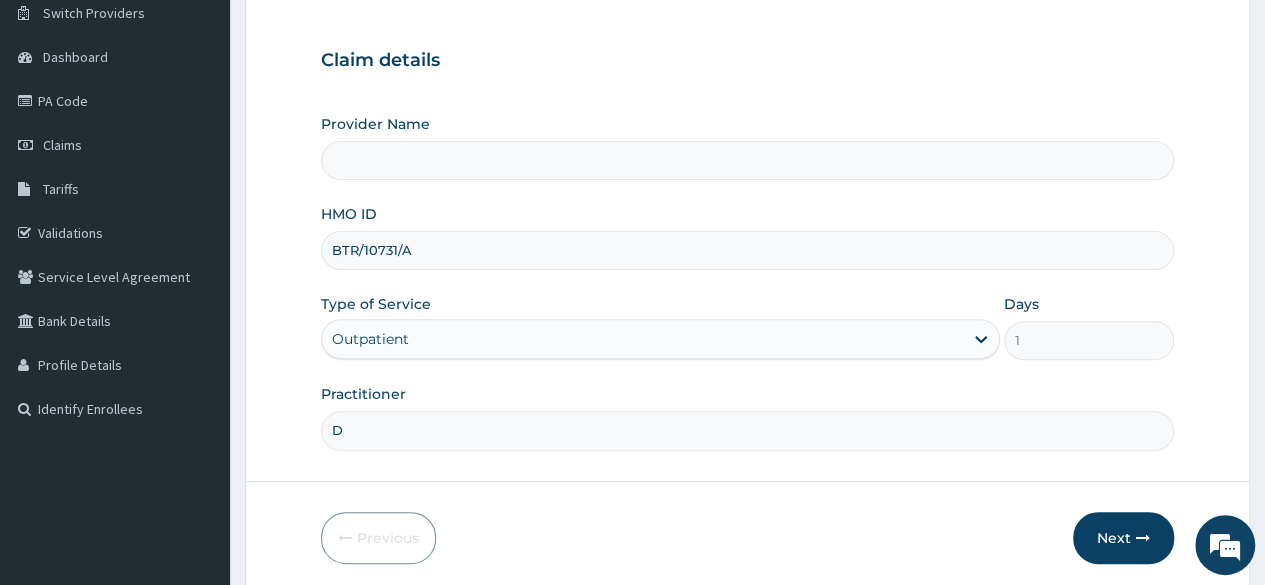 scroll, scrollTop: 0, scrollLeft: 0, axis: both 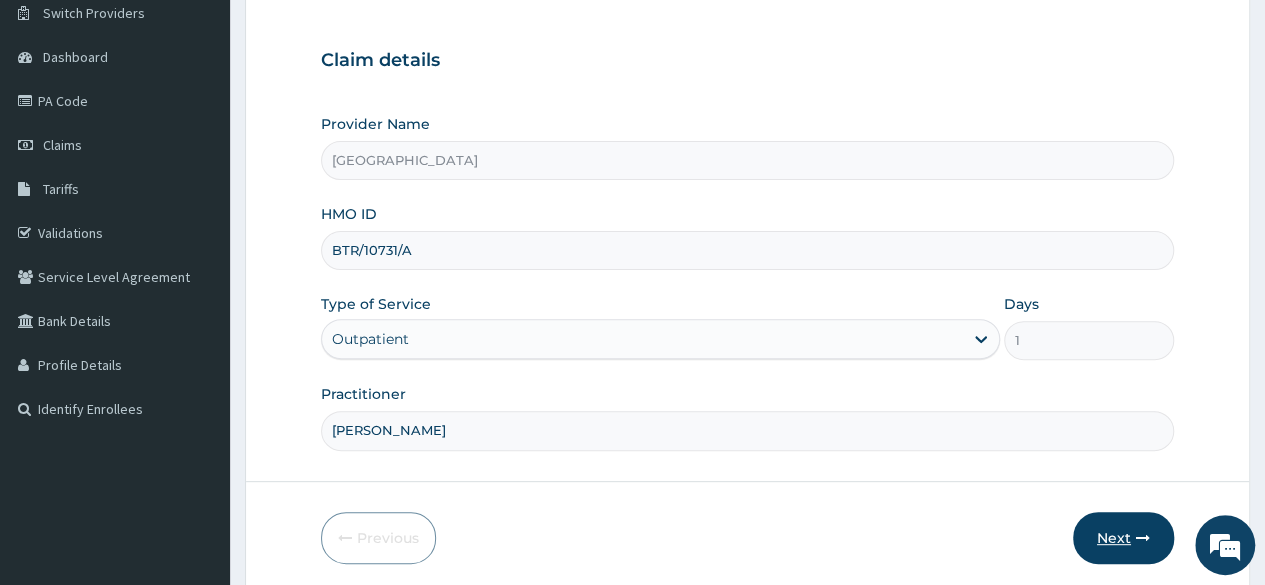 type on "Dr Seun Omosanya" 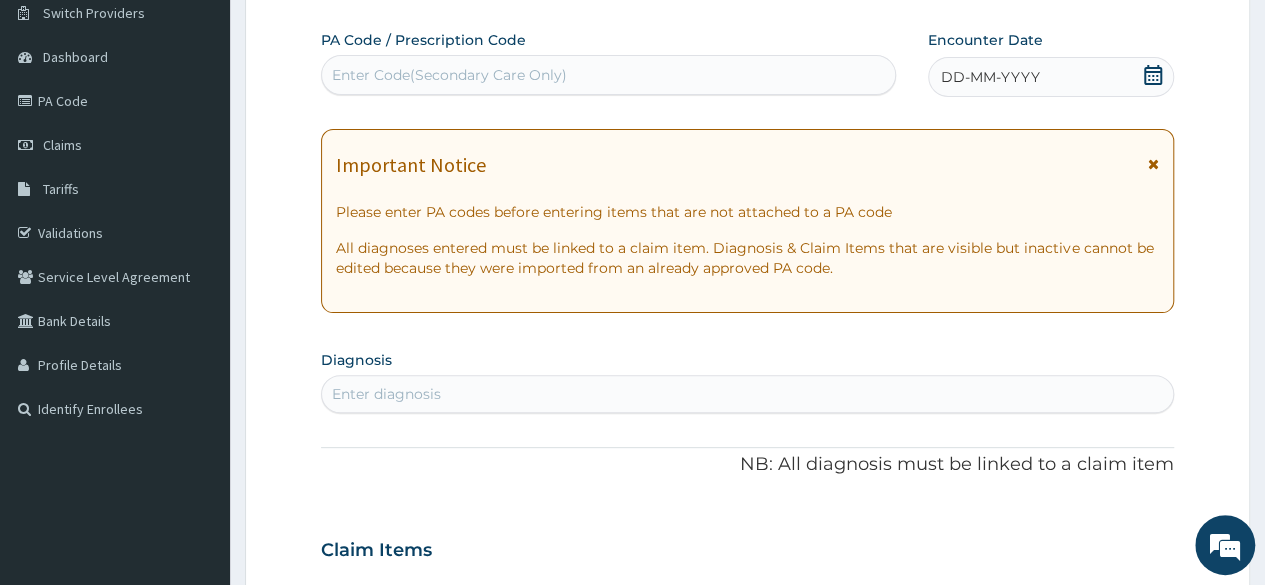 click 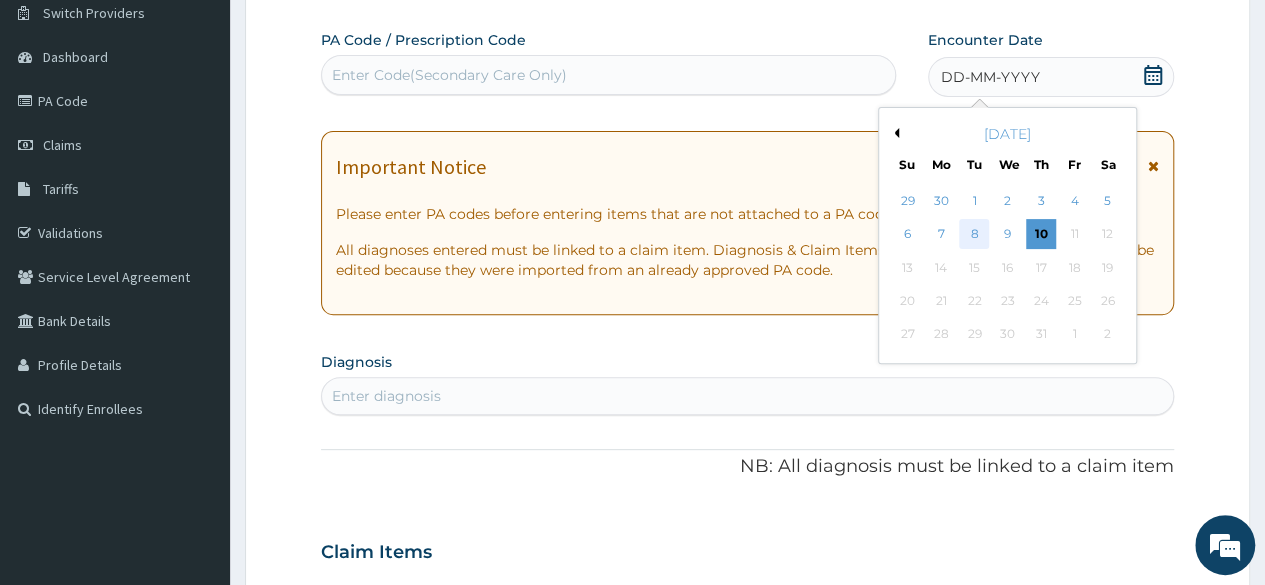 click on "8" at bounding box center [974, 235] 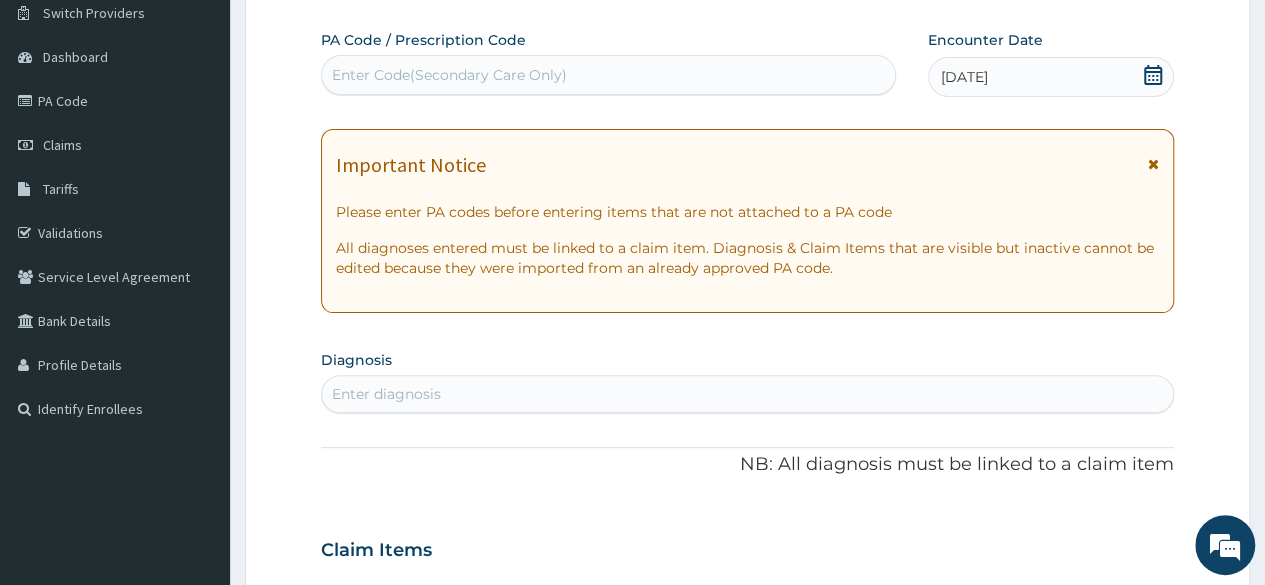 click on "Enter diagnosis" at bounding box center (747, 394) 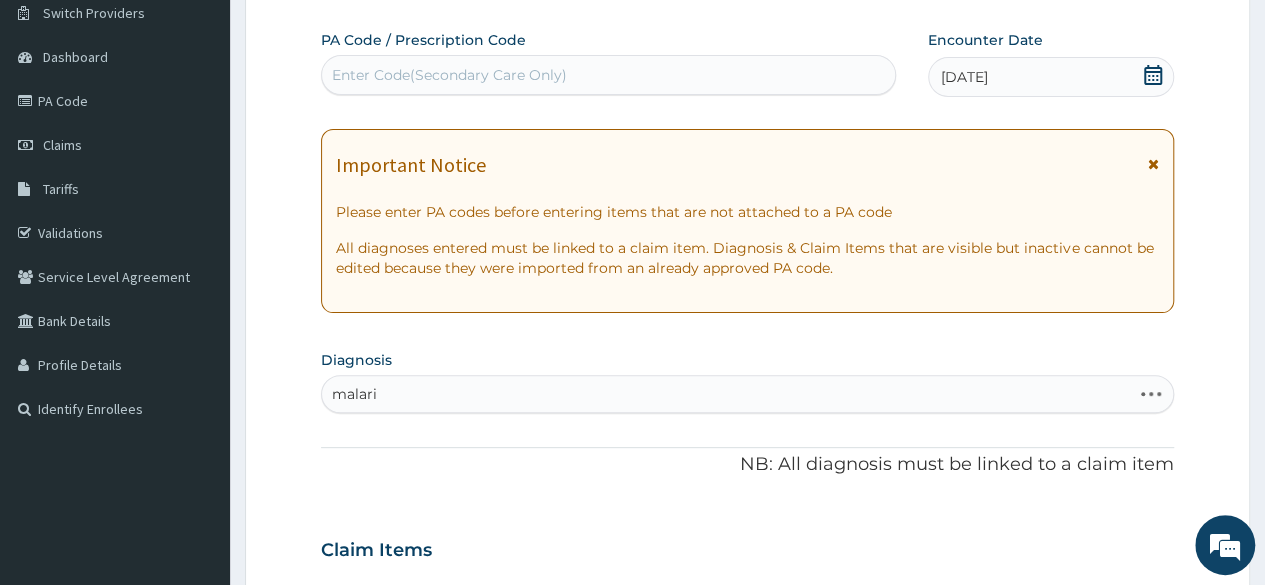 type on "malaria" 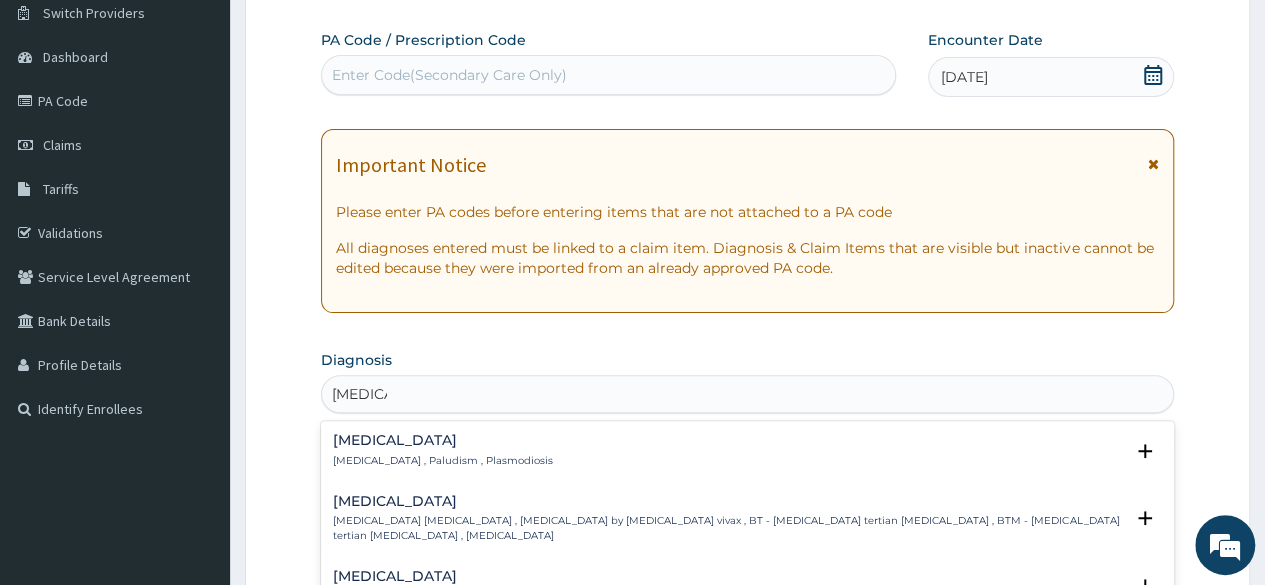 click on "Malaria , Paludism , Plasmodiosis" at bounding box center [443, 461] 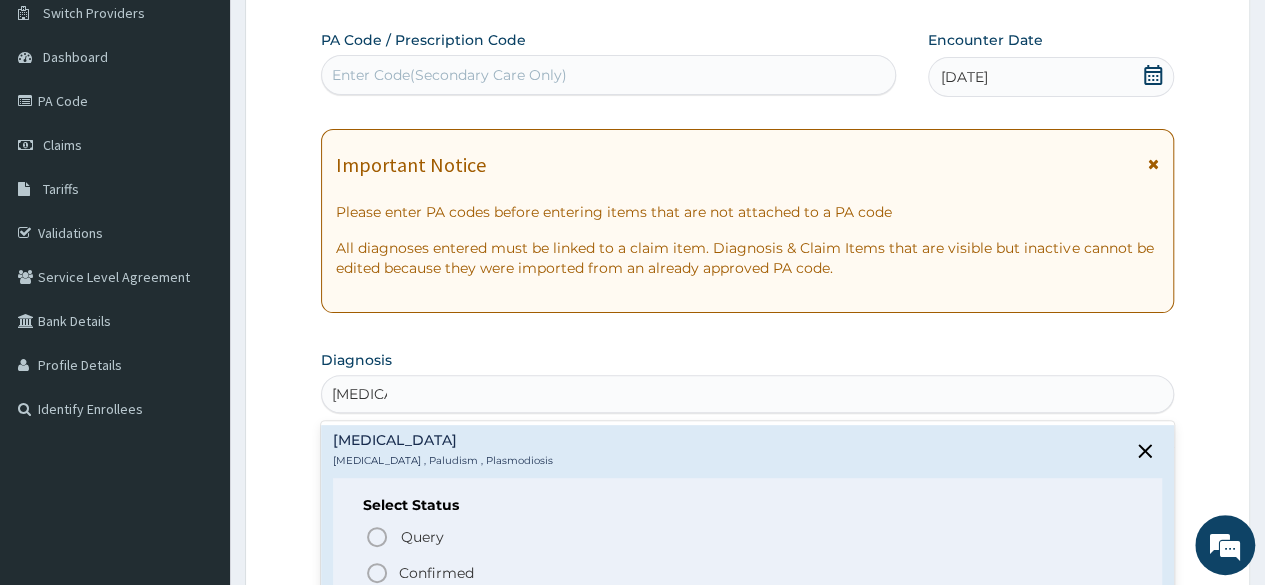 click 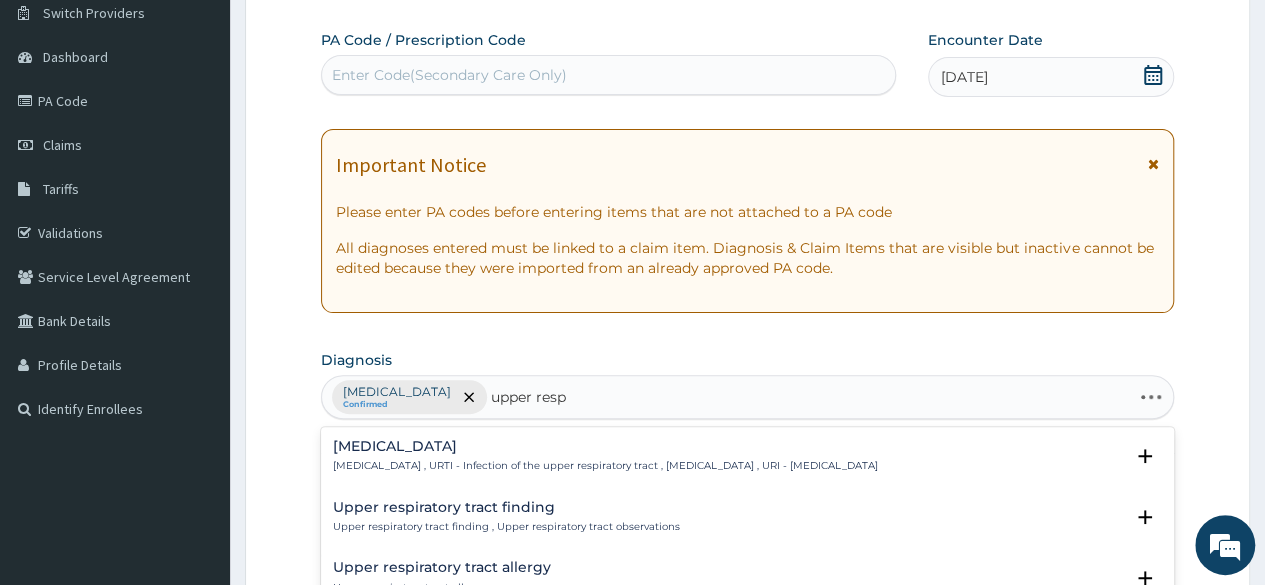 type on "upper respi" 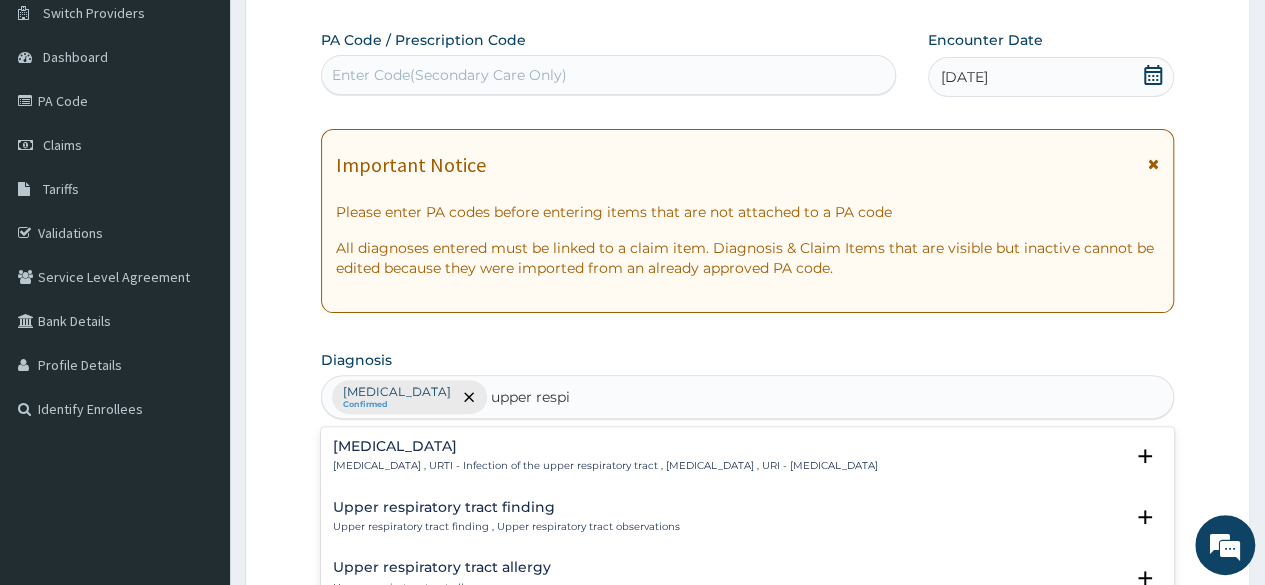 click on "Upper respiratory infection , URTI - Infection of the upper respiratory tract , Upper respiratory tract infection , URI - Upper respiratory infection" at bounding box center [605, 466] 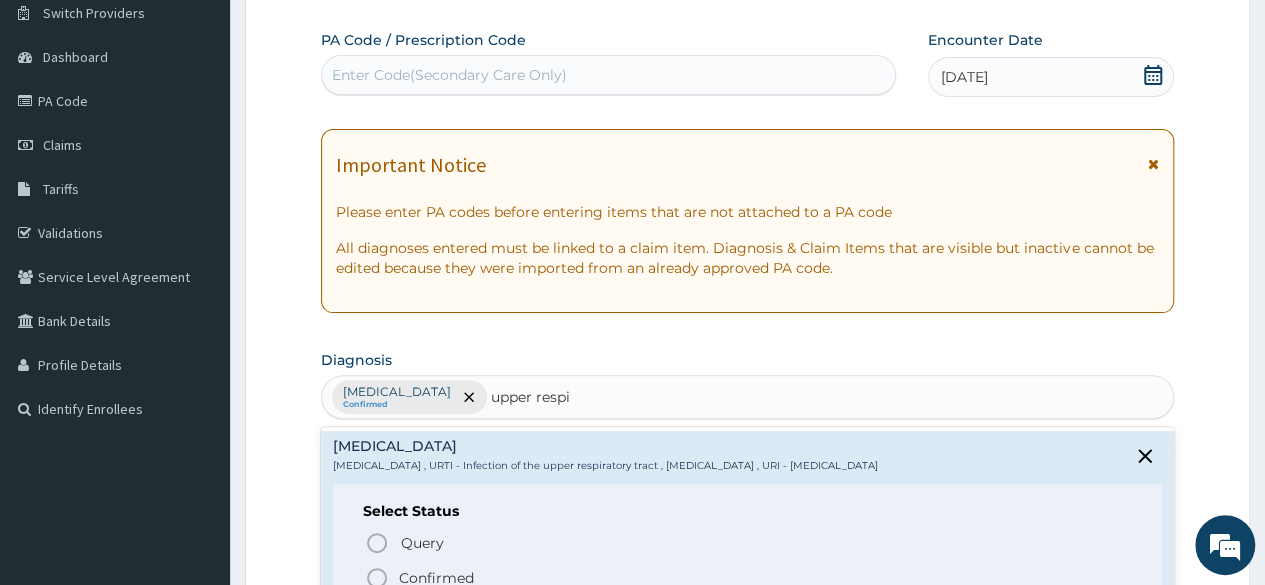 click 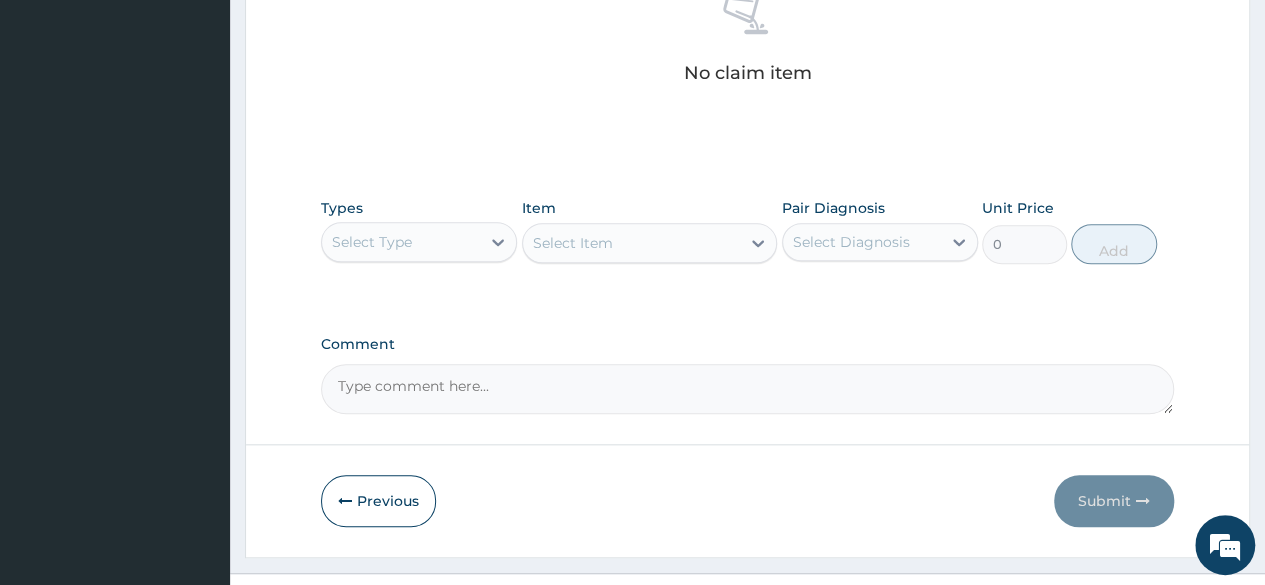 scroll, scrollTop: 825, scrollLeft: 0, axis: vertical 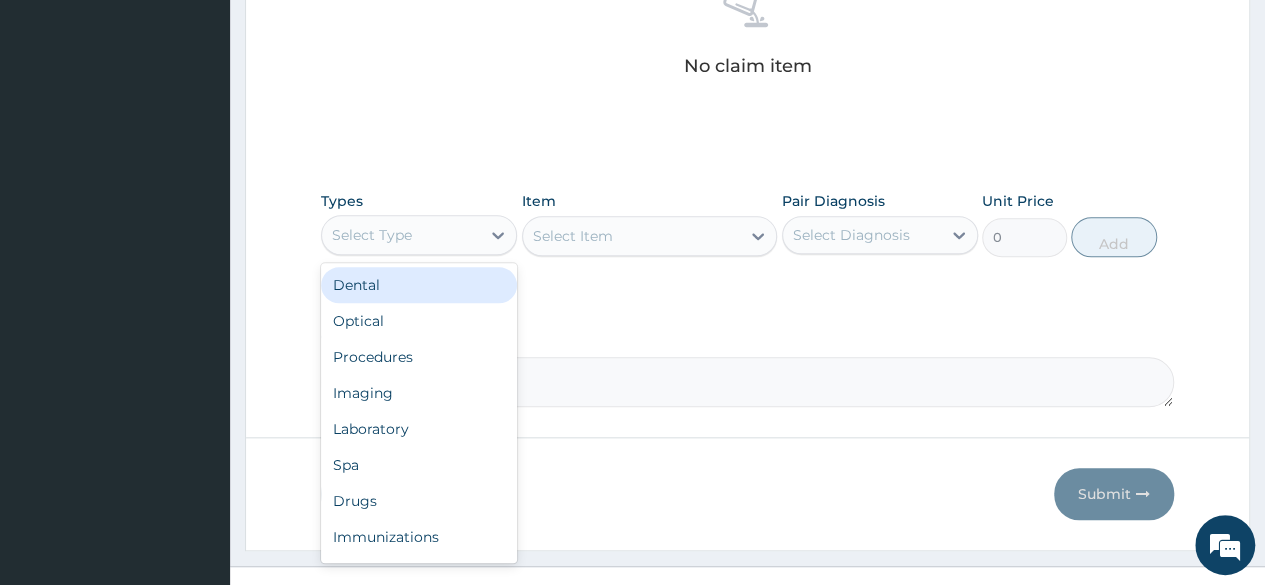 click on "Select Type" at bounding box center (401, 235) 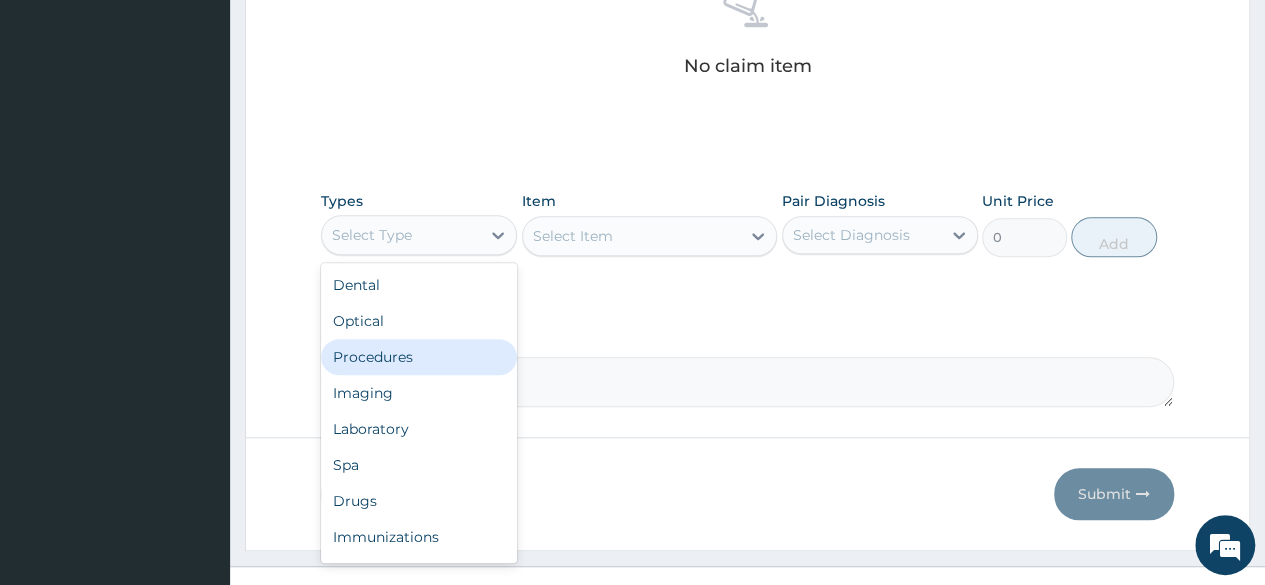 click on "Procedures" at bounding box center (419, 357) 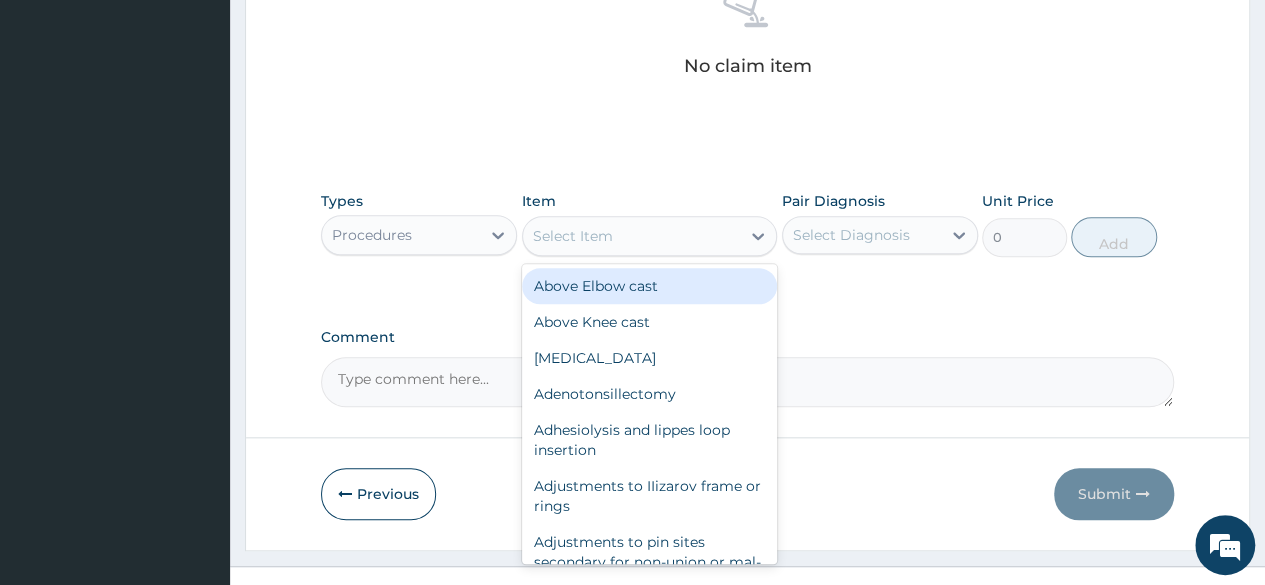 click on "Select Item" at bounding box center [632, 236] 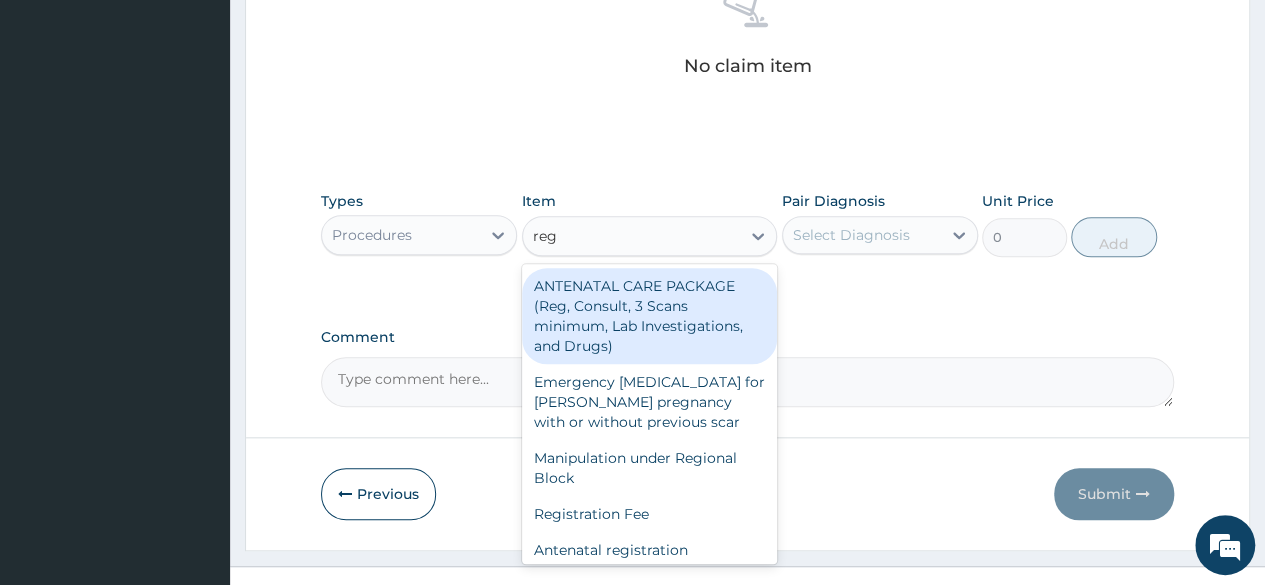 type on "regis" 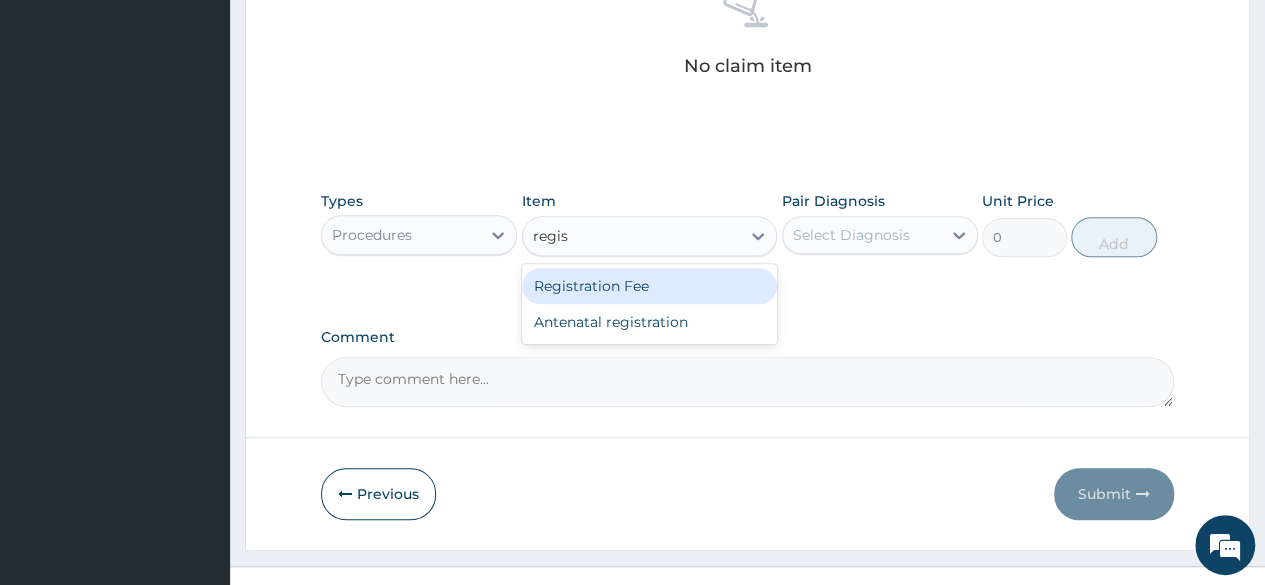 click on "Registration Fee" at bounding box center (650, 286) 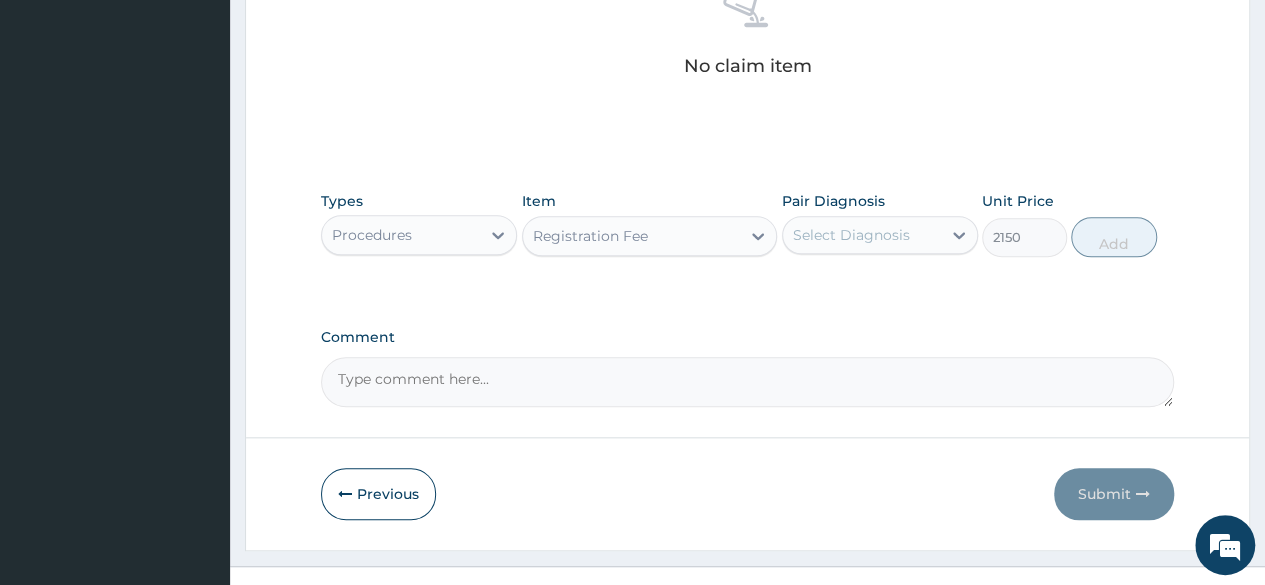 click on "Select Diagnosis" at bounding box center [880, 235] 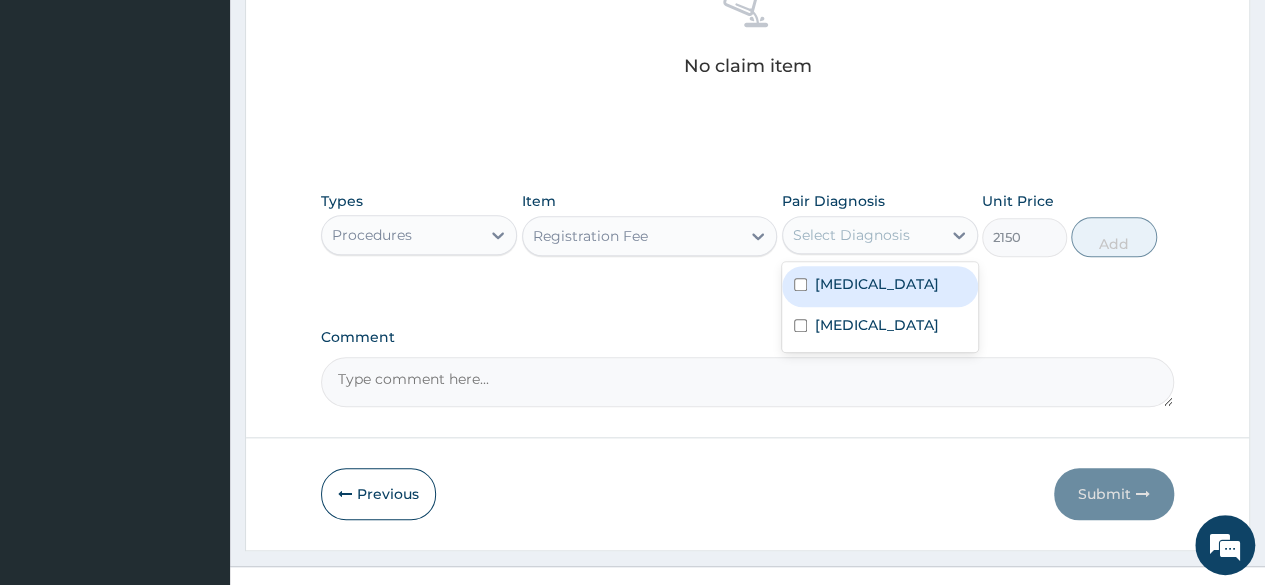 click on "Malaria" at bounding box center [880, 286] 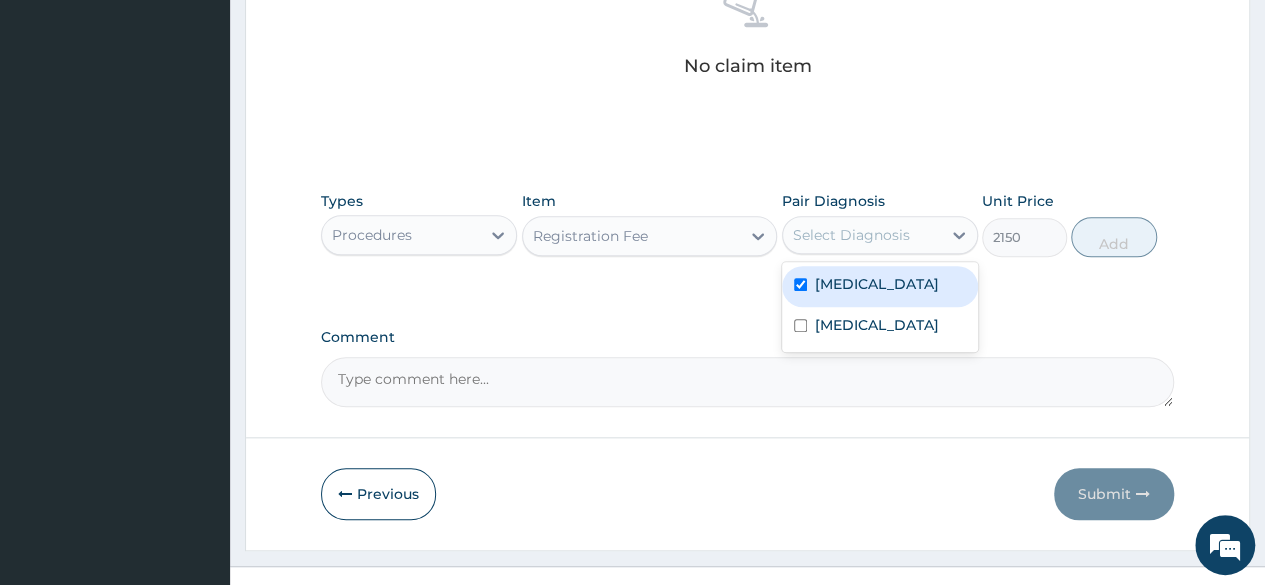 checkbox on "true" 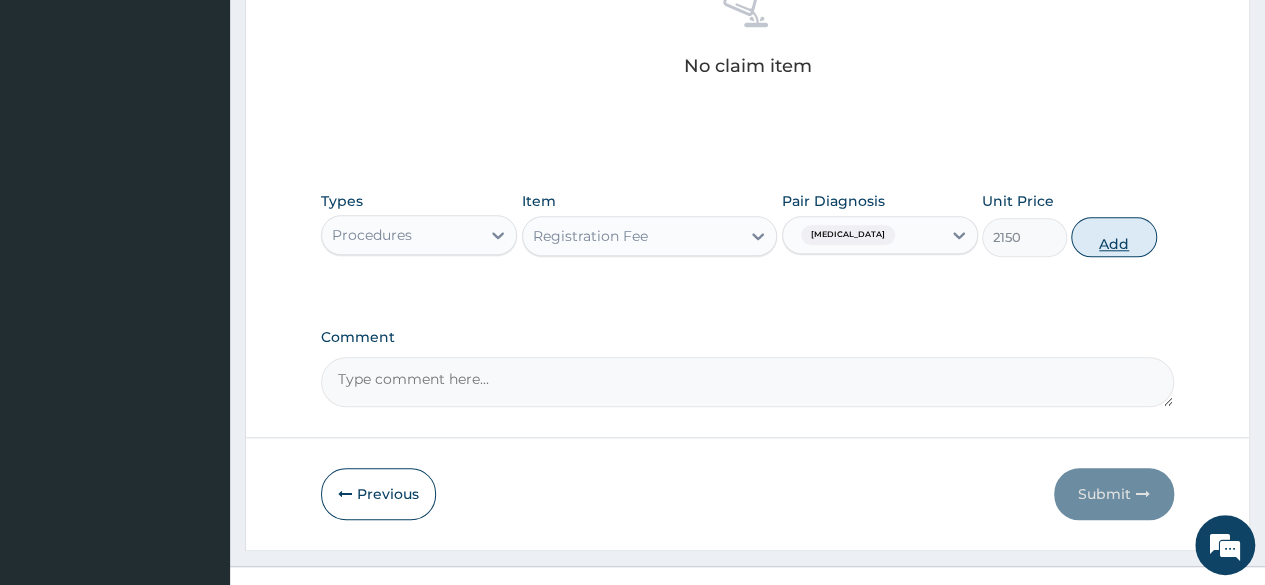 click on "Add" at bounding box center [1113, 237] 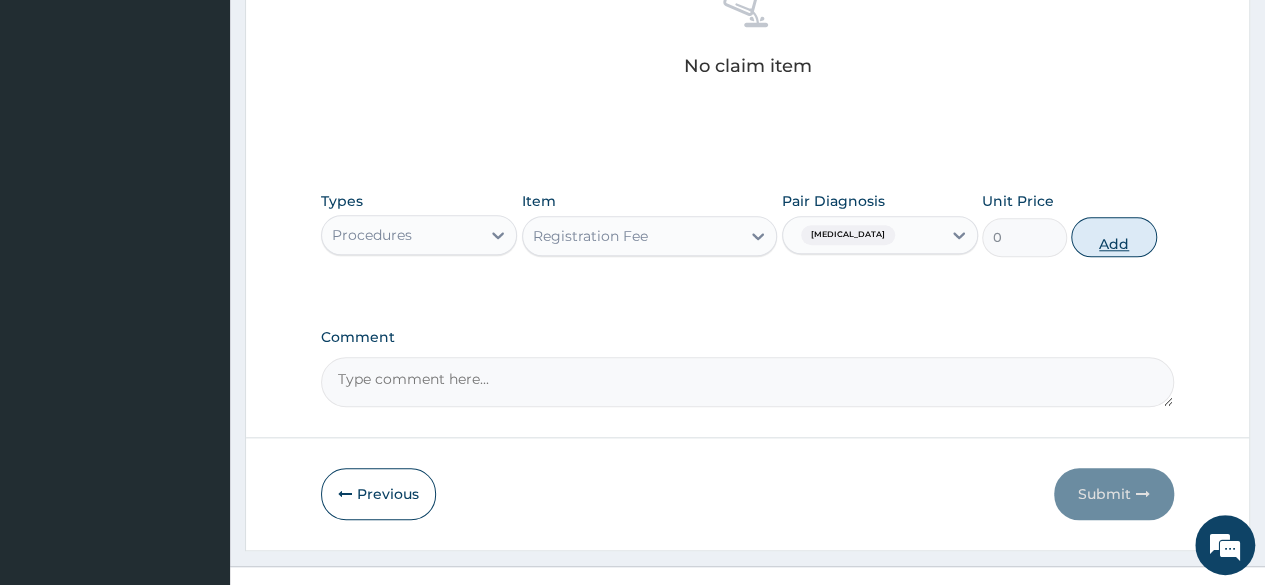 scroll, scrollTop: 774, scrollLeft: 0, axis: vertical 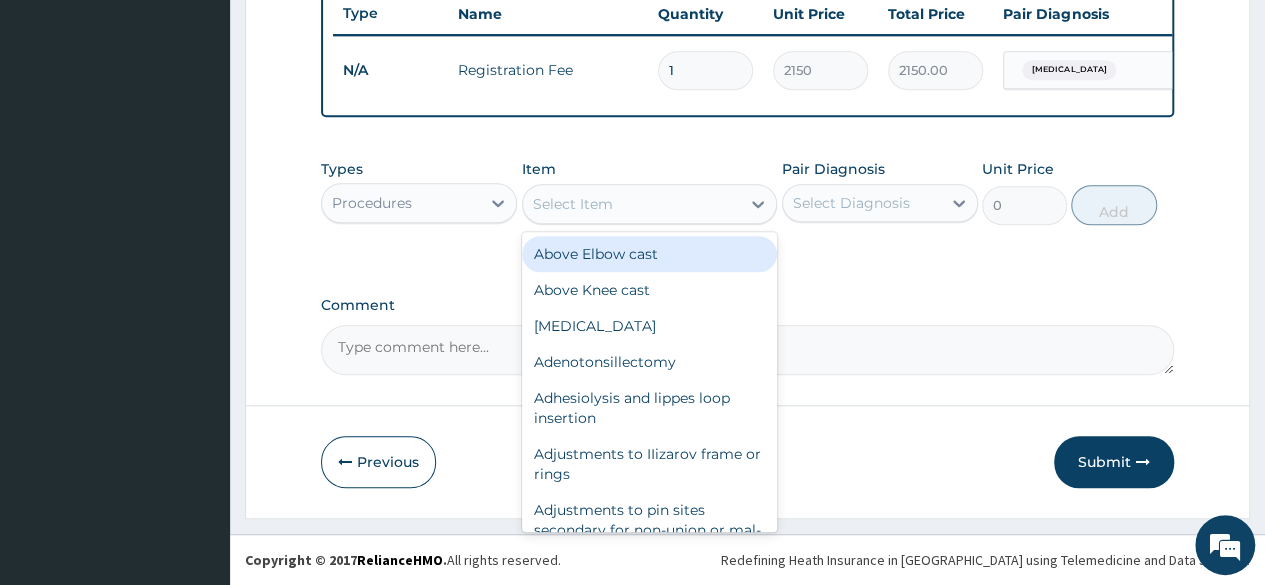 click on "Select Item" at bounding box center [573, 204] 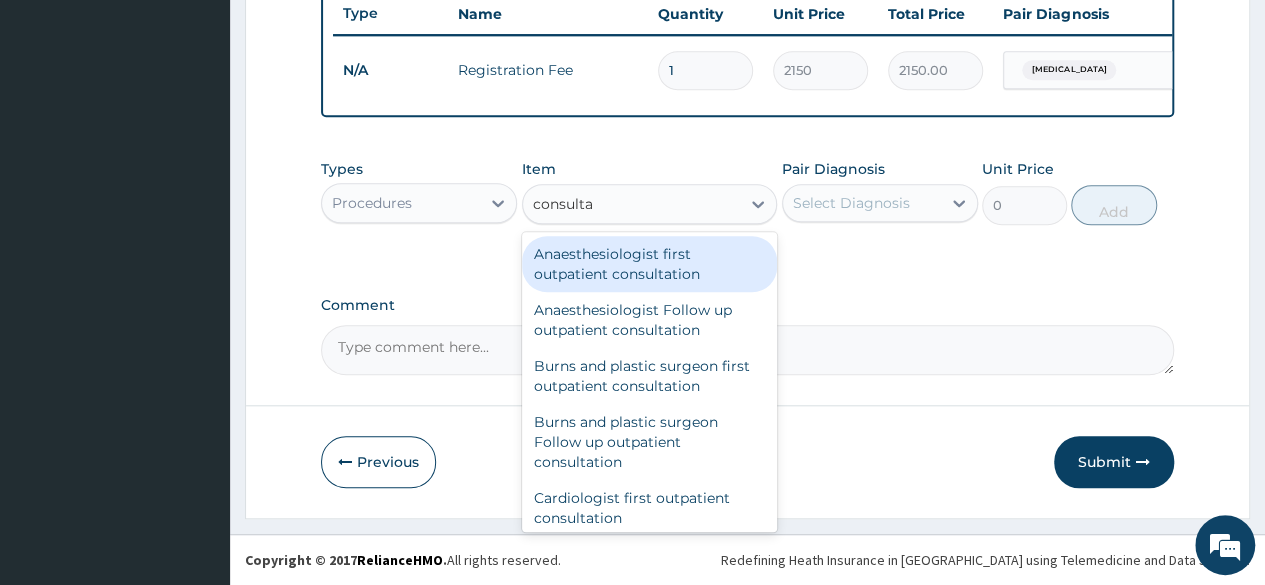 type on "consultat" 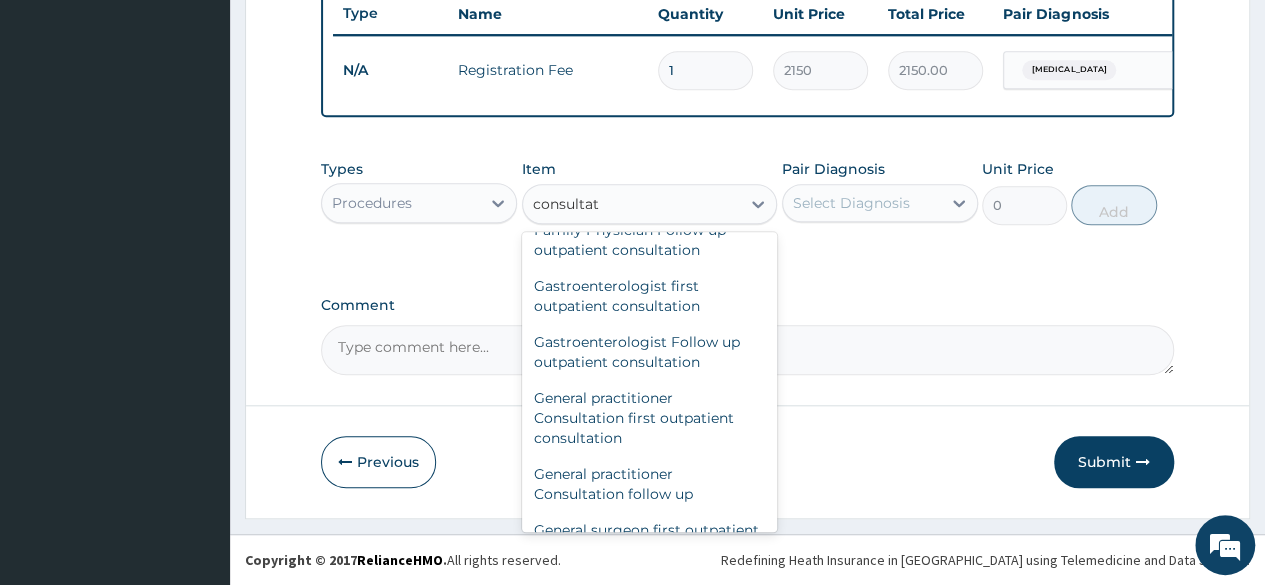 scroll, scrollTop: 960, scrollLeft: 0, axis: vertical 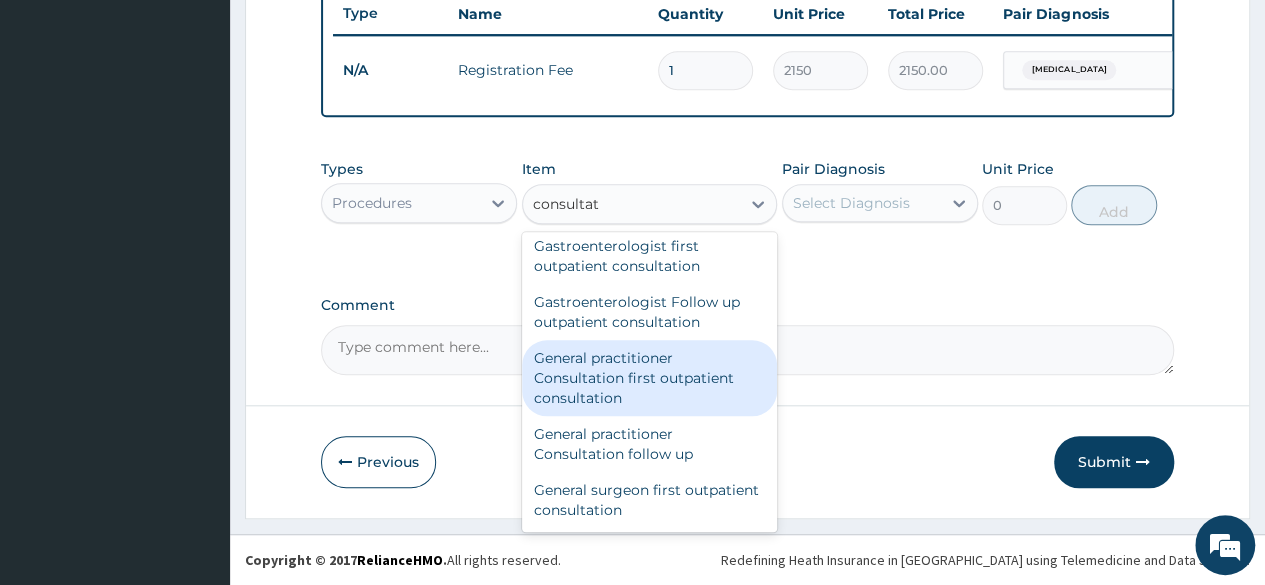 click on "General practitioner Consultation first outpatient consultation" at bounding box center [650, 378] 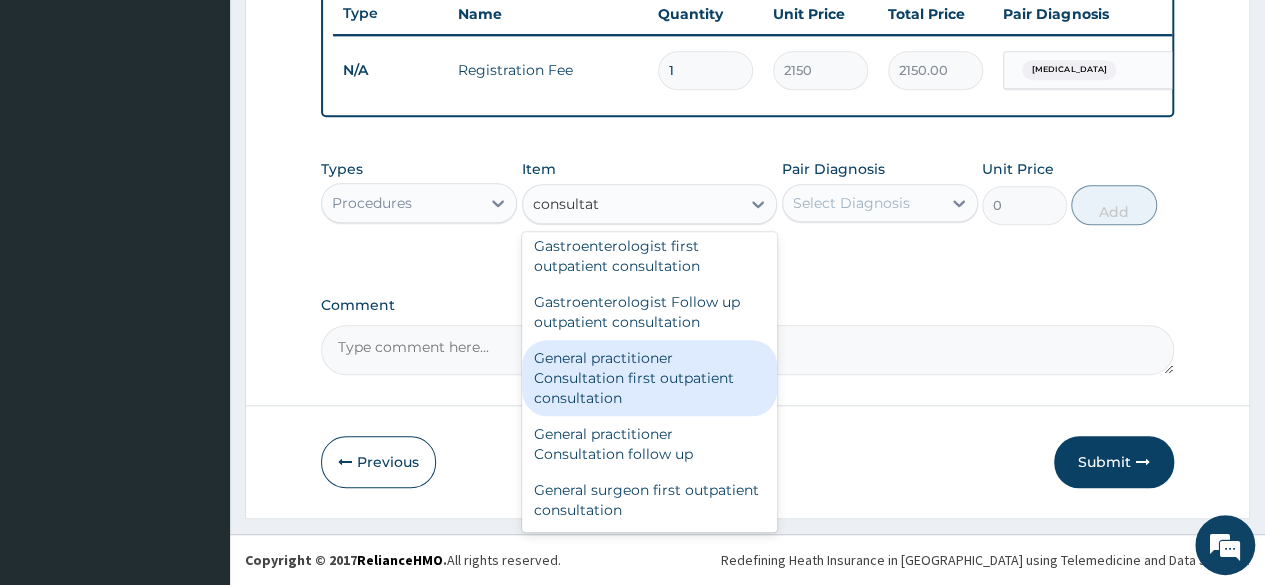 type 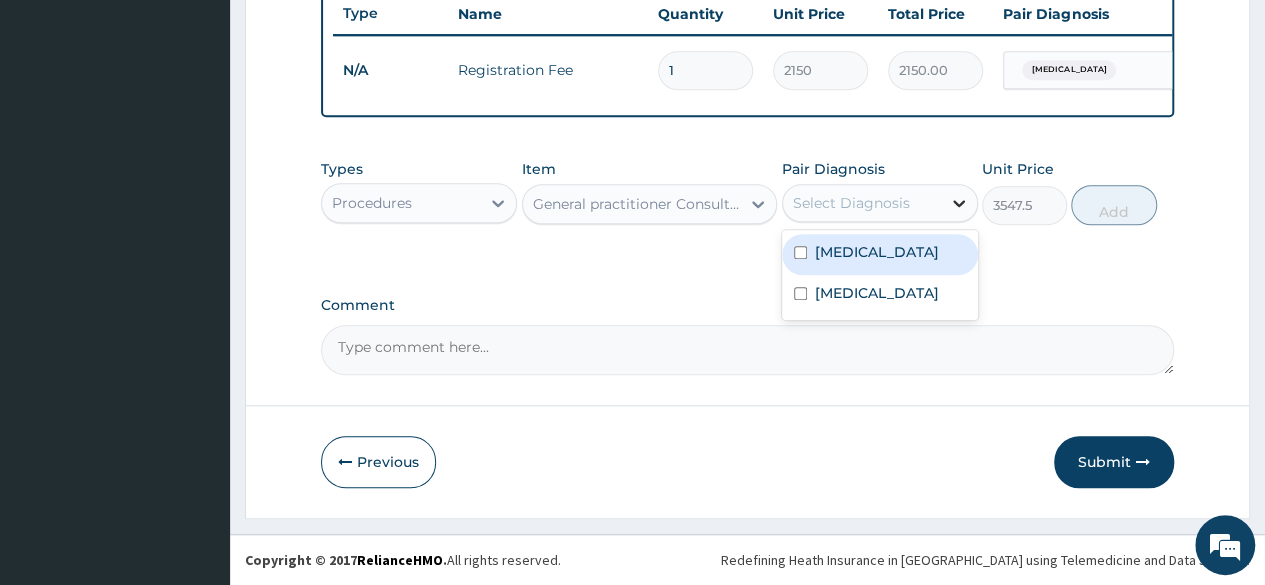 click at bounding box center [959, 203] 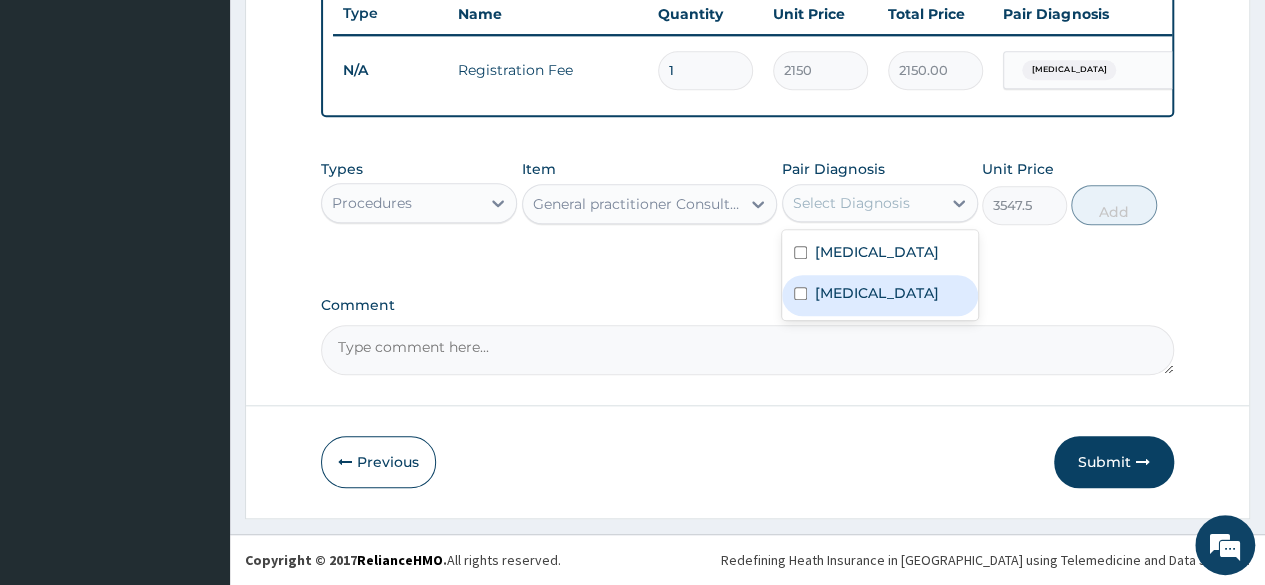 click on "Upper respiratory infection" at bounding box center (877, 293) 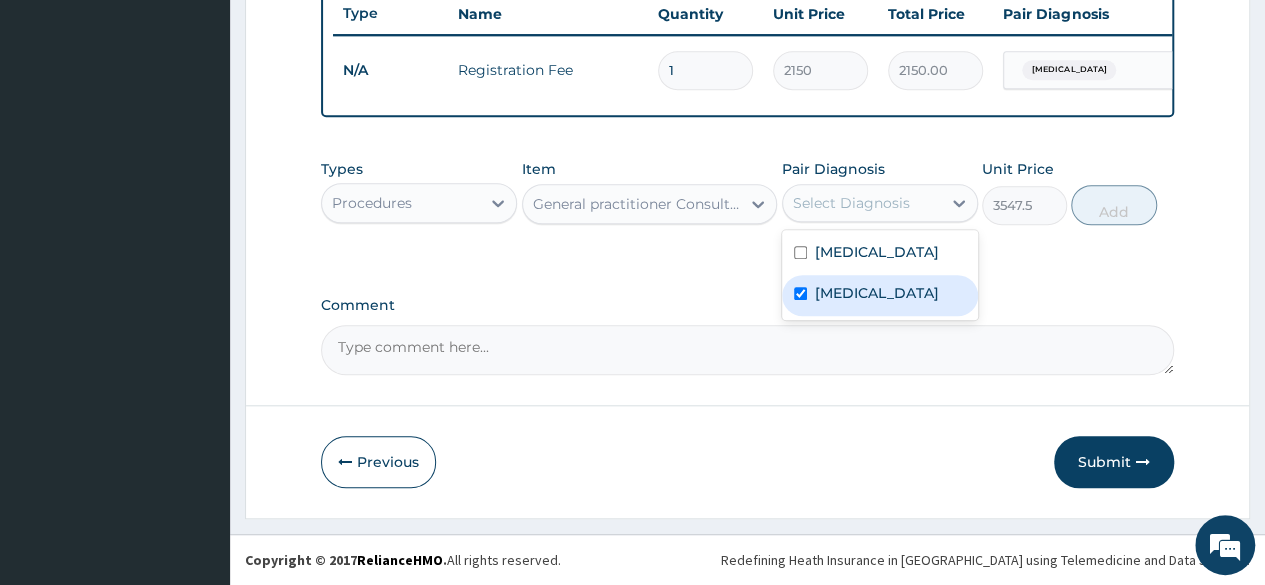 checkbox on "true" 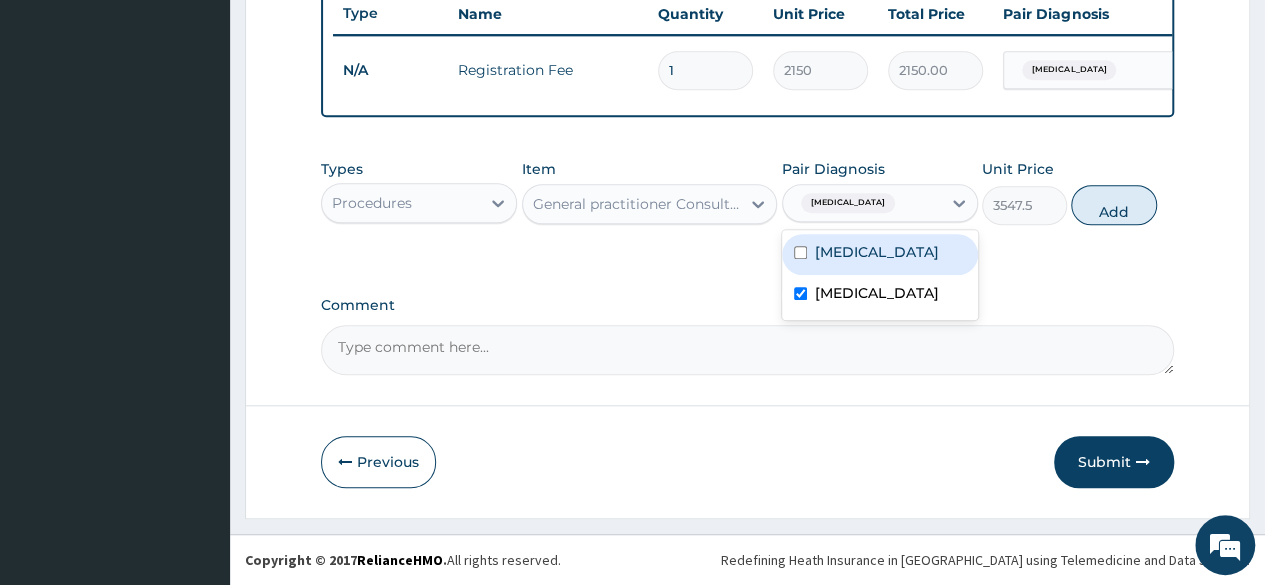 click on "Malaria" at bounding box center (880, 254) 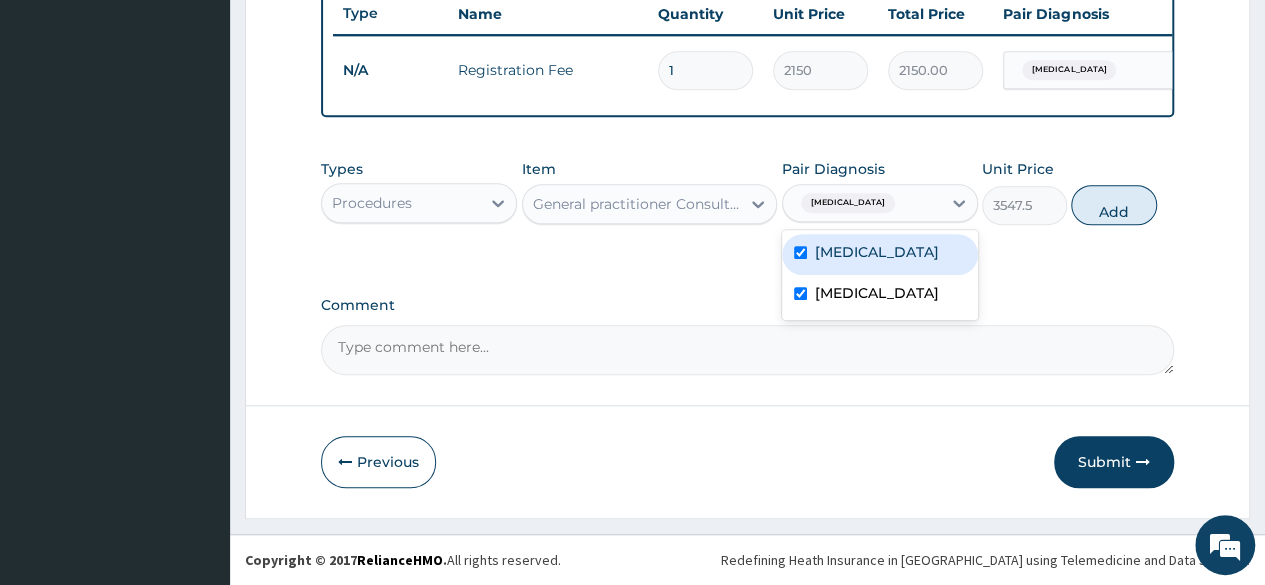 checkbox on "true" 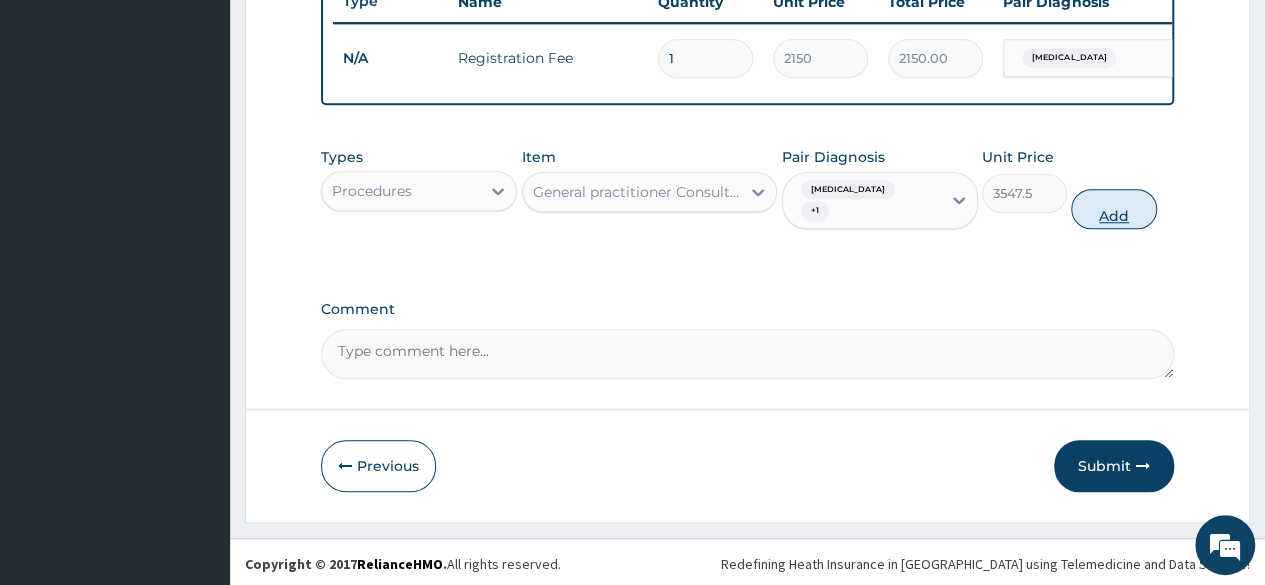 click on "Add" at bounding box center [1113, 209] 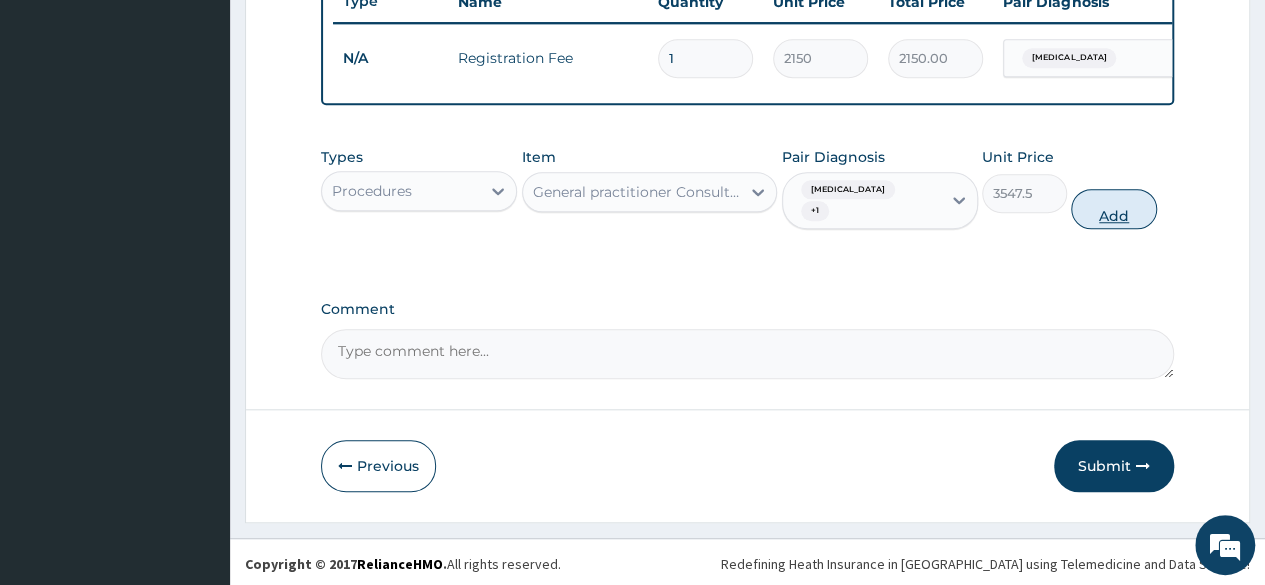 type on "0" 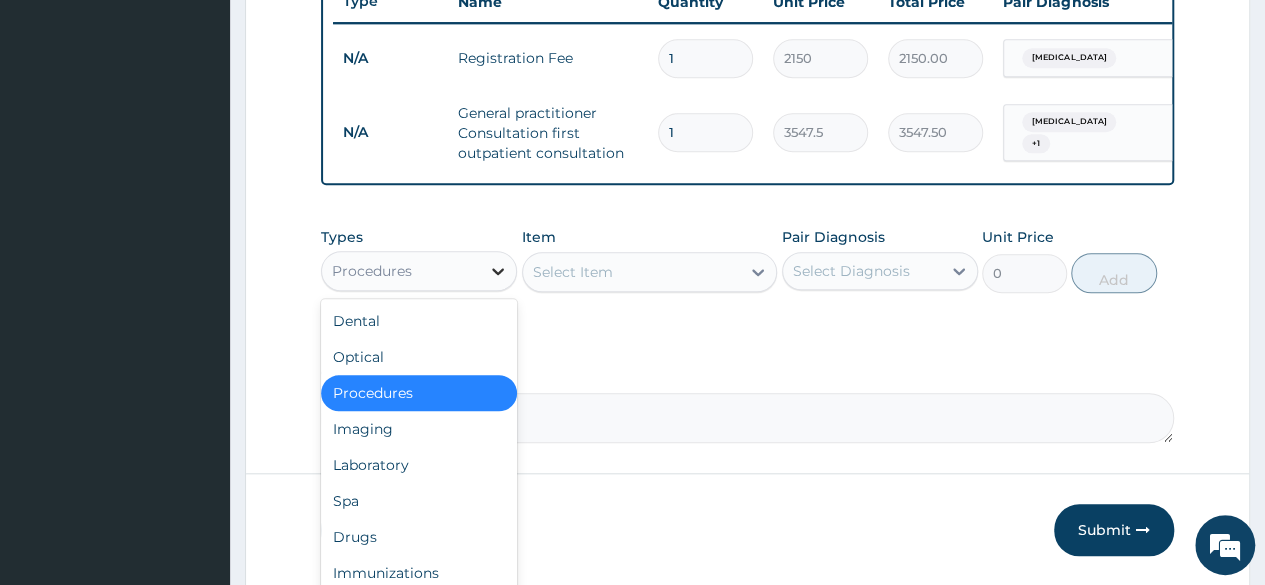 click at bounding box center (498, 271) 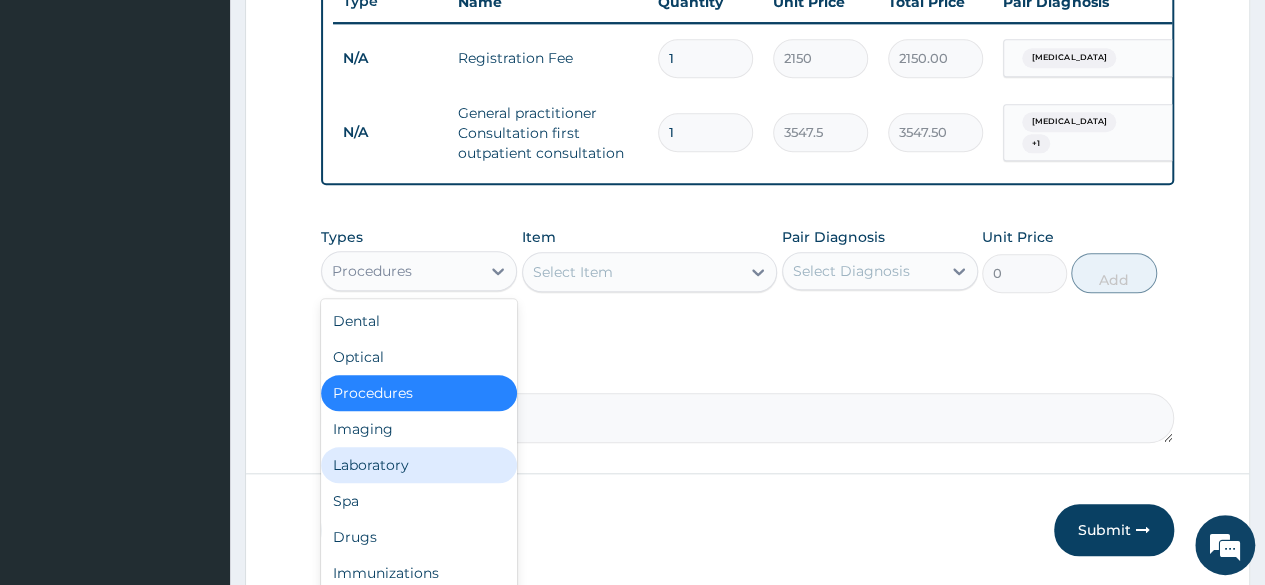 click on "Laboratory" at bounding box center [419, 465] 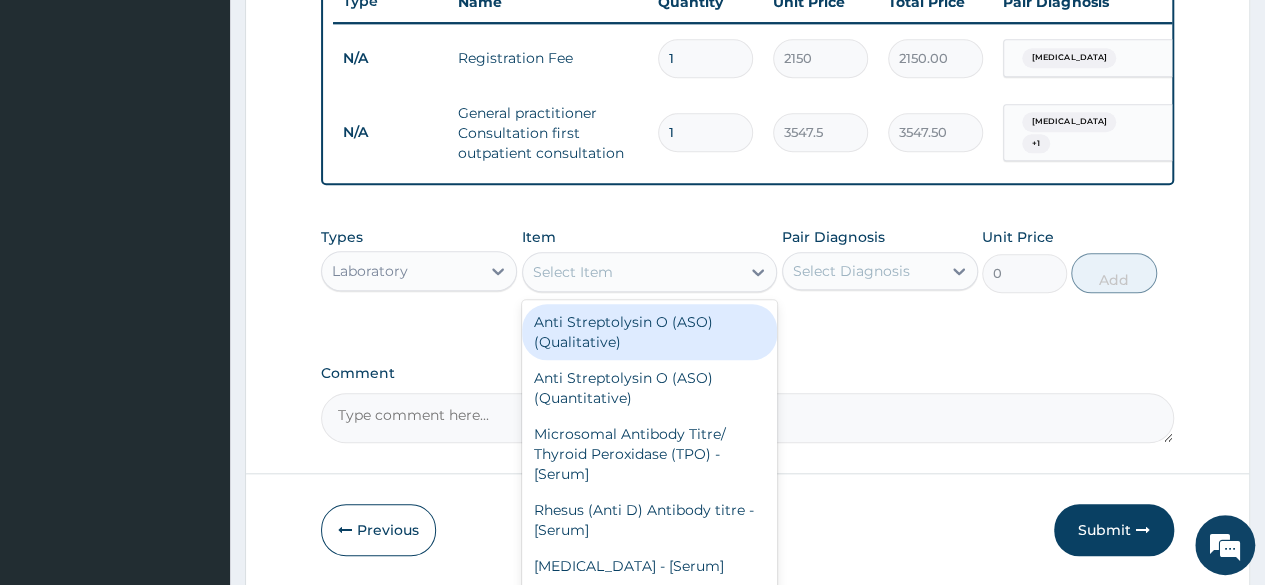 click on "Select Item" at bounding box center [632, 272] 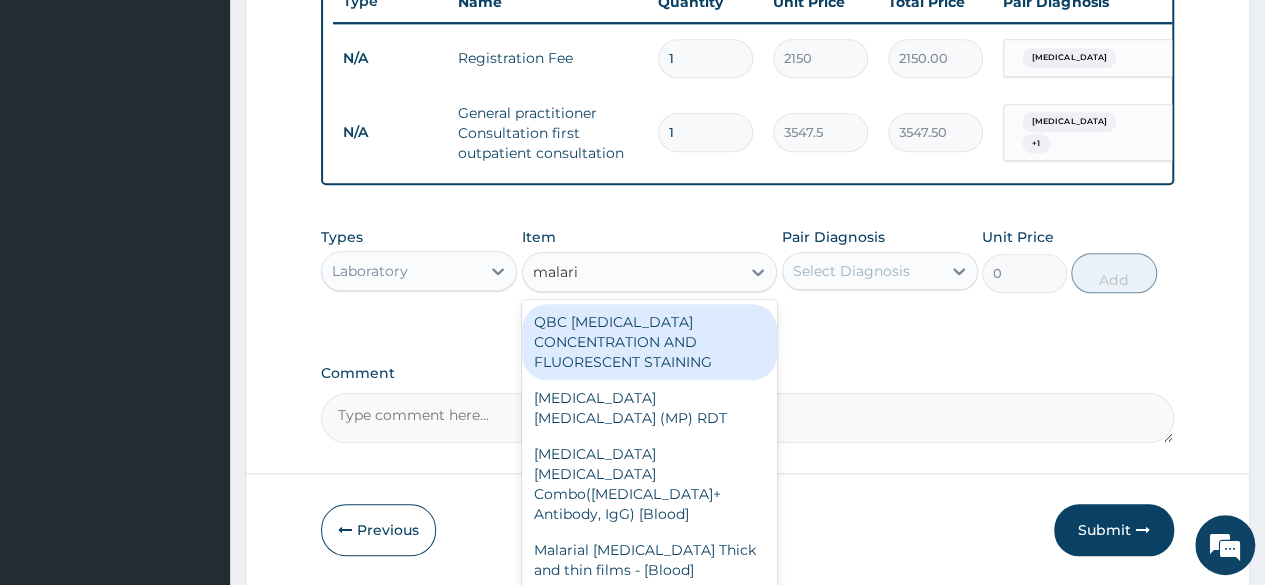 type on "malaria" 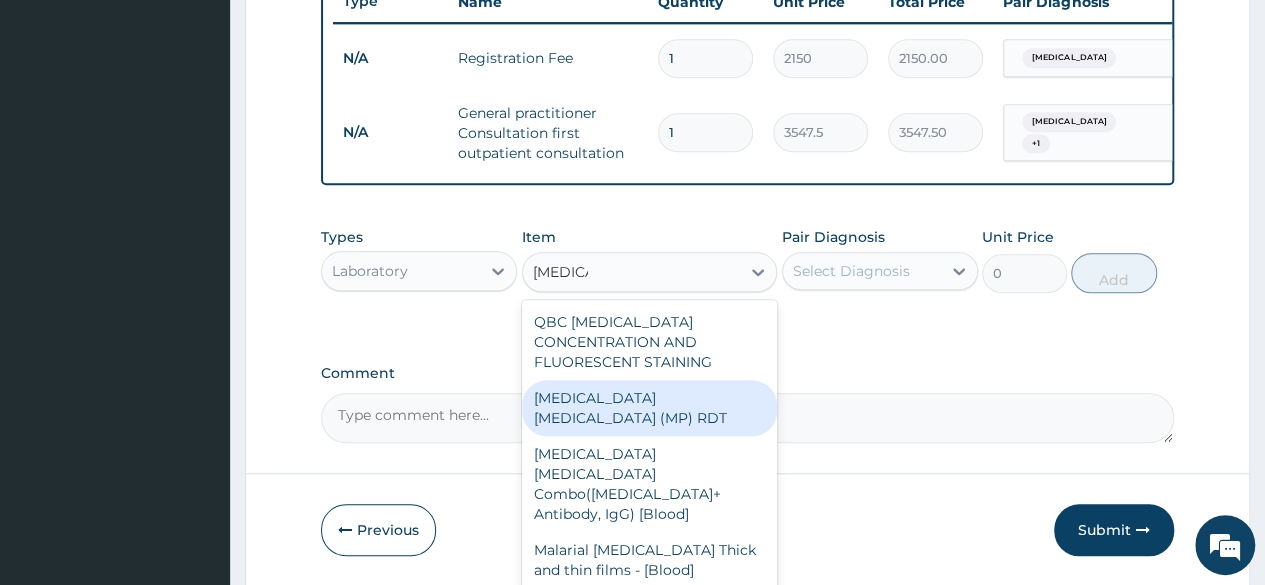 click on "MALARIA PARASITE (MP) RDT" at bounding box center (650, 408) 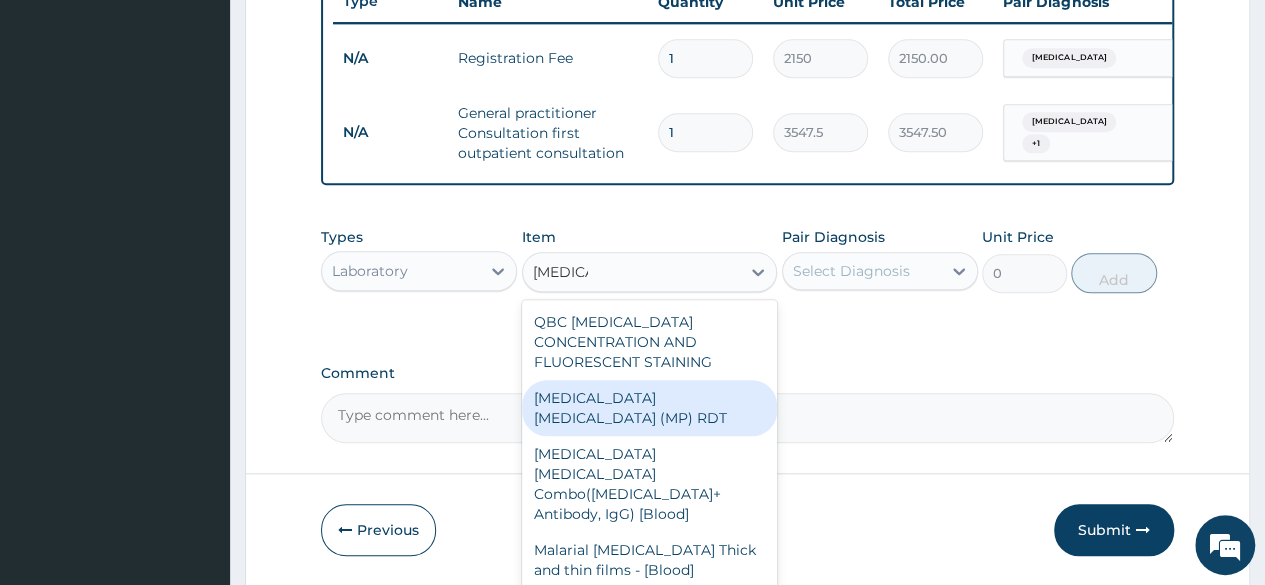 type 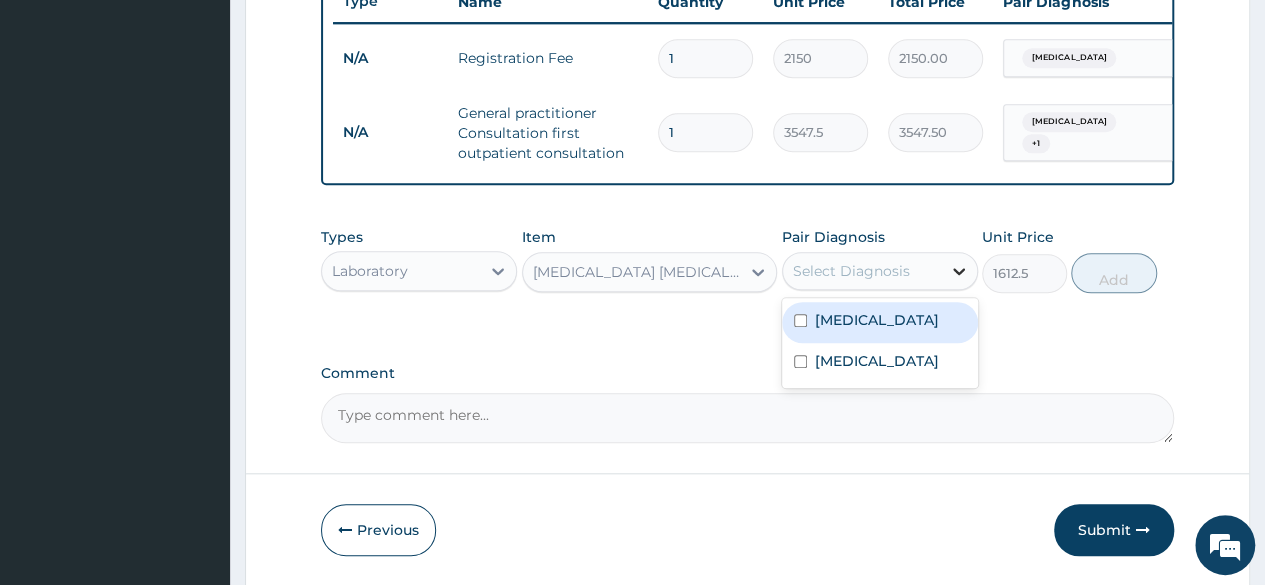 click at bounding box center [959, 271] 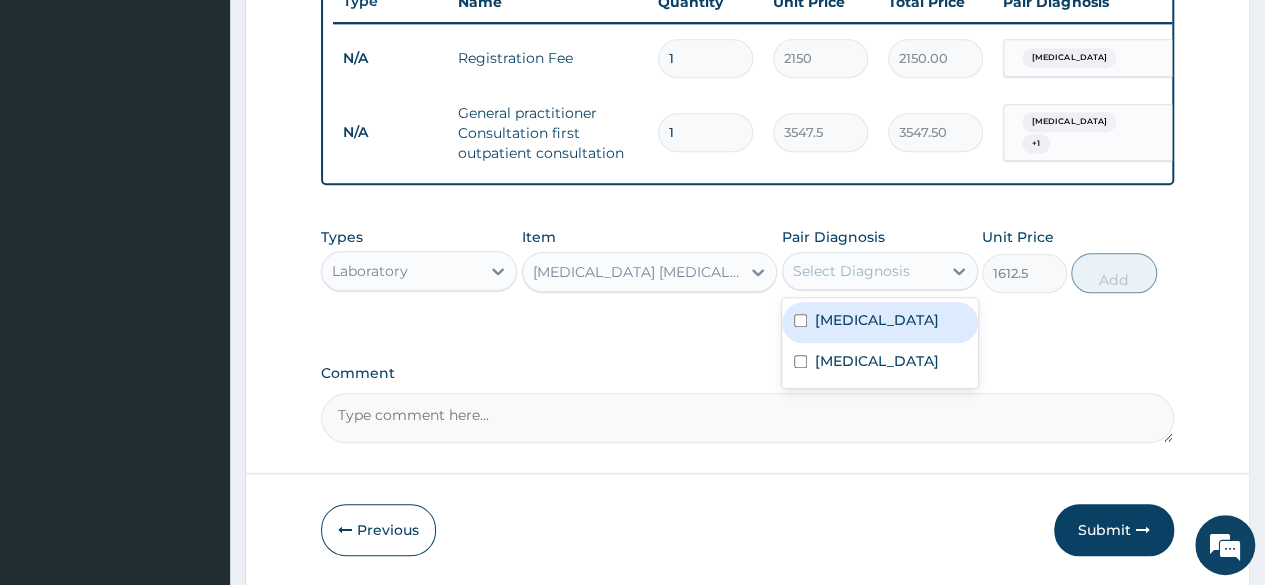 click on "Malaria" at bounding box center [880, 322] 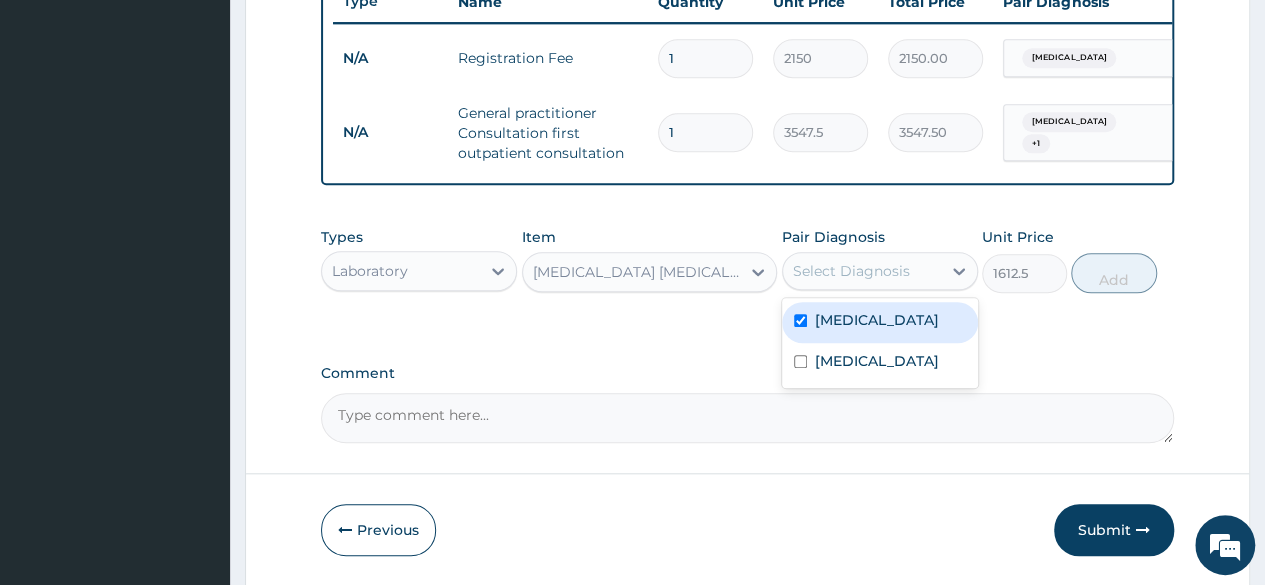 checkbox on "true" 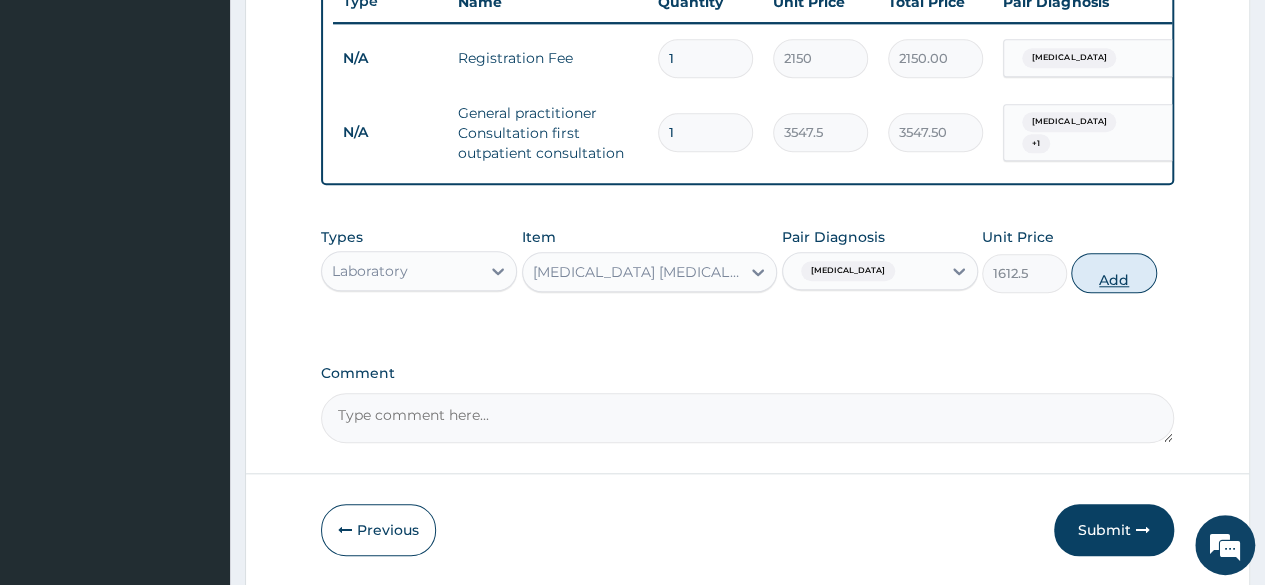 click on "Add" at bounding box center [1113, 273] 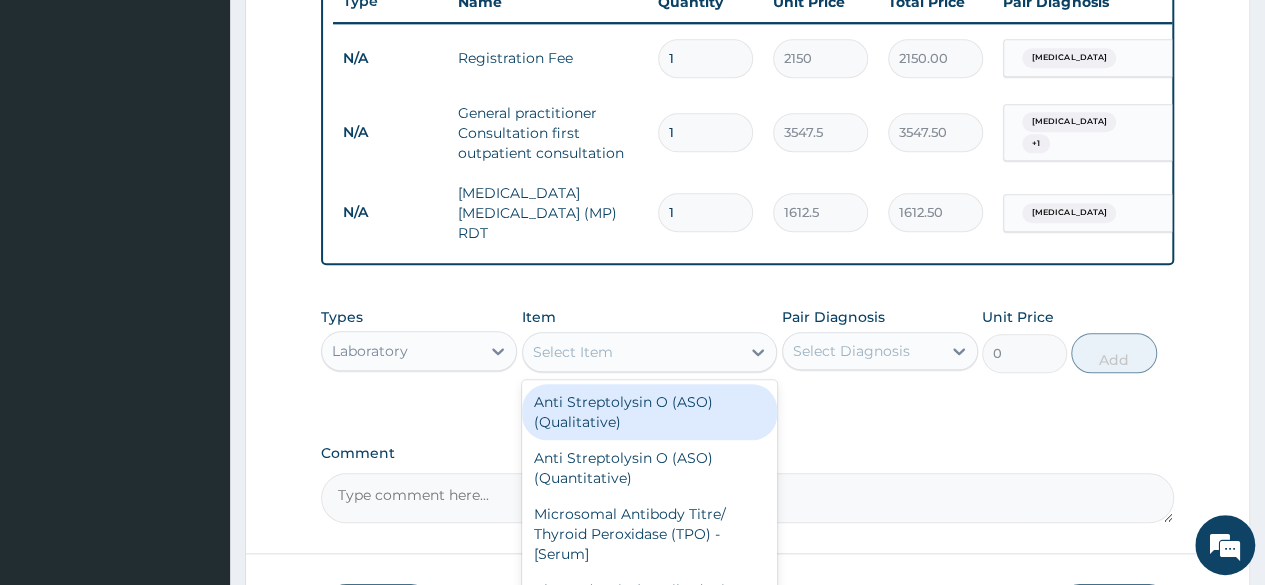 click on "Select Item" at bounding box center (632, 352) 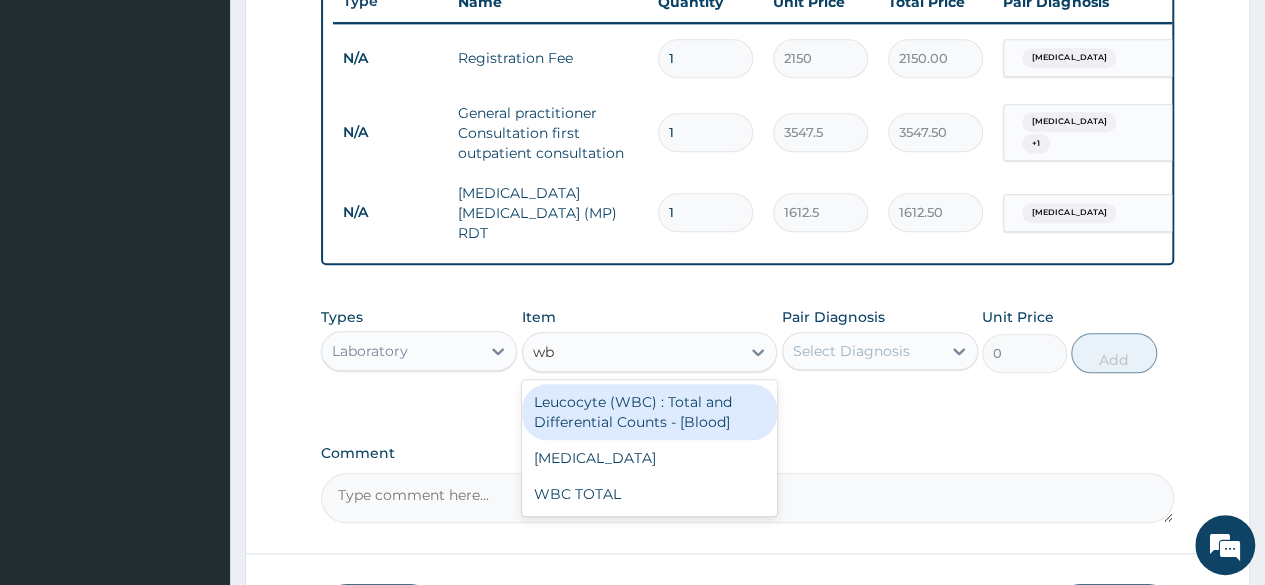 type on "wbc" 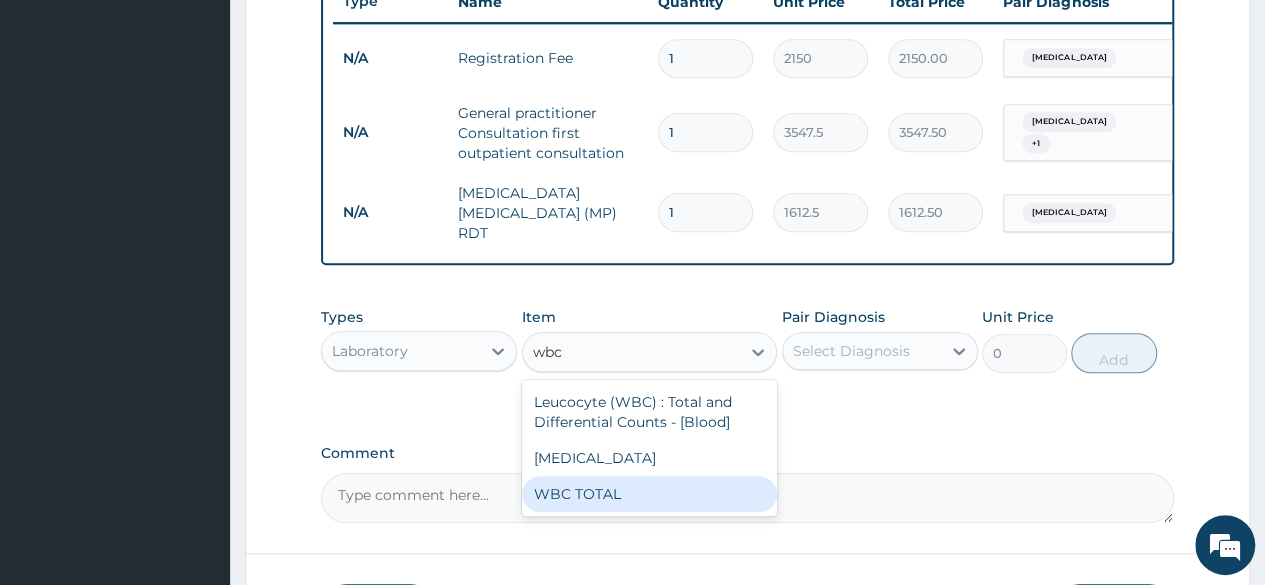 click on "WBC TOTAL" at bounding box center [650, 494] 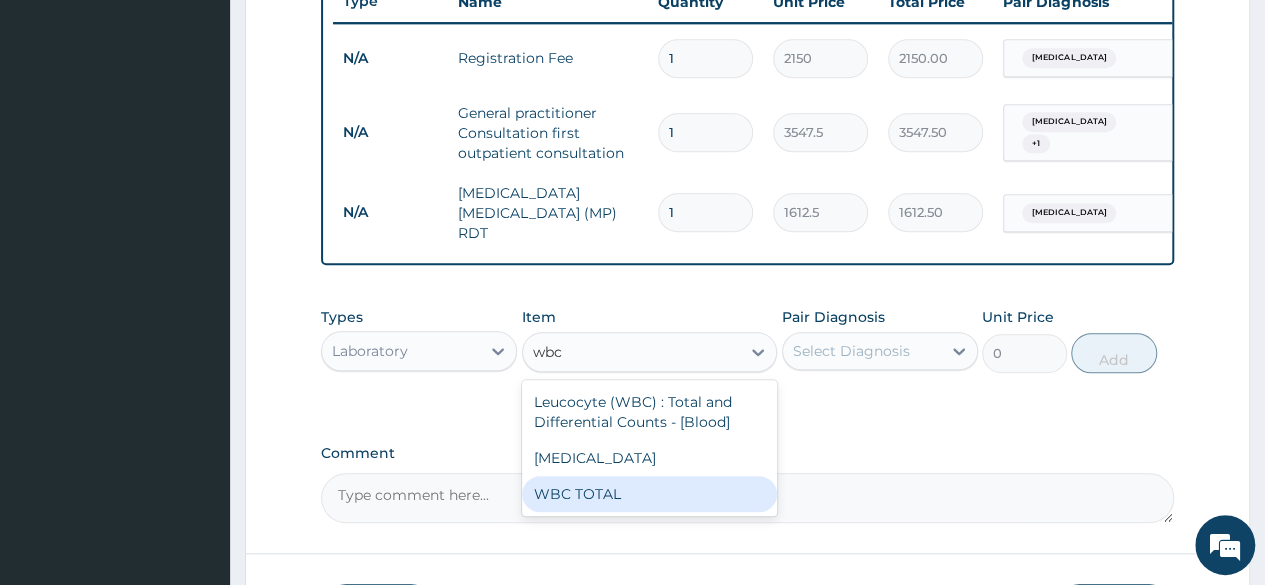type 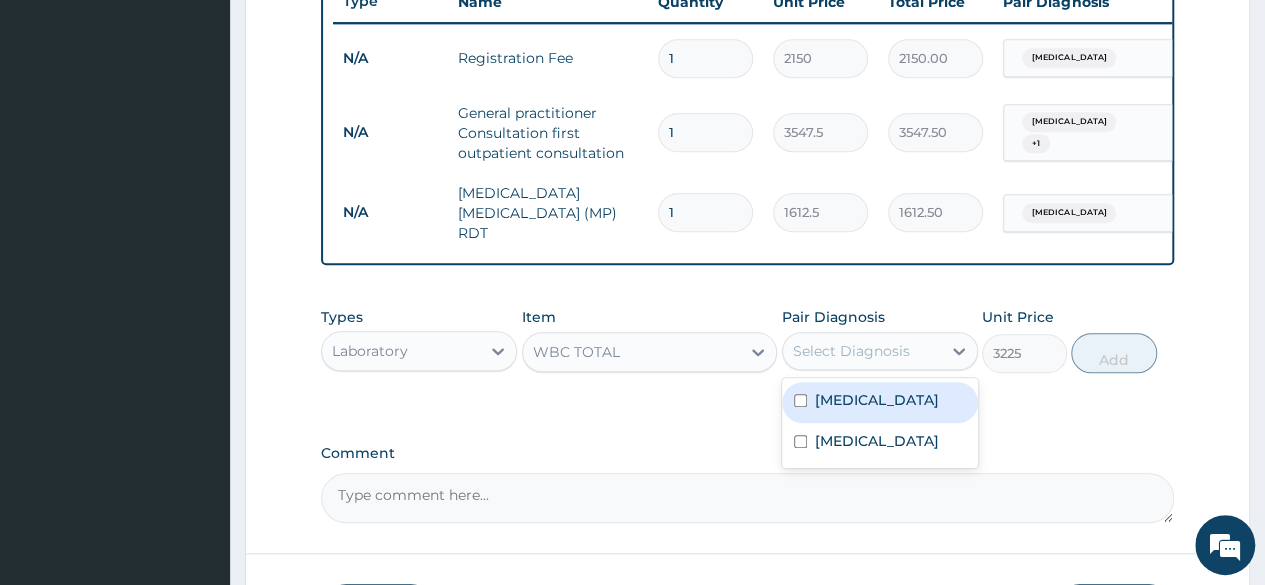 click on "Select Diagnosis" at bounding box center [862, 351] 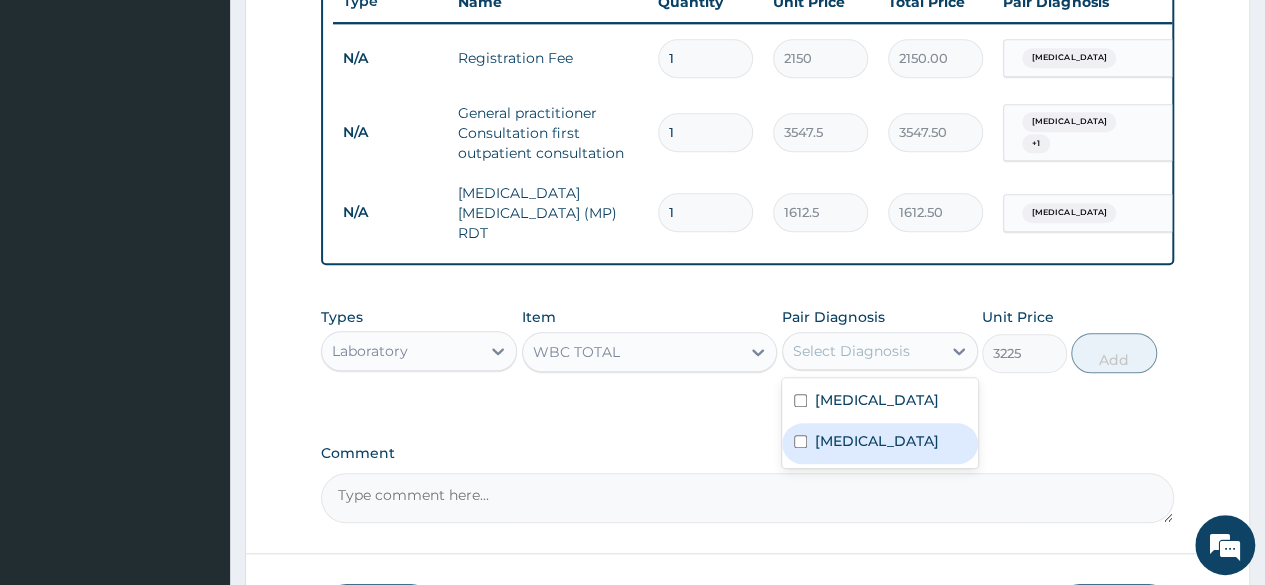click on "Upper respiratory infection" at bounding box center [877, 441] 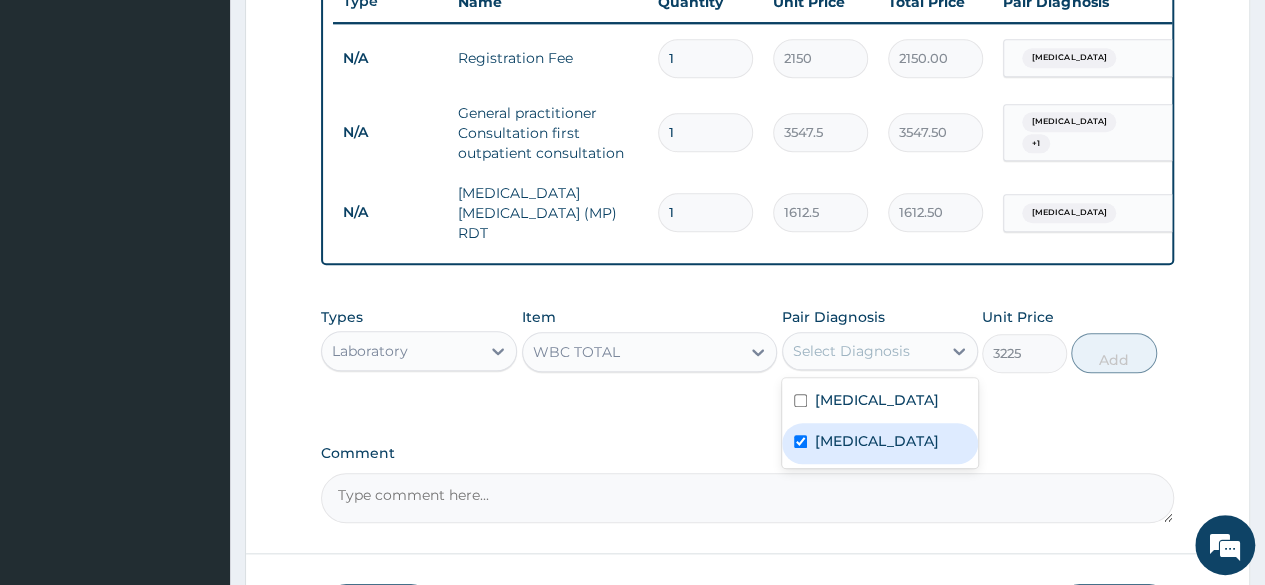 checkbox on "true" 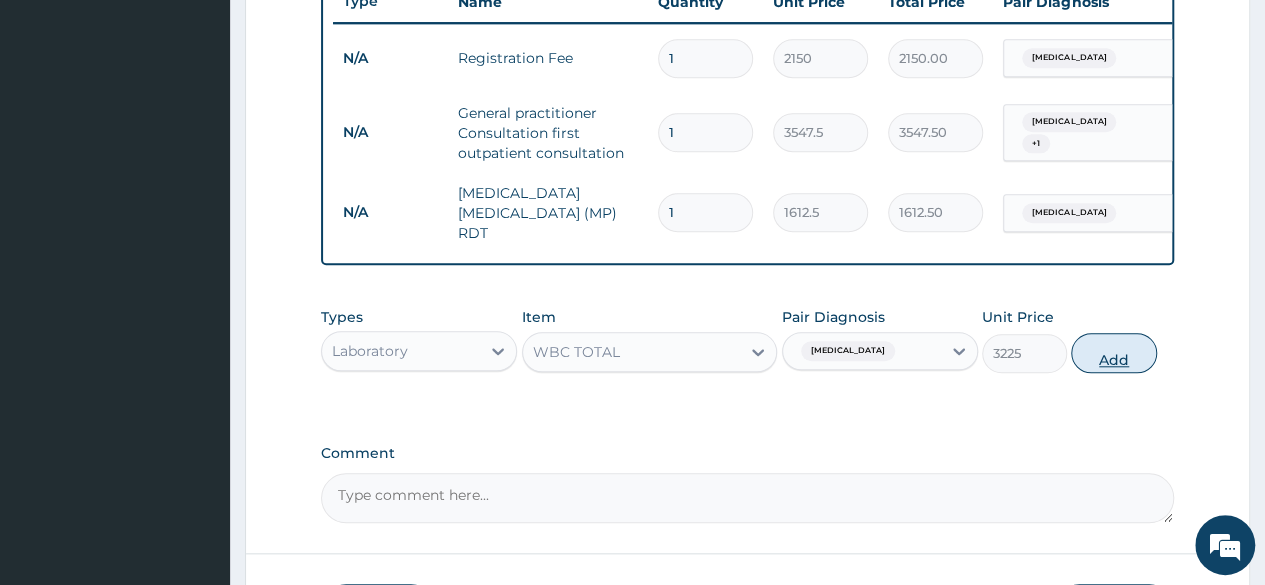 click on "Add" at bounding box center (1113, 353) 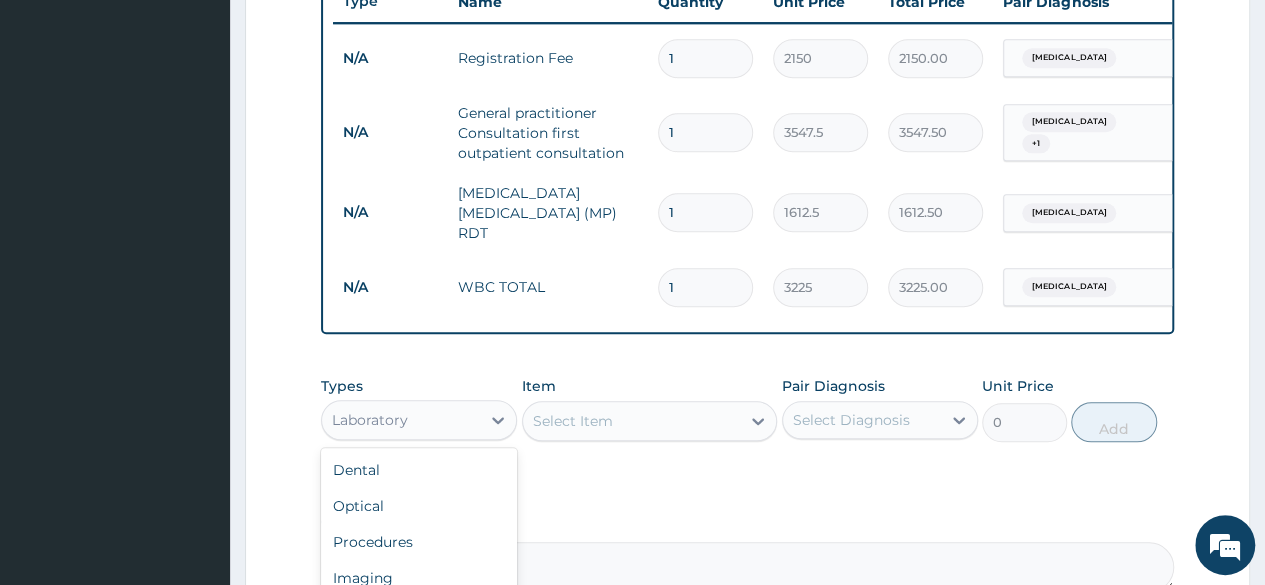 click on "Laboratory" at bounding box center [419, 420] 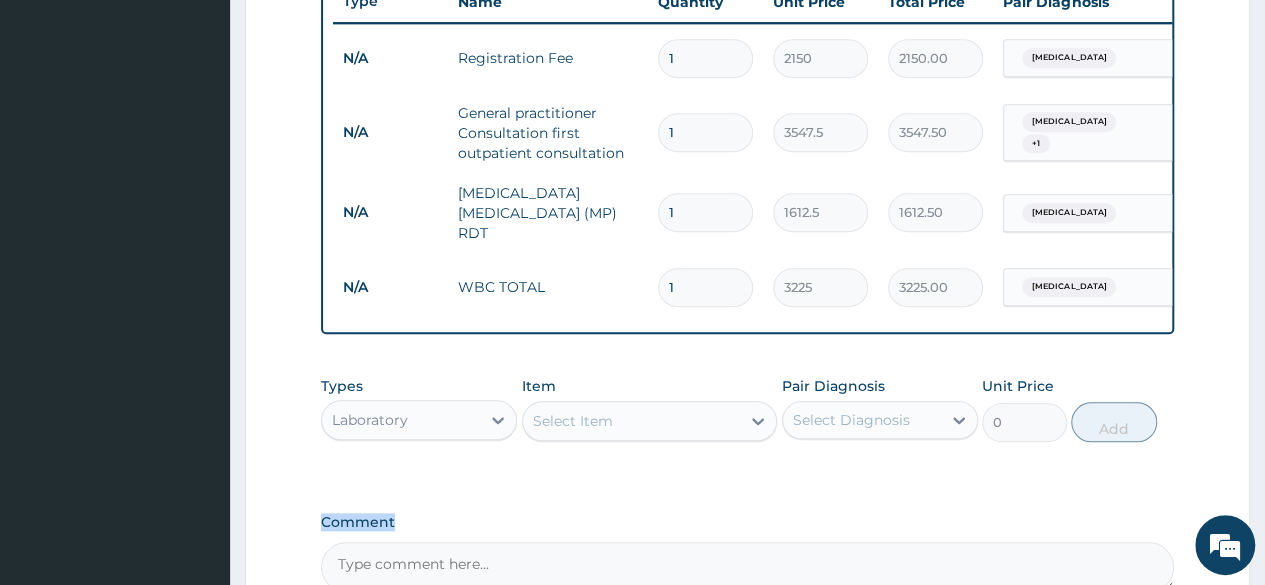 click on "Comment" at bounding box center (747, 553) 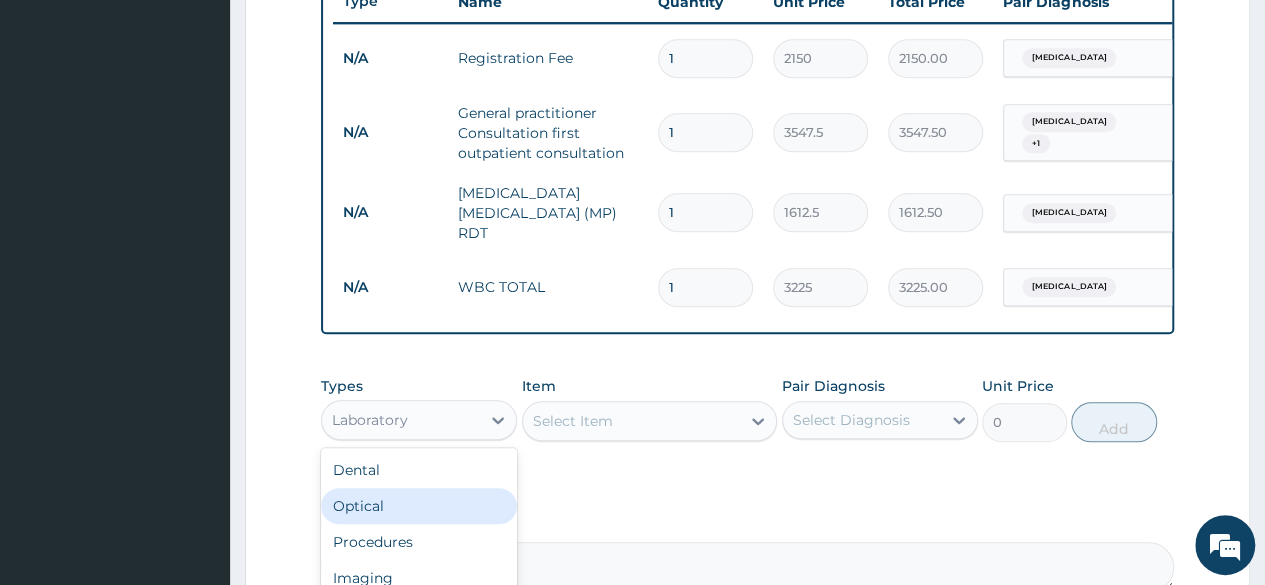 drag, startPoint x: 463, startPoint y: 421, endPoint x: 510, endPoint y: 600, distance: 185.06755 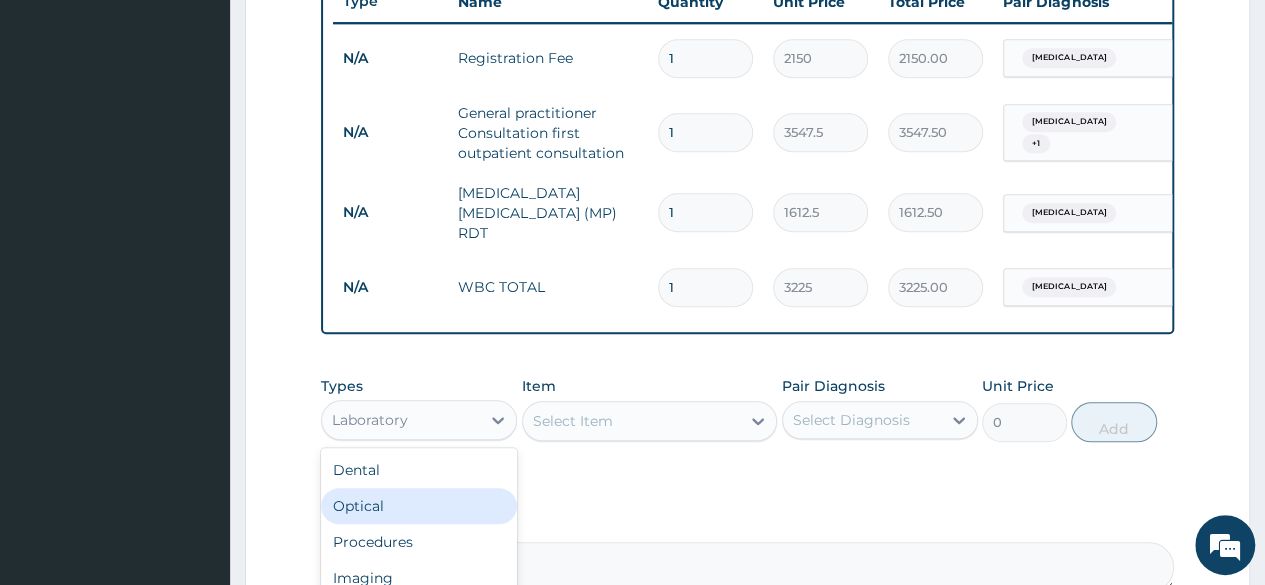 click on "R EL
Toggle navigation
Hearthside Hospital Hearthside Hospital - hearthsidehospital@gmail.com Member since  November 20, 2024 at 5:33:24 PM   Profile Sign out" at bounding box center [632, 14] 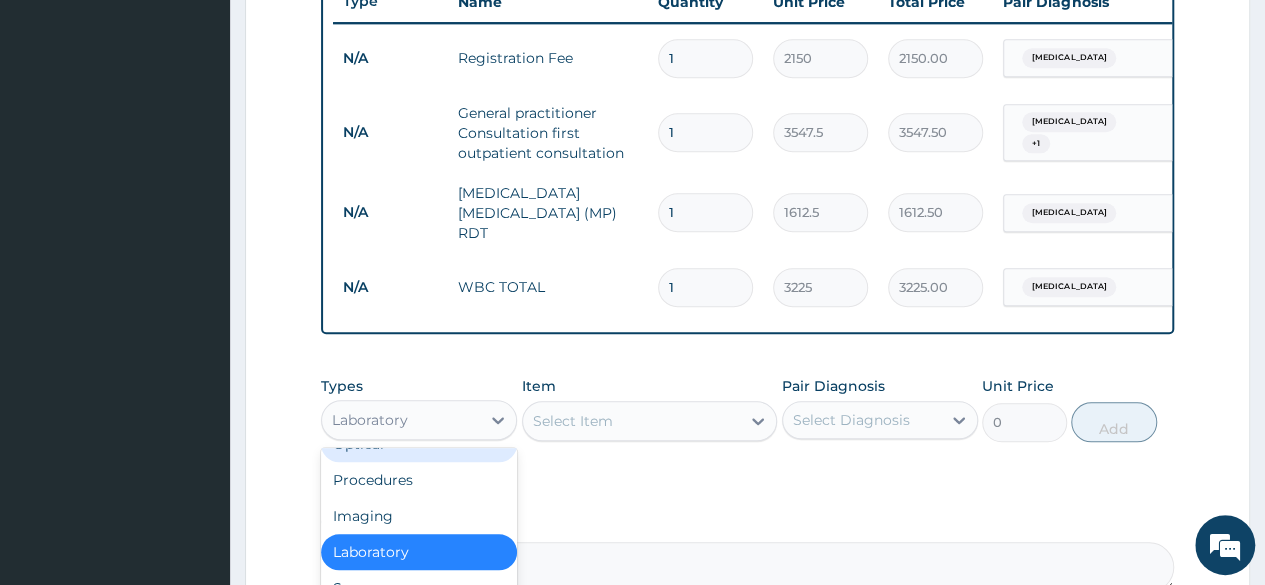 scroll, scrollTop: 68, scrollLeft: 0, axis: vertical 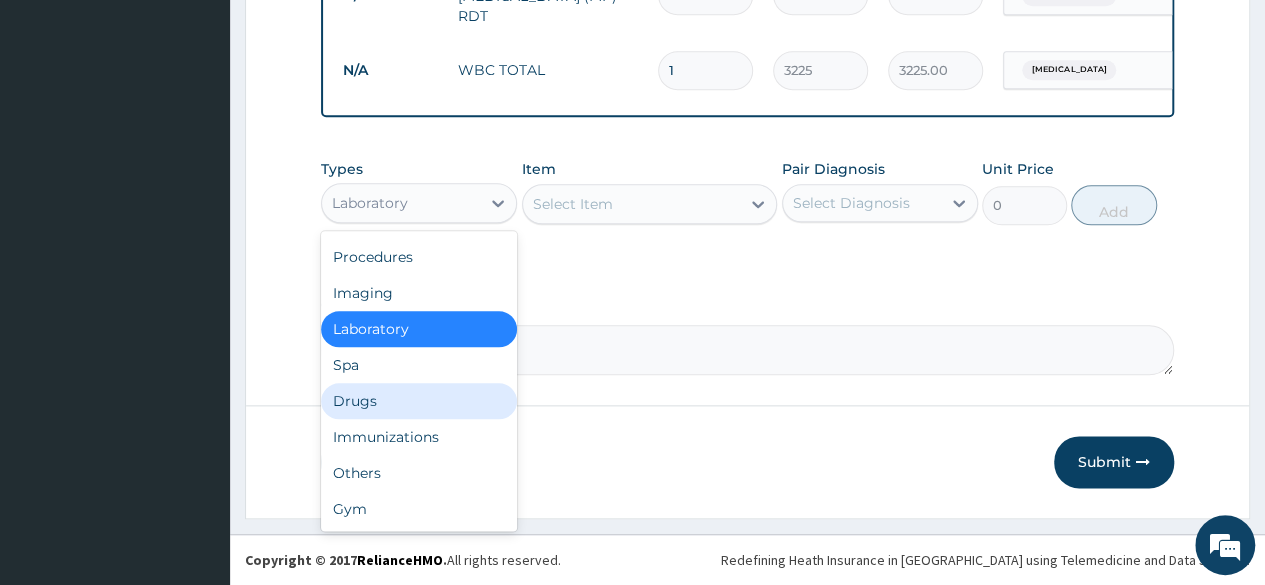 click on "Drugs" at bounding box center (419, 401) 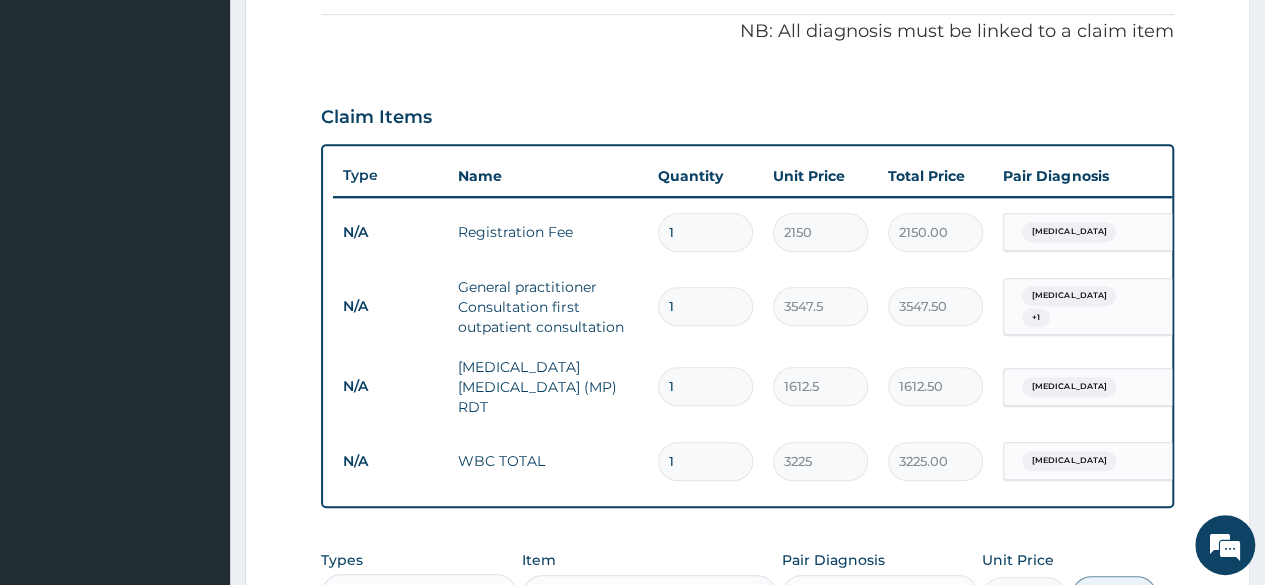 scroll, scrollTop: 598, scrollLeft: 0, axis: vertical 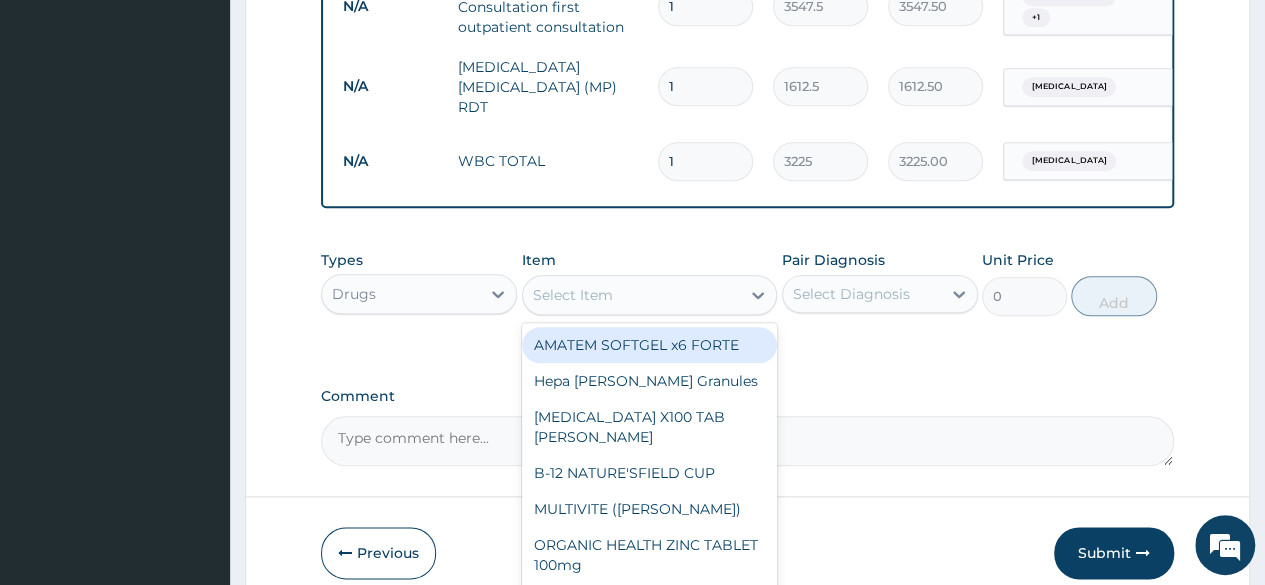 click on "Select Item" at bounding box center (573, 295) 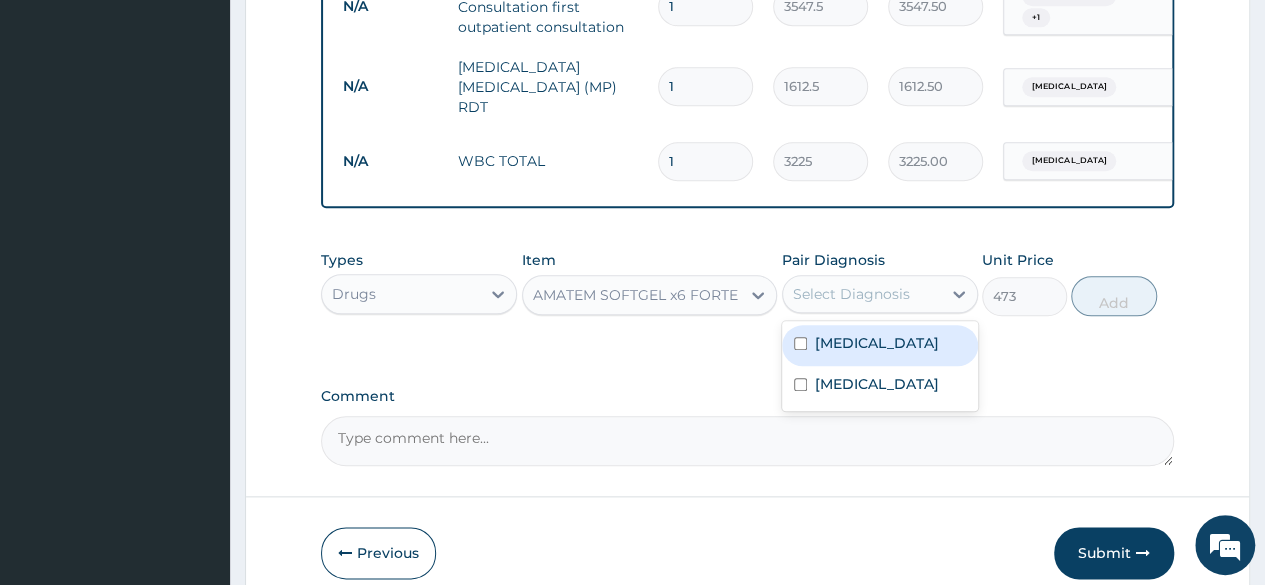 click on "Select Diagnosis" at bounding box center [851, 294] 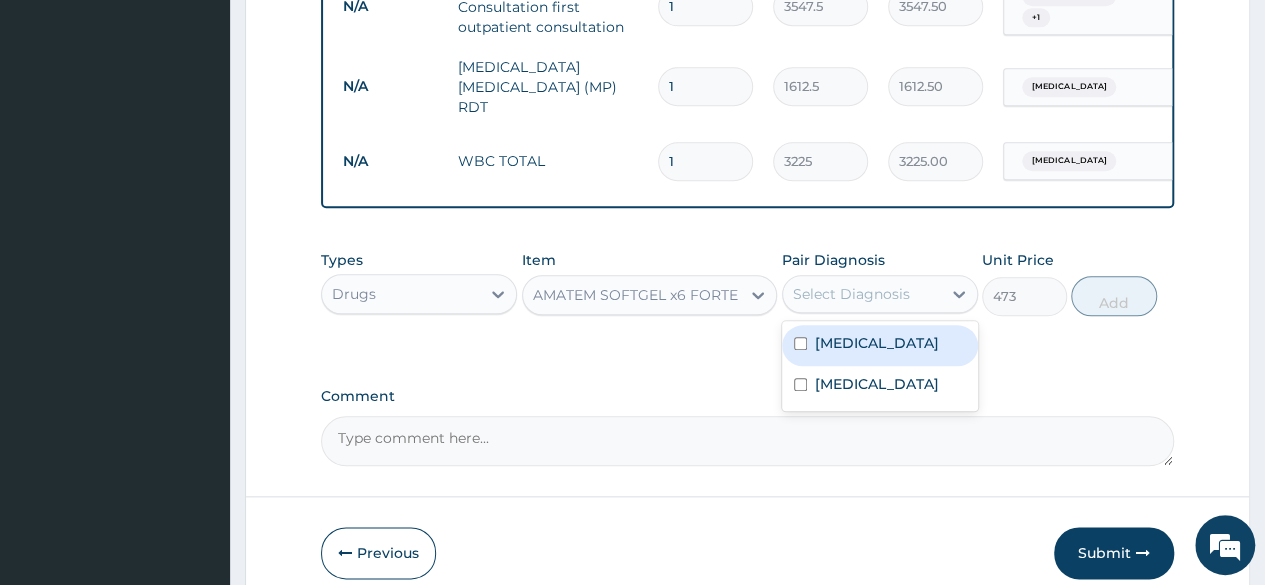 click on "Malaria" at bounding box center (877, 343) 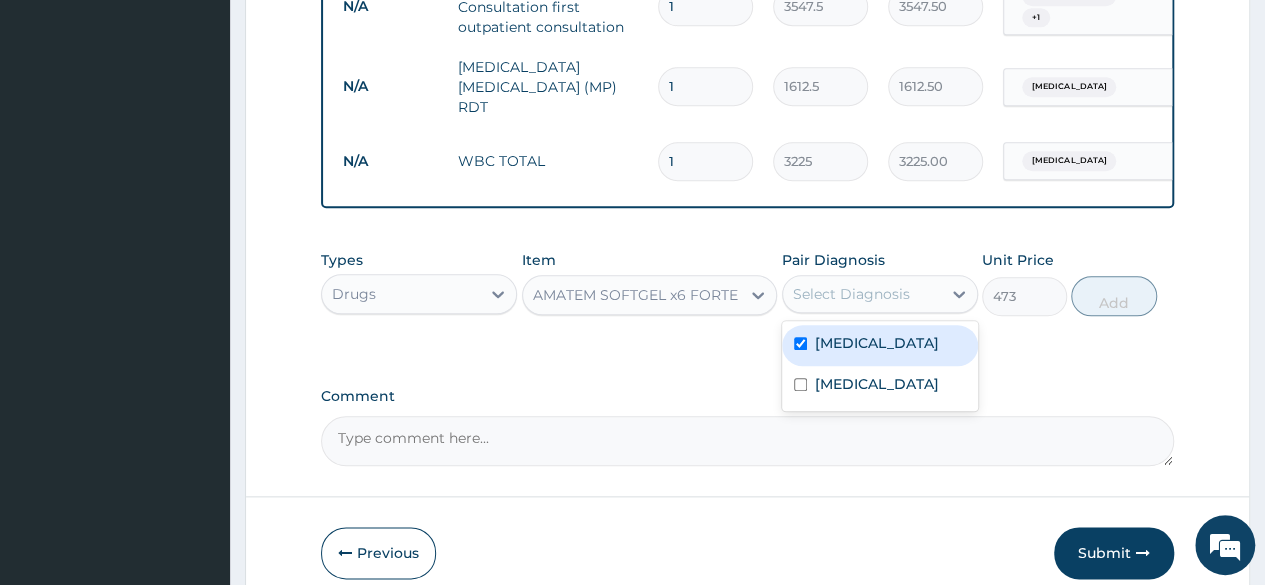 checkbox on "true" 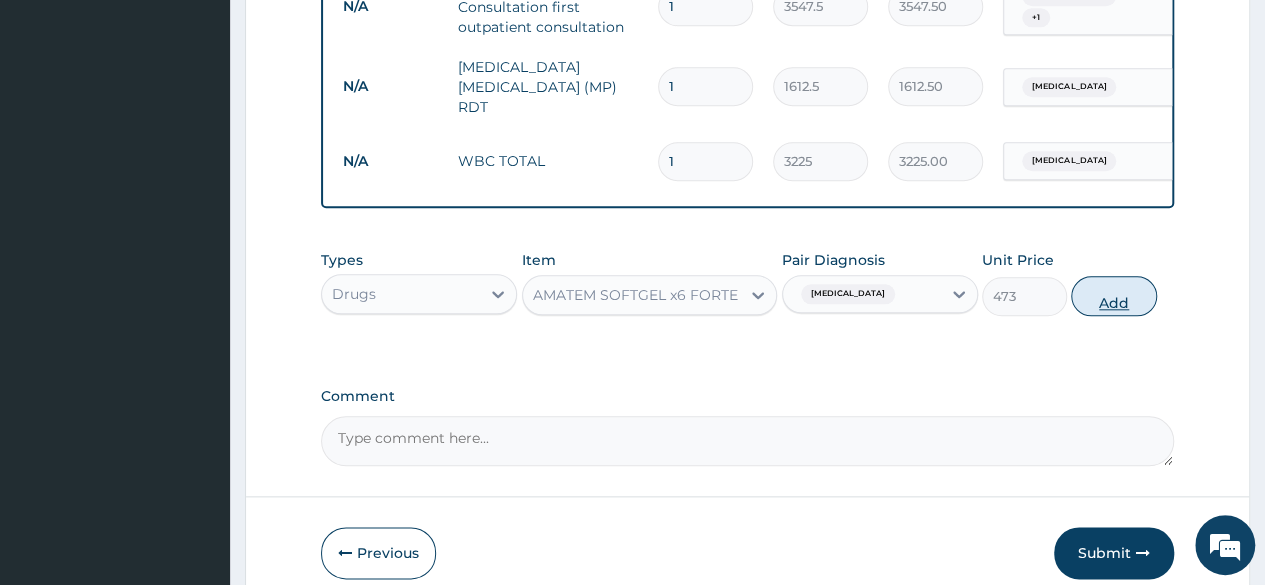 click on "Add" at bounding box center [1113, 296] 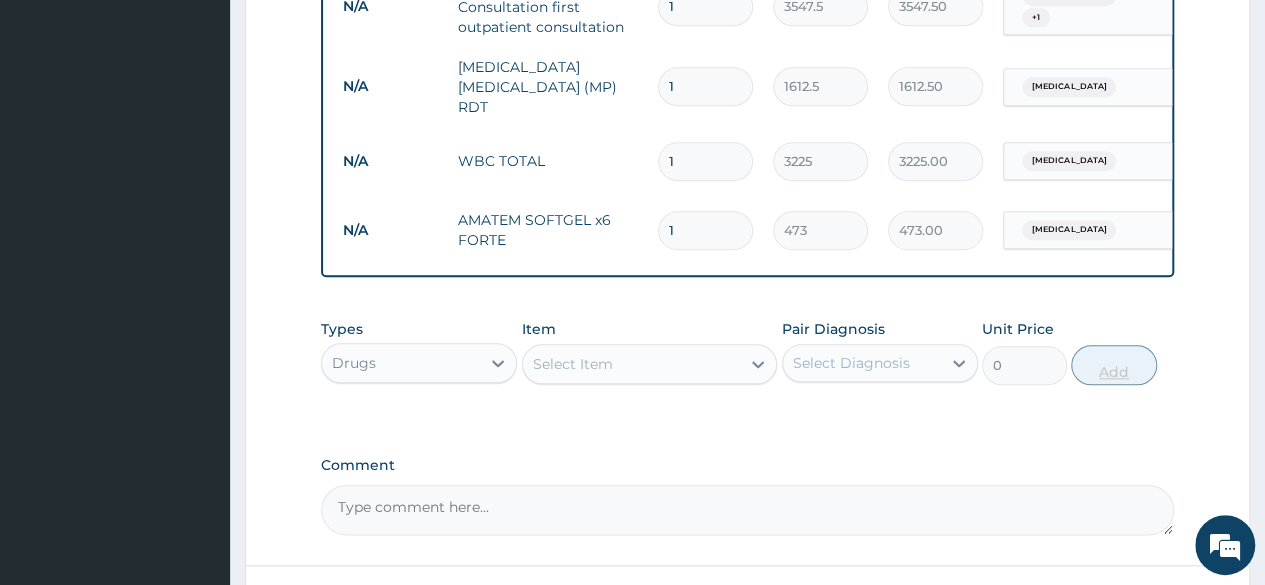 type 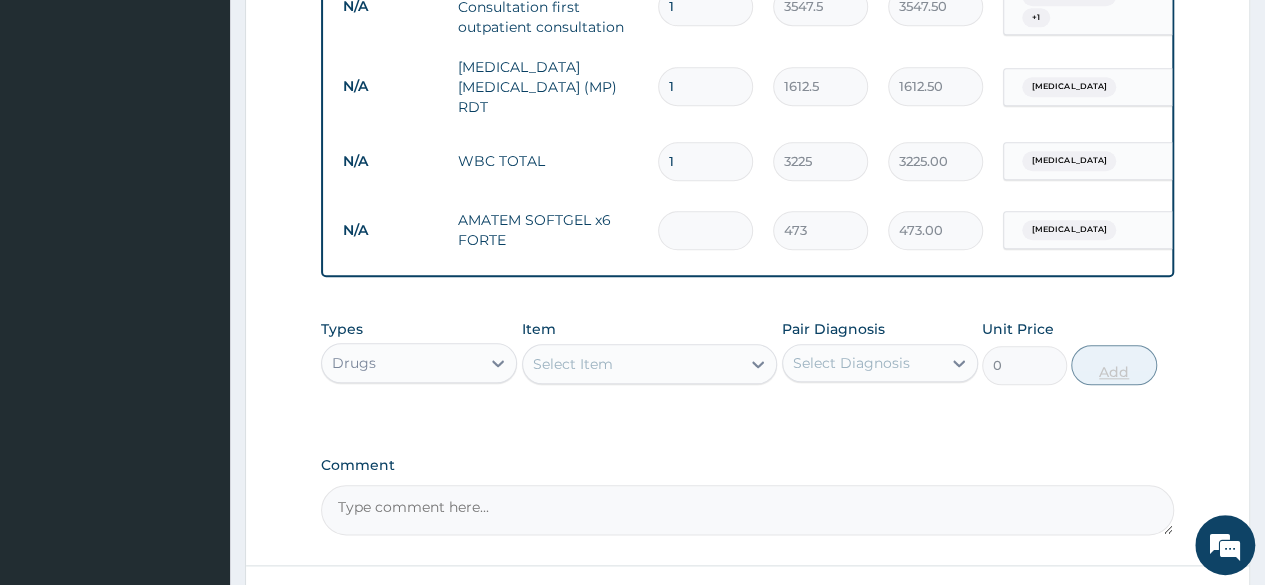 type on "0.00" 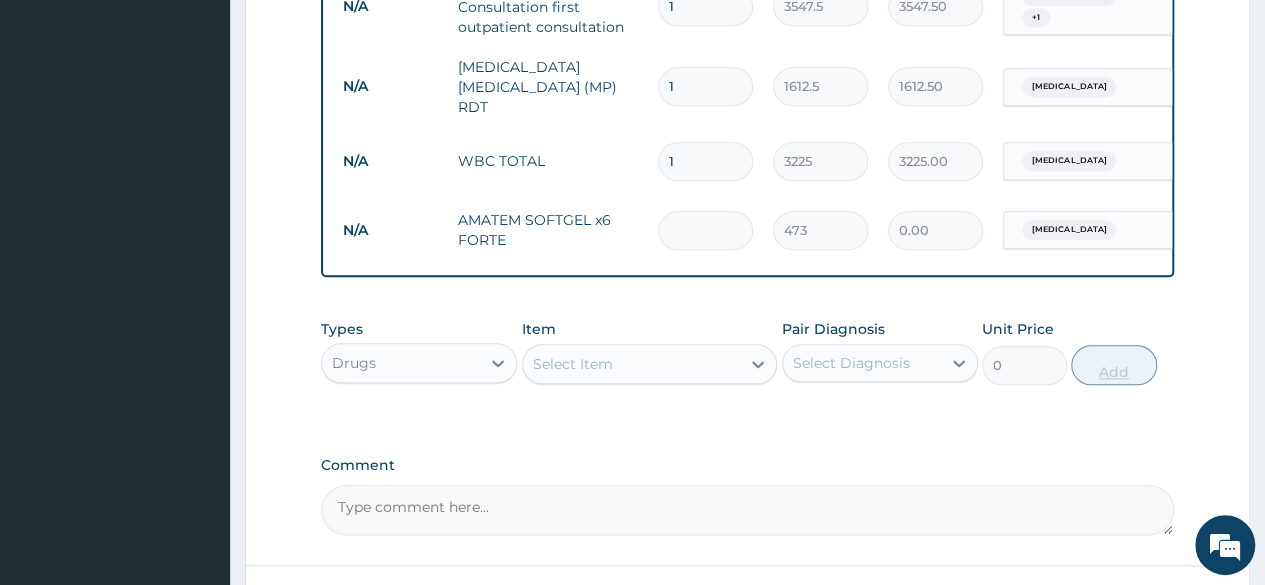 type on "6" 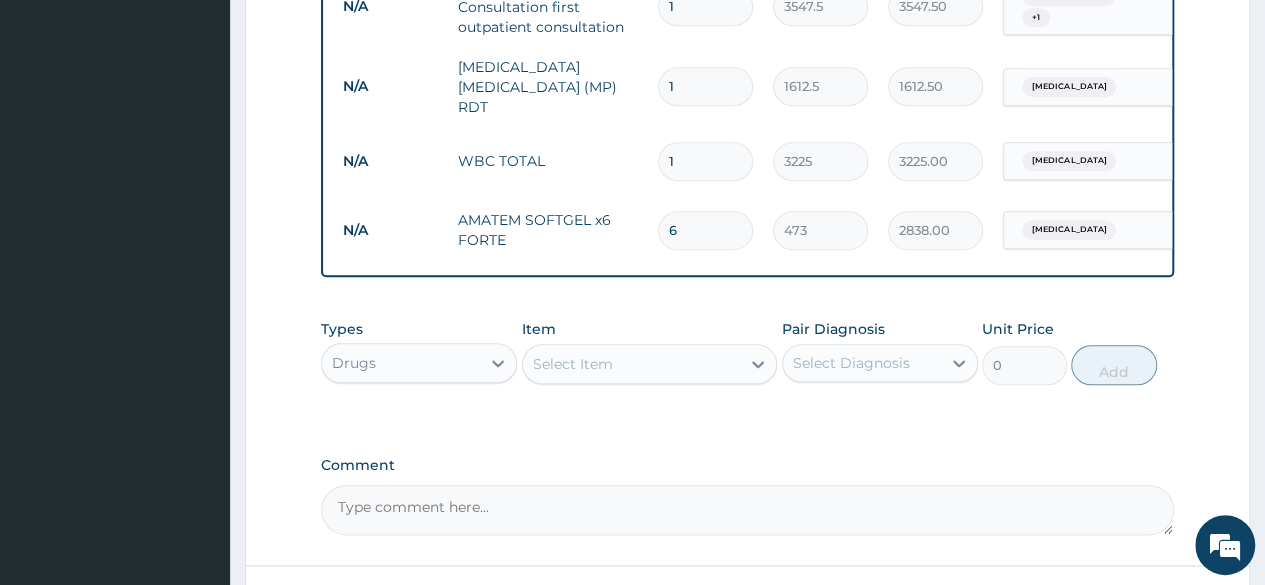 type on "6" 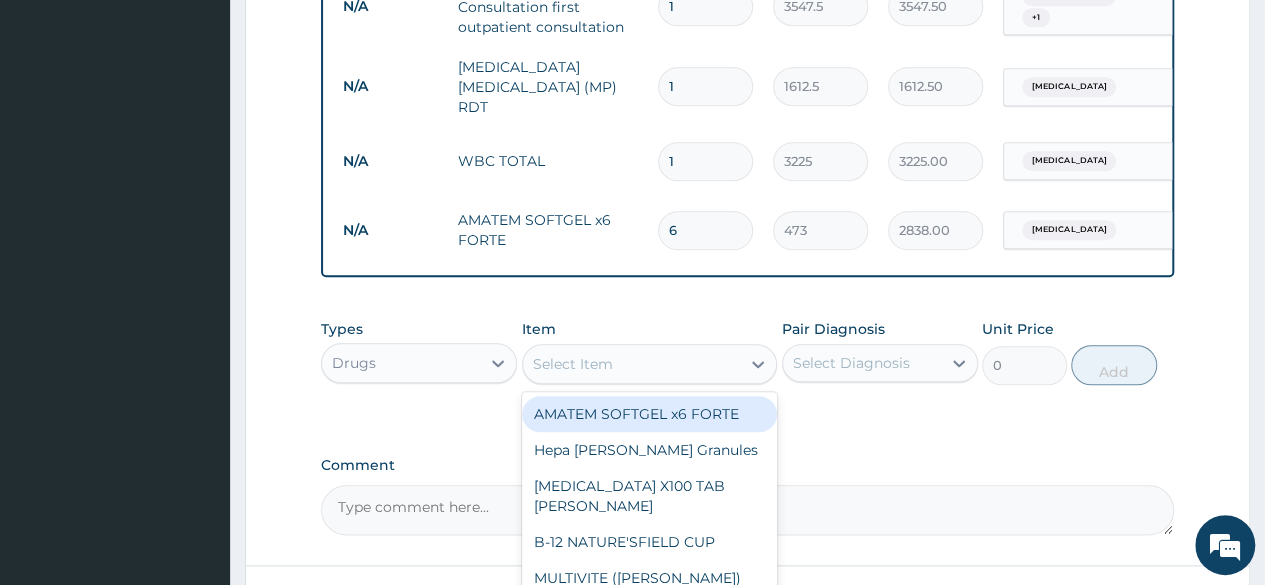 click on "Select Item" at bounding box center (573, 364) 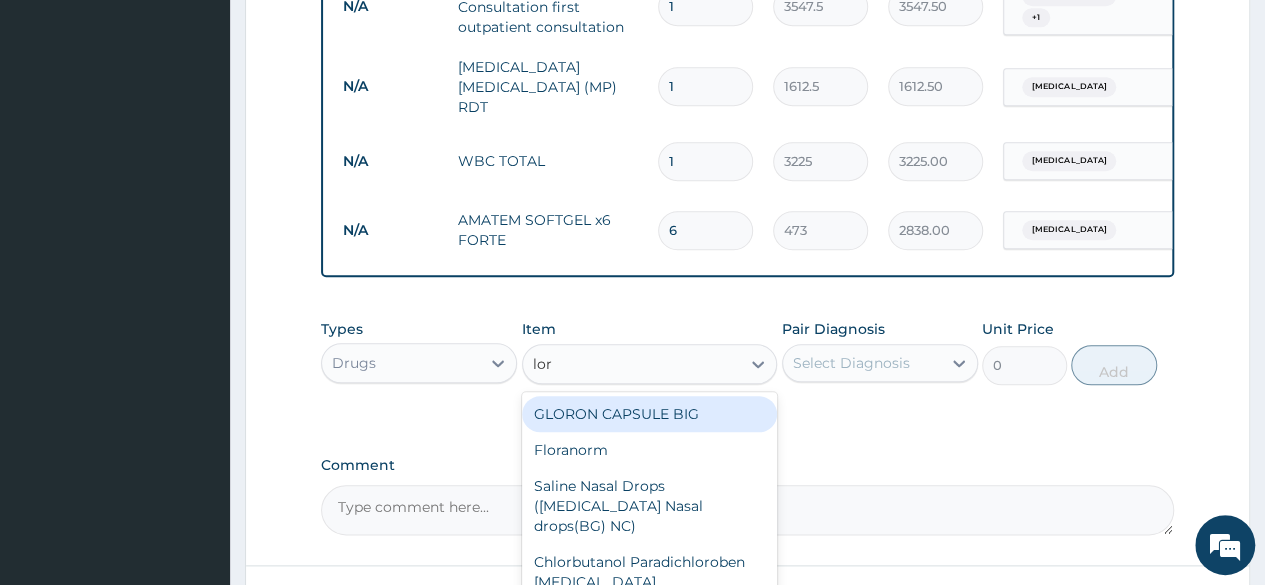 type on "lora" 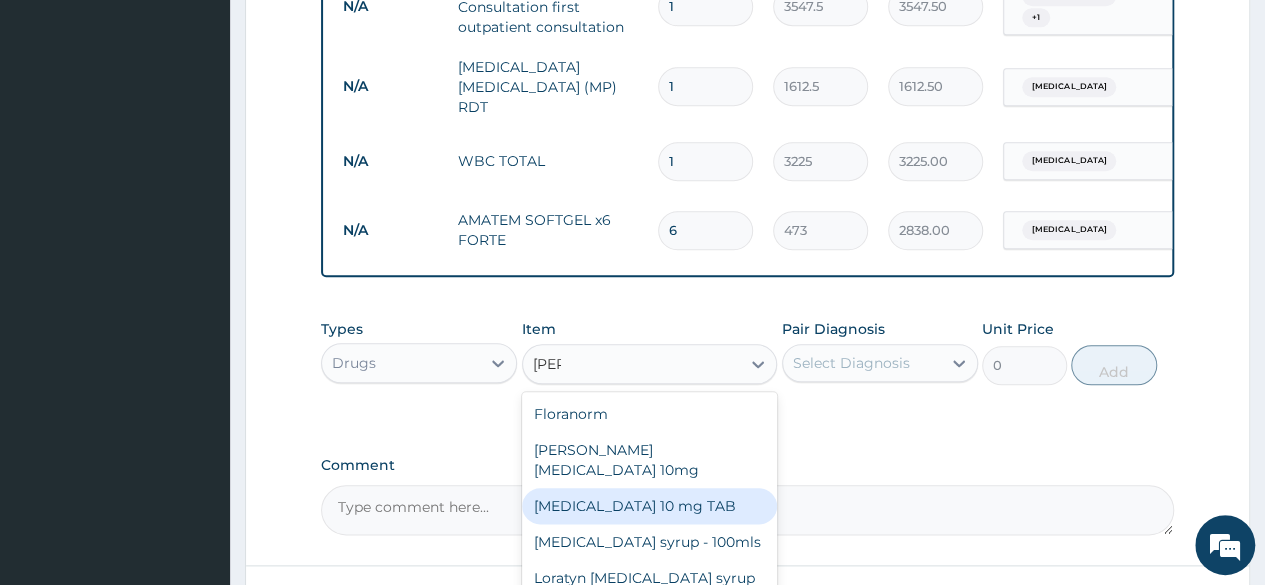 click on "LORATADINE 10 mg TAB" at bounding box center (650, 506) 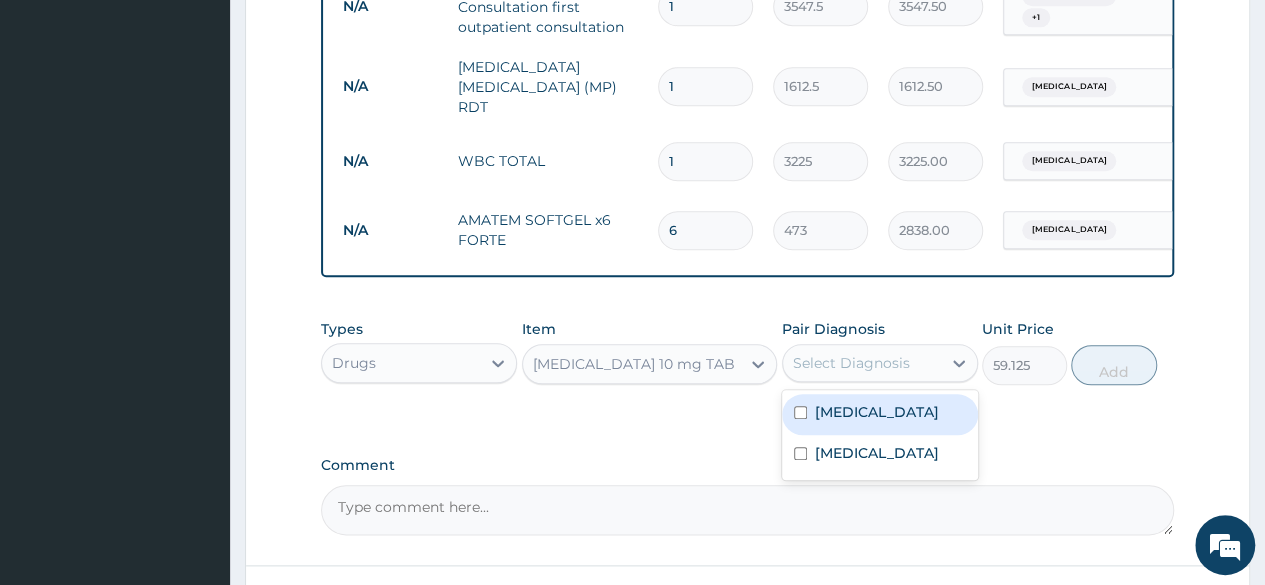 click on "Select Diagnosis" at bounding box center (862, 363) 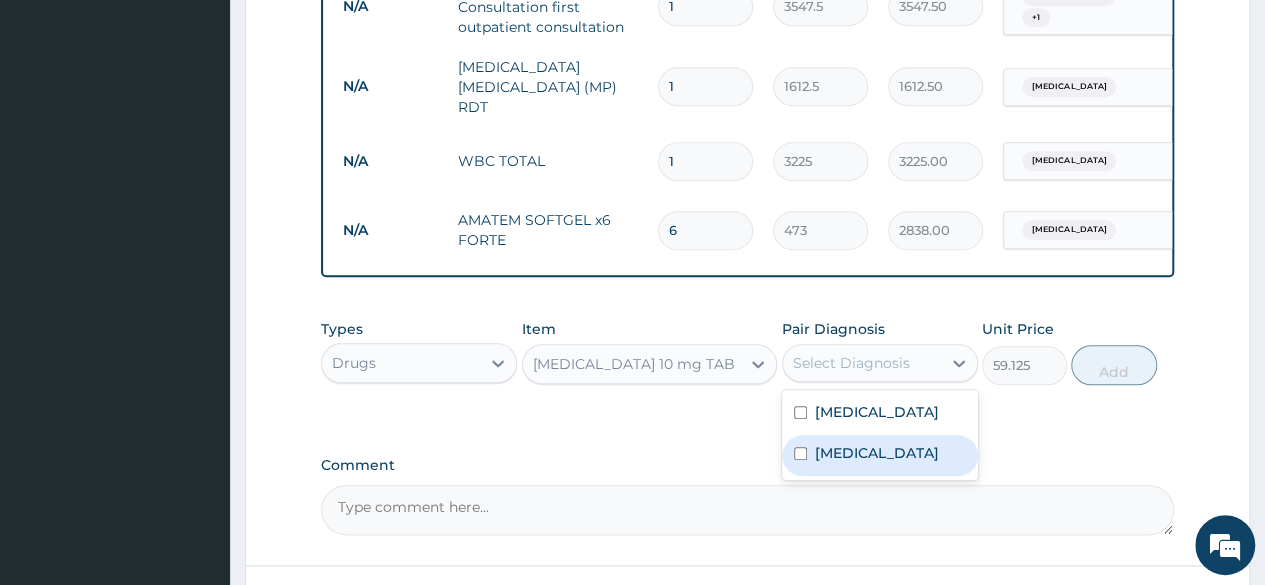 click on "Upper respiratory infection" at bounding box center [877, 453] 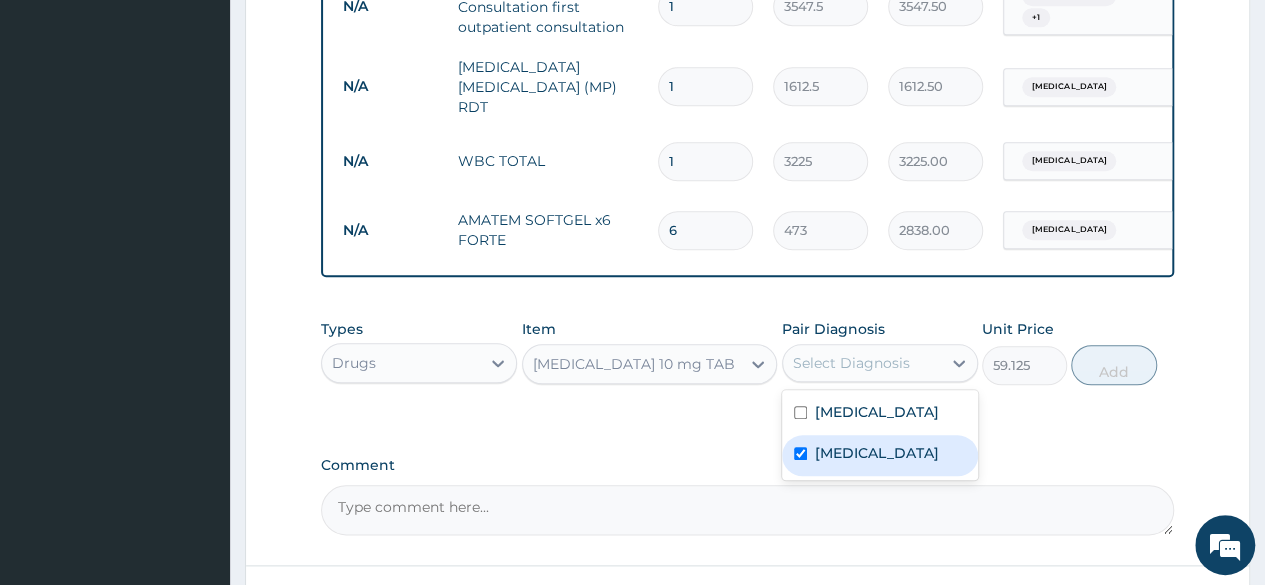 checkbox on "true" 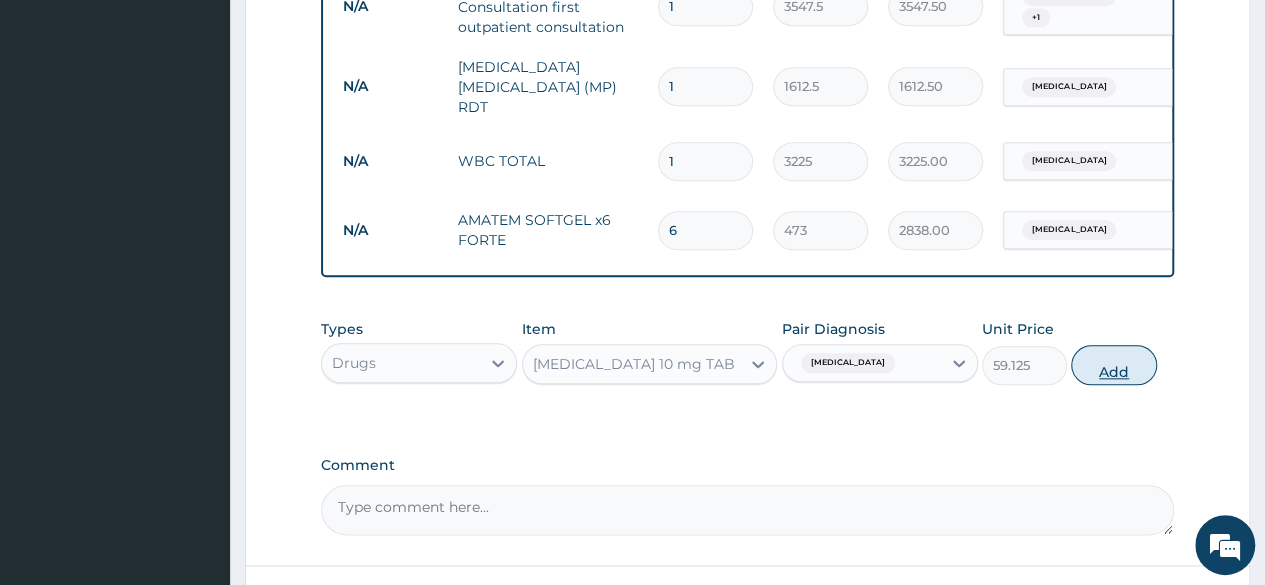 click on "Add" at bounding box center [1113, 365] 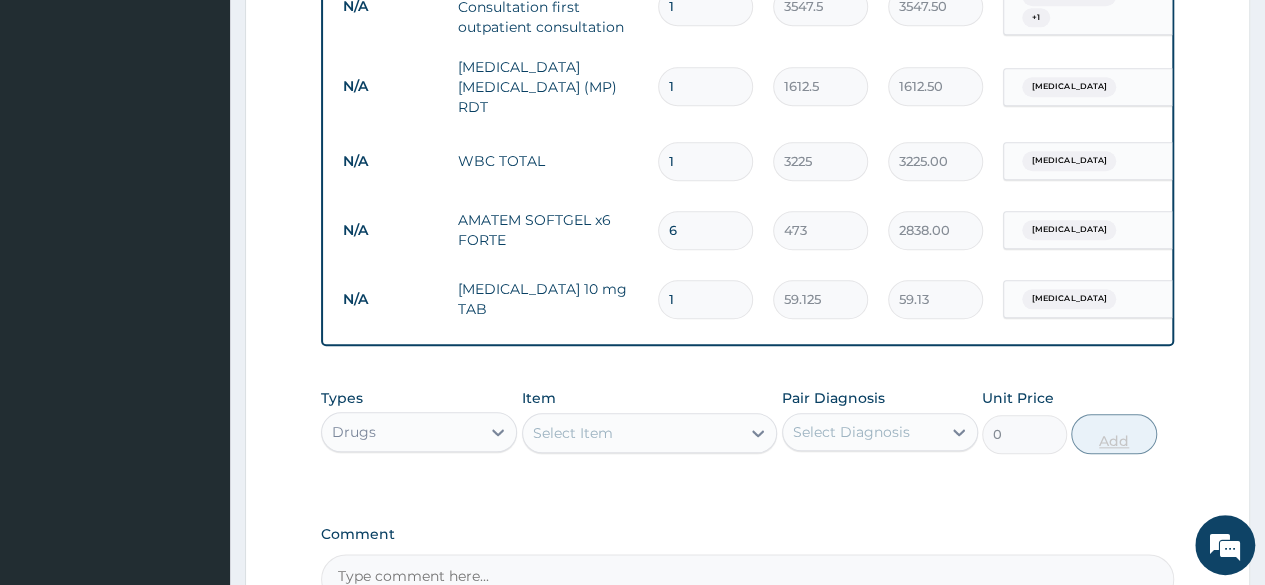 type on "10" 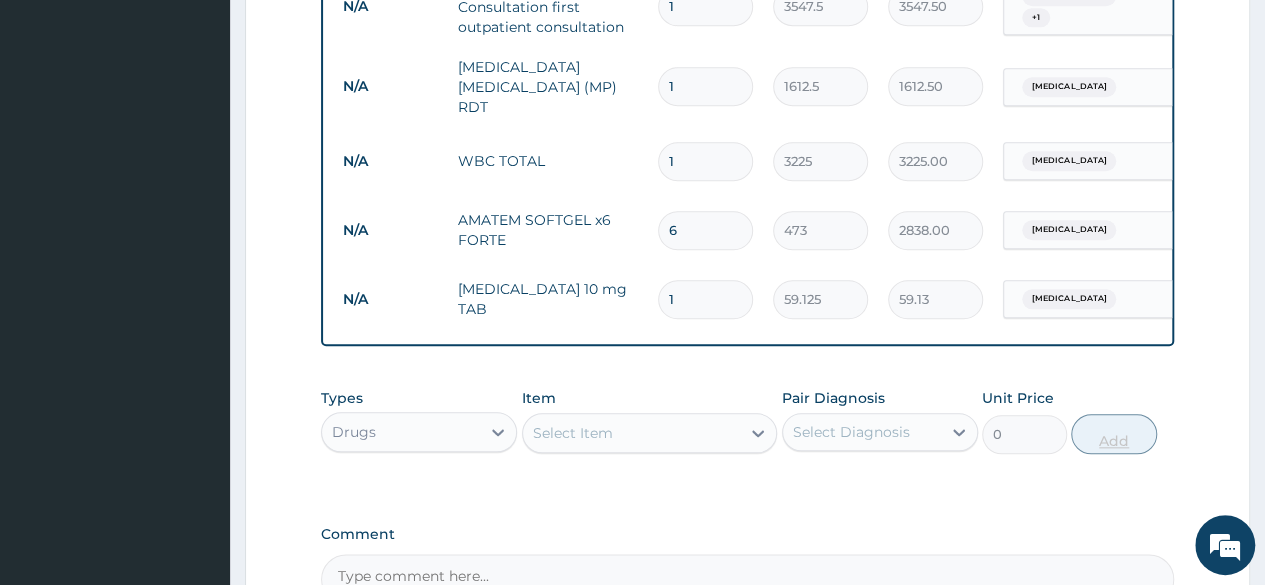 type on "591.25" 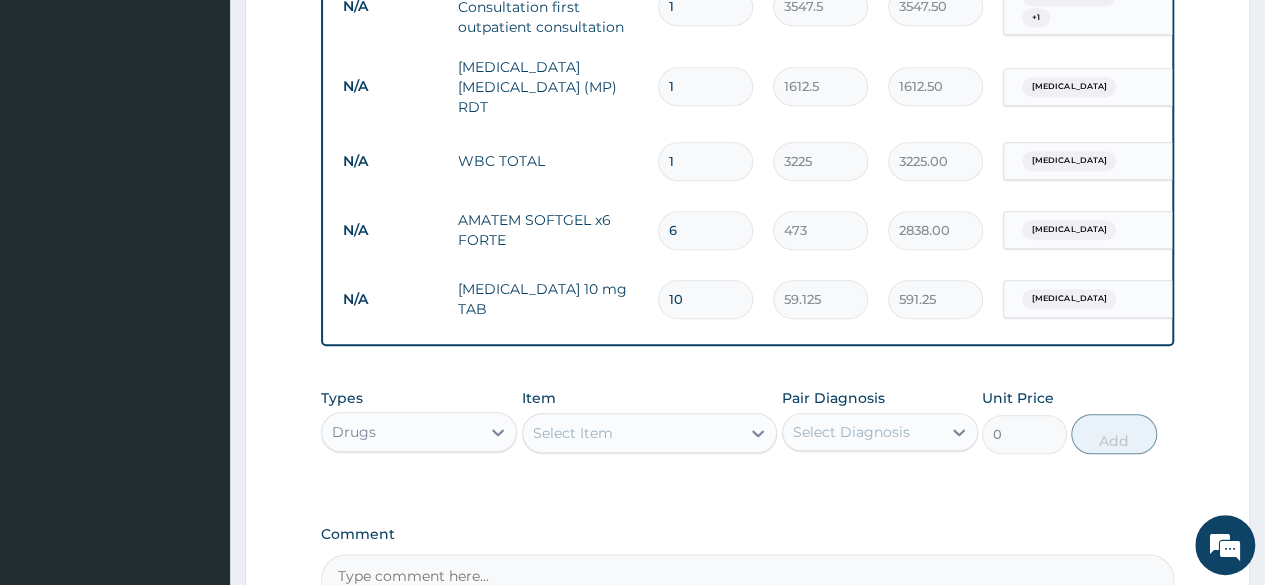 type on "10" 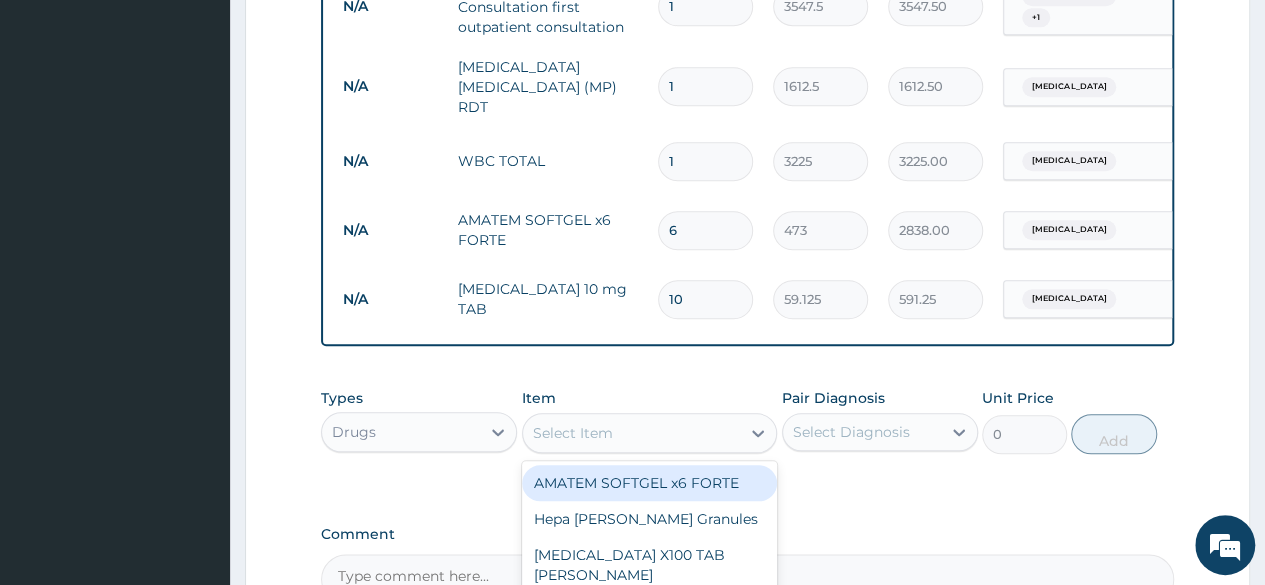 click on "Select Item" at bounding box center [632, 433] 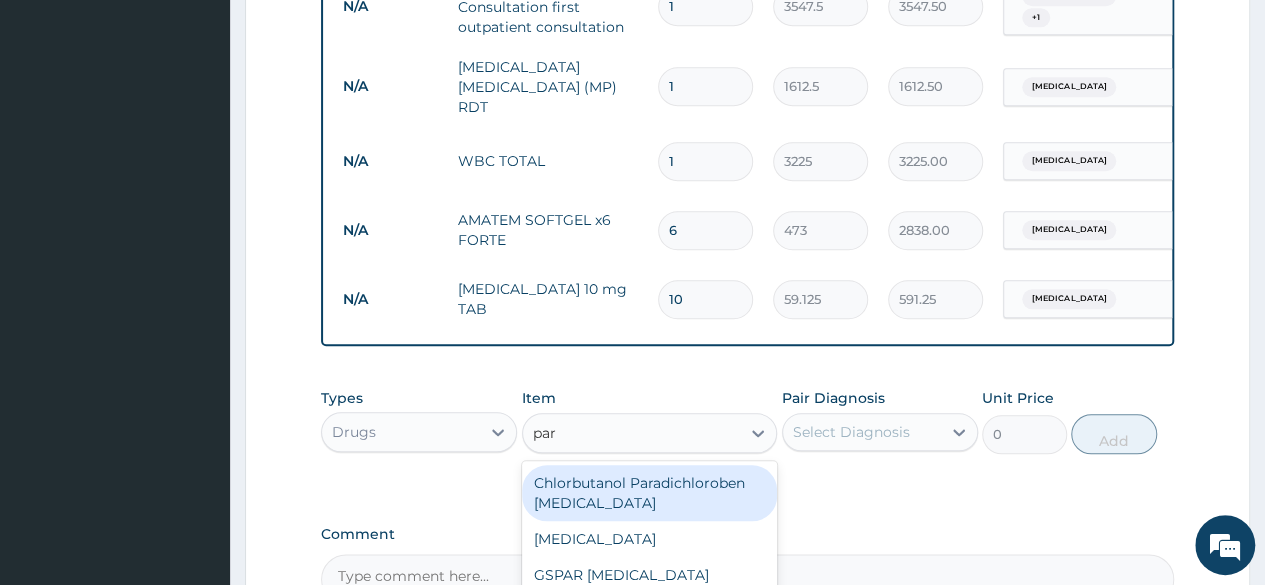 type on "para" 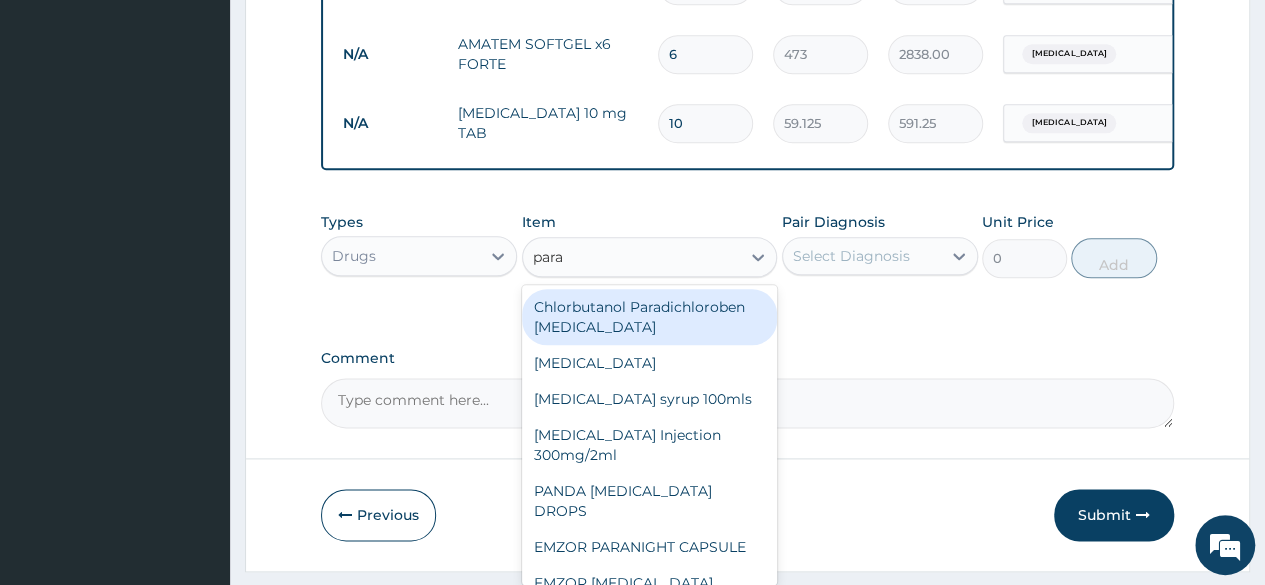 scroll, scrollTop: 1131, scrollLeft: 0, axis: vertical 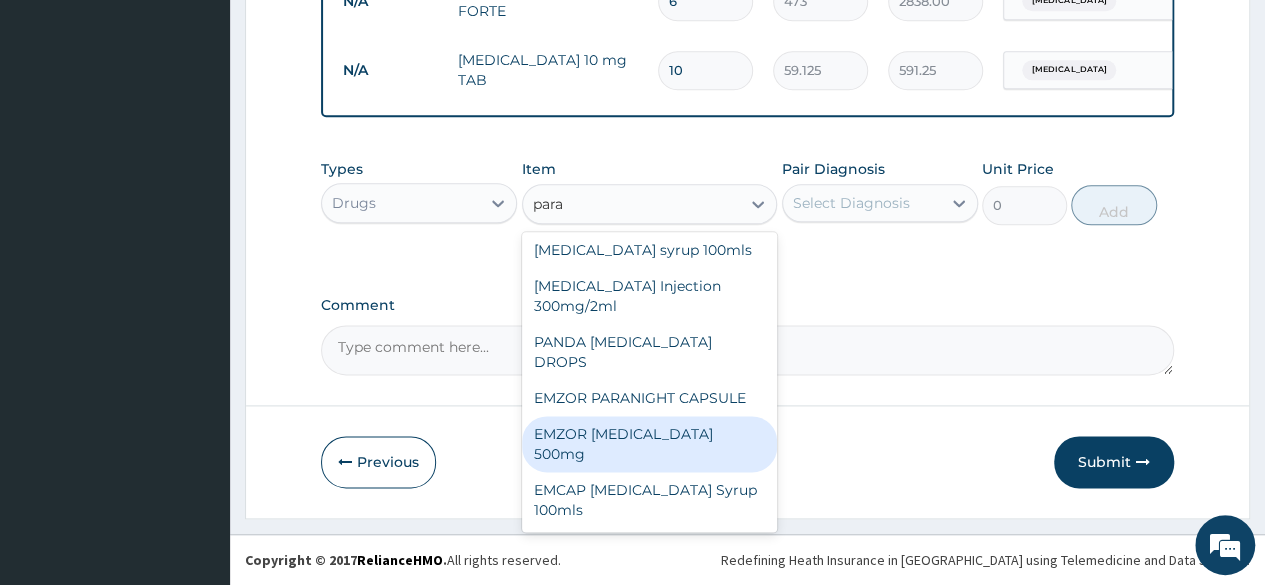 click on "EMZOR PARACETAMOL 500mg" at bounding box center (650, 444) 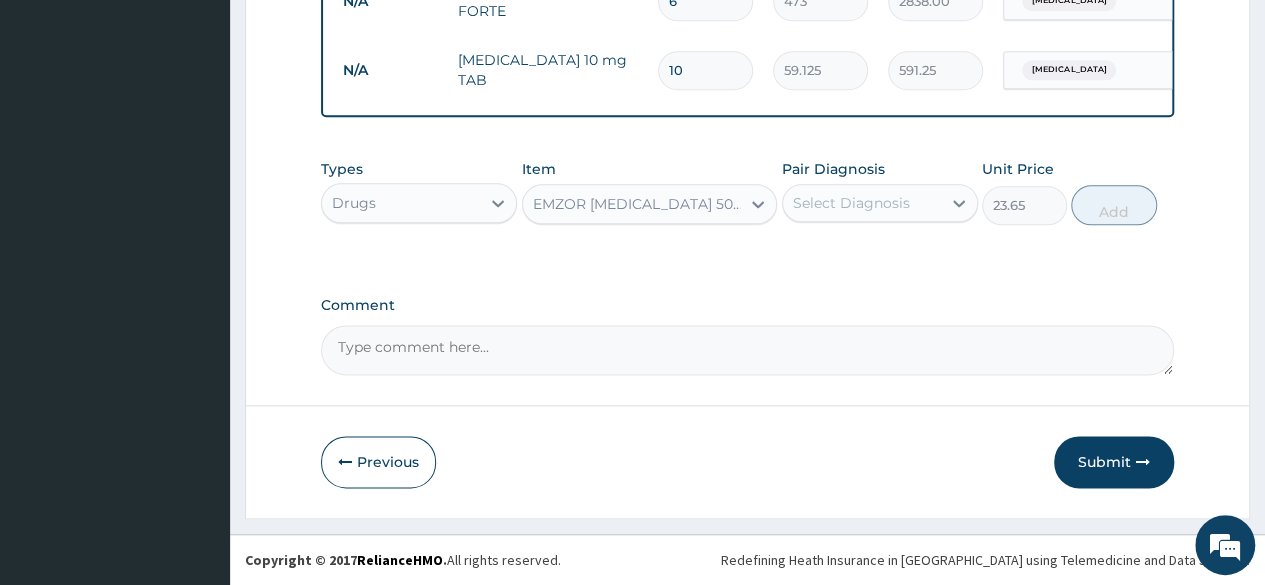 click on "Select Diagnosis" at bounding box center (862, 203) 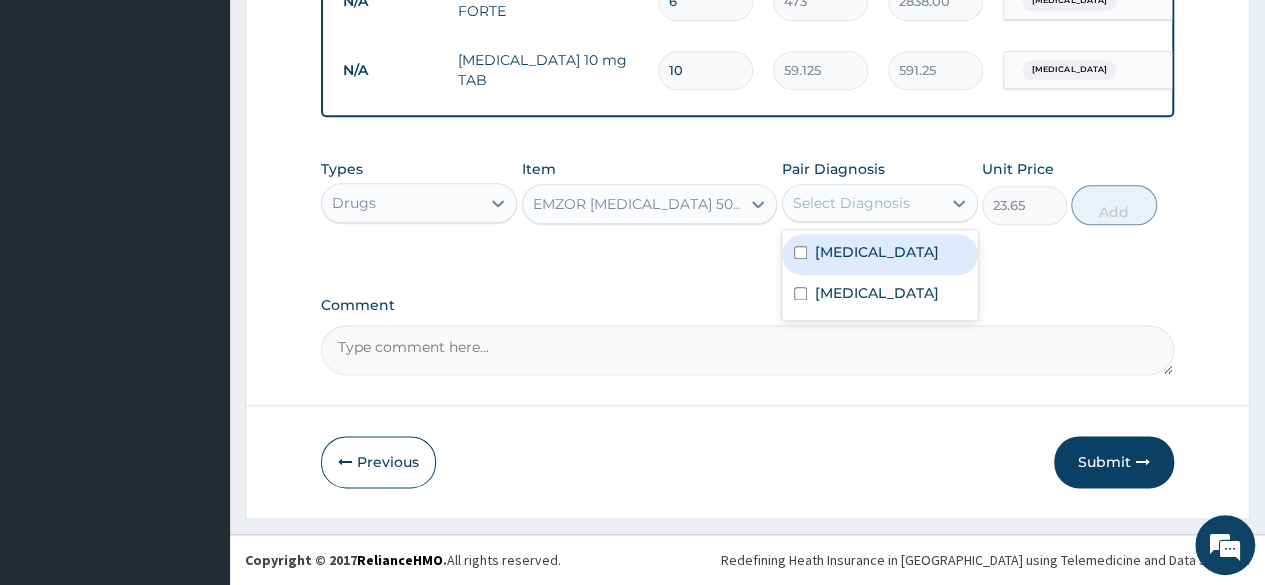 click on "Malaria" at bounding box center (880, 254) 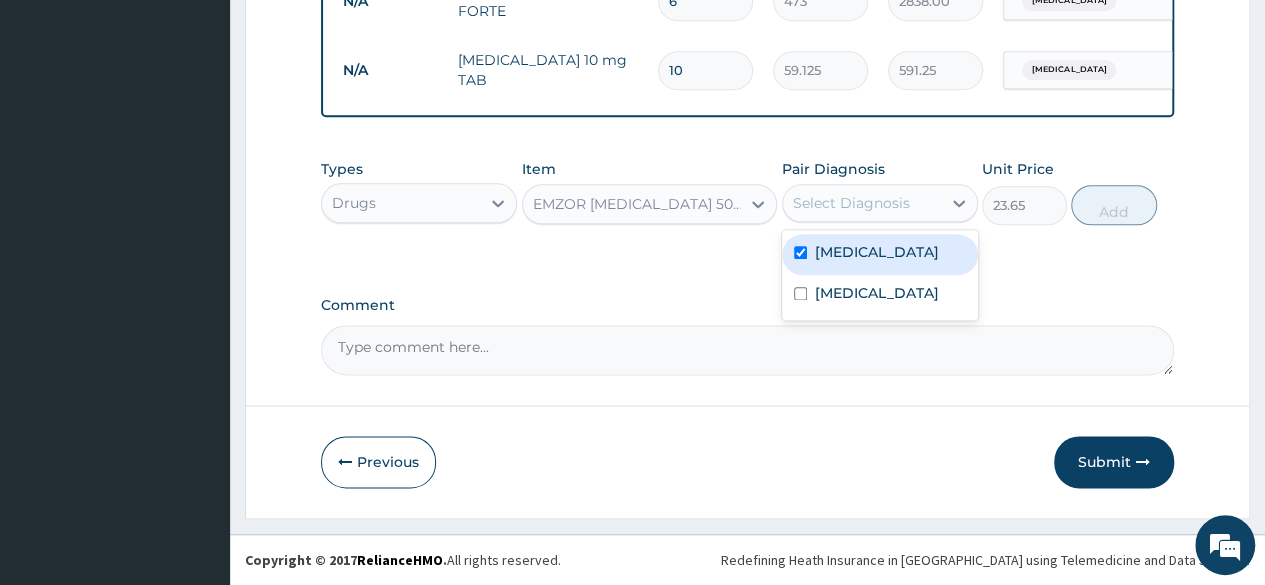 checkbox on "true" 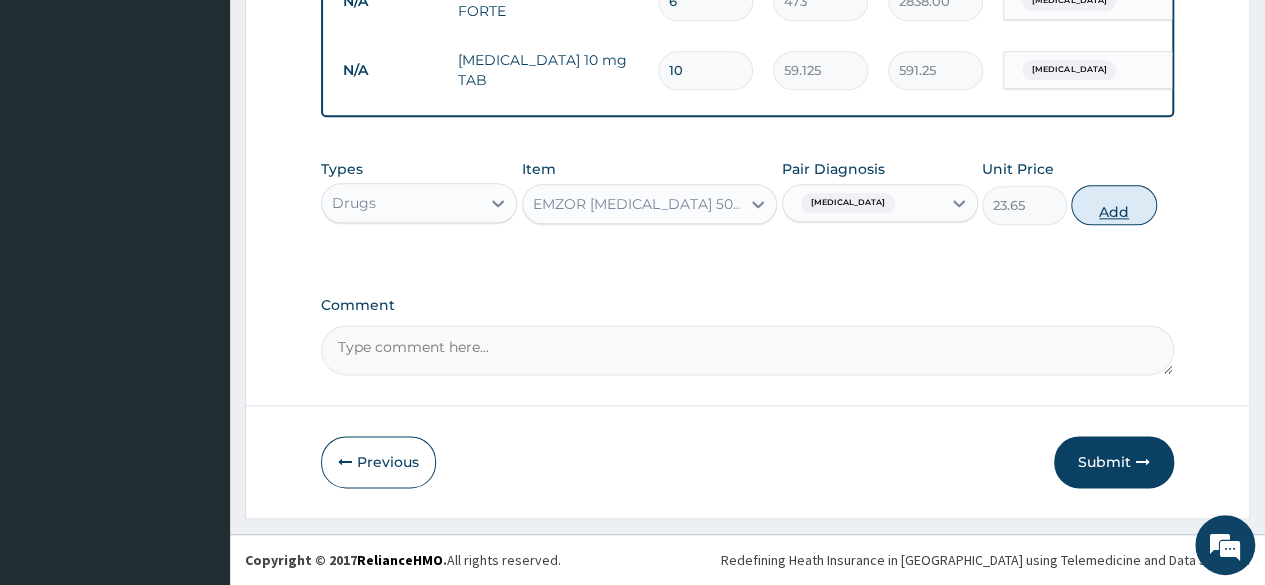 click on "Add" at bounding box center (1113, 205) 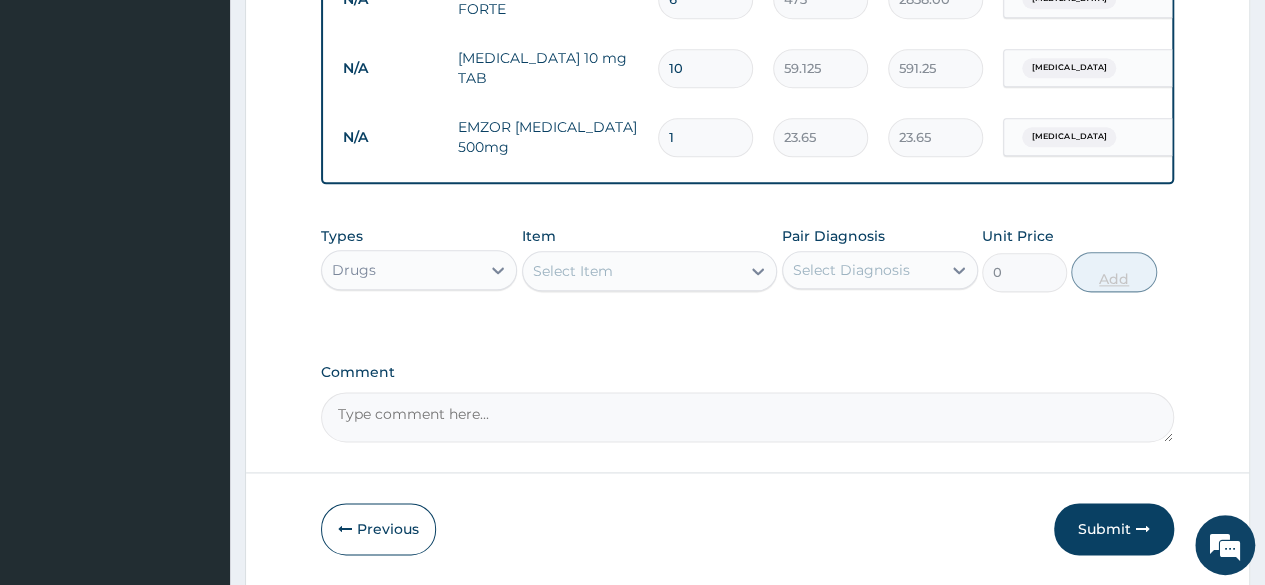 type on "18" 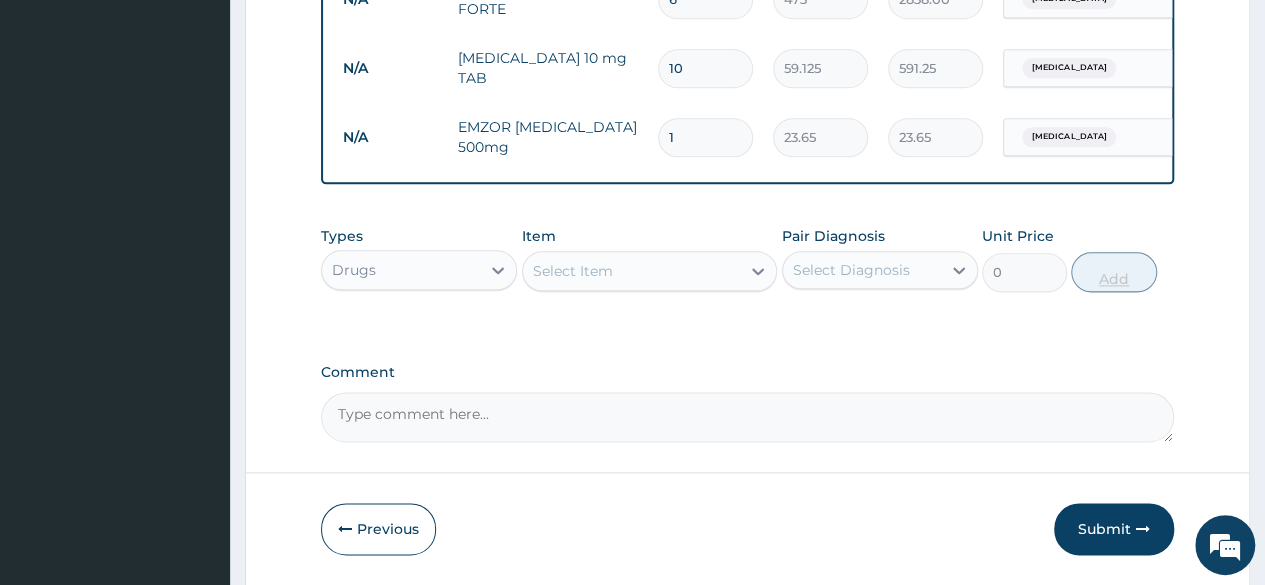 type on "425.70" 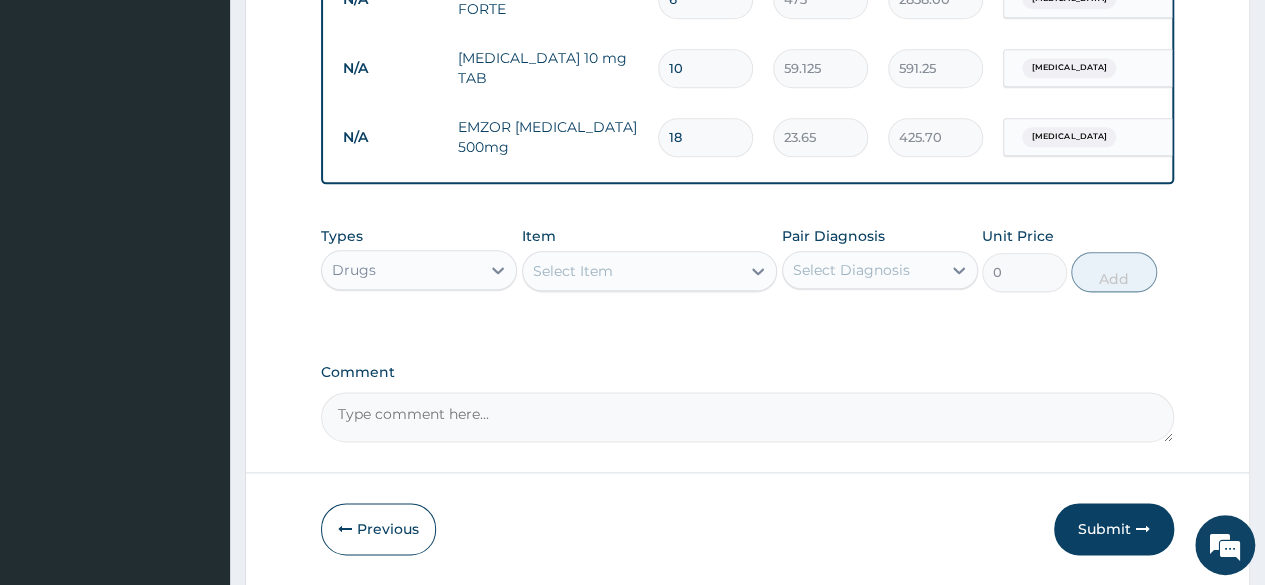 type on "18" 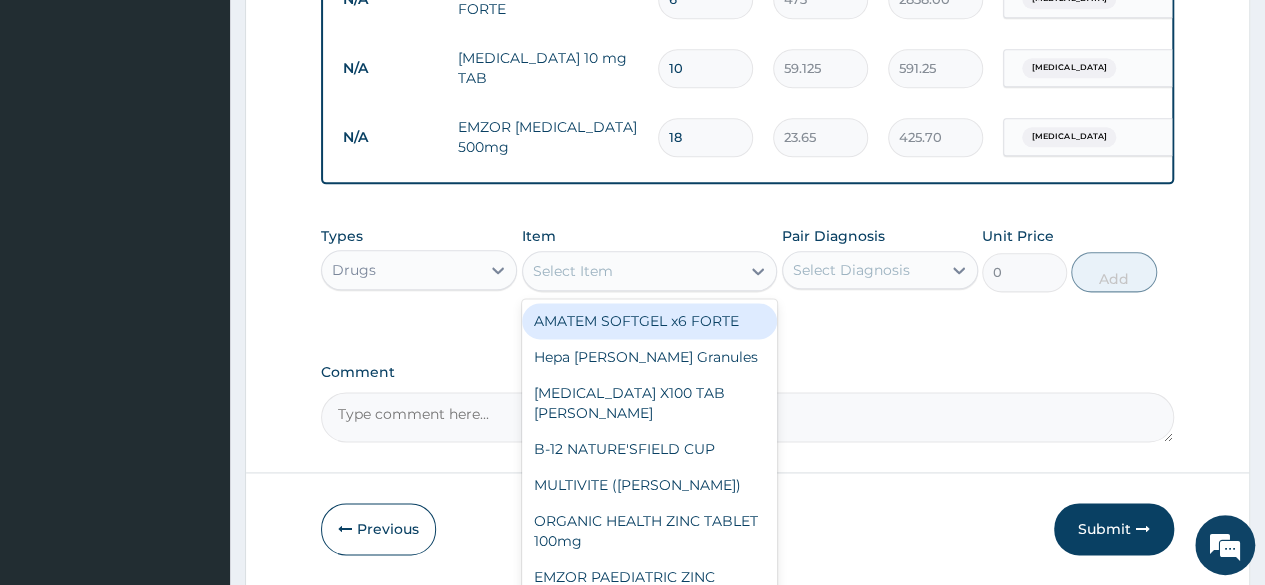 click on "Select Item" at bounding box center (573, 271) 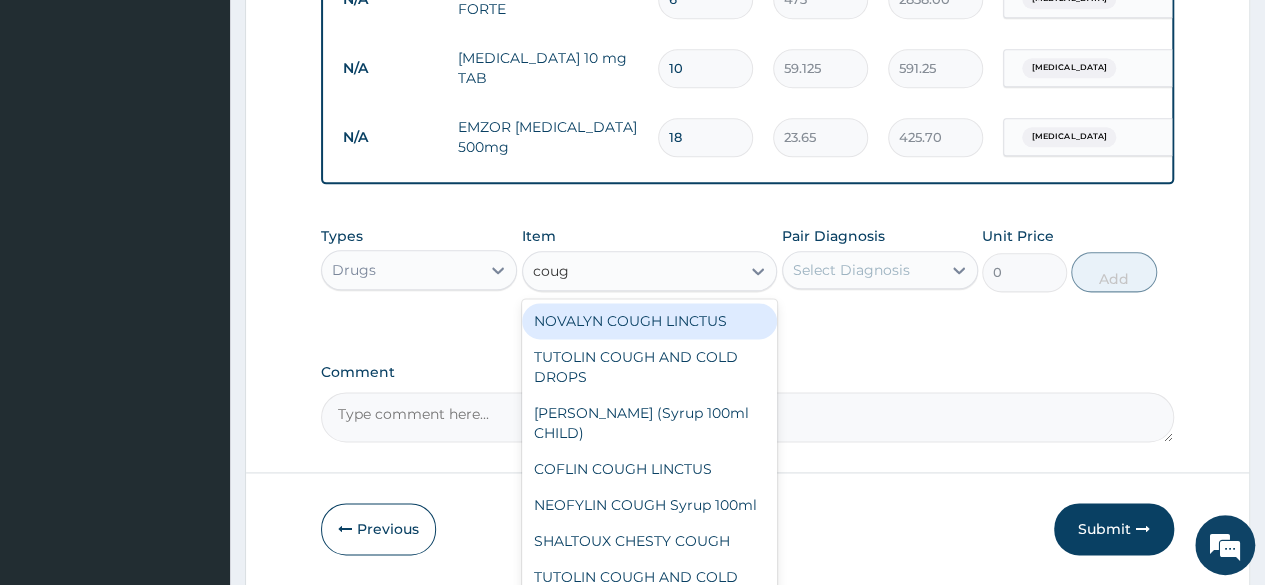 type on "cough" 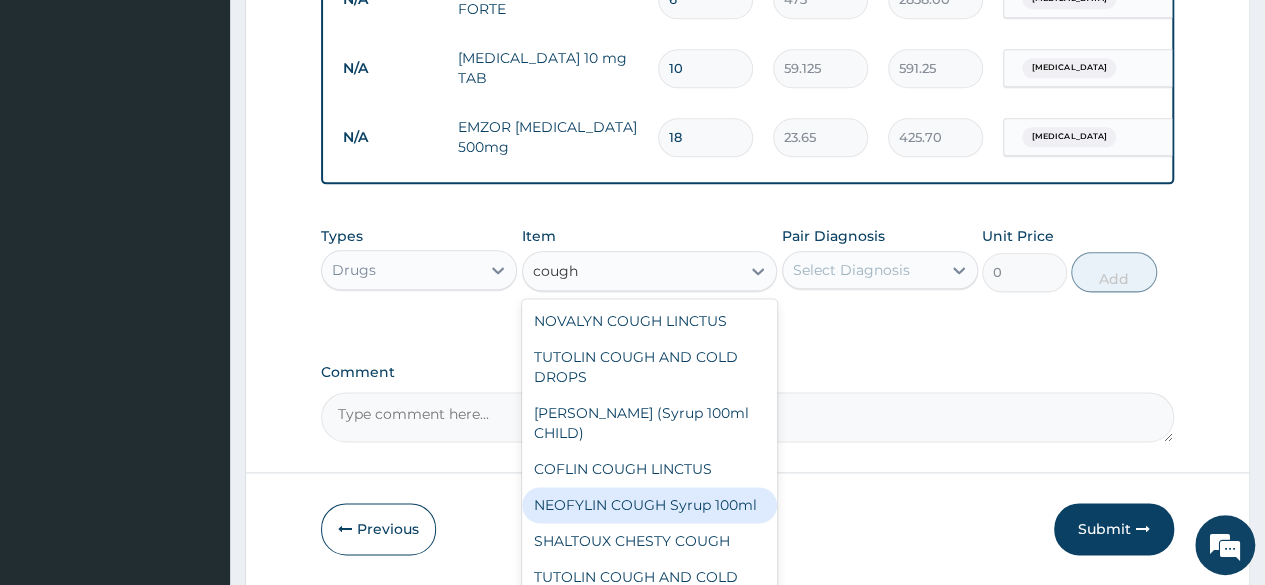 click on "NEOFYLIN COUGH Syrup 100ml" at bounding box center (650, 505) 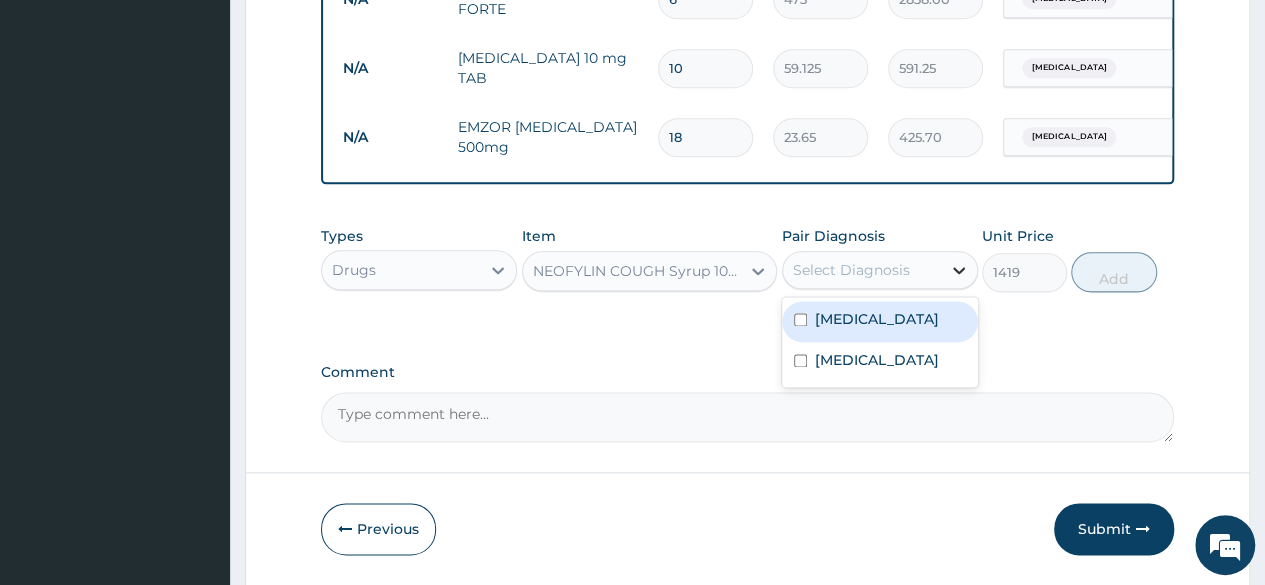 click 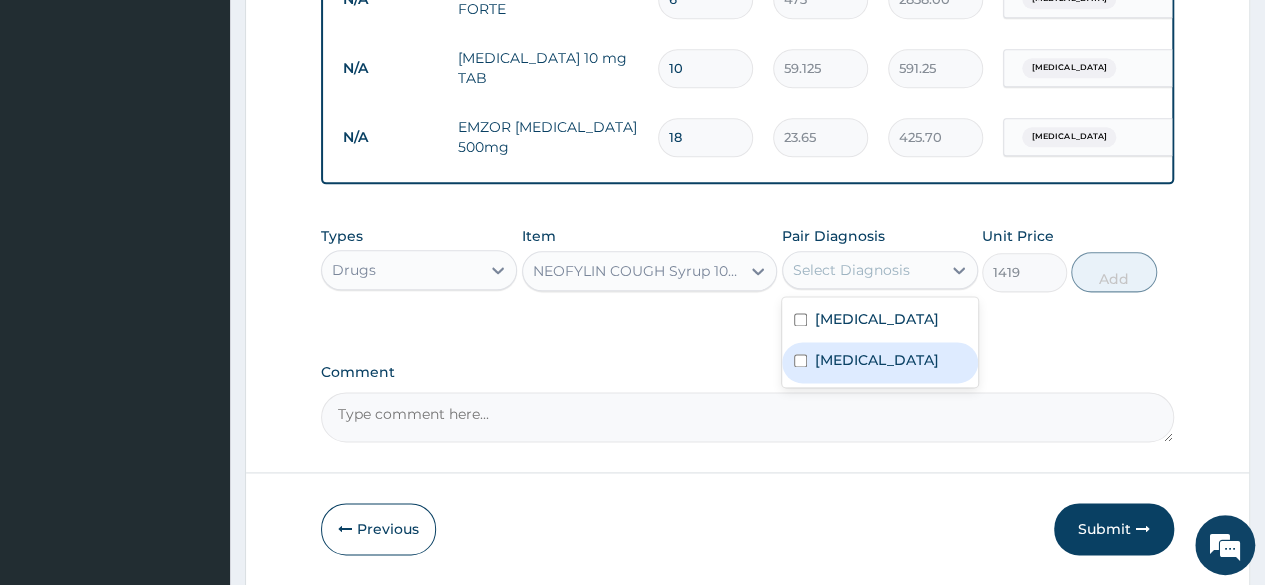 click on "Upper respiratory infection" at bounding box center [877, 360] 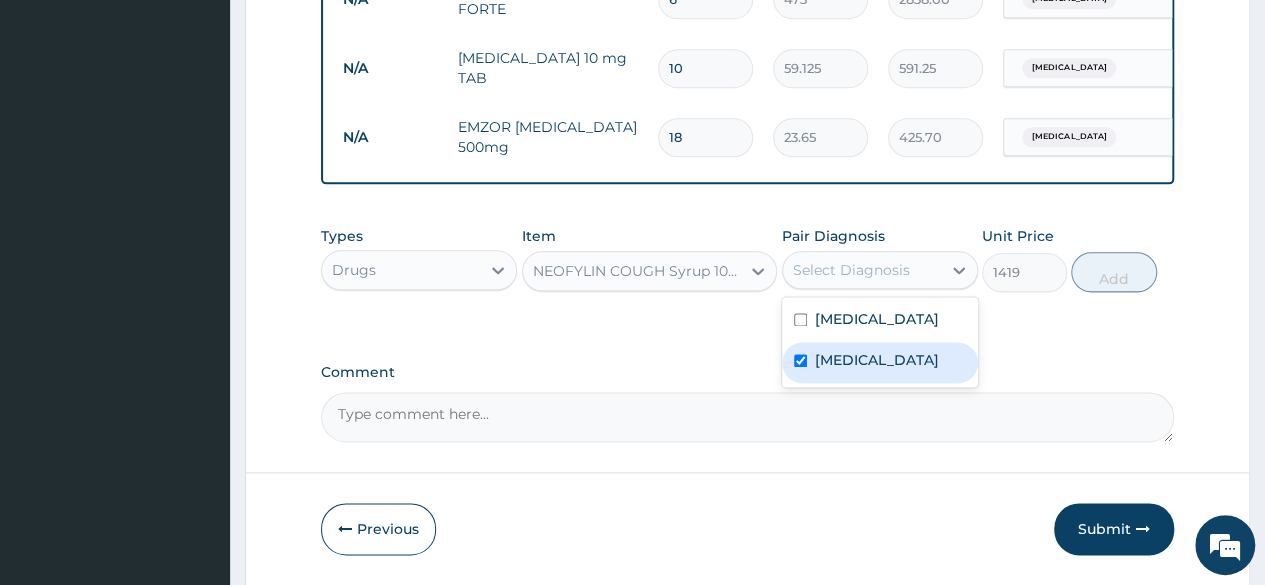 checkbox on "true" 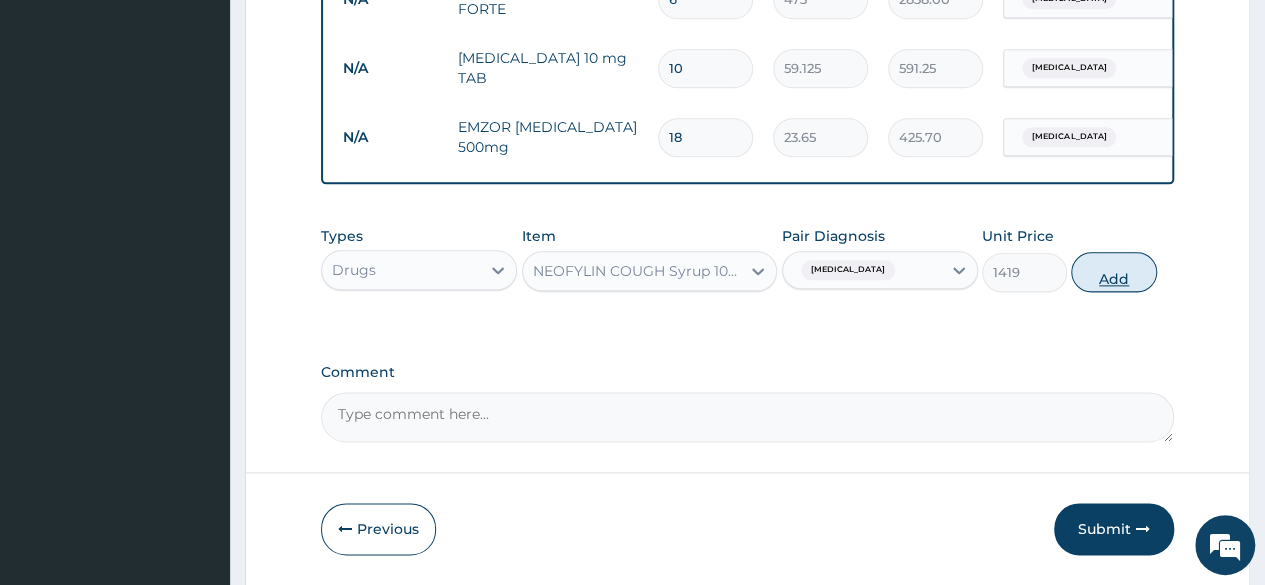 click on "Add" at bounding box center (1113, 272) 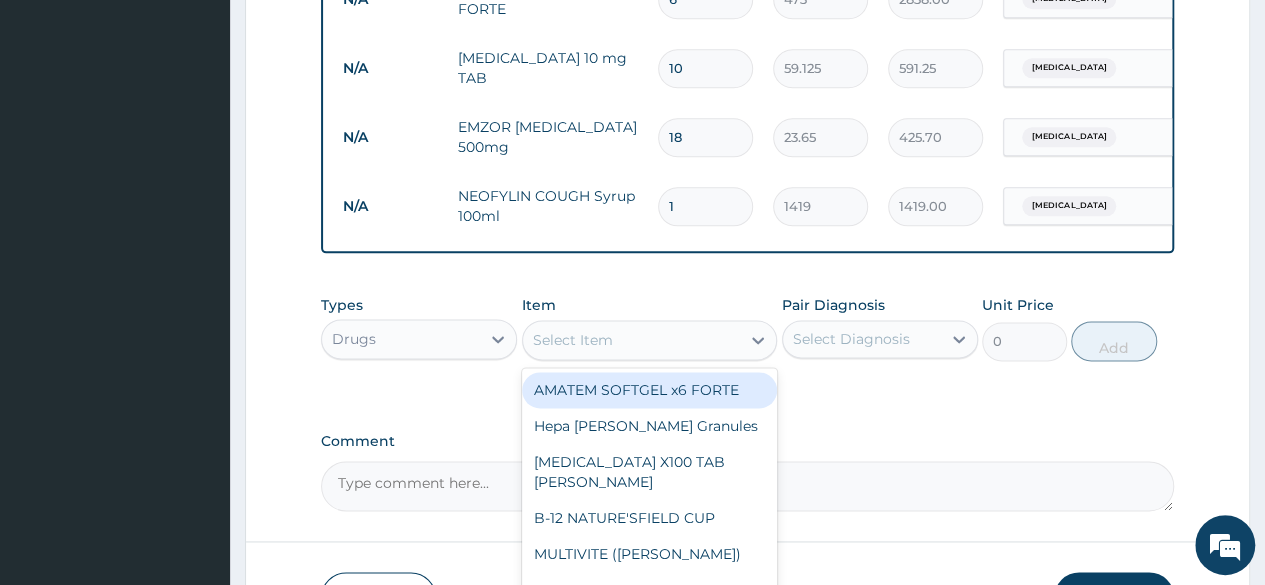 click on "Select Item" at bounding box center [632, 340] 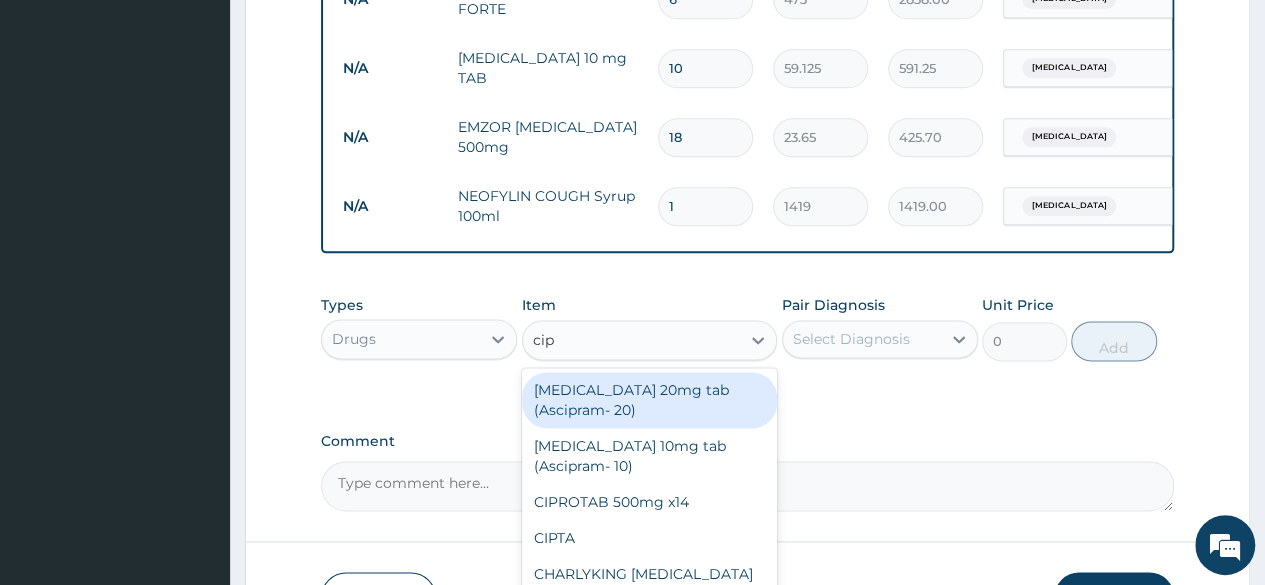 type on "cipr" 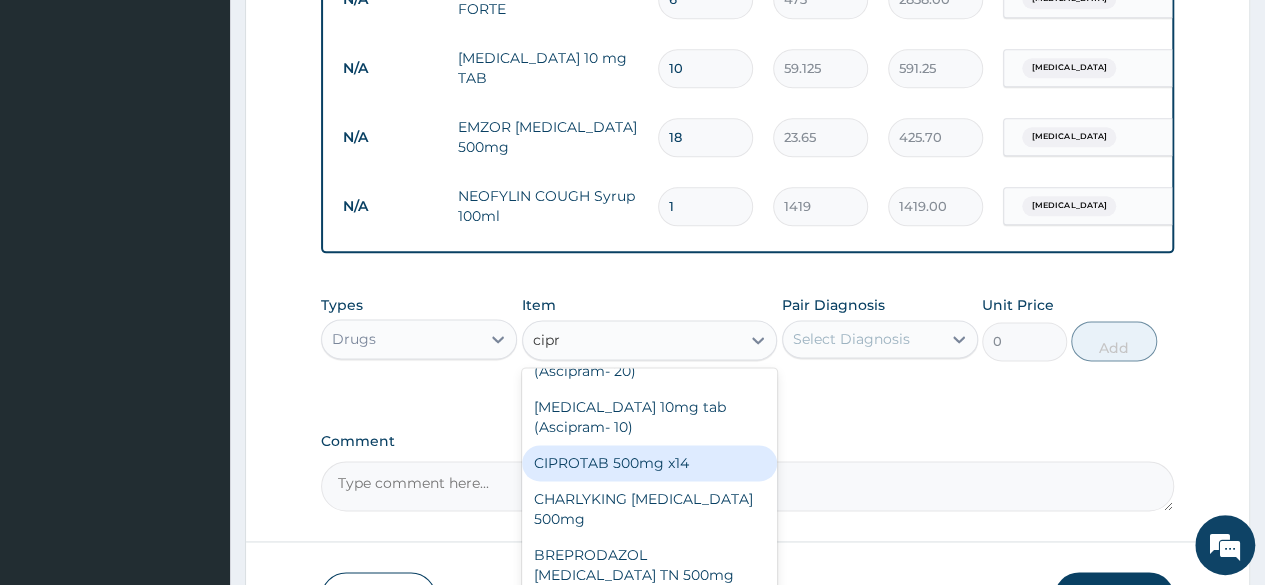 scroll, scrollTop: 44, scrollLeft: 0, axis: vertical 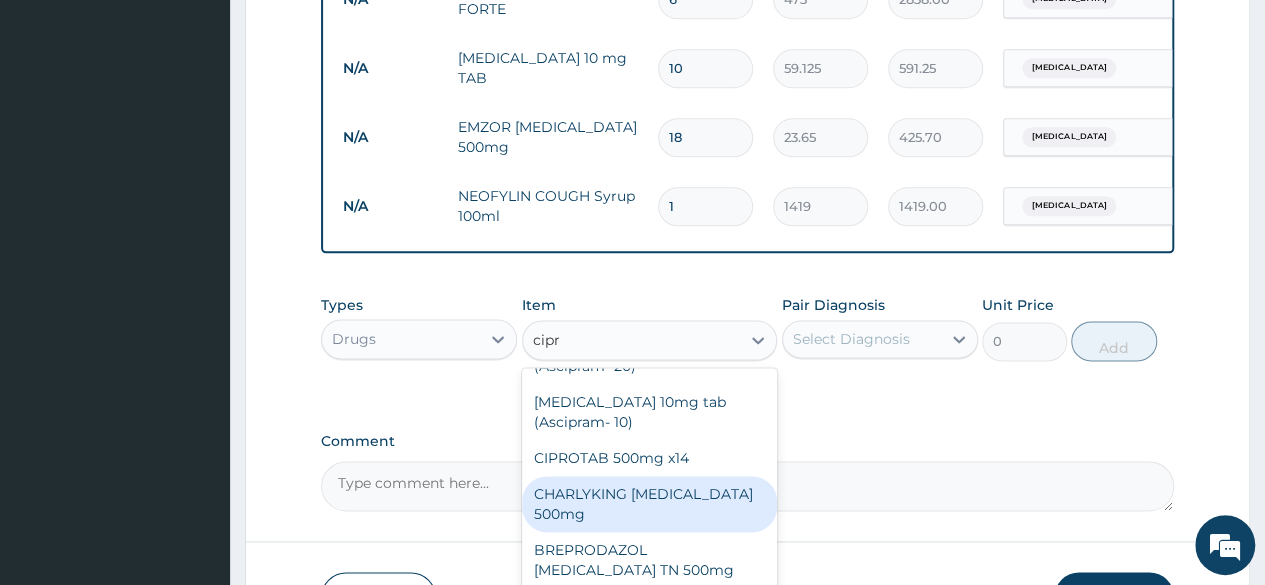 click on "CHARLYKING CIPROFLOXACIN 500mg" at bounding box center (650, 504) 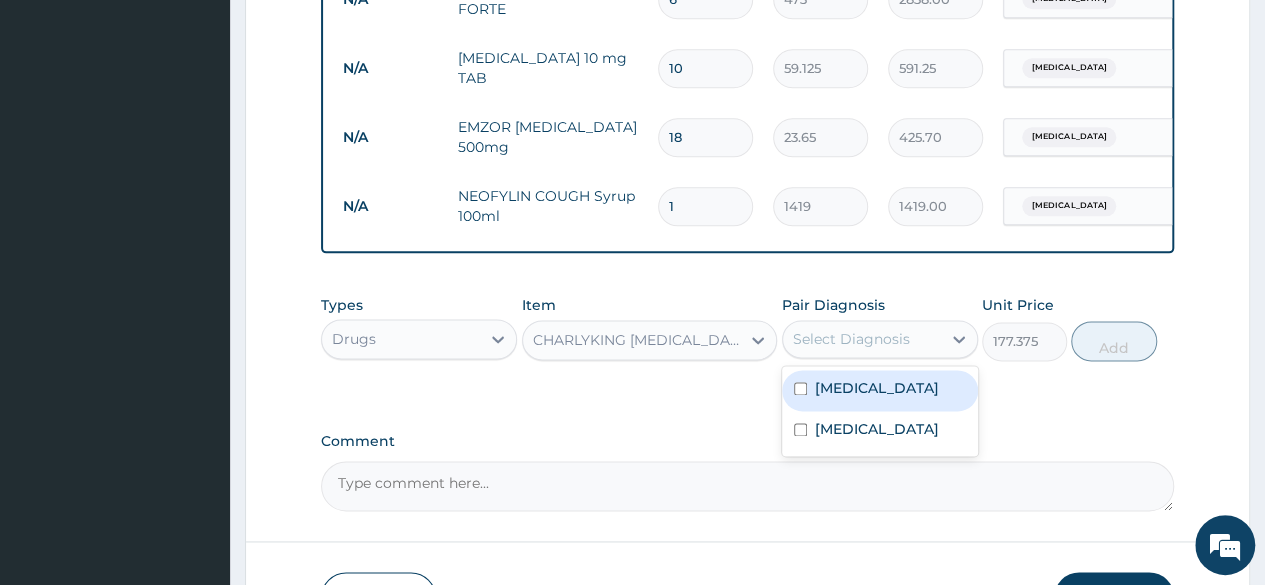 click on "Select Diagnosis" at bounding box center (862, 339) 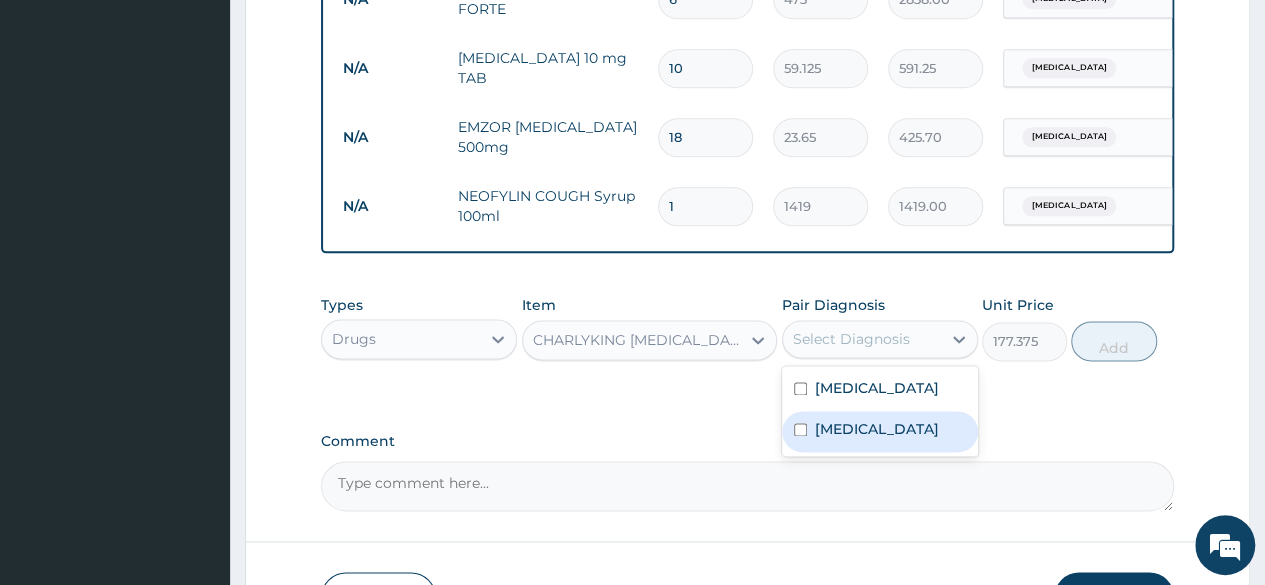 click on "Upper respiratory infection" at bounding box center [877, 429] 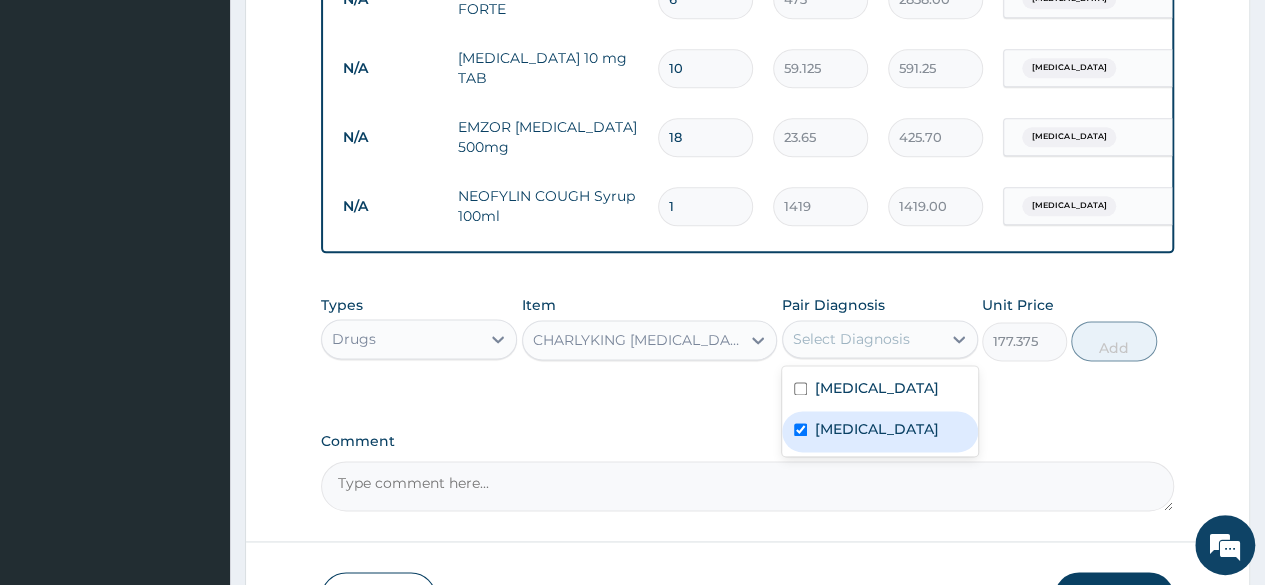 checkbox on "true" 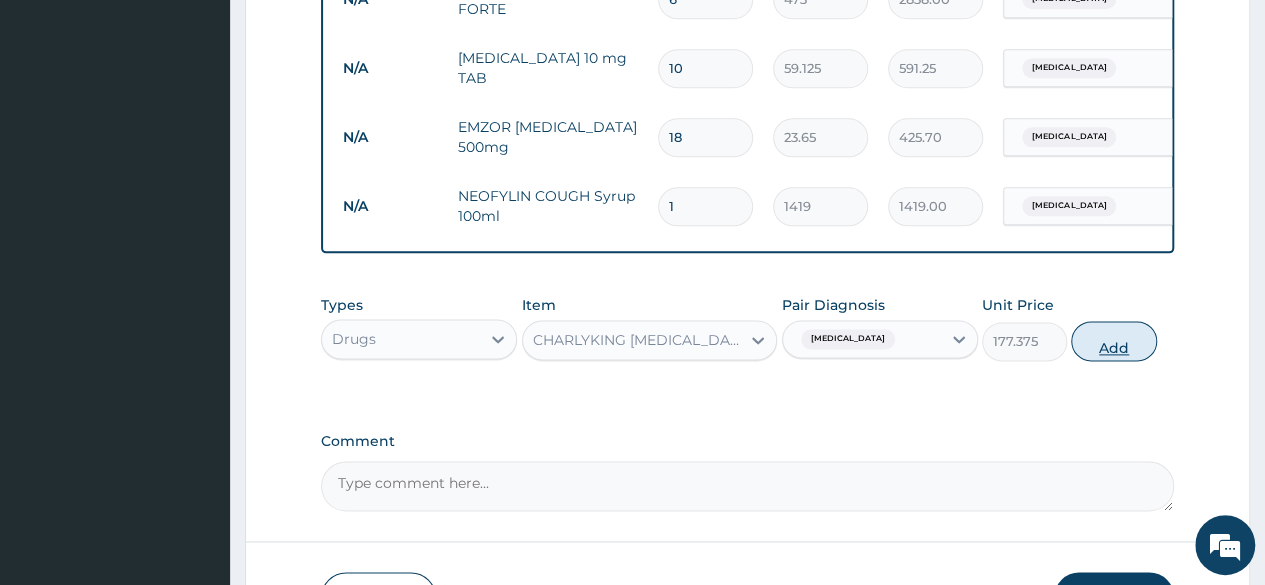 click on "Add" at bounding box center [1113, 341] 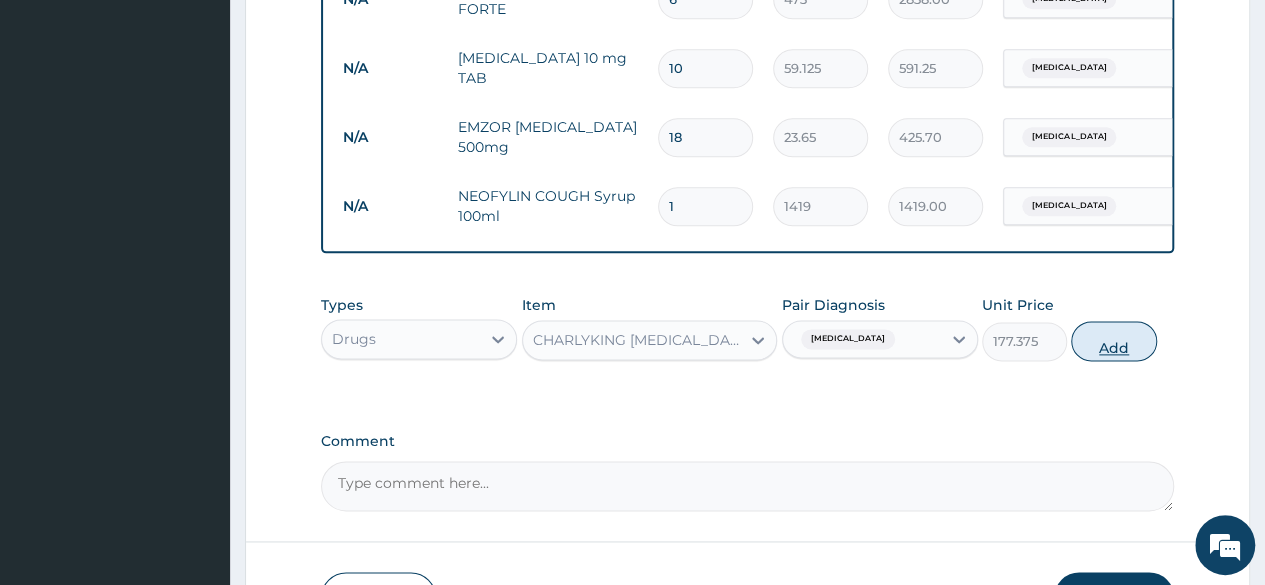 type on "0" 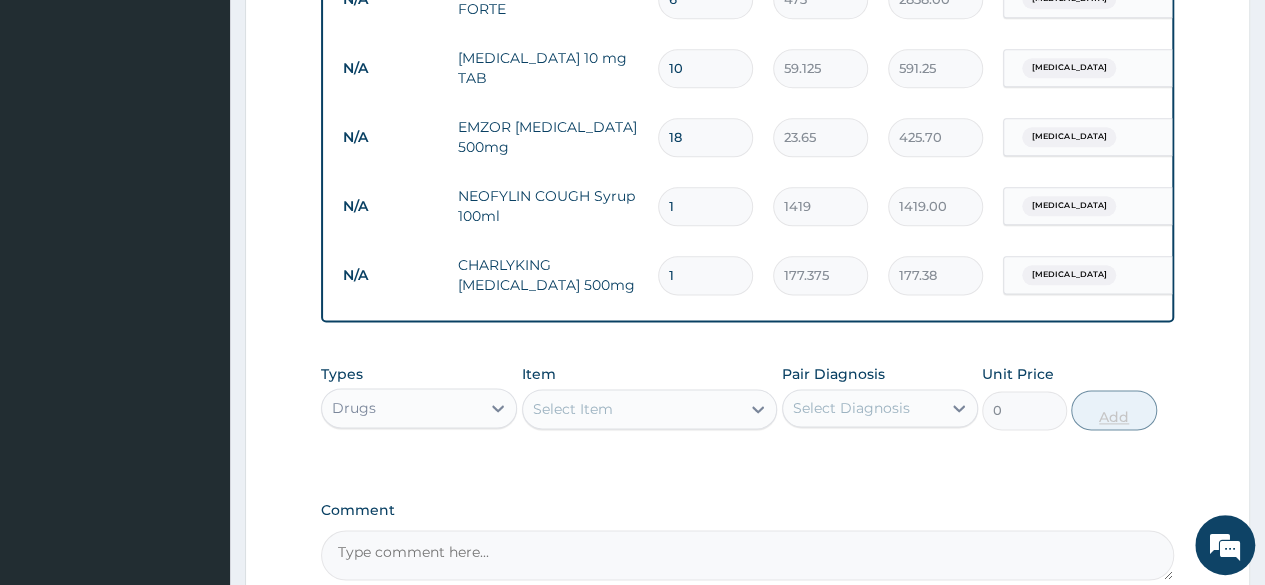 type on "10" 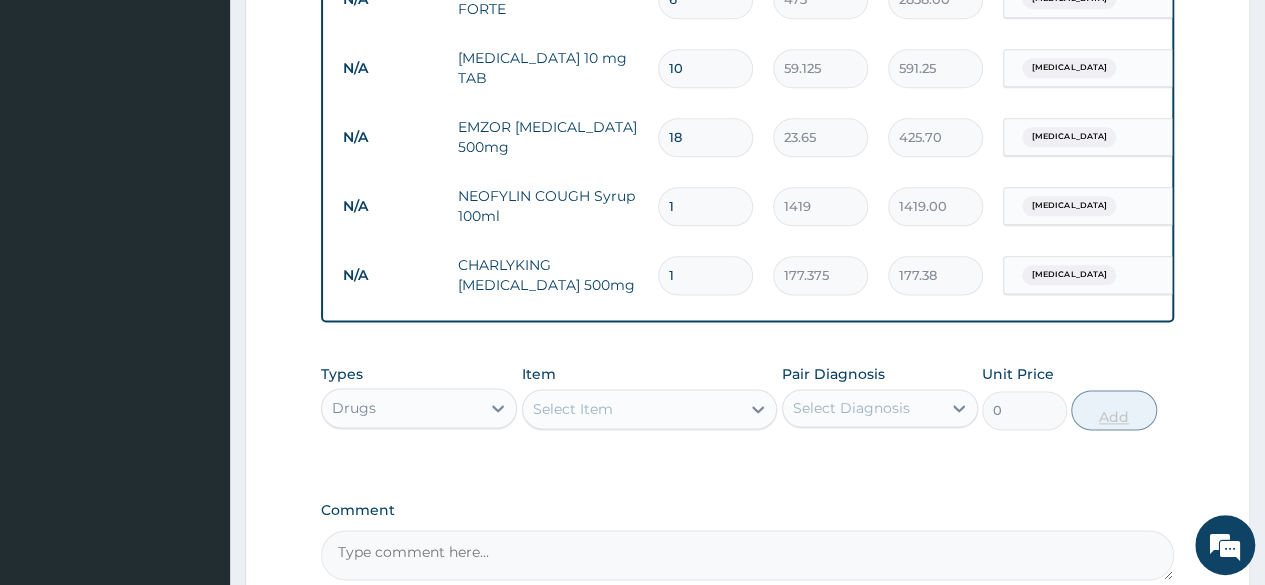 type on "1773.75" 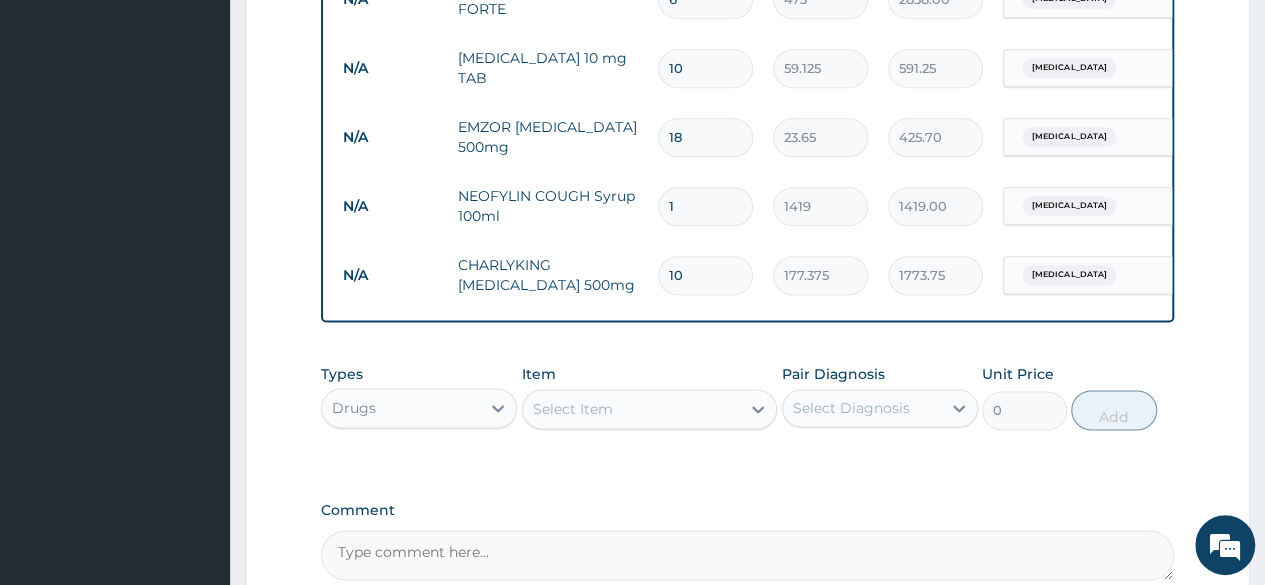 type on "10" 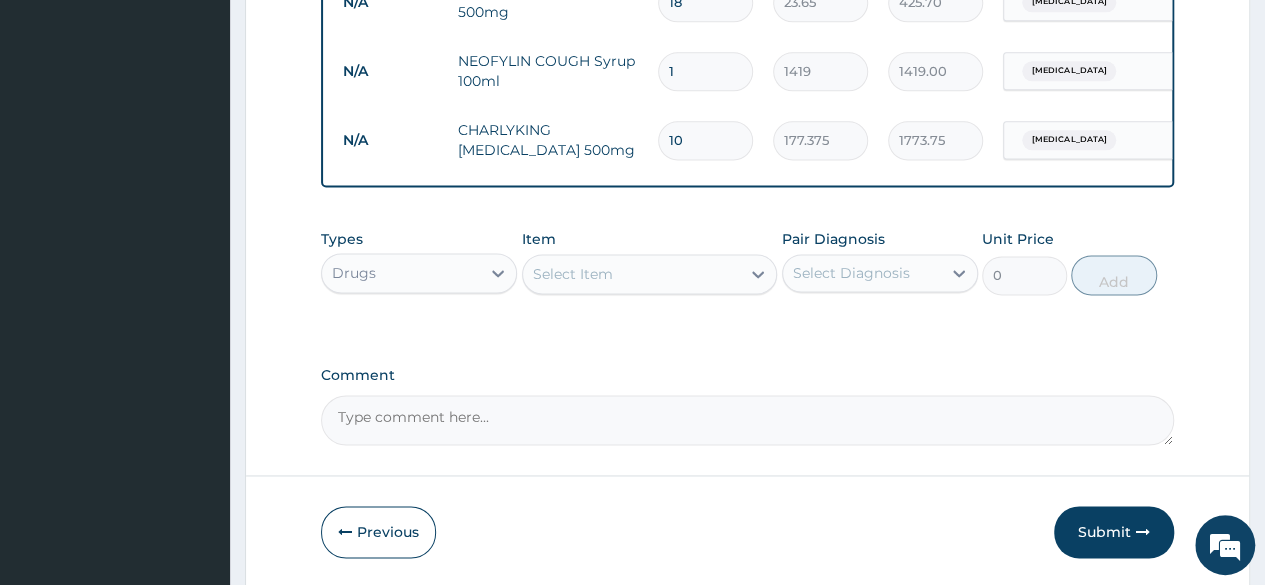 scroll, scrollTop: 1339, scrollLeft: 0, axis: vertical 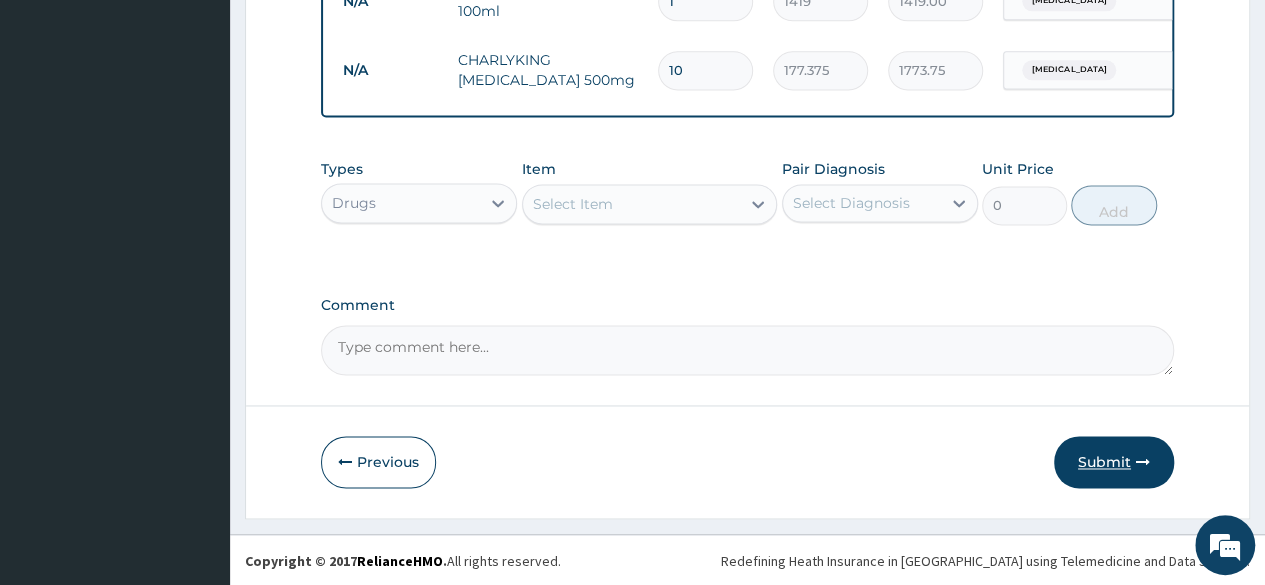 click on "Submit" at bounding box center (1114, 462) 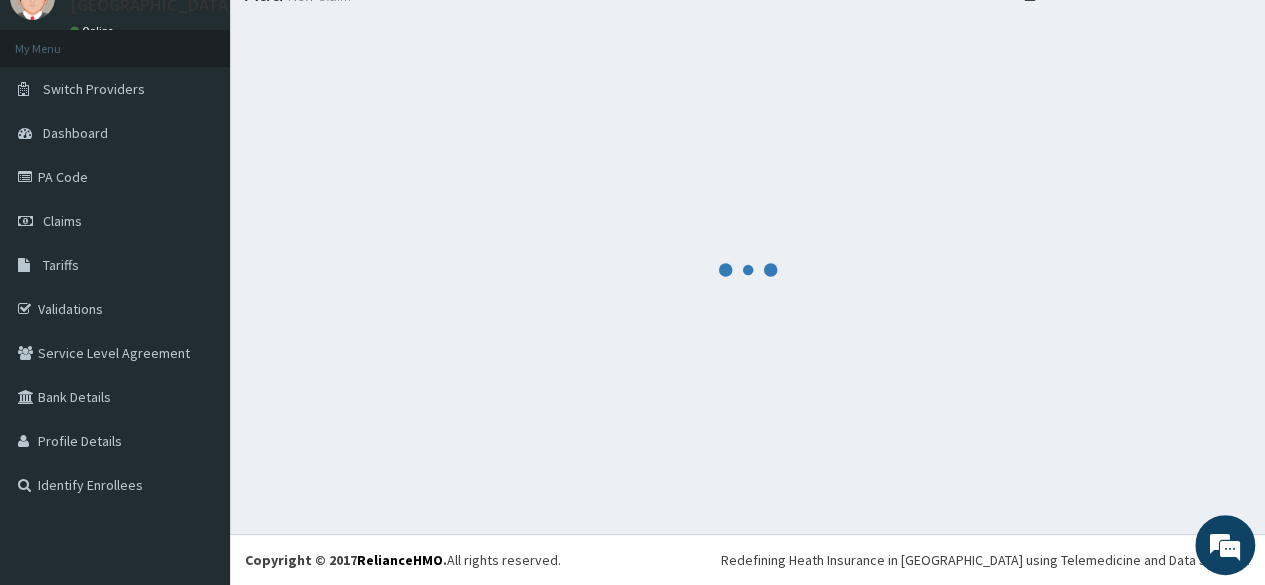 scroll, scrollTop: 84, scrollLeft: 0, axis: vertical 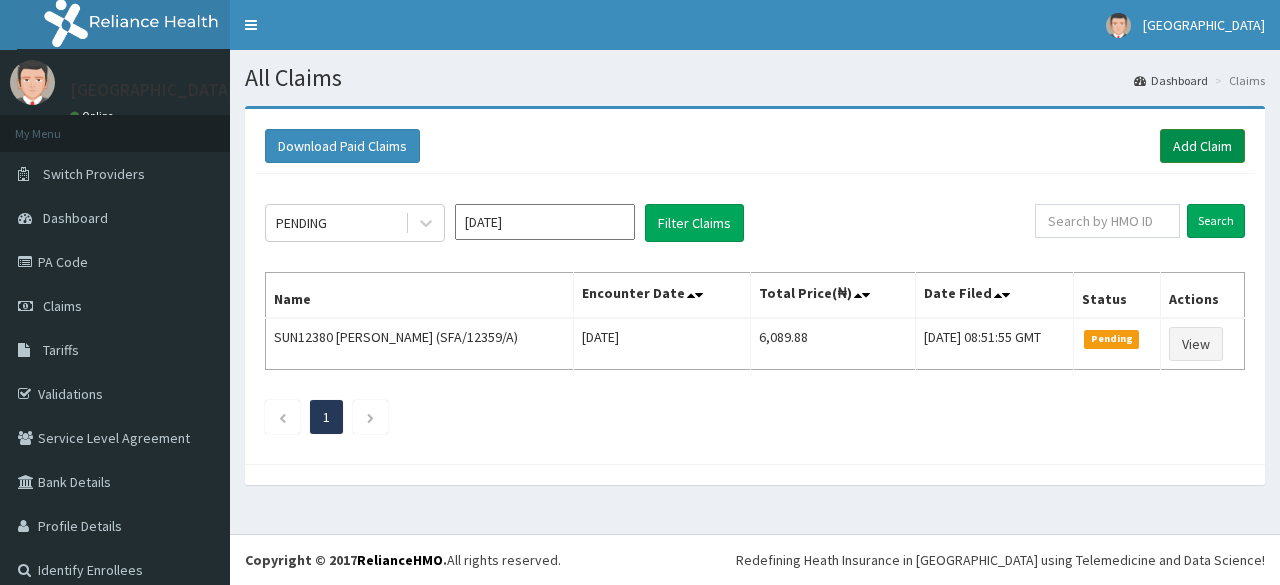 click on "Add Claim" at bounding box center (1202, 146) 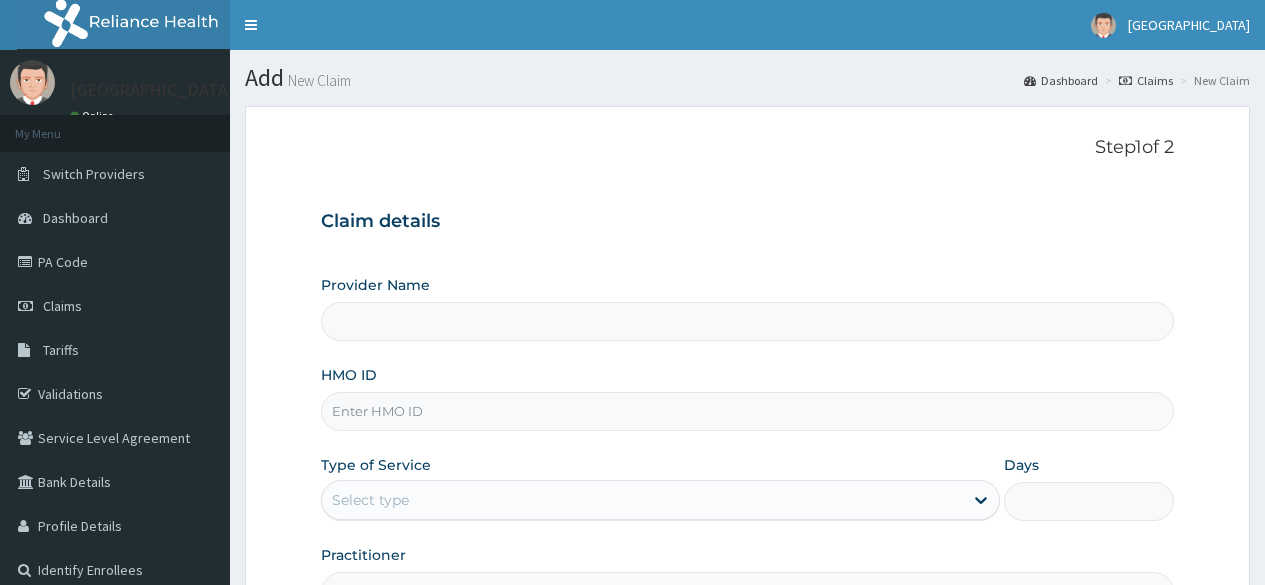 scroll, scrollTop: 0, scrollLeft: 0, axis: both 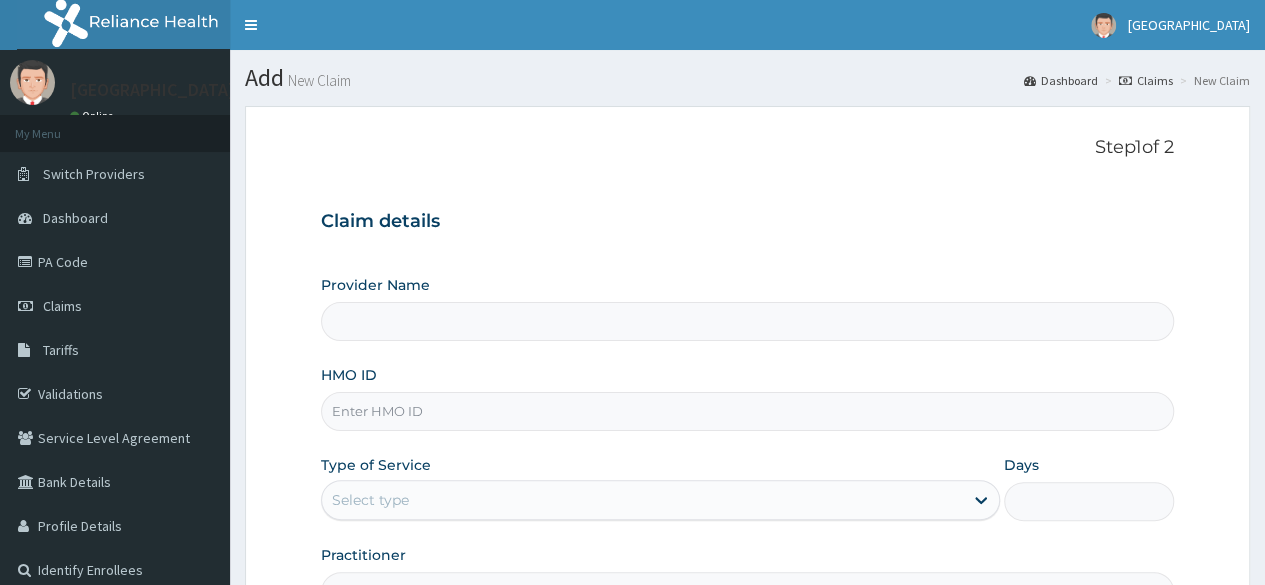 type on "[GEOGRAPHIC_DATA]" 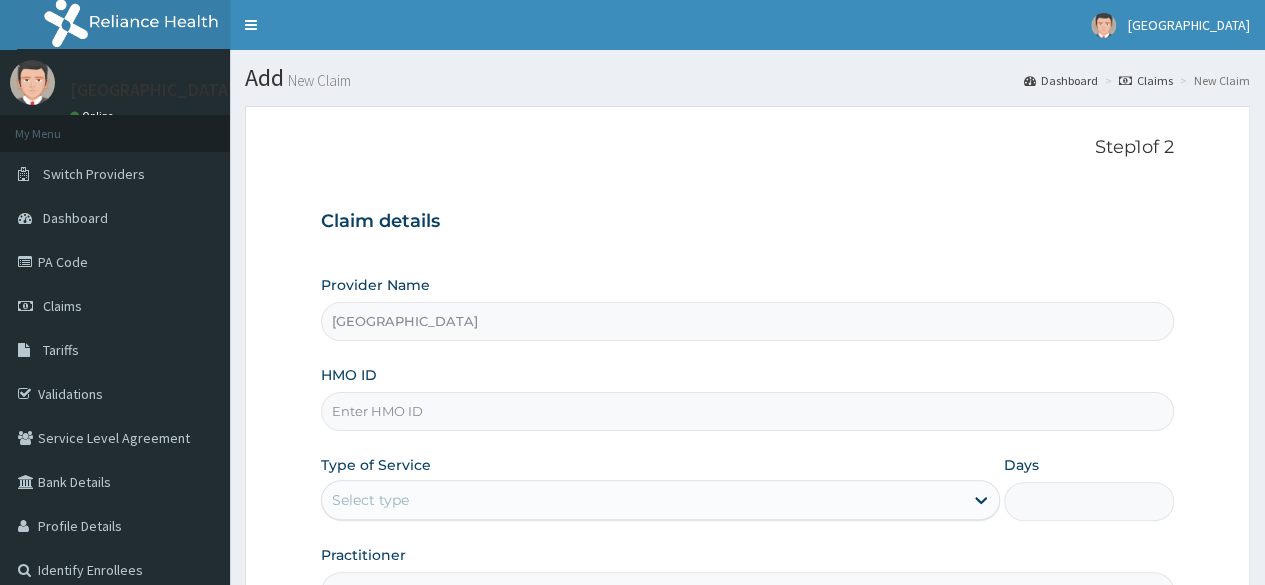 click on "HMO ID" at bounding box center (747, 411) 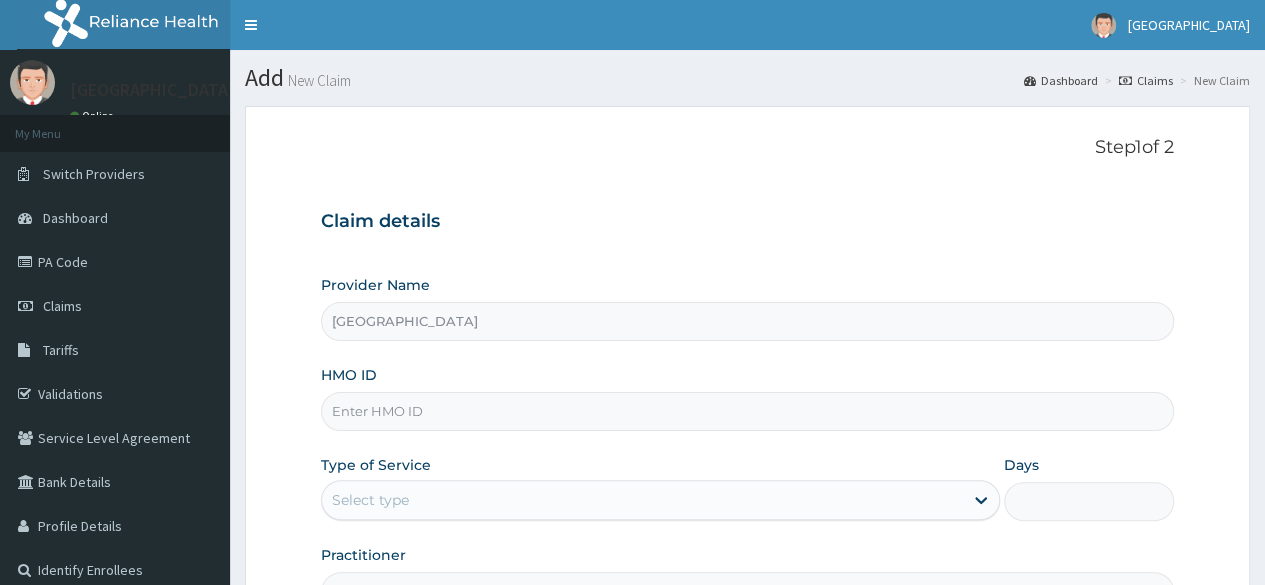 paste on "BRT/1073/A" 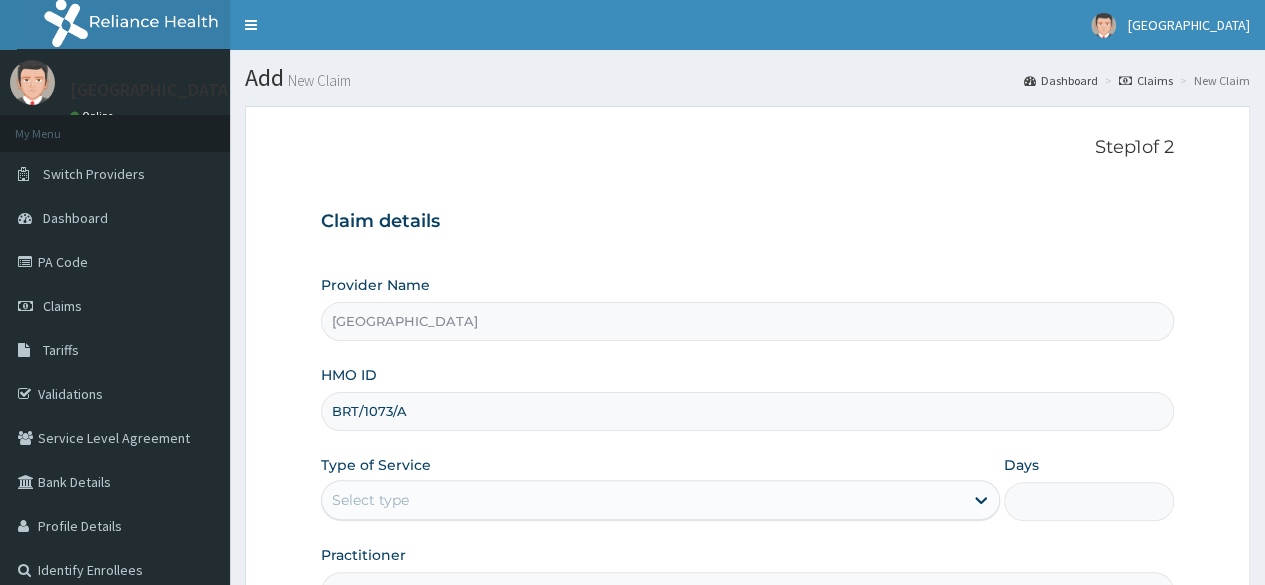 click on "BRT/1073/A" at bounding box center (747, 411) 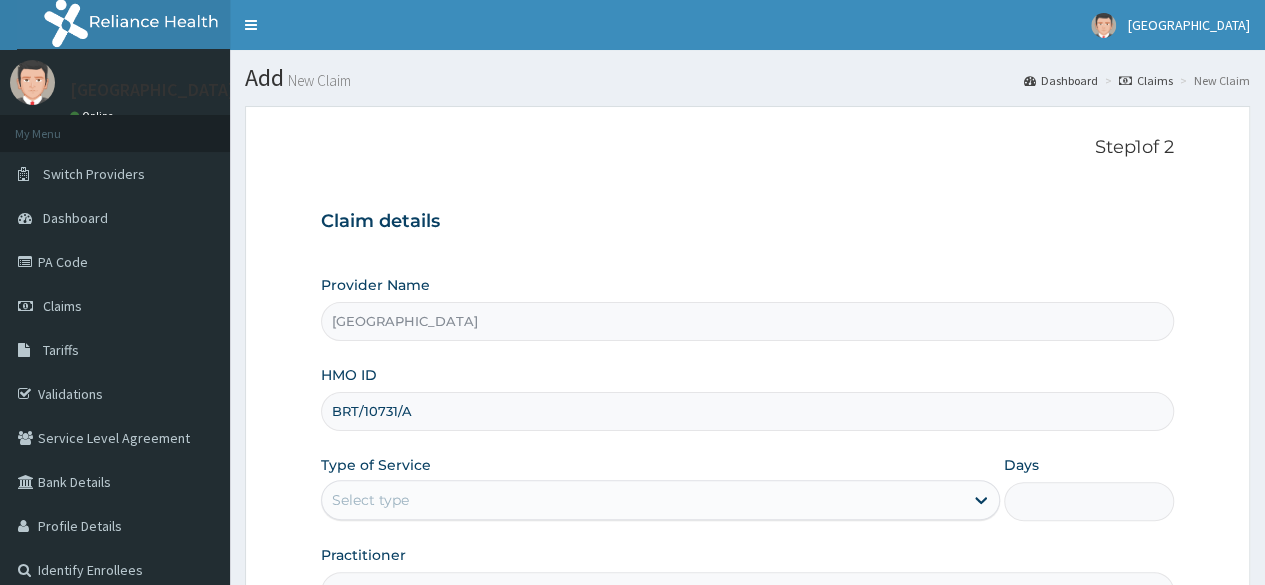 type on "BRT/10731/A" 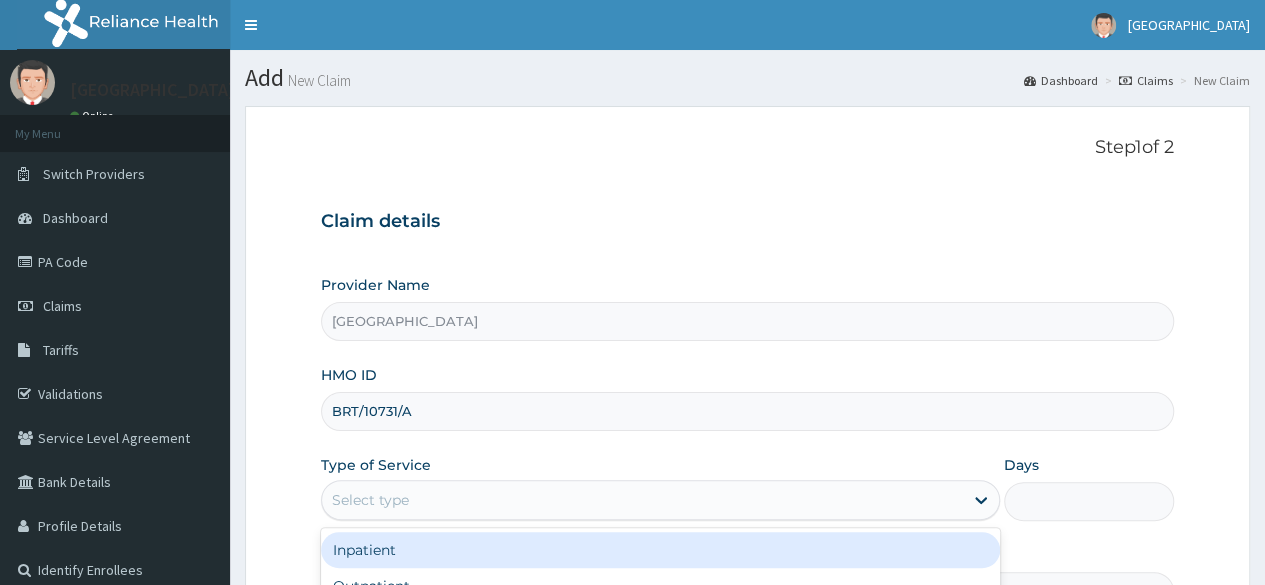 click on "Select type" at bounding box center [642, 500] 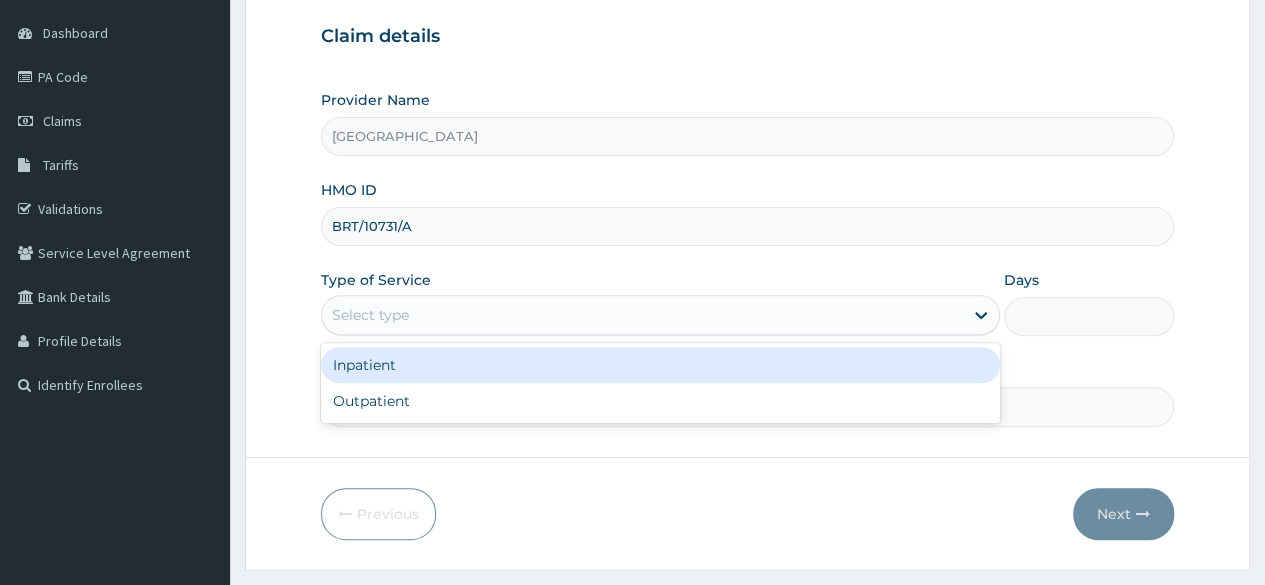 scroll, scrollTop: 199, scrollLeft: 0, axis: vertical 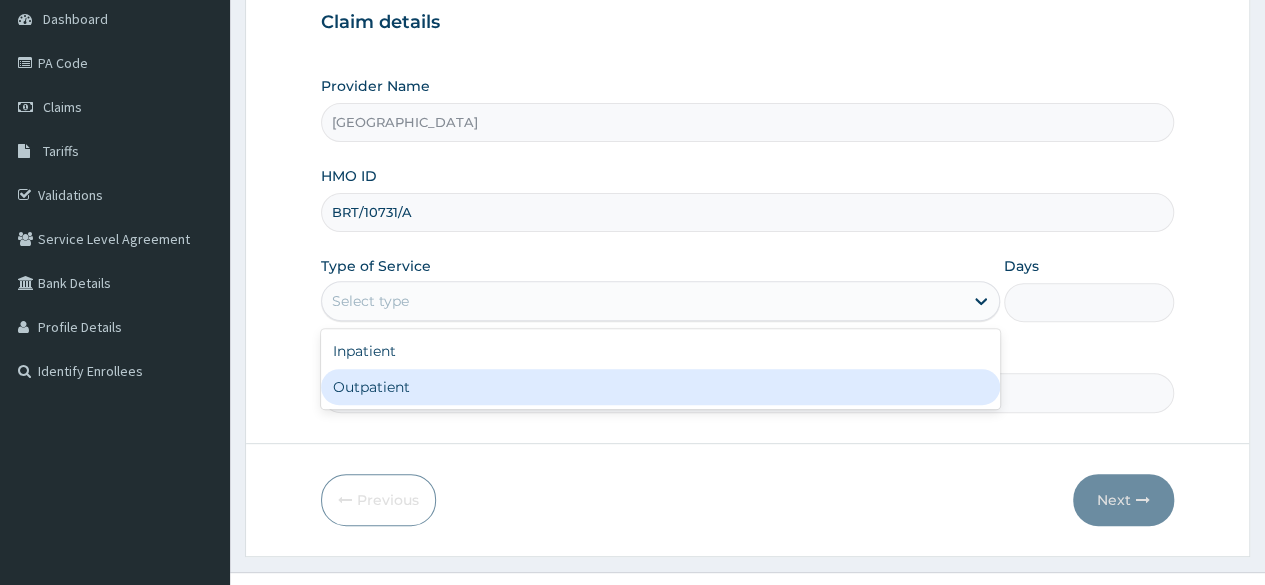 click on "Outpatient" at bounding box center [660, 387] 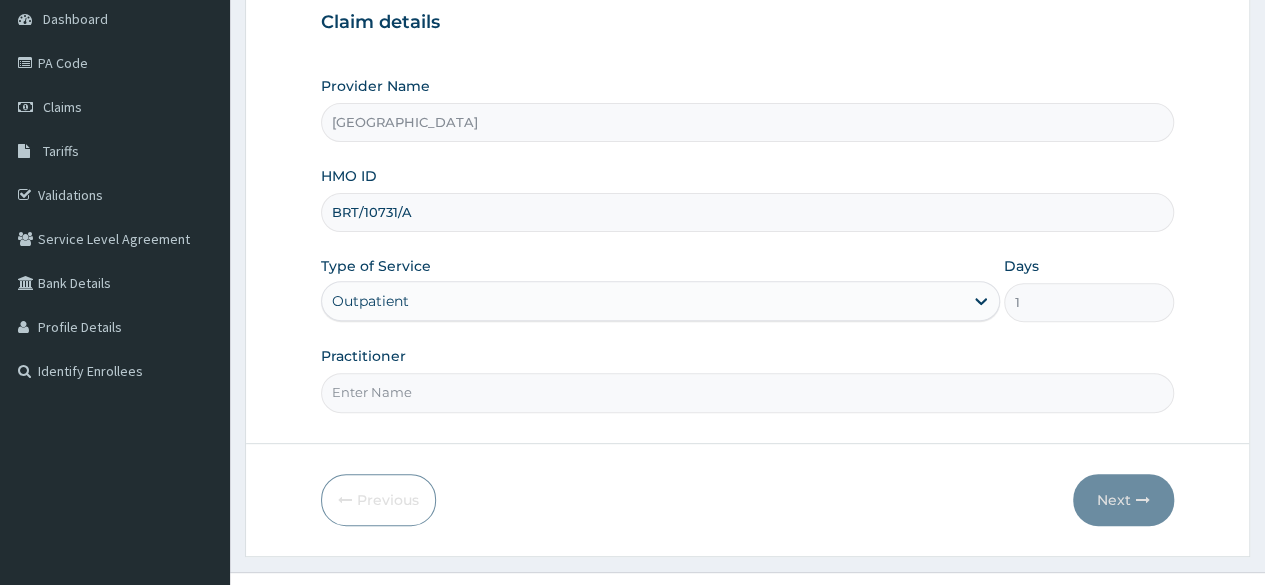 click on "Practitioner" at bounding box center [747, 392] 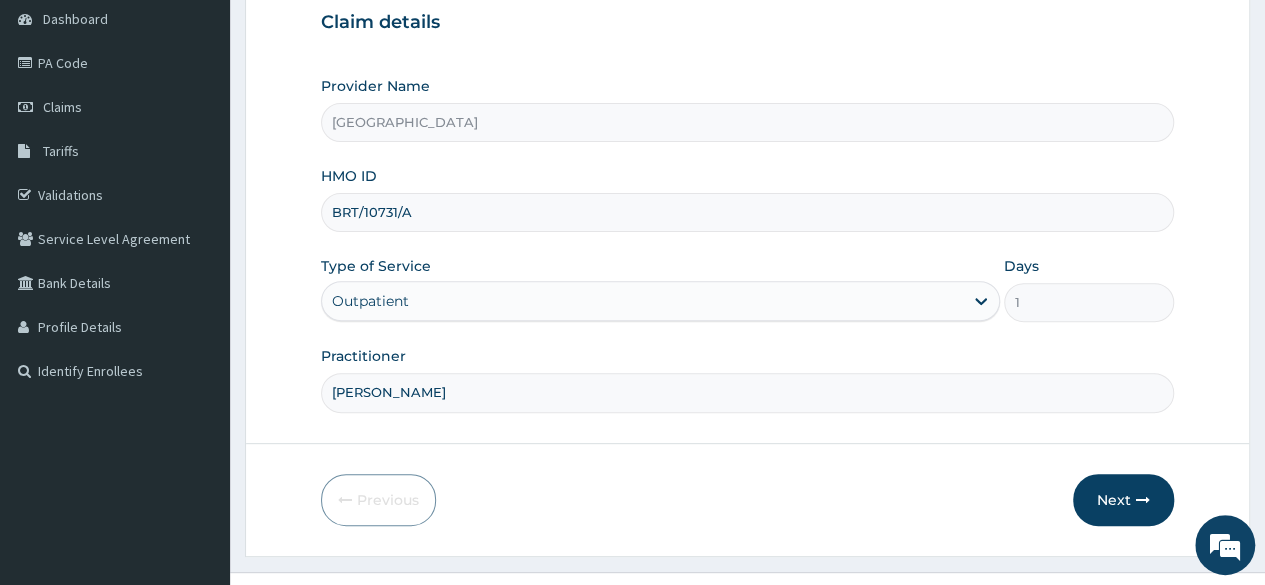 scroll, scrollTop: 0, scrollLeft: 0, axis: both 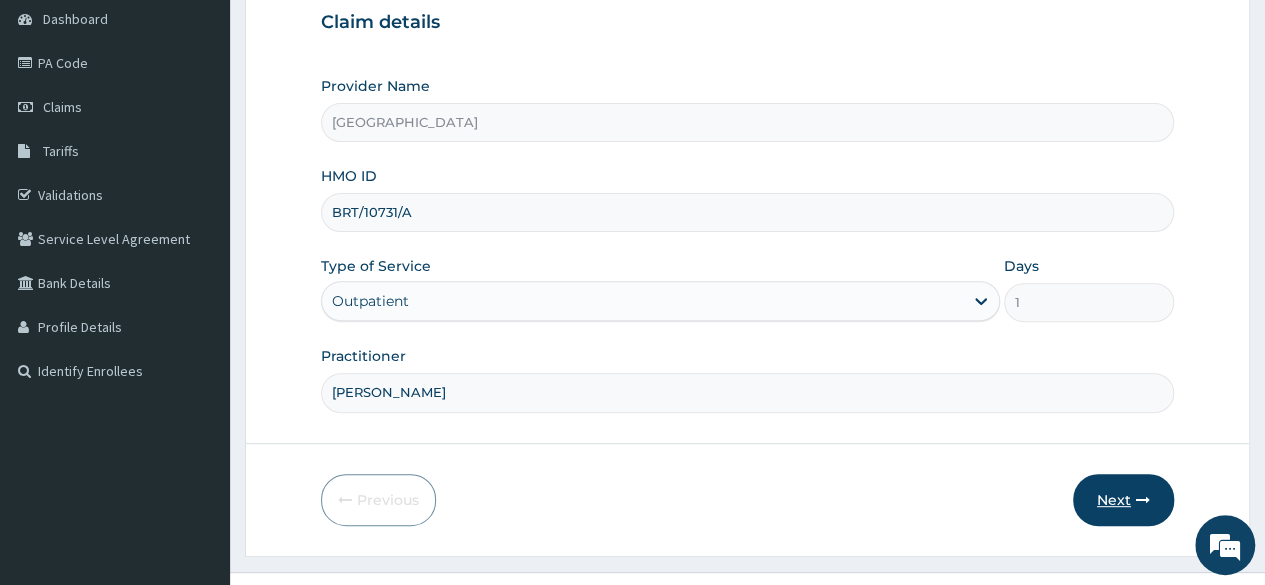 type on "Dr Omosanya Seun" 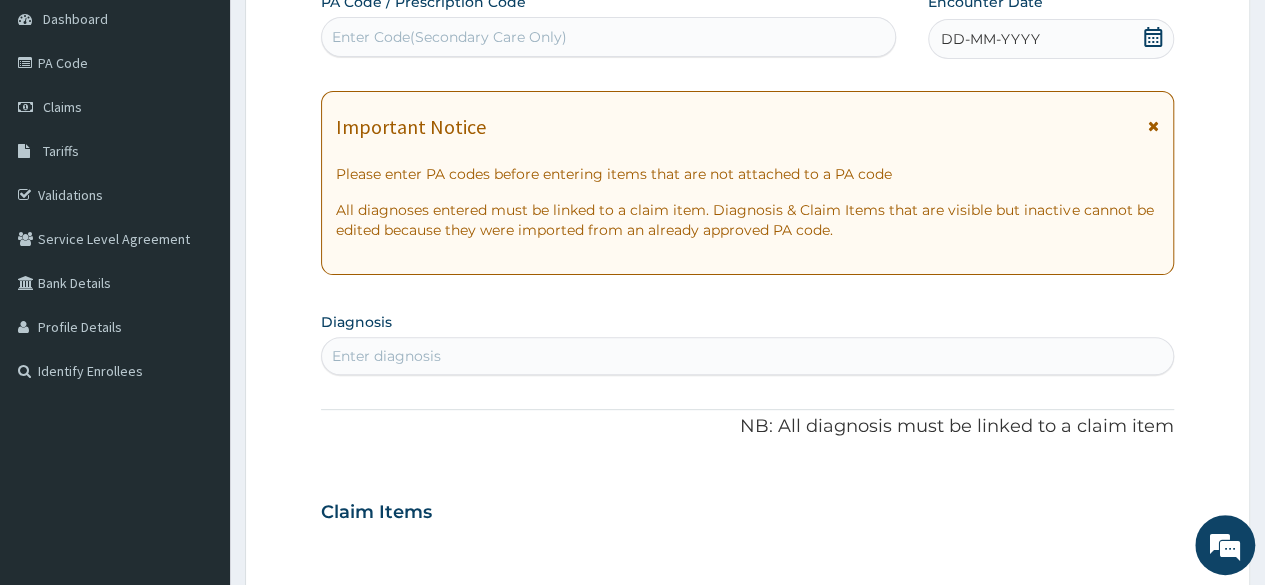 click 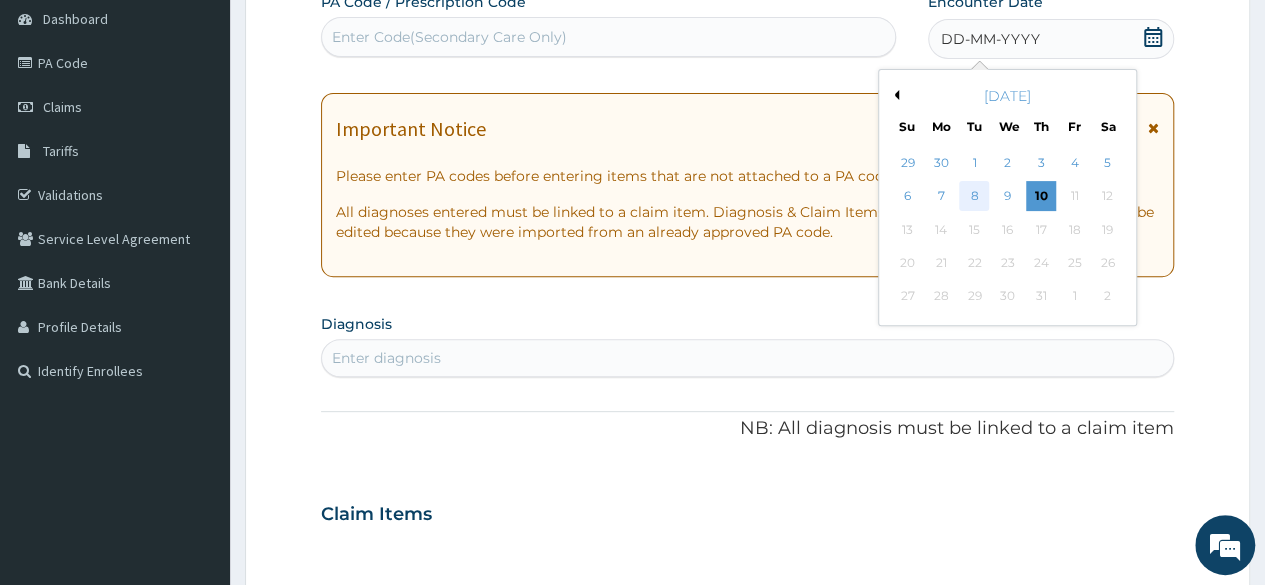click on "8" at bounding box center (974, 197) 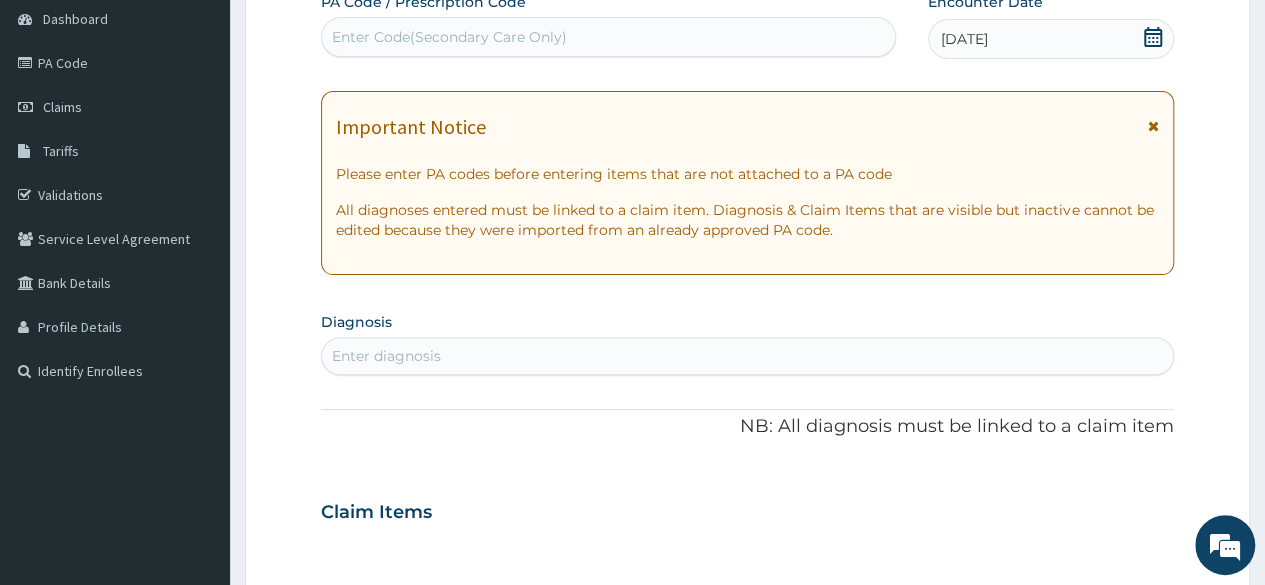 click on "Enter diagnosis" at bounding box center (747, 356) 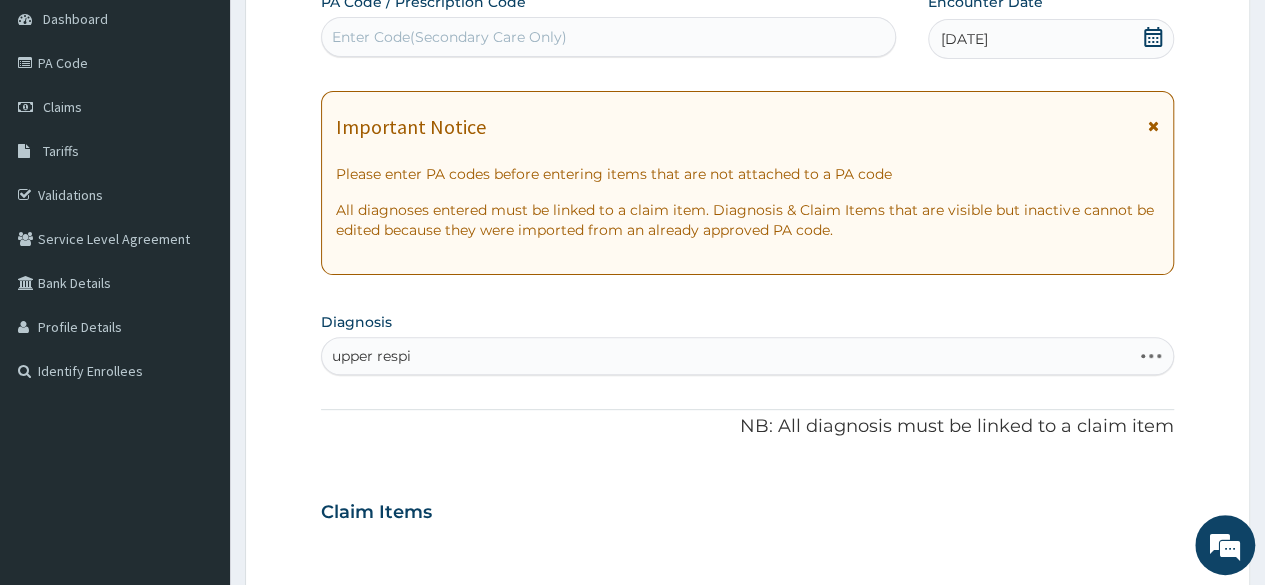type on "upper respir" 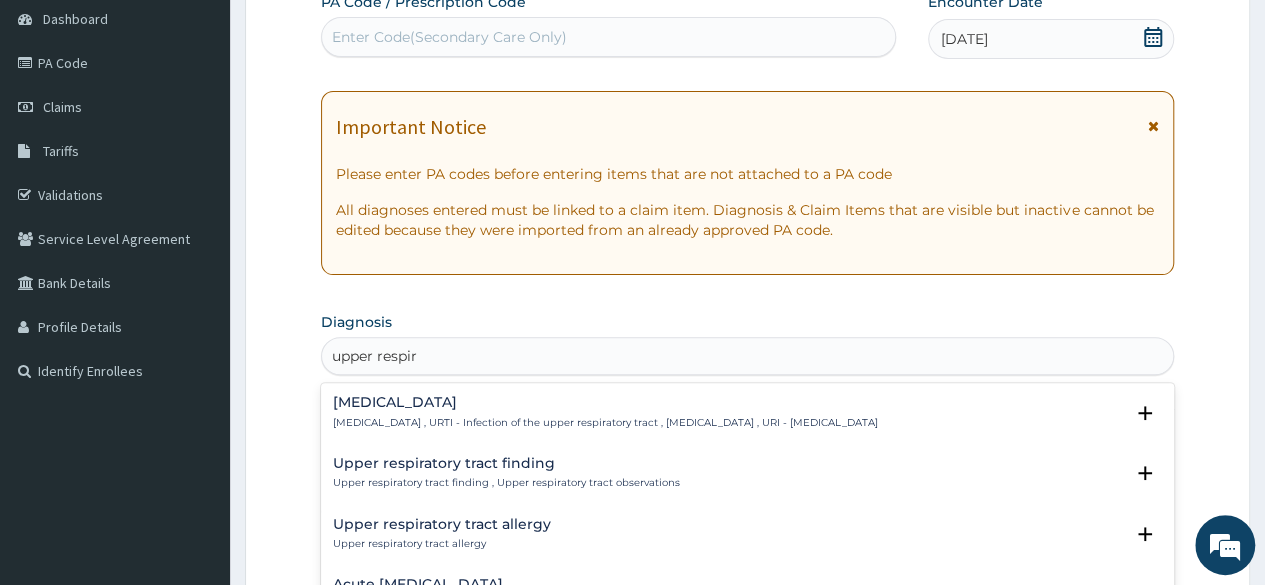 click on "Upper respiratory infection Upper respiratory infection , URTI - Infection of the upper respiratory tract , Upper respiratory tract infection , URI - Upper respiratory infection" at bounding box center (605, 412) 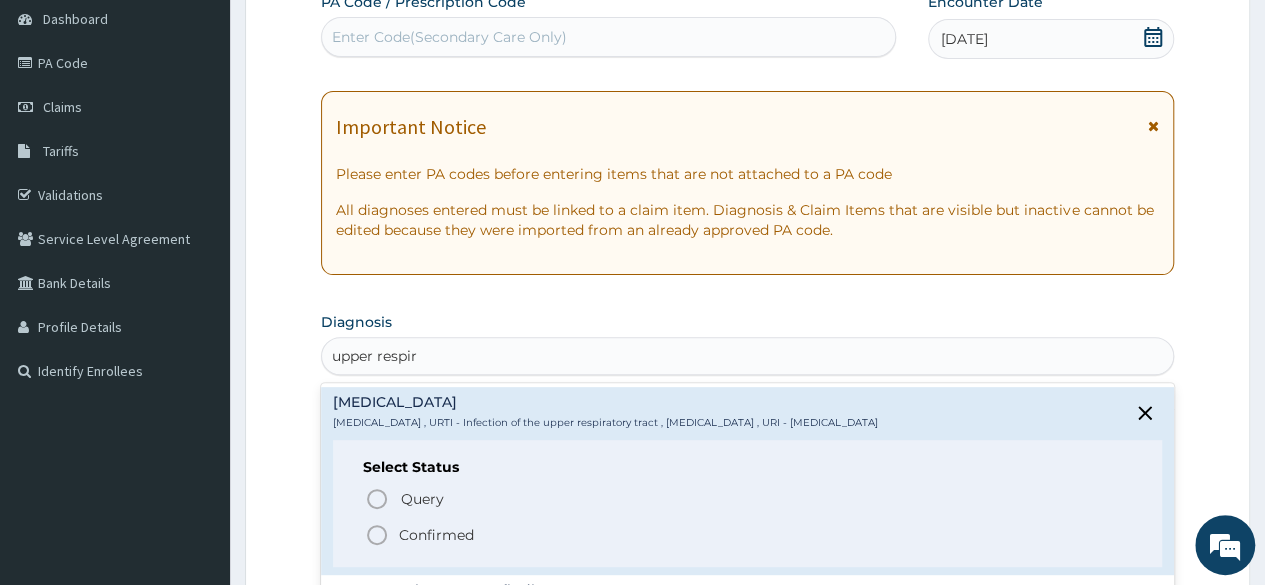 click 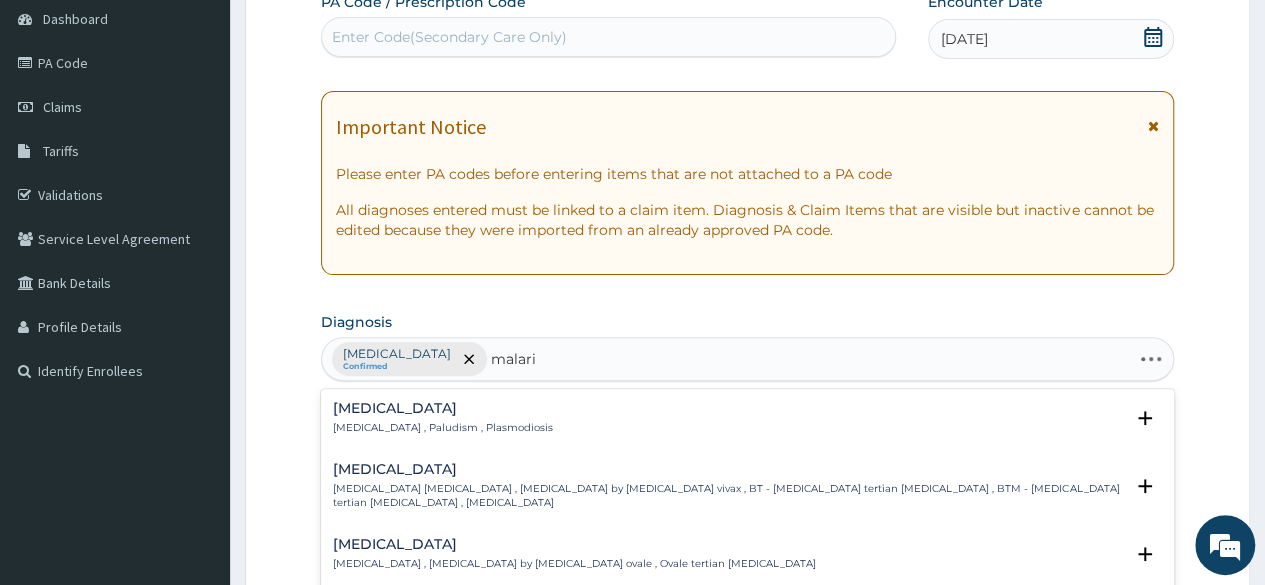 type on "malaria" 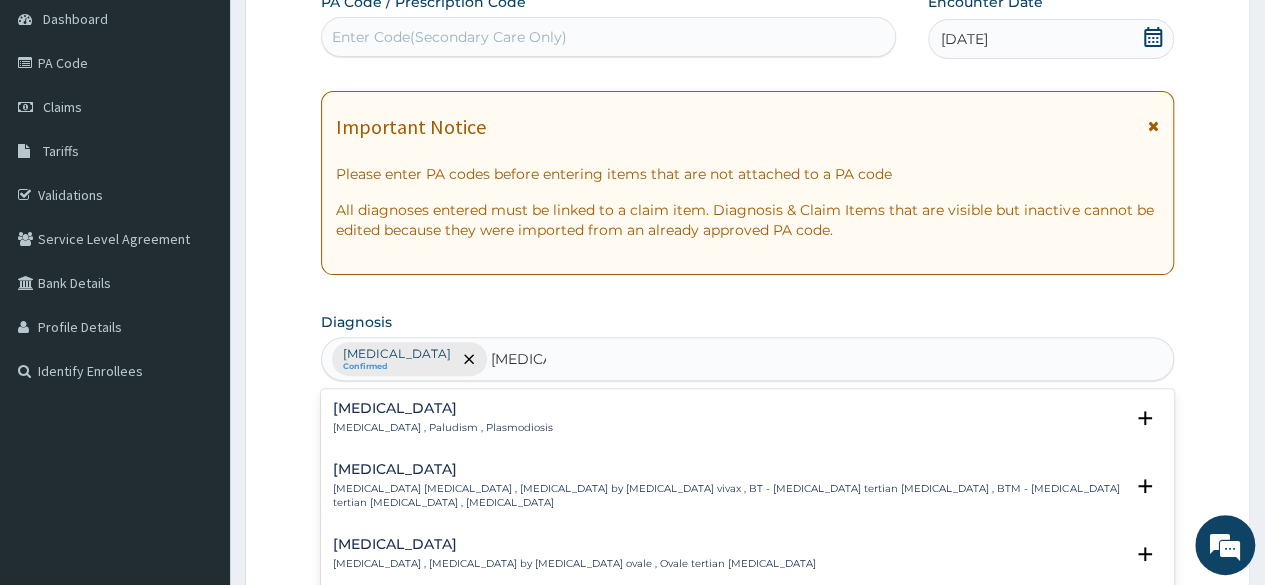 click on "Malaria , Paludism , Plasmodiosis" at bounding box center (443, 428) 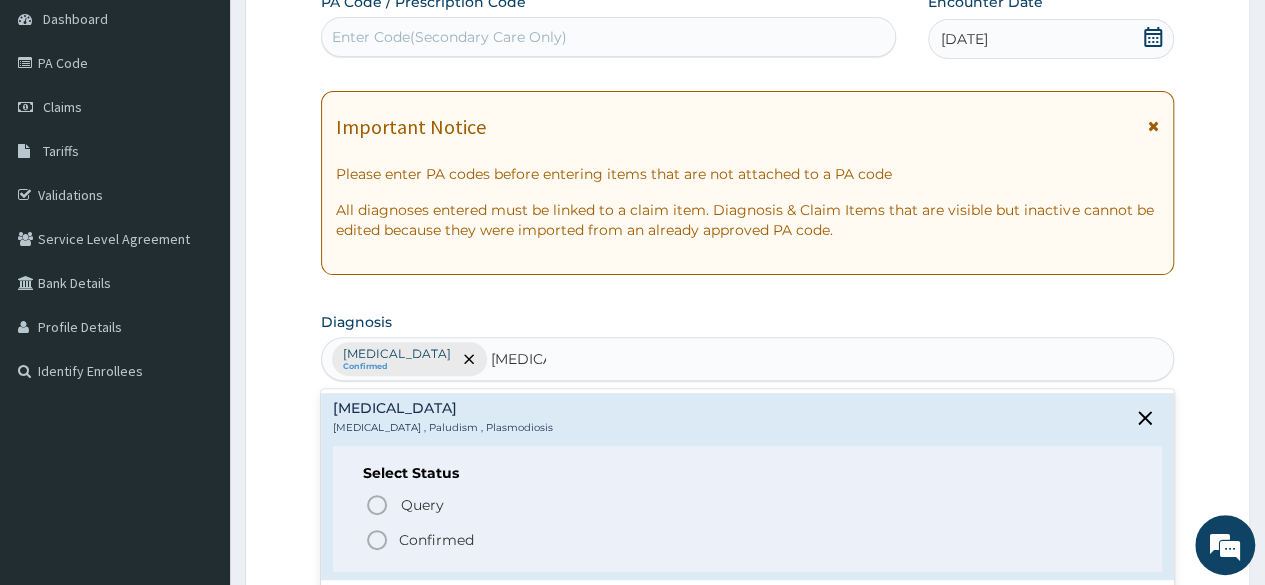 click 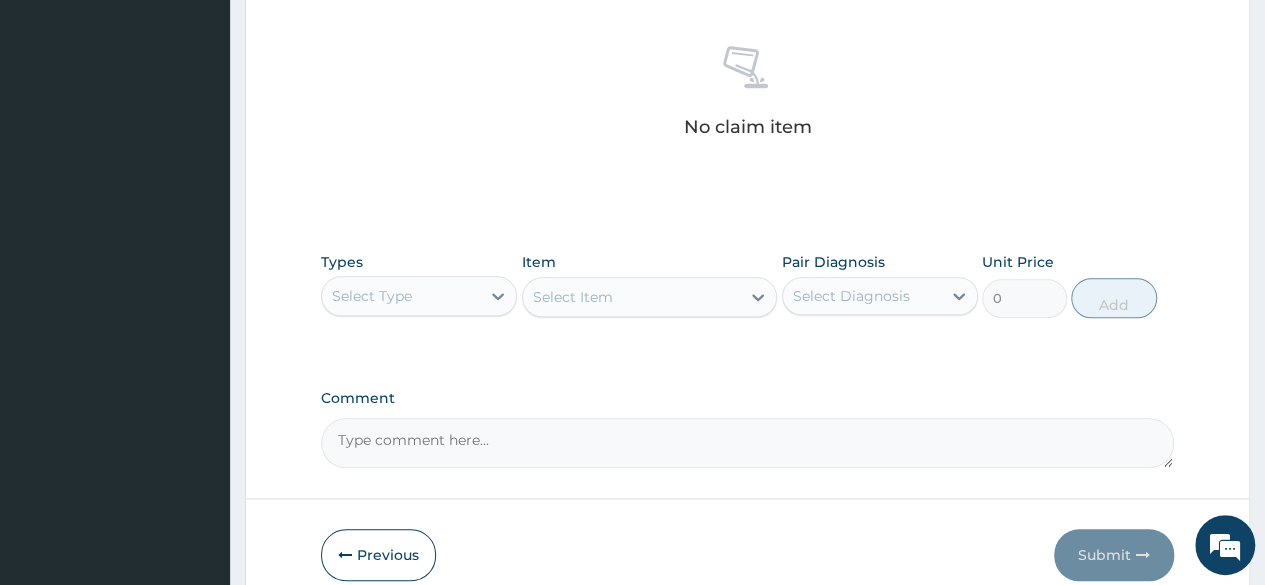 scroll, scrollTop: 779, scrollLeft: 0, axis: vertical 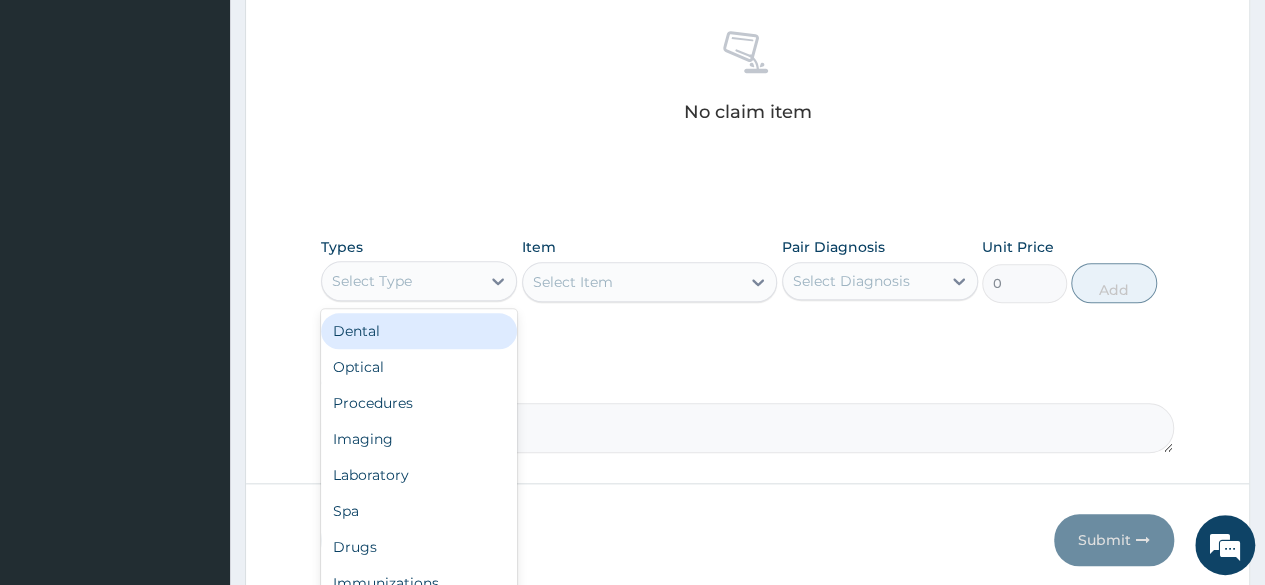 click on "Select Type" at bounding box center (401, 281) 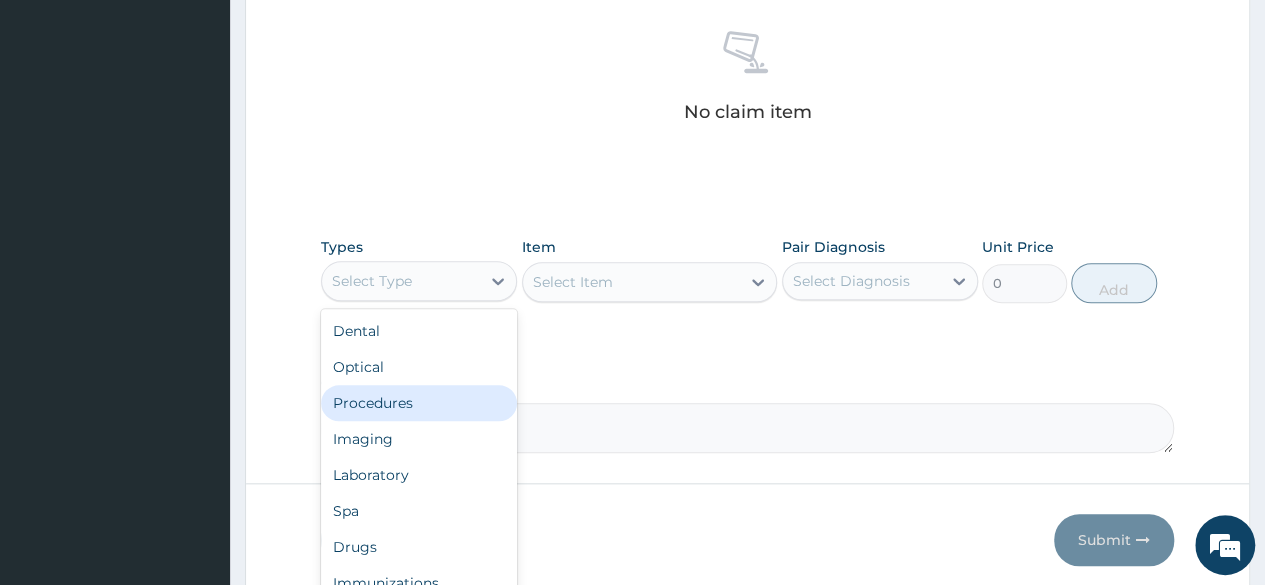 click on "Procedures" at bounding box center (419, 403) 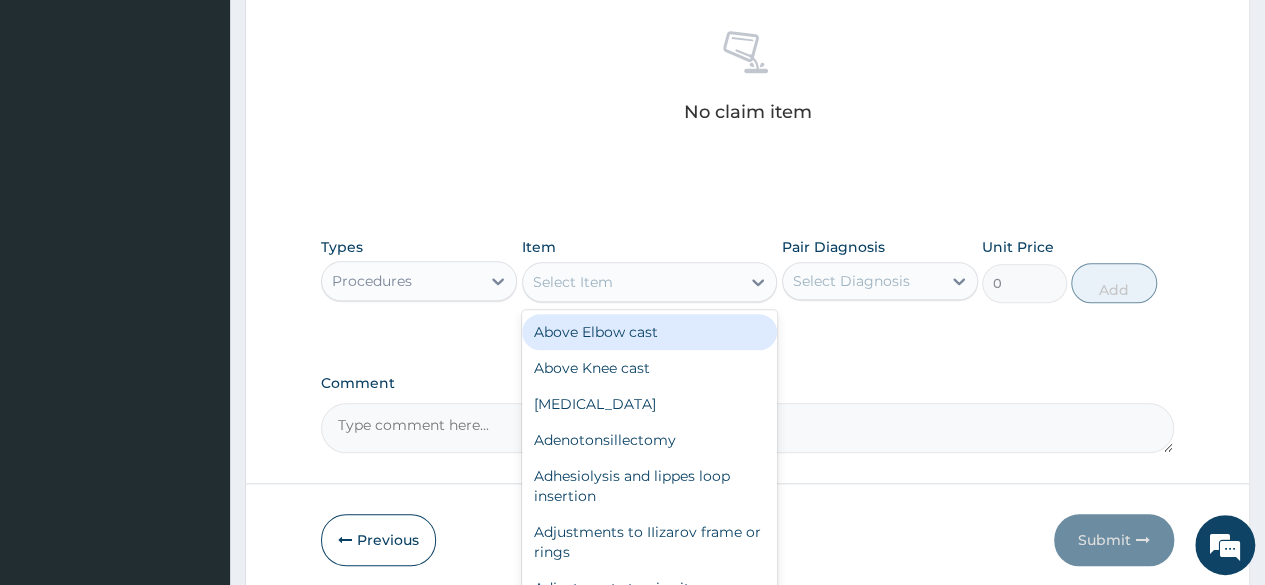 click on "Select Item" at bounding box center [632, 282] 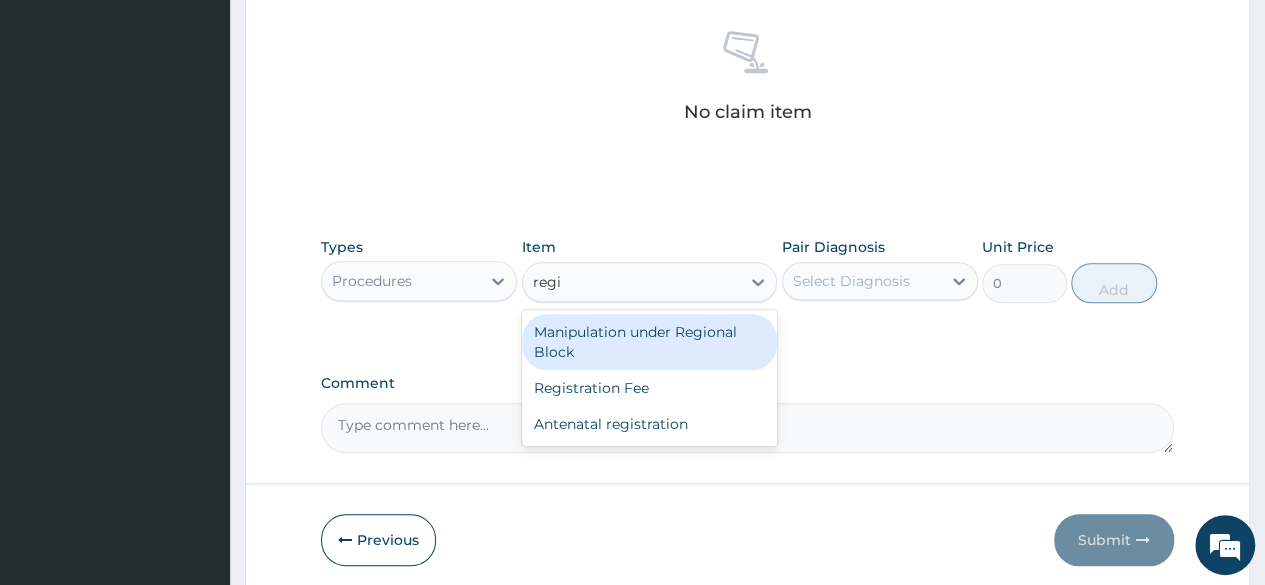 type on "regis" 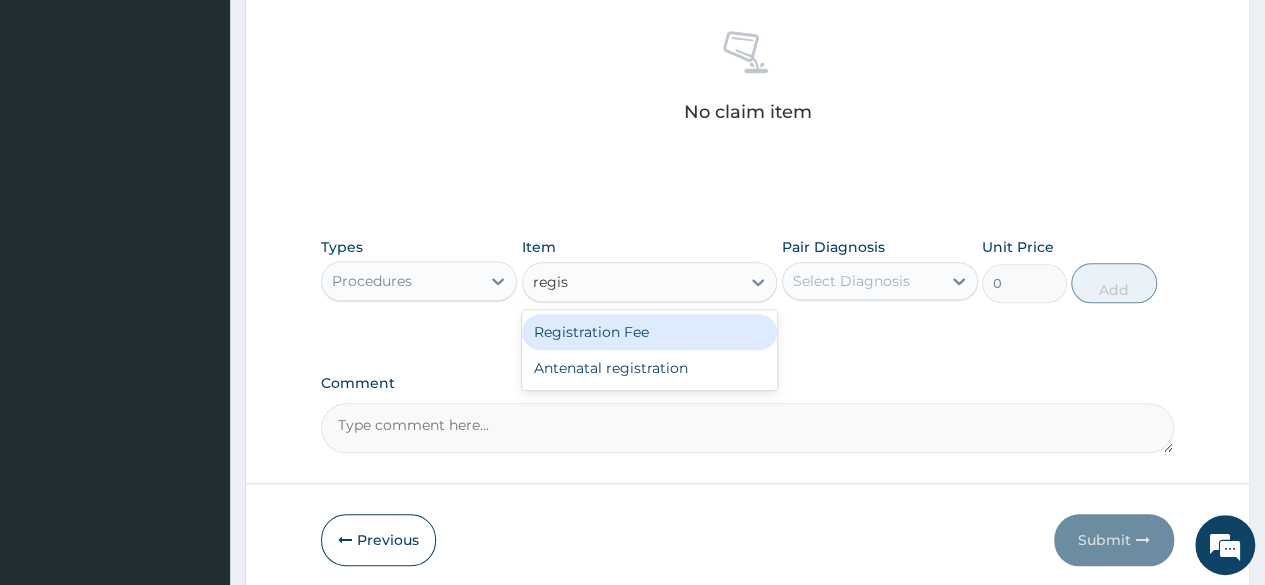 click on "Registration Fee" at bounding box center (650, 332) 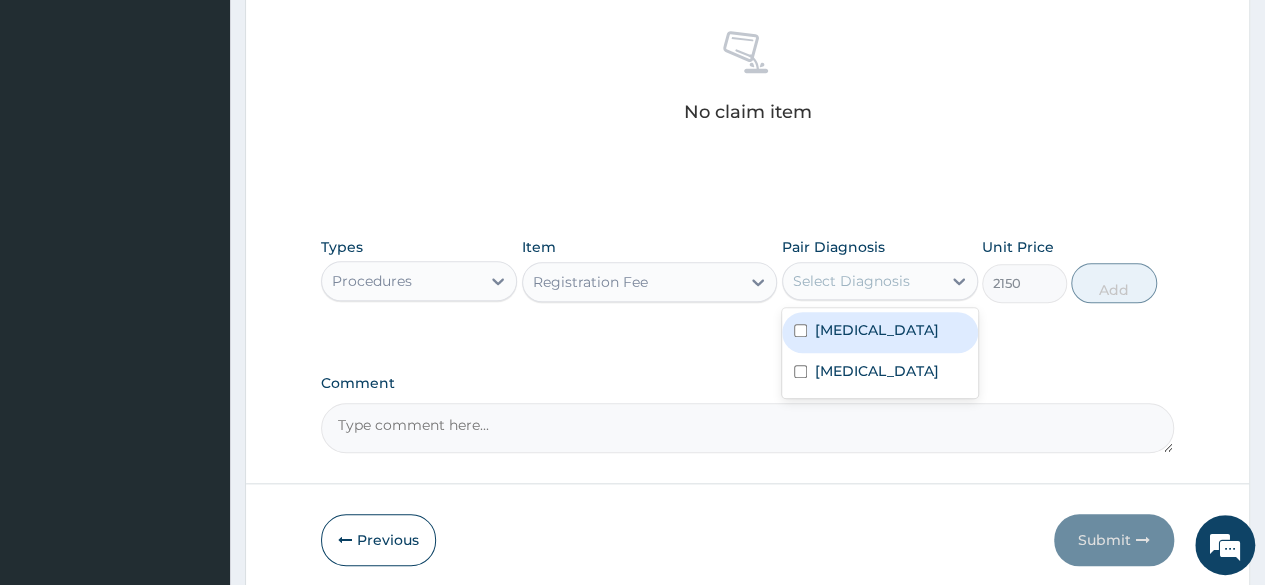 click on "Select Diagnosis" at bounding box center [862, 281] 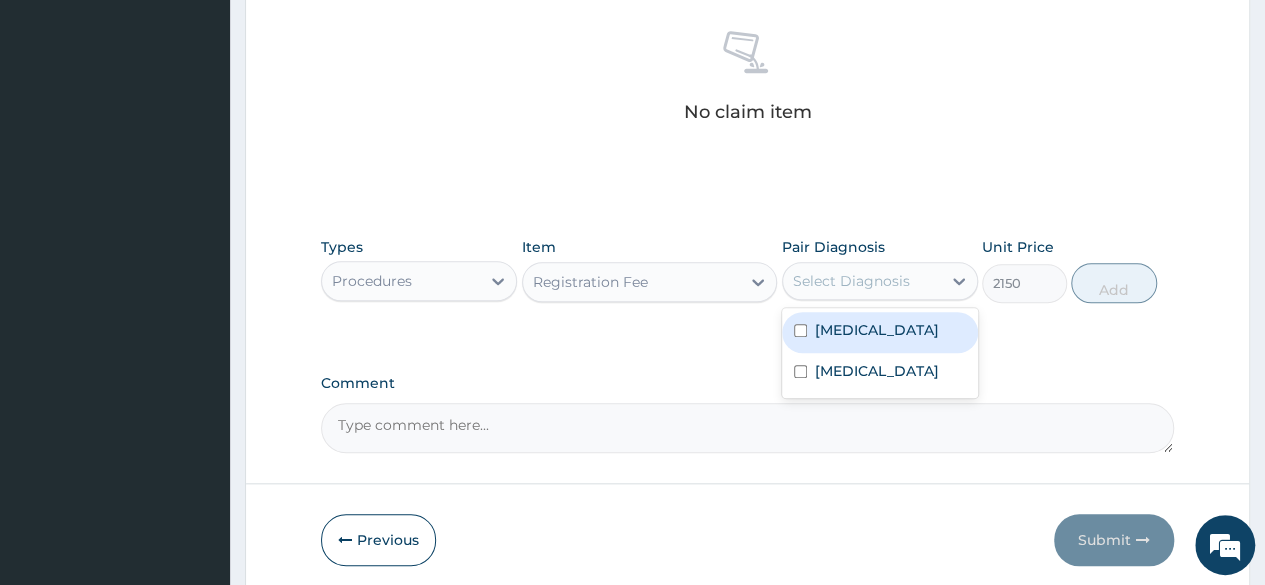 click on "Upper respiratory infection" at bounding box center (877, 330) 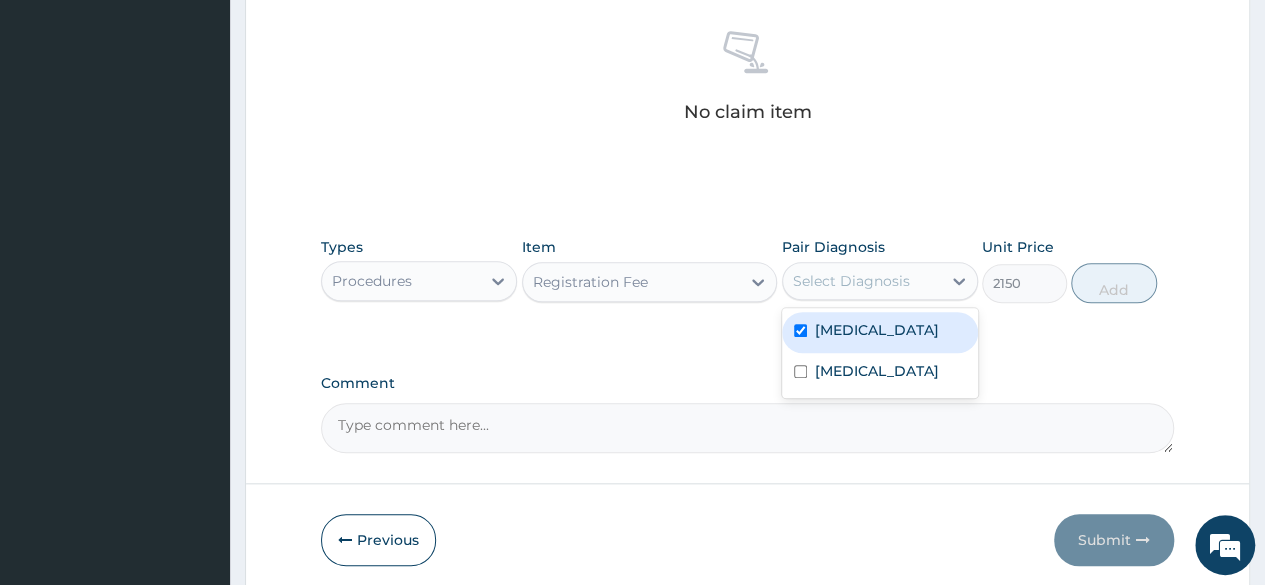 checkbox on "true" 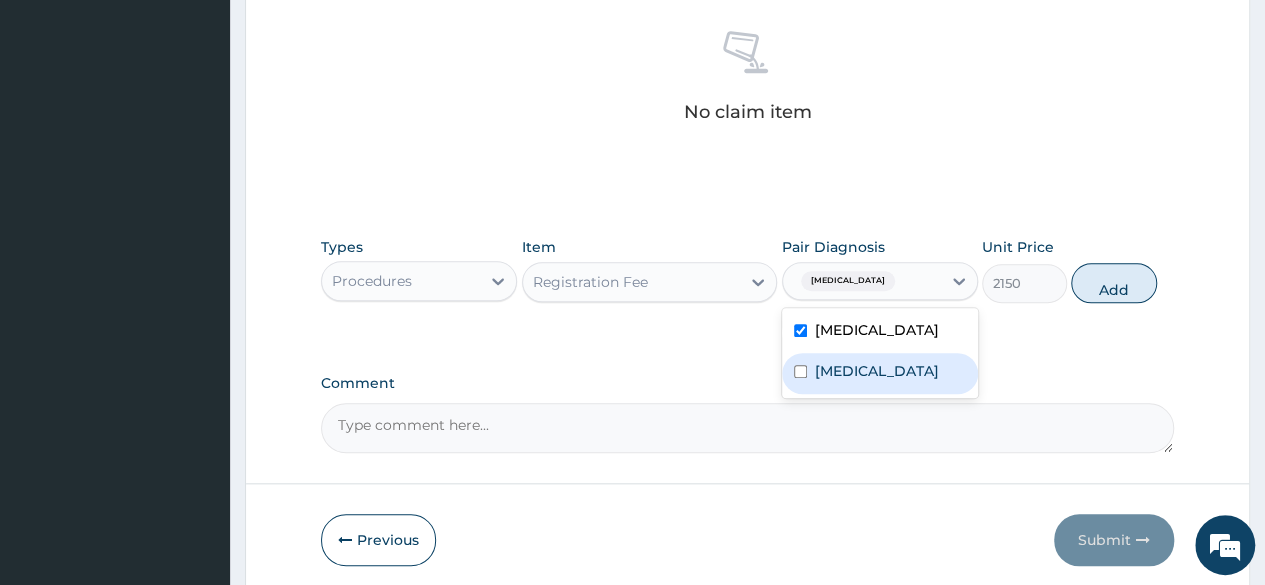click on "Malaria" at bounding box center [877, 371] 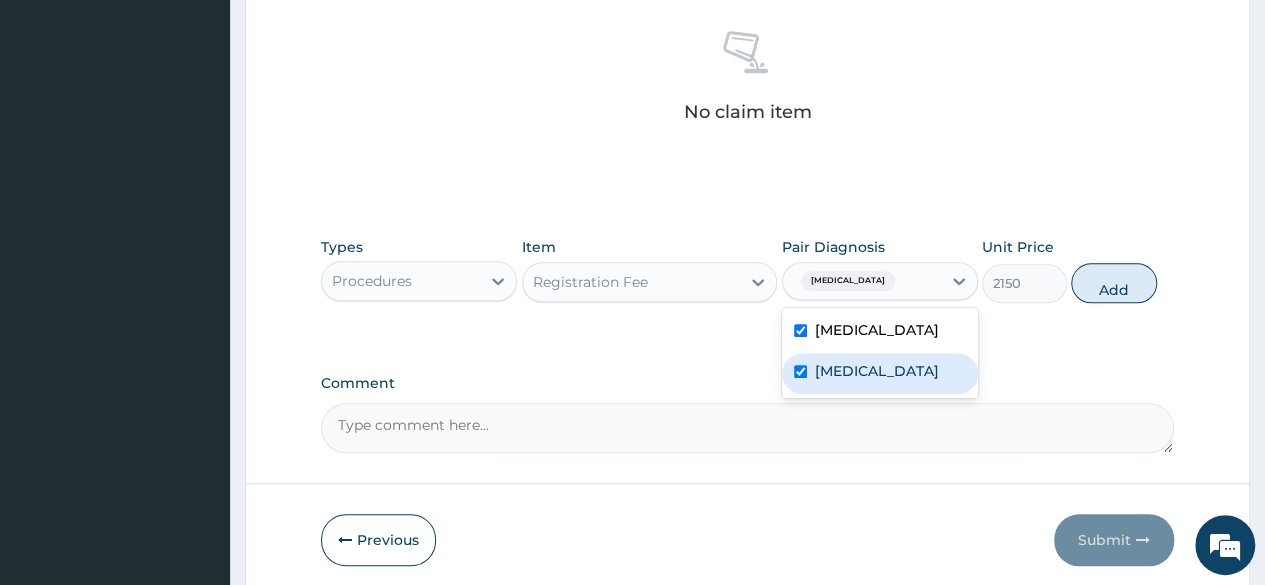 checkbox on "true" 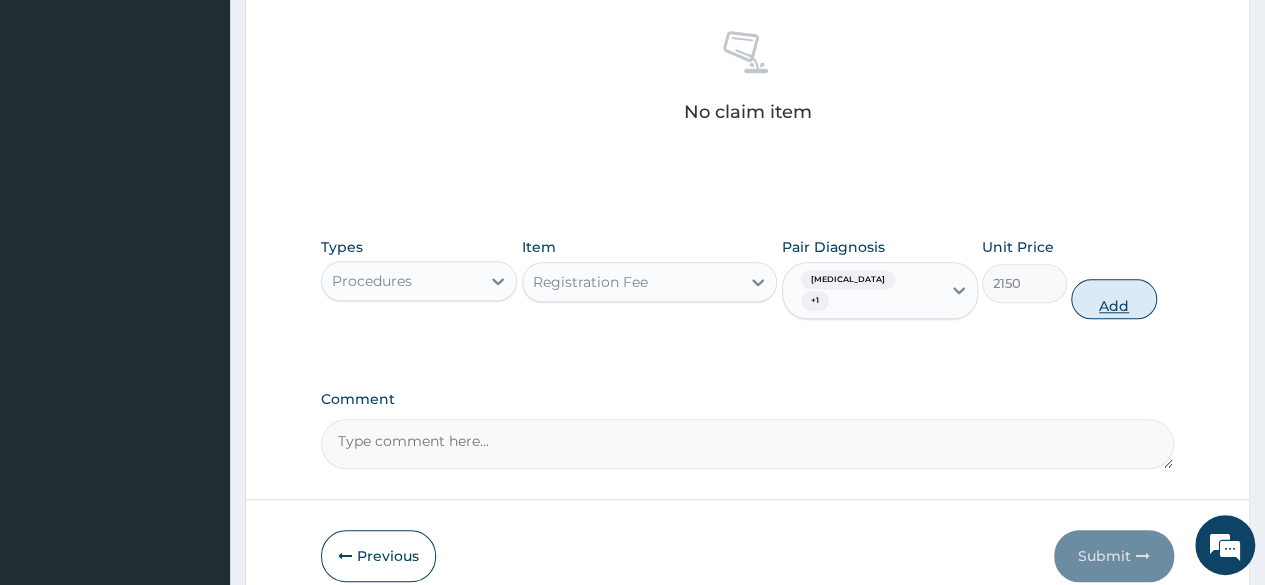 click on "Add" at bounding box center (1113, 299) 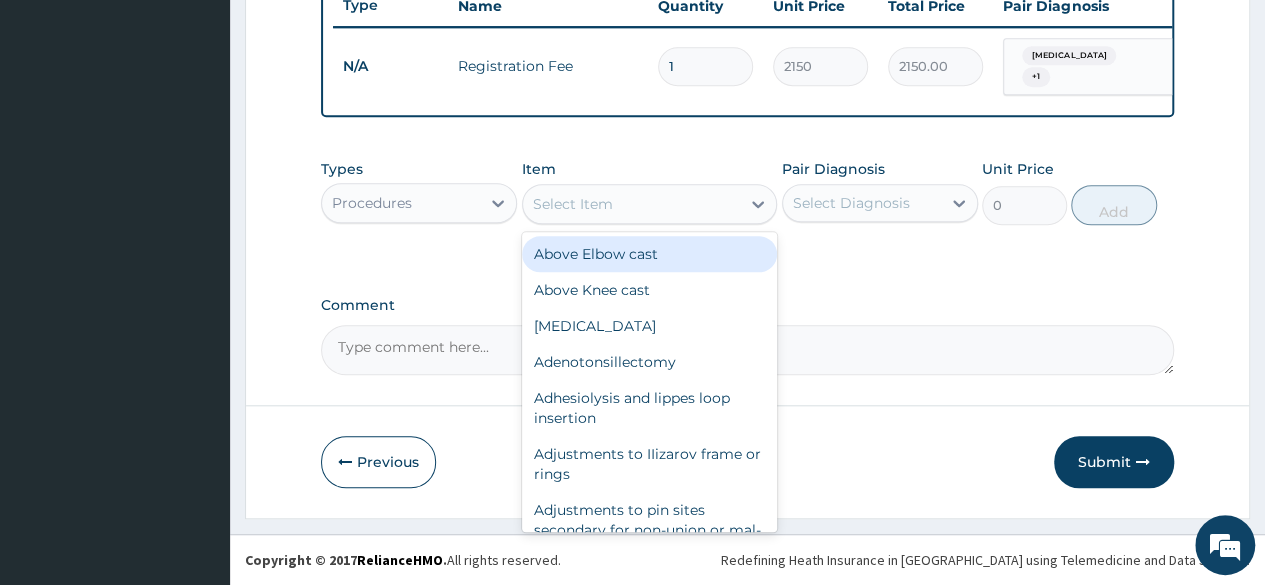 click on "Select Item" at bounding box center [632, 204] 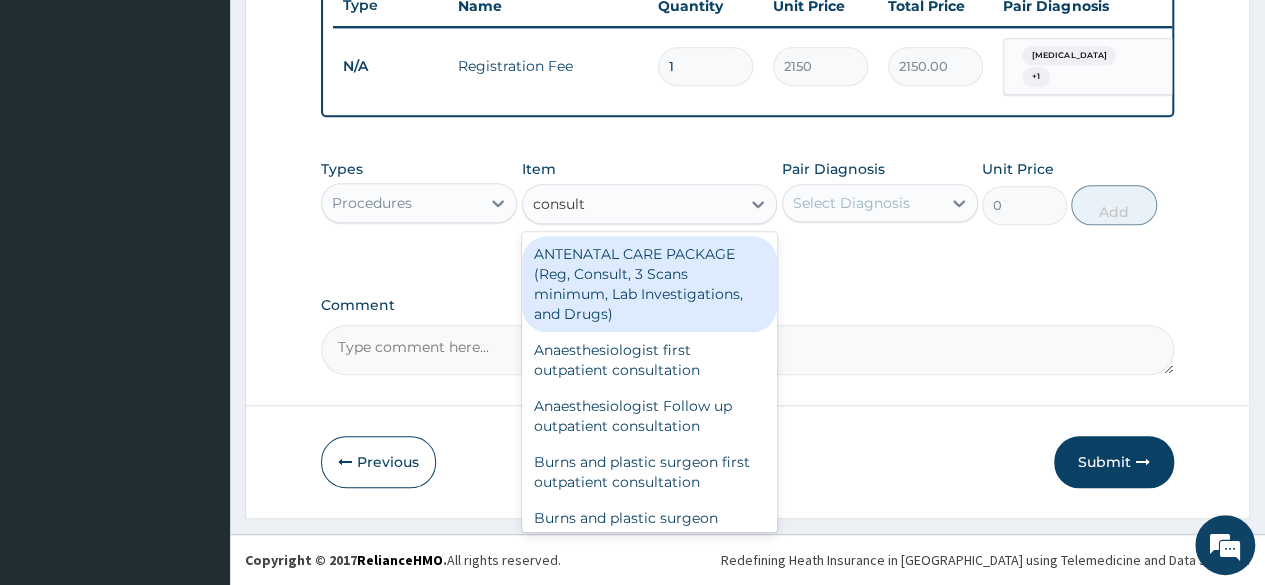 type on "consulta" 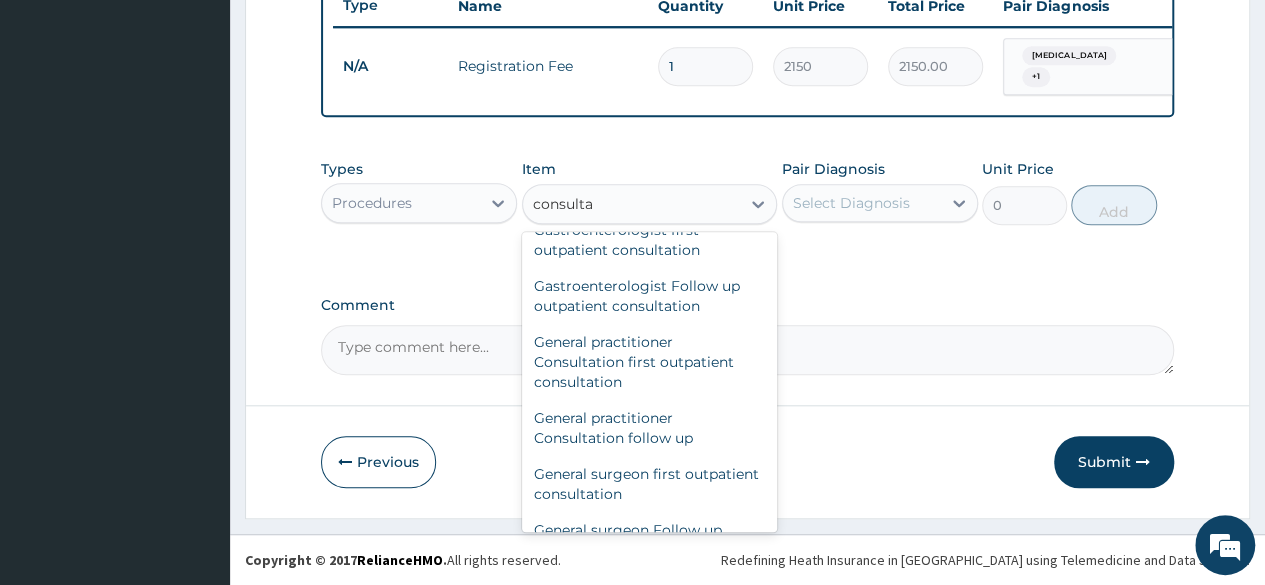 scroll, scrollTop: 1000, scrollLeft: 0, axis: vertical 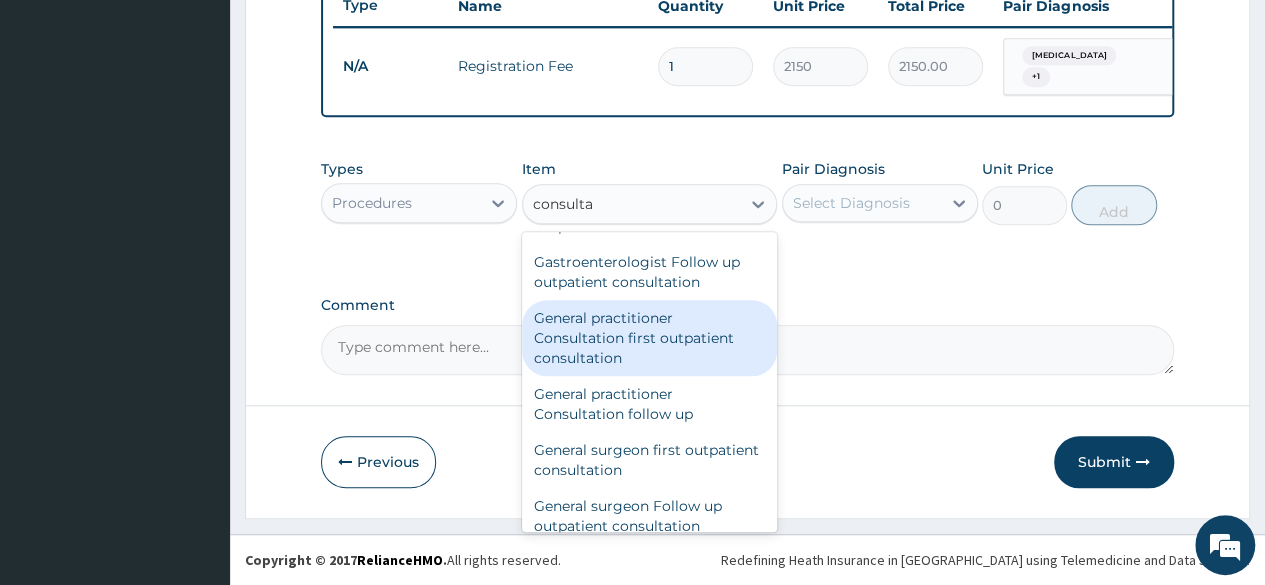 click on "General practitioner Consultation first outpatient consultation" at bounding box center [650, 338] 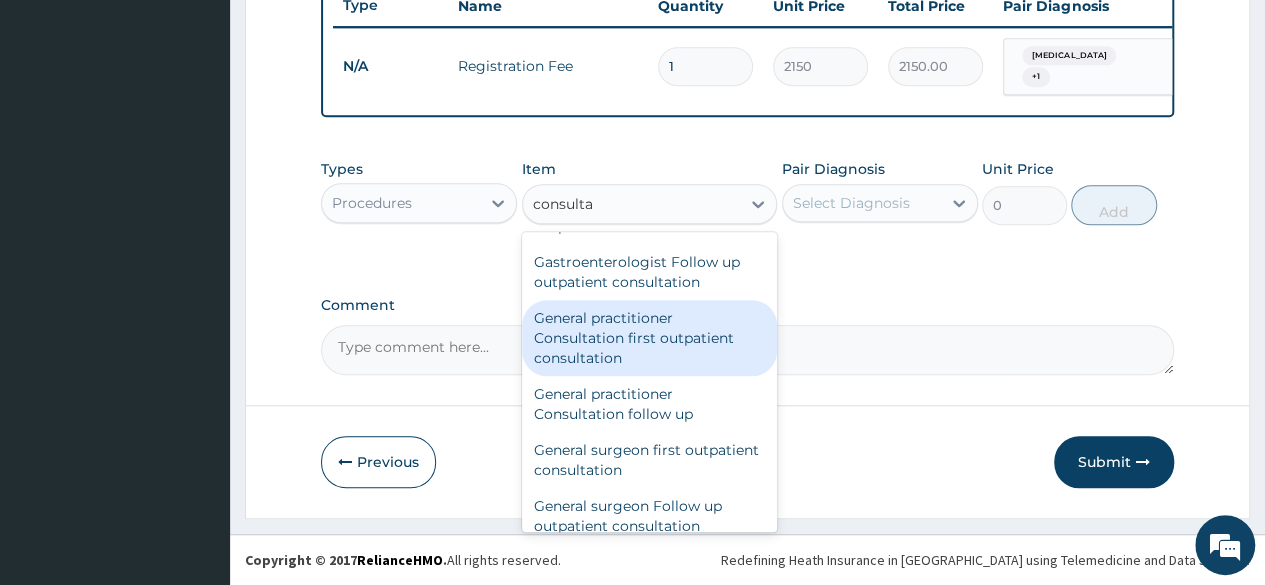 type 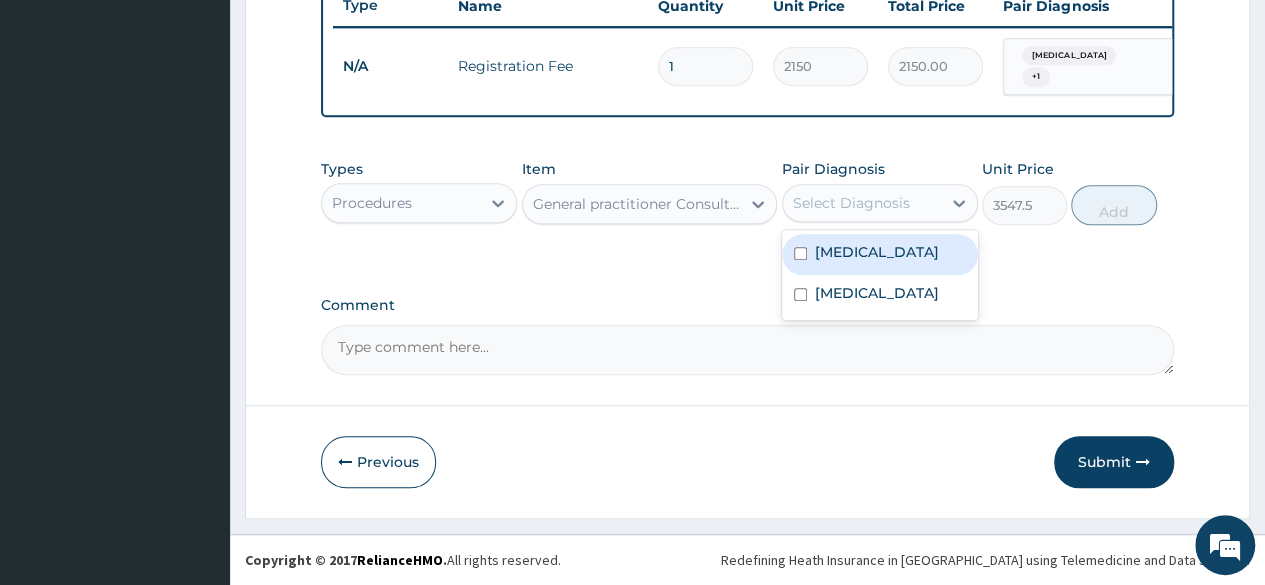 click on "Select Diagnosis" at bounding box center [862, 203] 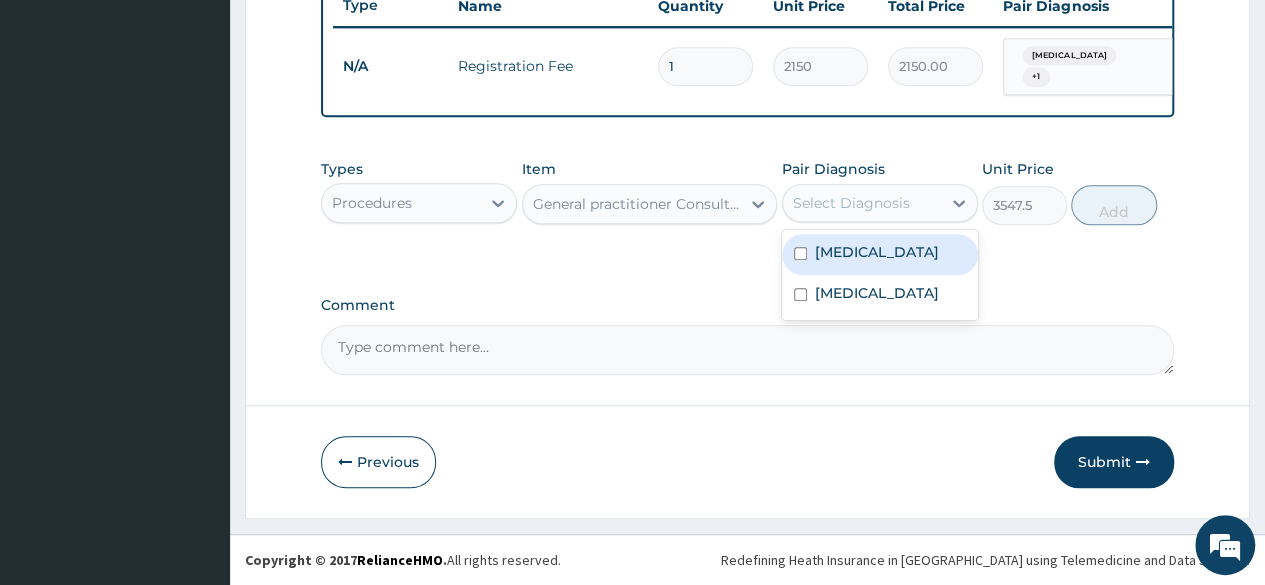 click on "Upper respiratory infection" at bounding box center (877, 252) 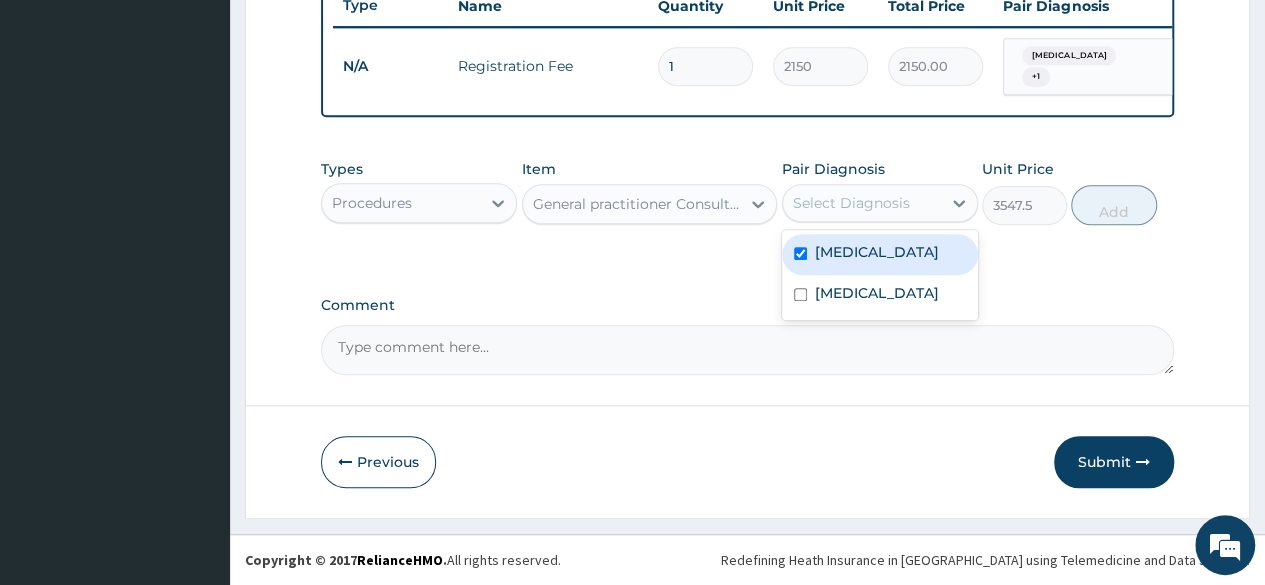 checkbox on "true" 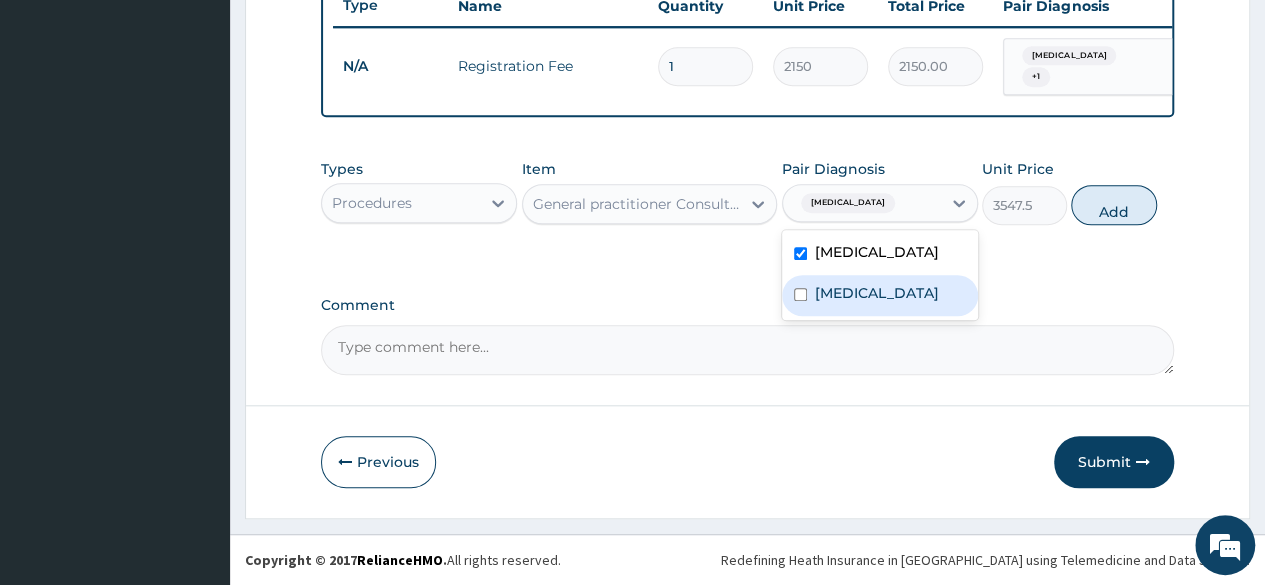 click on "Malaria" at bounding box center [880, 295] 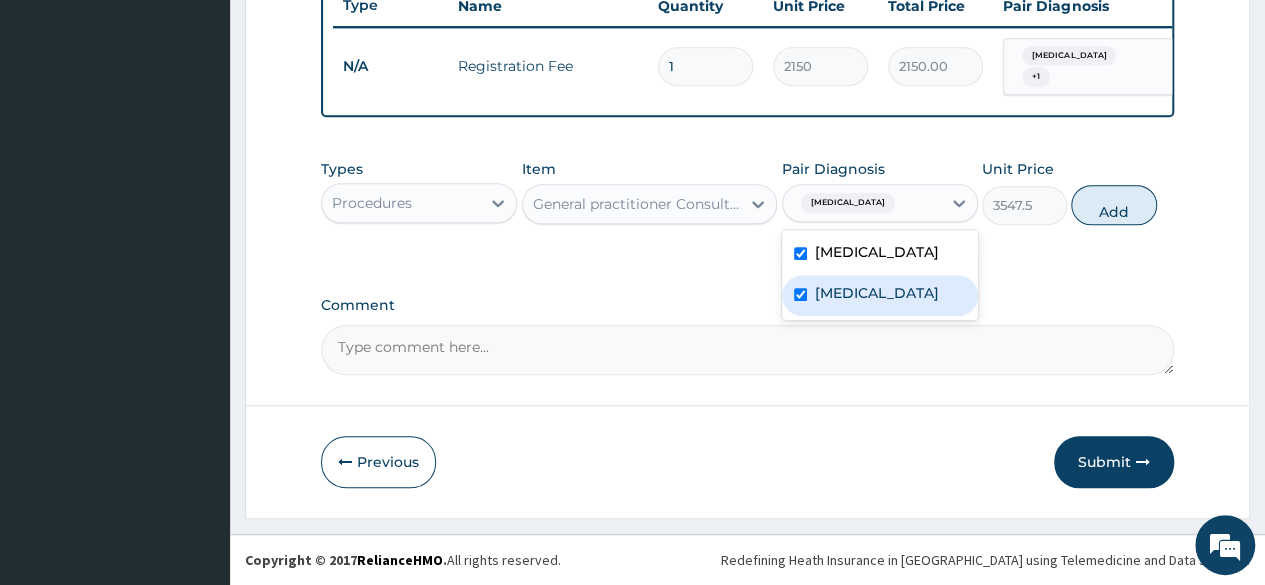 checkbox on "true" 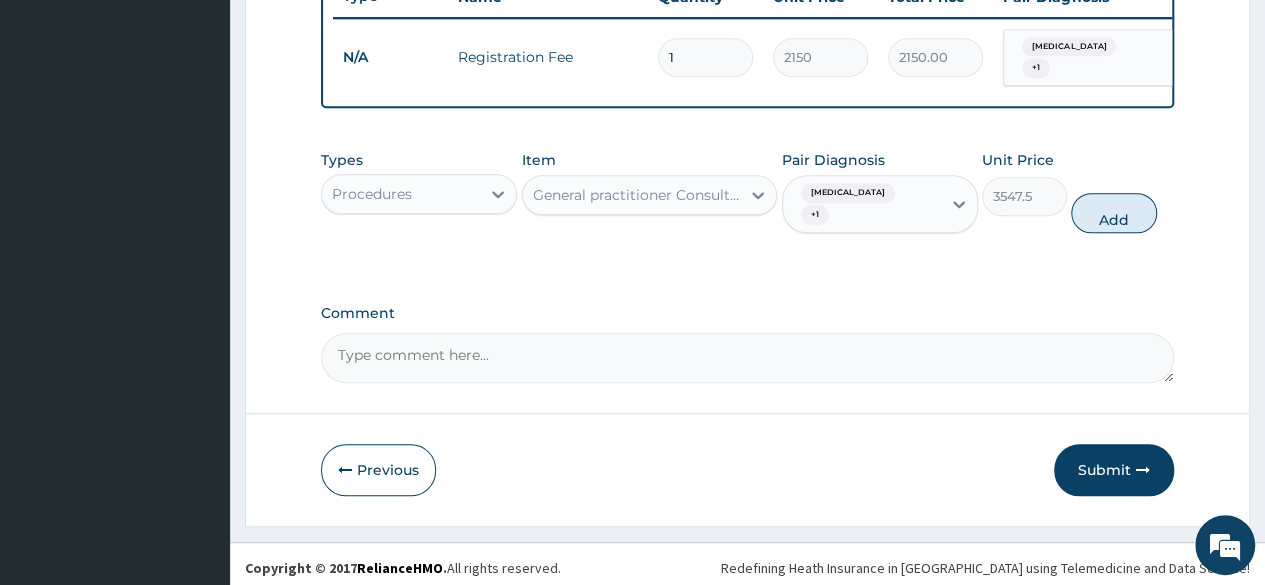 click on "Types Procedures Item General practitioner Consultation first outpatient consultation Pair Diagnosis Upper respiratory infection  + 1 Unit Price 3547.5 Add" at bounding box center (747, 191) 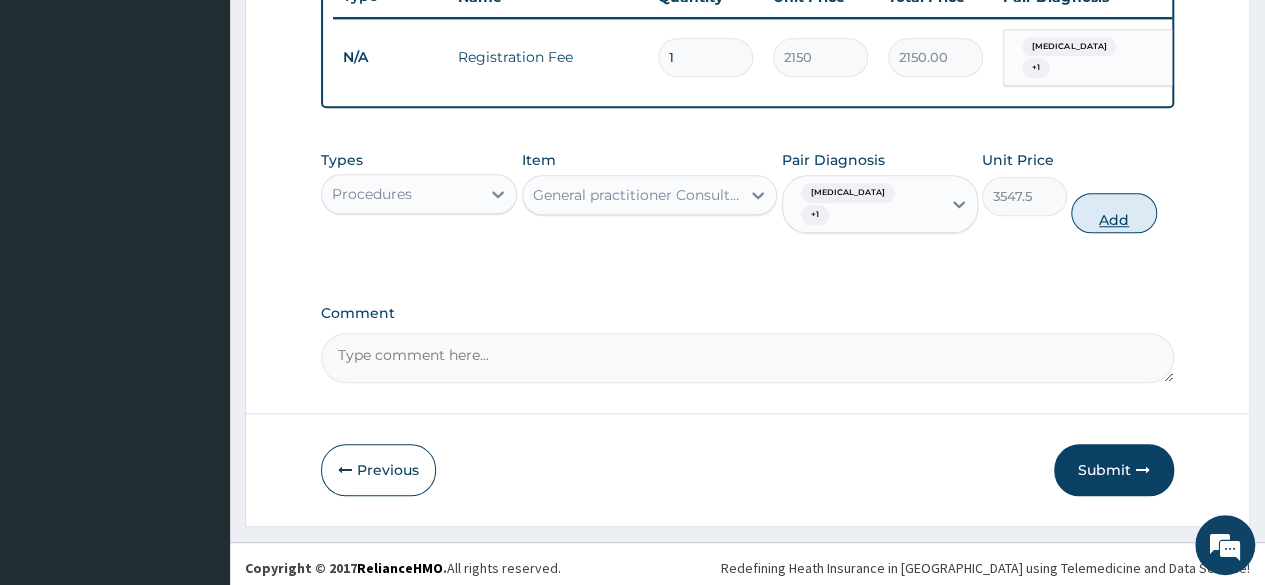 click on "Add" at bounding box center [1113, 213] 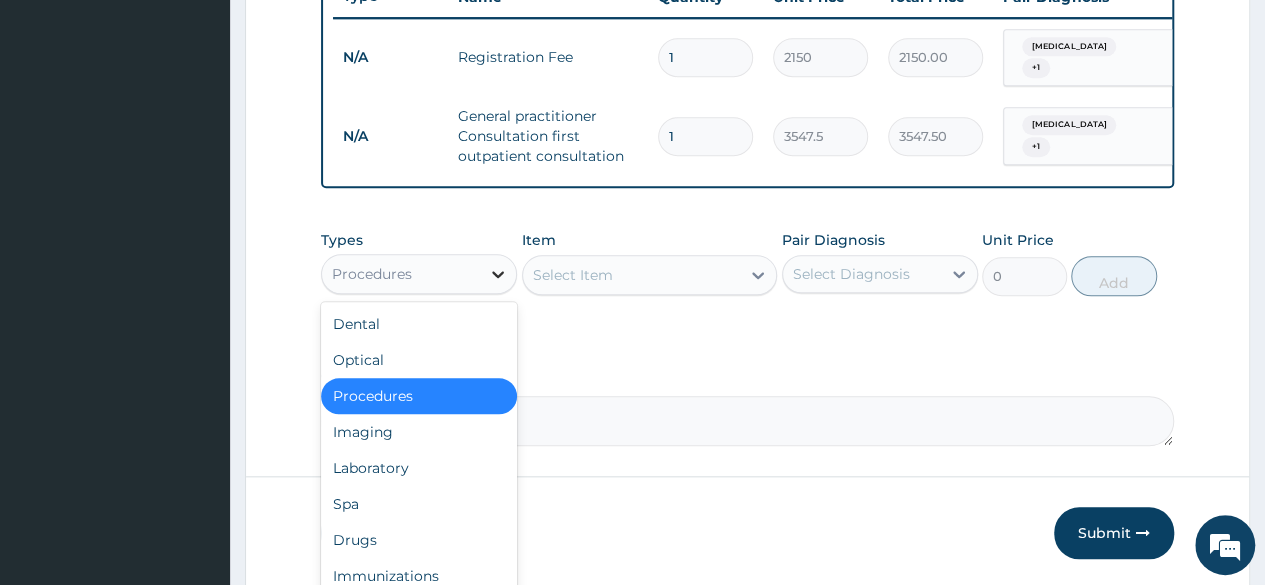 click 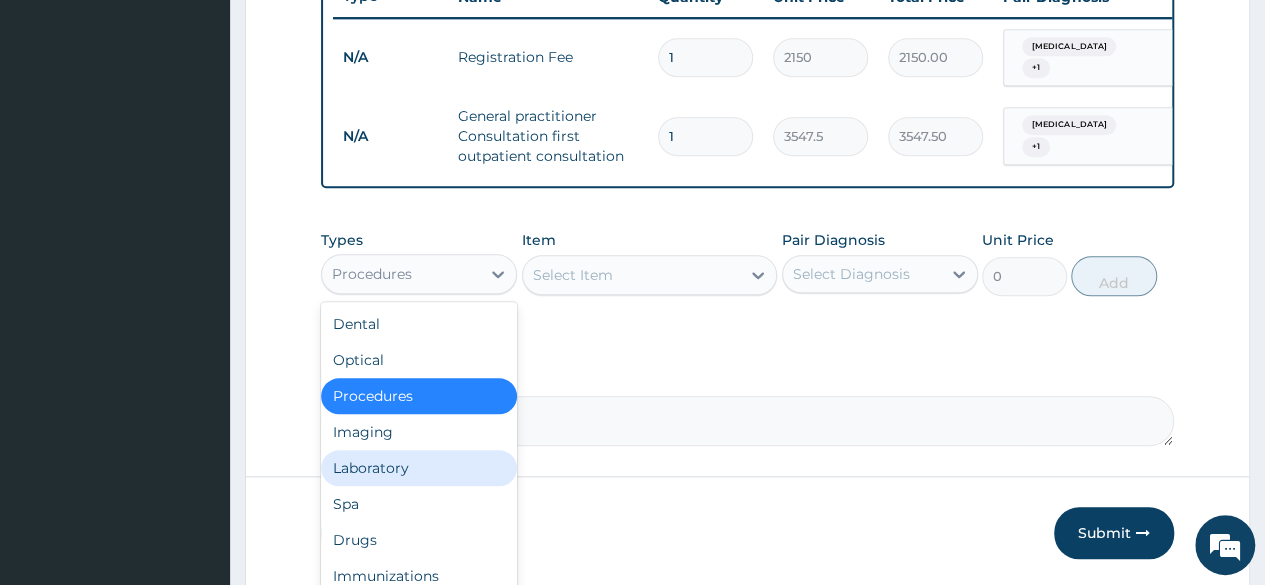 click on "Laboratory" at bounding box center [419, 468] 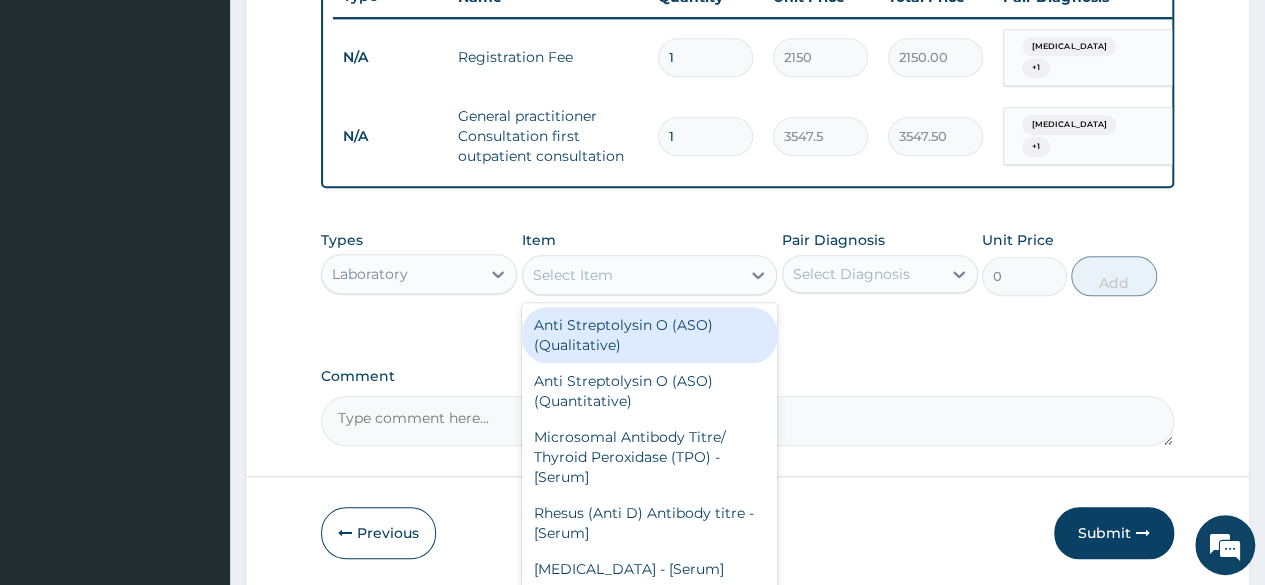 click on "Select Item" at bounding box center [573, 275] 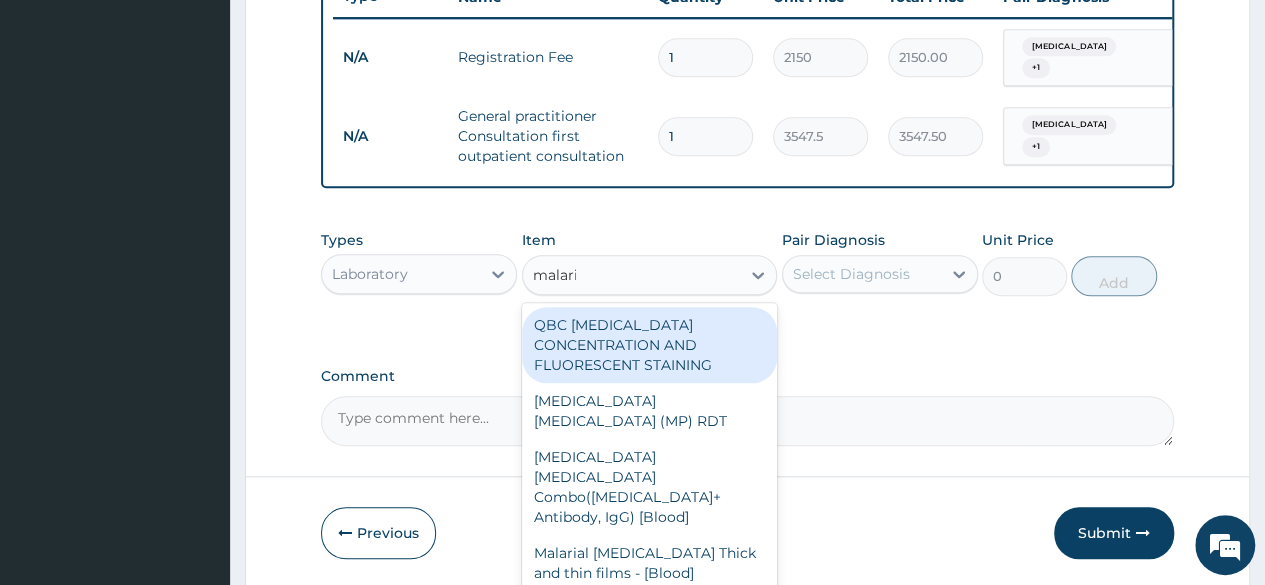 type on "malaria" 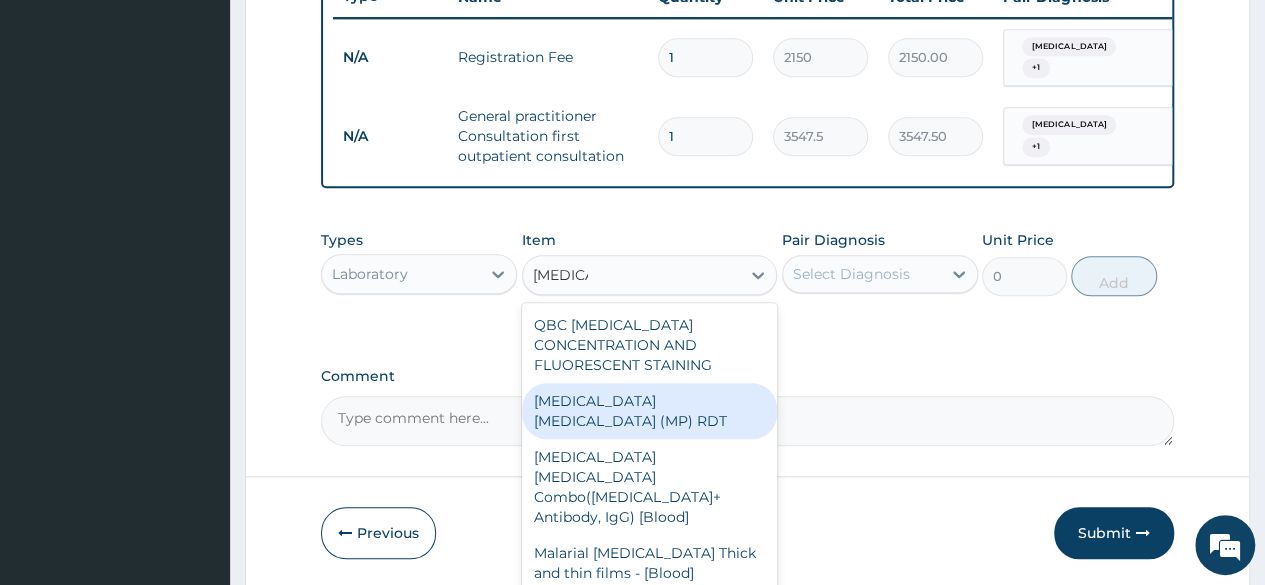 click on "MALARIA PARASITE (MP) RDT" at bounding box center [650, 411] 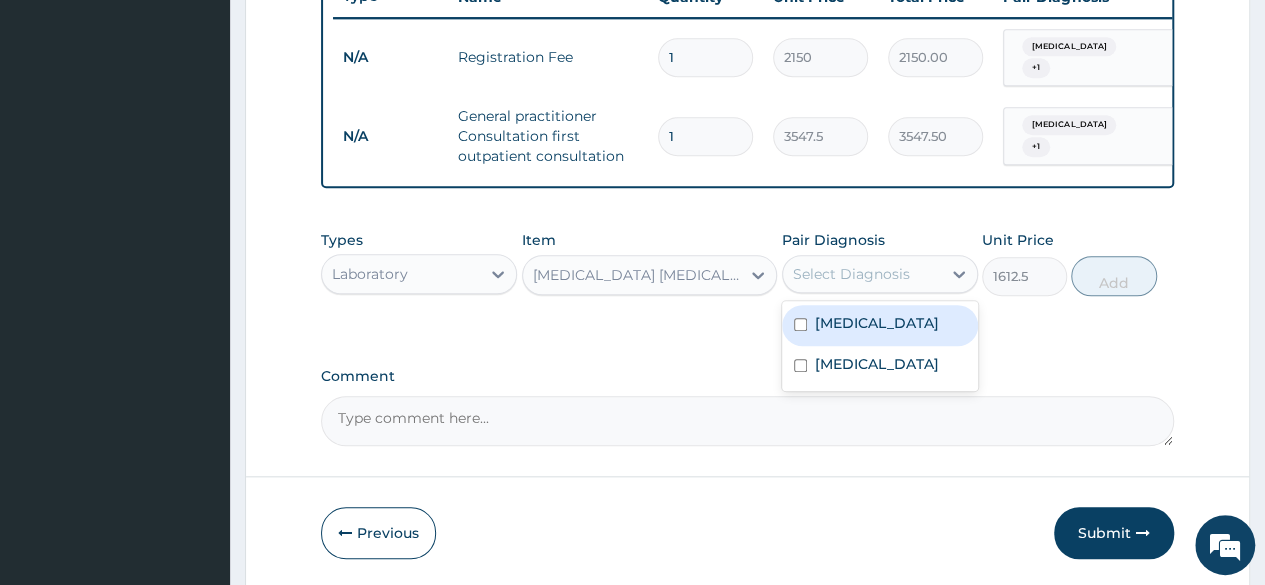click on "Select Diagnosis" at bounding box center [851, 274] 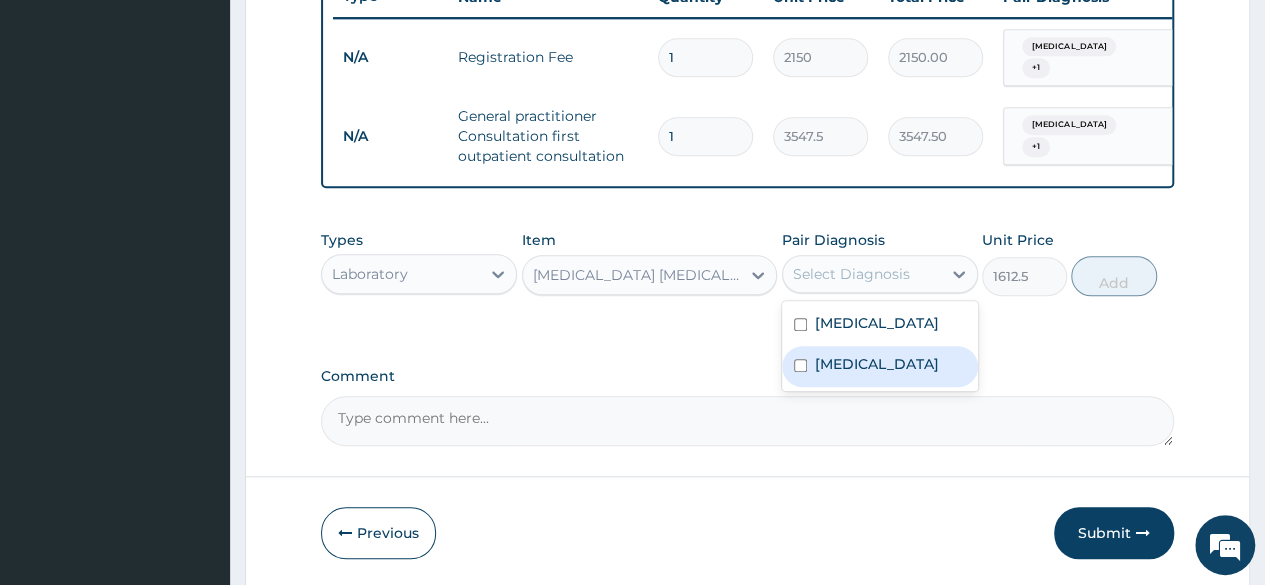 click on "Malaria" at bounding box center [877, 364] 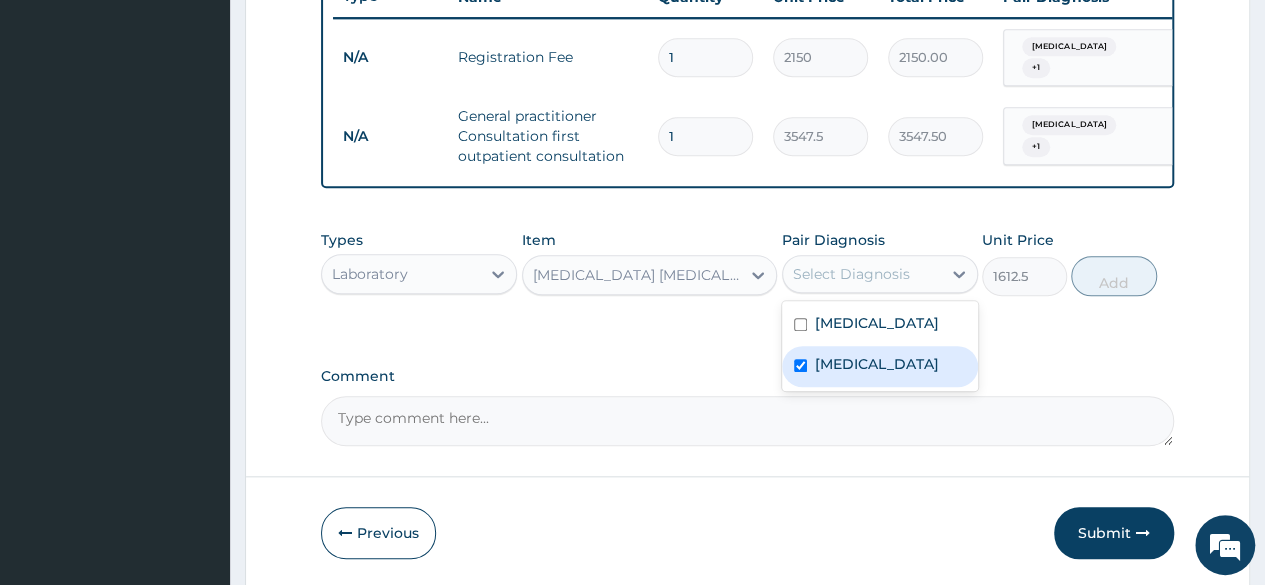 checkbox on "true" 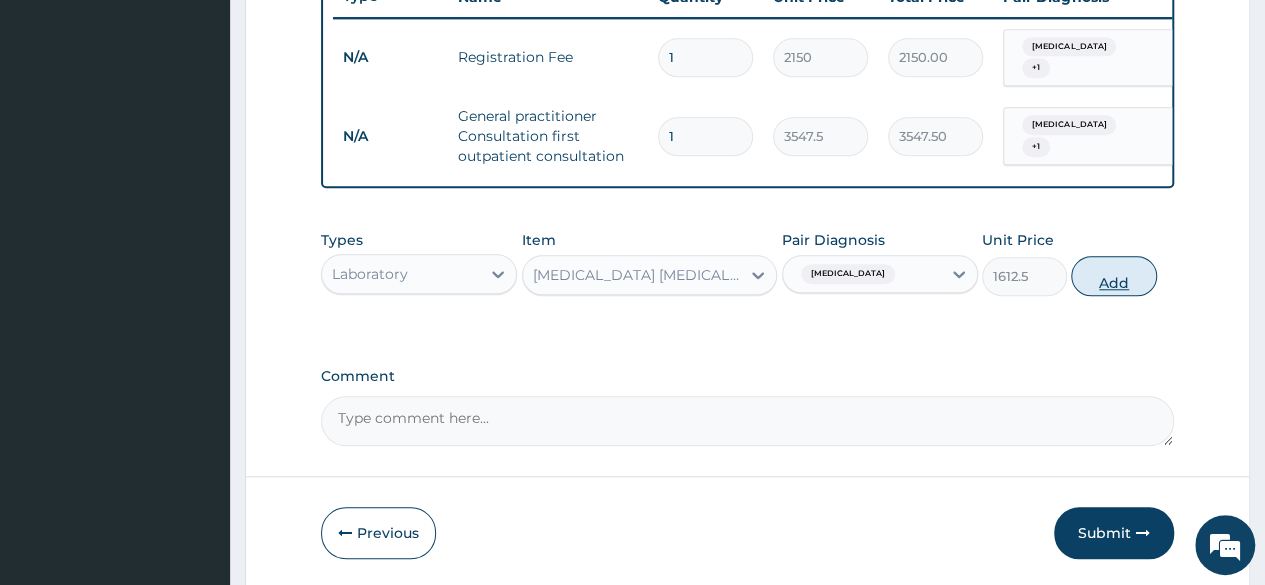 click on "Add" at bounding box center [1113, 276] 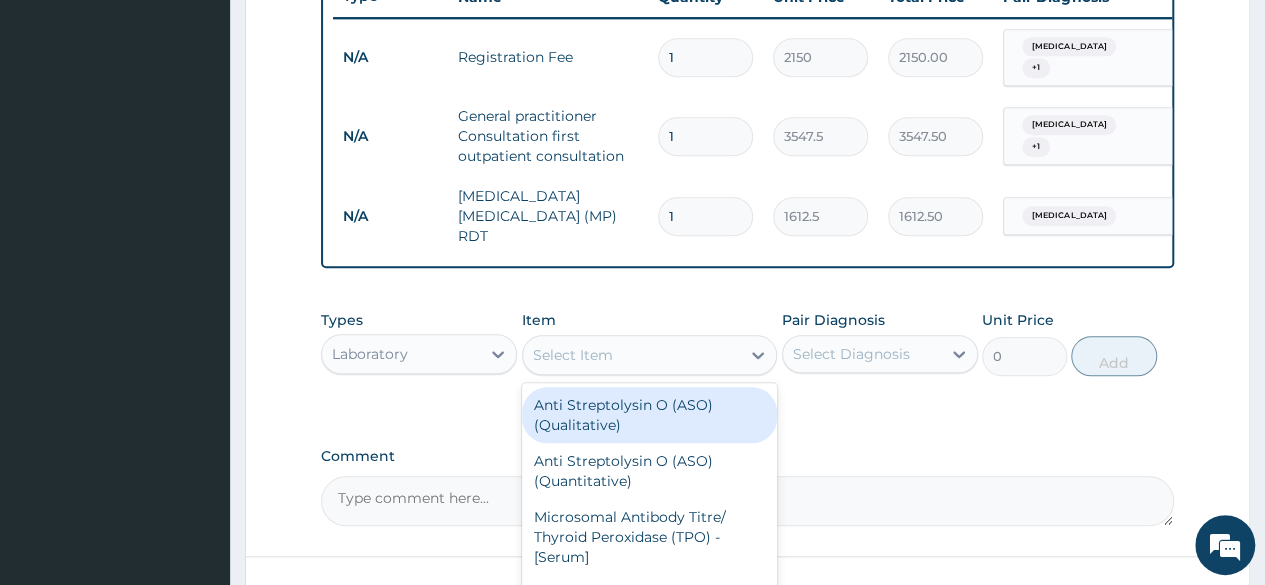 click on "Select Item" at bounding box center (632, 355) 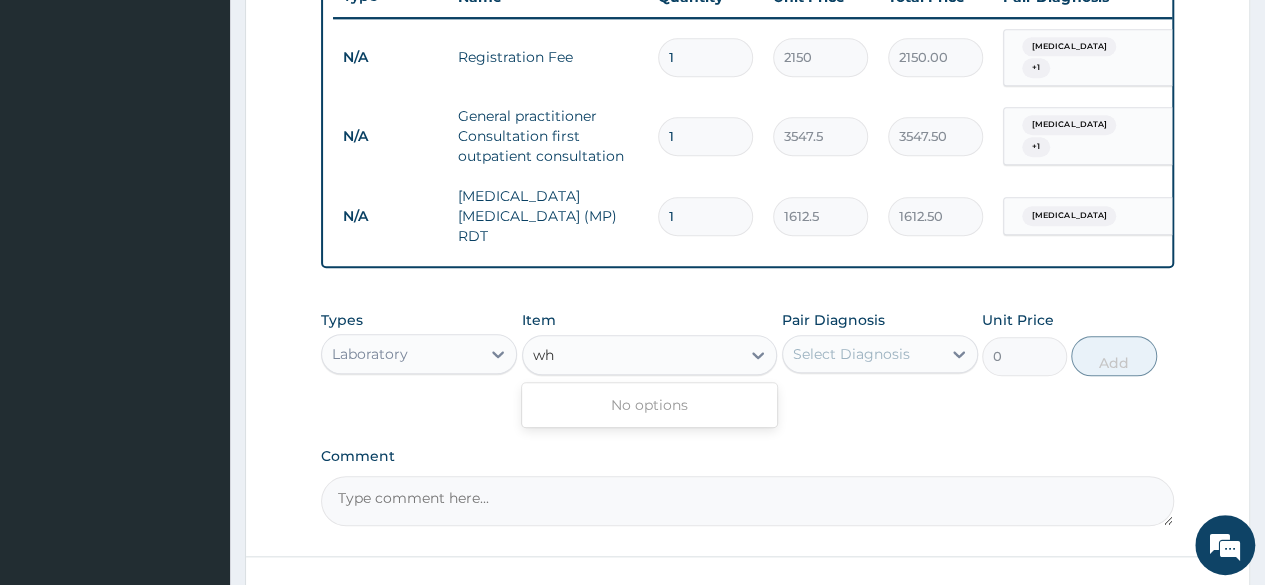 type on "w" 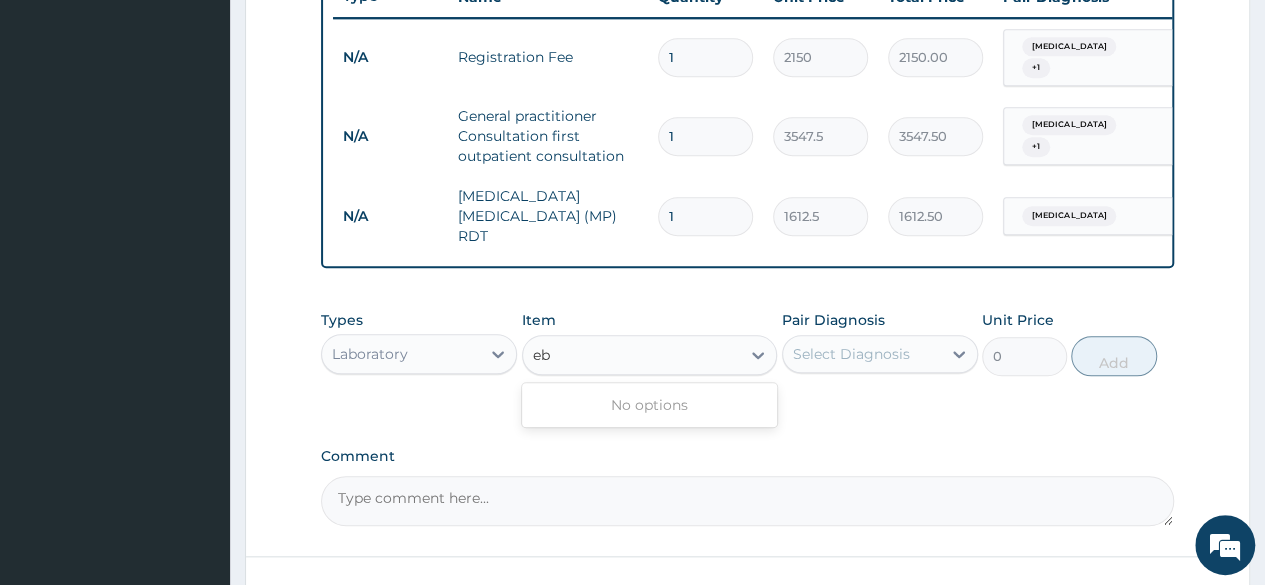 type on "ebc" 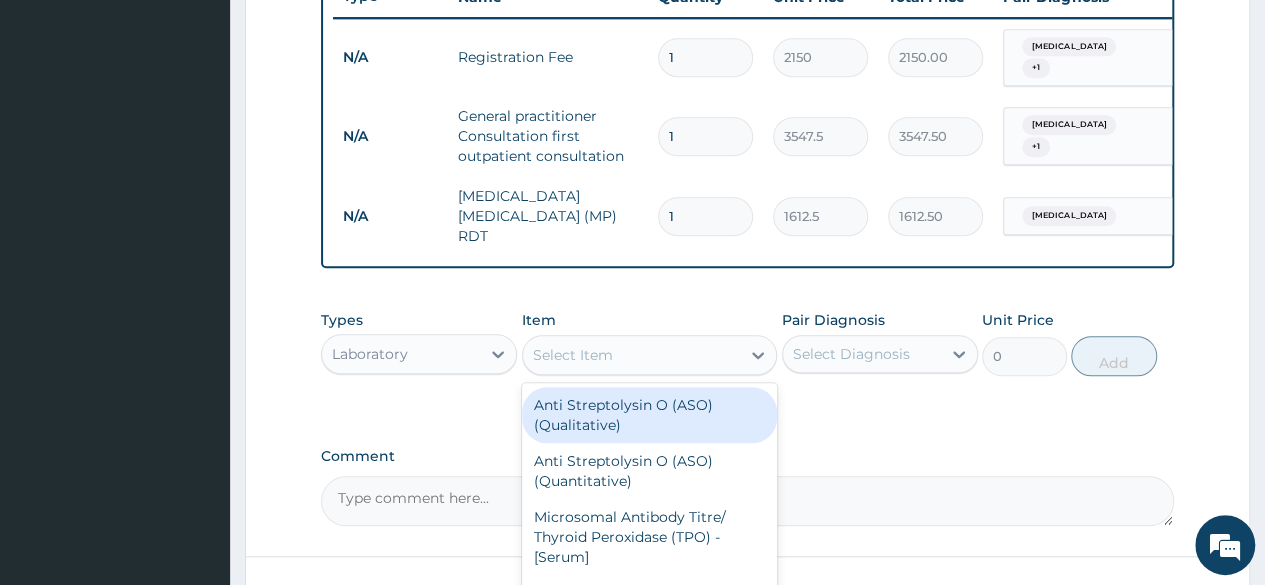 click on "Select Item" at bounding box center [632, 355] 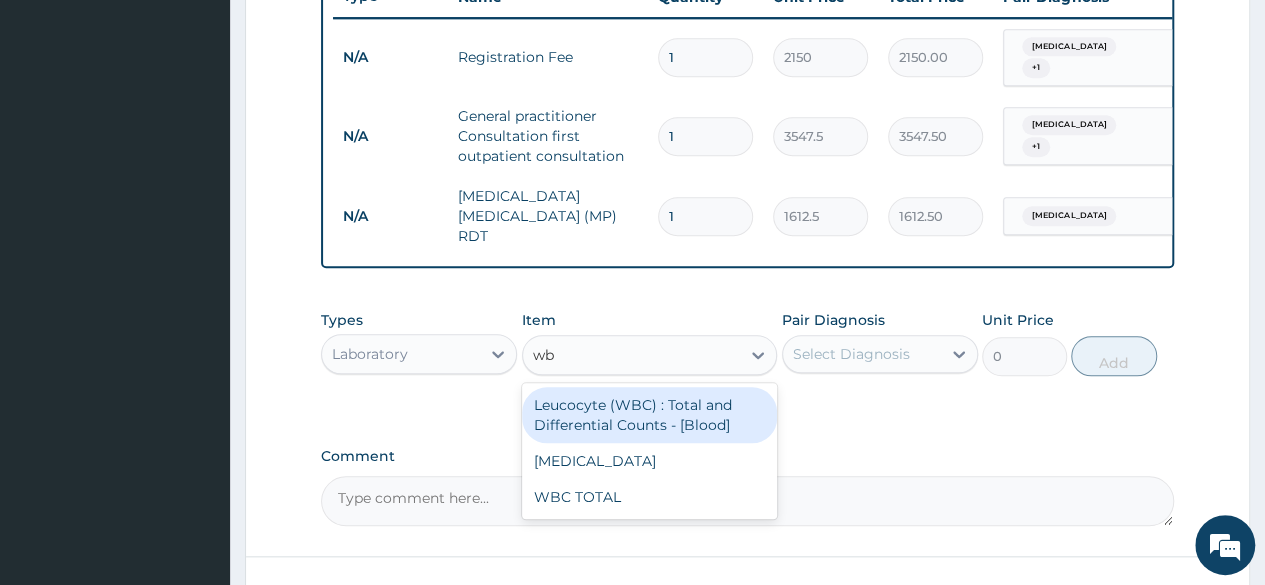 type on "wbc" 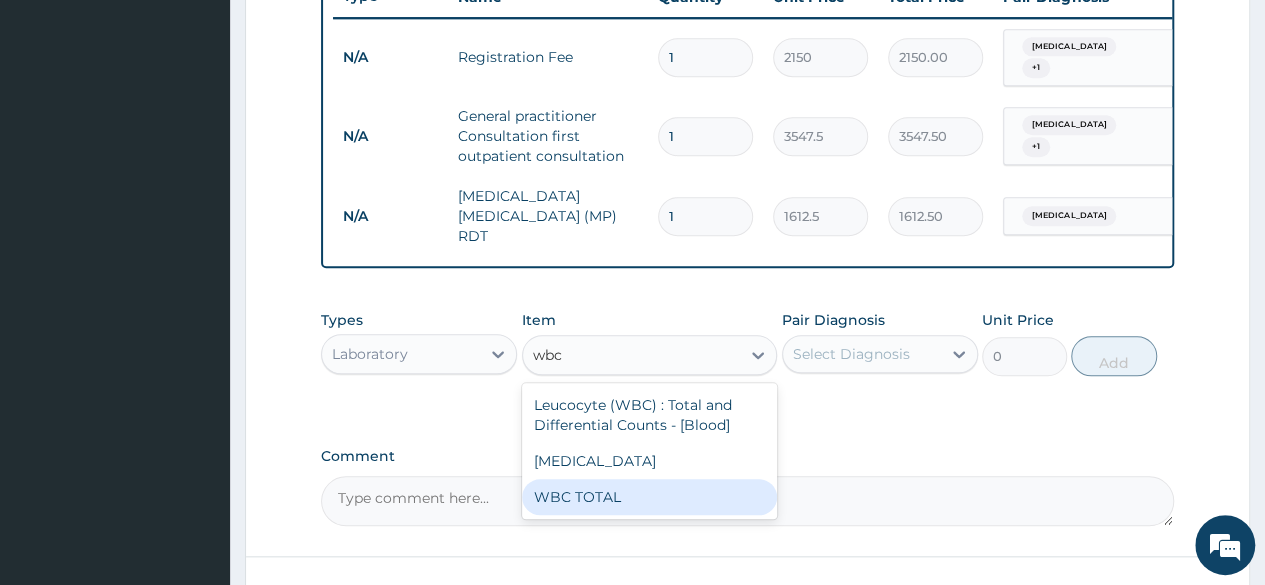 click on "WBC TOTAL" at bounding box center [650, 497] 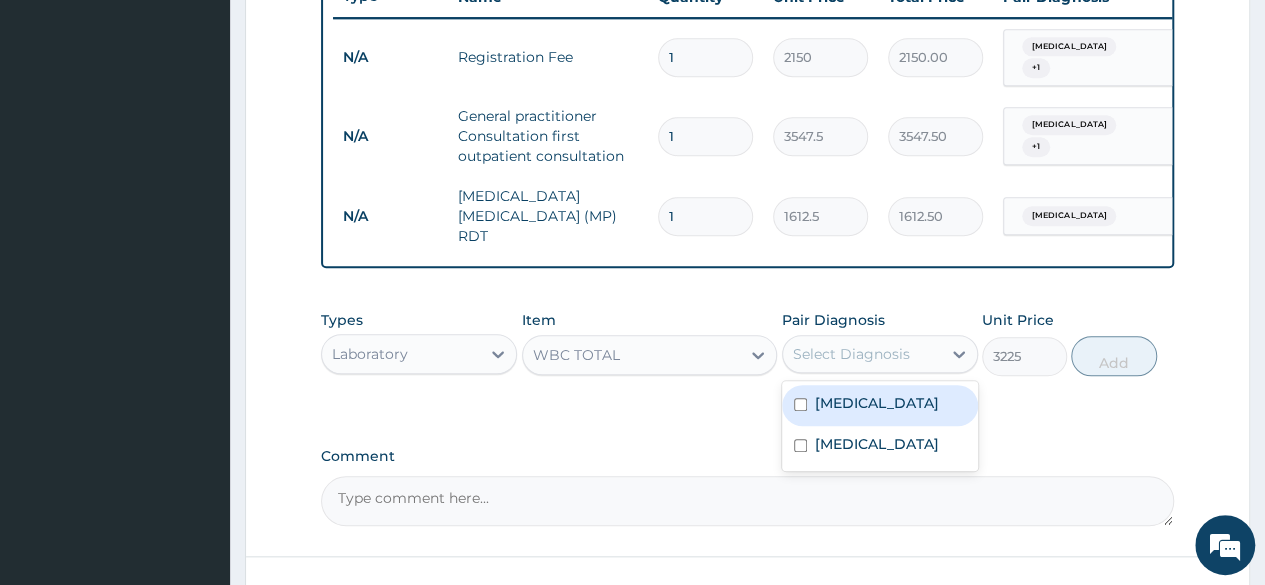 click on "Select Diagnosis" at bounding box center [862, 354] 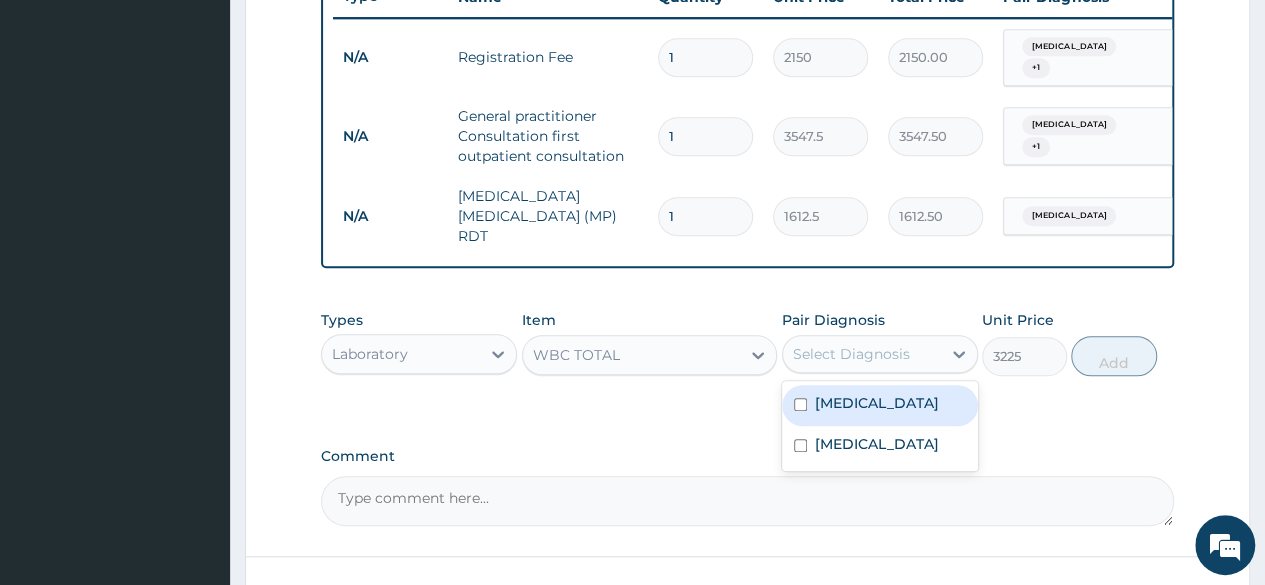 click on "Upper respiratory infection" at bounding box center (877, 403) 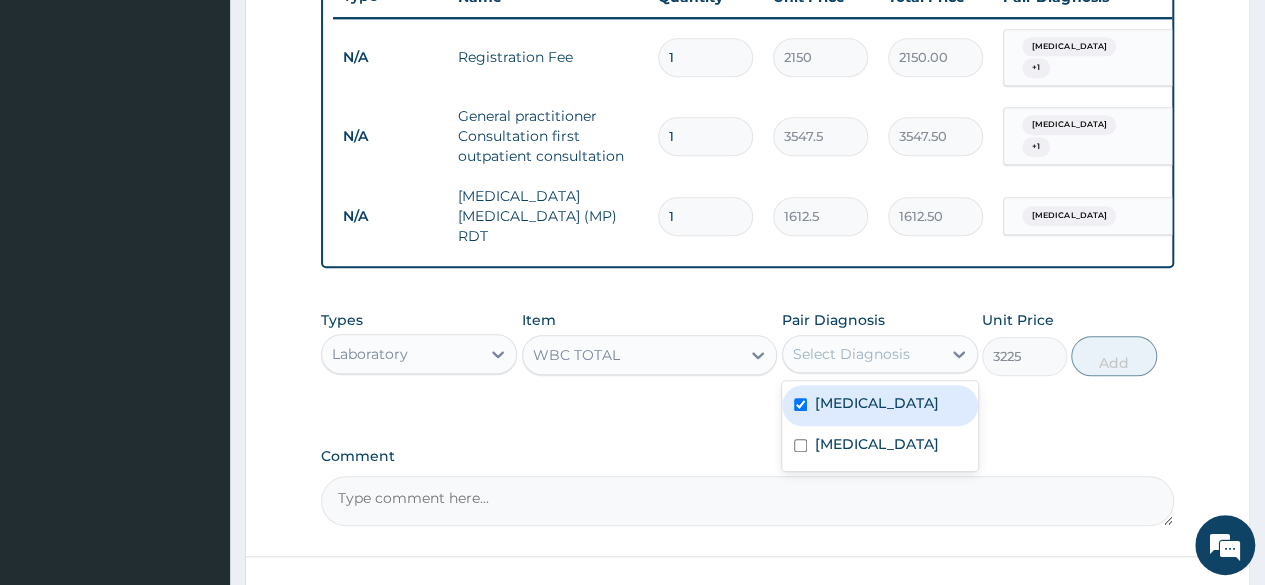 checkbox on "true" 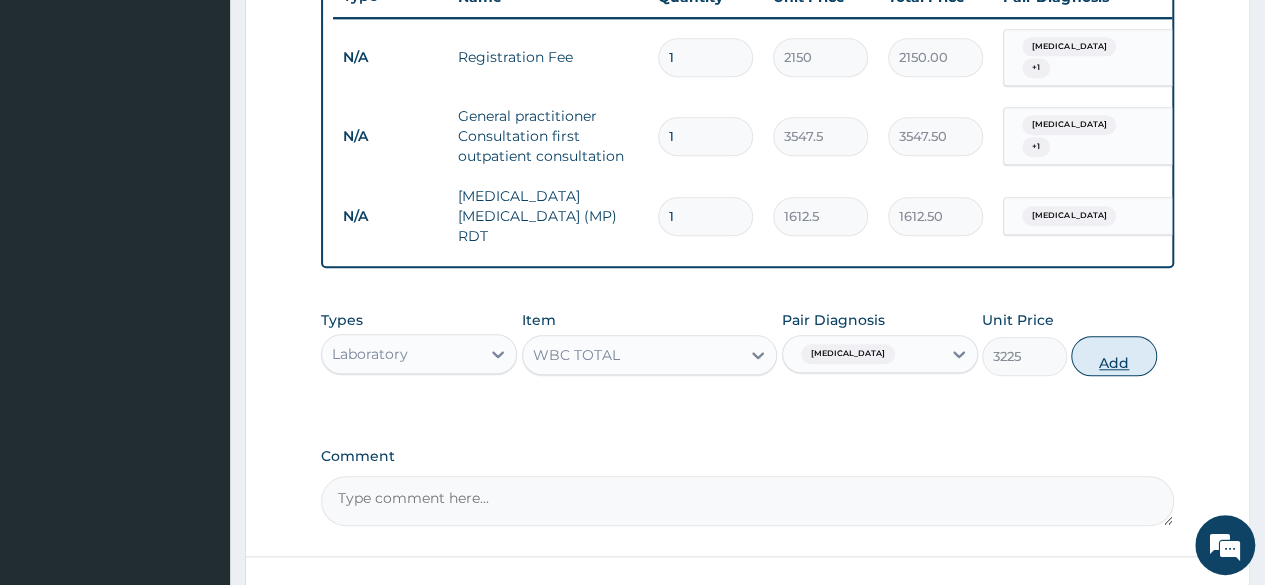 click on "Add" at bounding box center (1113, 356) 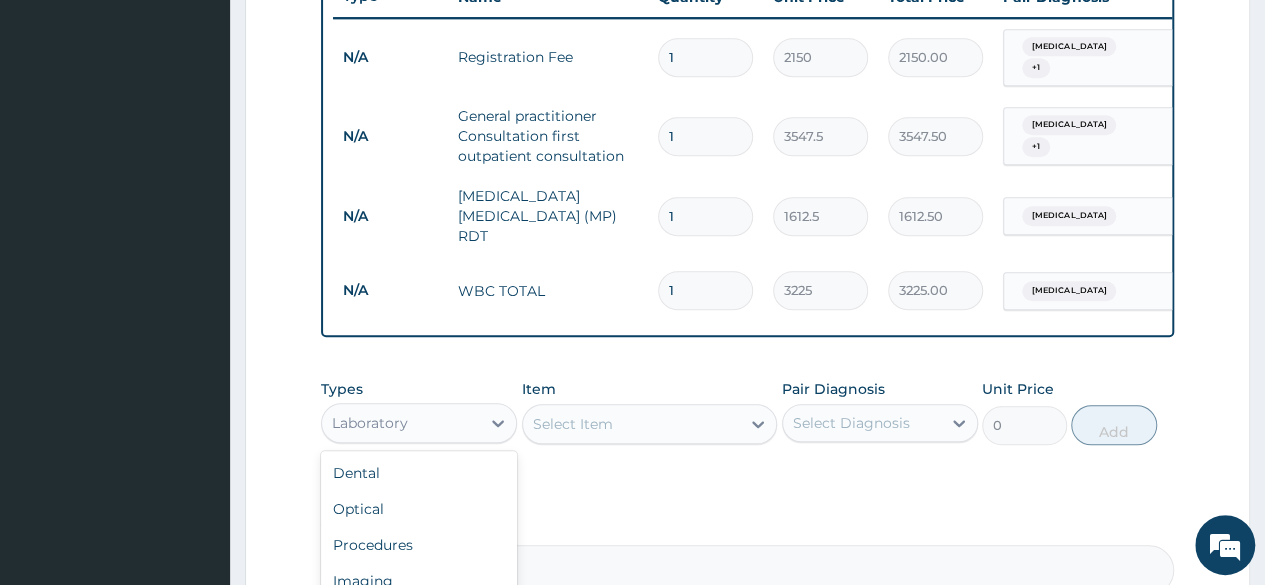 click on "Laboratory" at bounding box center (419, 423) 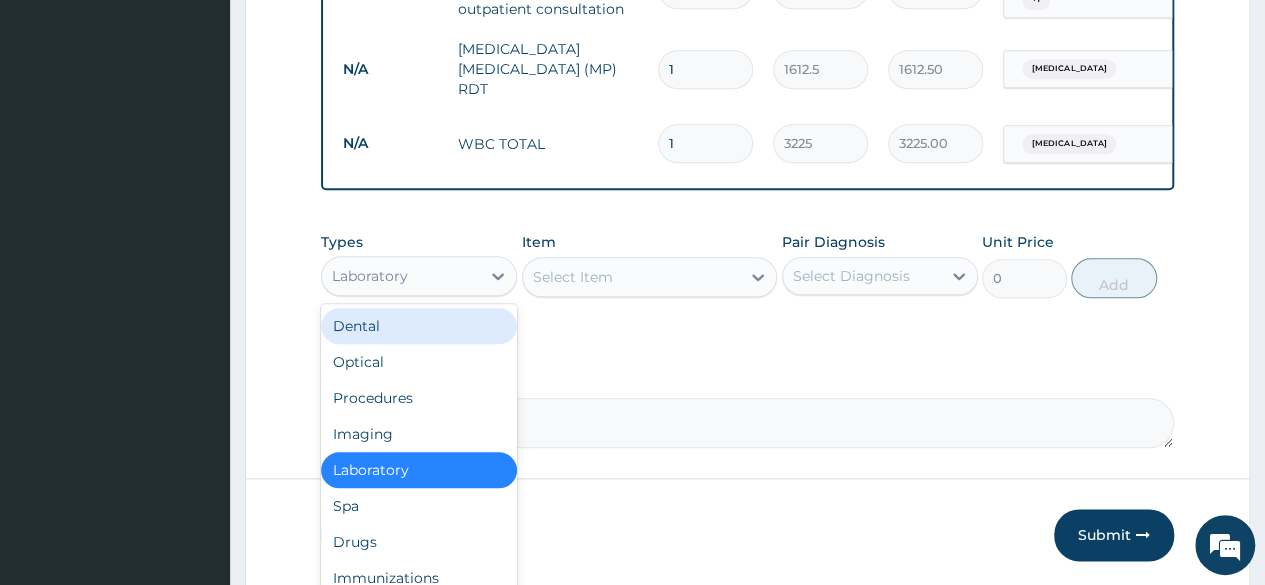scroll, scrollTop: 1000, scrollLeft: 0, axis: vertical 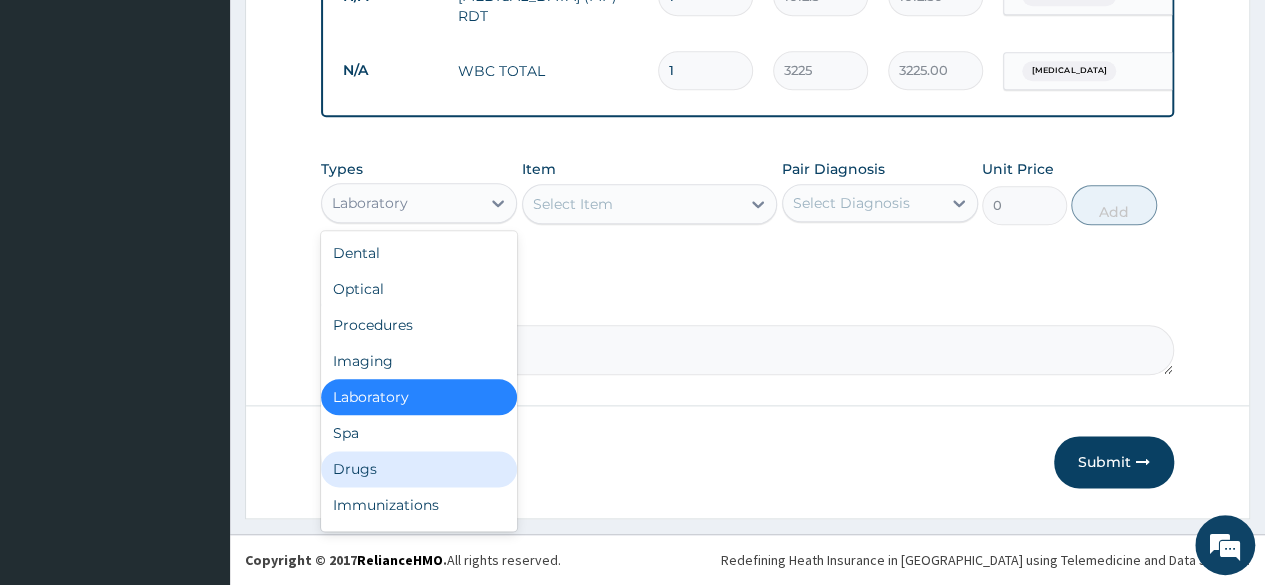 click on "Drugs" at bounding box center (419, 469) 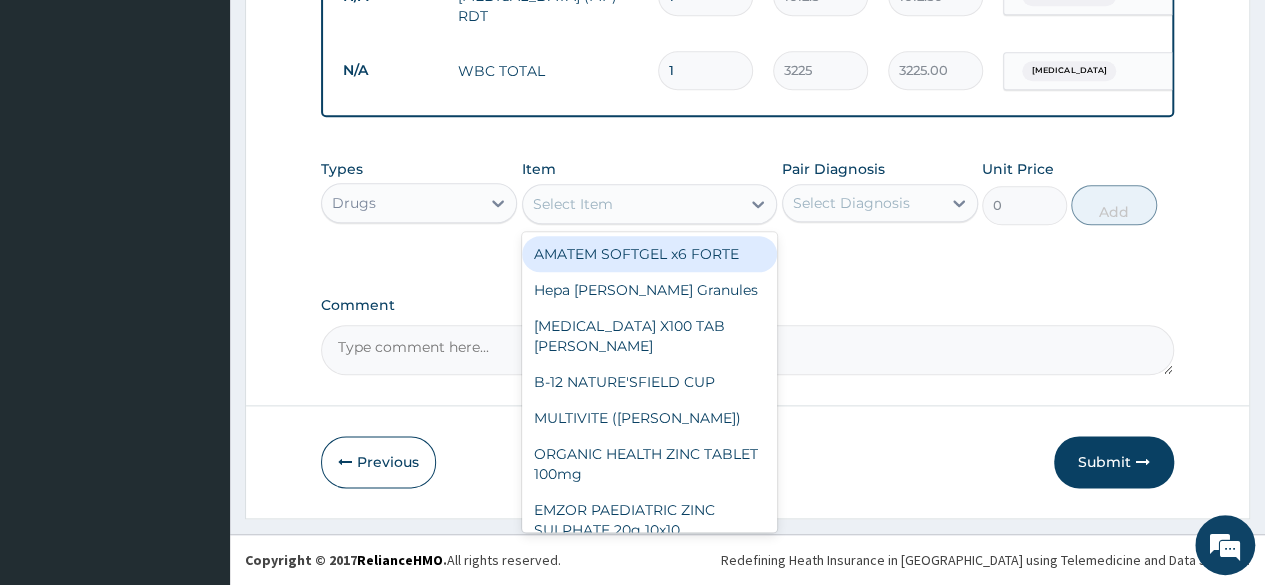 click on "Select Item" at bounding box center (632, 204) 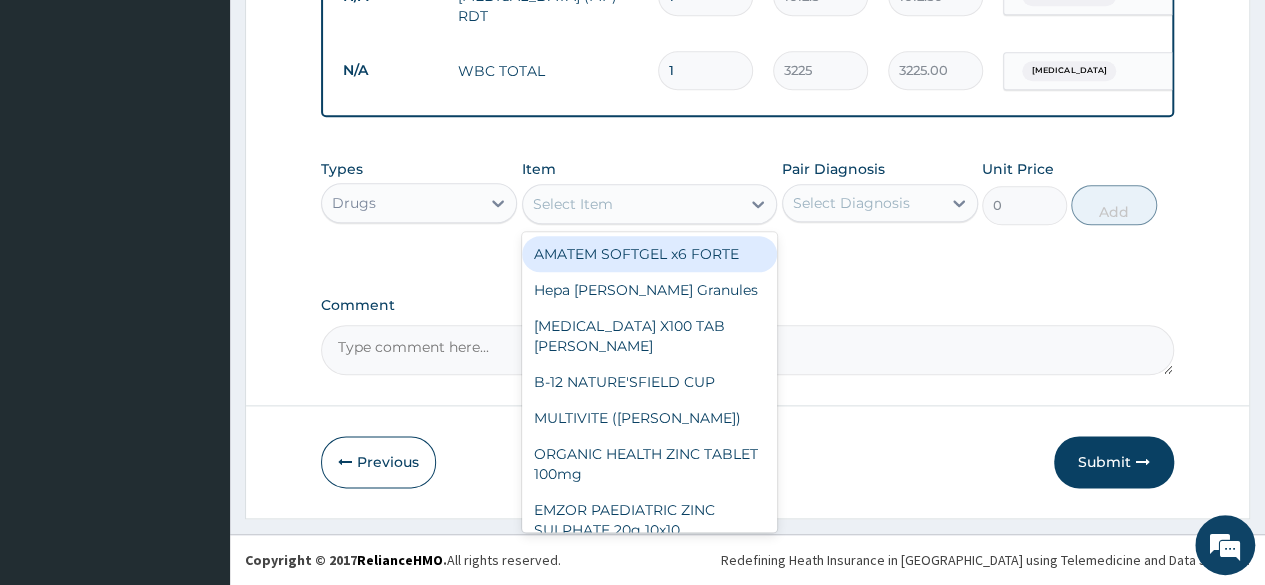 click on "AMATEM SOFTGEL x6 FORTE" at bounding box center (650, 254) 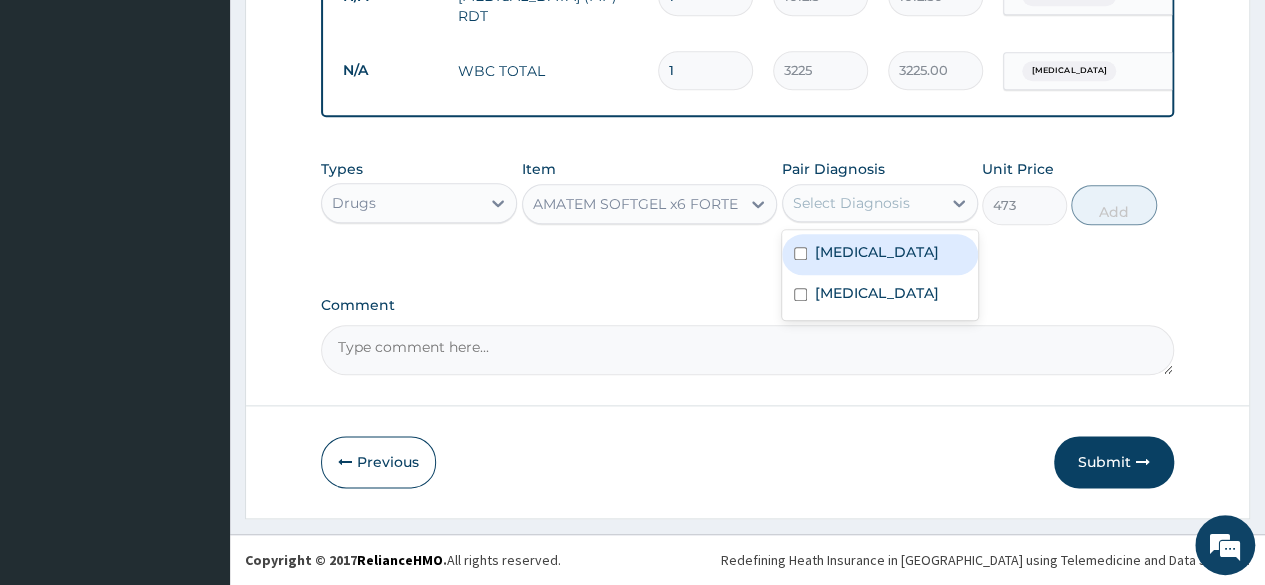 click on "Select Diagnosis" at bounding box center [851, 203] 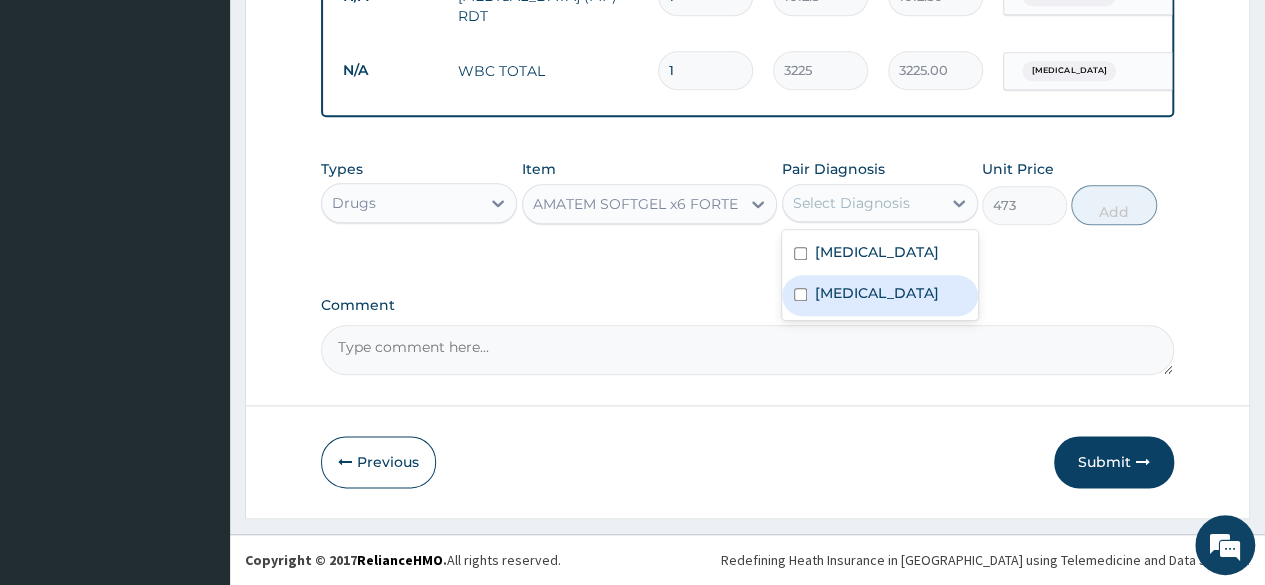 click on "Malaria" at bounding box center [880, 295] 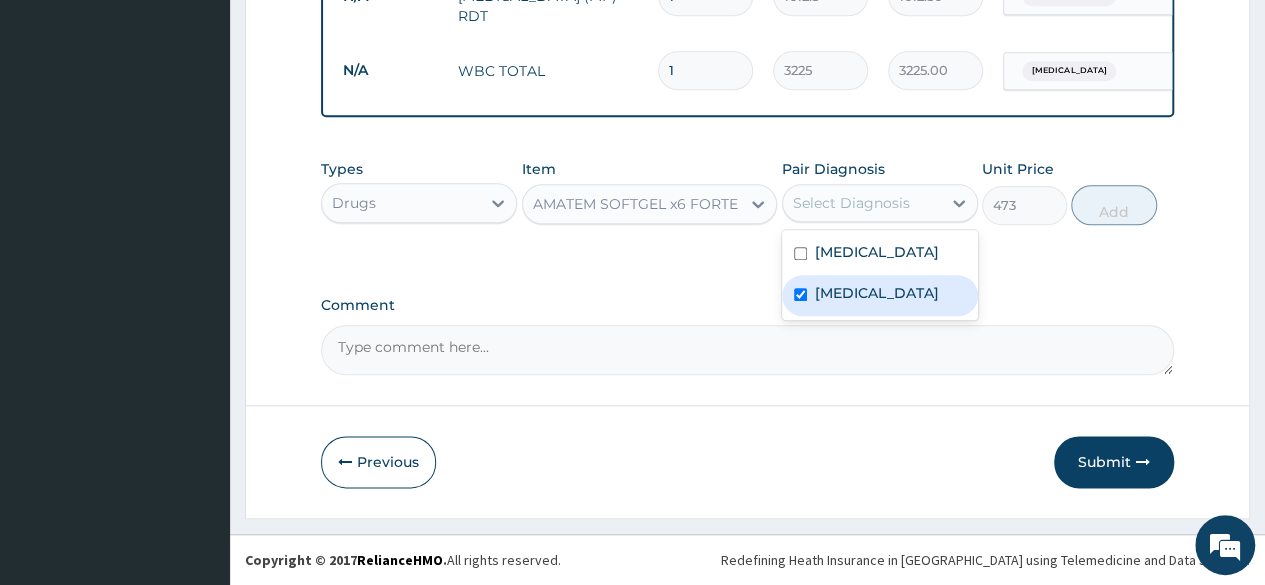 checkbox on "true" 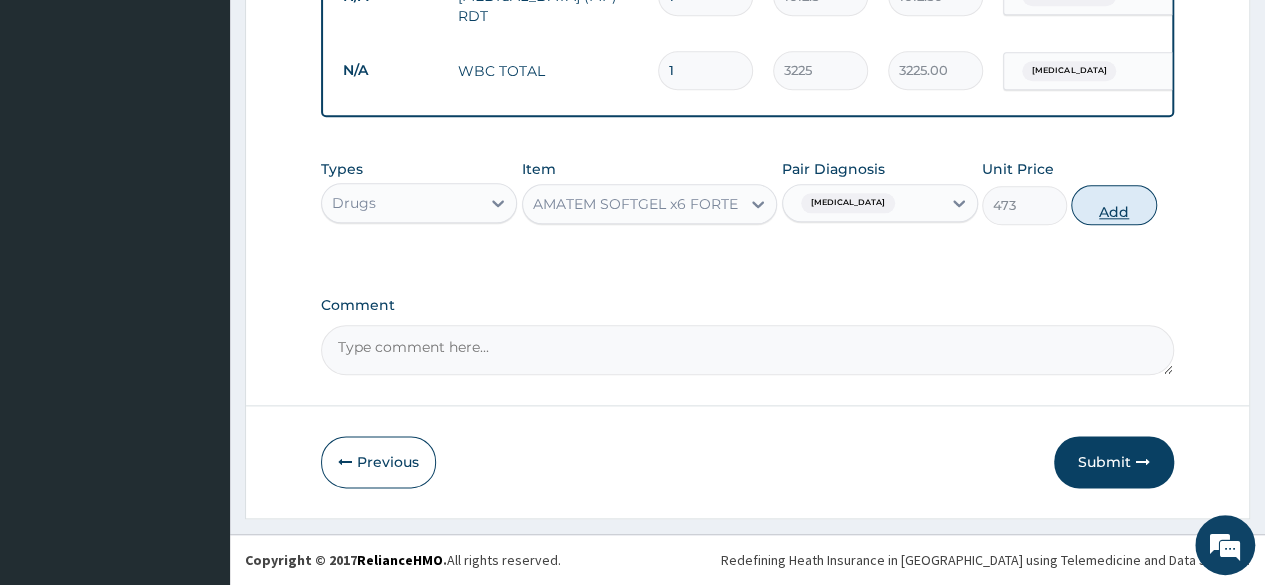 click on "Add" at bounding box center (1113, 205) 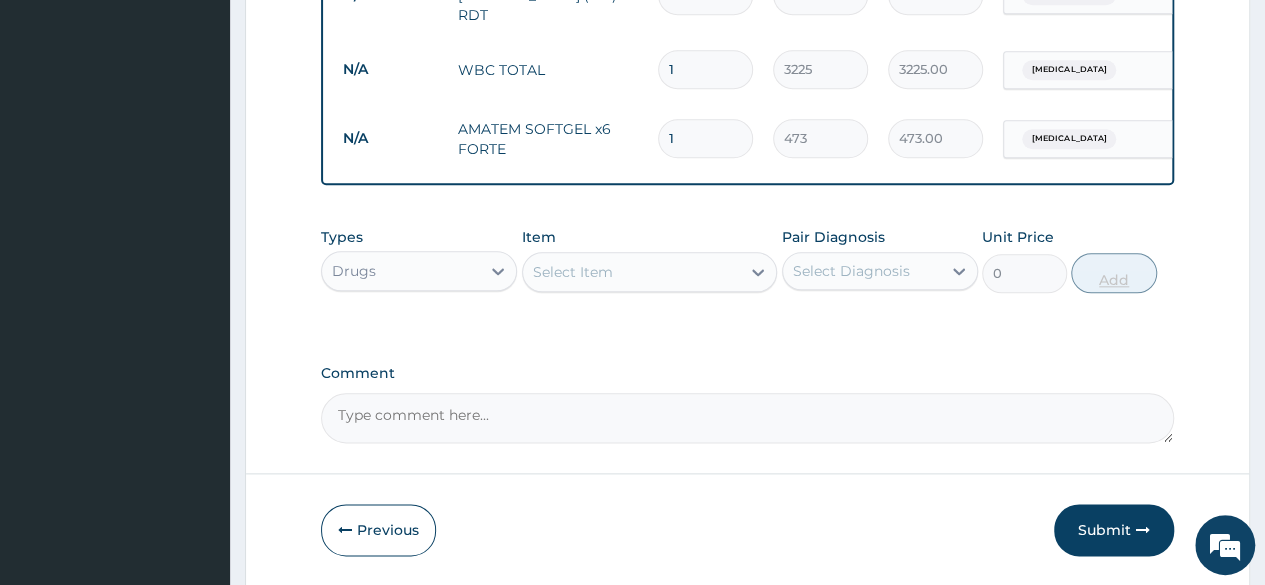 type 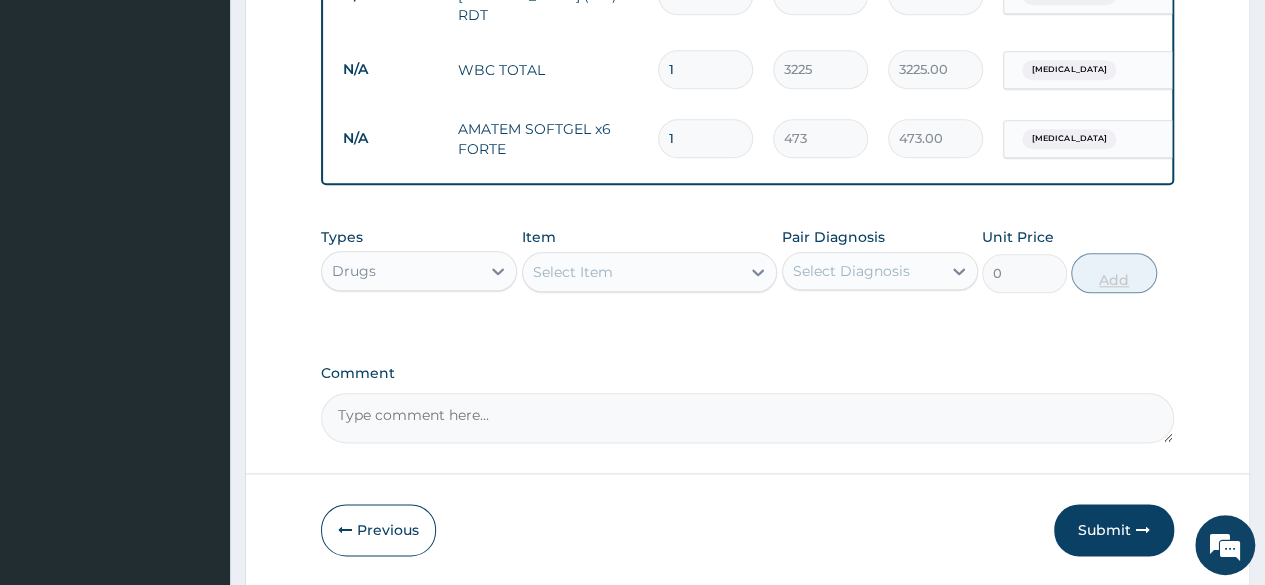 type on "0.00" 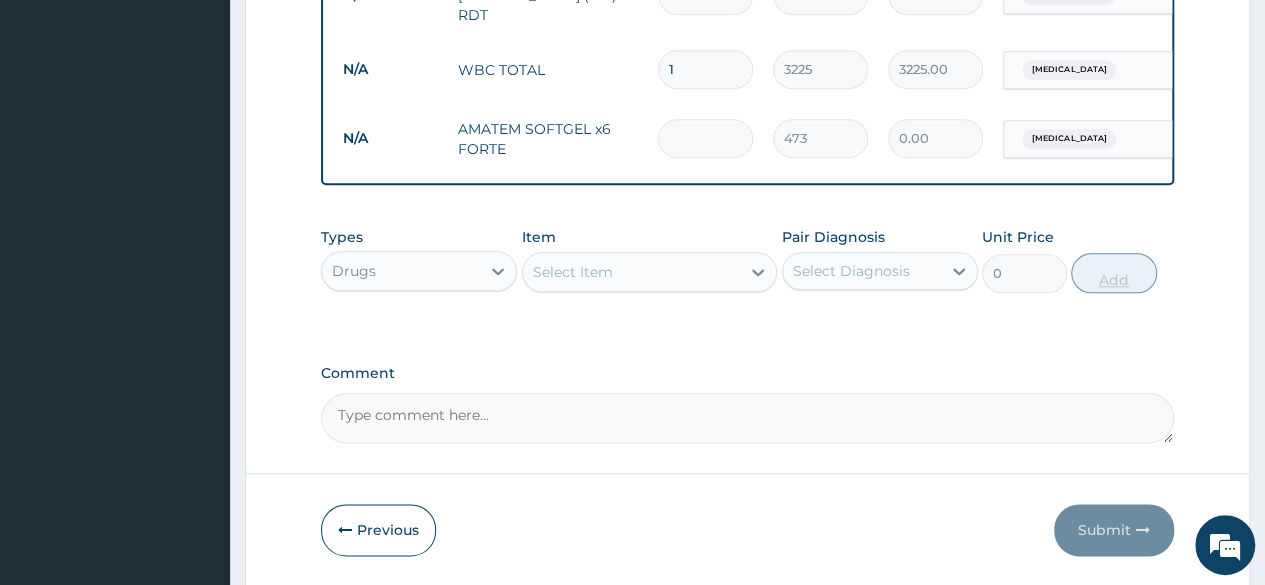 type on "6" 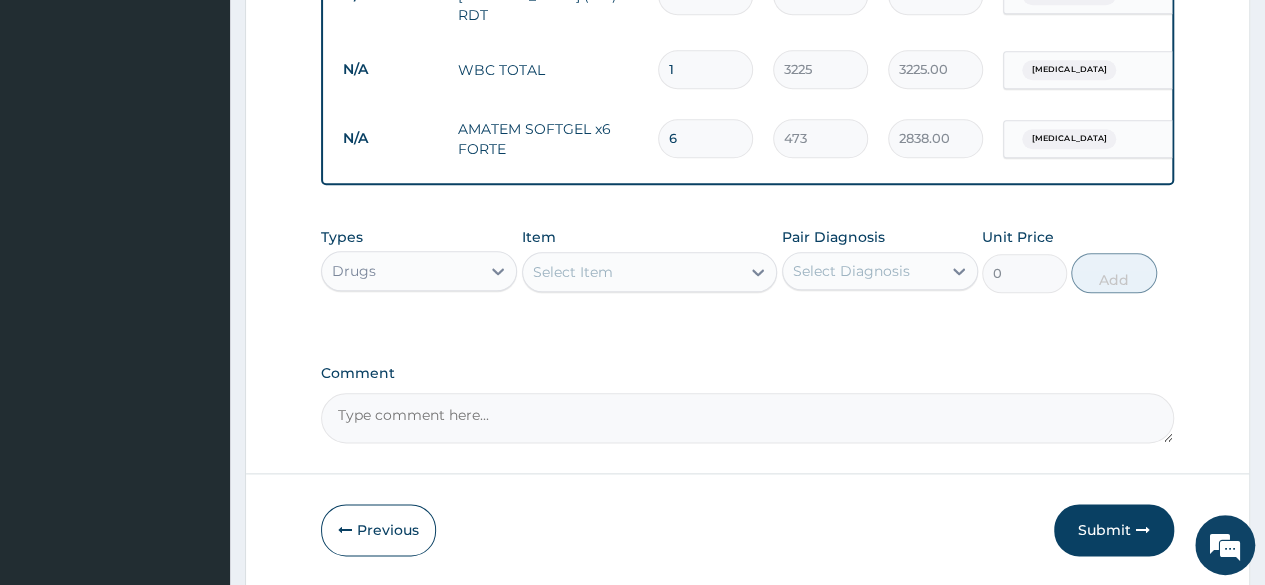 type on "6" 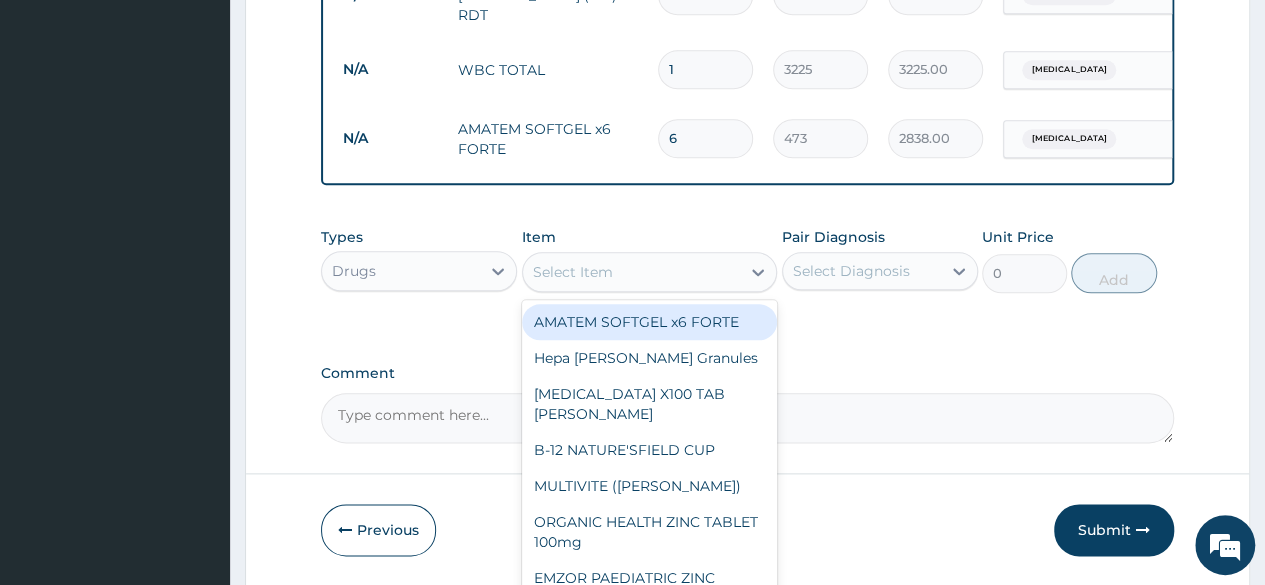 click on "Select Item" at bounding box center (573, 272) 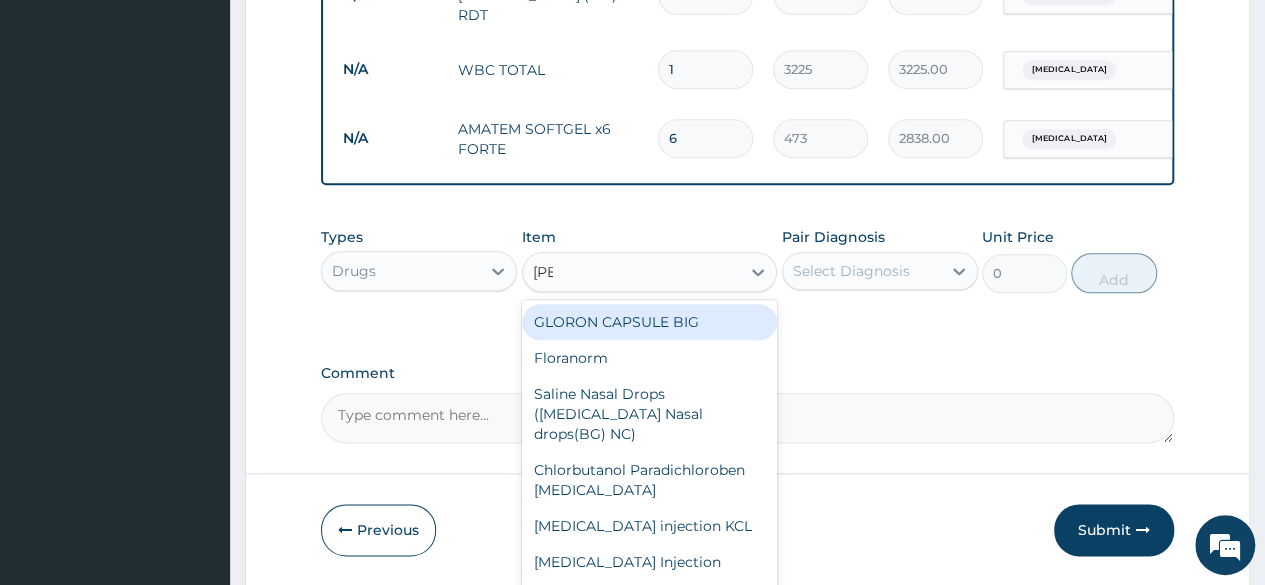 type on "lorat" 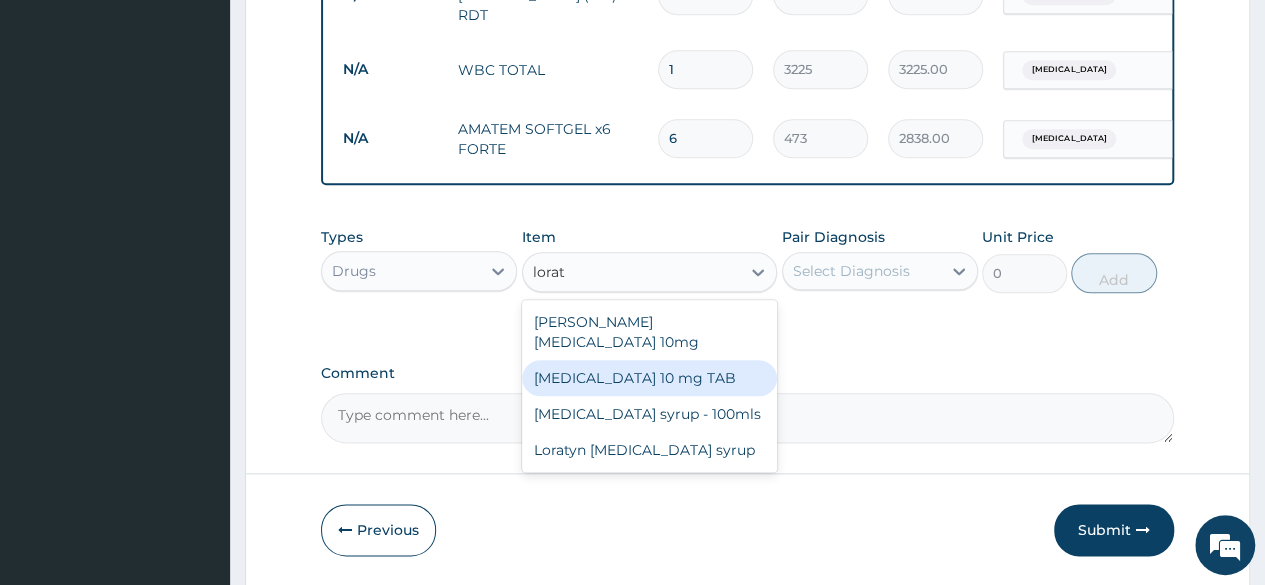 click on "LORATADINE 10 mg TAB" at bounding box center (650, 378) 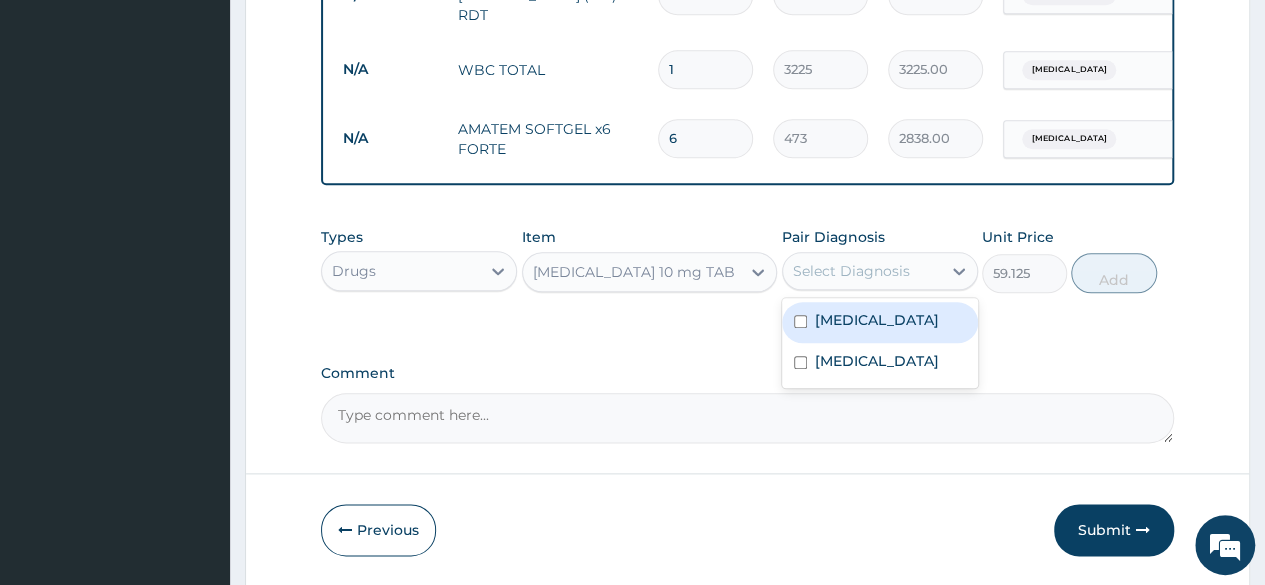 click on "Select Diagnosis" at bounding box center [851, 271] 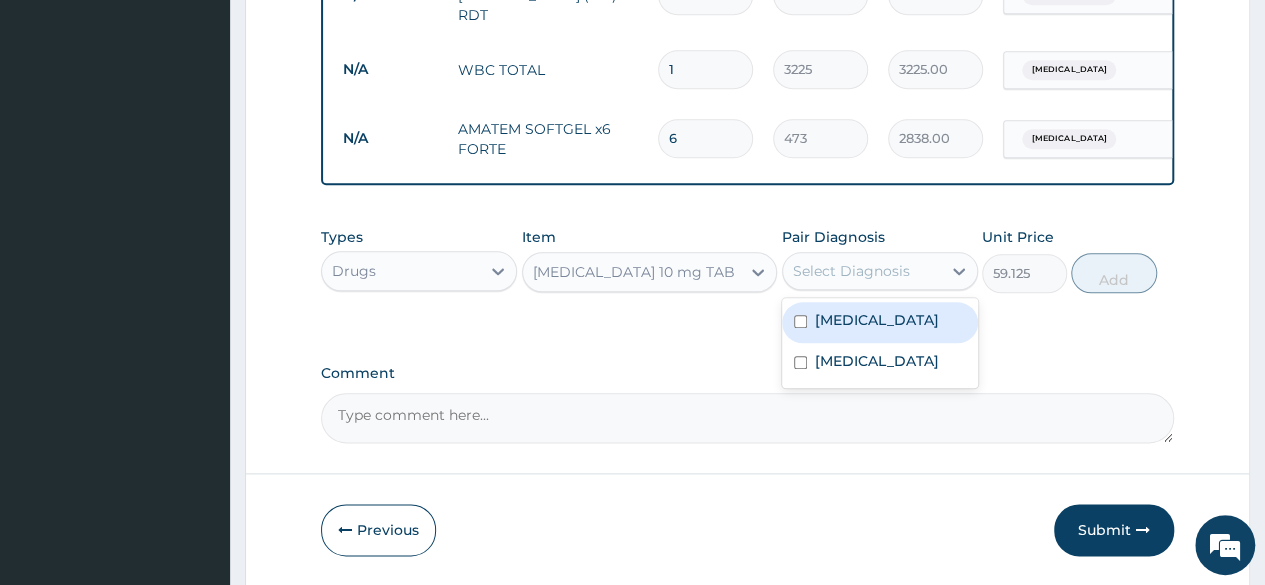 click on "Upper respiratory infection" at bounding box center [877, 320] 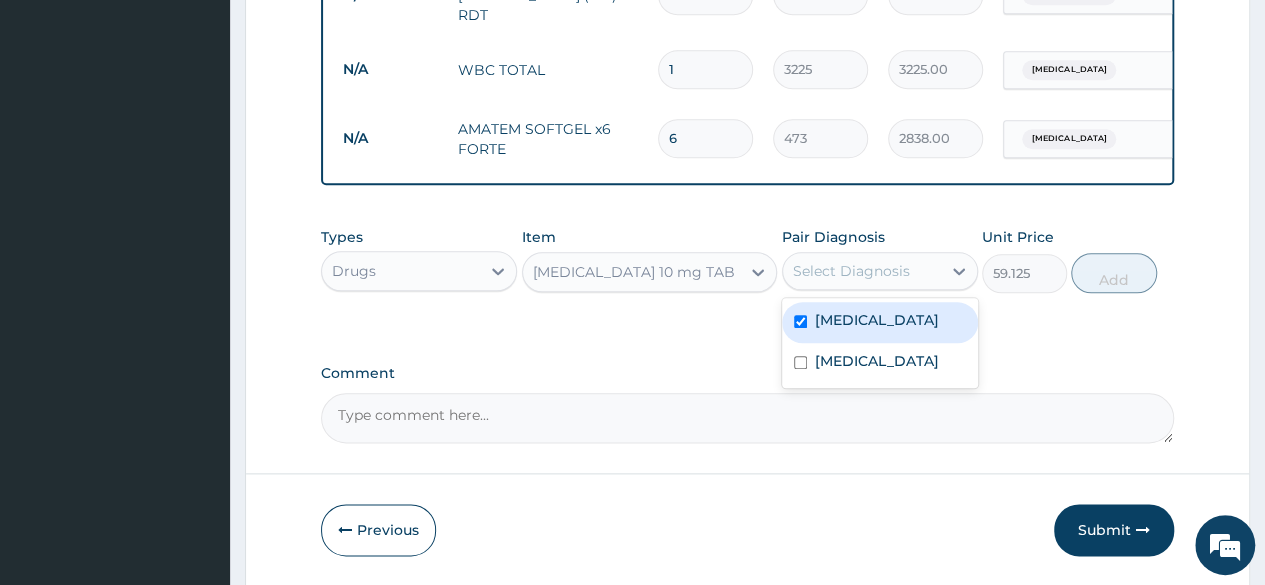 checkbox on "true" 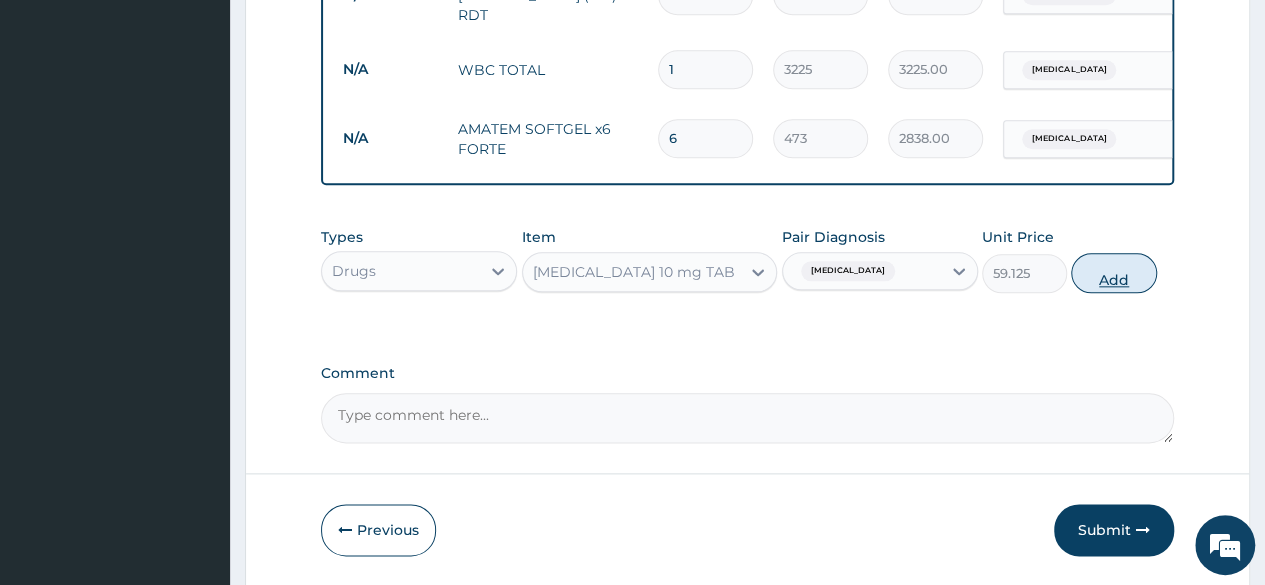 click on "Add" at bounding box center [1113, 273] 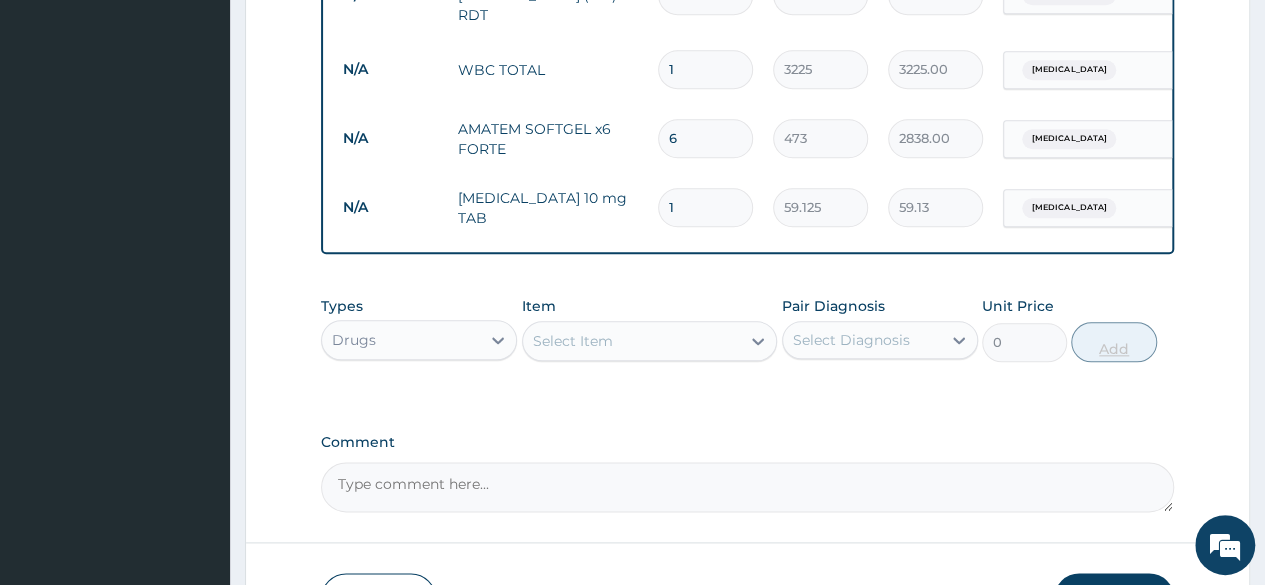 type on "10" 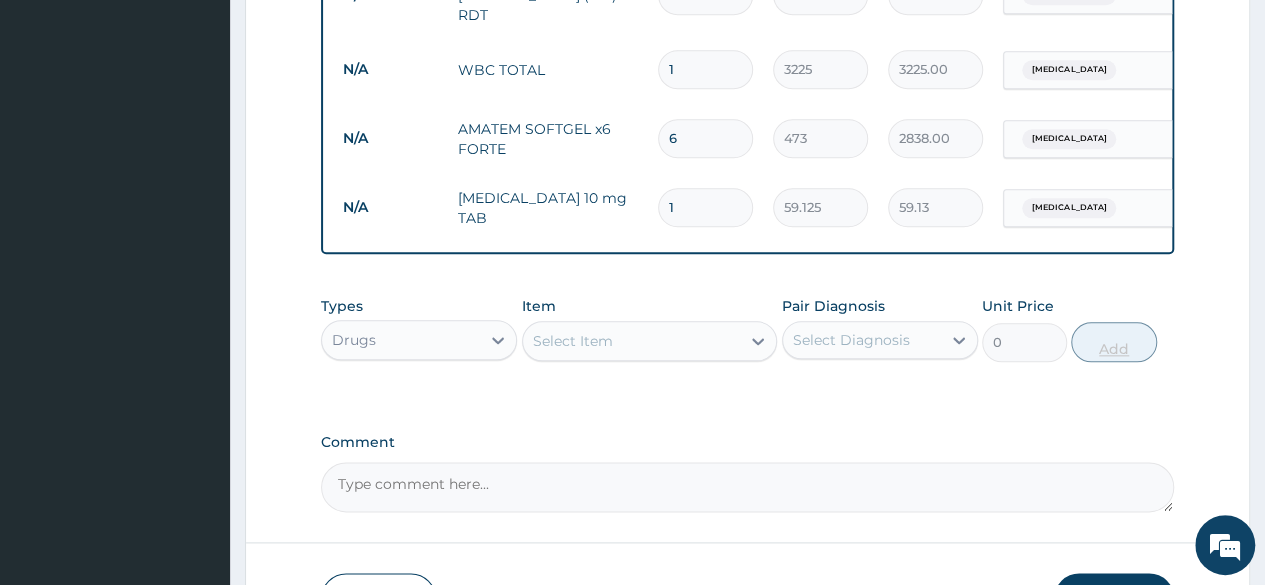 type on "591.25" 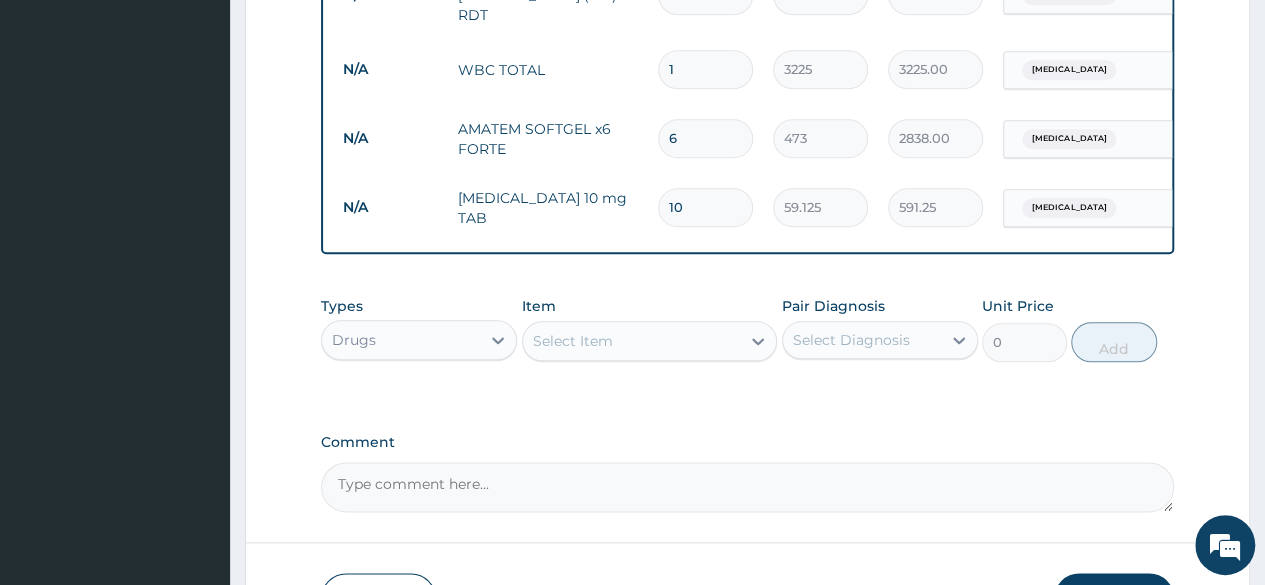 type on "10" 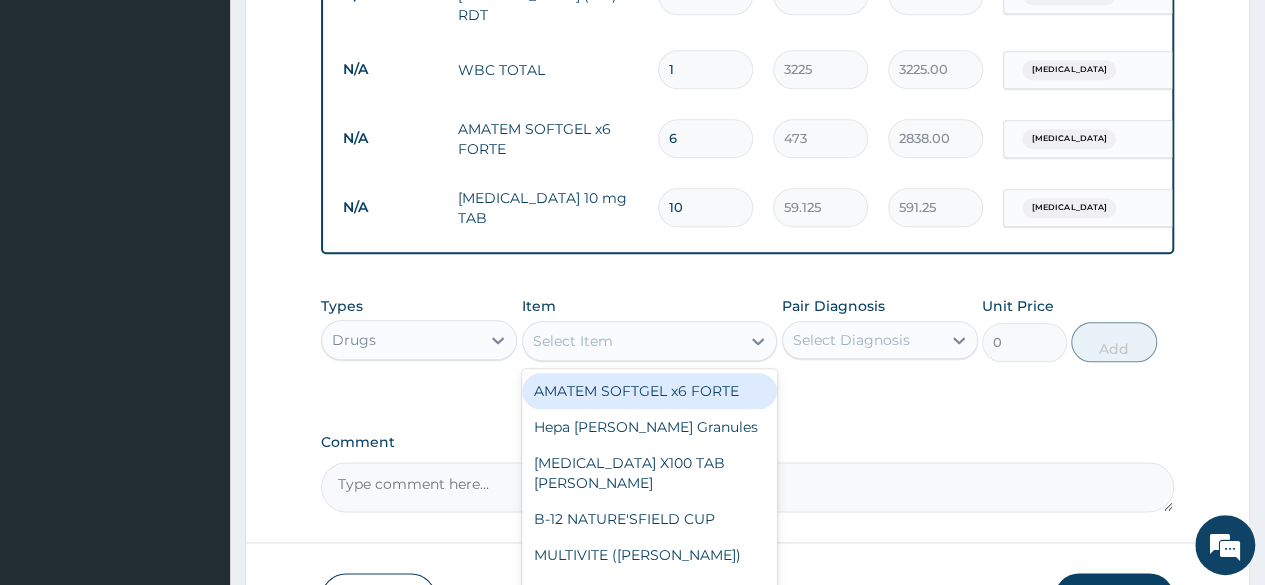 click on "Select Item" at bounding box center (573, 341) 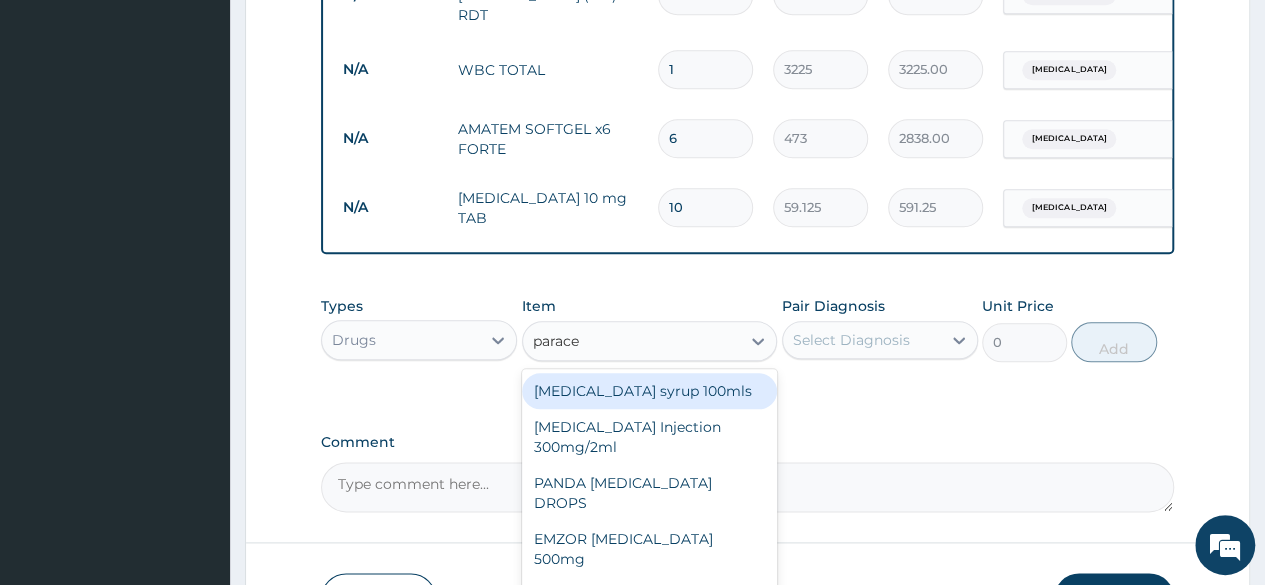 type on "paracet" 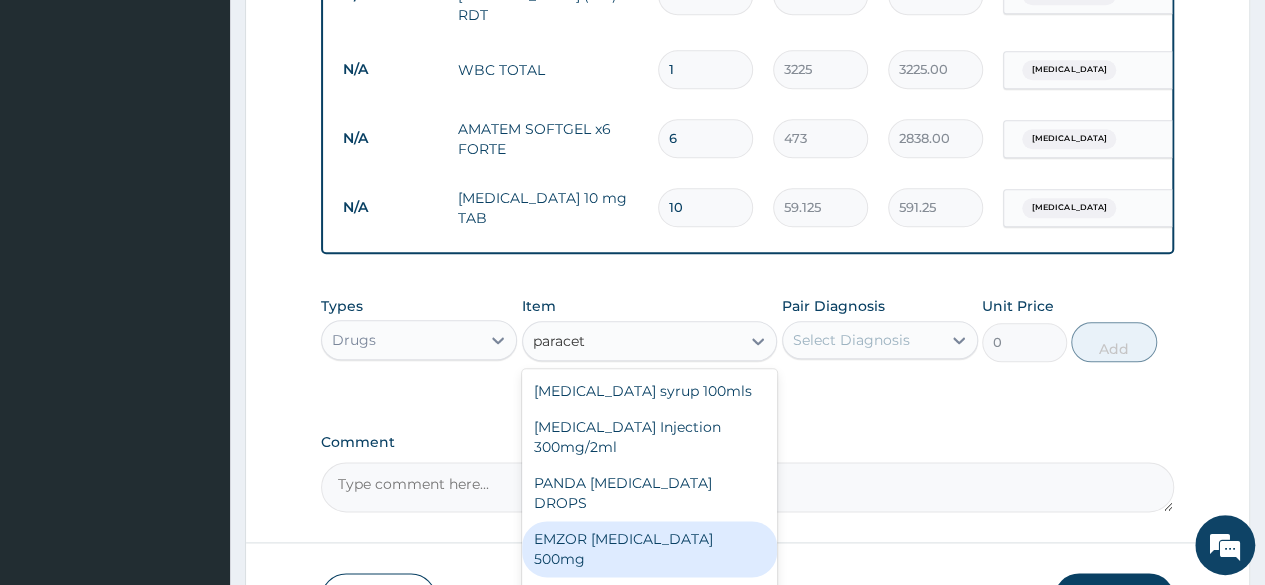 click on "EMZOR PARACETAMOL 500mg" at bounding box center [650, 549] 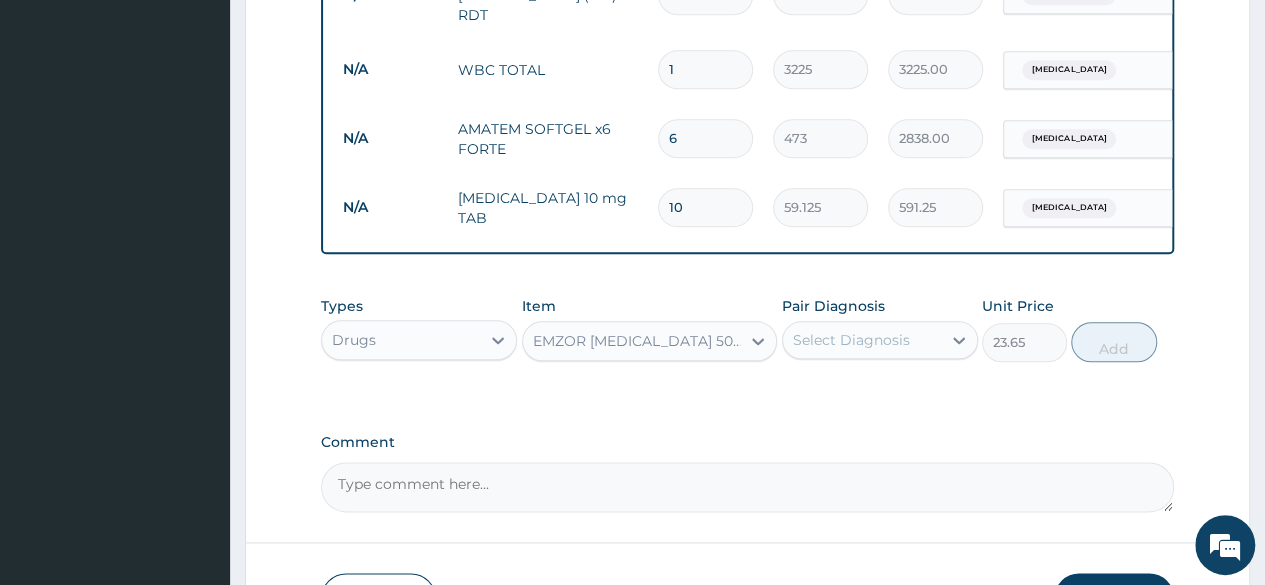 click on "Select Diagnosis" at bounding box center [862, 340] 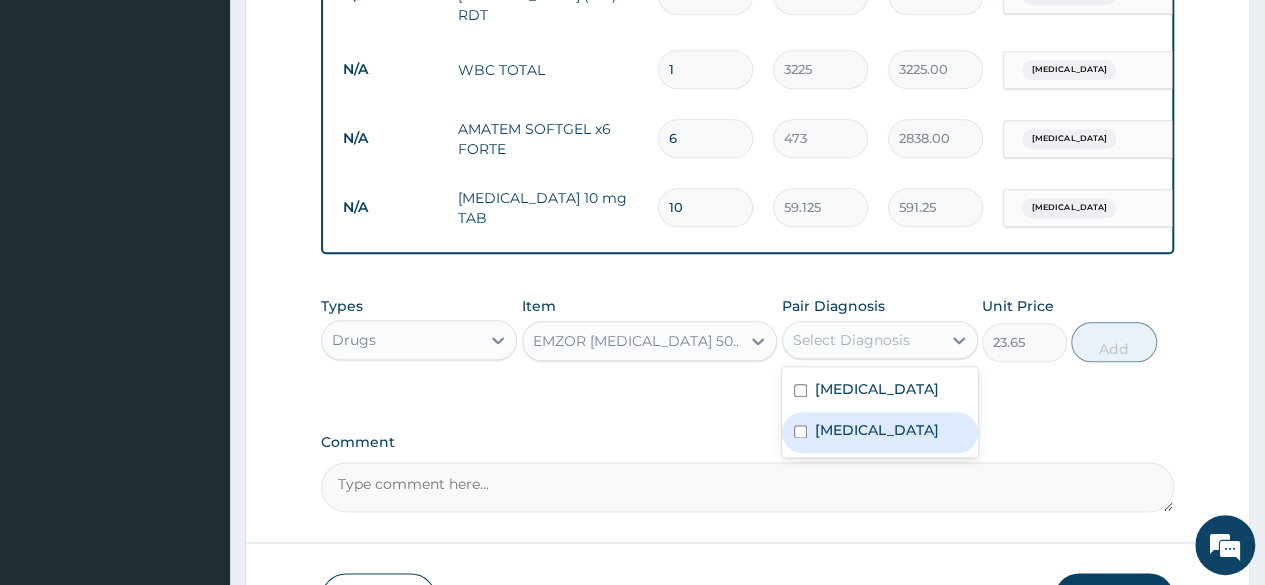 click on "Malaria" at bounding box center (880, 432) 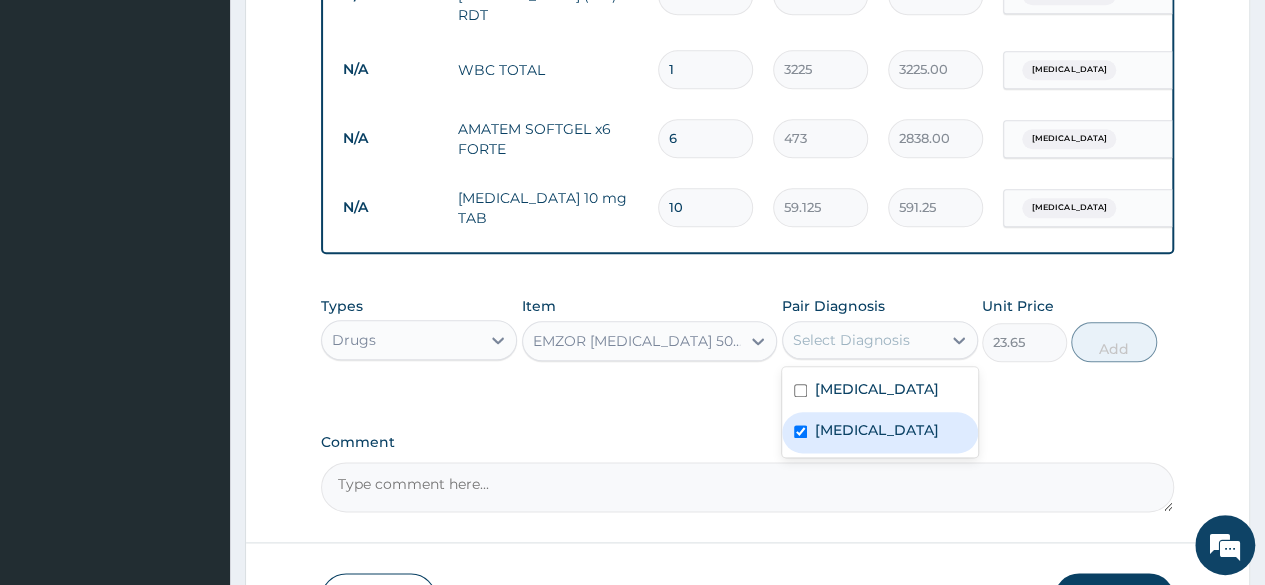 checkbox on "true" 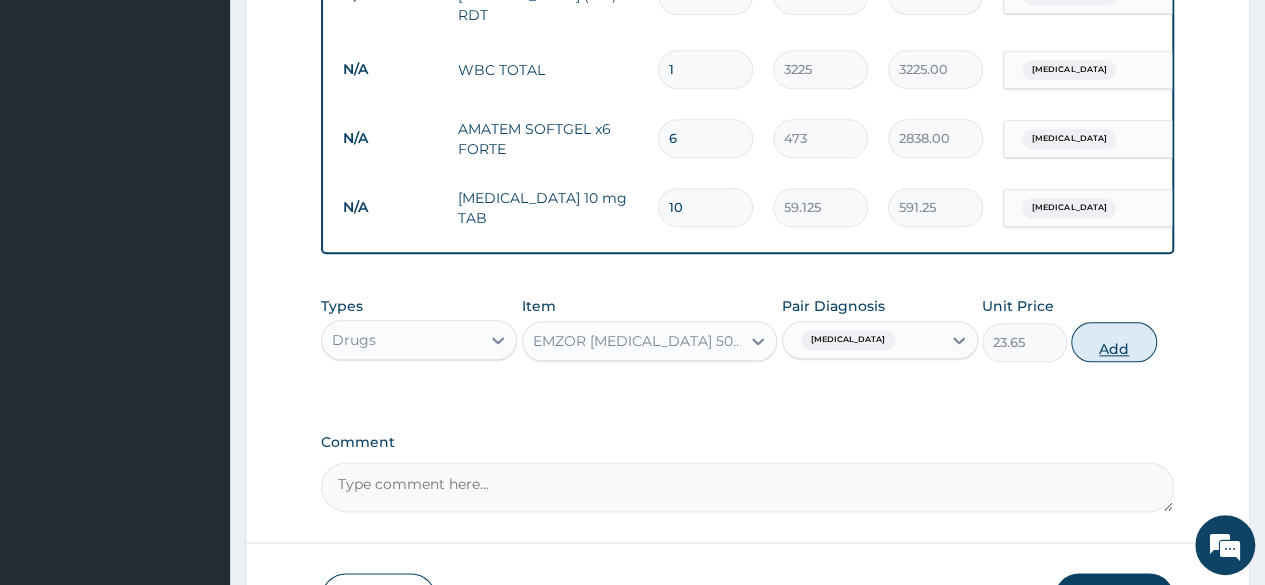 click on "Add" at bounding box center [1113, 342] 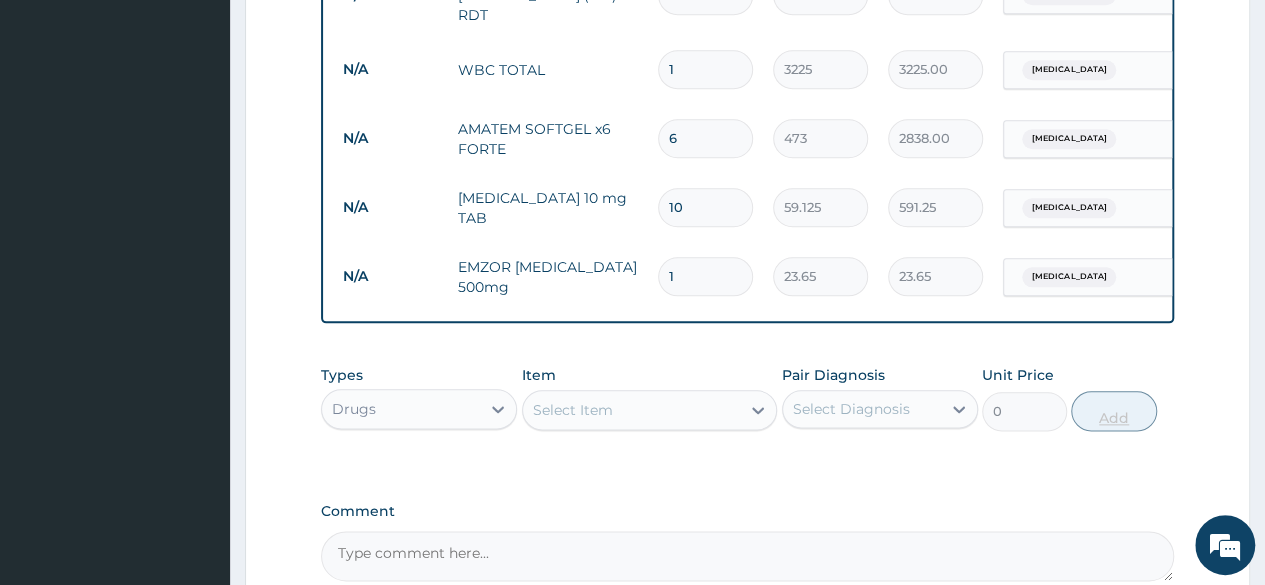type on "18" 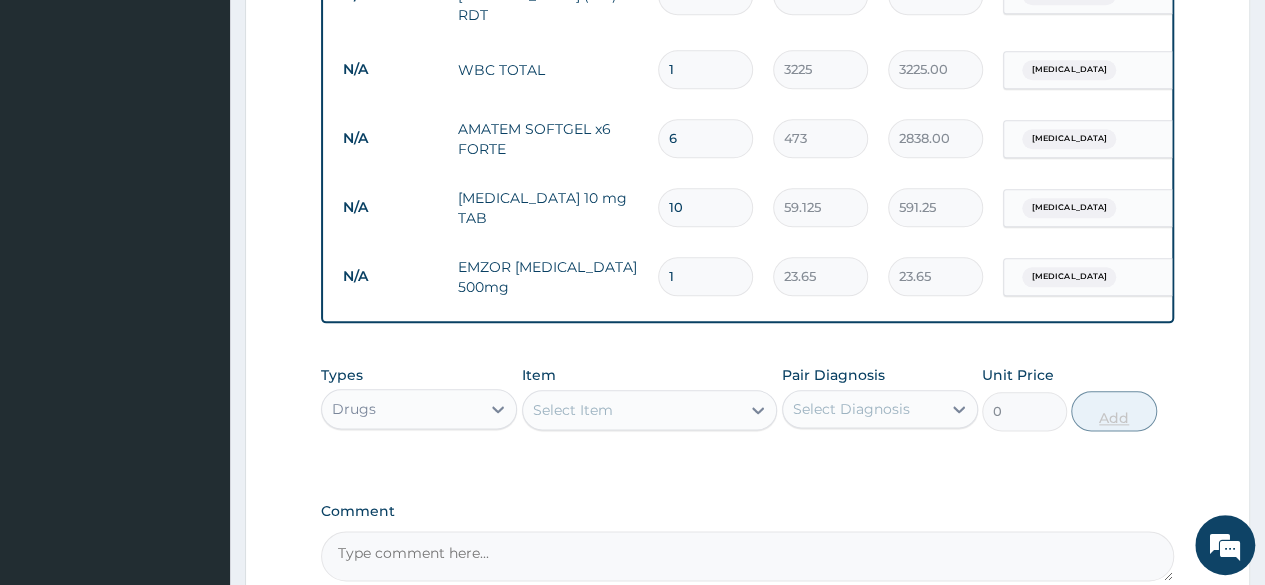 type on "425.70" 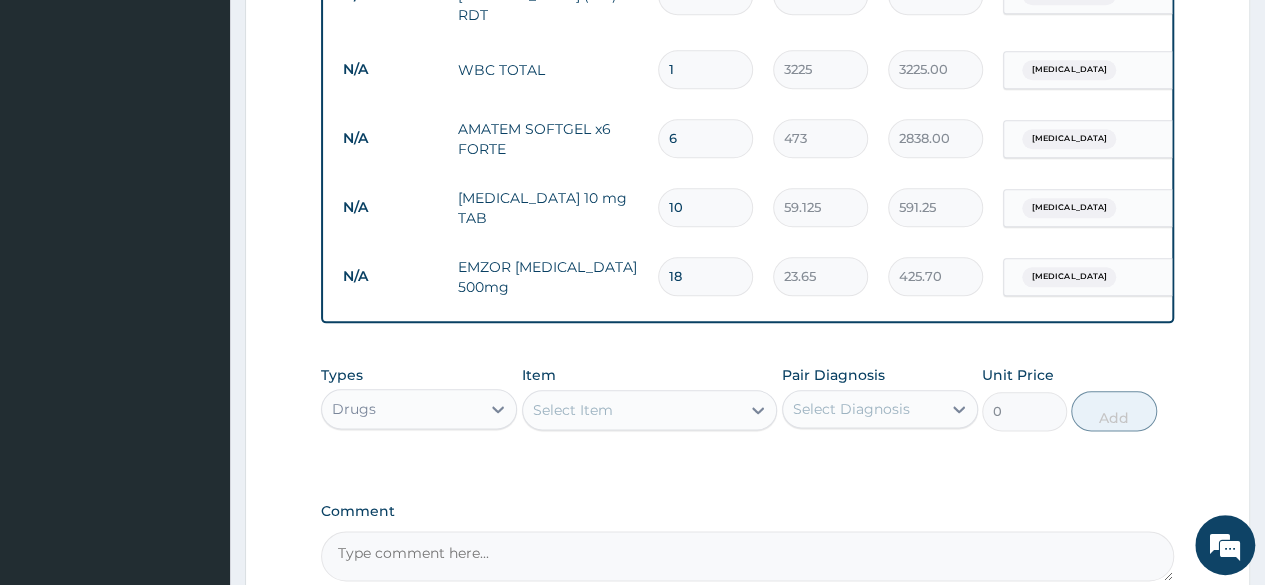 type on "18" 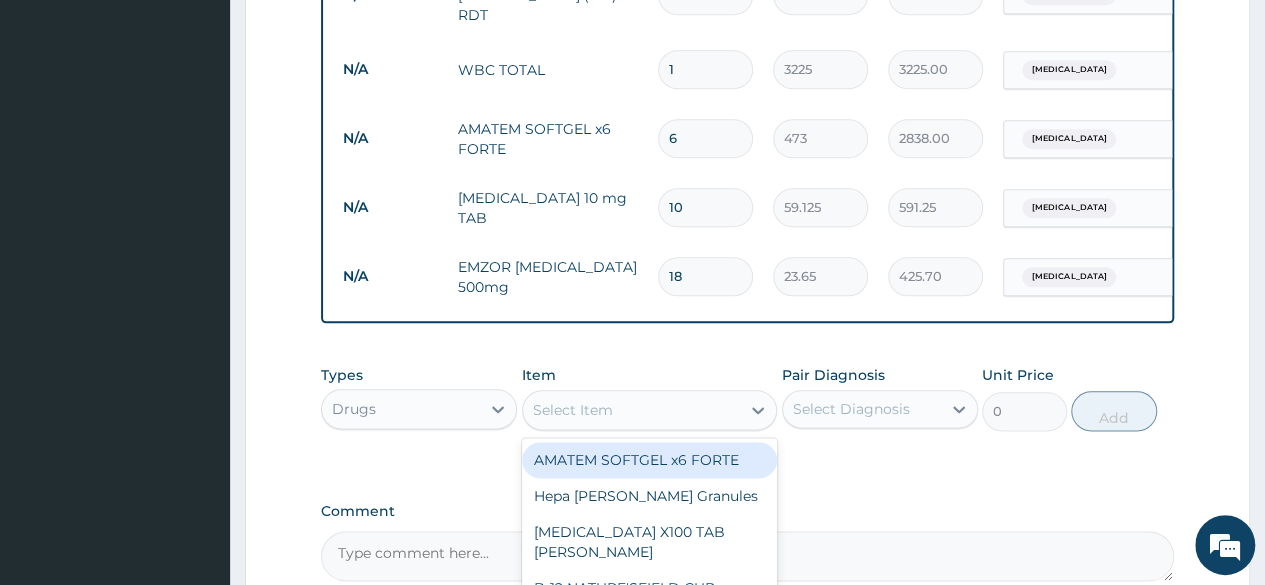 click on "Select Item" at bounding box center (632, 410) 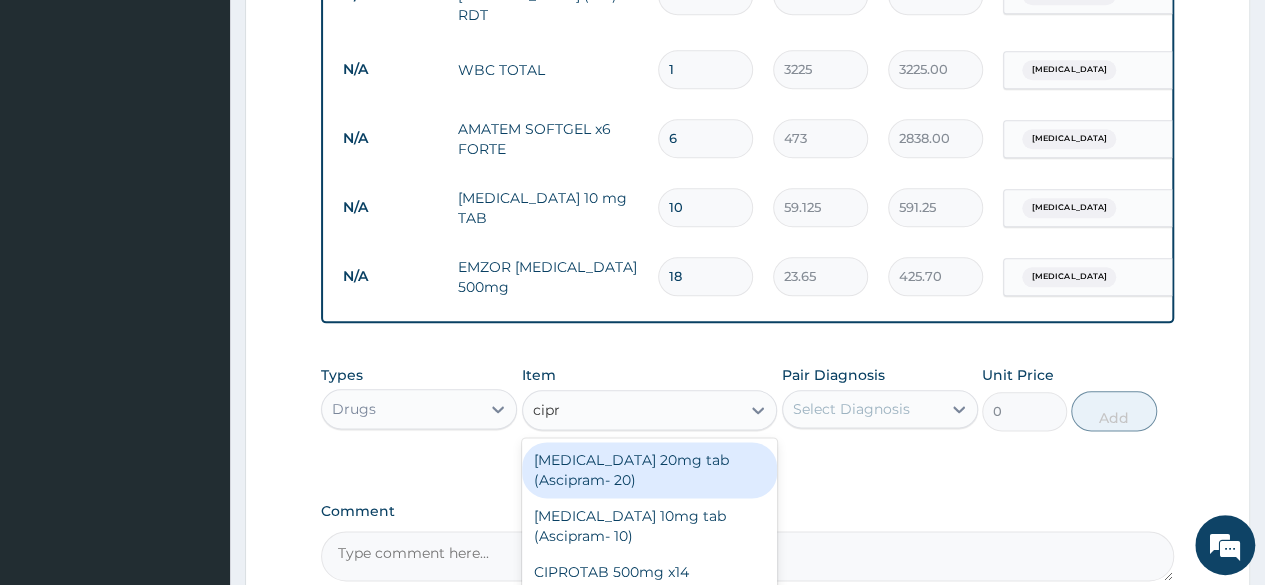 type on "cipro" 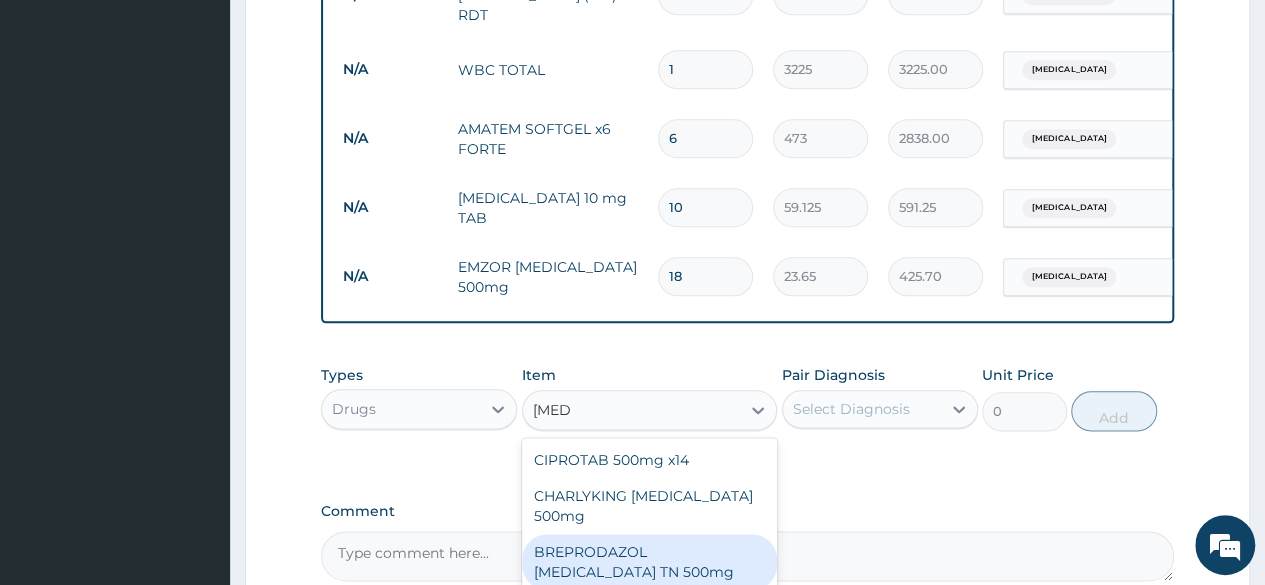 click on "BREPRODAZOL CIPRO TN 500mg" at bounding box center (650, 562) 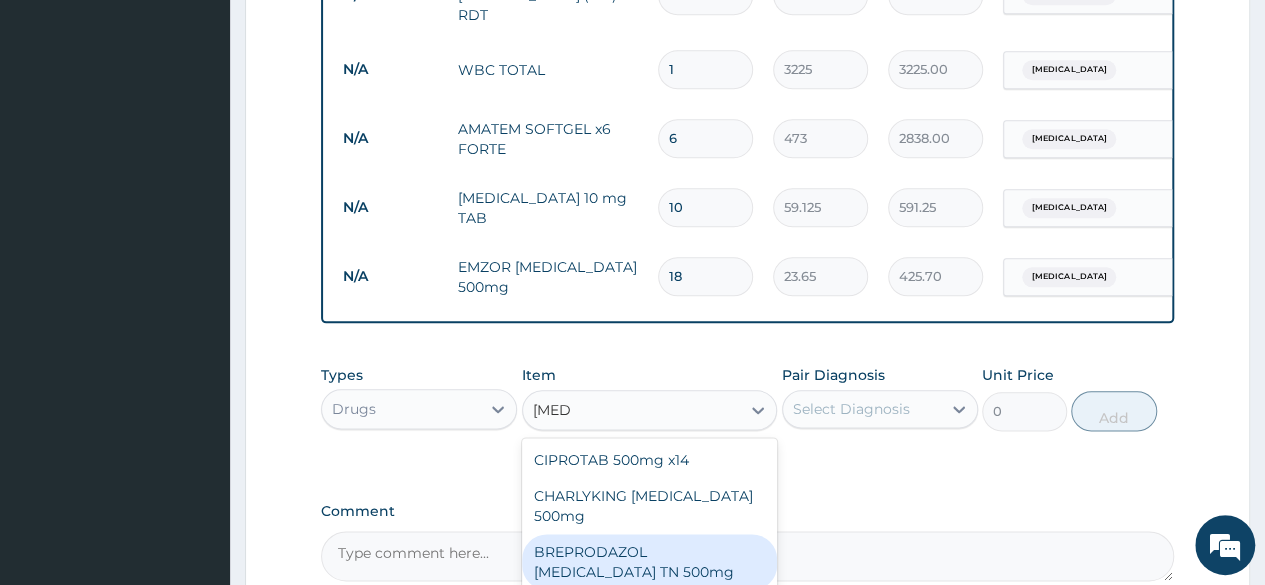 type 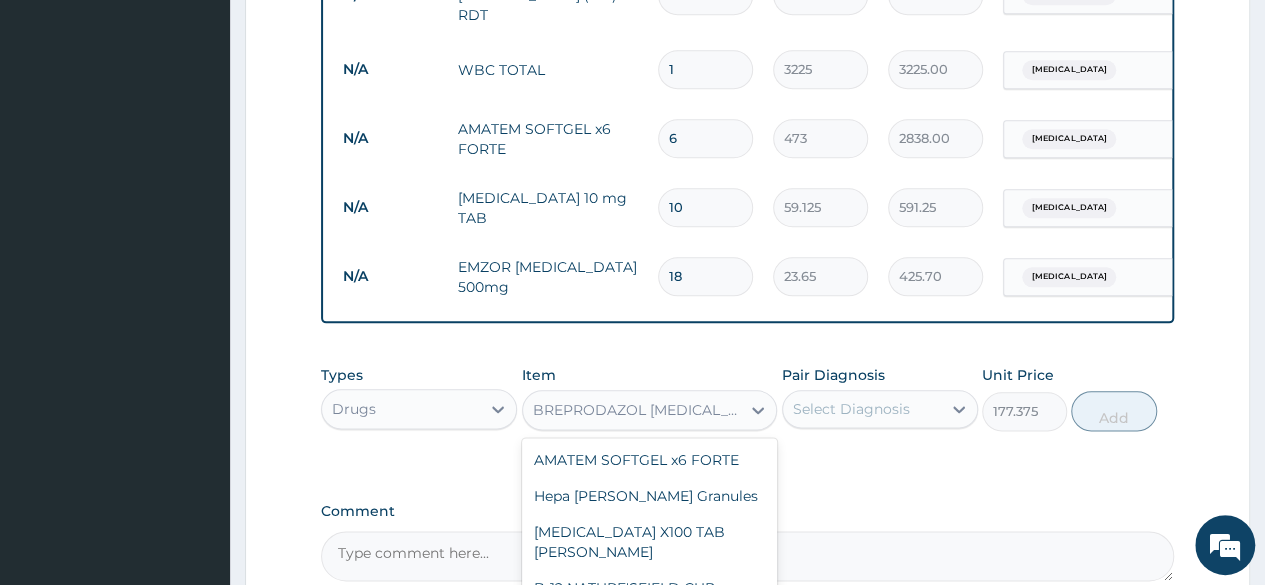 click on "BREPRODAZOL CIPRO TN 500mg" at bounding box center [632, 410] 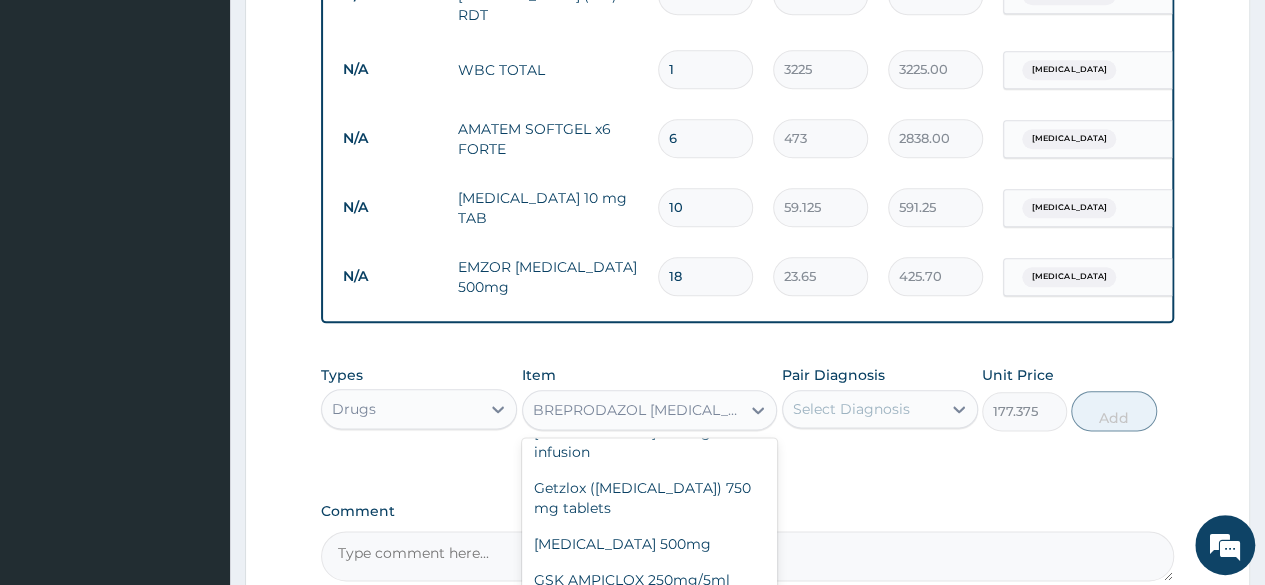 scroll, scrollTop: 22729, scrollLeft: 0, axis: vertical 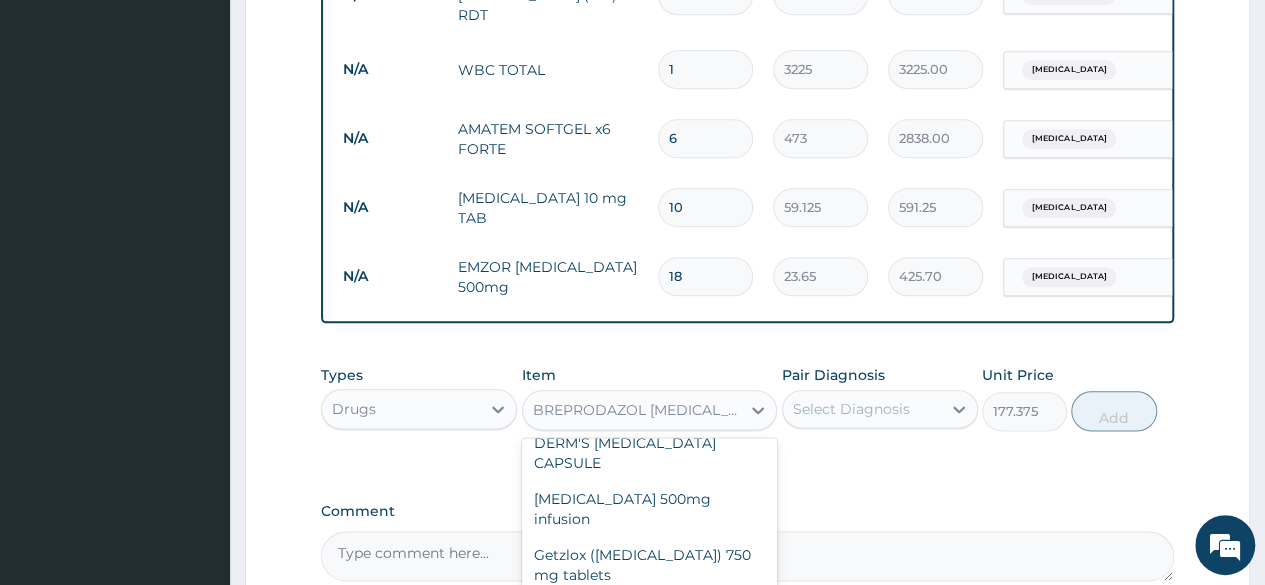click on "Erythromycin tablets" at bounding box center [650, 1319] 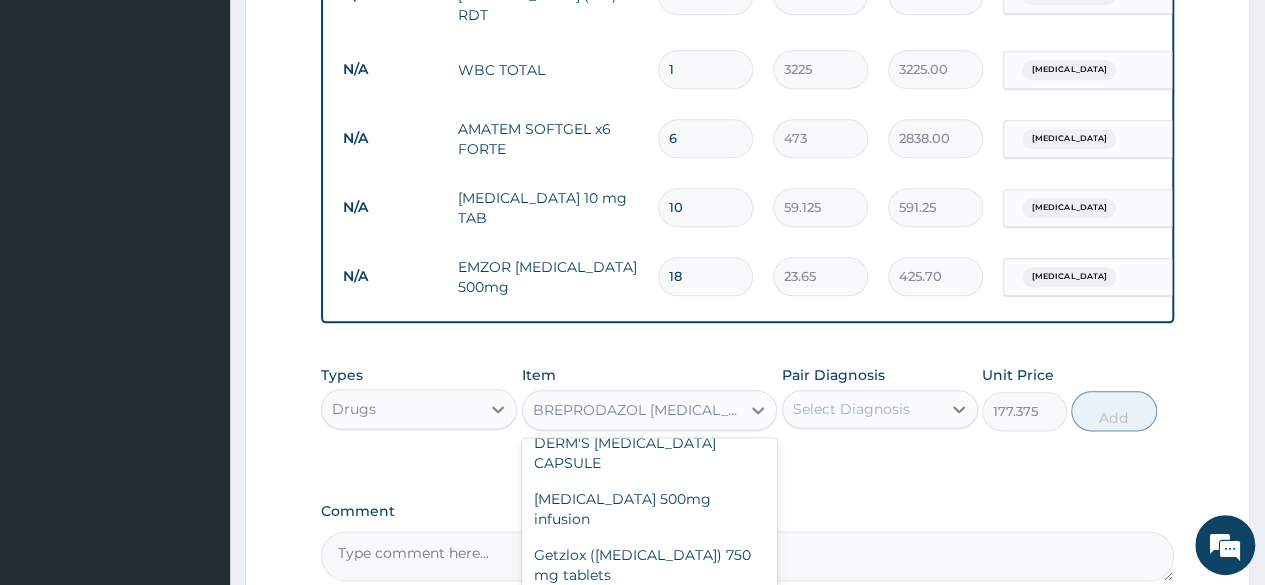 type on "206.9375" 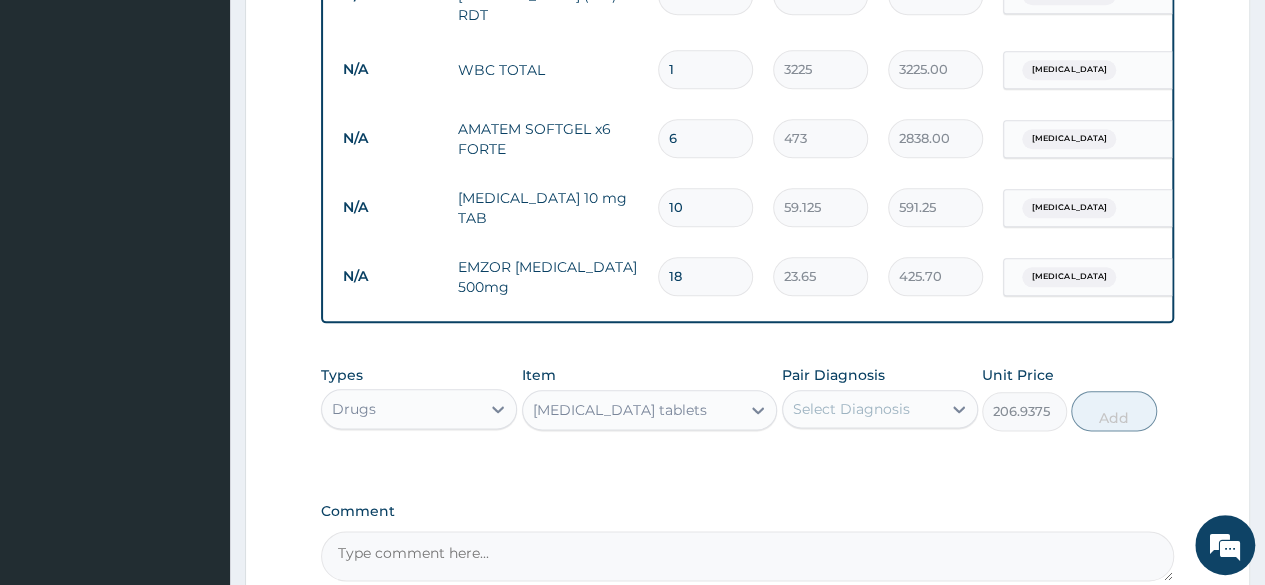 click on "Select Diagnosis" at bounding box center [862, 409] 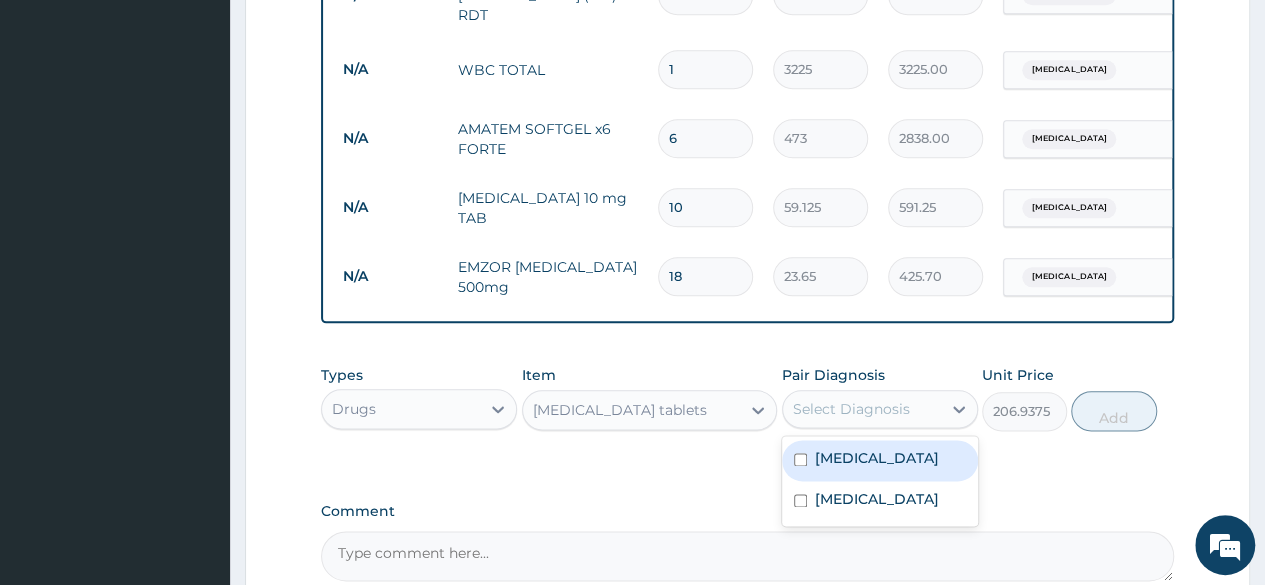 click on "Upper respiratory infection" at bounding box center [880, 460] 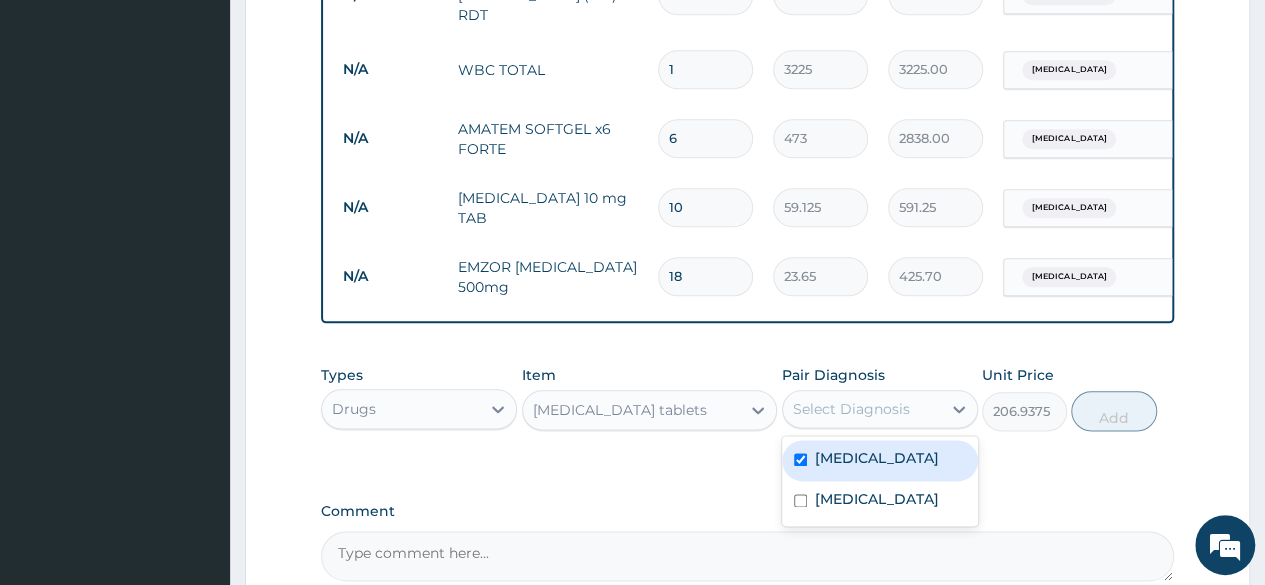 checkbox on "true" 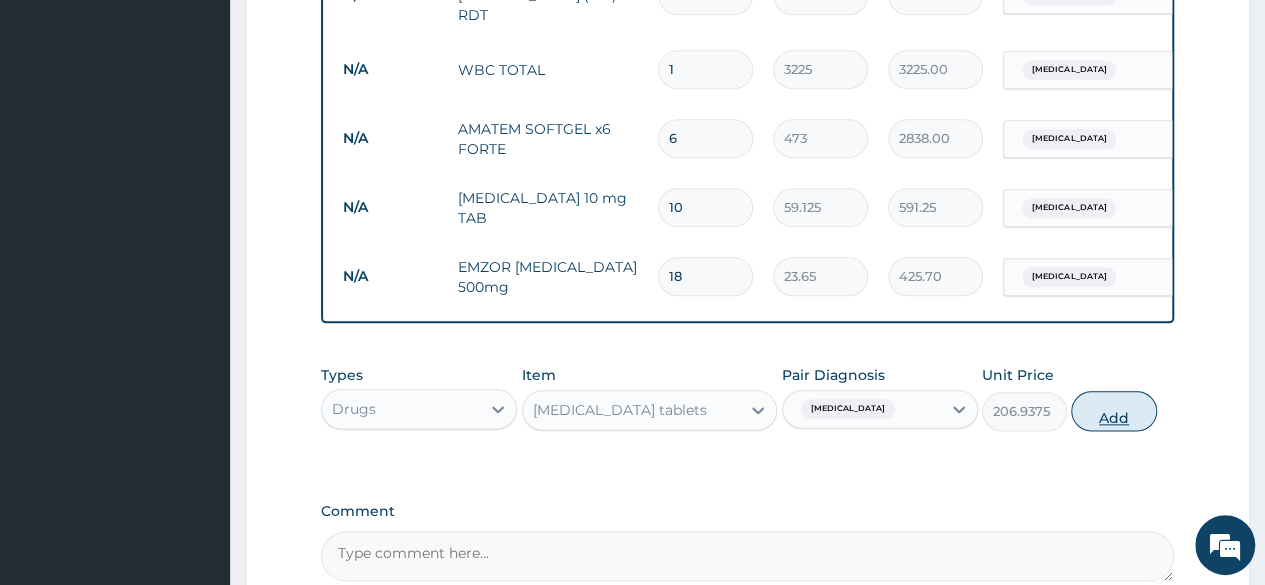 click on "Add" at bounding box center [1113, 411] 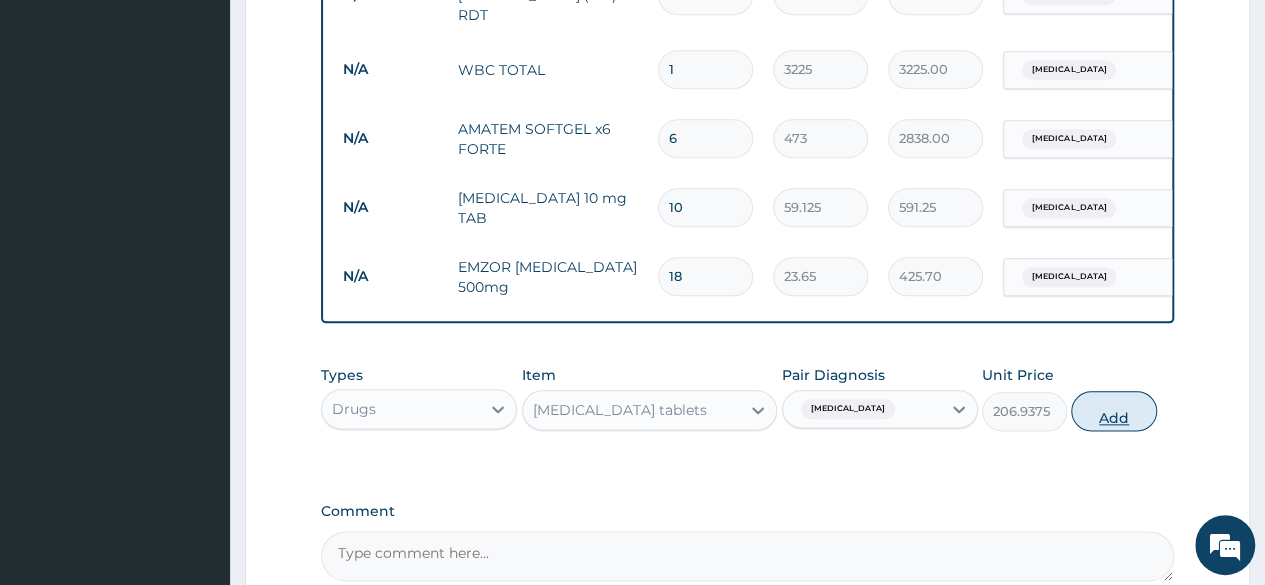 type on "0" 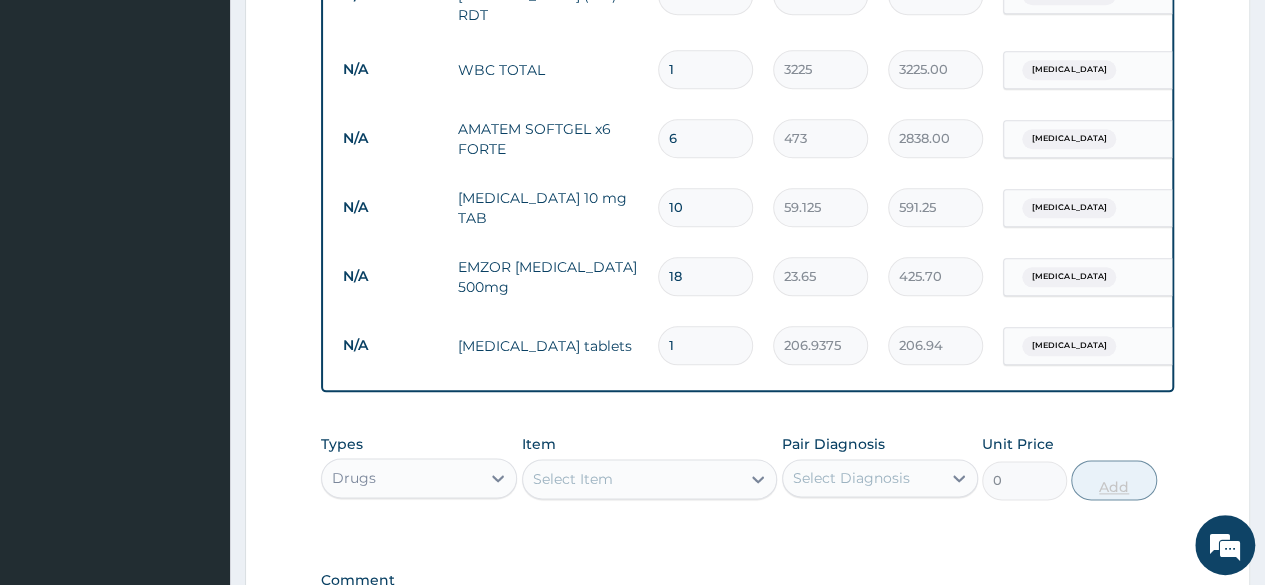 type on "10" 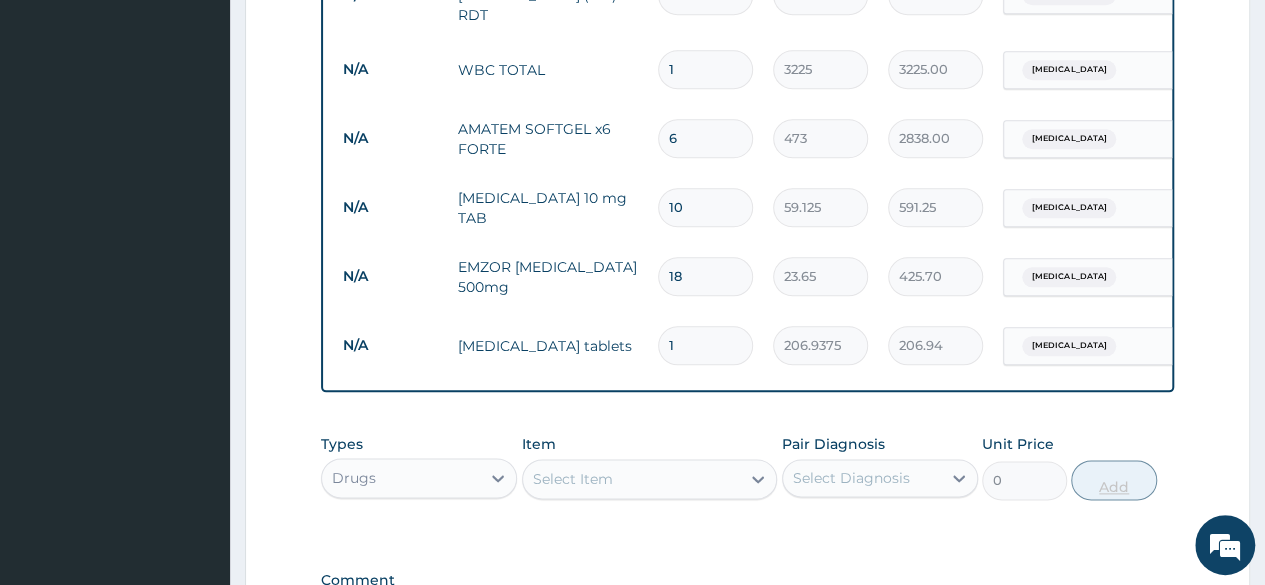 type on "2069.38" 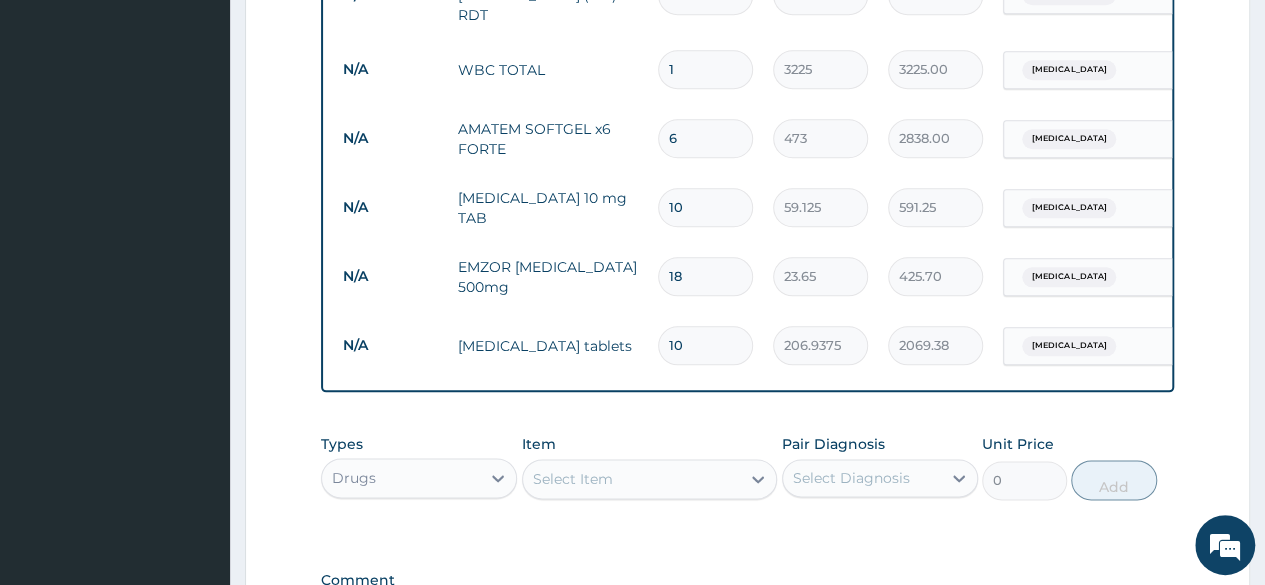 type on "10" 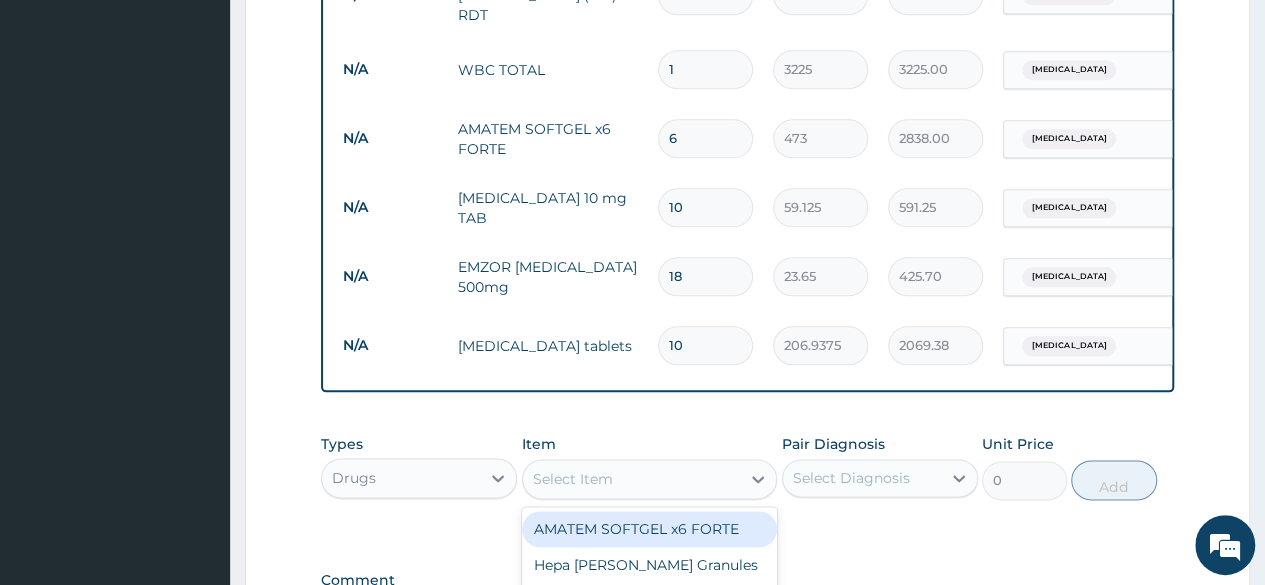 click on "Select Item" at bounding box center (632, 479) 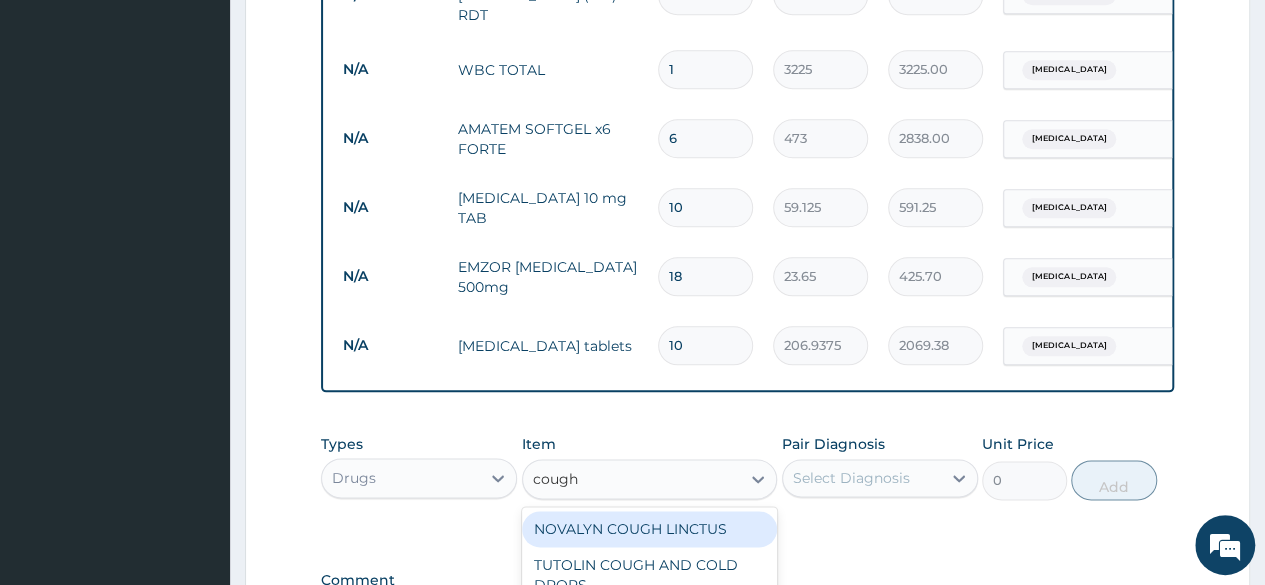 type on "cough" 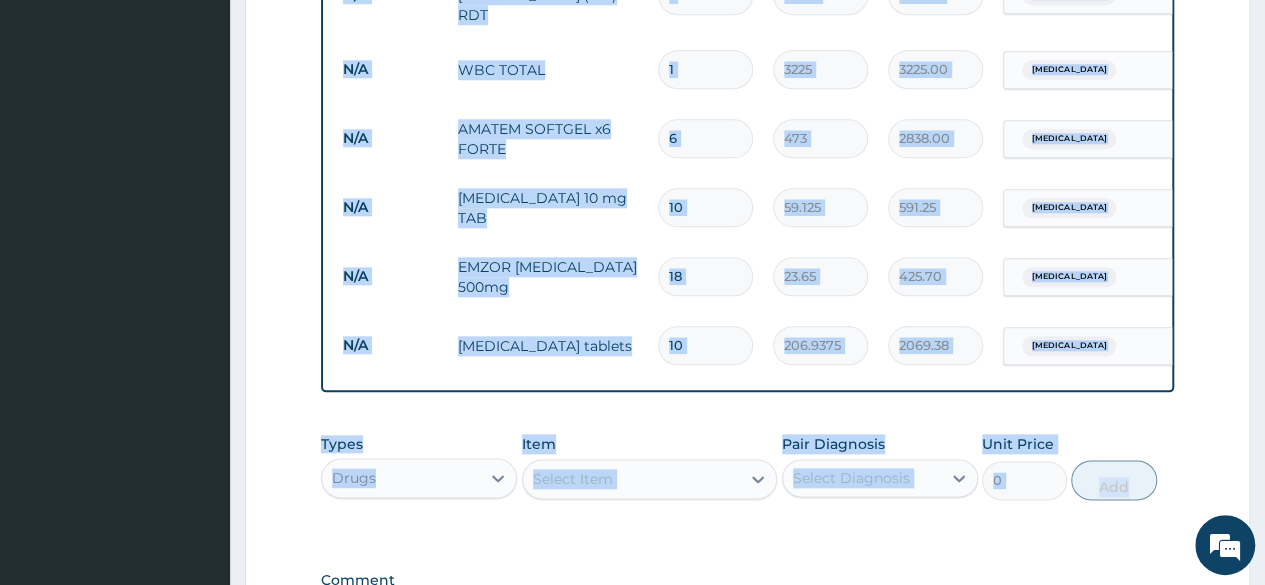 drag, startPoint x: 1263, startPoint y: 373, endPoint x: 1276, endPoint y: 423, distance: 51.662365 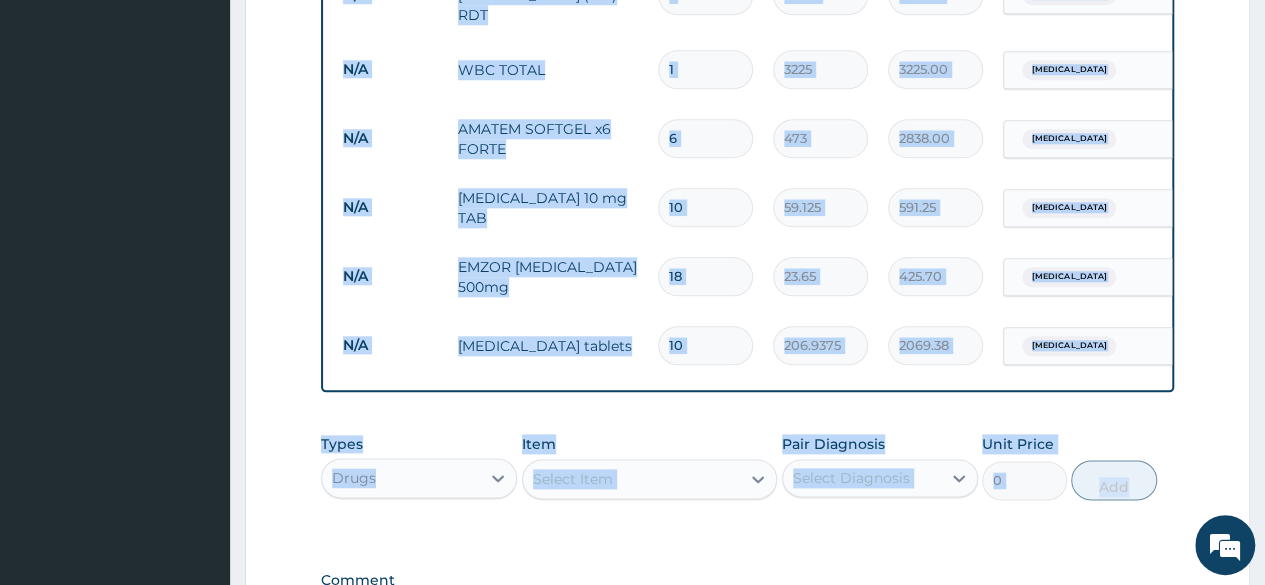 click on "R EL
Toggle navigation
Hearthside Hospital Hearthside Hospital - hearthsidehospital@gmail.com Member since  November 20, 2024 at 5:33:24 PM   Profile Sign out" at bounding box center (632, -70) 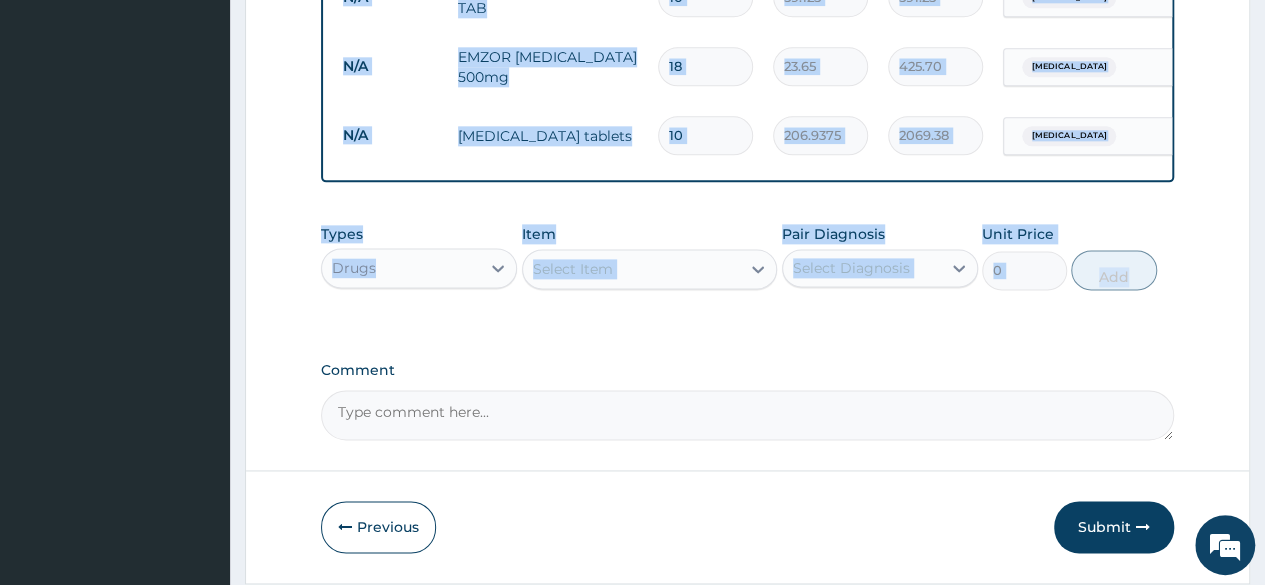 scroll, scrollTop: 1278, scrollLeft: 0, axis: vertical 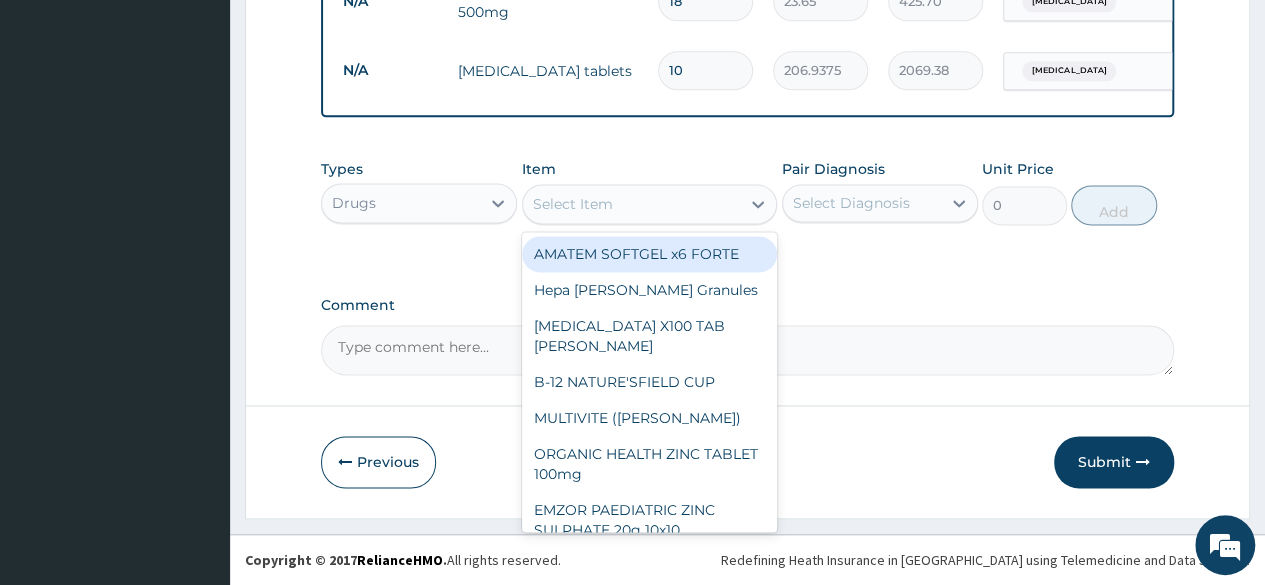 click on "Select Item" at bounding box center [632, 204] 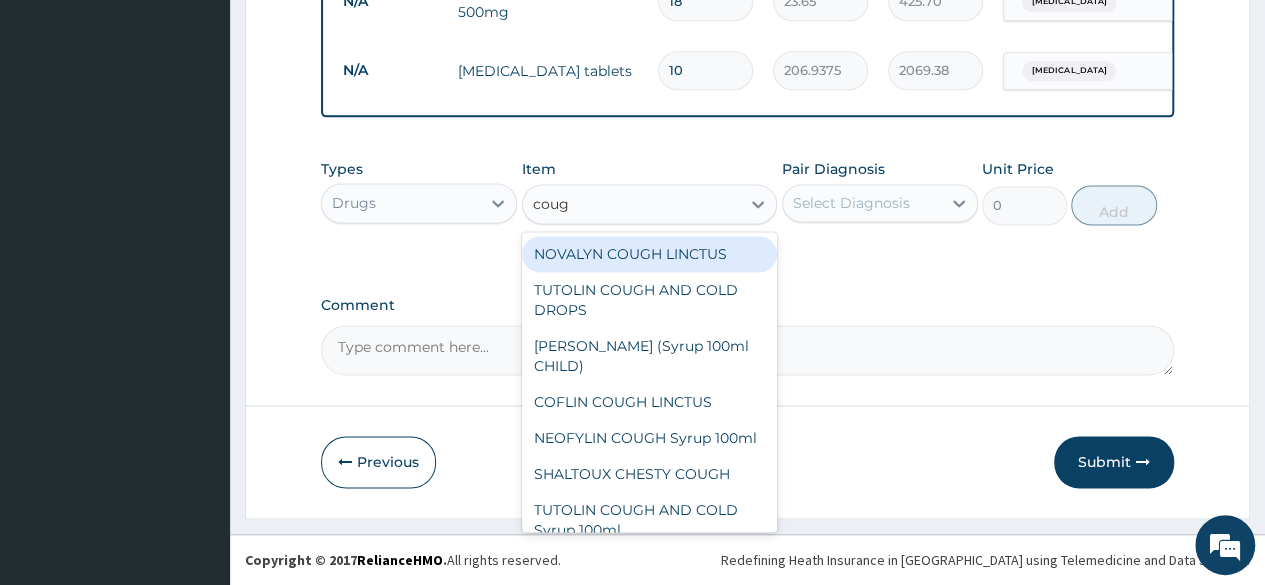 type on "cough" 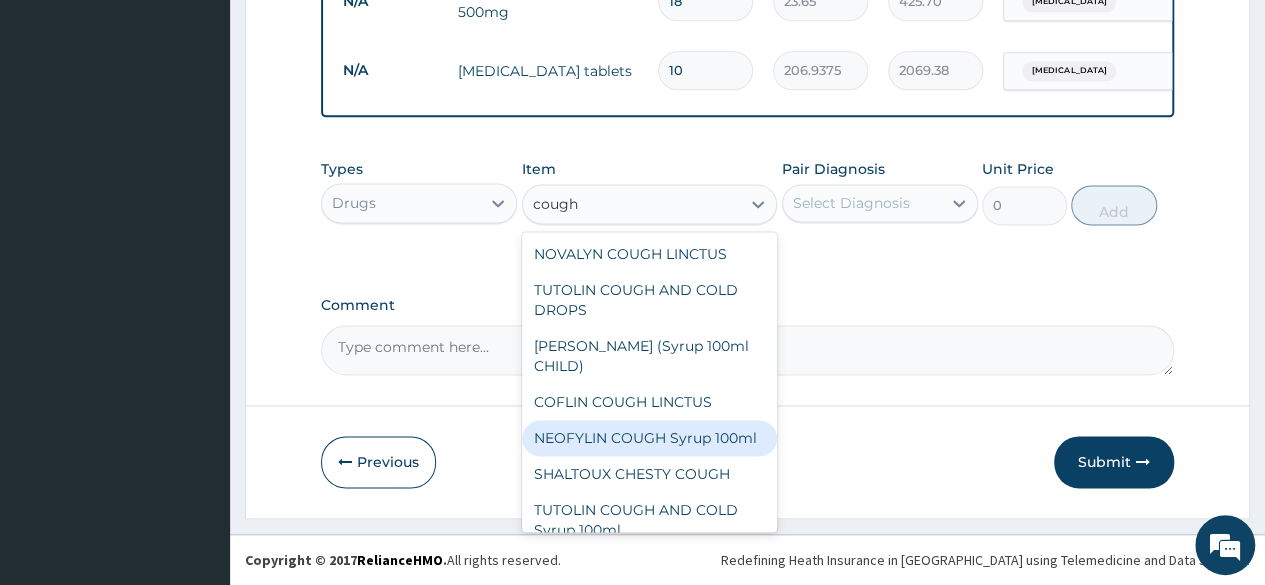 click on "NEOFYLIN COUGH Syrup 100ml" at bounding box center (650, 438) 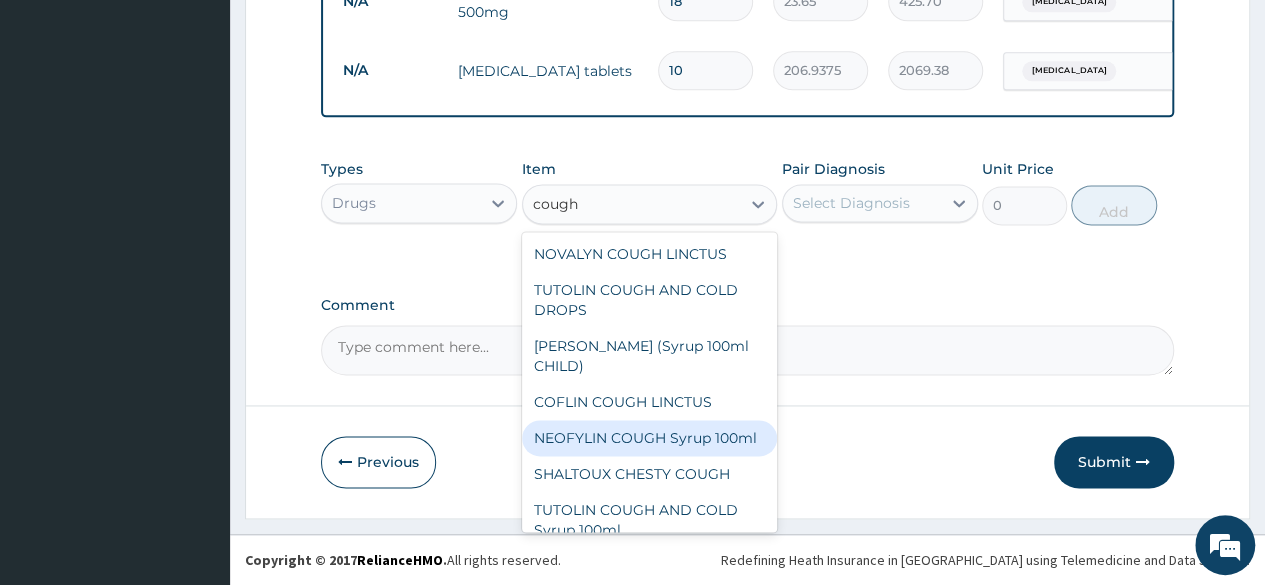 type 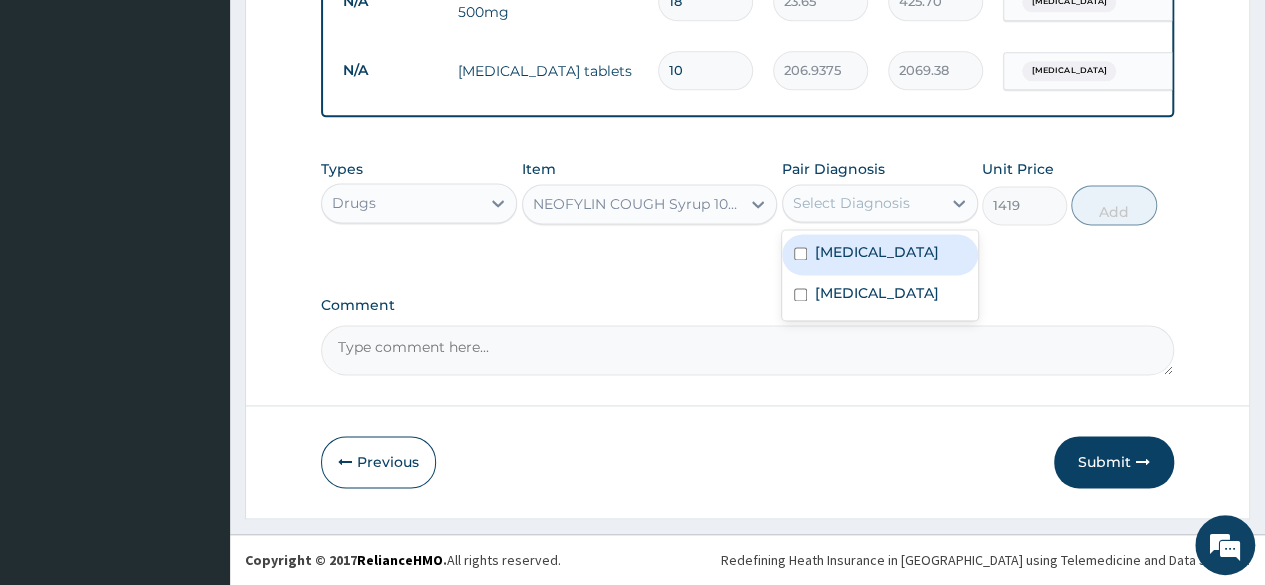 drag, startPoint x: 888, startPoint y: 203, endPoint x: 872, endPoint y: 262, distance: 61.13101 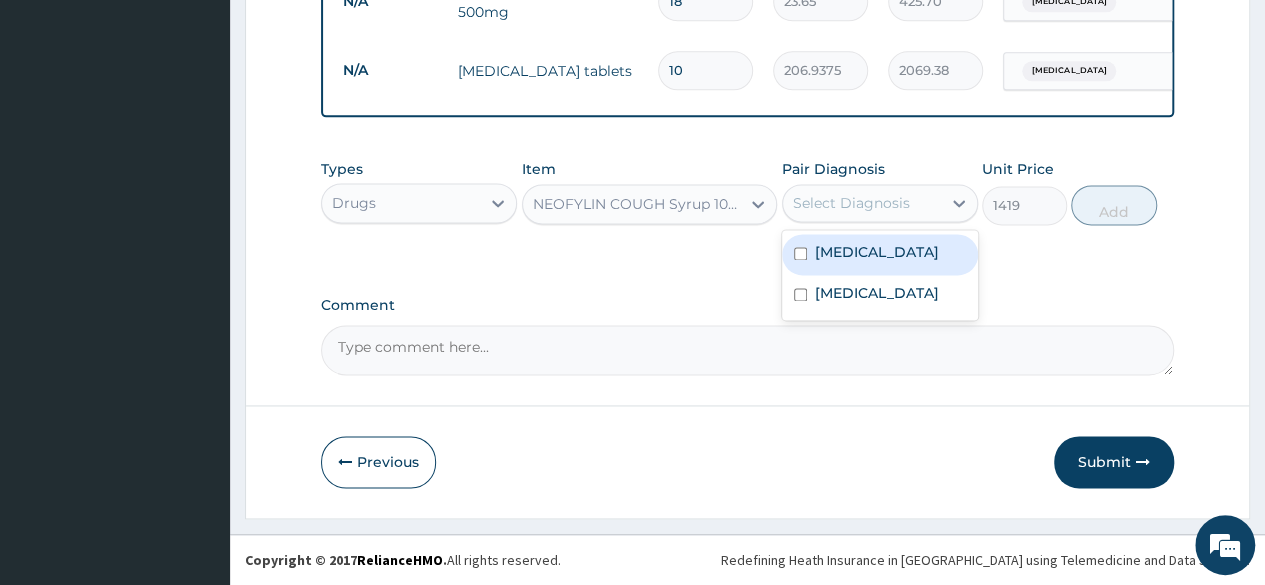 click on "option Upper respiratory infection, selected. option Upper respiratory infection focused, 1 of 2. 2 results available. Use Up and Down to choose options, press Enter to select the currently focused option, press Escape to exit the menu, press Tab to select the option and exit the menu. Select Diagnosis Upper respiratory infection Malaria" at bounding box center [880, 203] 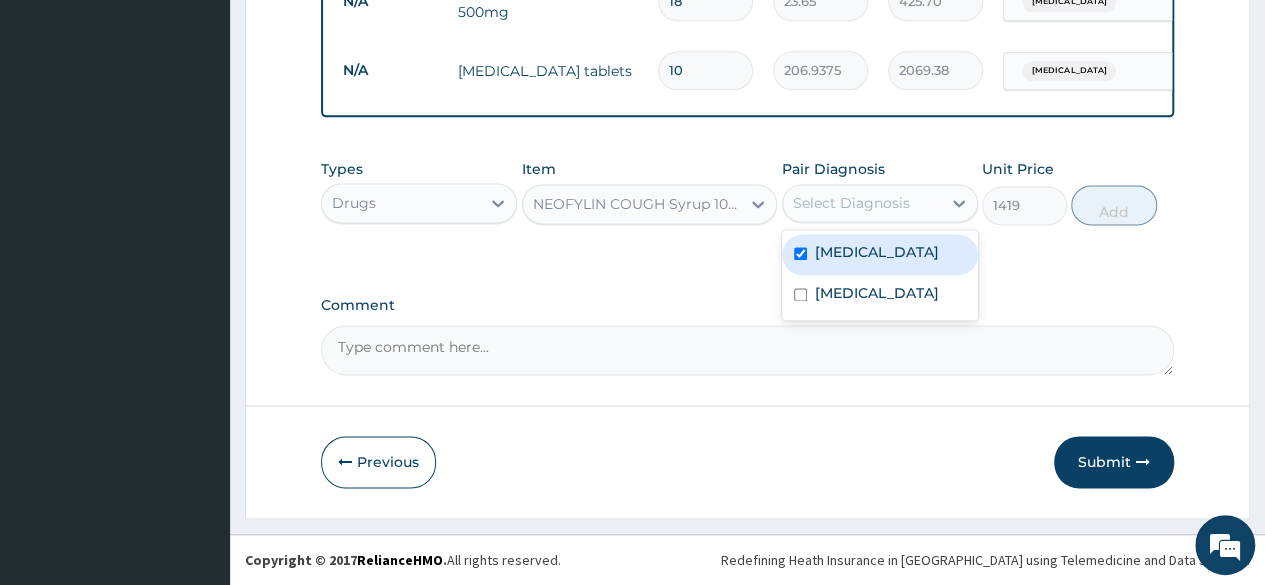 checkbox on "true" 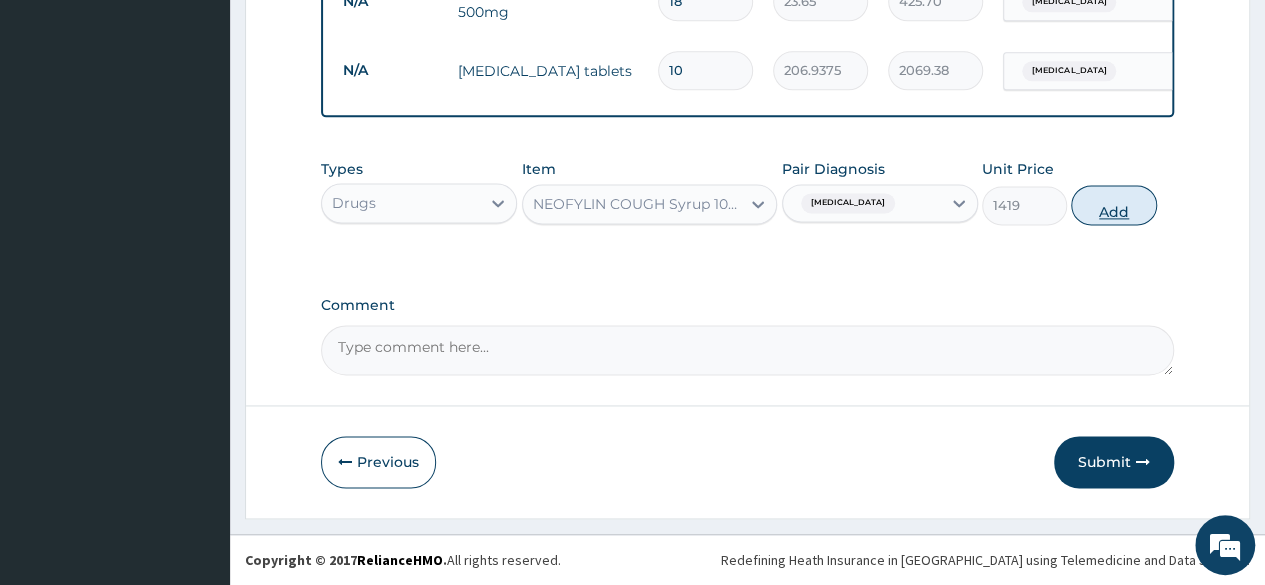 click on "Add" at bounding box center [1113, 205] 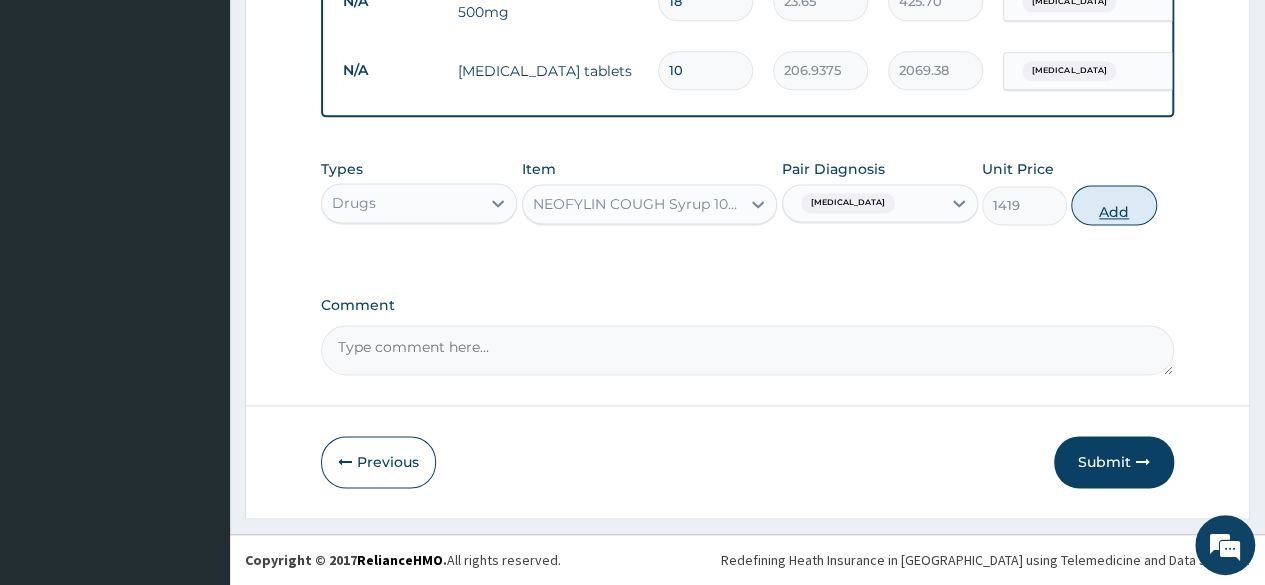 type on "0" 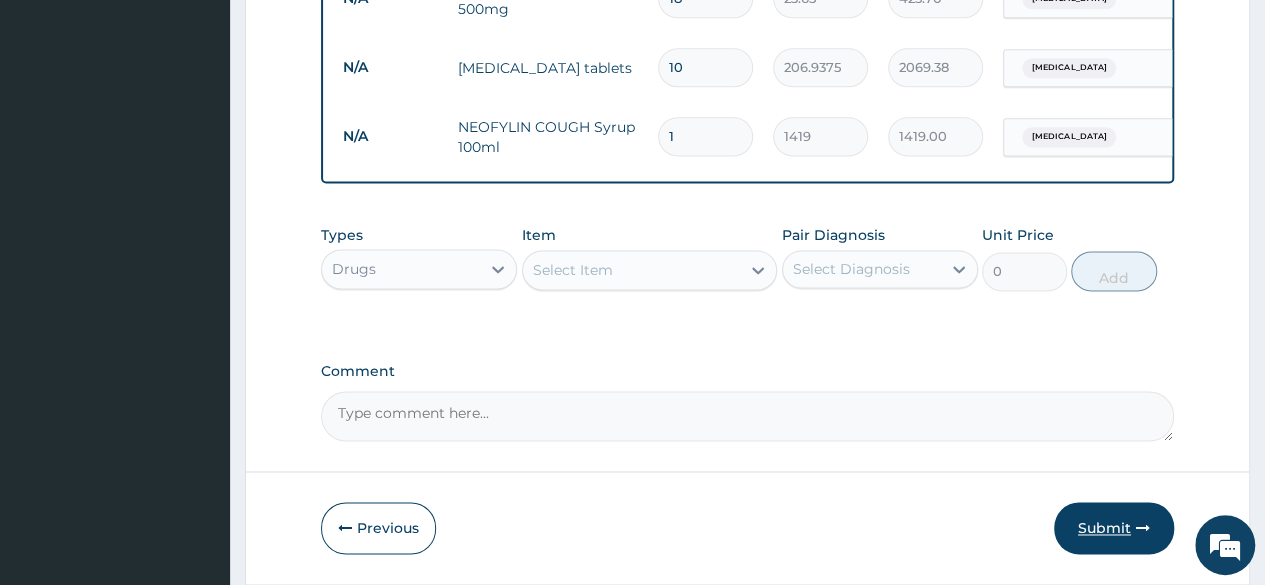 click on "Submit" at bounding box center (1114, 528) 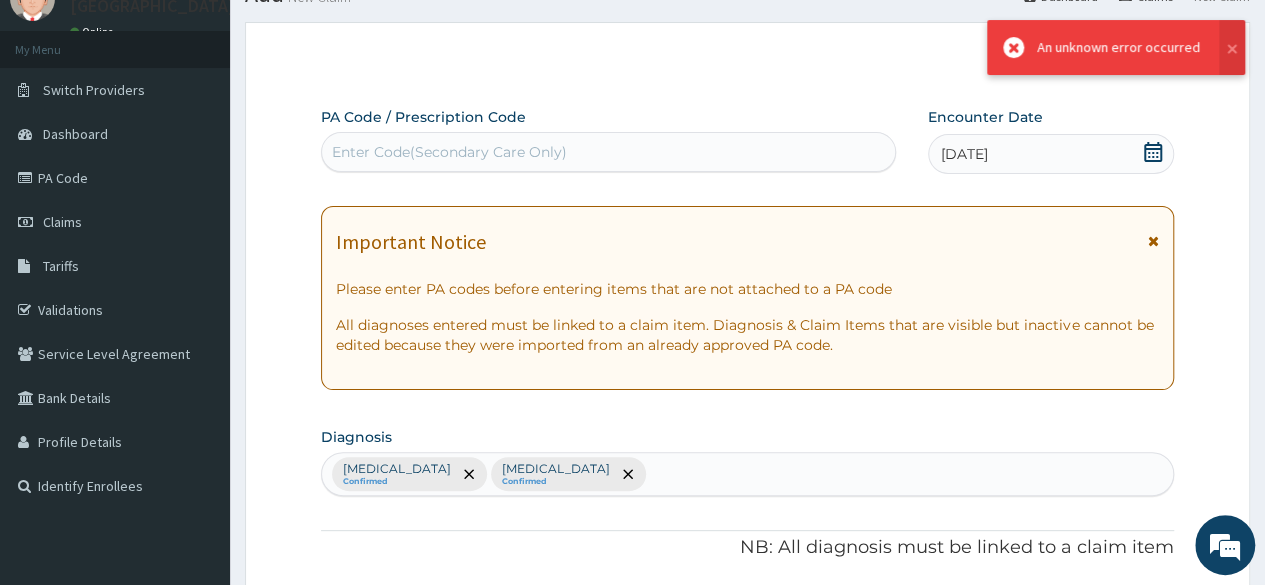 scroll, scrollTop: 1278, scrollLeft: 0, axis: vertical 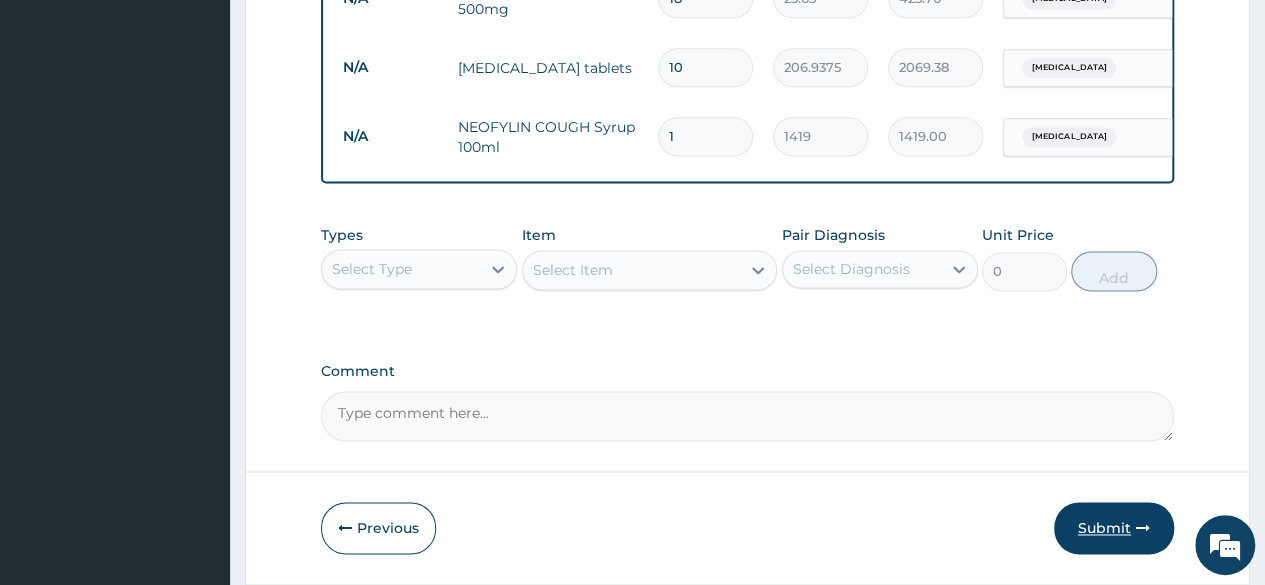 click on "Submit" at bounding box center (1114, 528) 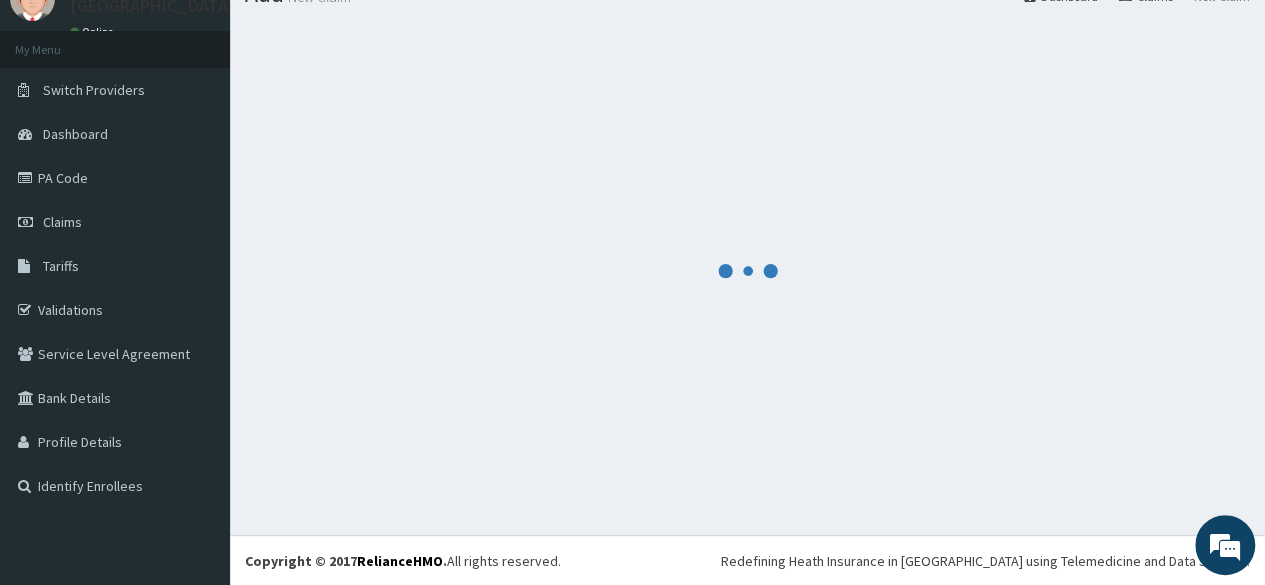 scroll, scrollTop: 1278, scrollLeft: 0, axis: vertical 